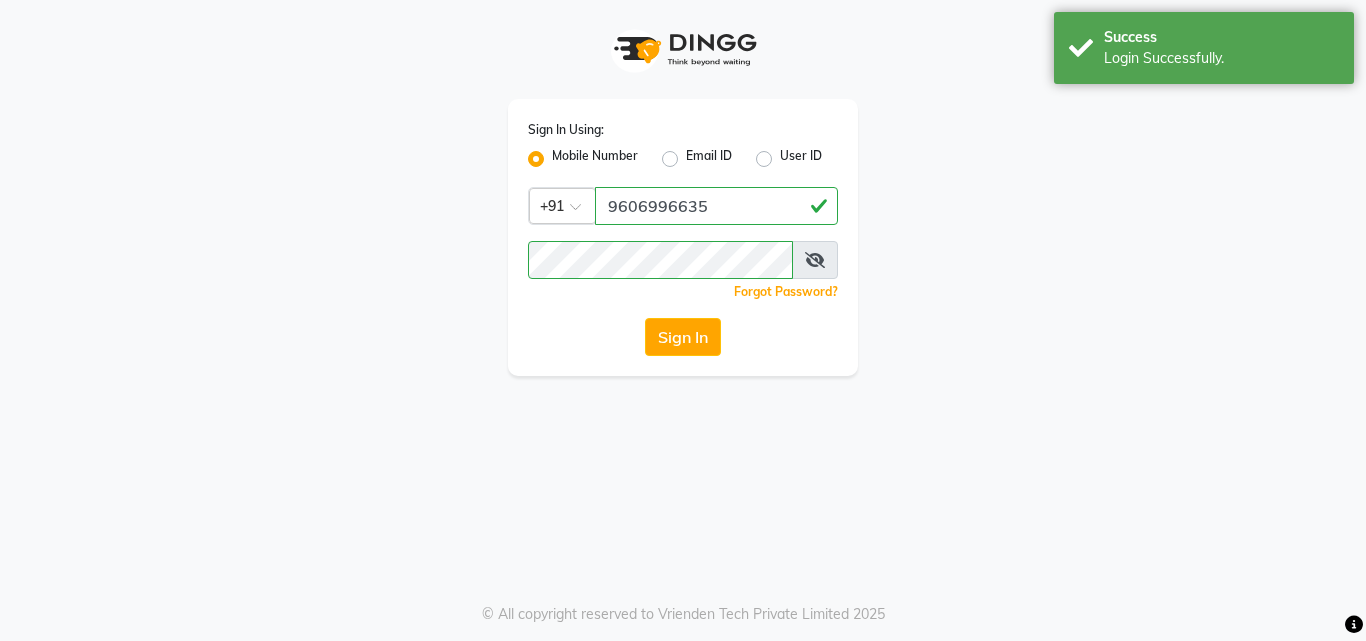 scroll, scrollTop: 0, scrollLeft: 0, axis: both 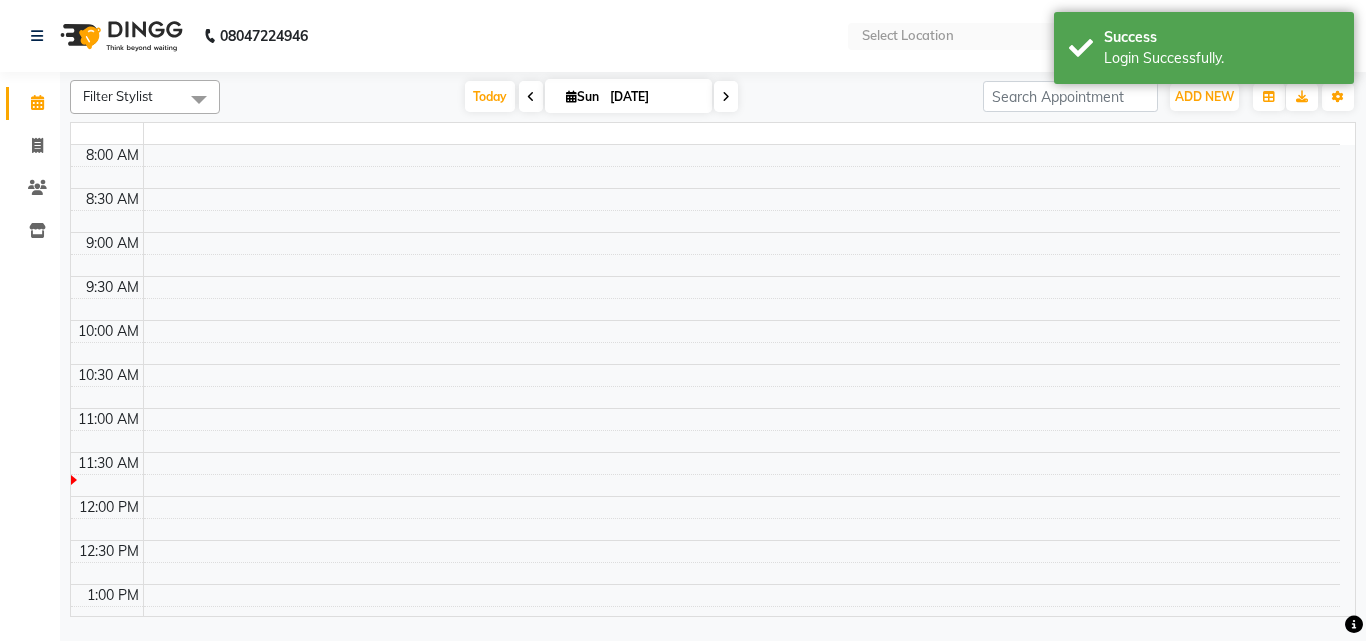 select on "en" 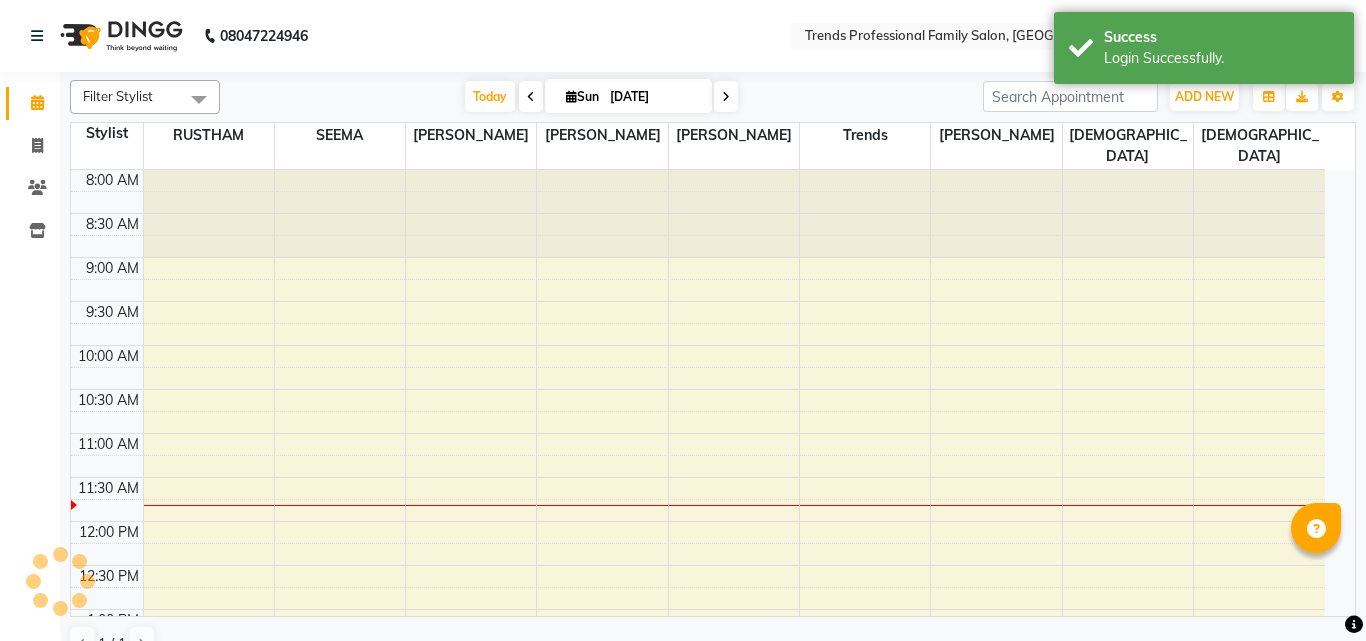 scroll, scrollTop: 0, scrollLeft: 0, axis: both 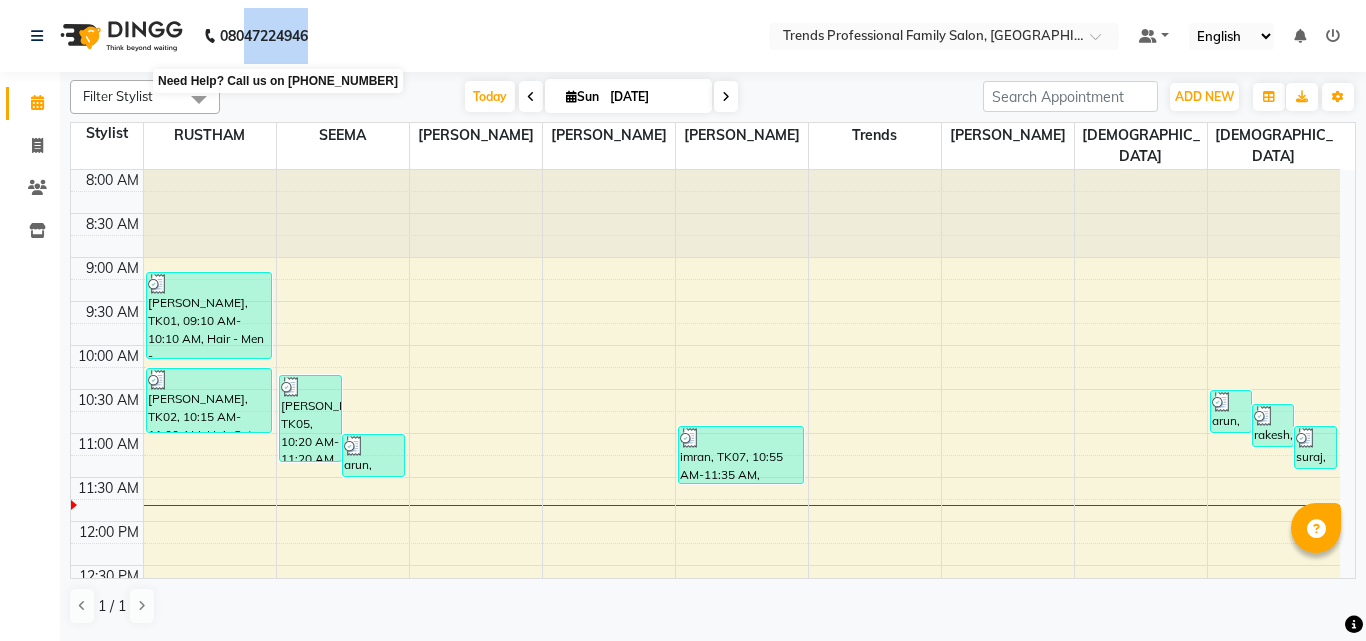 drag, startPoint x: 296, startPoint y: 32, endPoint x: 250, endPoint y: 37, distance: 46.270943 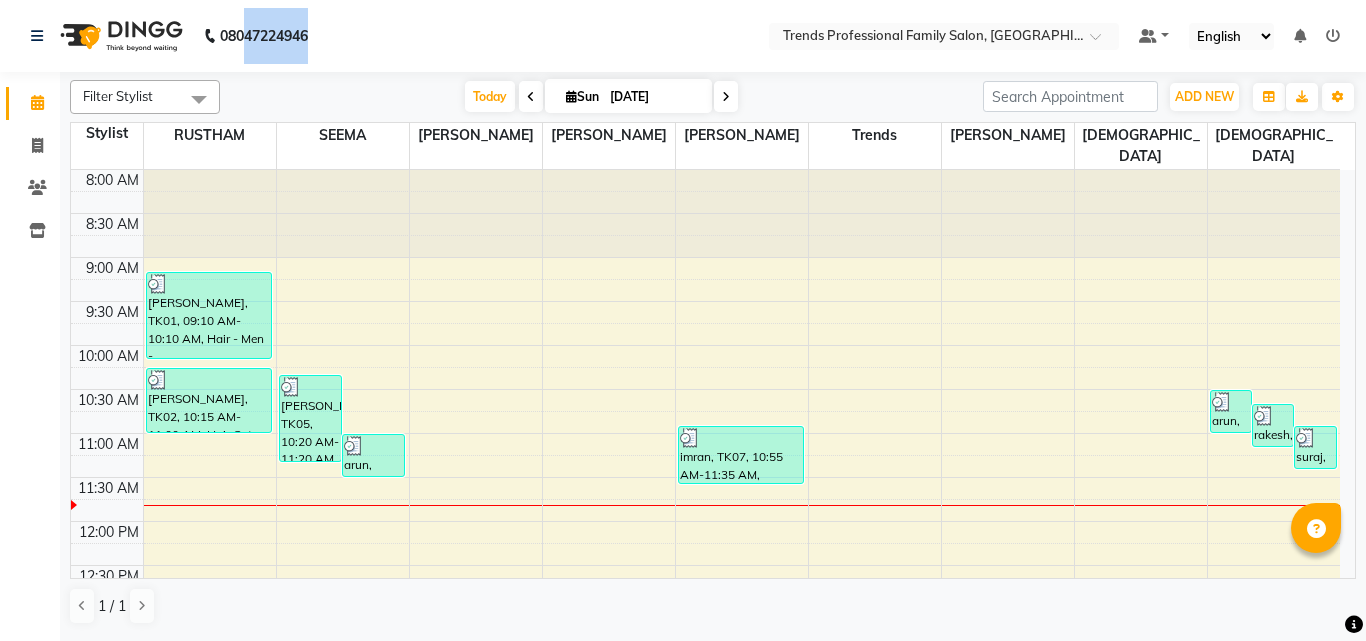 click on "08047224946 Select Location × Trends Professional Family Salon, Nelamangala Default Panel My Panel English ENGLISH Español العربية मराठी हिंदी ગુજરાતી தமிழ் 中文 Notifications nothing to show" 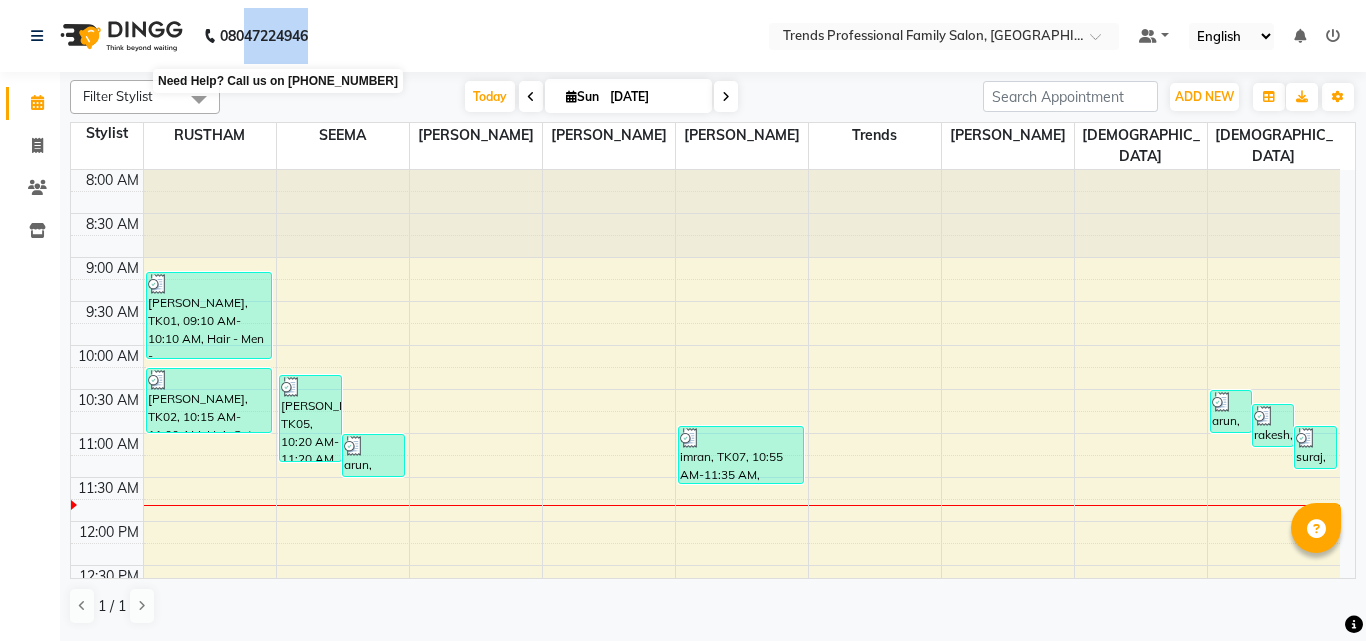 drag, startPoint x: 272, startPoint y: 30, endPoint x: 248, endPoint y: 32, distance: 24.083189 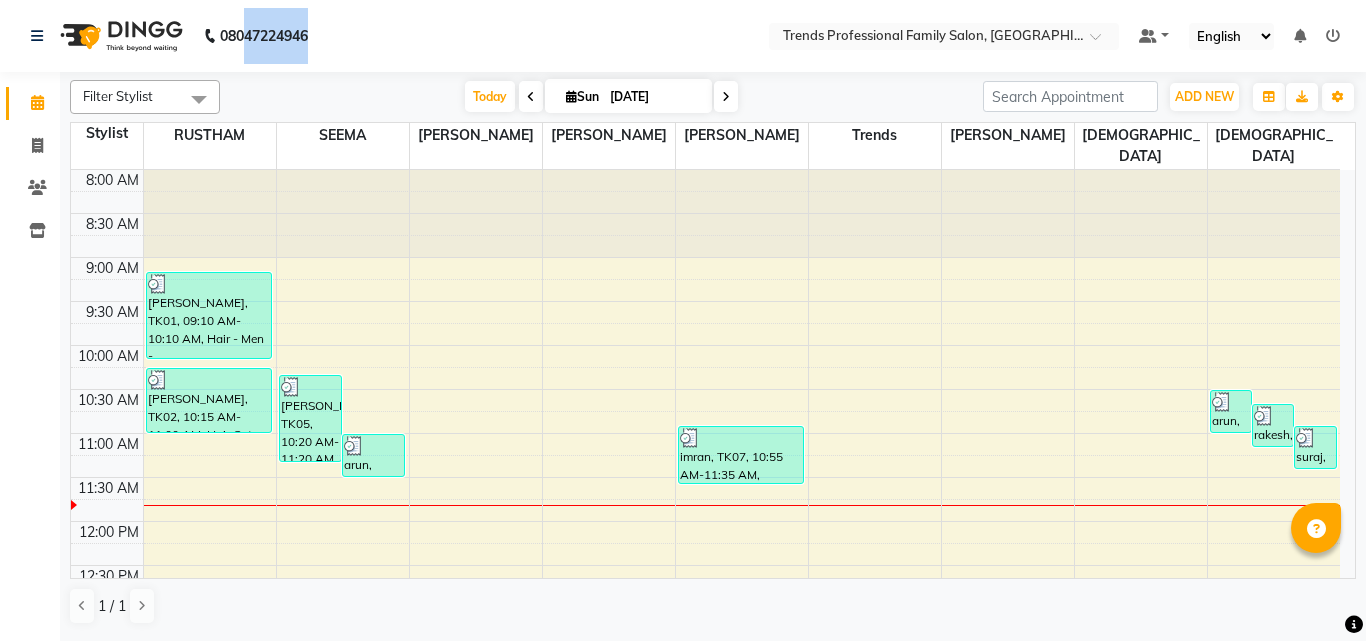 click on "08047224946 Select Location × Trends Professional Family Salon, Nelamangala Default Panel My Panel English ENGLISH Español العربية मराठी हिंदी ગુજરાતી தமிழ் 中文 Notifications nothing to show" 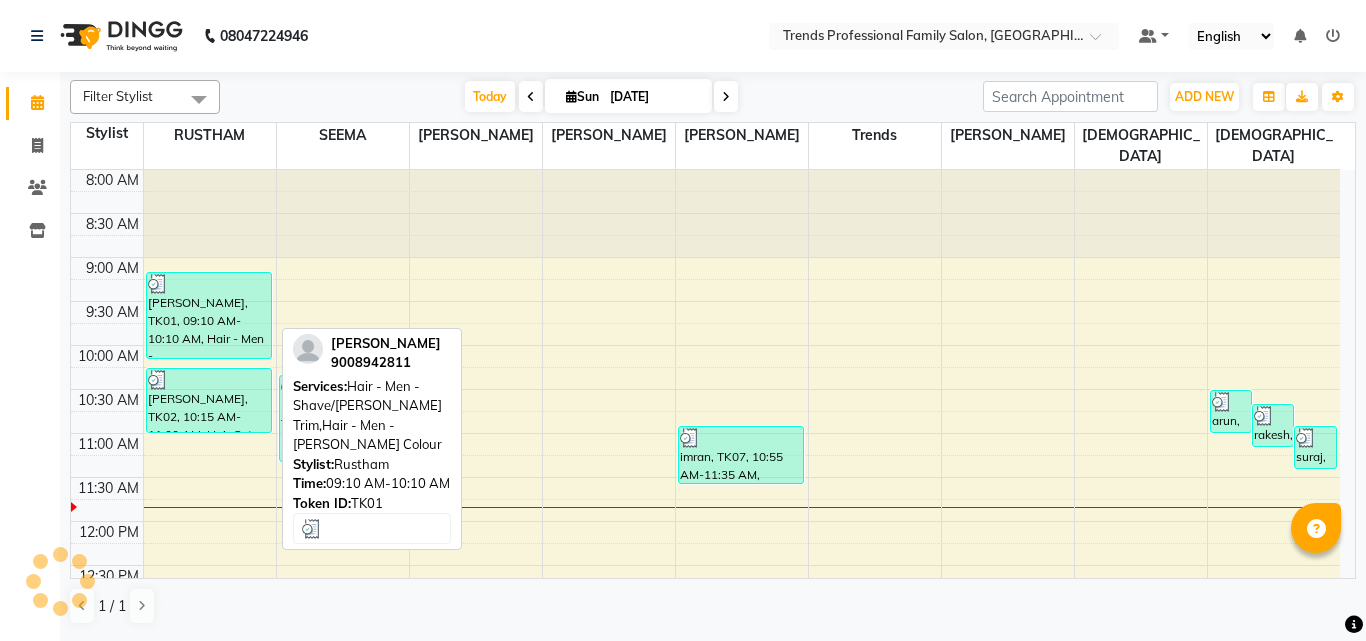 drag, startPoint x: 263, startPoint y: 317, endPoint x: 143, endPoint y: 323, distance: 120.14991 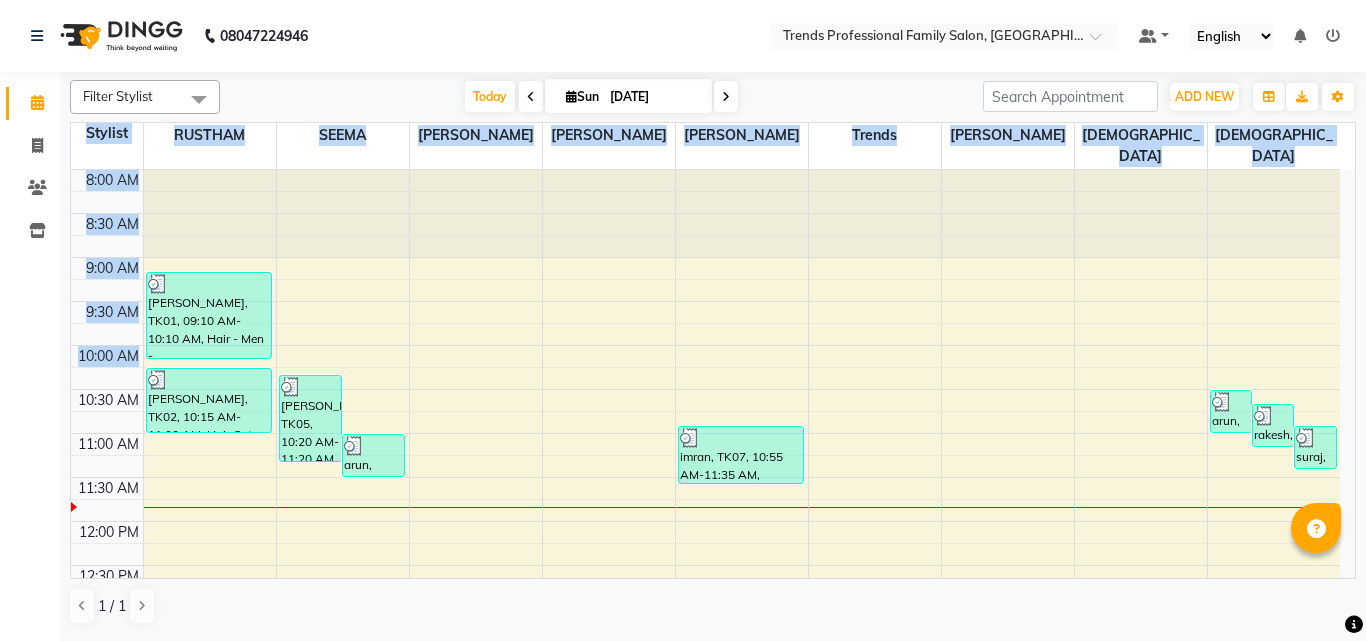 drag, startPoint x: 68, startPoint y: 340, endPoint x: 135, endPoint y: 340, distance: 67 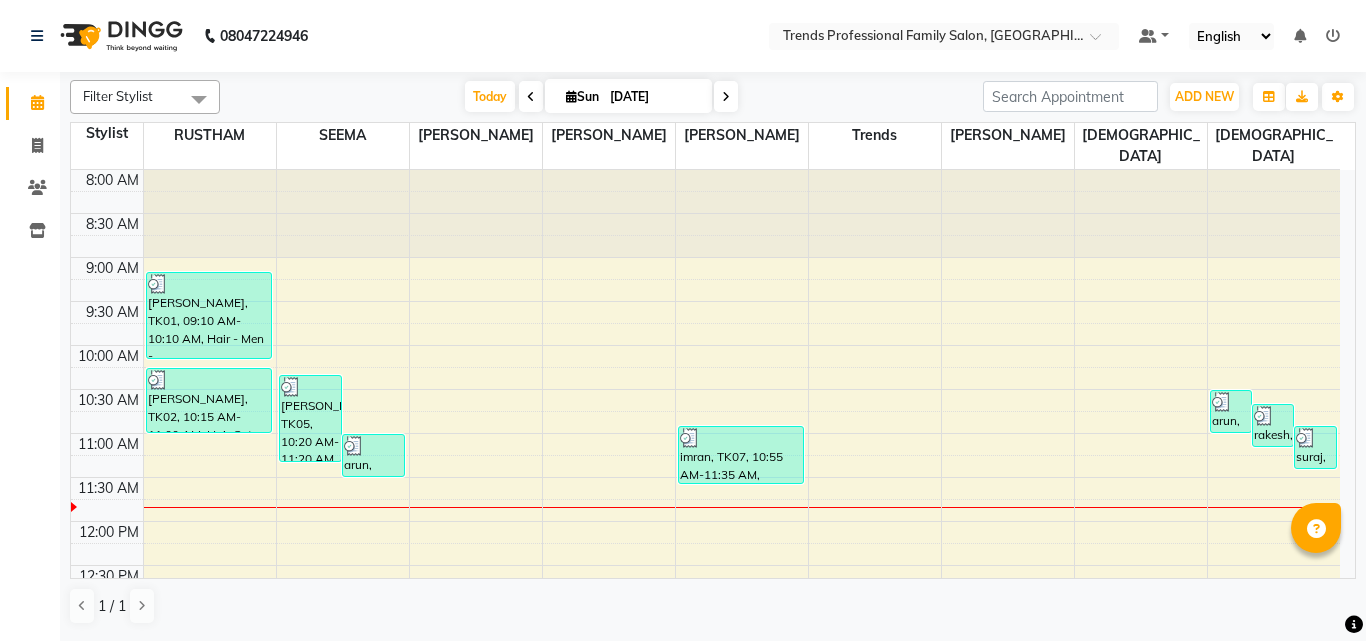 click on "Calendar  Invoice  Clients  Inventory Completed InProgress Upcoming Dropped Tentative Check-In Confirm Bookings Segments Page Builder" 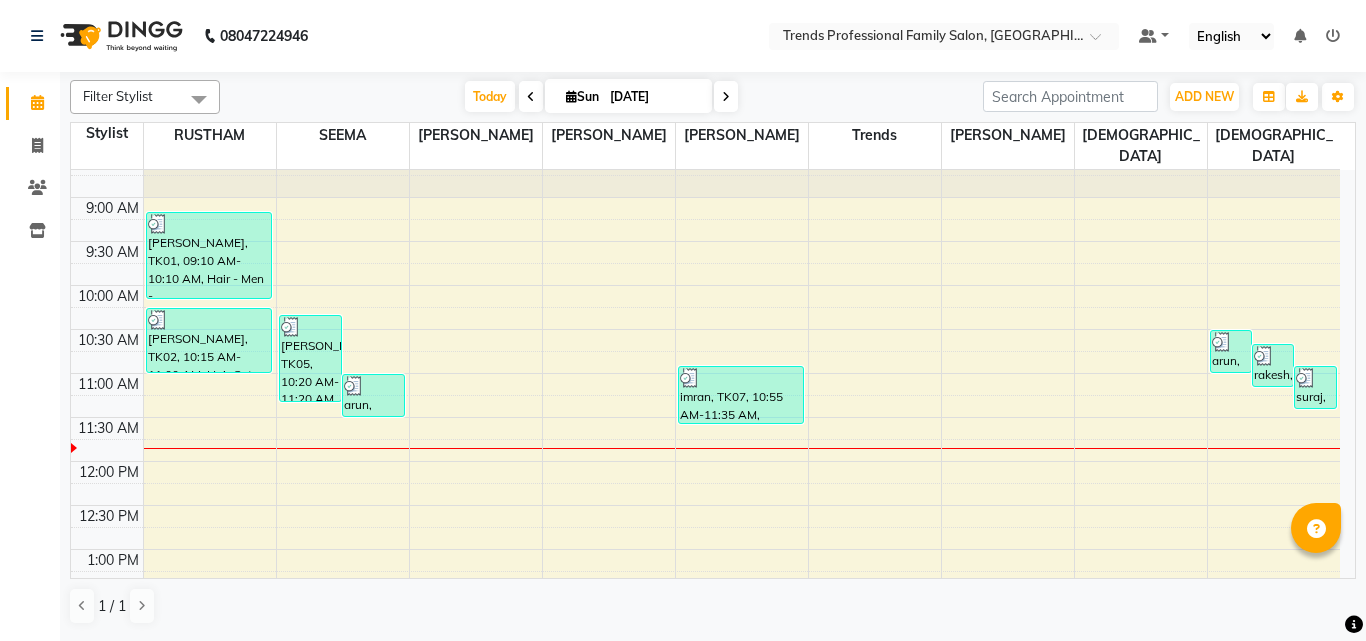 scroll, scrollTop: 0, scrollLeft: 0, axis: both 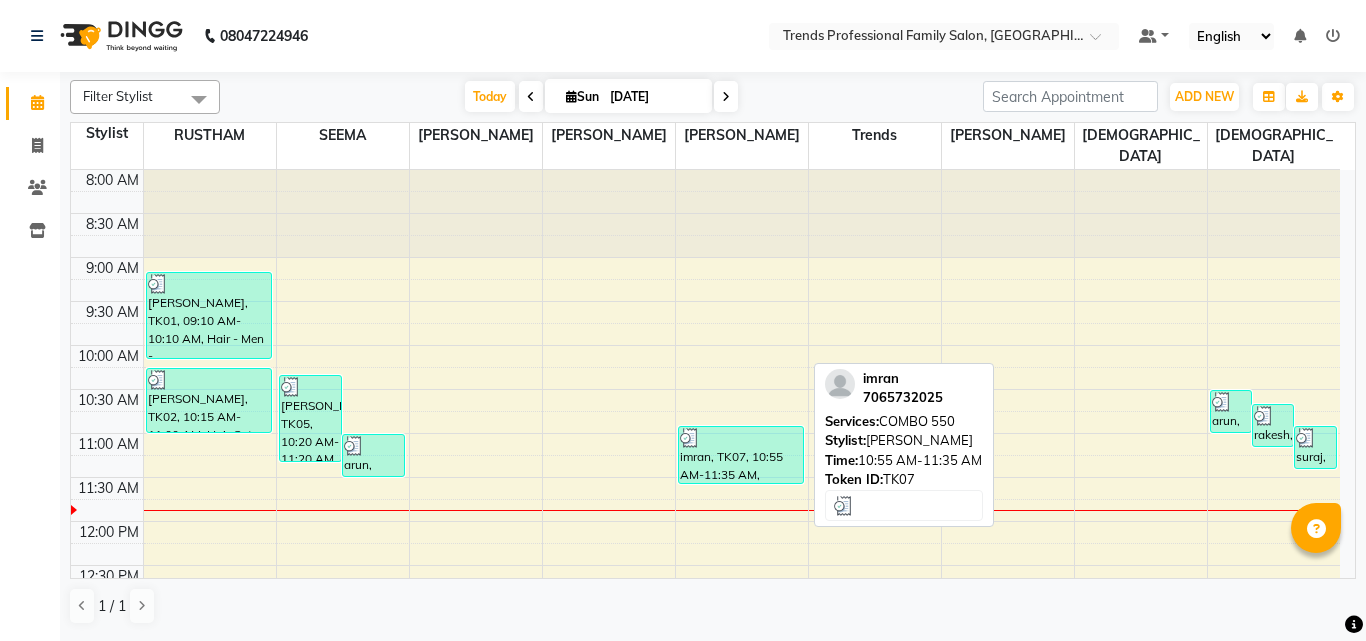 drag, startPoint x: 792, startPoint y: 426, endPoint x: 718, endPoint y: 439, distance: 75.13322 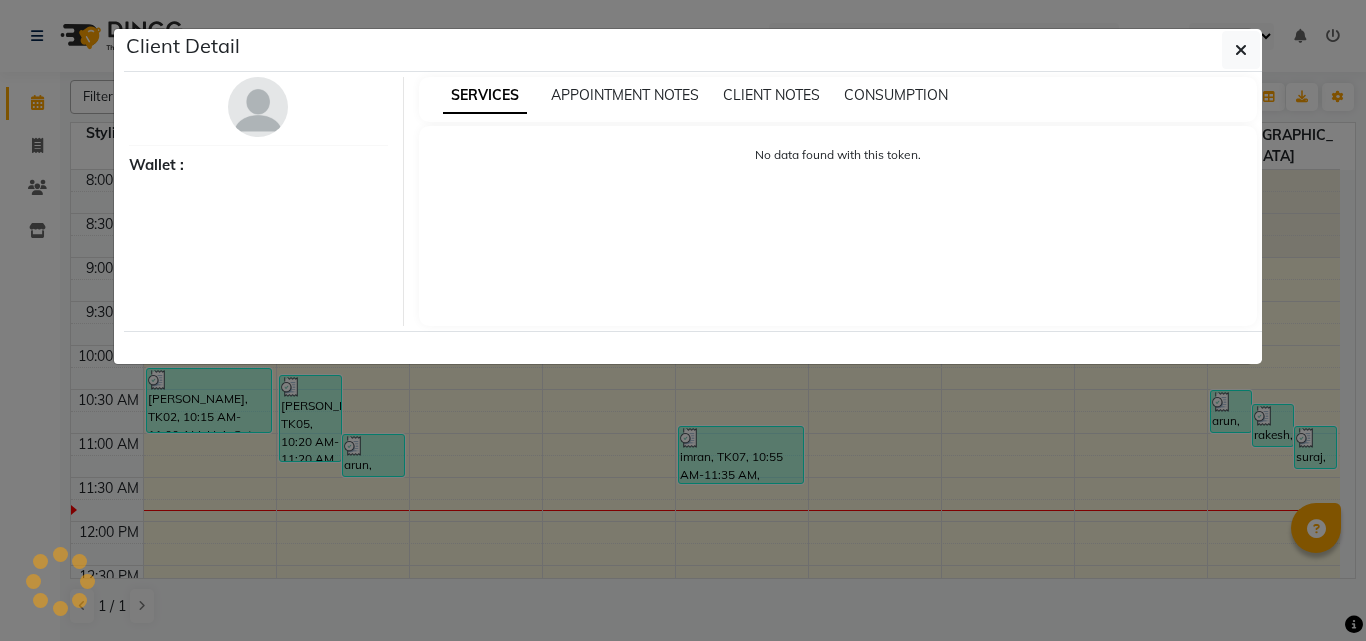 select on "3" 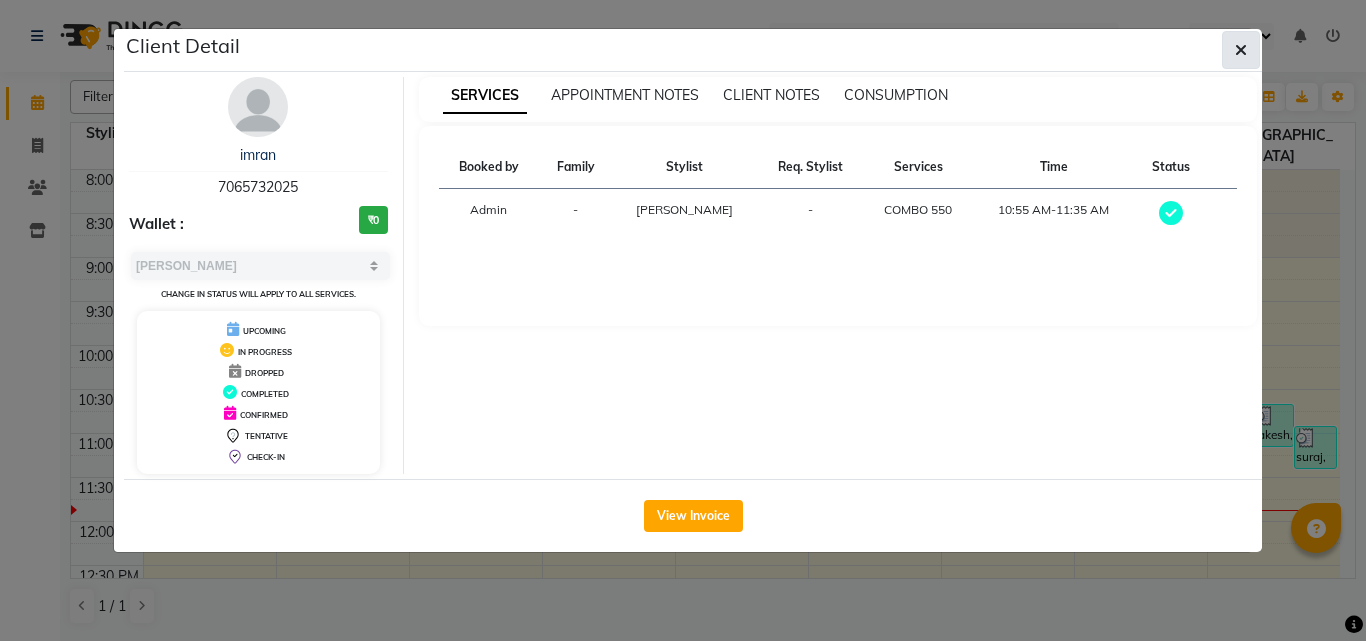 click 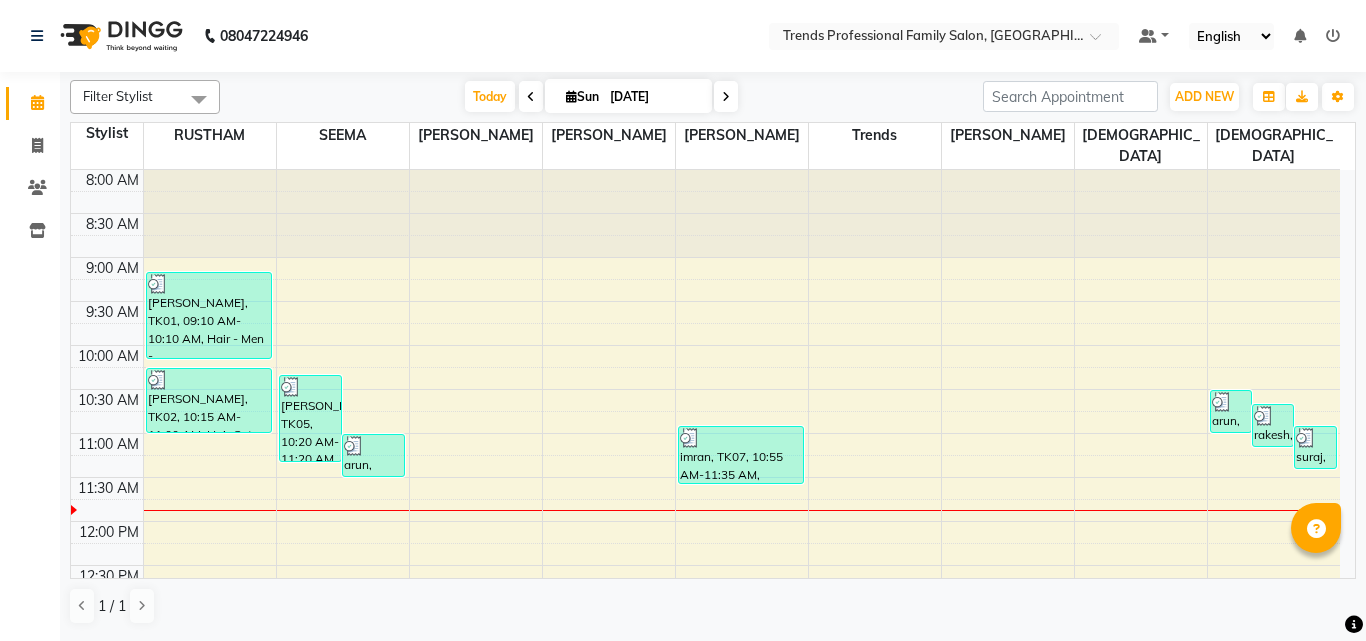 drag, startPoint x: 136, startPoint y: 465, endPoint x: 91, endPoint y: 465, distance: 45 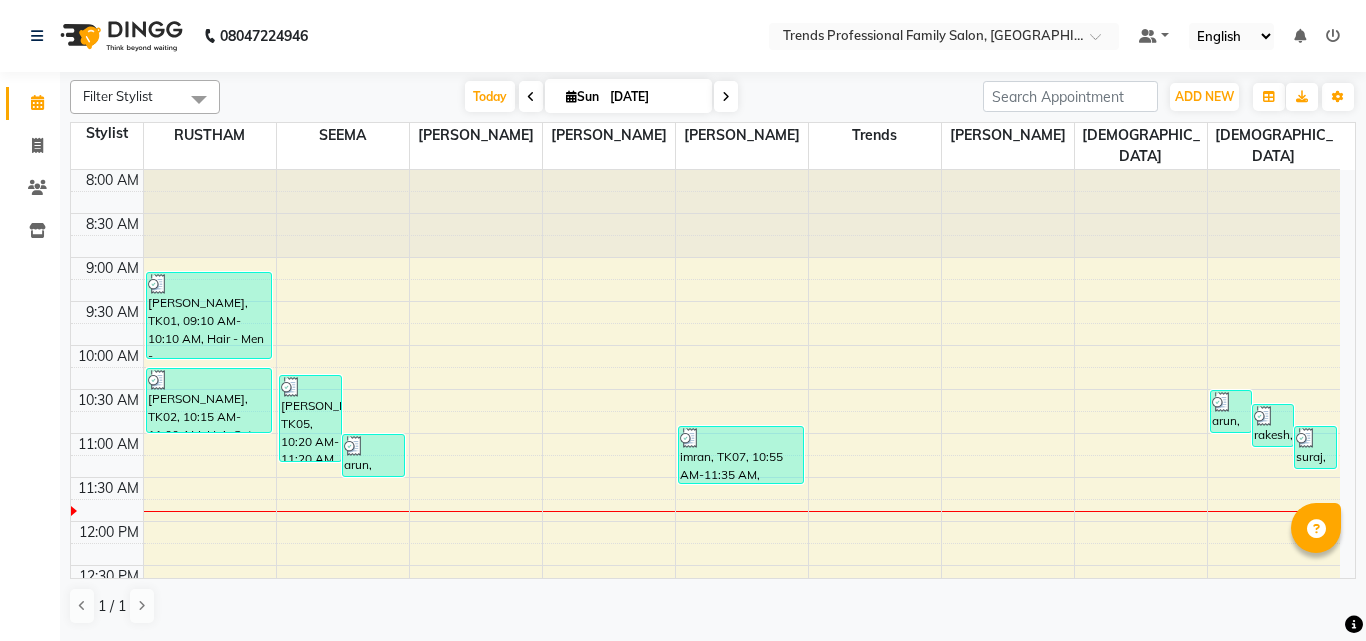 drag, startPoint x: 78, startPoint y: 549, endPoint x: 115, endPoint y: 551, distance: 37.054016 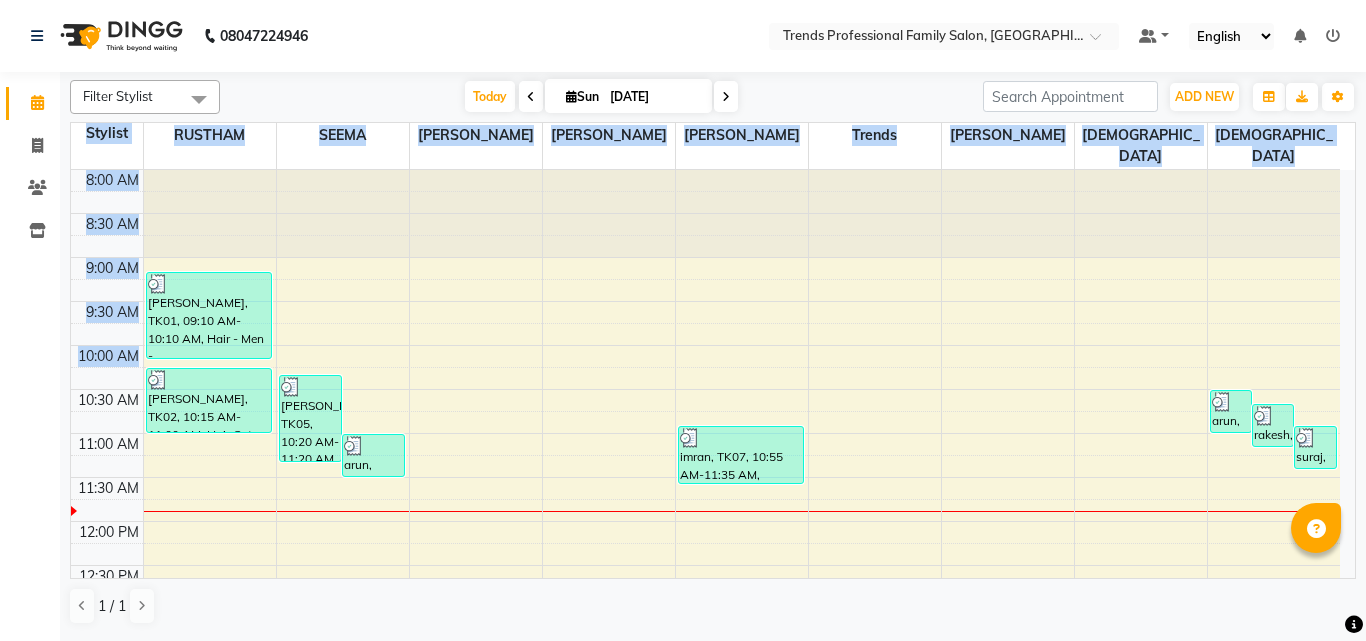 drag, startPoint x: 61, startPoint y: 329, endPoint x: 137, endPoint y: 329, distance: 76 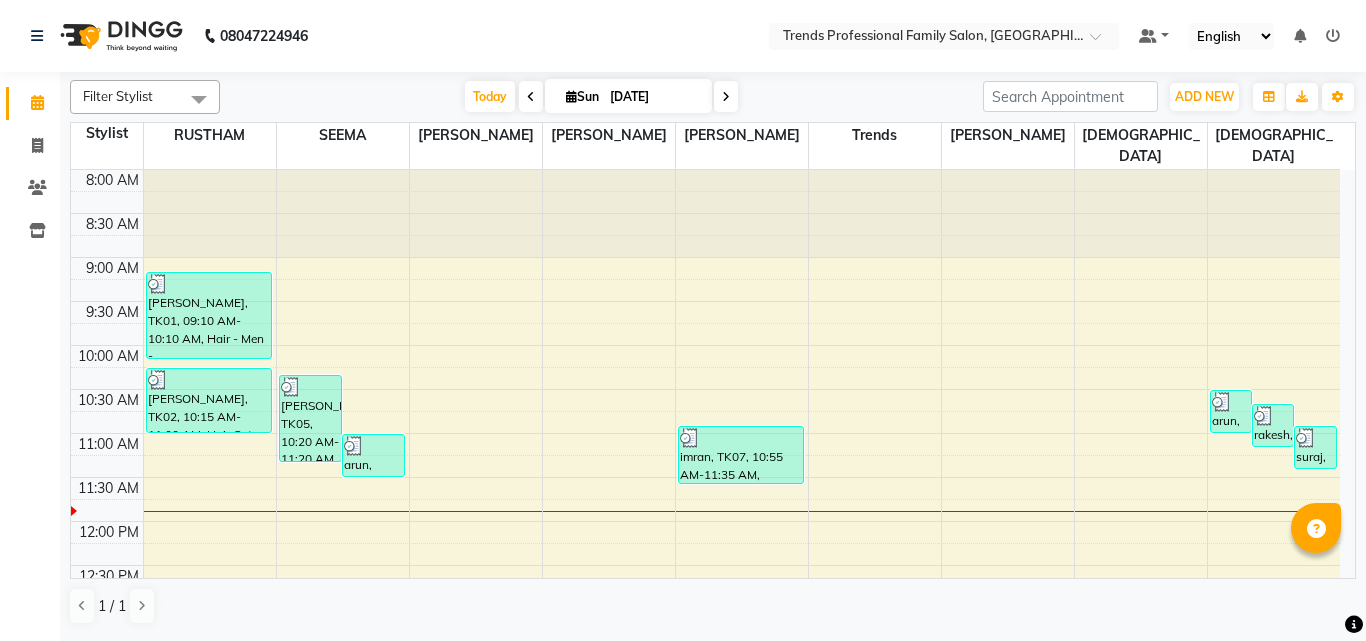 click on "Calendar  Invoice  Clients  Inventory Completed InProgress Upcoming Dropped Tentative Check-In Confirm Bookings Segments Page Builder" 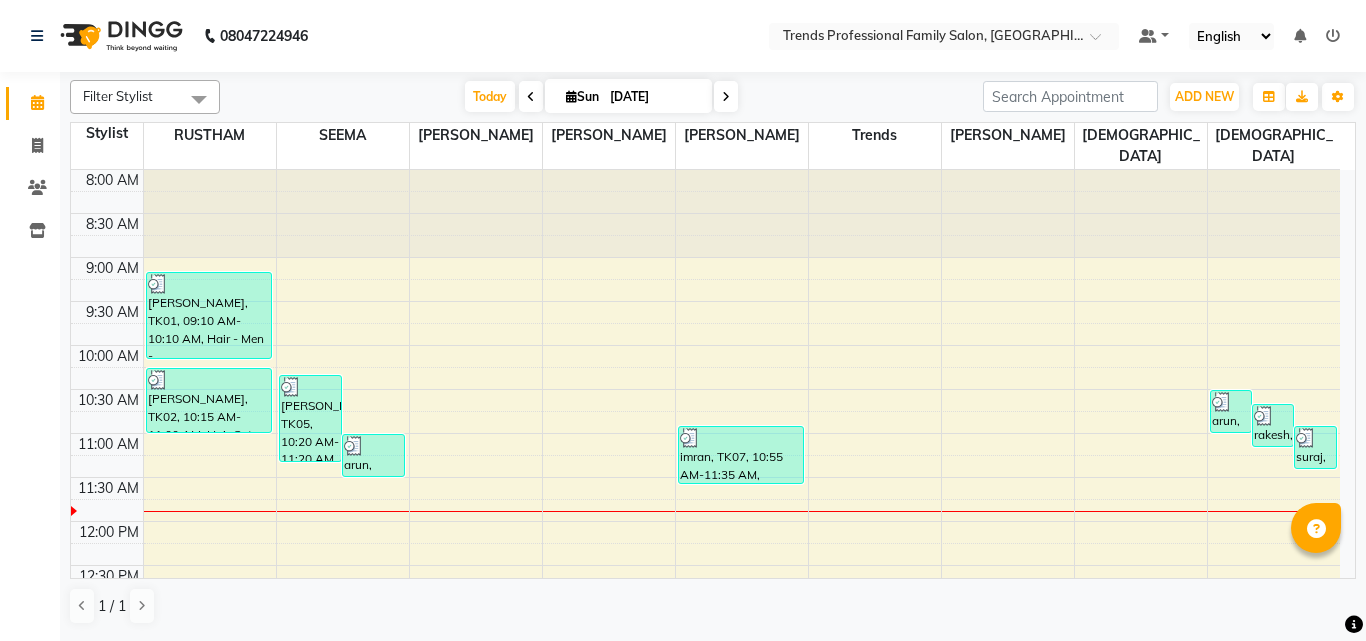 drag, startPoint x: 78, startPoint y: 374, endPoint x: 129, endPoint y: 380, distance: 51.351727 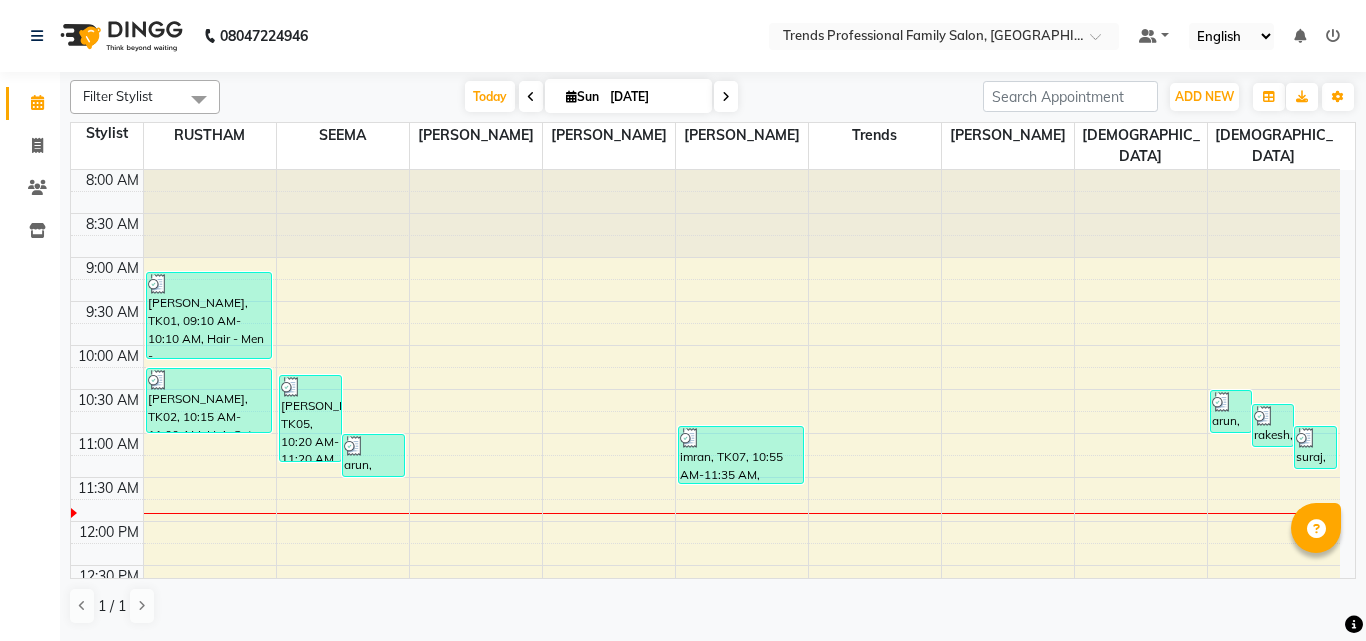 drag, startPoint x: 128, startPoint y: 467, endPoint x: 50, endPoint y: 462, distance: 78.160095 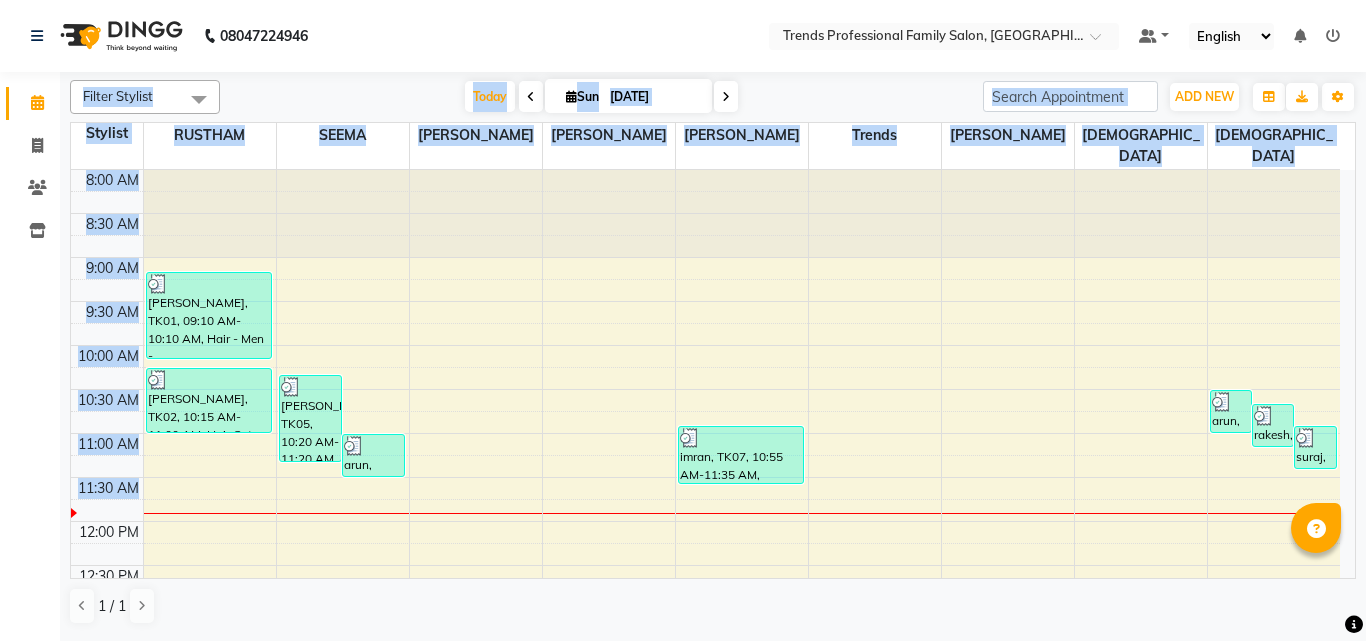 drag, startPoint x: 43, startPoint y: 461, endPoint x: 135, endPoint y: 468, distance: 92.26592 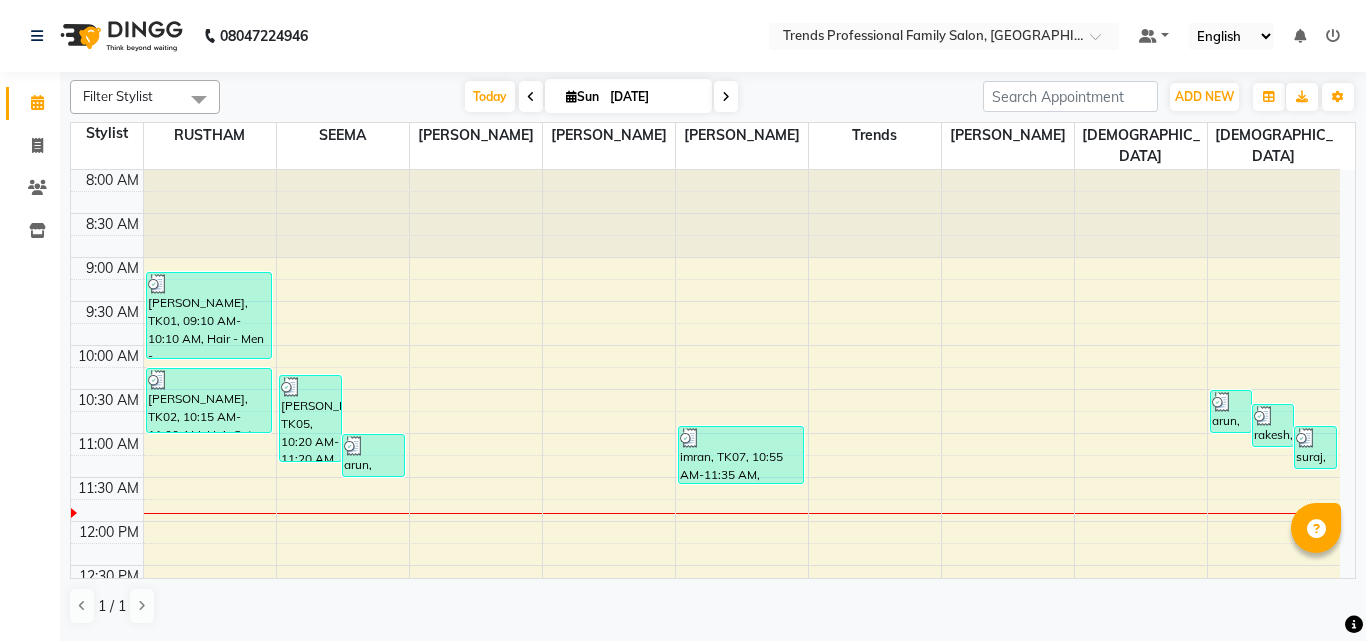 click on "Calendar  Invoice  Clients  Inventory Completed InProgress Upcoming Dropped Tentative Check-In Confirm Bookings Segments Page Builder" 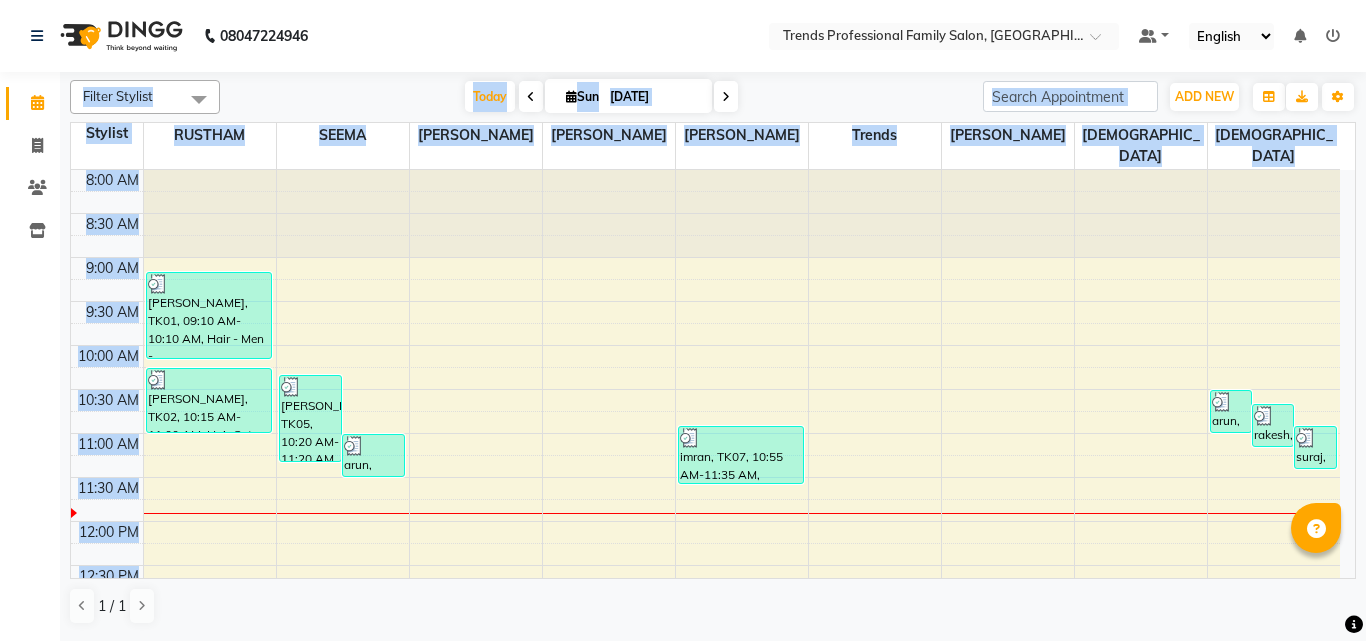 drag, startPoint x: 19, startPoint y: 465, endPoint x: 128, endPoint y: 547, distance: 136.40015 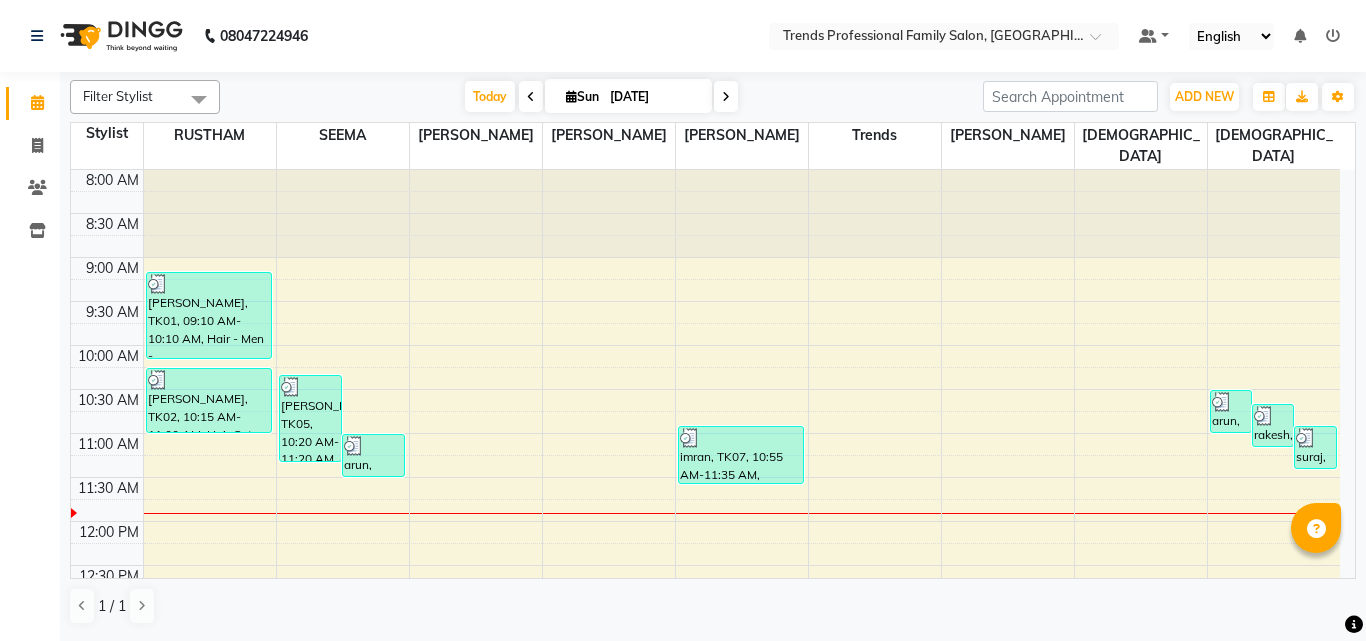 click on "Calendar  Invoice  Clients  Inventory Completed InProgress Upcoming Dropped Tentative Check-In Confirm Bookings Segments Page Builder" 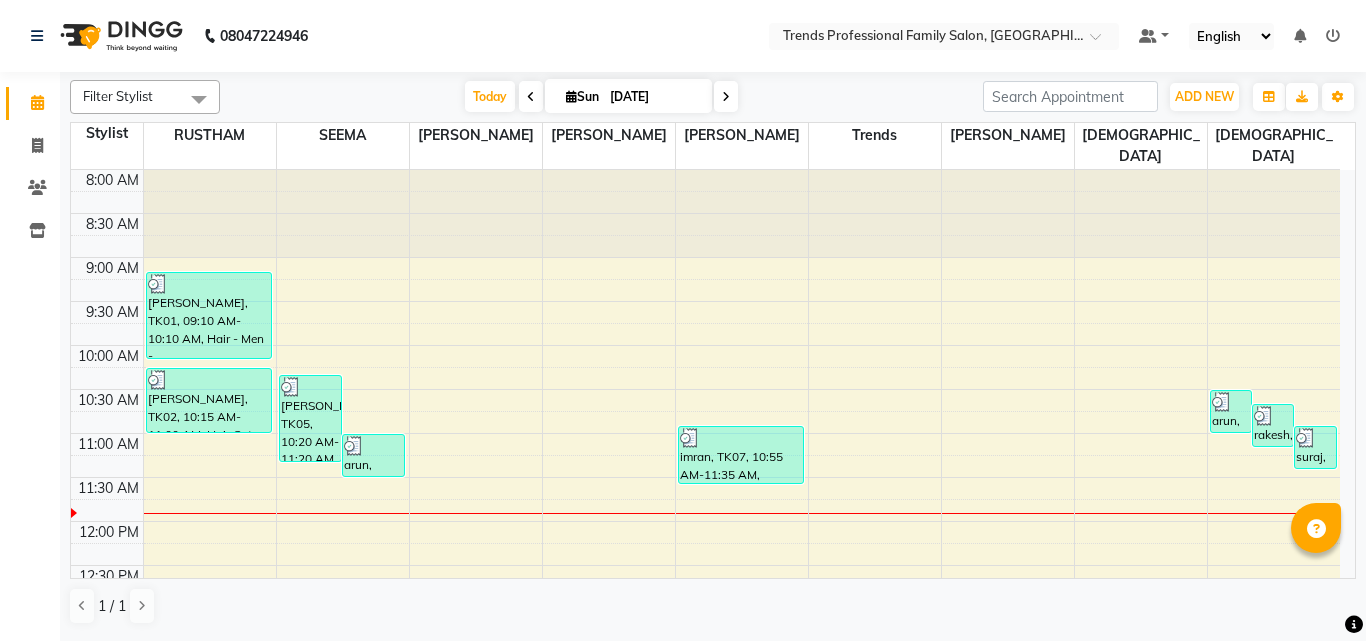 drag, startPoint x: 121, startPoint y: 467, endPoint x: 75, endPoint y: 466, distance: 46.010868 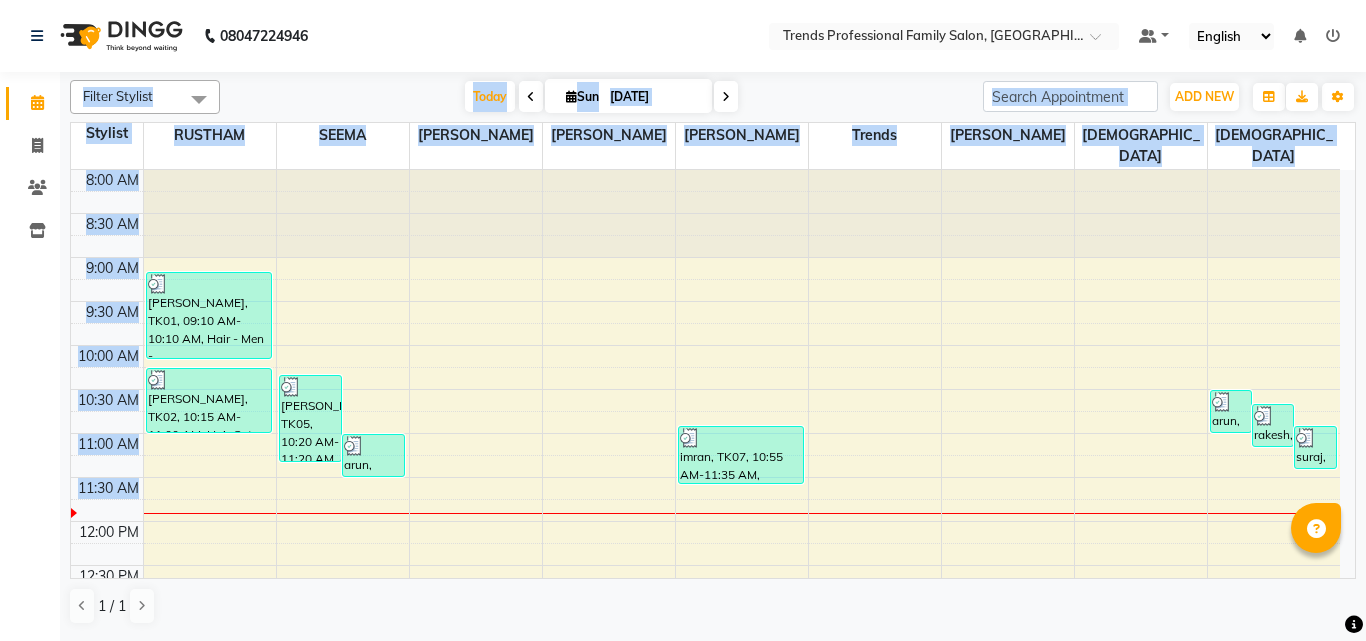 drag, startPoint x: 9, startPoint y: 478, endPoint x: 148, endPoint y: 486, distance: 139.23003 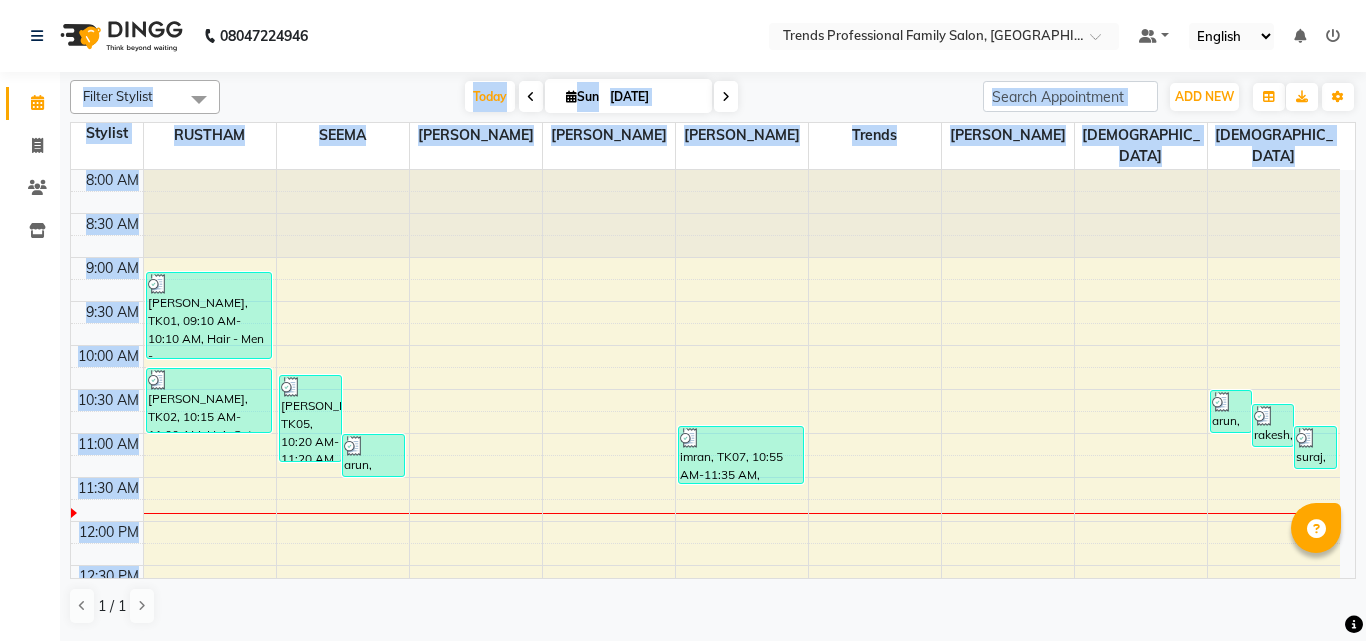 drag, startPoint x: 58, startPoint y: 491, endPoint x: 192, endPoint y: 558, distance: 149.81656 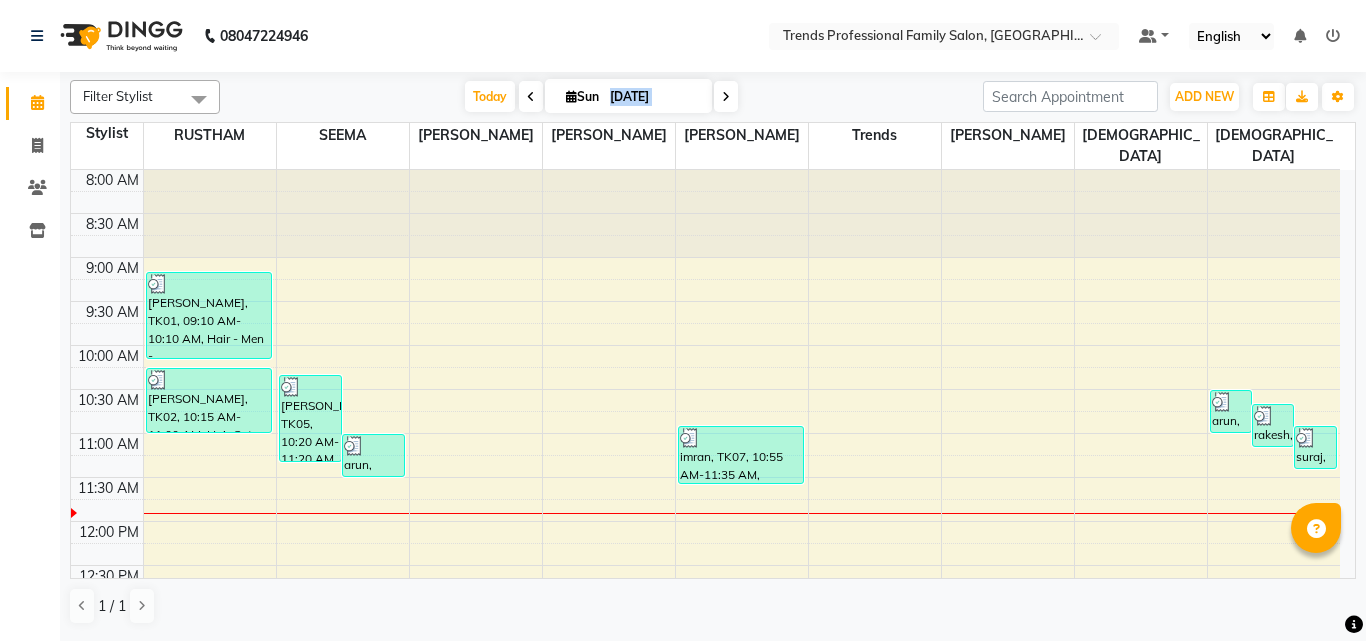 drag, startPoint x: 74, startPoint y: 451, endPoint x: 56, endPoint y: 450, distance: 18.027756 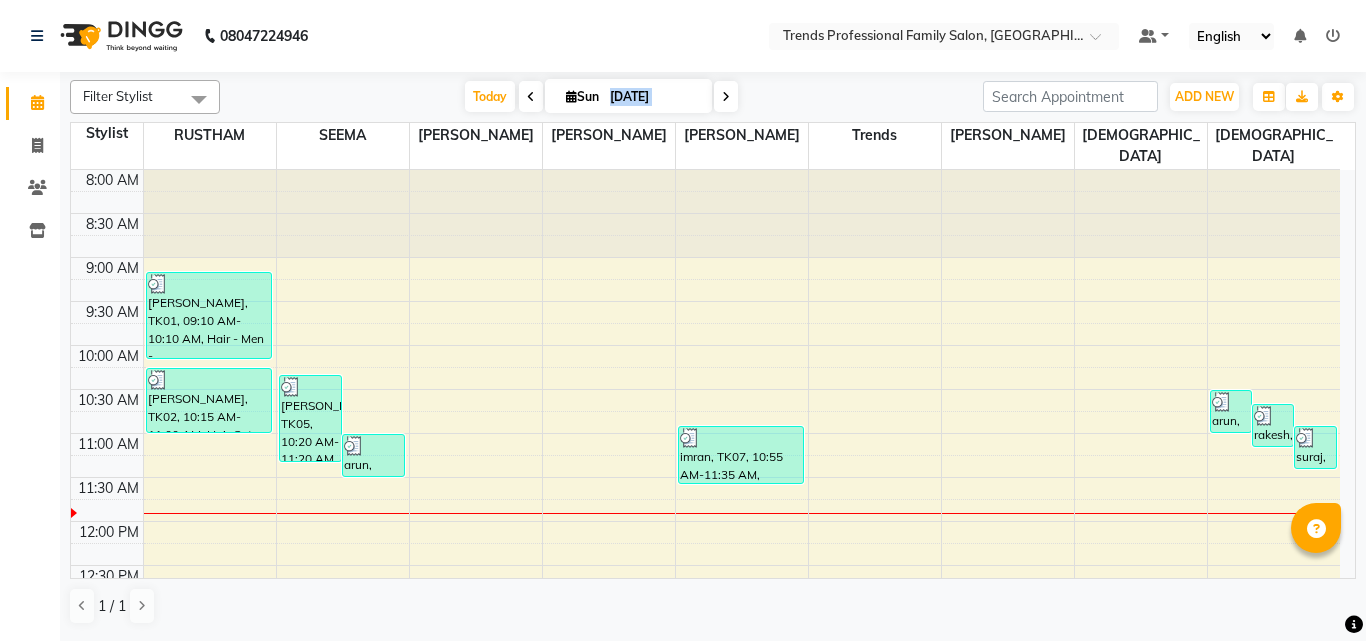 click at bounding box center [107, 466] 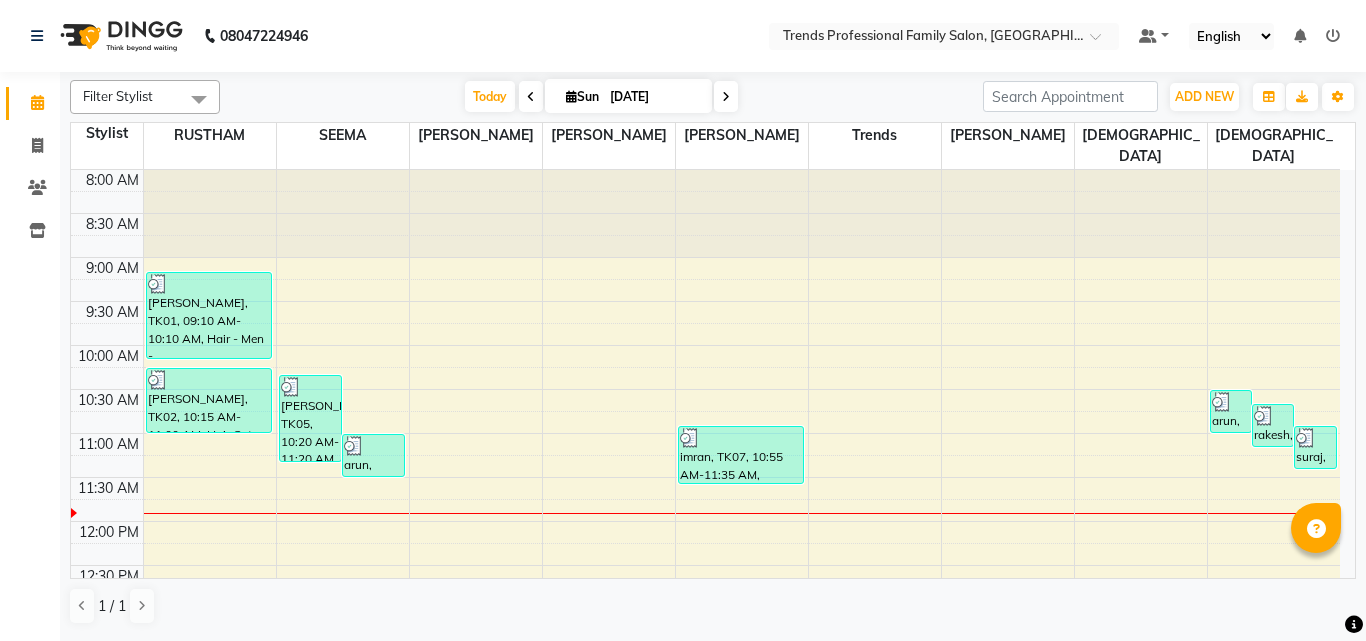 click on "Calendar  Invoice  Clients  Inventory Completed InProgress Upcoming Dropped Tentative Check-In Confirm Bookings Segments Page Builder" 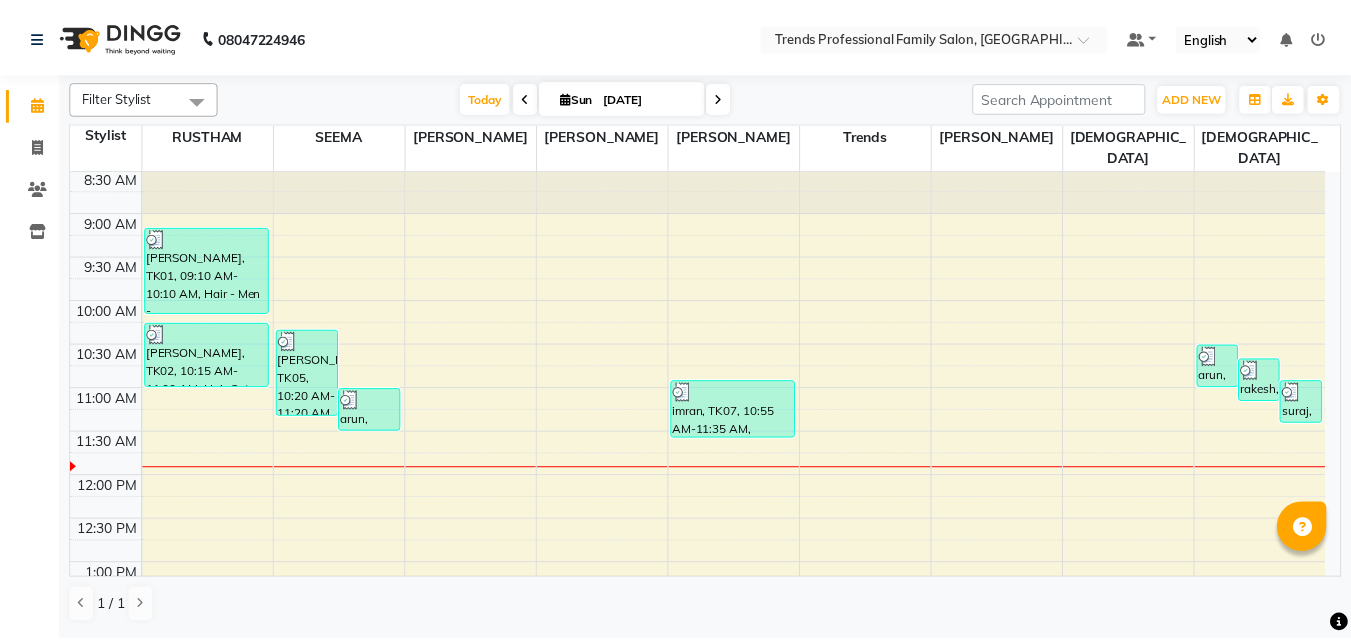 scroll, scrollTop: 0, scrollLeft: 0, axis: both 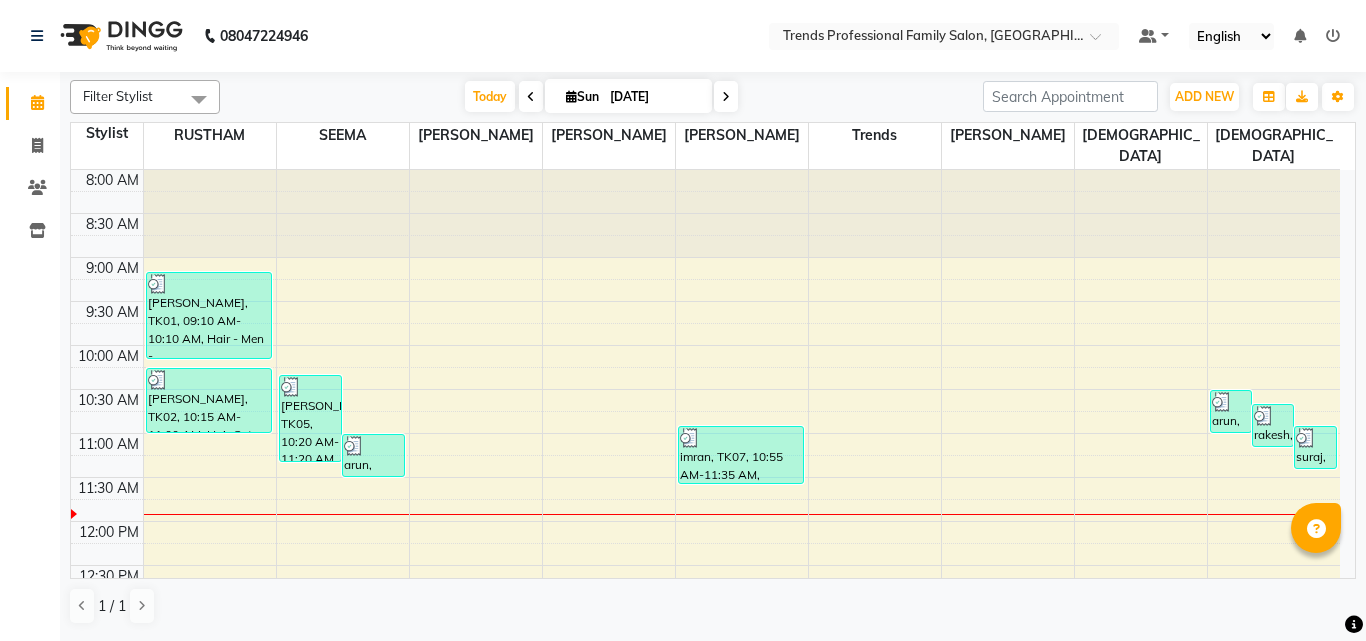 drag, startPoint x: 103, startPoint y: 159, endPoint x: 126, endPoint y: 159, distance: 23 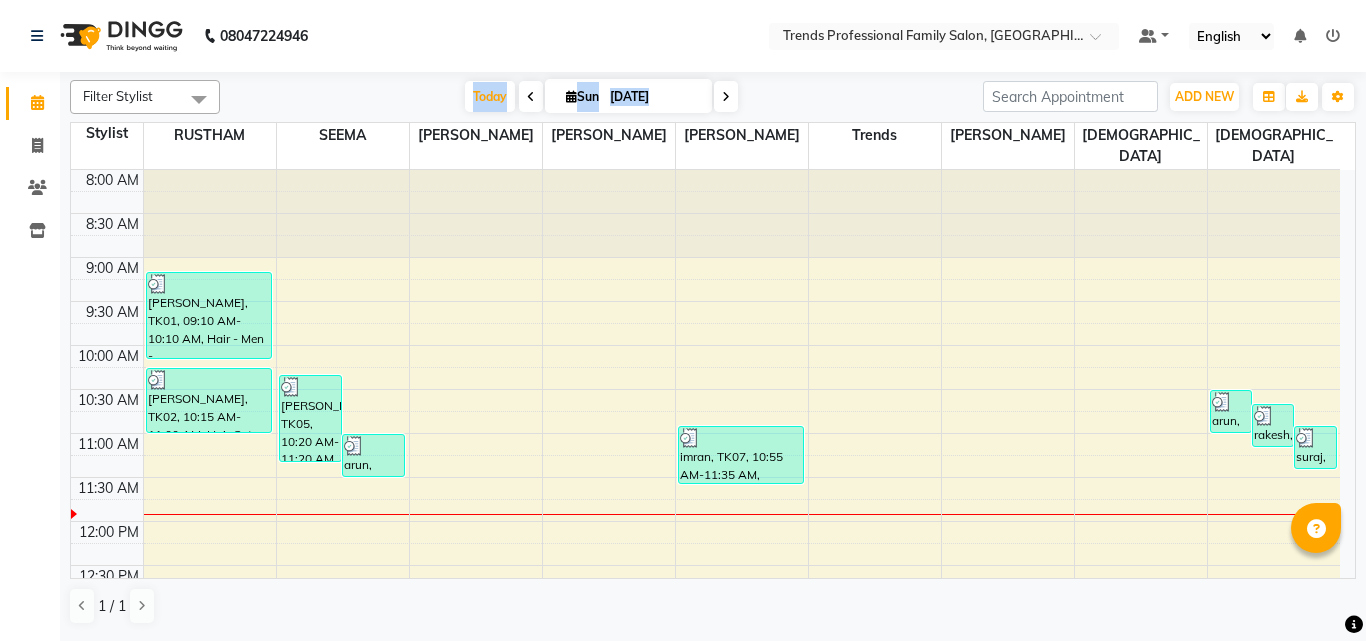 drag, startPoint x: 417, startPoint y: 79, endPoint x: 748, endPoint y: 96, distance: 331.43628 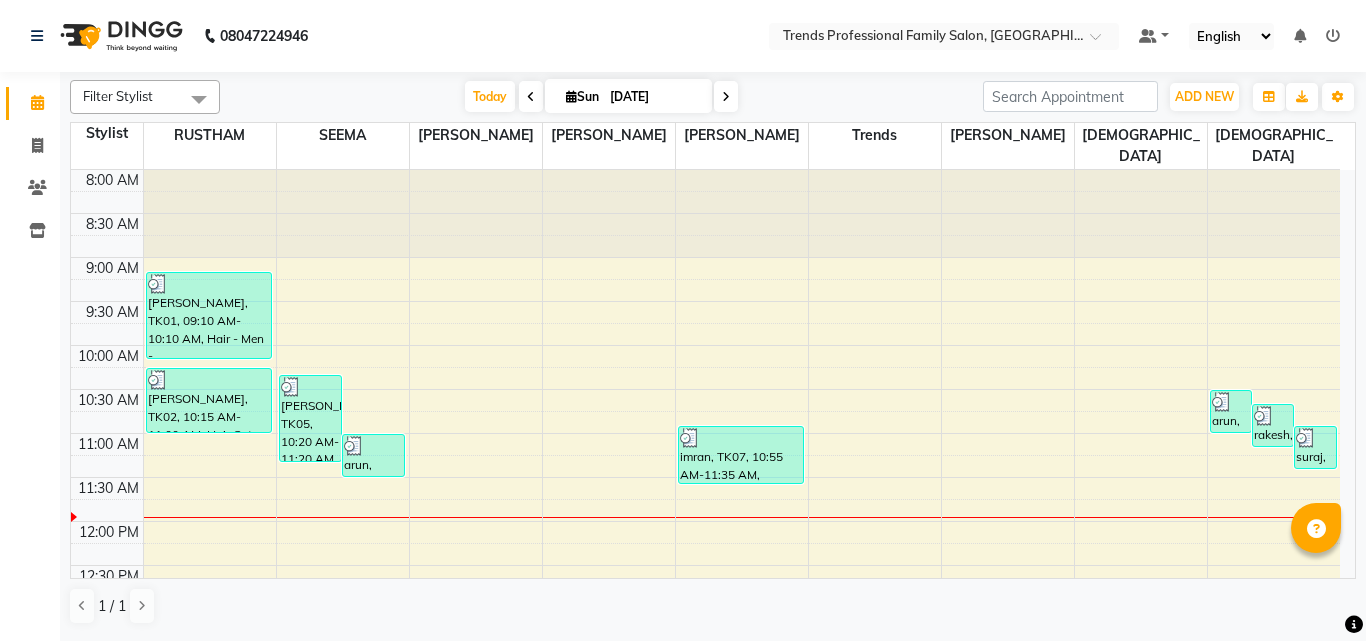 click on "08047224946 Select Location × Trends Professional Family Salon, Nelamangala Default Panel My Panel English ENGLISH Español العربية मराठी हिंदी ગુજરાતી தமிழ் 中文 Notifications nothing to show" 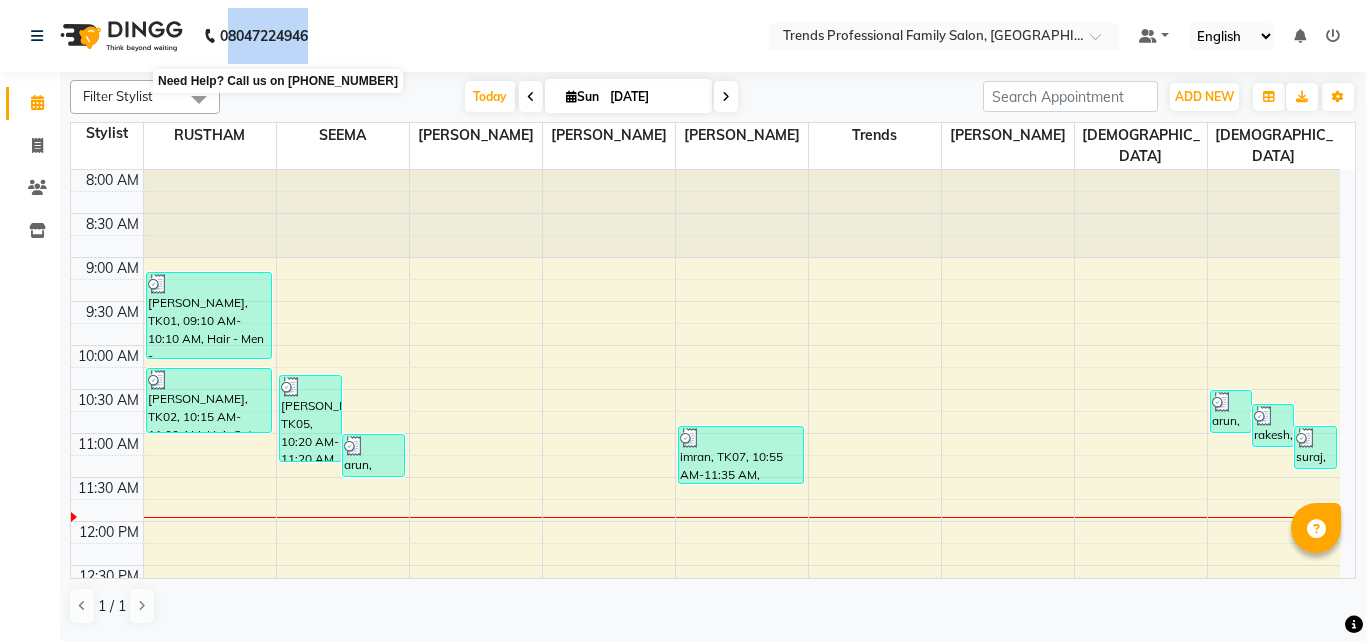 drag, startPoint x: 383, startPoint y: 30, endPoint x: 231, endPoint y: 39, distance: 152.26622 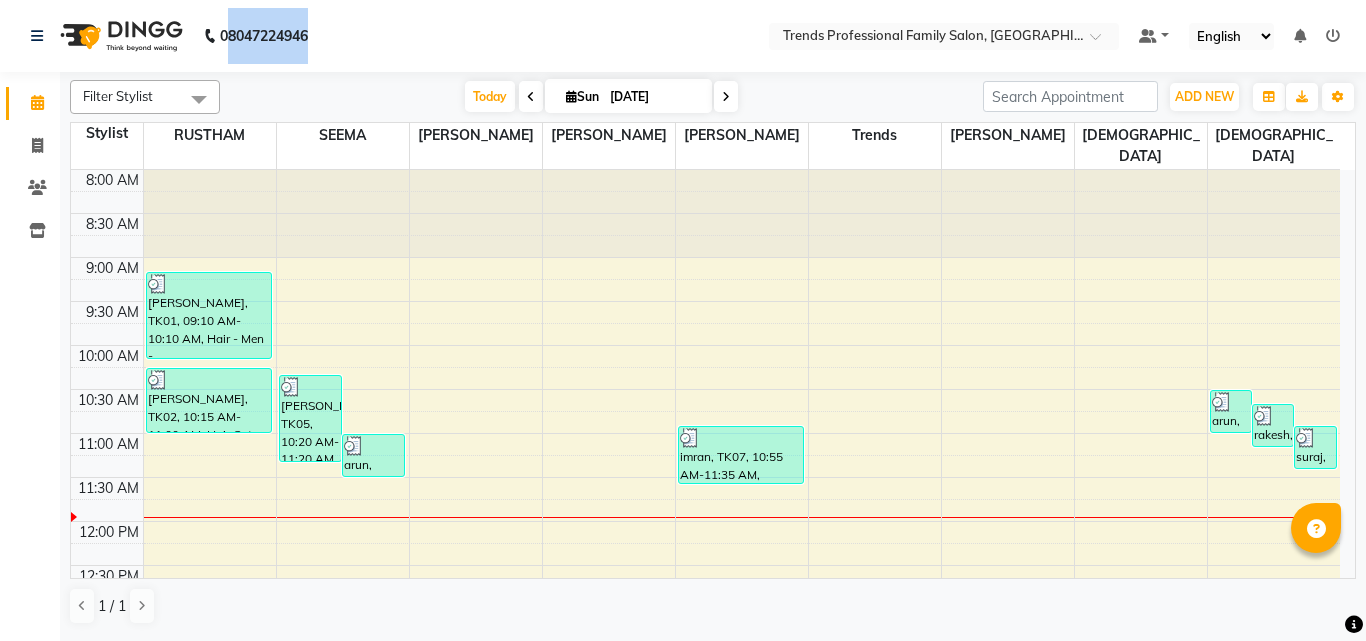 click on "08047224946 Select Location × Trends Professional Family Salon, Nelamangala Default Panel My Panel English ENGLISH Español العربية मराठी हिंदी ગુજરાતી தமிழ் 中文 Notifications nothing to show" 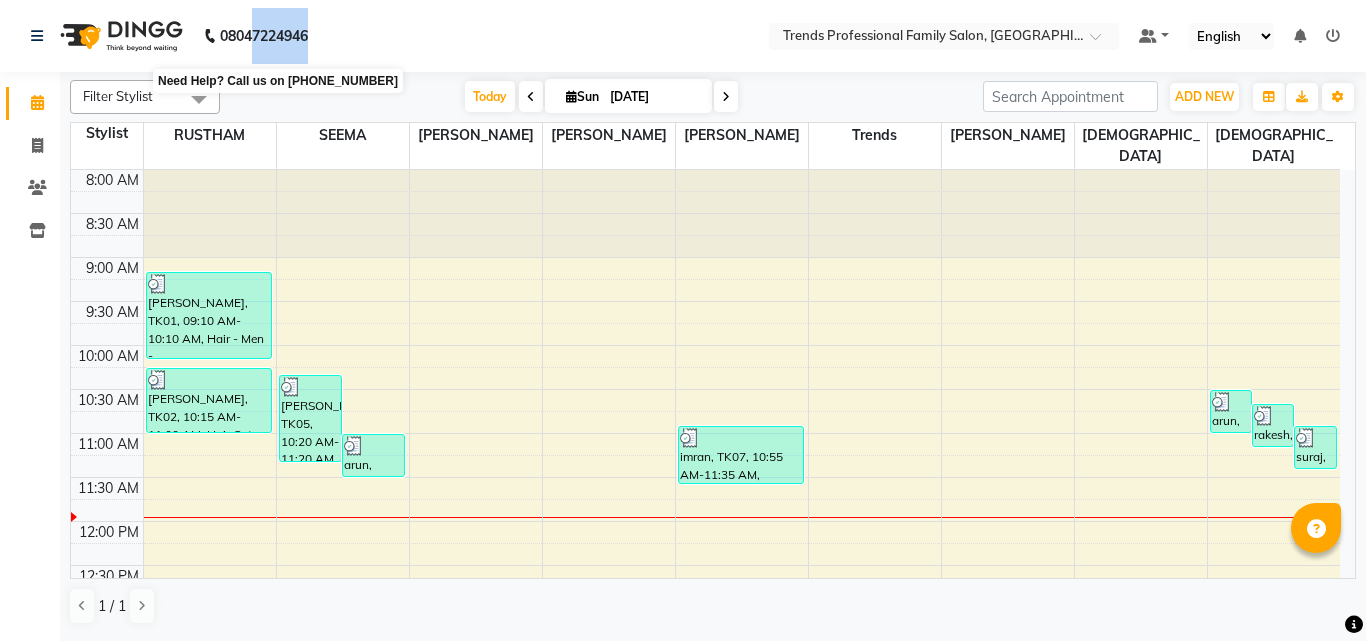 drag, startPoint x: 255, startPoint y: 36, endPoint x: 311, endPoint y: 37, distance: 56.008926 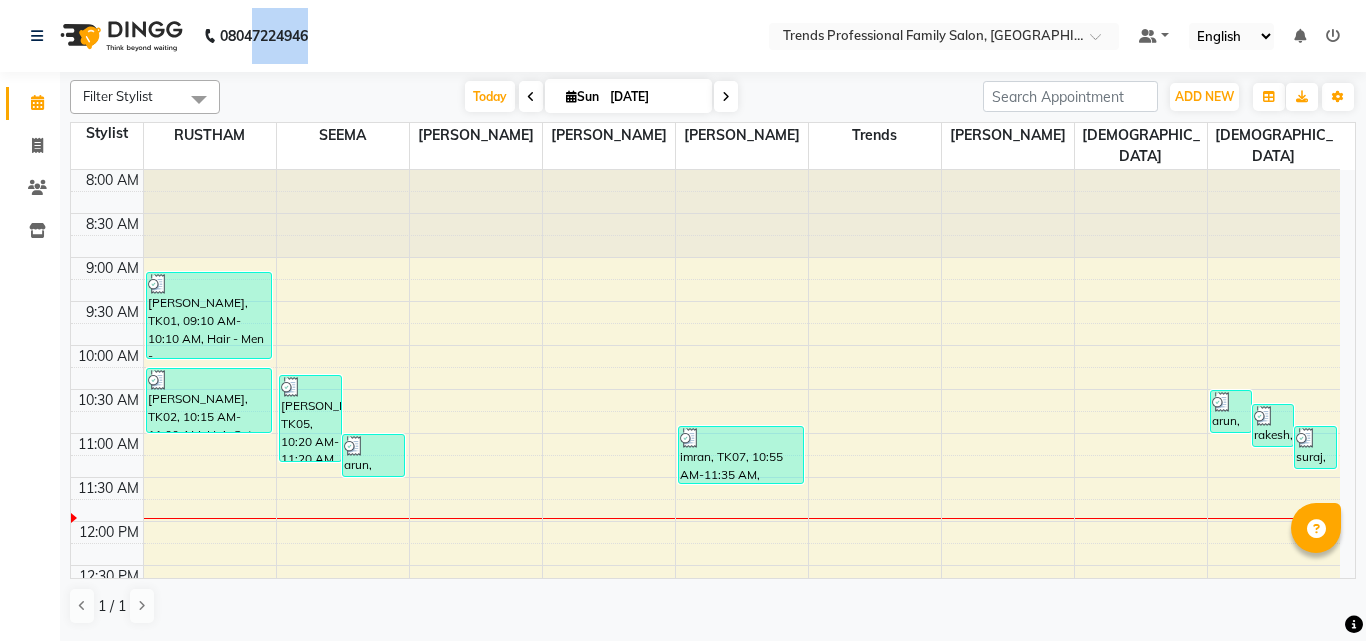 click on "08047224946 Select Location × Trends Professional Family Salon, Nelamangala Default Panel My Panel English ENGLISH Español العربية मराठी हिंदी ગુજરાતી தமிழ் 中文 Notifications nothing to show" 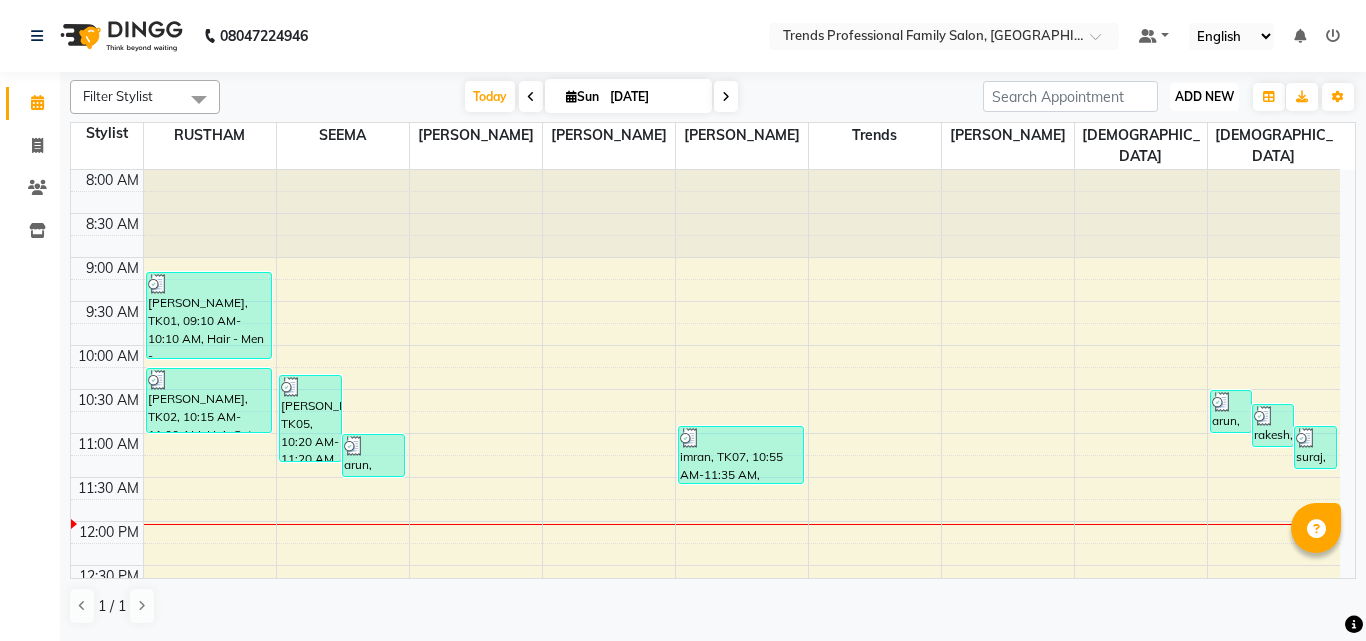 click on "ADD NEW" at bounding box center (1204, 96) 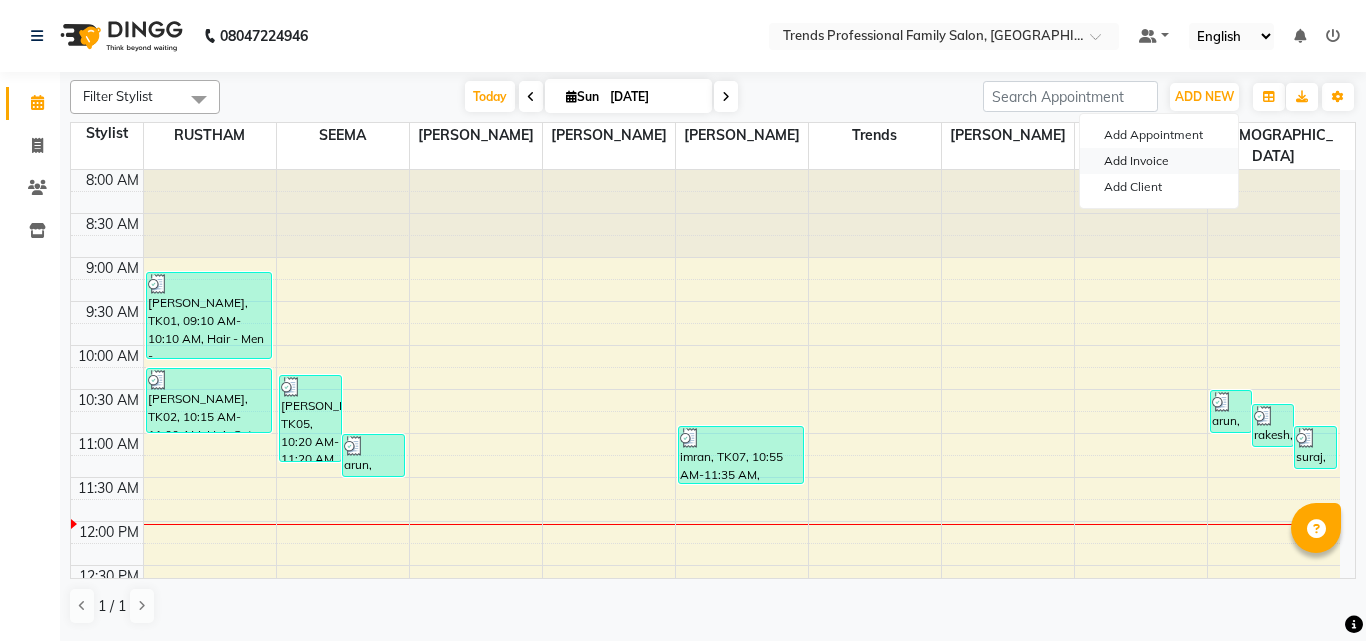 click on "Add Invoice" at bounding box center (1159, 161) 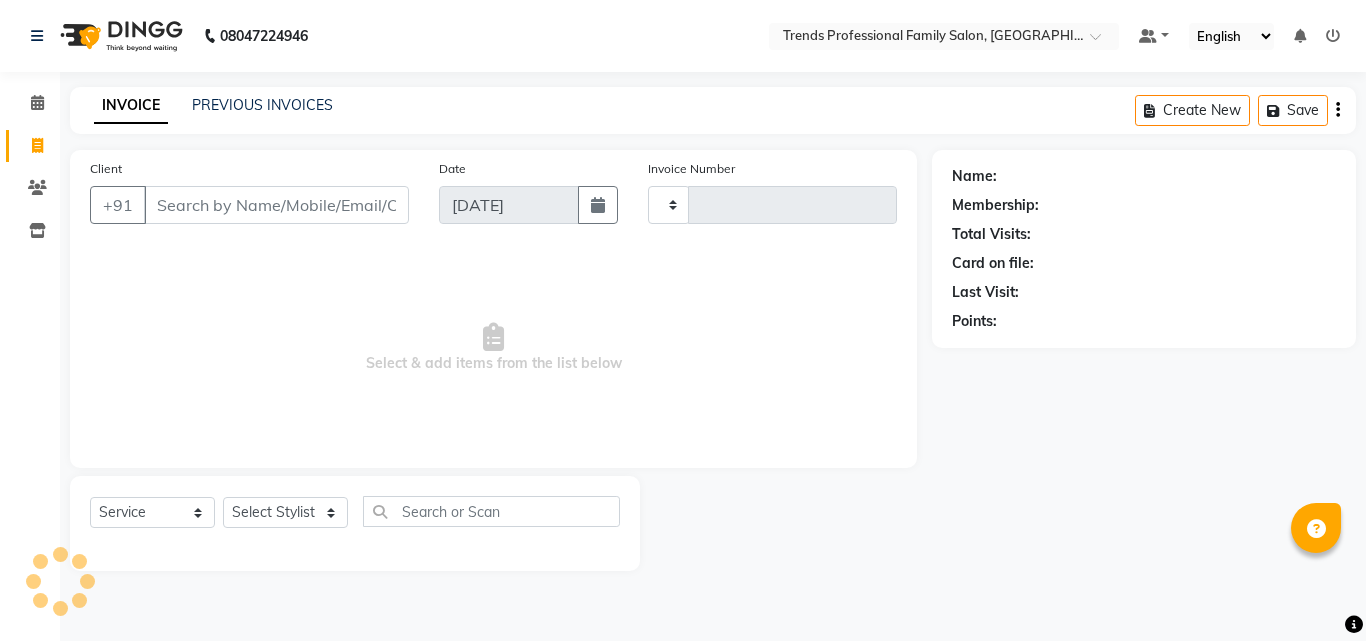 type on "2002" 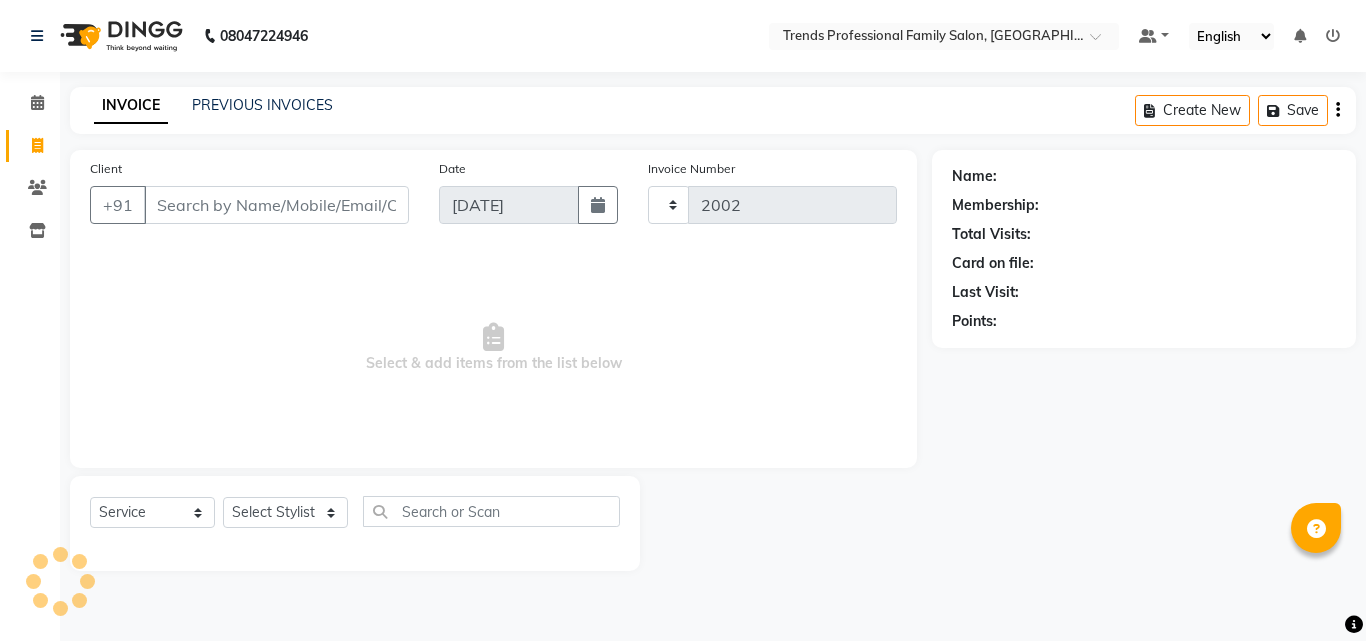 select on "7345" 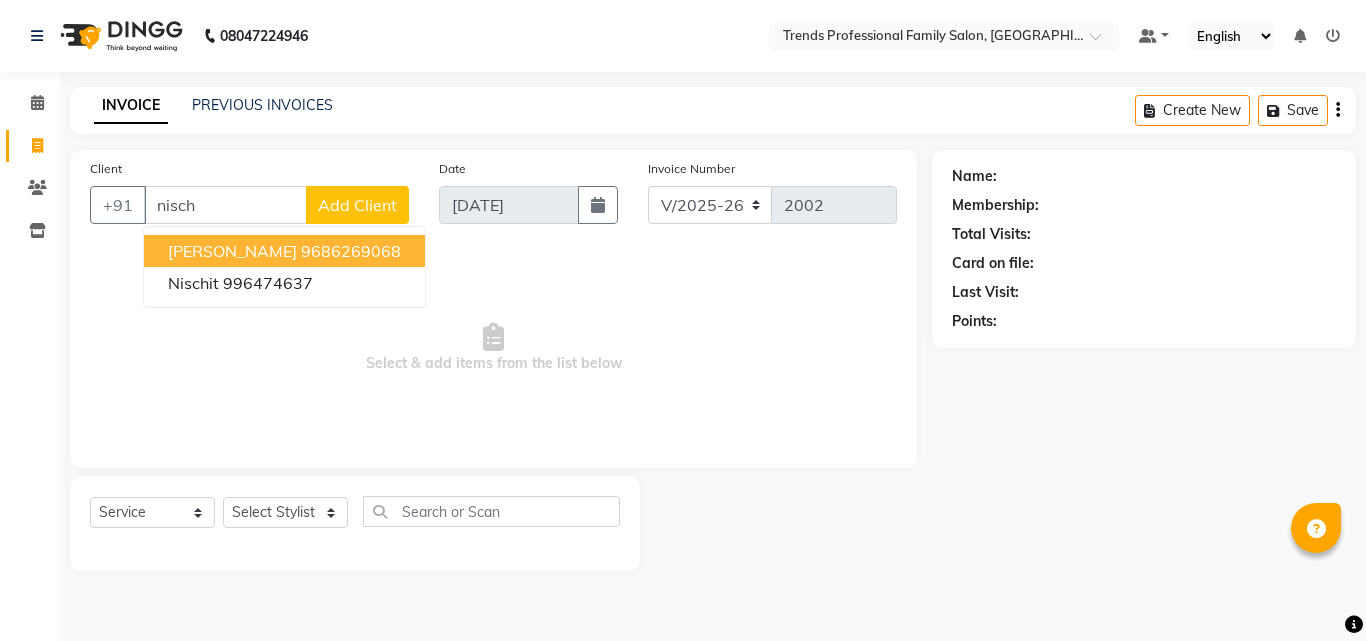 click on "9686269068" at bounding box center (351, 251) 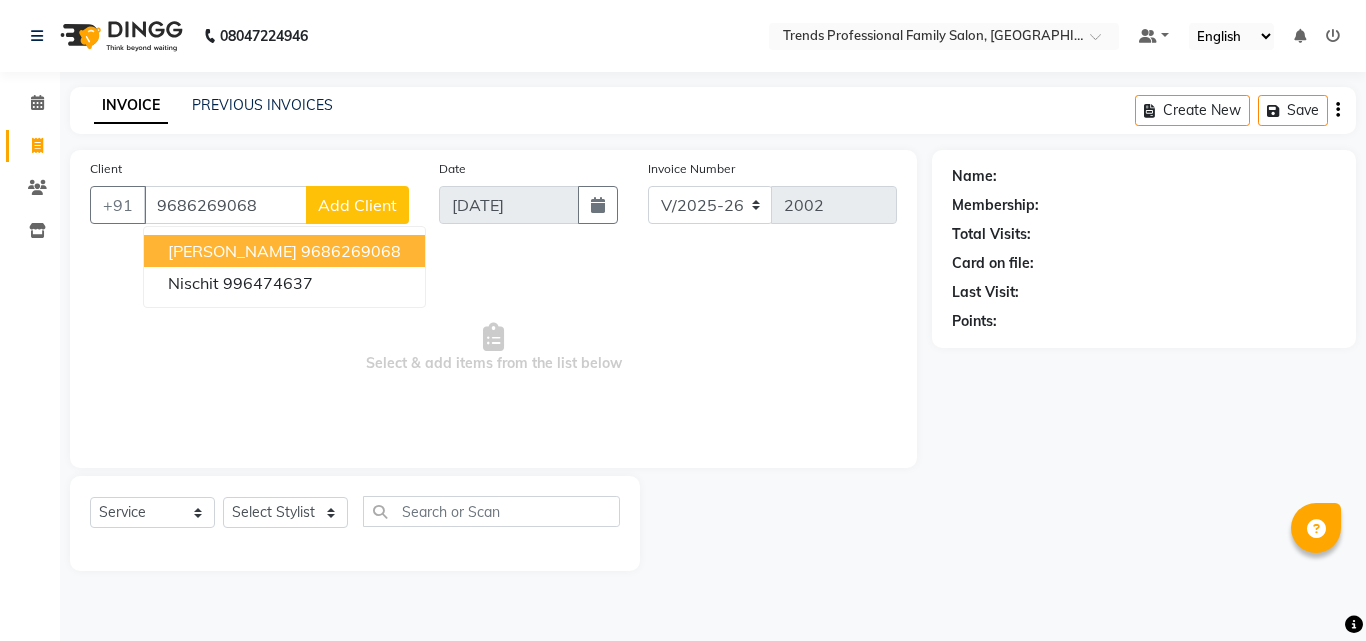 type on "9686269068" 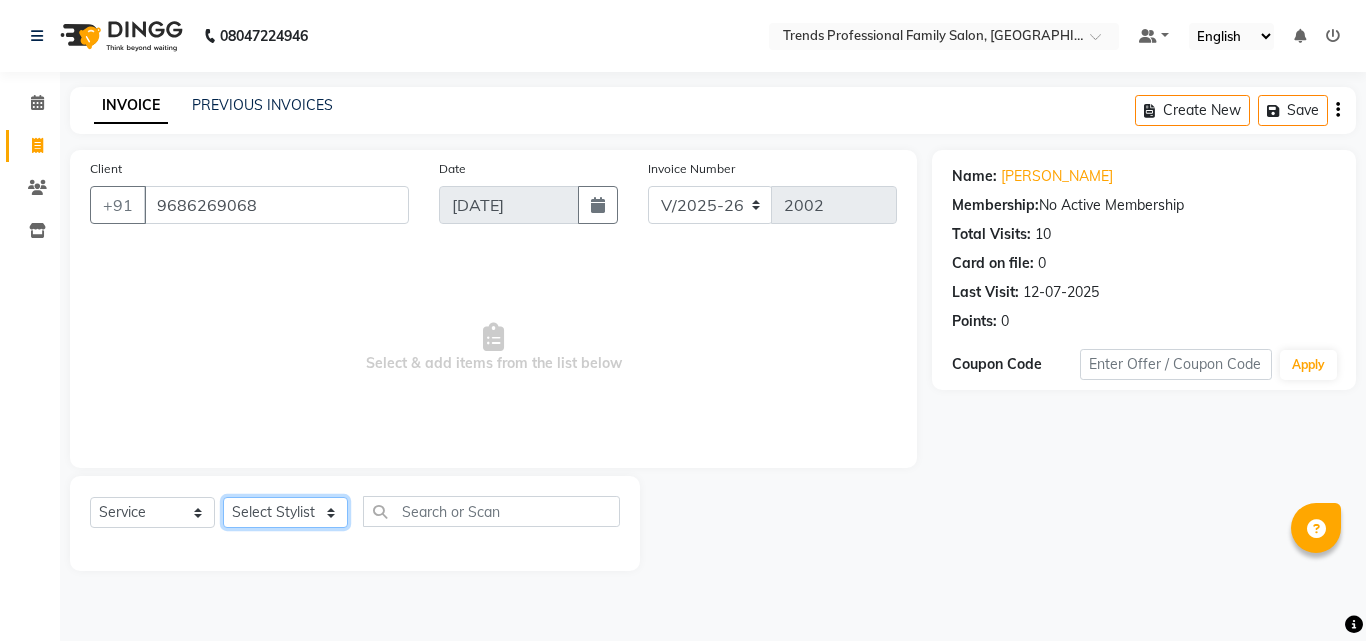 click on "Select Stylist [PERSON_NAME] [PERSON_NAME] [PERSON_NAME] [PERSON_NAME] [DEMOGRAPHIC_DATA][PERSON_NAME] Sumika Trends" 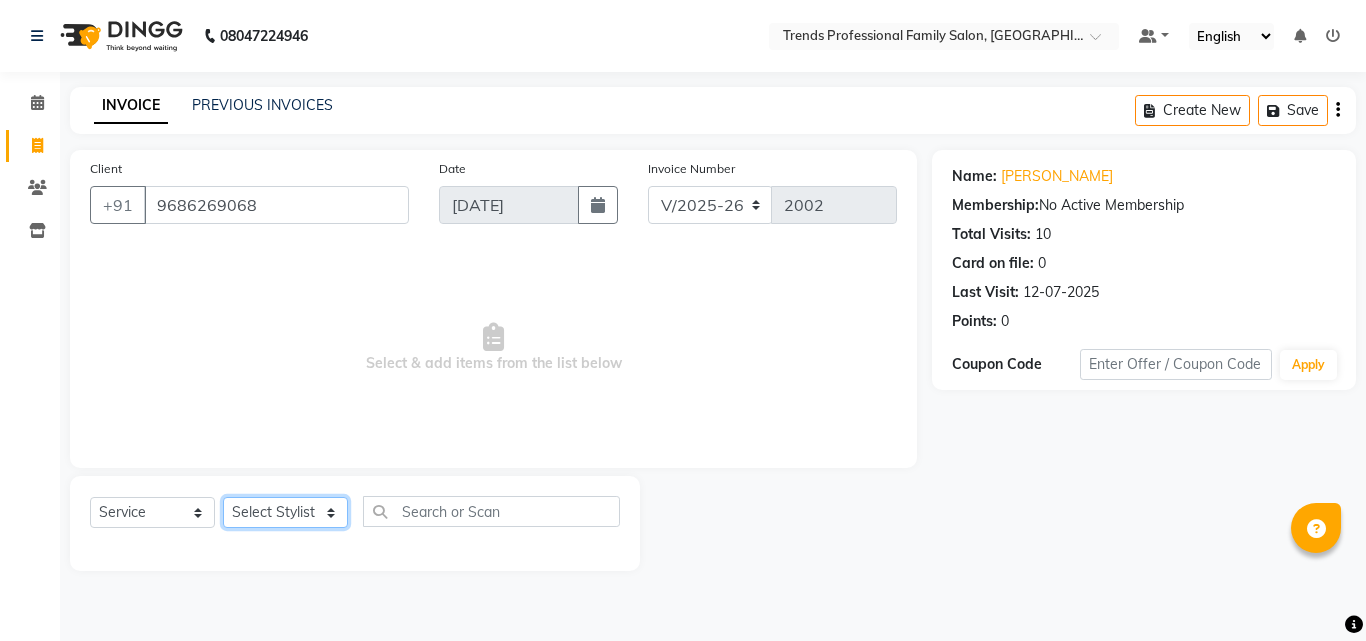 select on "72180" 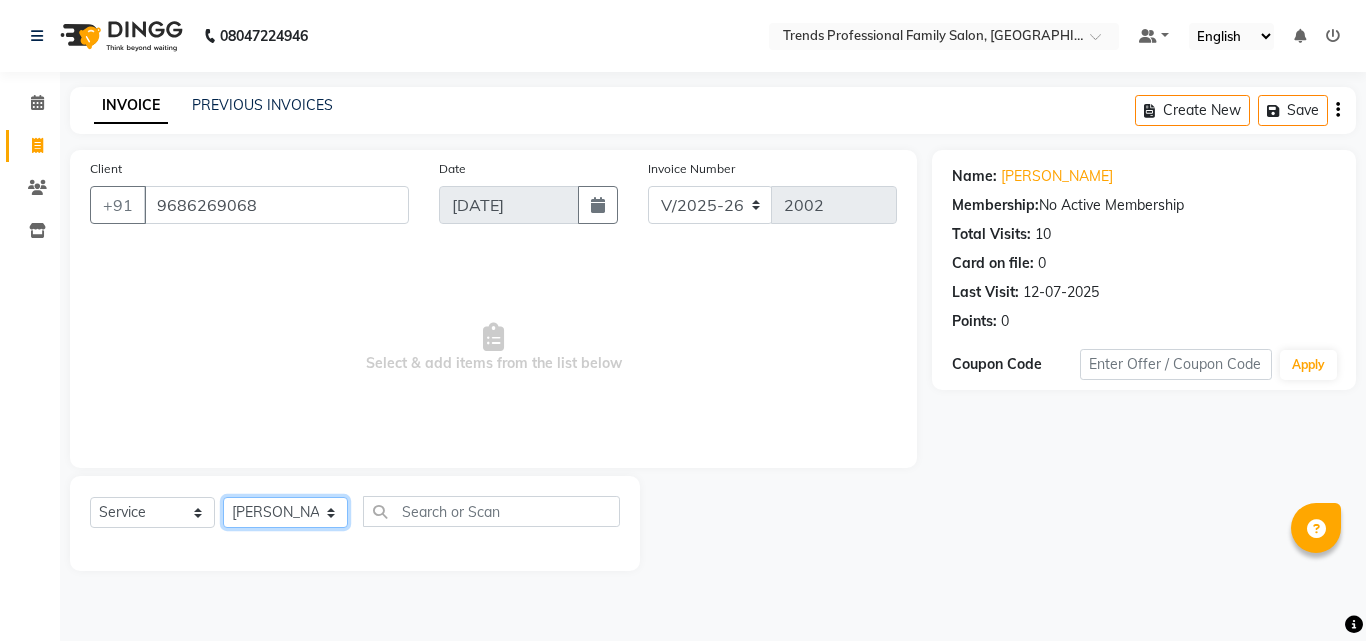 click on "Select Stylist [PERSON_NAME] [PERSON_NAME] [PERSON_NAME] [PERSON_NAME] [DEMOGRAPHIC_DATA][PERSON_NAME] Sumika Trends" 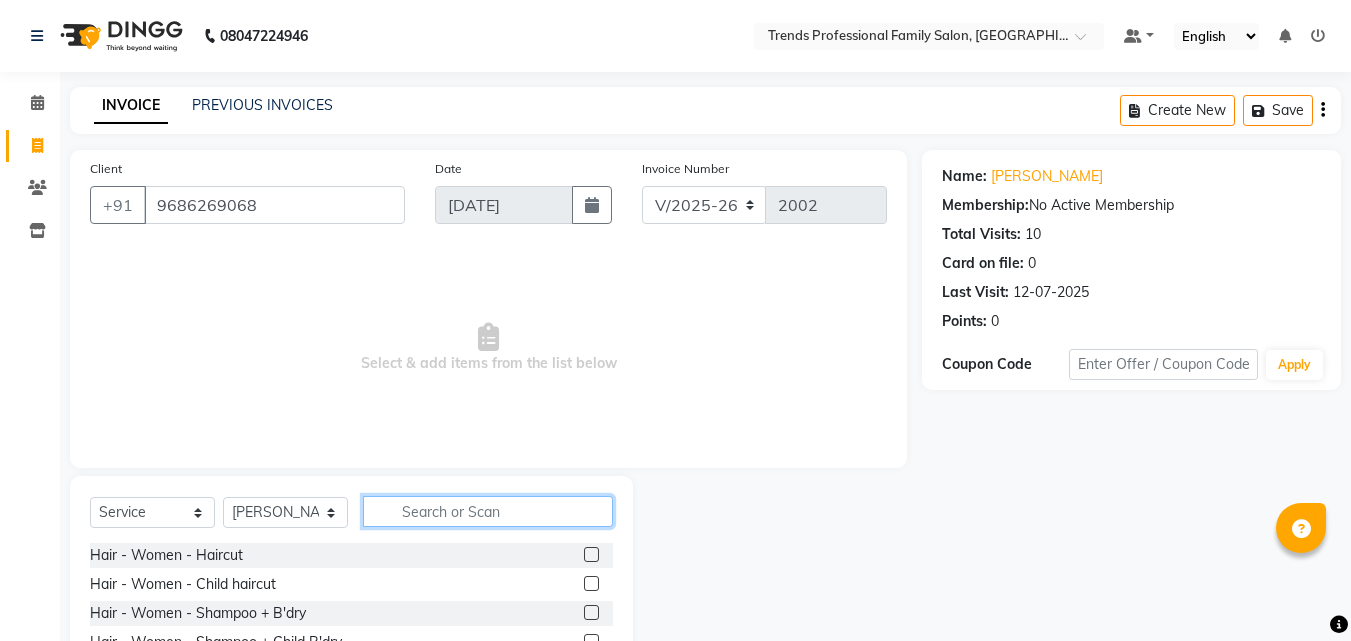 click 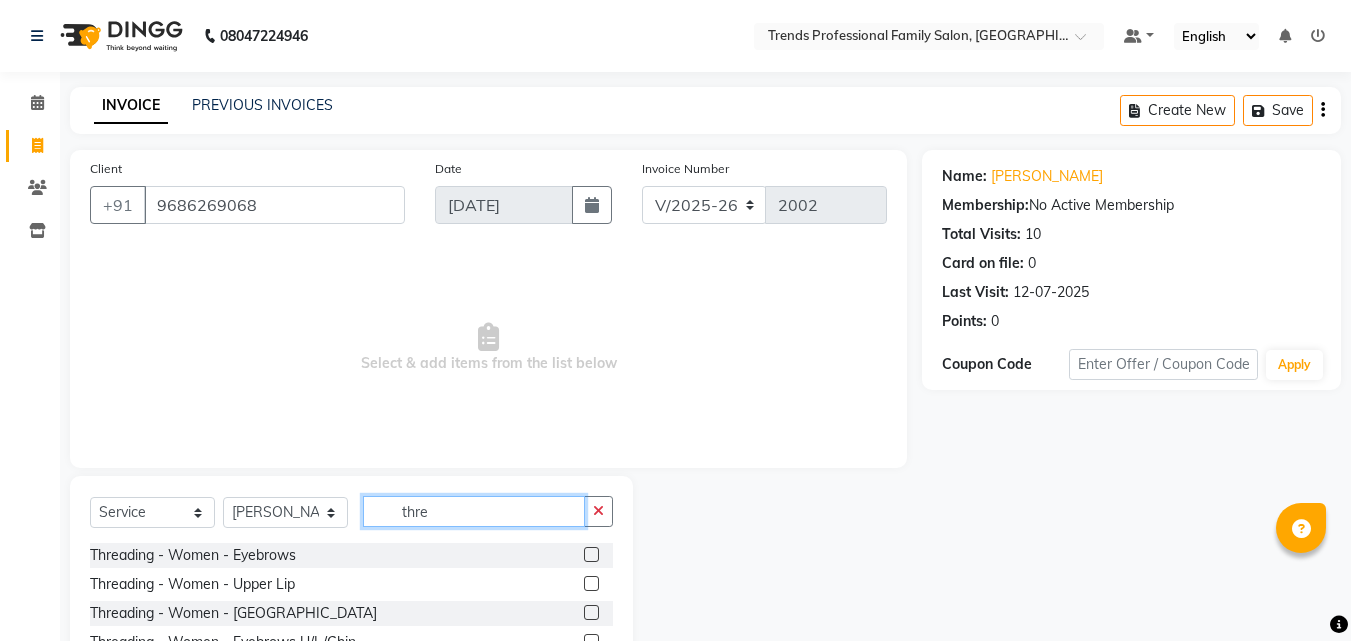 type on "thre" 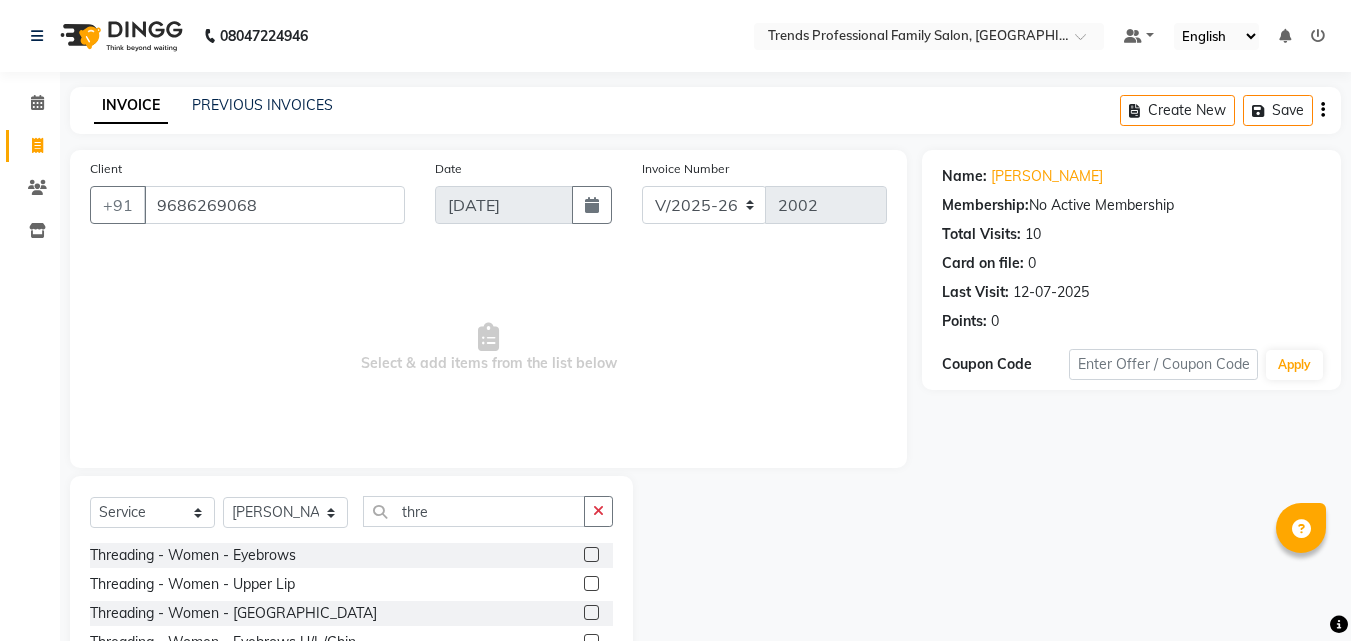 click on "Threading - Women - Eyebrows" 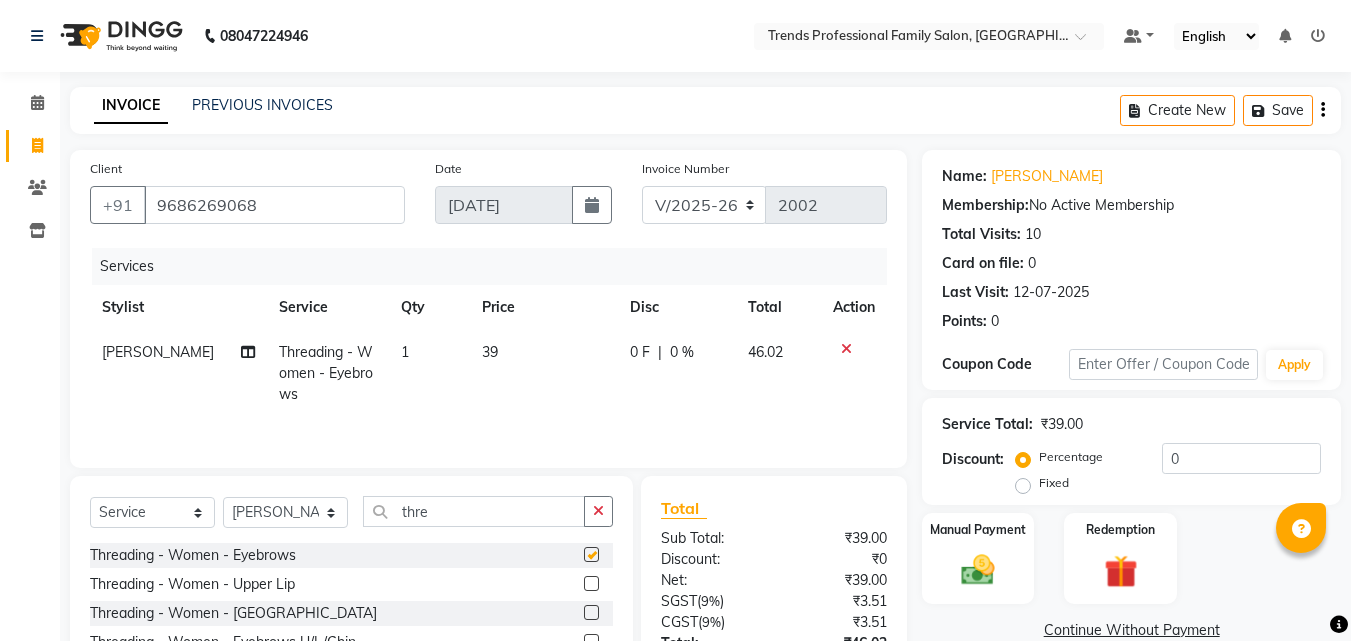 checkbox on "false" 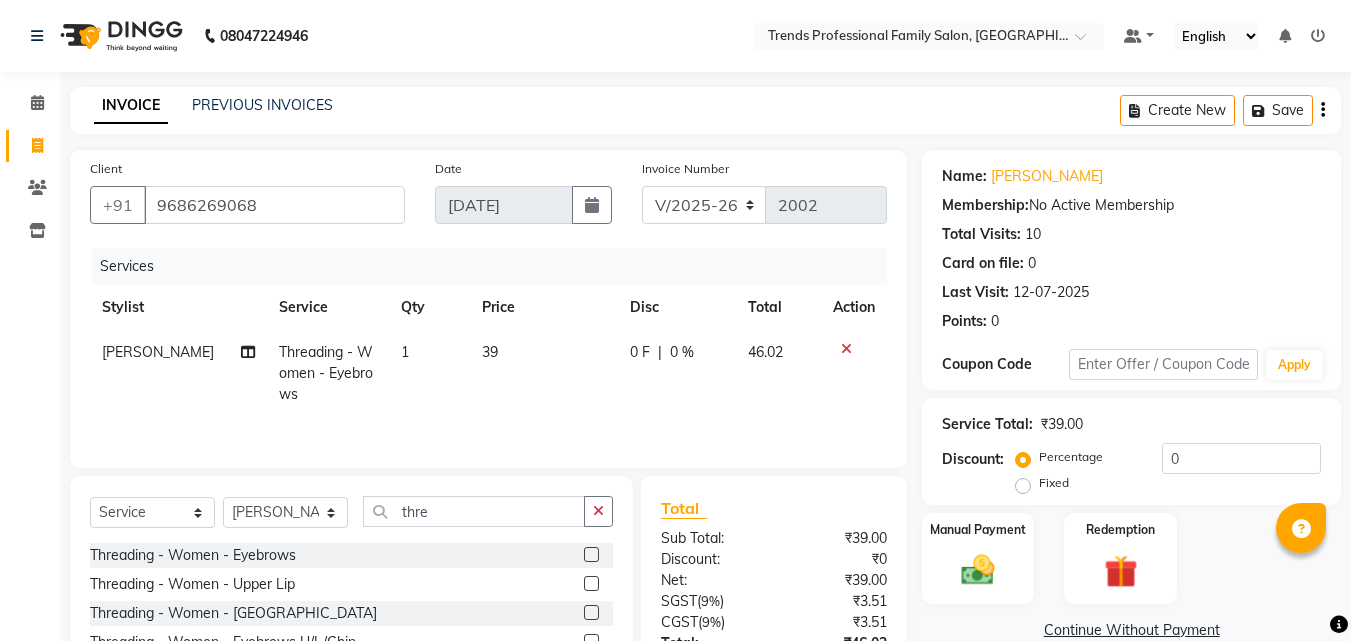 scroll, scrollTop: 160, scrollLeft: 0, axis: vertical 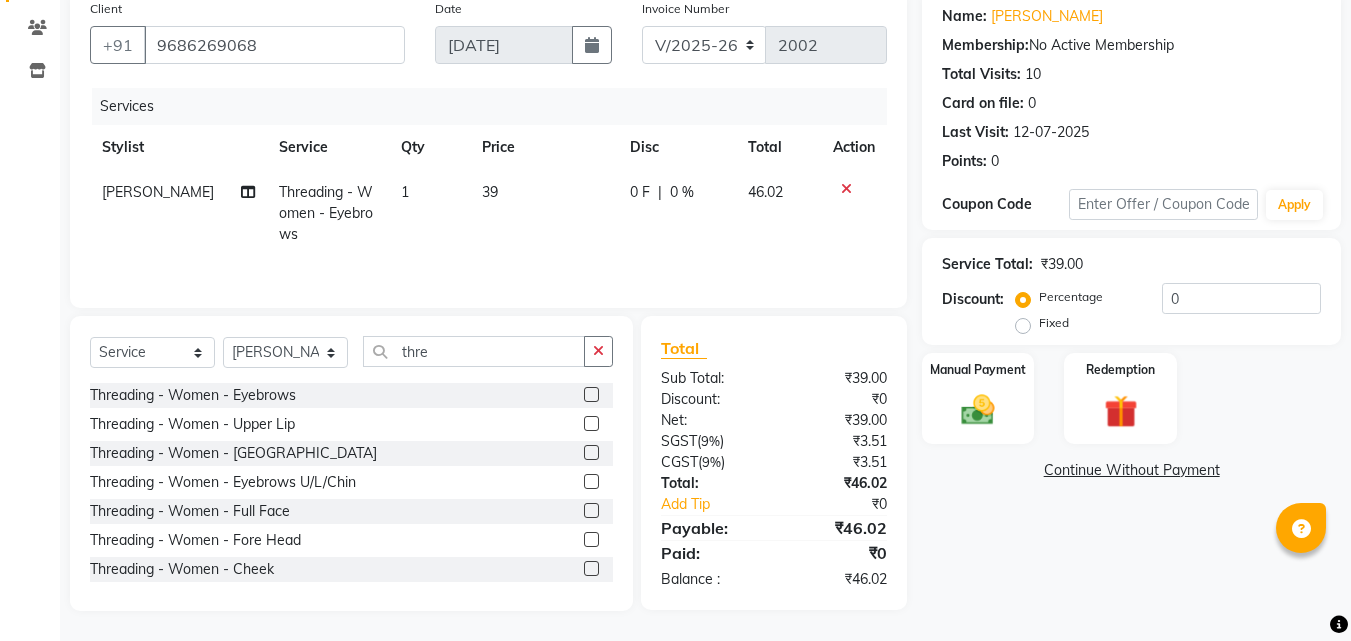 click 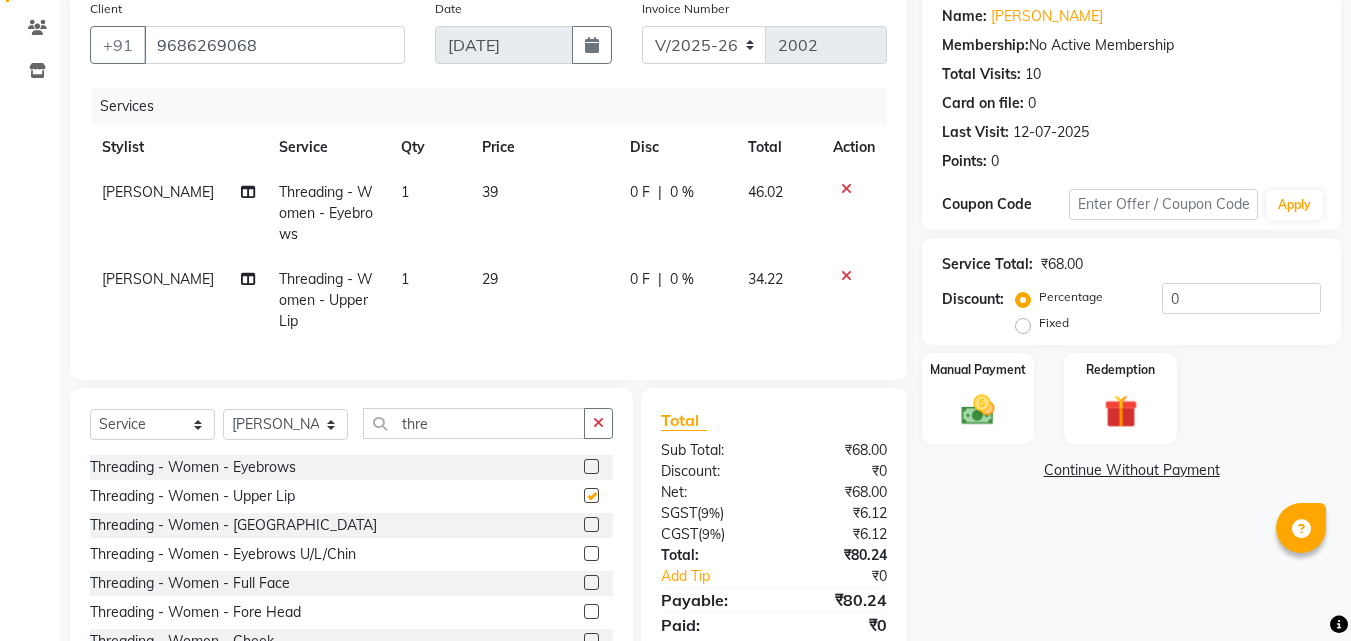 scroll, scrollTop: 157, scrollLeft: 0, axis: vertical 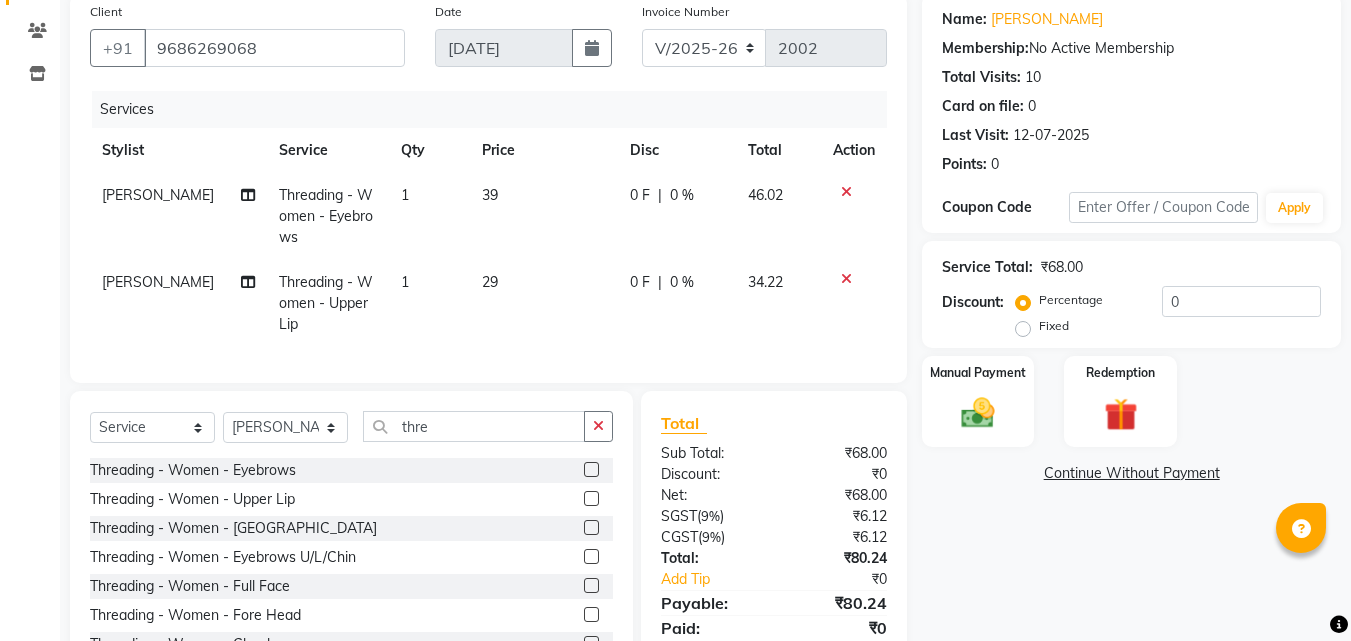 checkbox on "false" 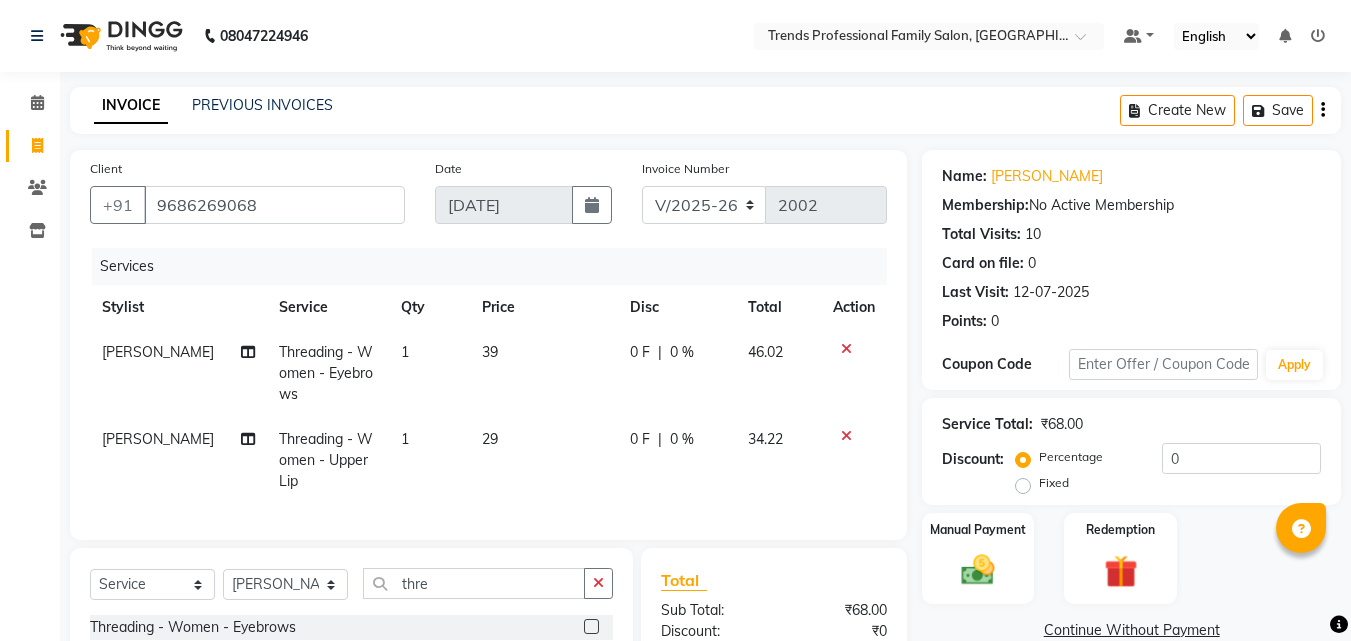 scroll, scrollTop: 247, scrollLeft: 0, axis: vertical 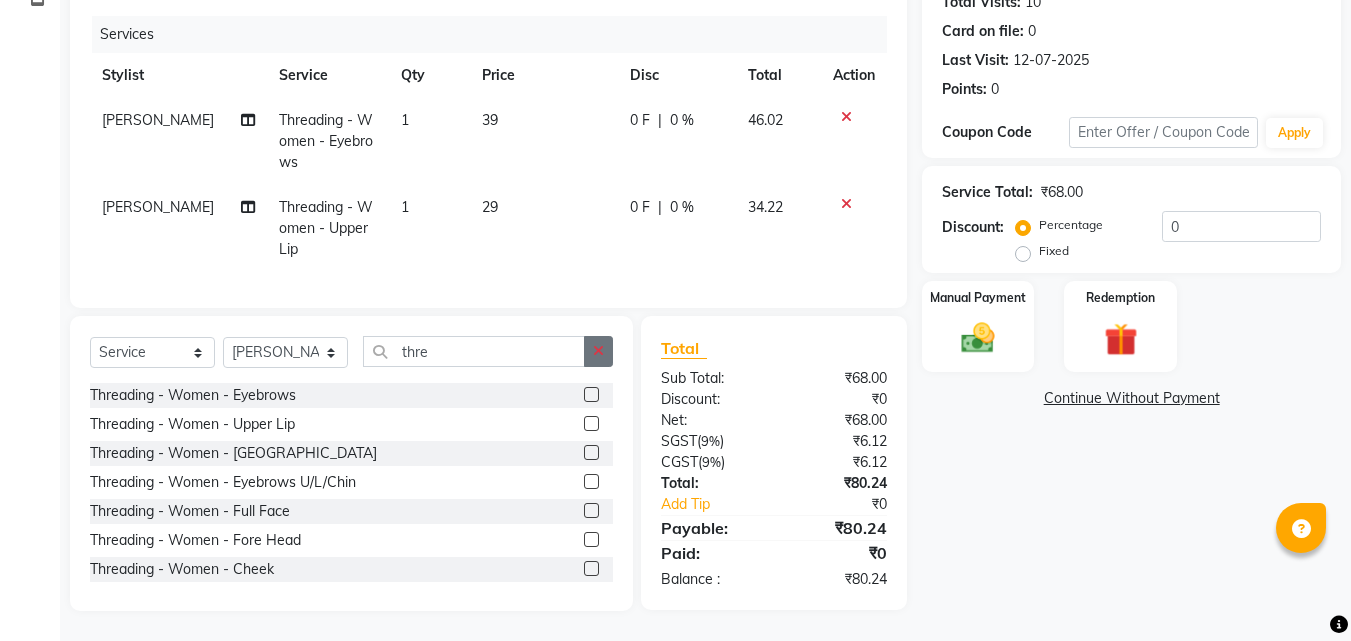 click 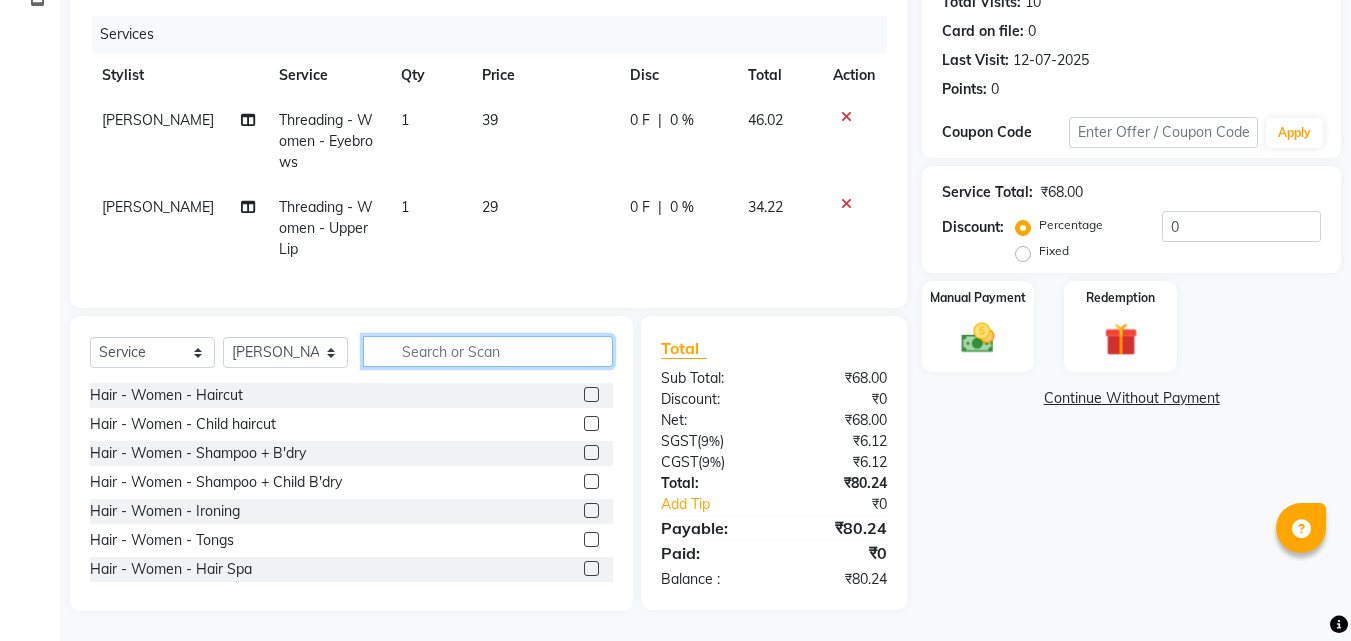 click 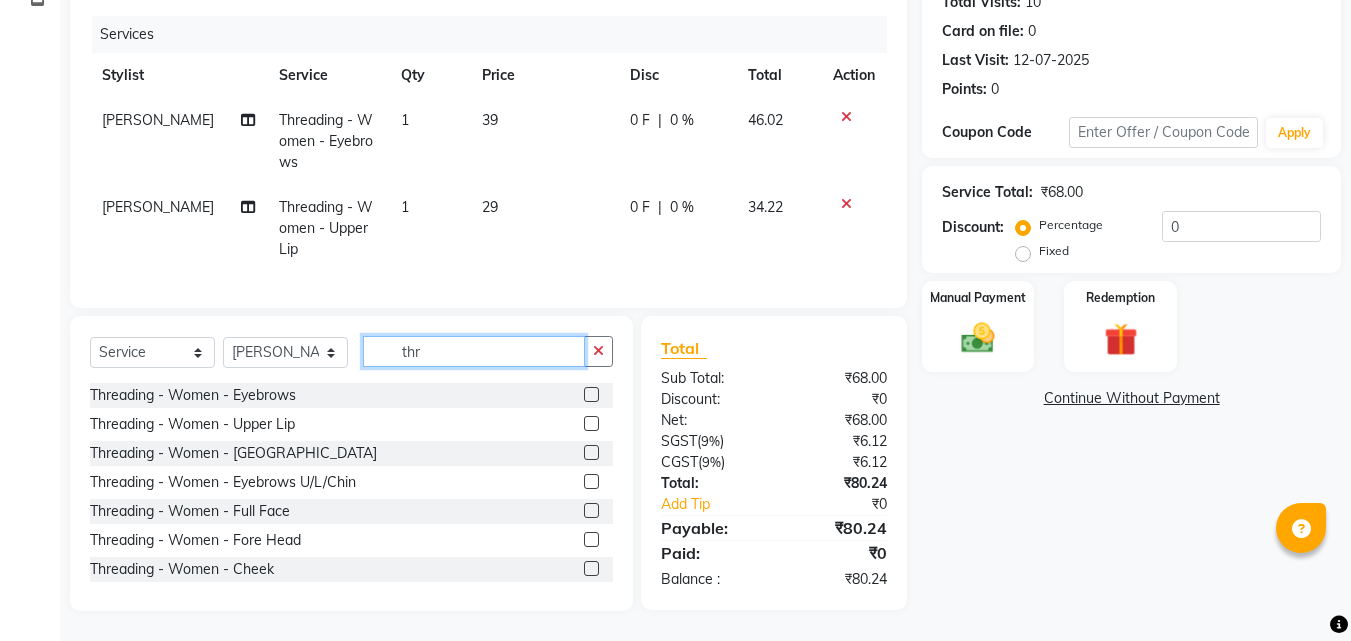 type on "thr" 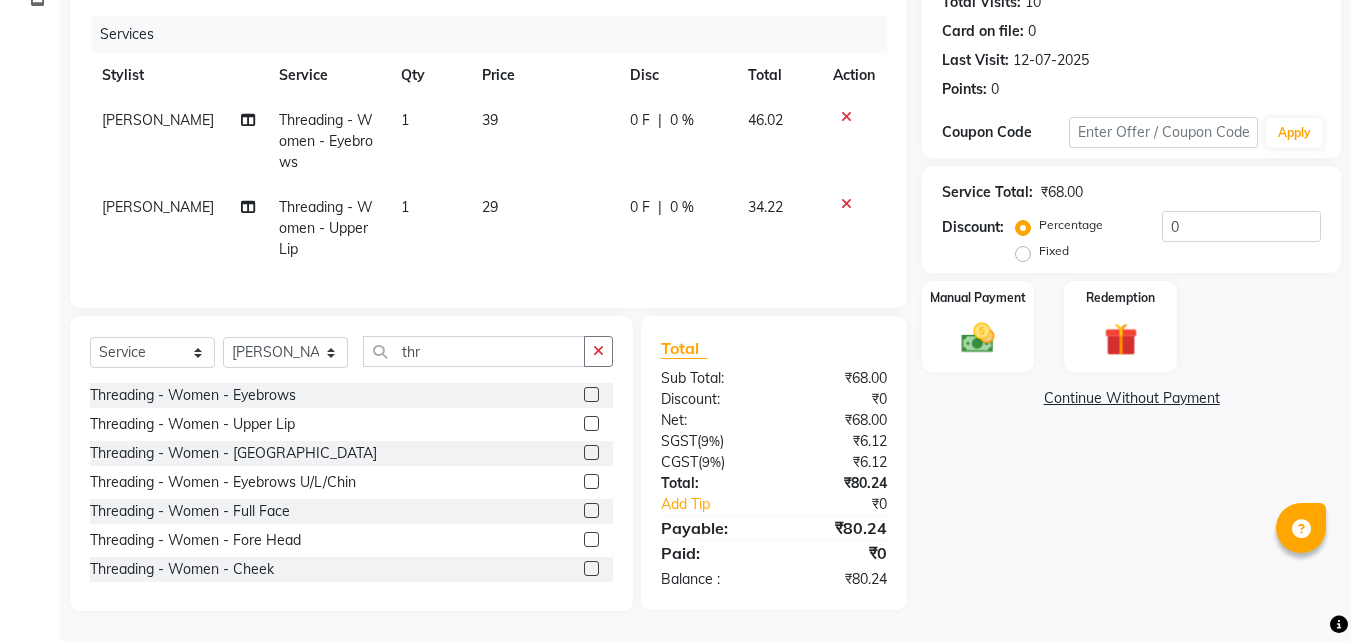 click on "Threading - Women - [GEOGRAPHIC_DATA]" 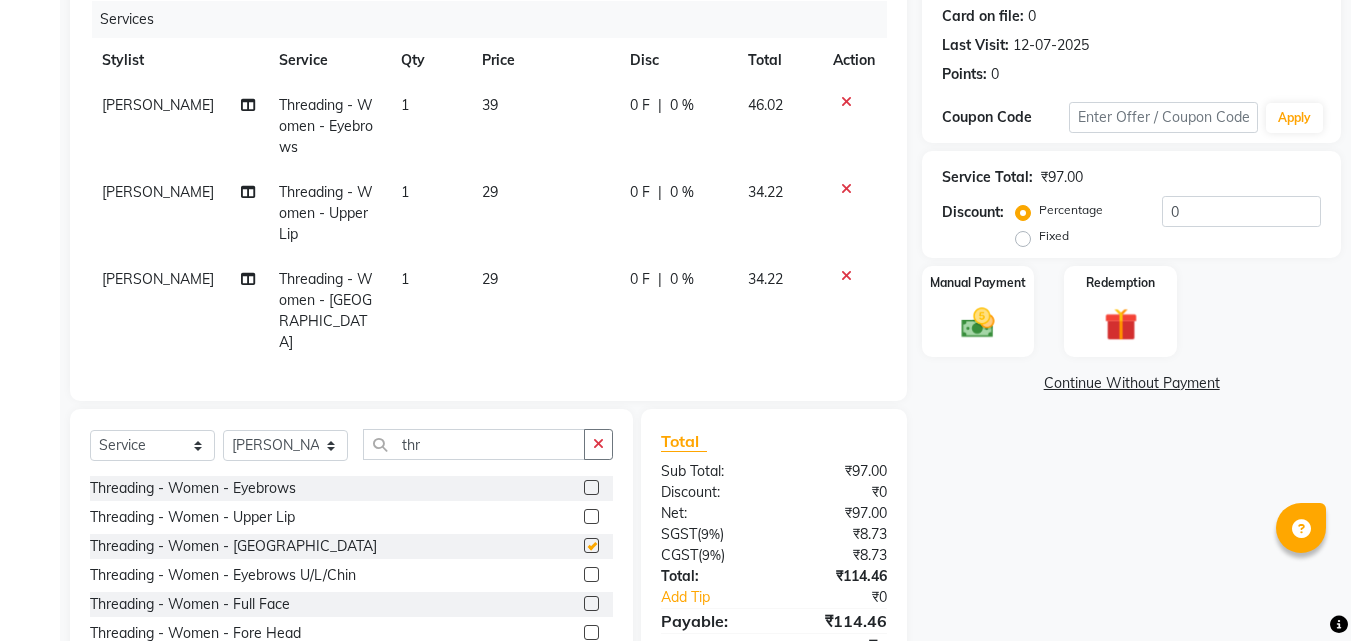 checkbox on "false" 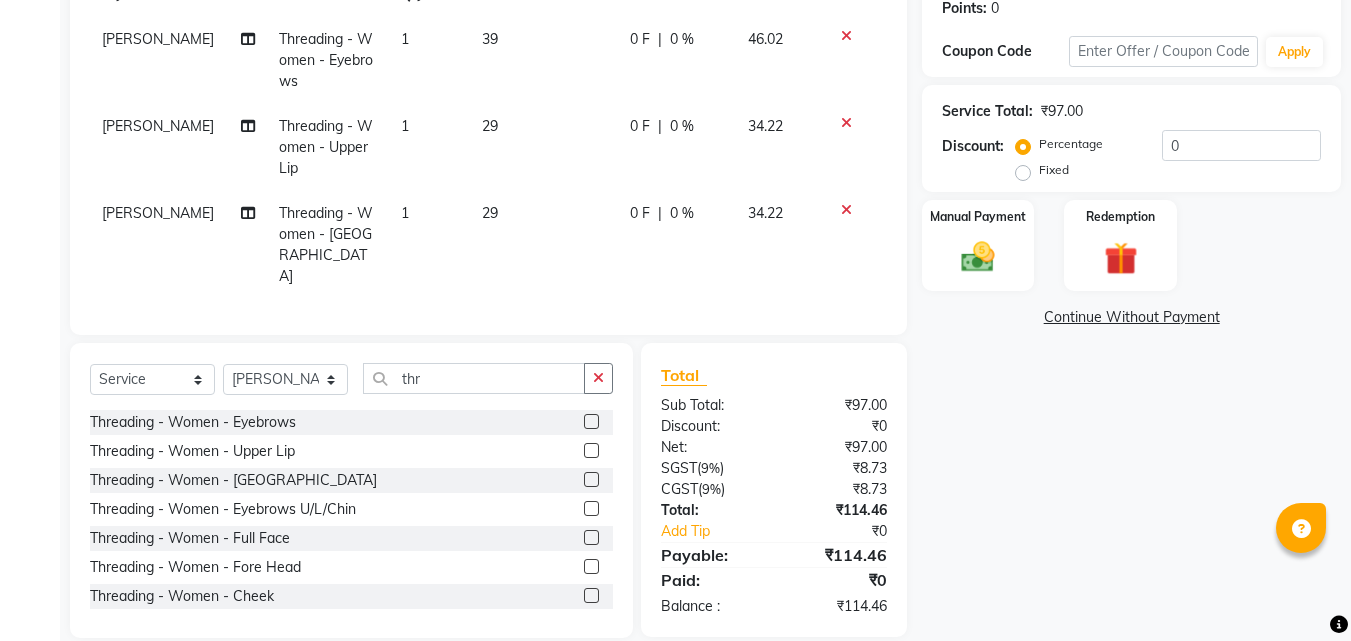 scroll, scrollTop: 0, scrollLeft: 0, axis: both 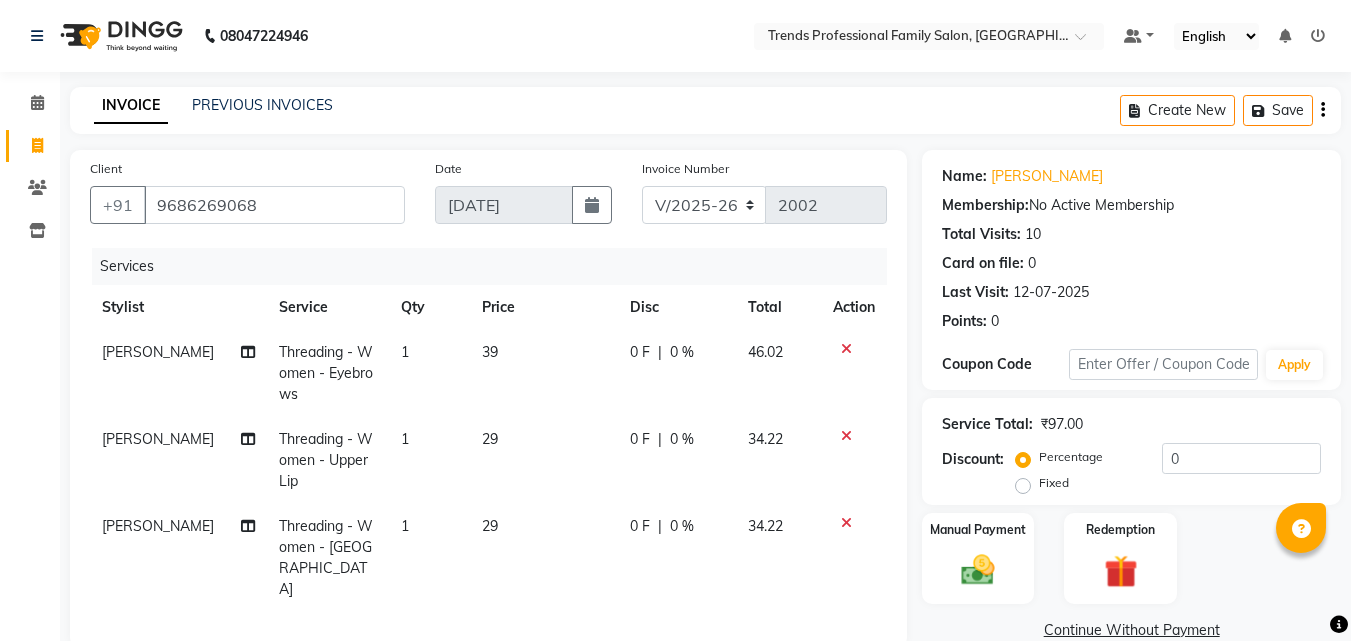 click 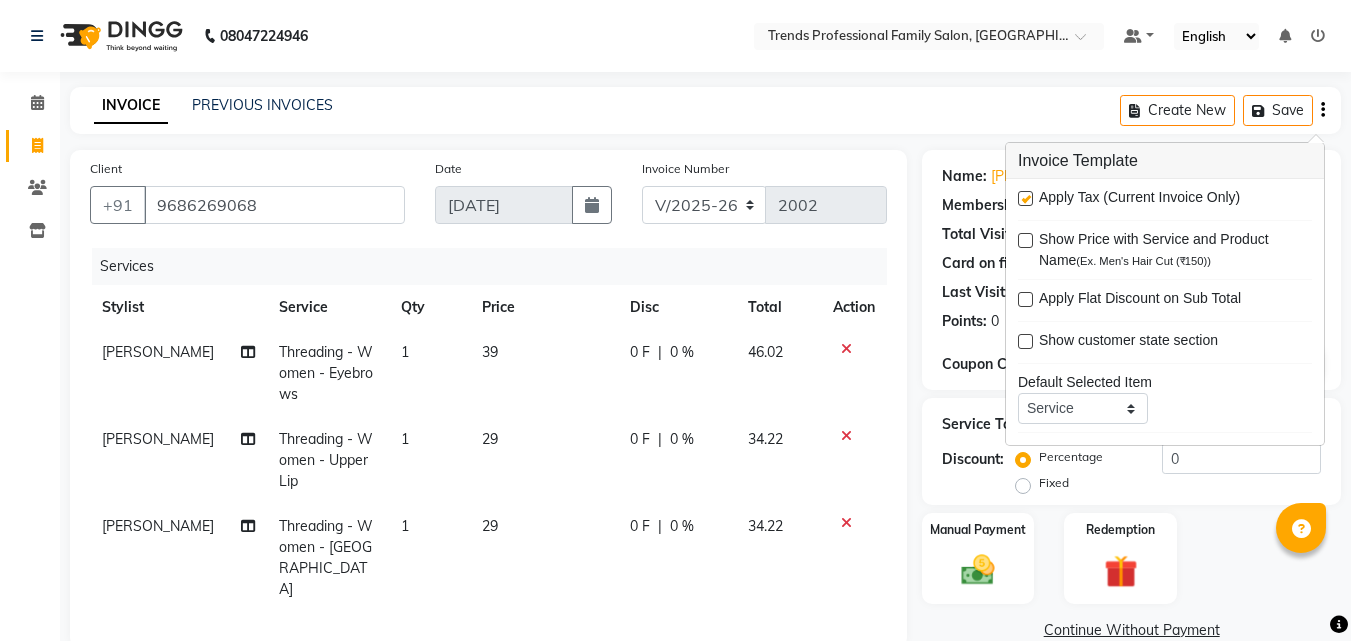 click at bounding box center [1025, 198] 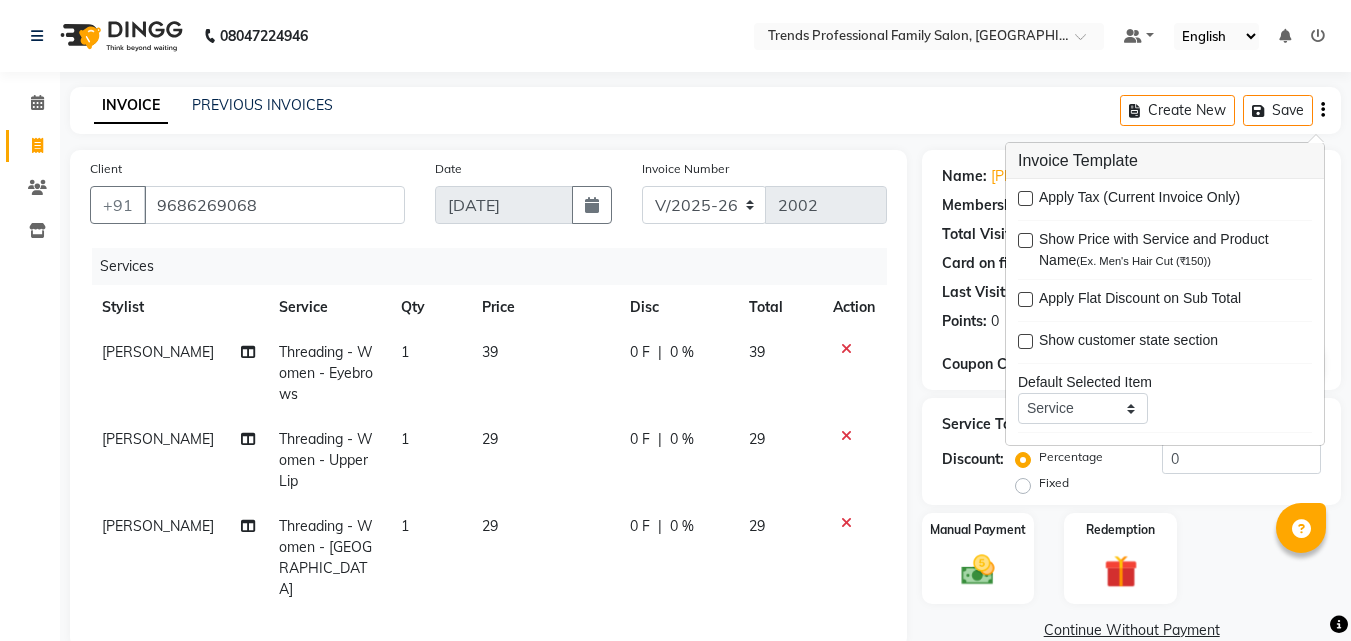 click on "INVOICE PREVIOUS INVOICES Create New   Save" 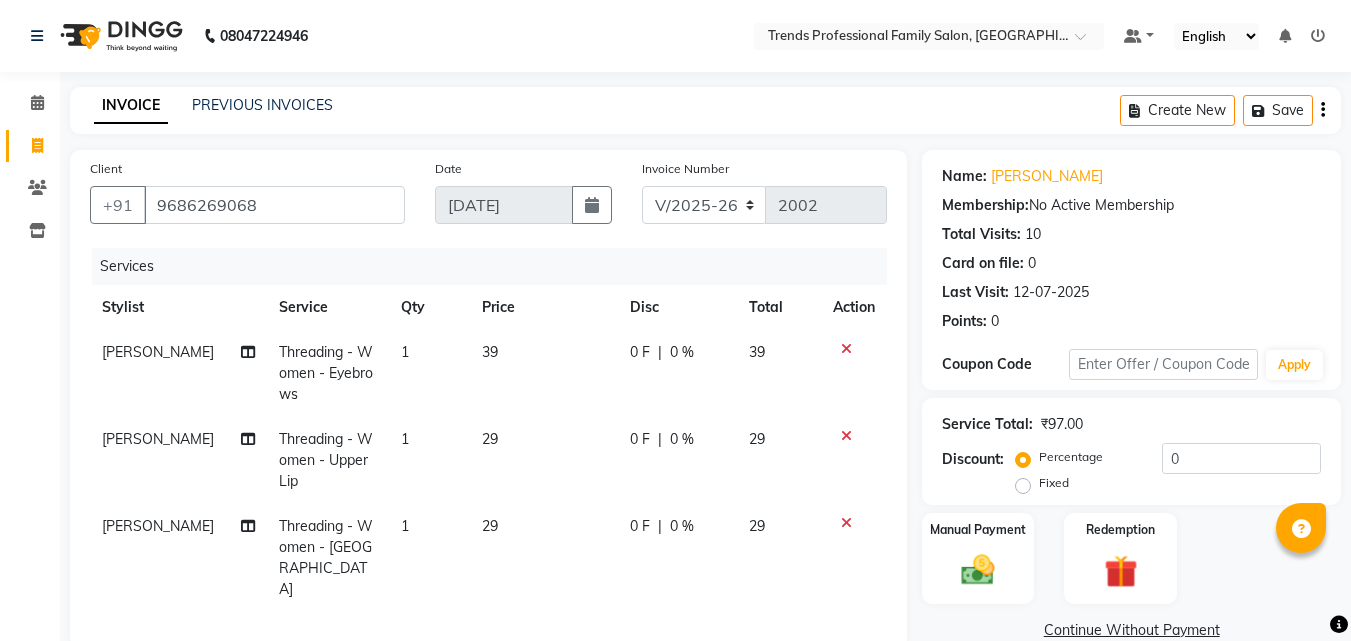 scroll, scrollTop: 313, scrollLeft: 0, axis: vertical 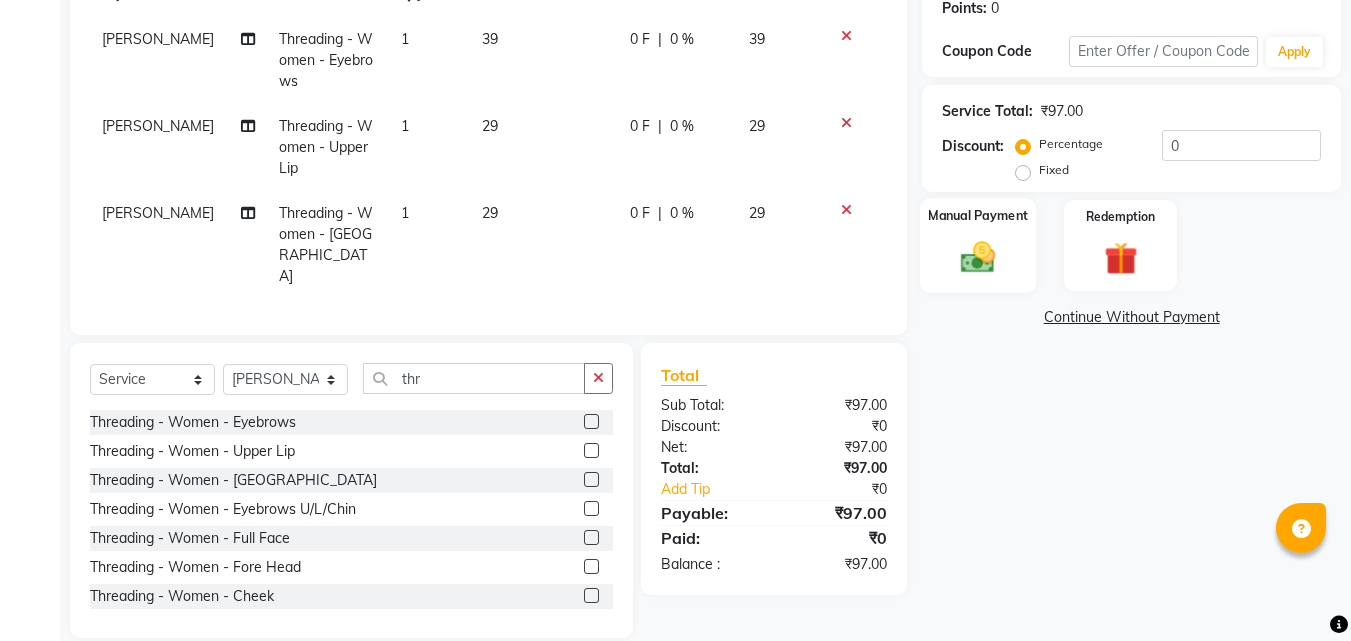 click on "Manual Payment" 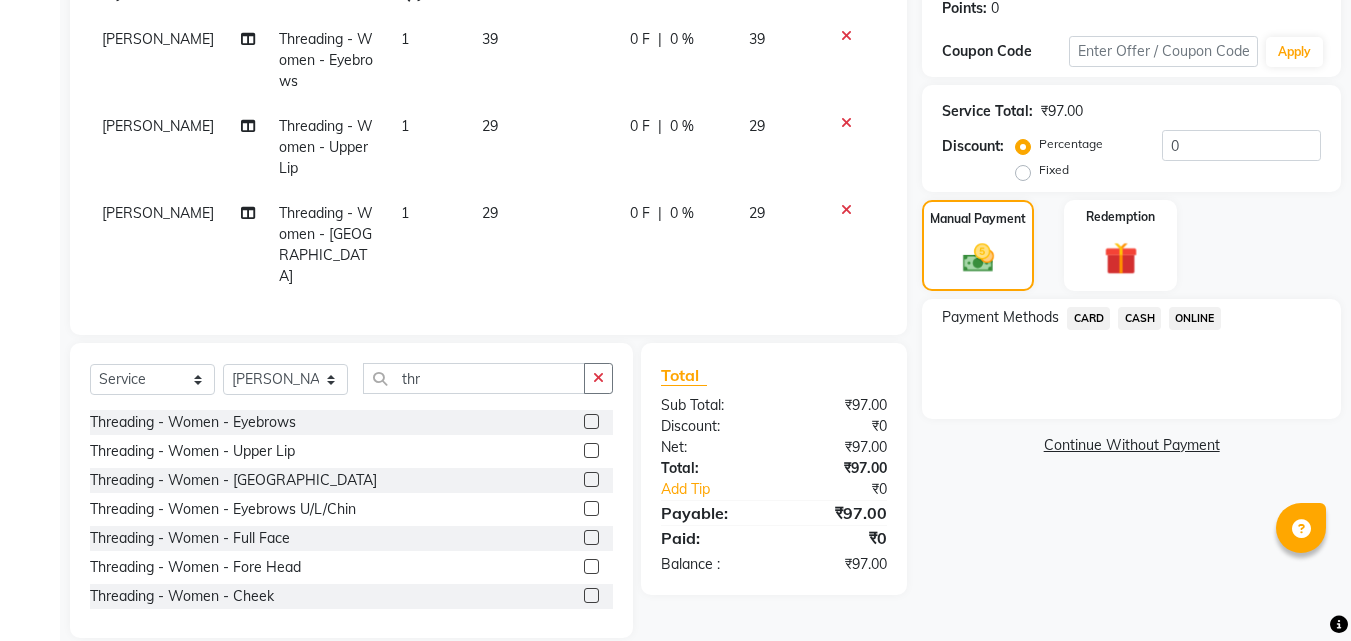 drag, startPoint x: 1193, startPoint y: 313, endPoint x: 1218, endPoint y: 333, distance: 32.01562 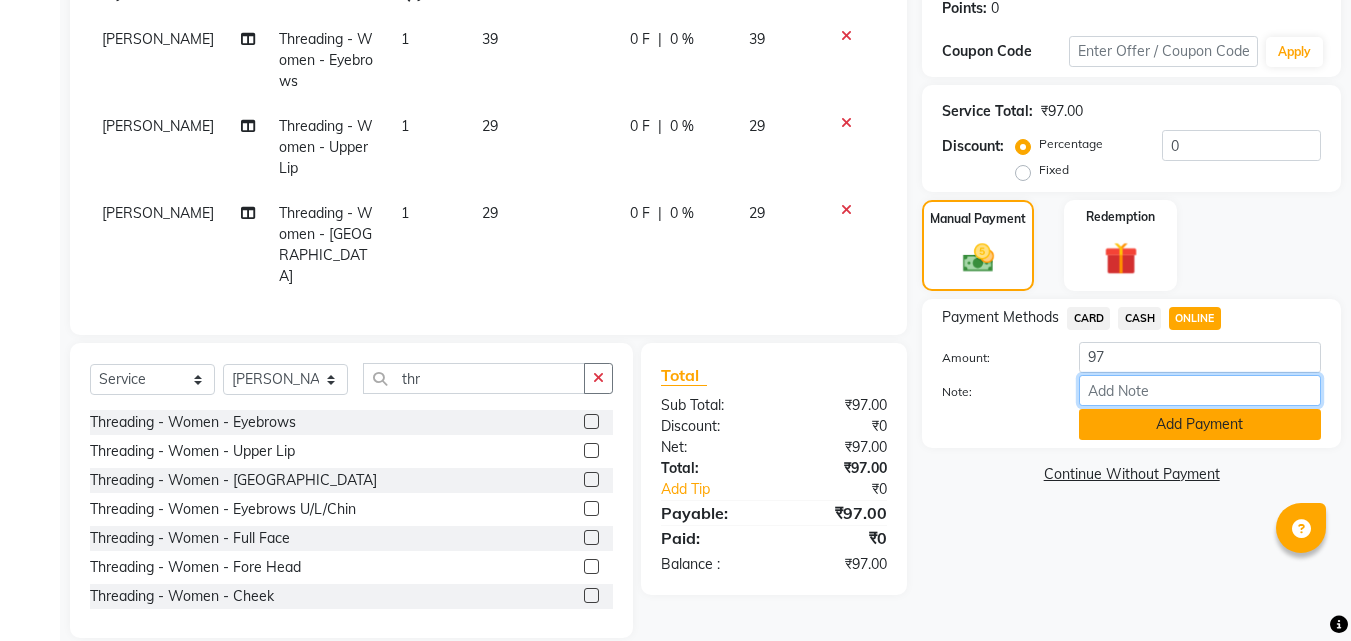 drag, startPoint x: 1103, startPoint y: 392, endPoint x: 1112, endPoint y: 410, distance: 20.12461 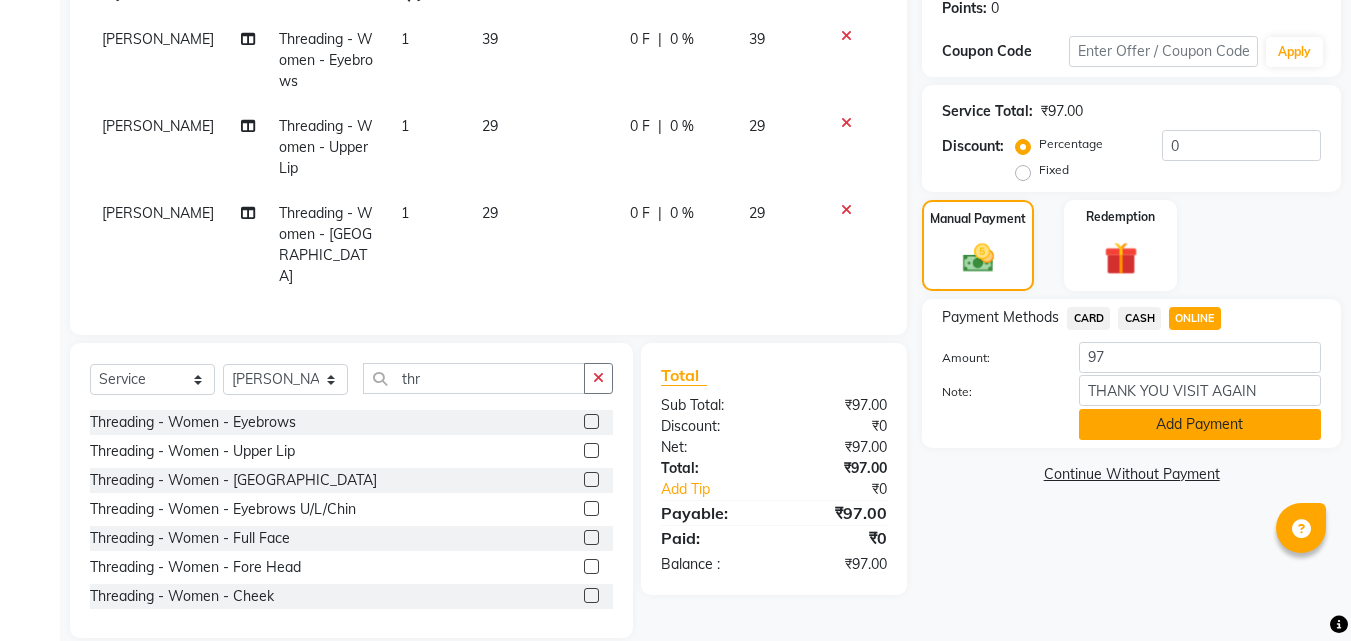 click on "Add Payment" 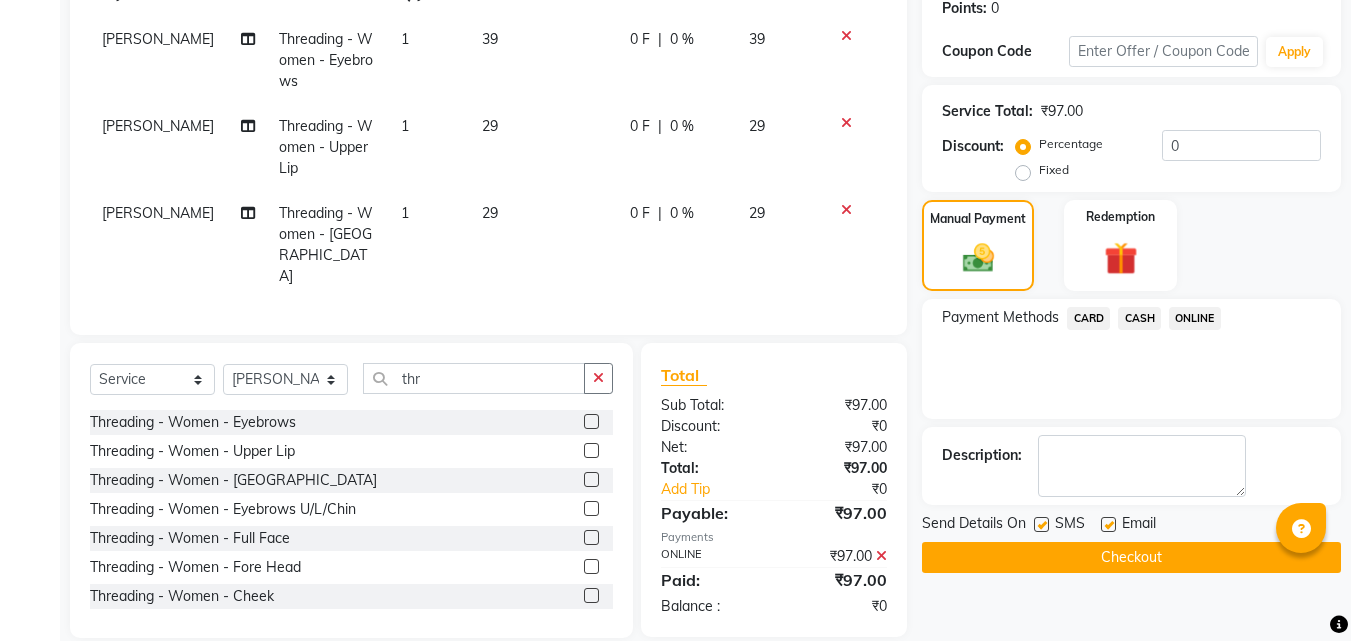 click 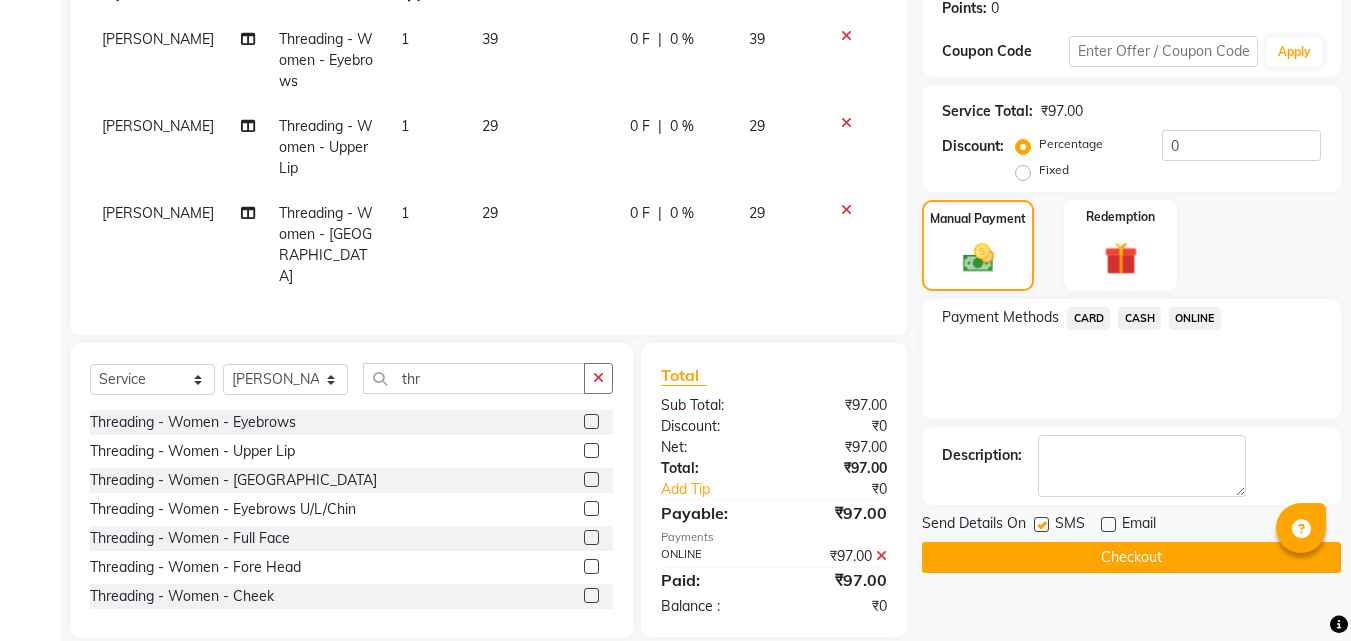 click 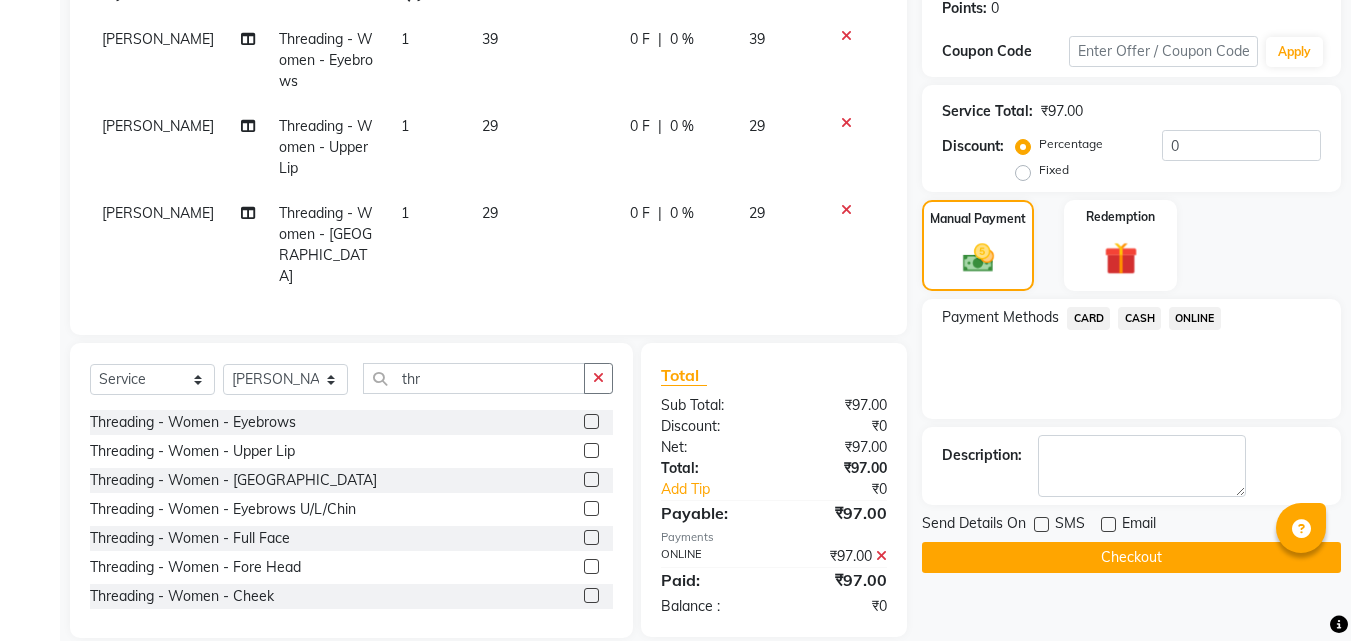 click on "Checkout" 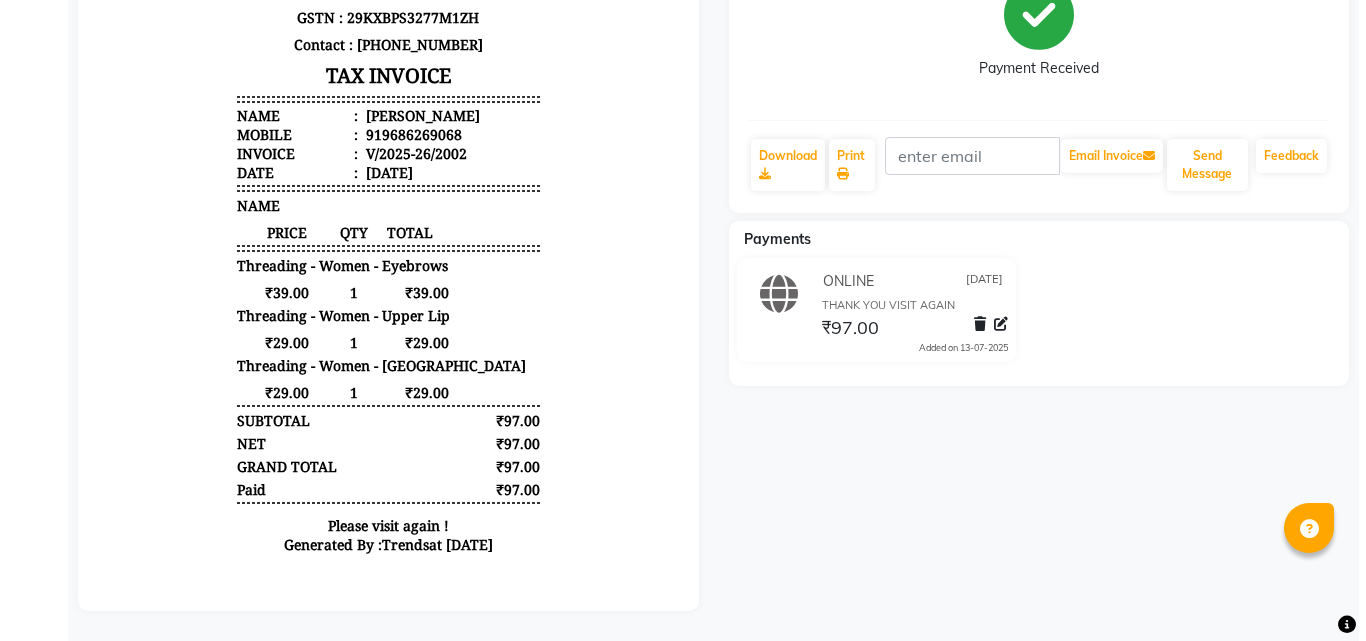 scroll, scrollTop: 0, scrollLeft: 0, axis: both 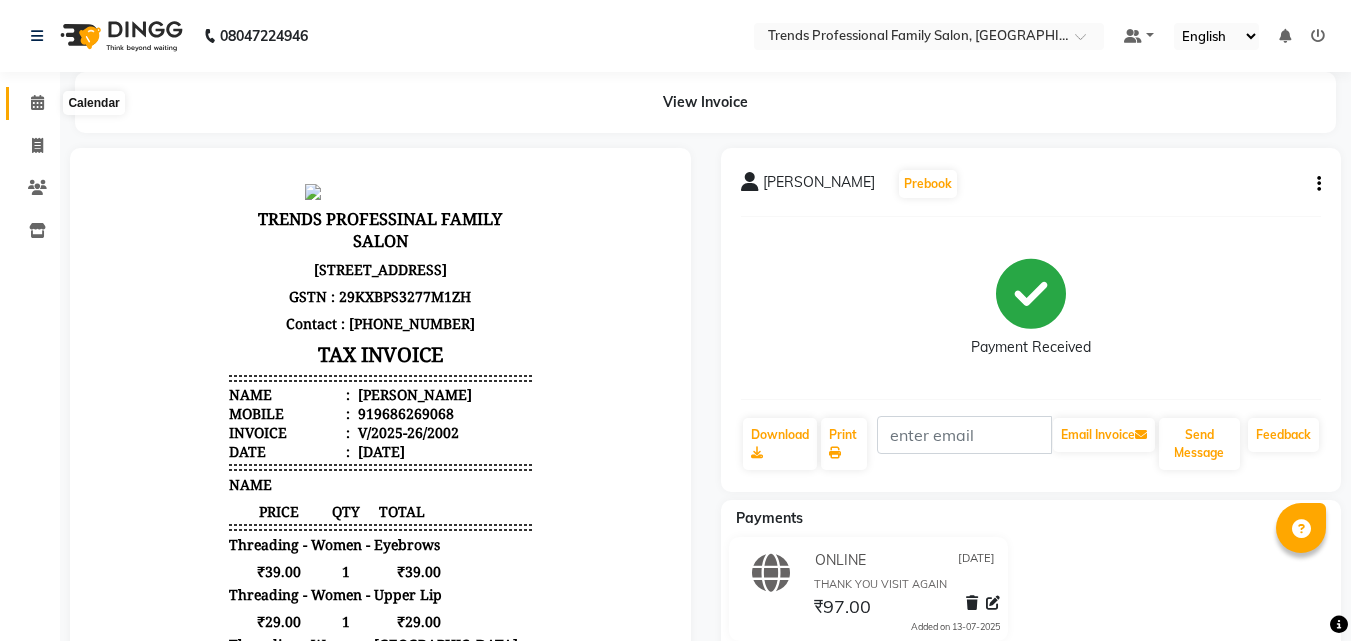 click 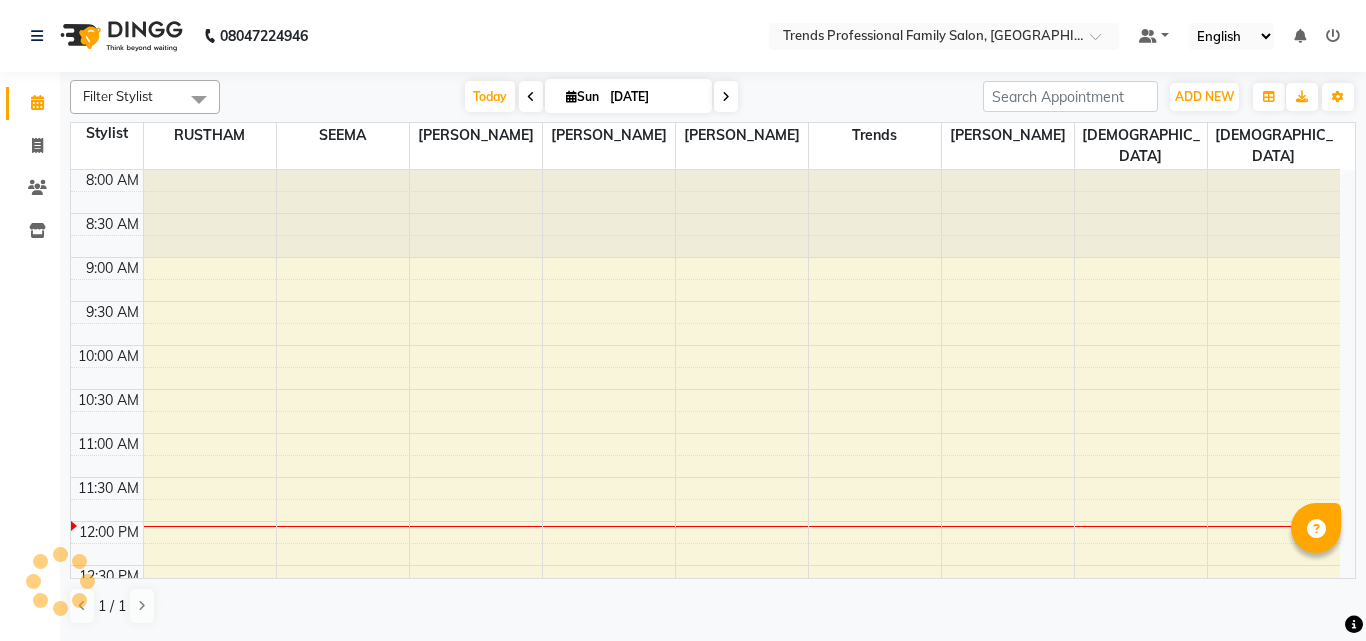 scroll, scrollTop: 0, scrollLeft: 0, axis: both 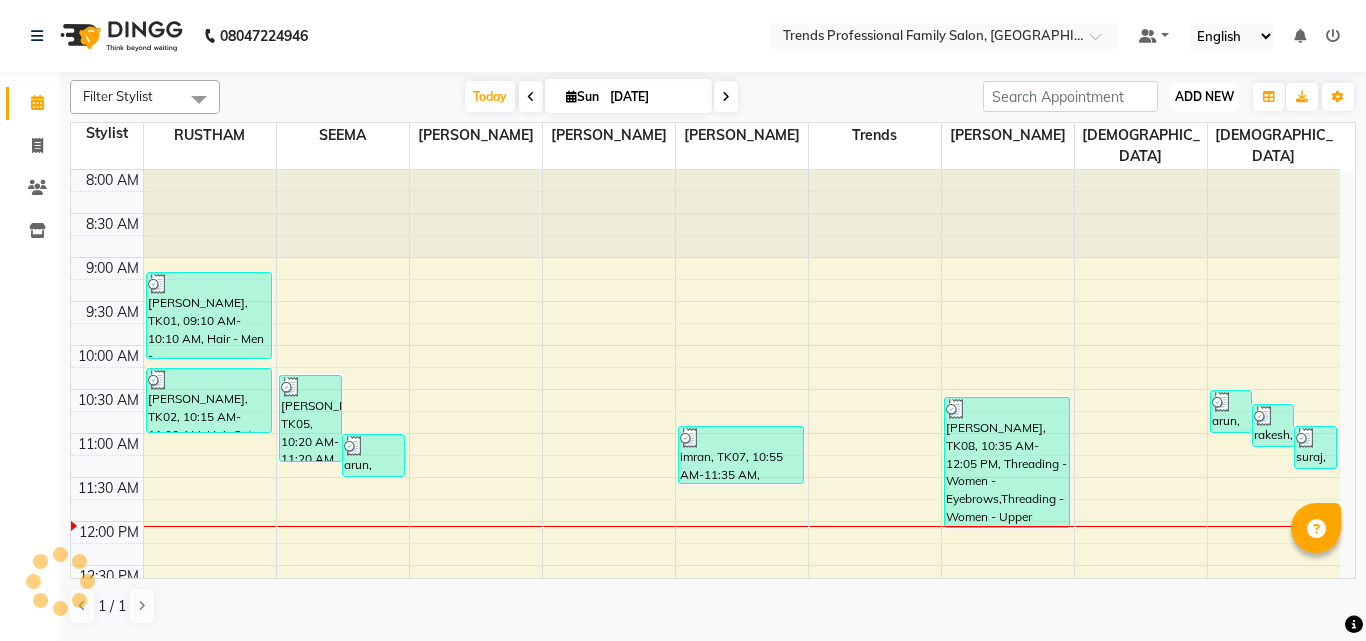 click on "ADD NEW" at bounding box center [1204, 96] 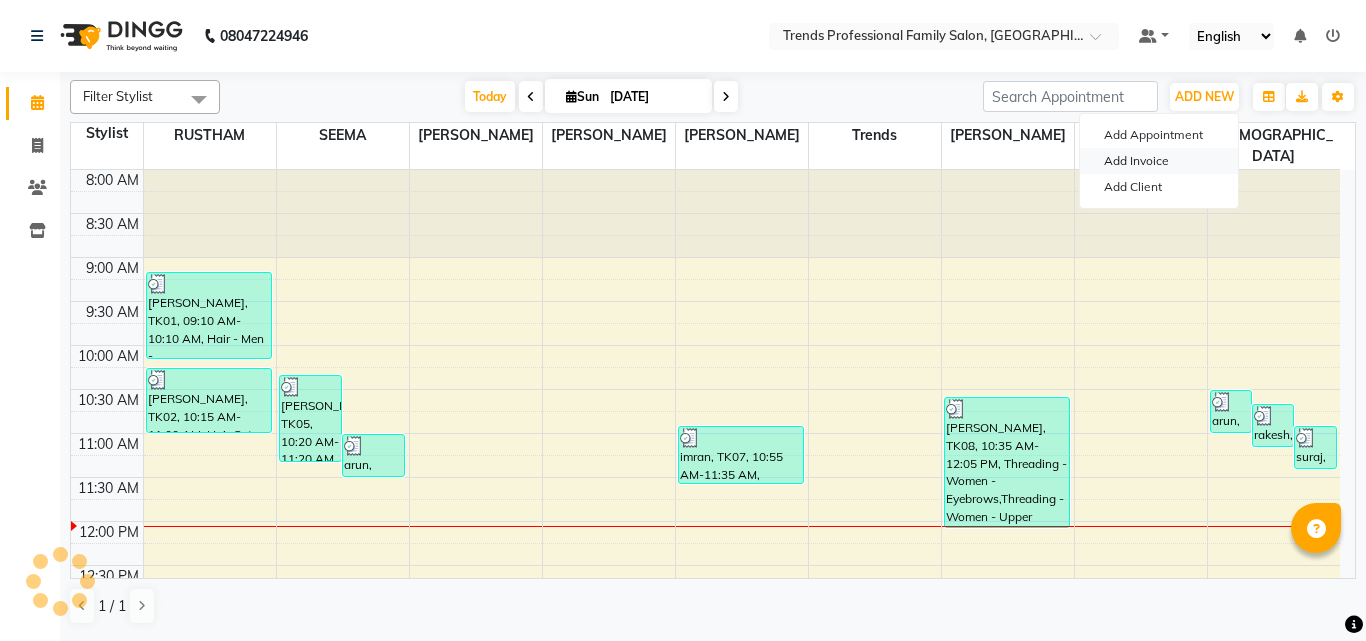 click on "Add Invoice" at bounding box center (1159, 161) 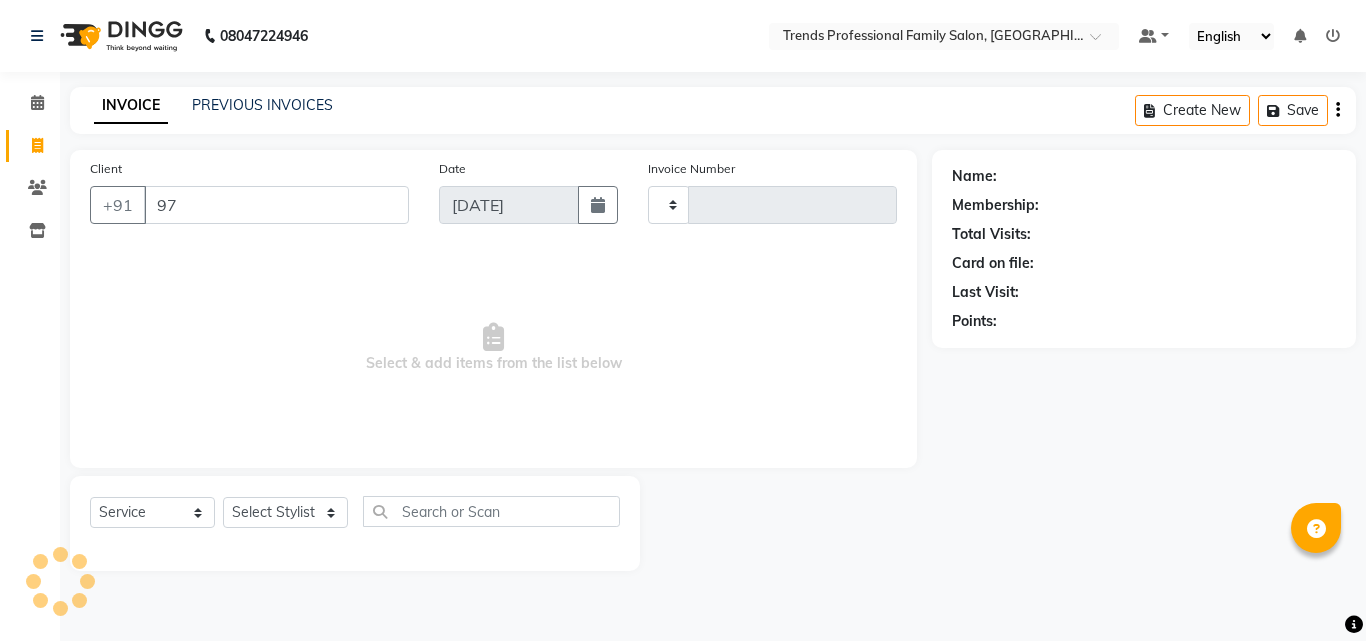 type on "973" 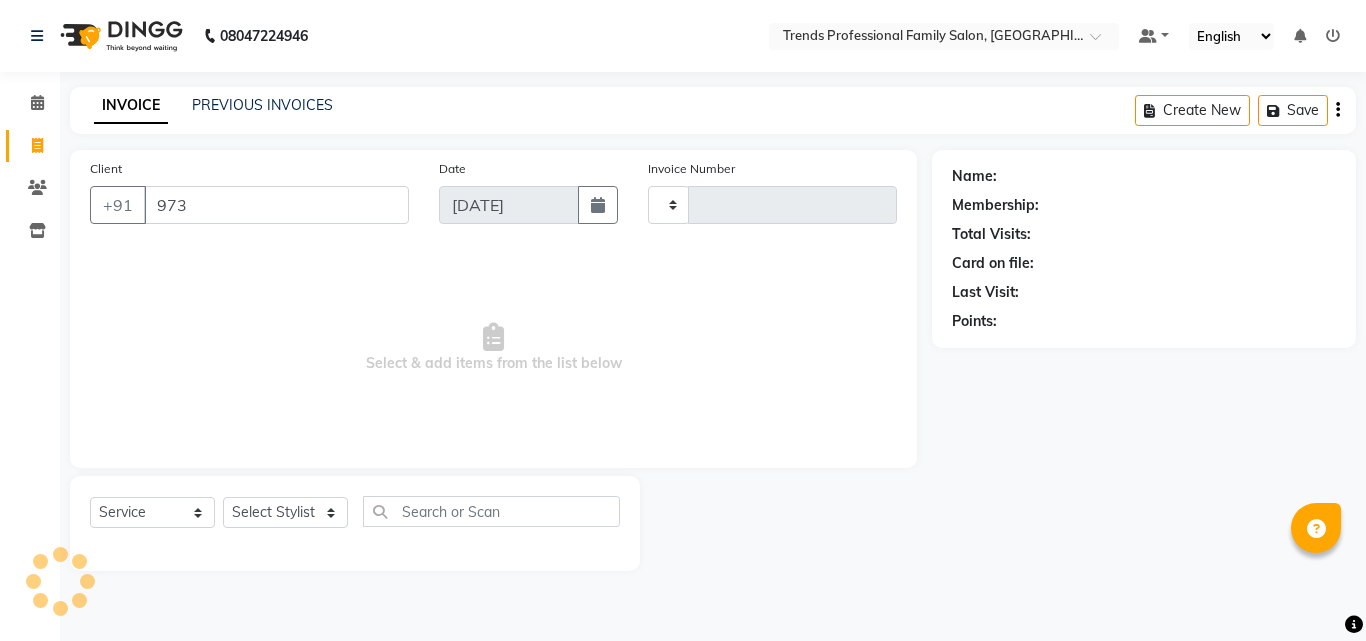 type on "2003" 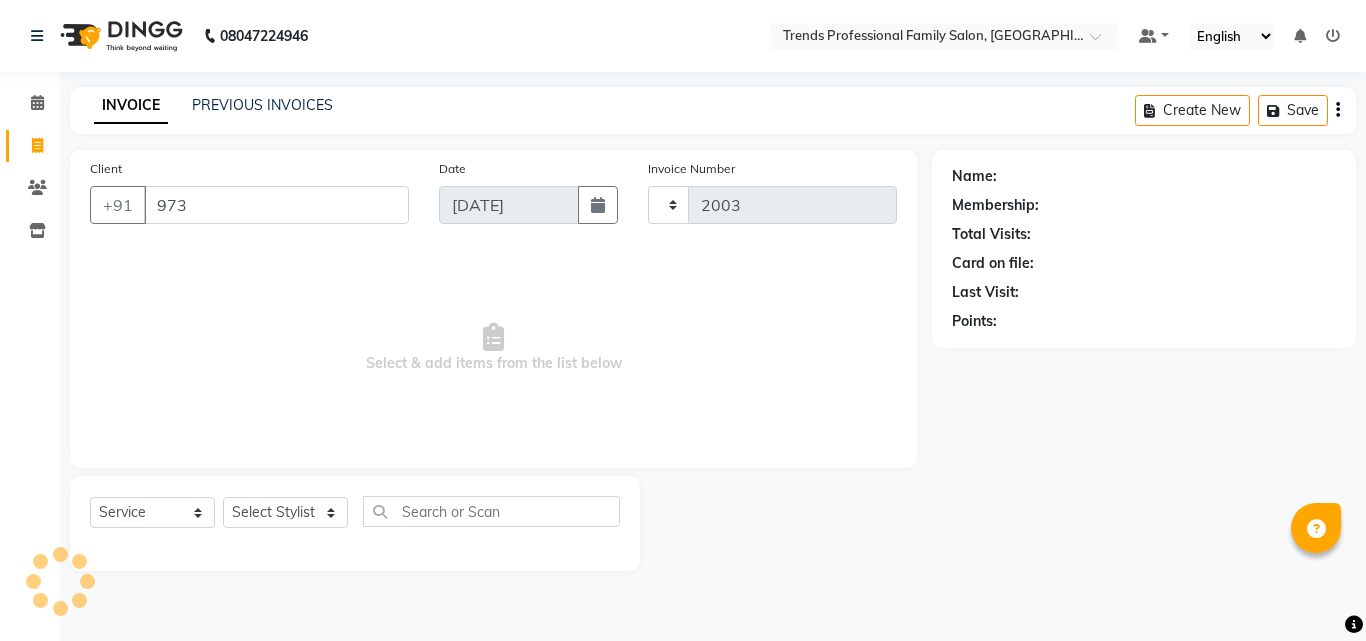select on "7345" 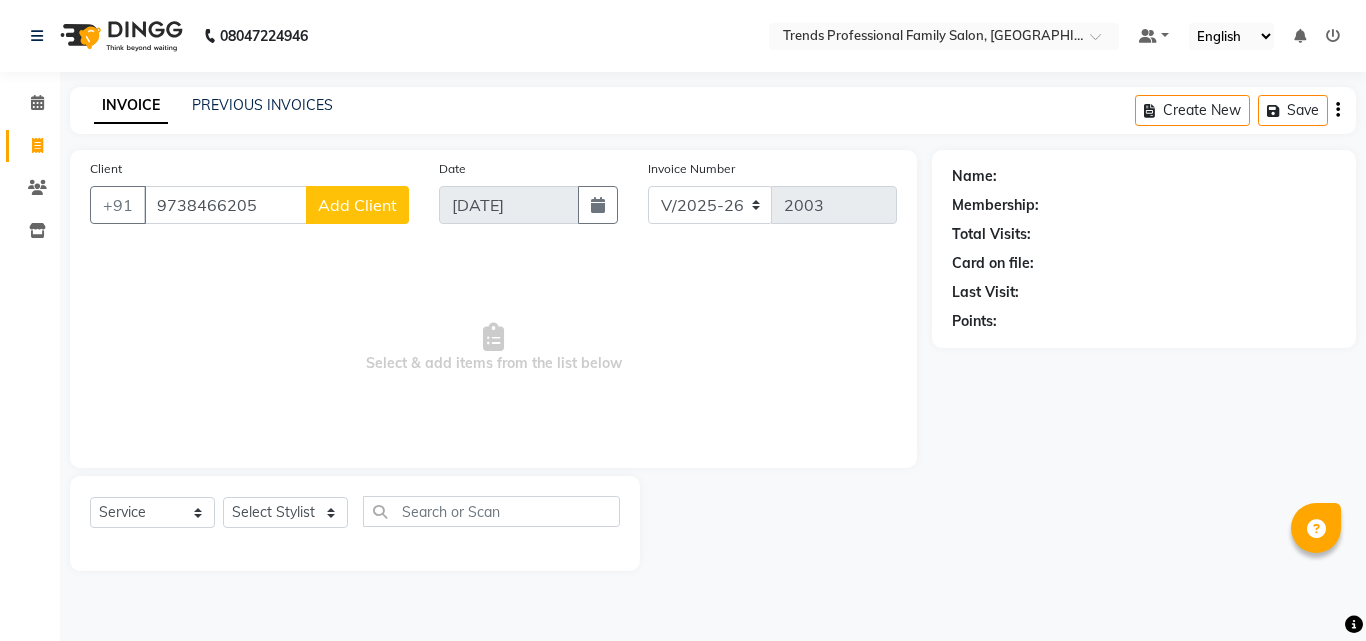 type on "9738466205" 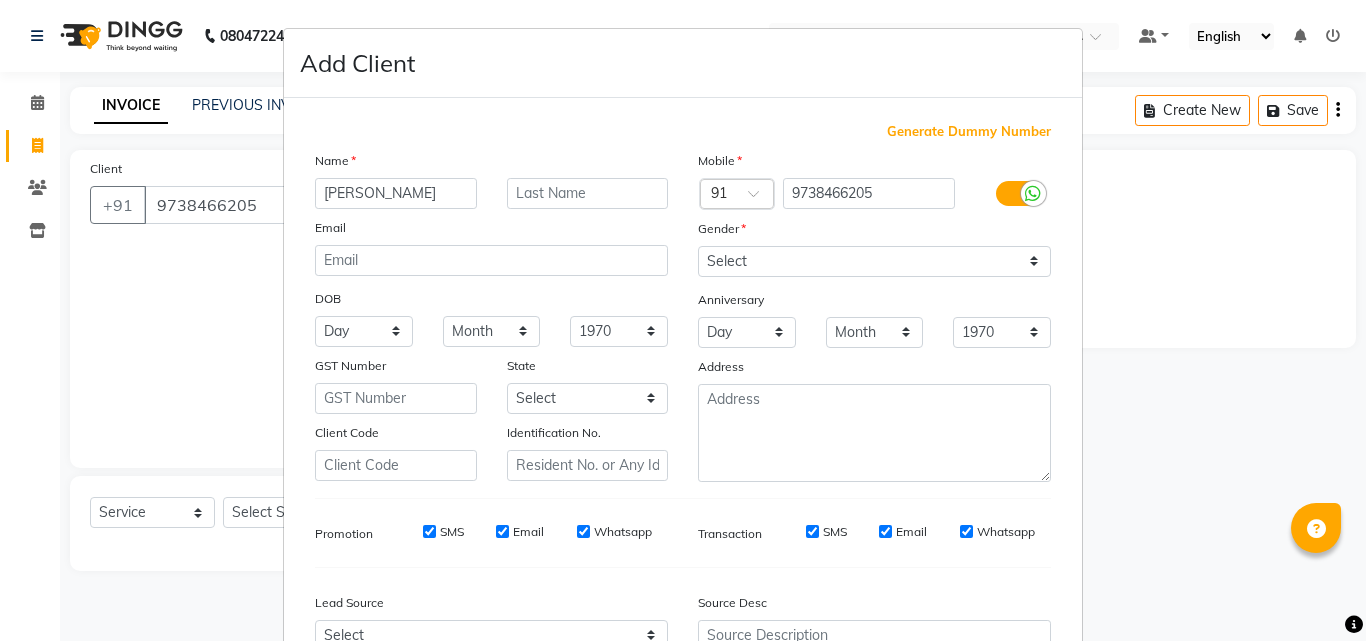 type on "[PERSON_NAME]" 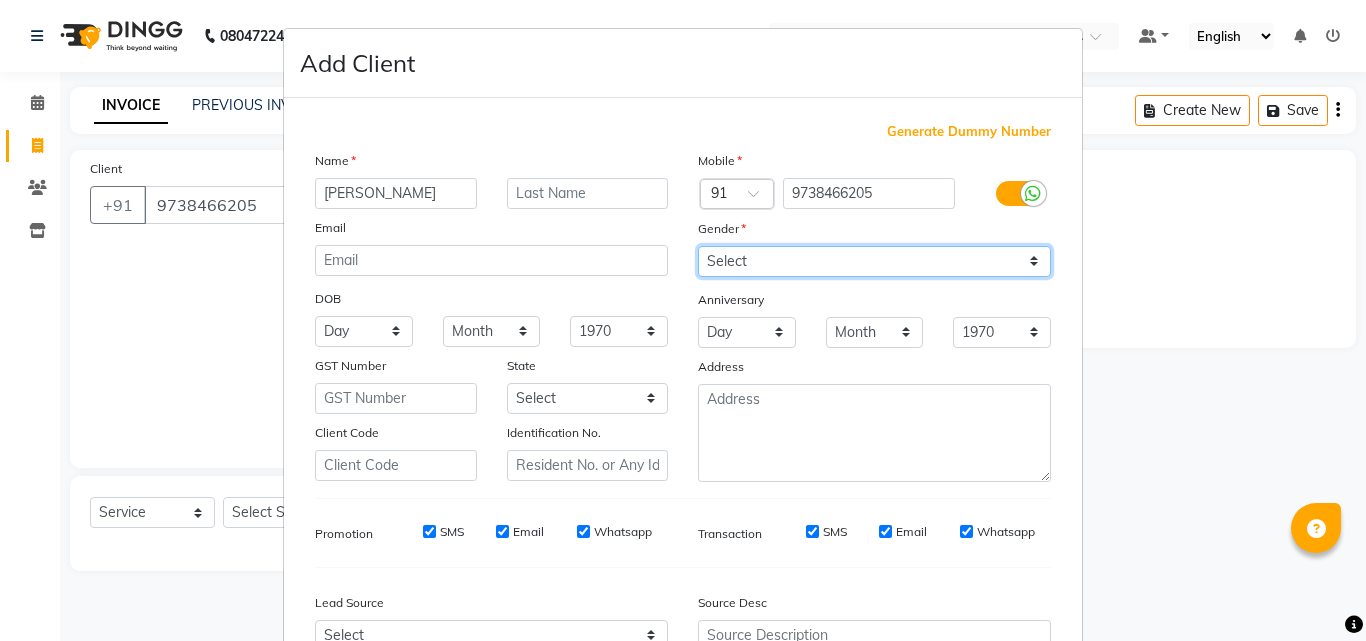 drag, startPoint x: 886, startPoint y: 275, endPoint x: 890, endPoint y: 251, distance: 24.33105 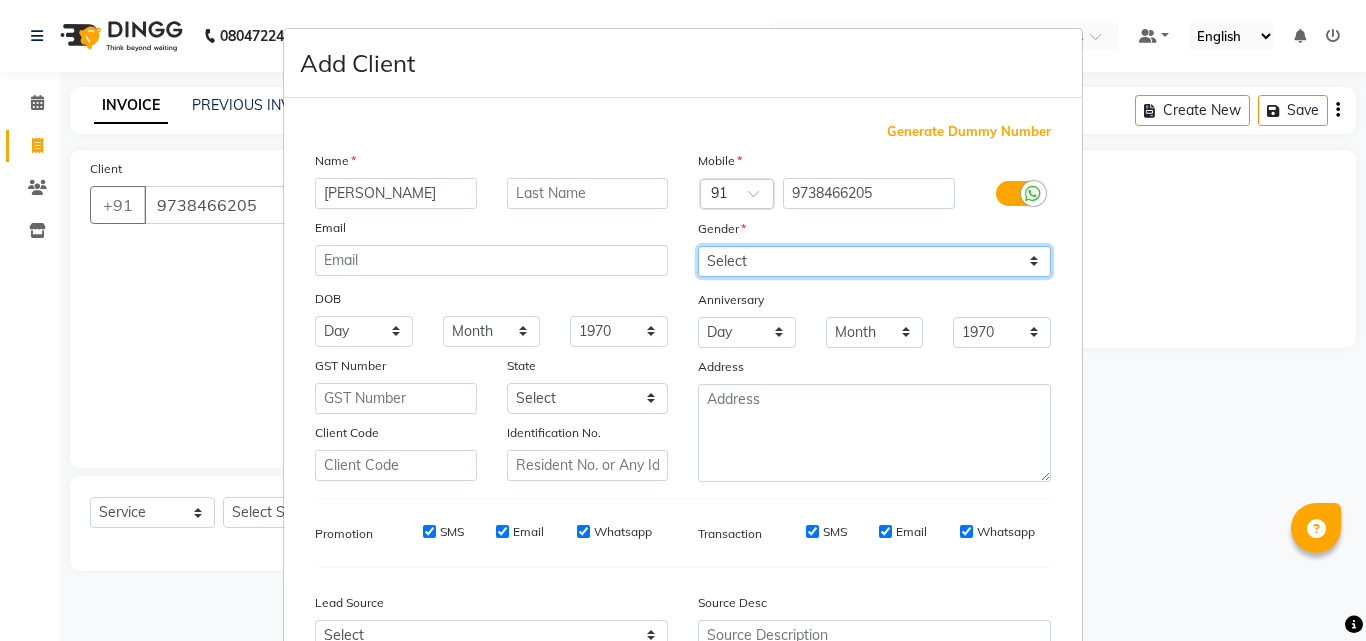 click on "Select [DEMOGRAPHIC_DATA] [DEMOGRAPHIC_DATA] Other Prefer Not To Say" at bounding box center [874, 261] 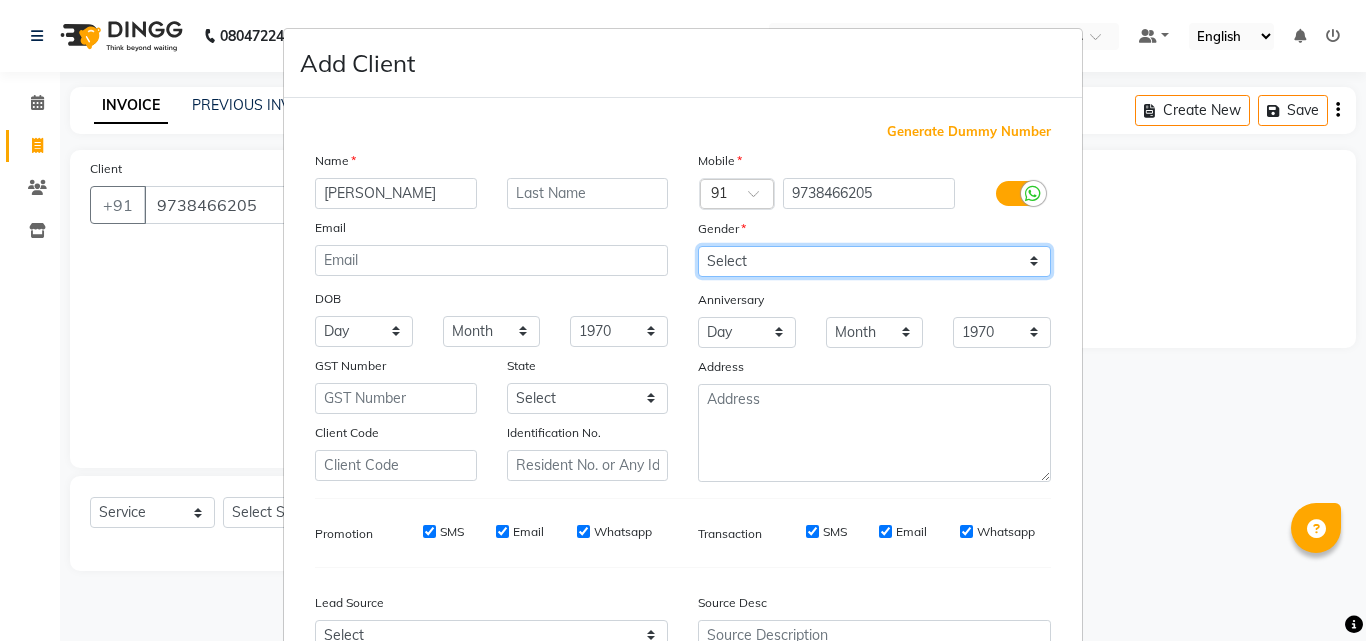 click on "Select [DEMOGRAPHIC_DATA] [DEMOGRAPHIC_DATA] Other Prefer Not To Say" at bounding box center [874, 261] 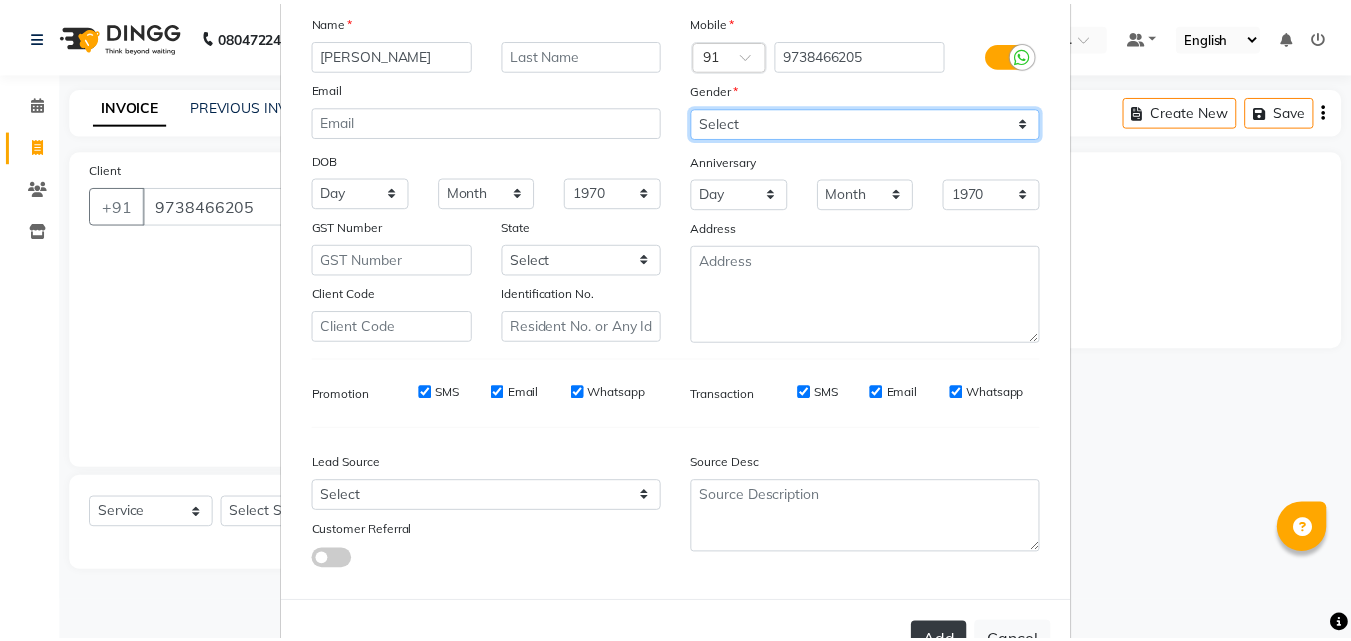 scroll, scrollTop: 208, scrollLeft: 0, axis: vertical 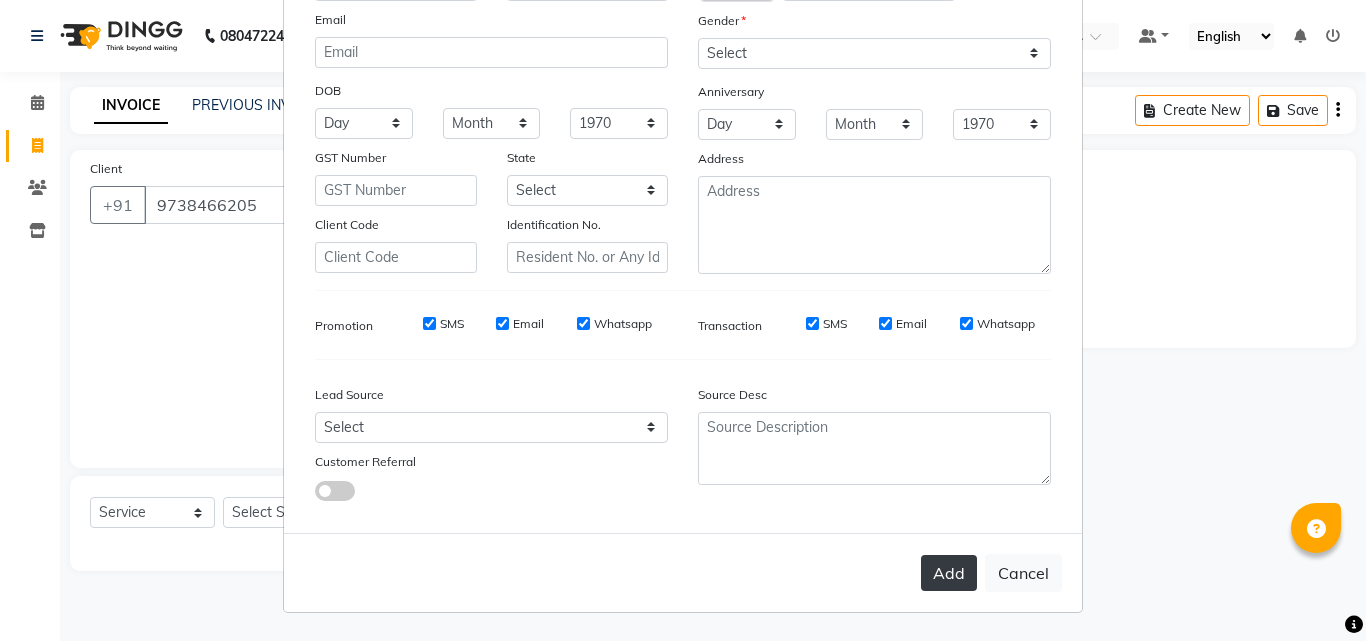 click on "Add" at bounding box center (949, 573) 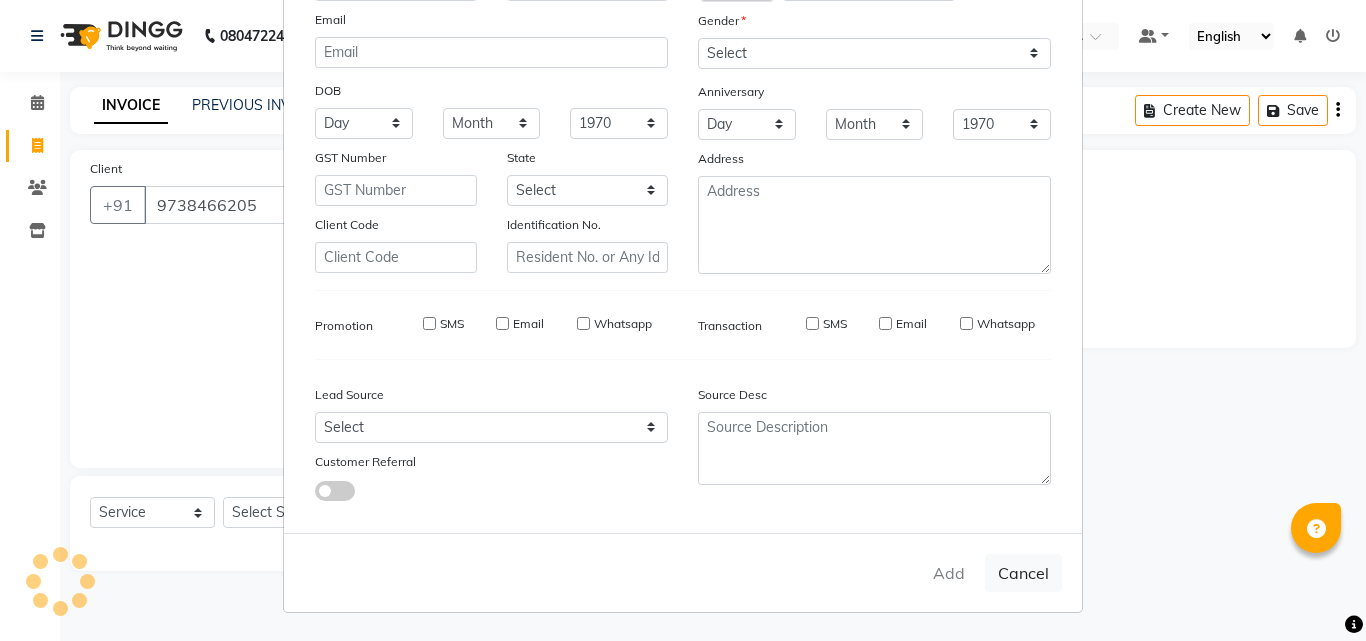 type 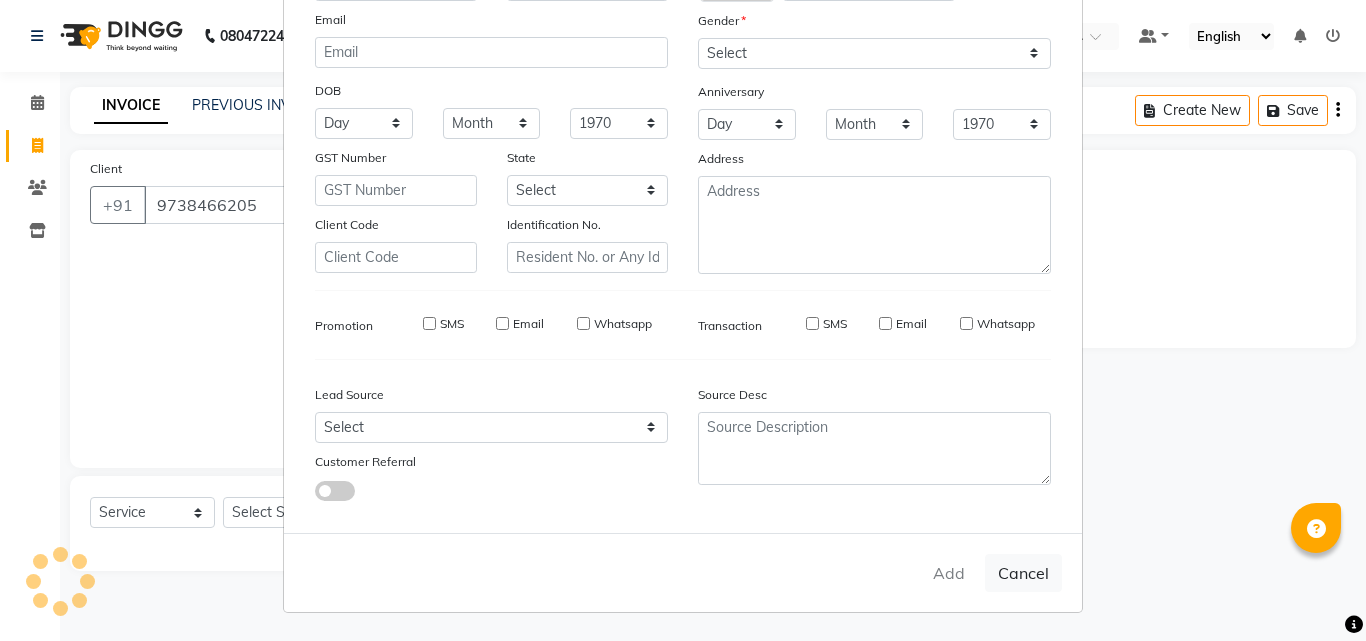 select 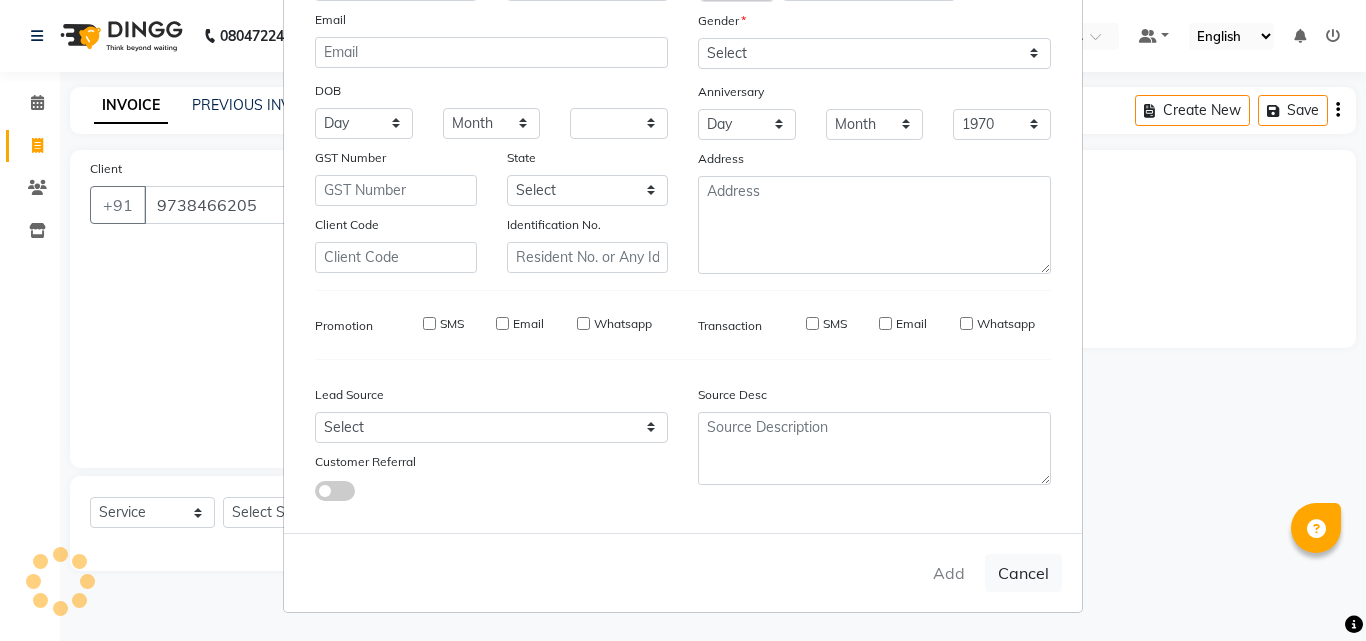 select 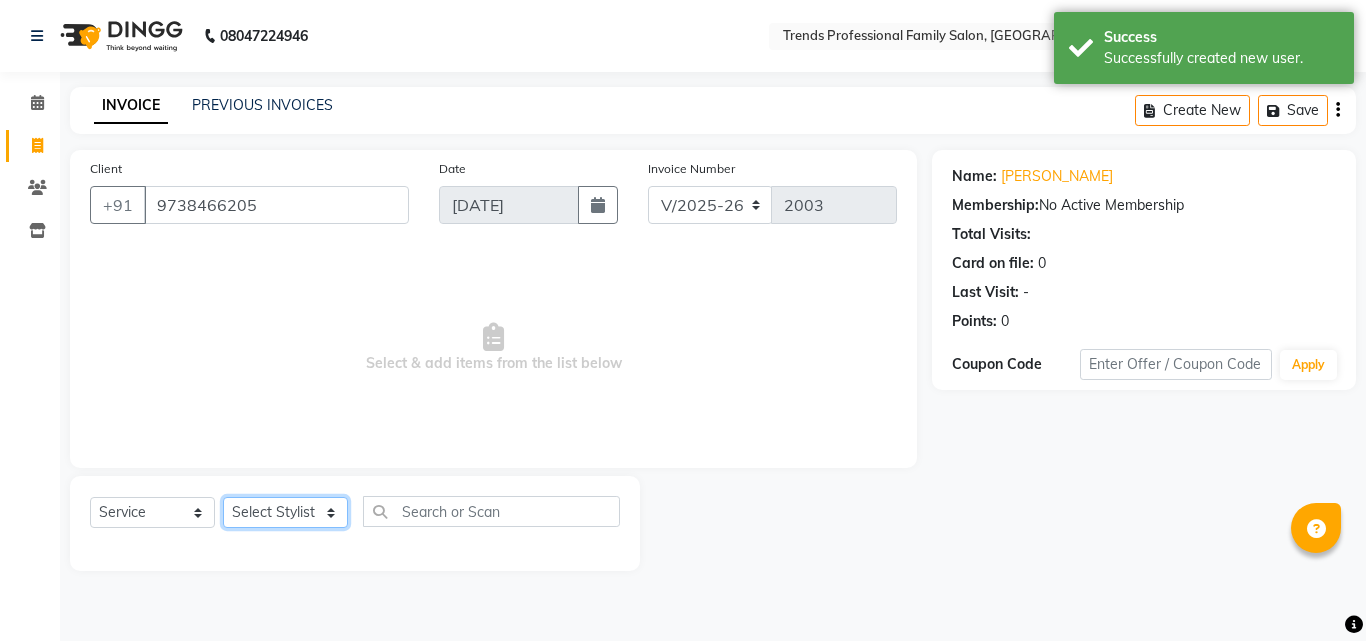 click on "Select Stylist [PERSON_NAME] [PERSON_NAME] [PERSON_NAME] [PERSON_NAME] [DEMOGRAPHIC_DATA][PERSON_NAME] Sumika Trends" 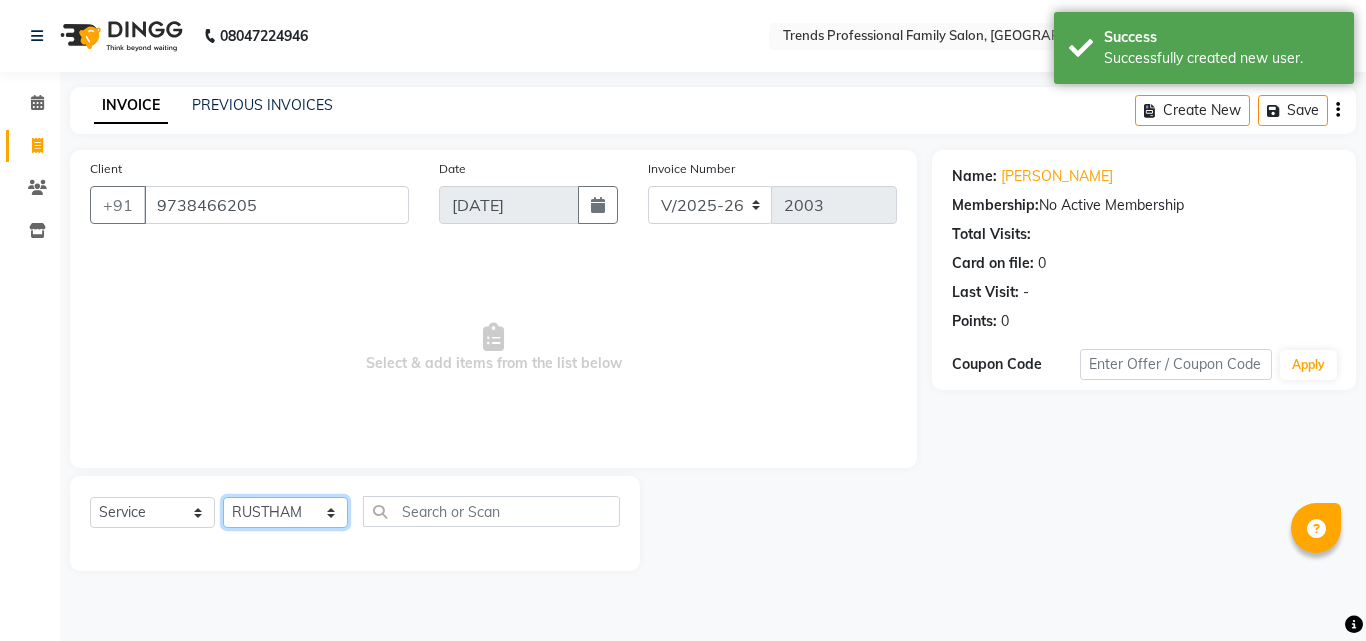 click on "Select Stylist [PERSON_NAME] [PERSON_NAME] [PERSON_NAME] [PERSON_NAME] [DEMOGRAPHIC_DATA][PERSON_NAME] Sumika Trends" 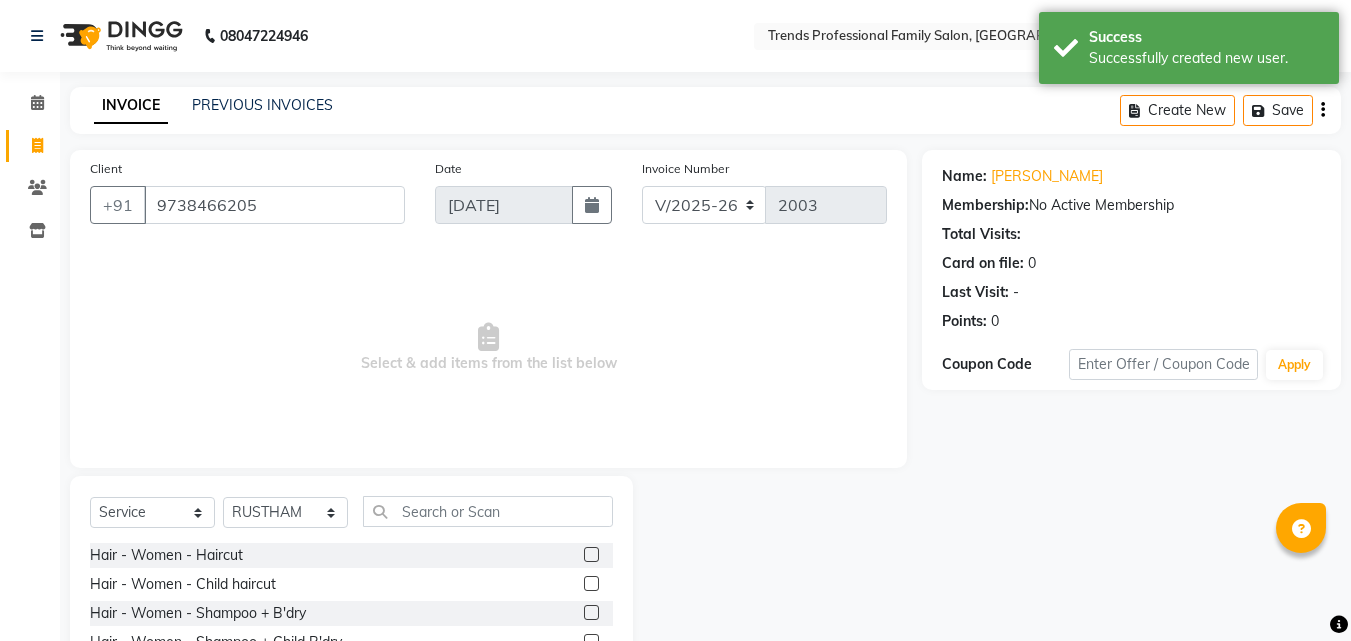 click on "Select  Service  Product  Membership  Package Voucher Prepaid Gift Card  Select Stylist [PERSON_NAME] [PERSON_NAME] [PERSON_NAME] RUSTHAM SEEMA [PERSON_NAME] Sumika Trends" 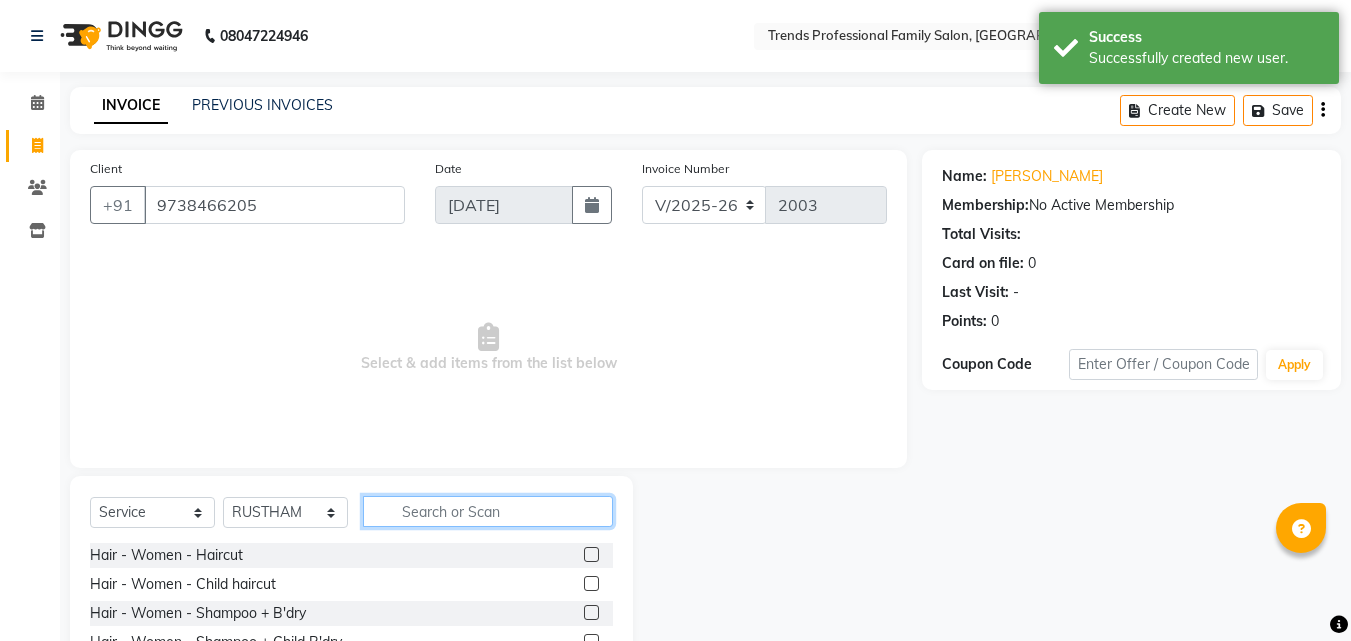 click 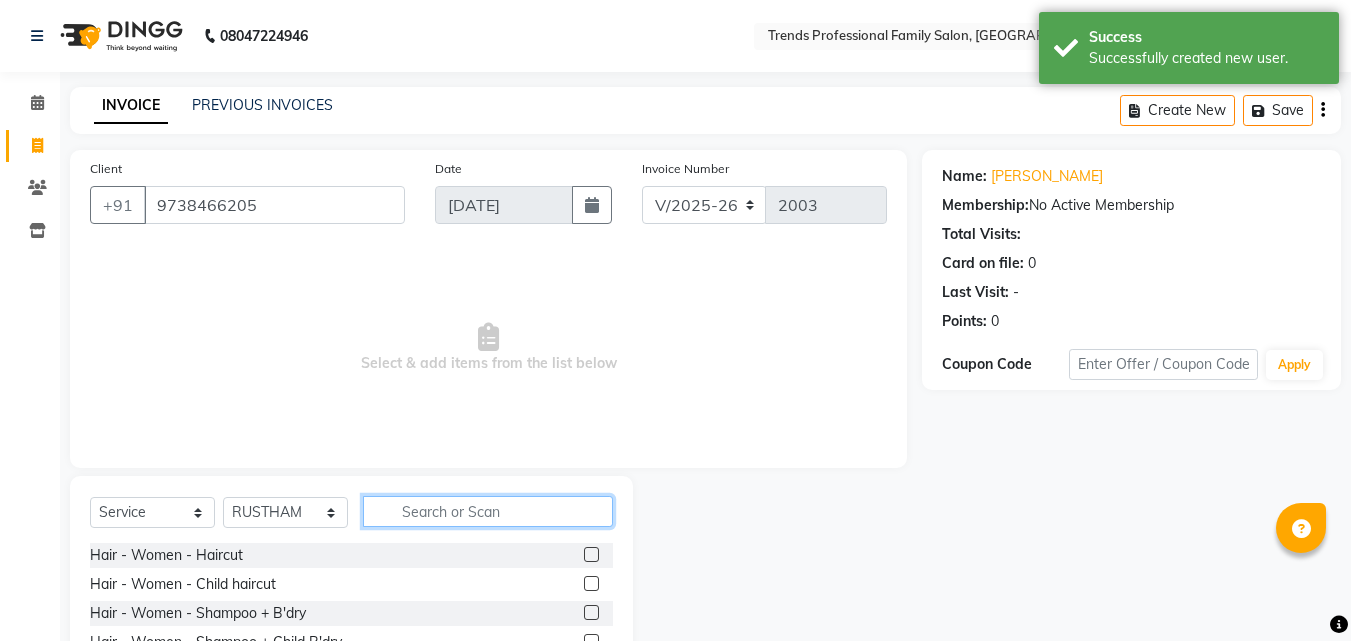 type on "h" 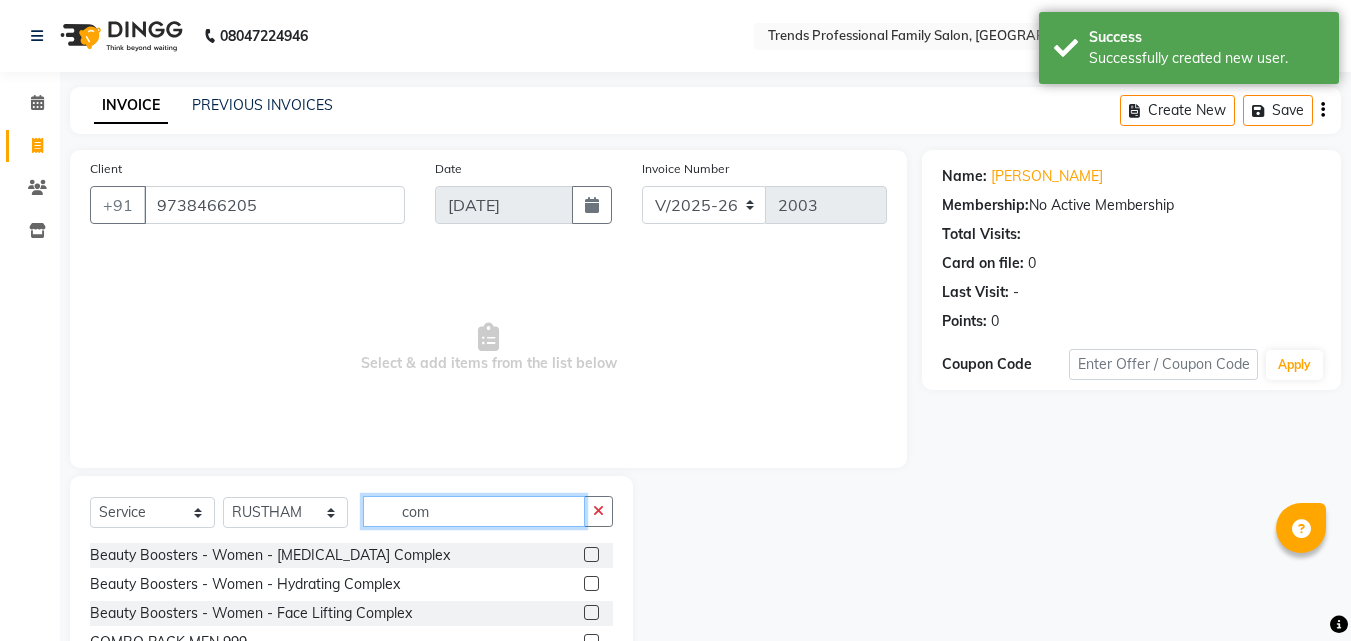 scroll, scrollTop: 160, scrollLeft: 0, axis: vertical 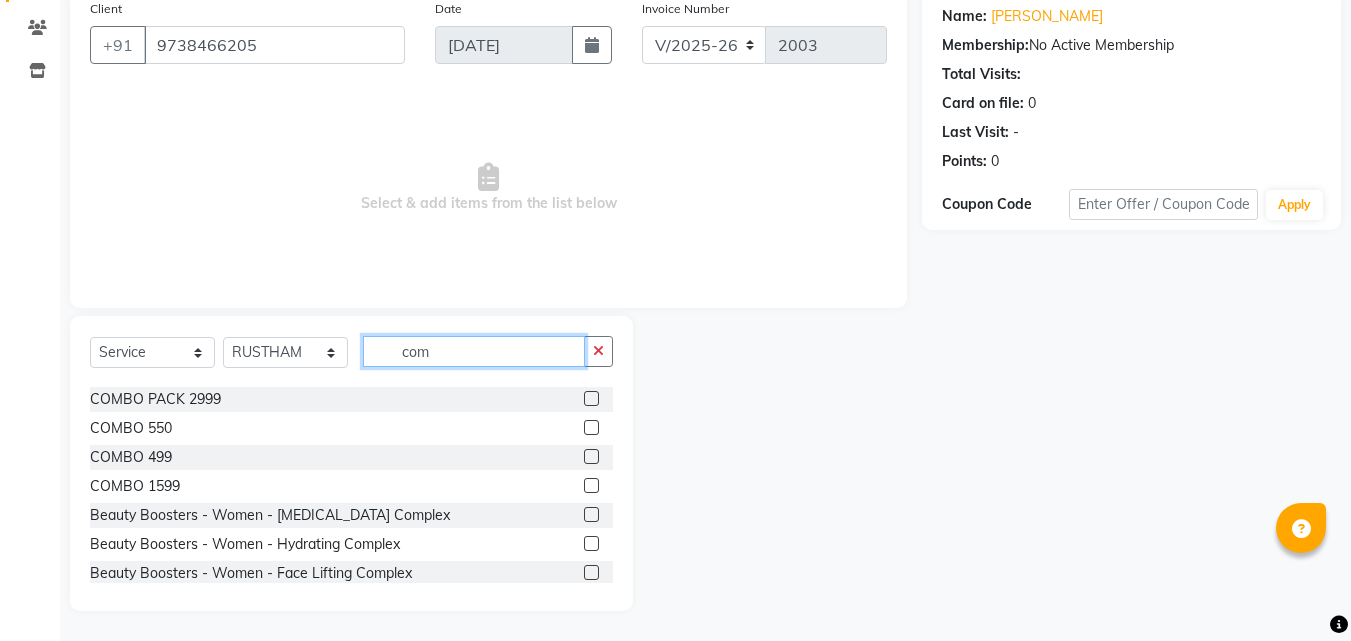 type on "com" 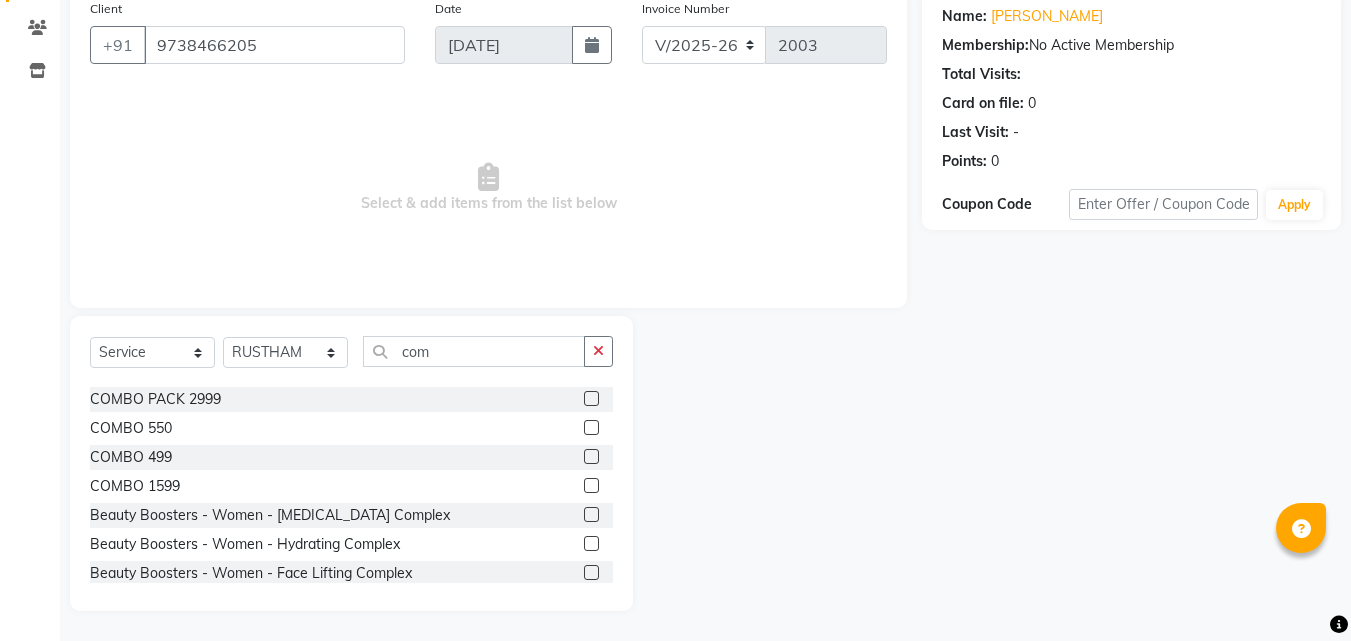 click 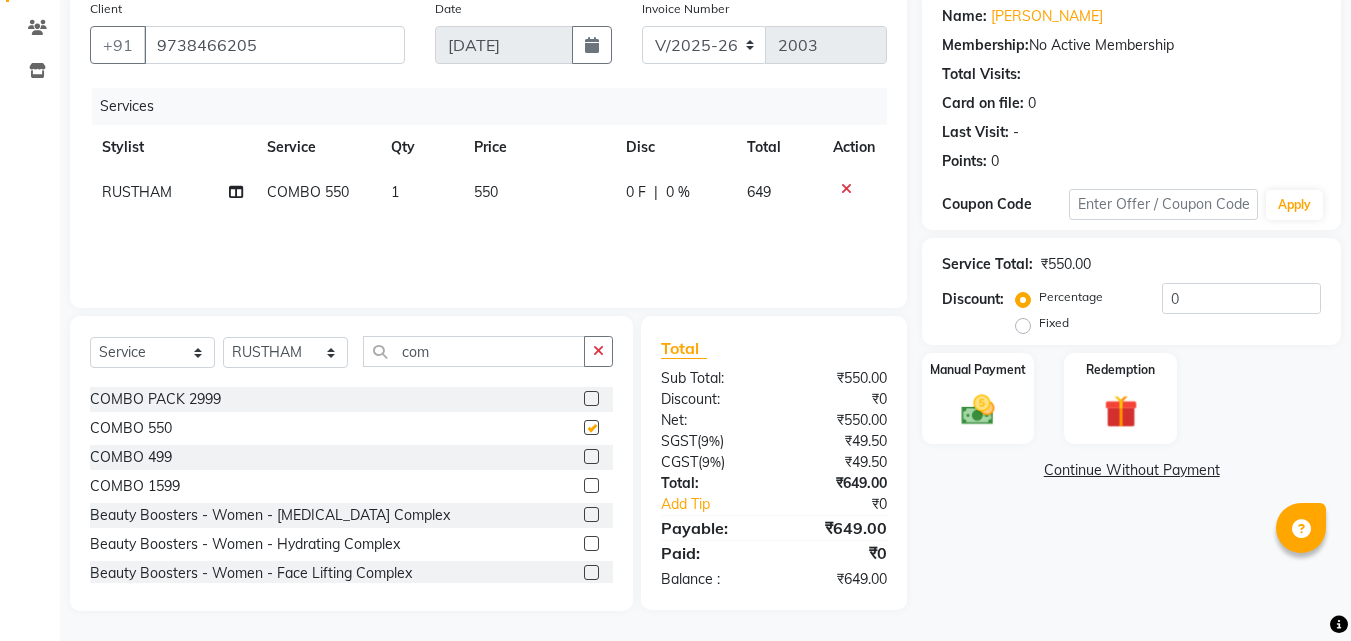 checkbox on "false" 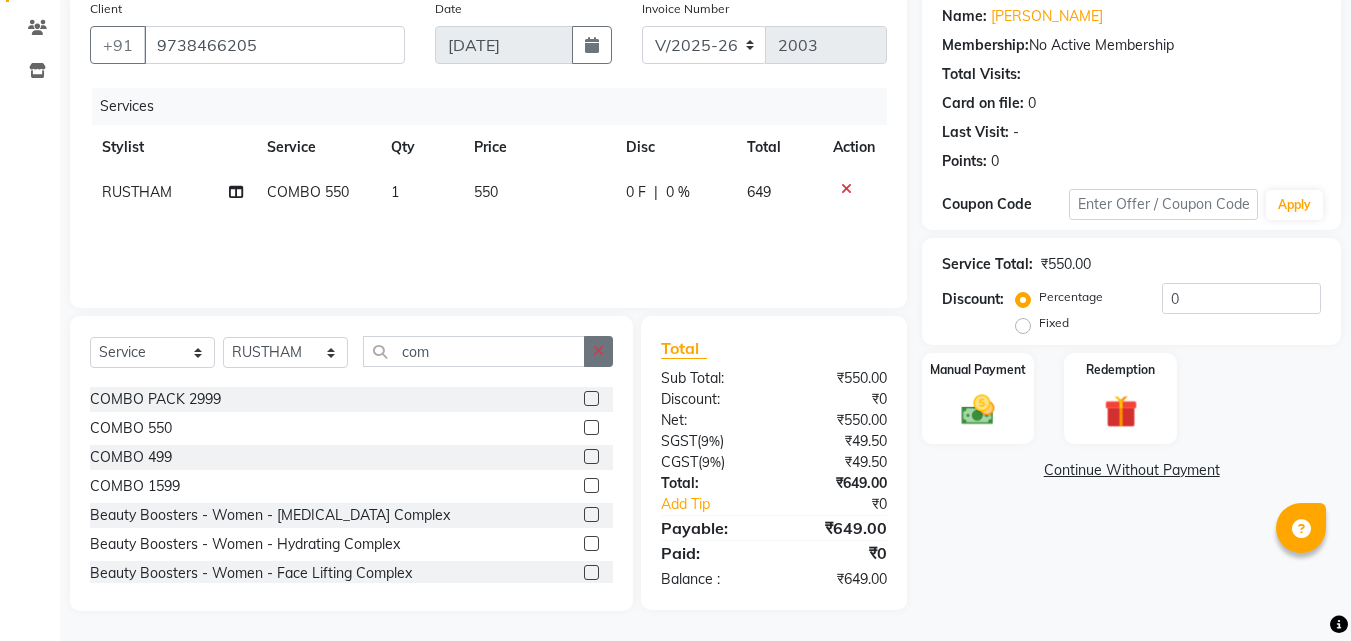 click 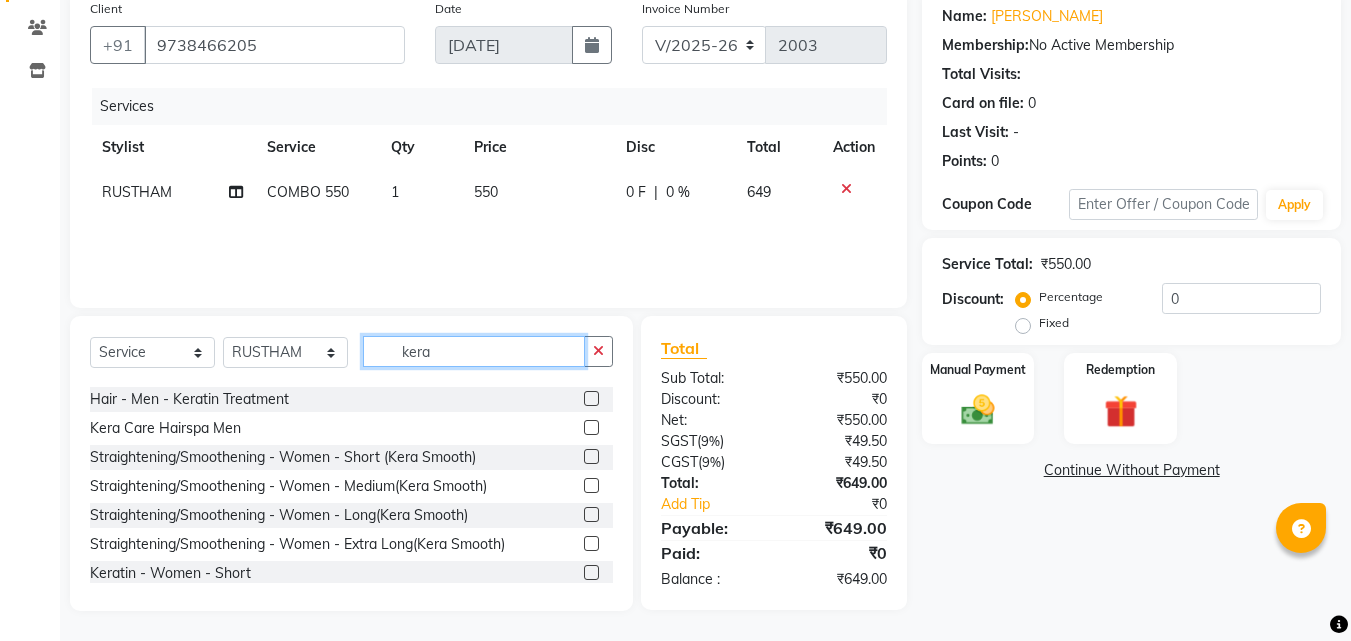 scroll, scrollTop: 260, scrollLeft: 0, axis: vertical 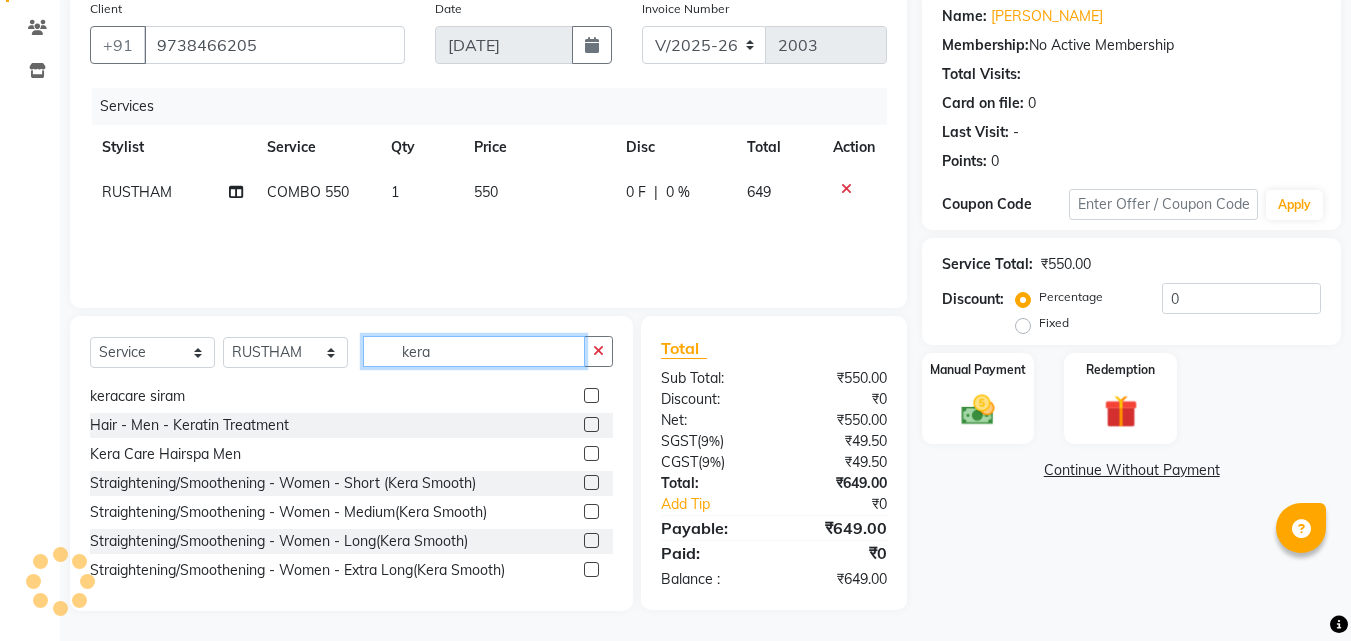 type on "kera" 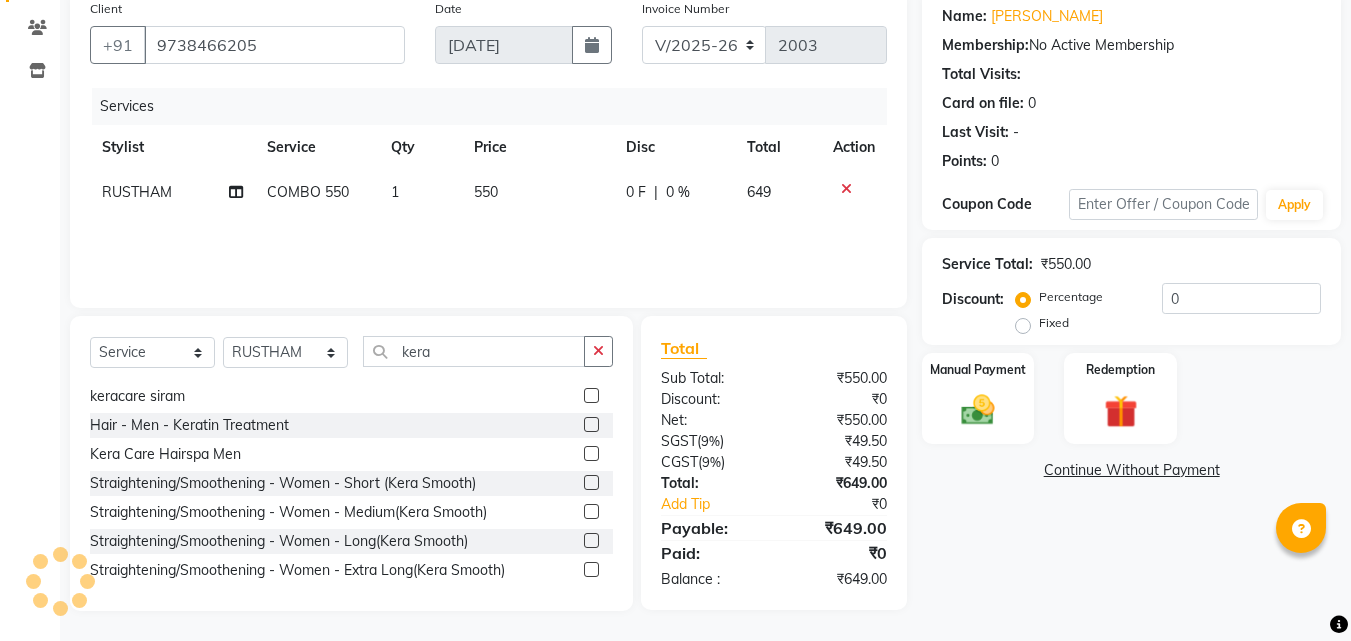 click 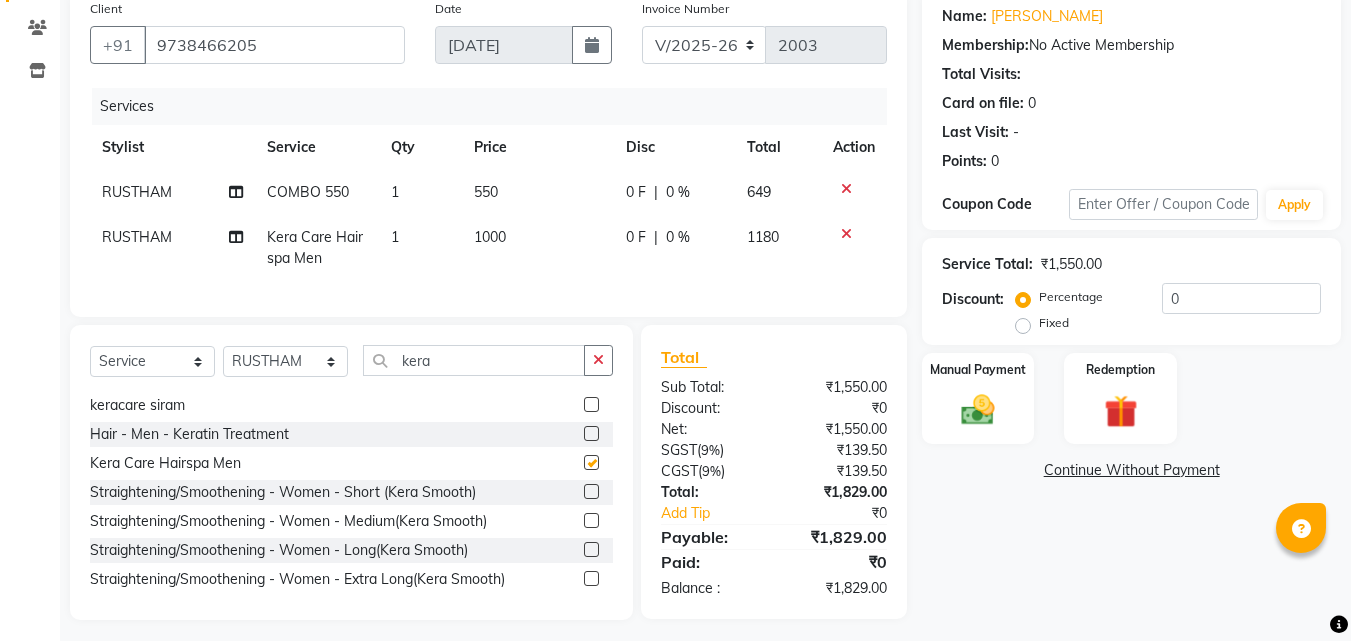 checkbox on "false" 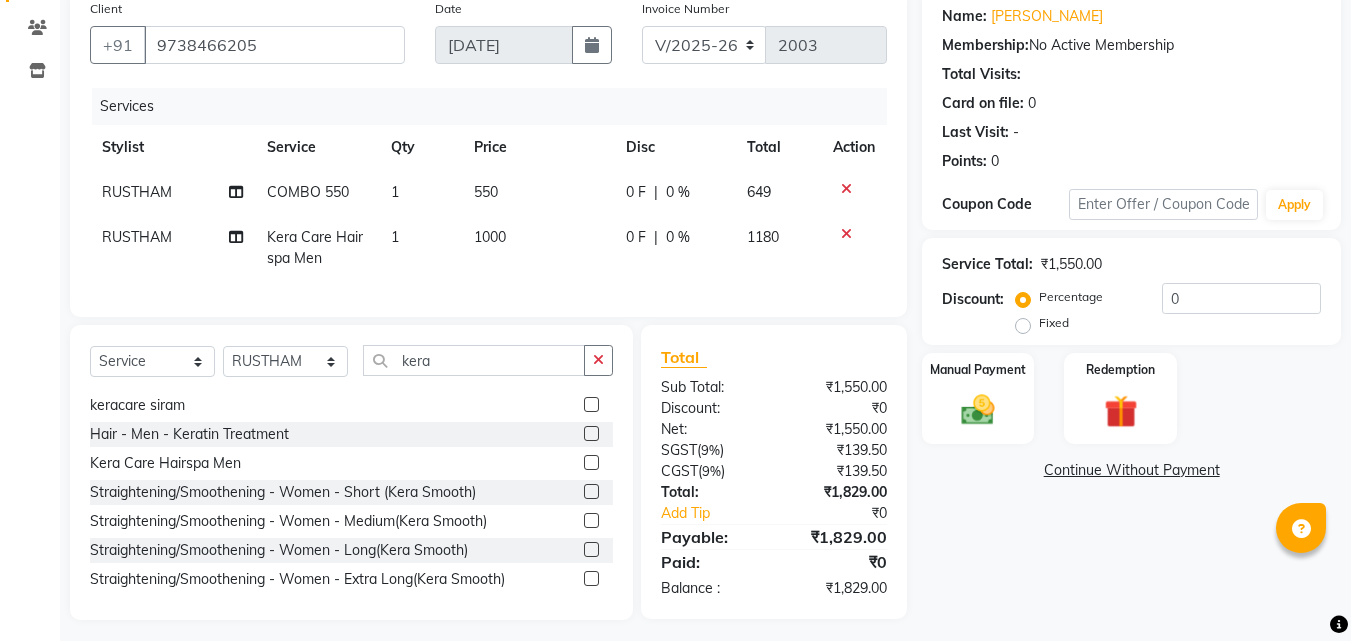 click on "0 %" 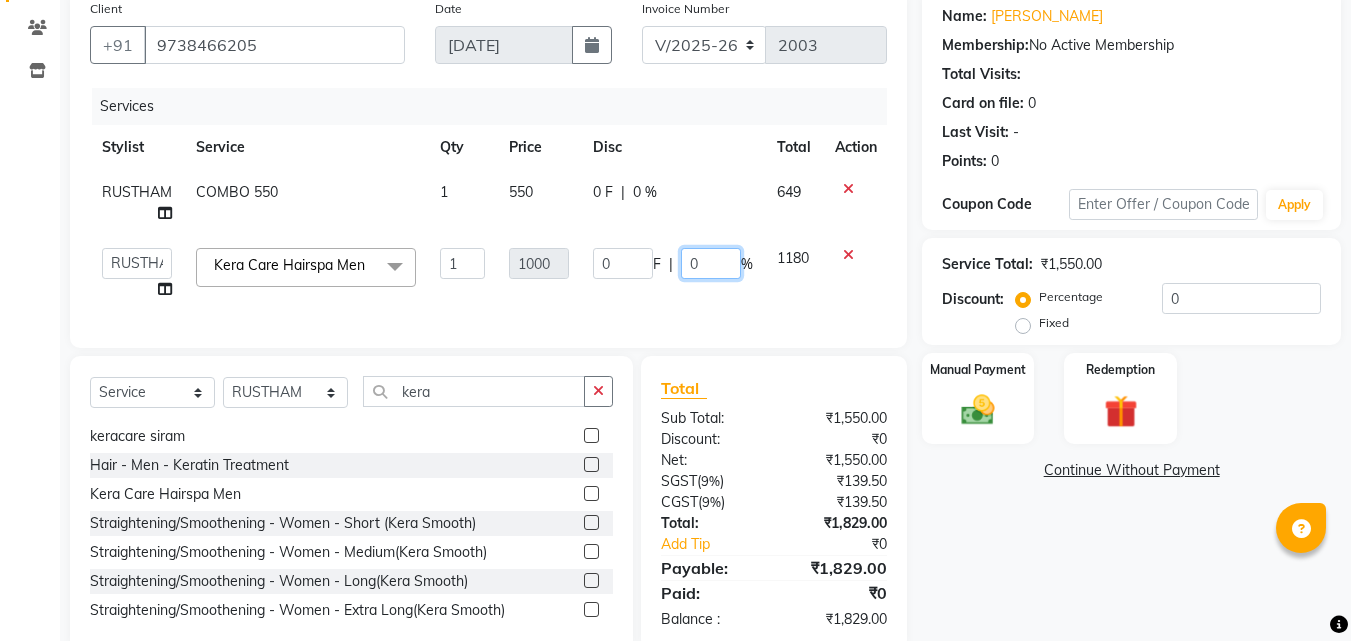click on "0" 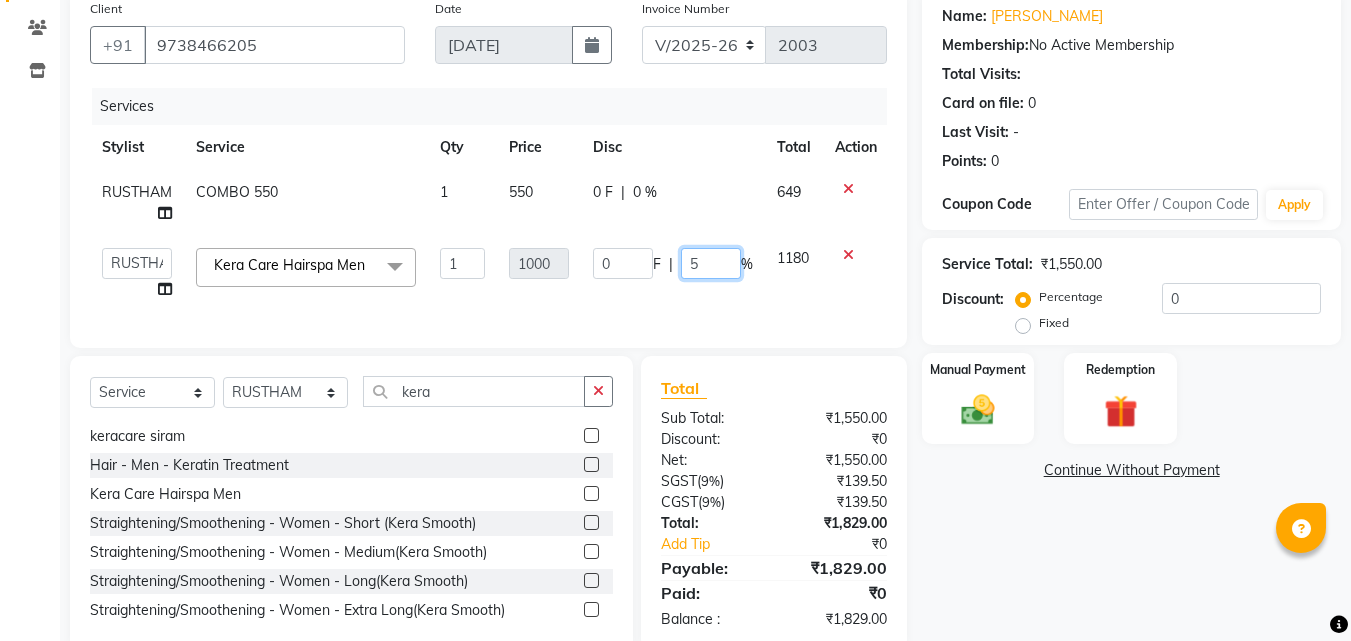 type on "50" 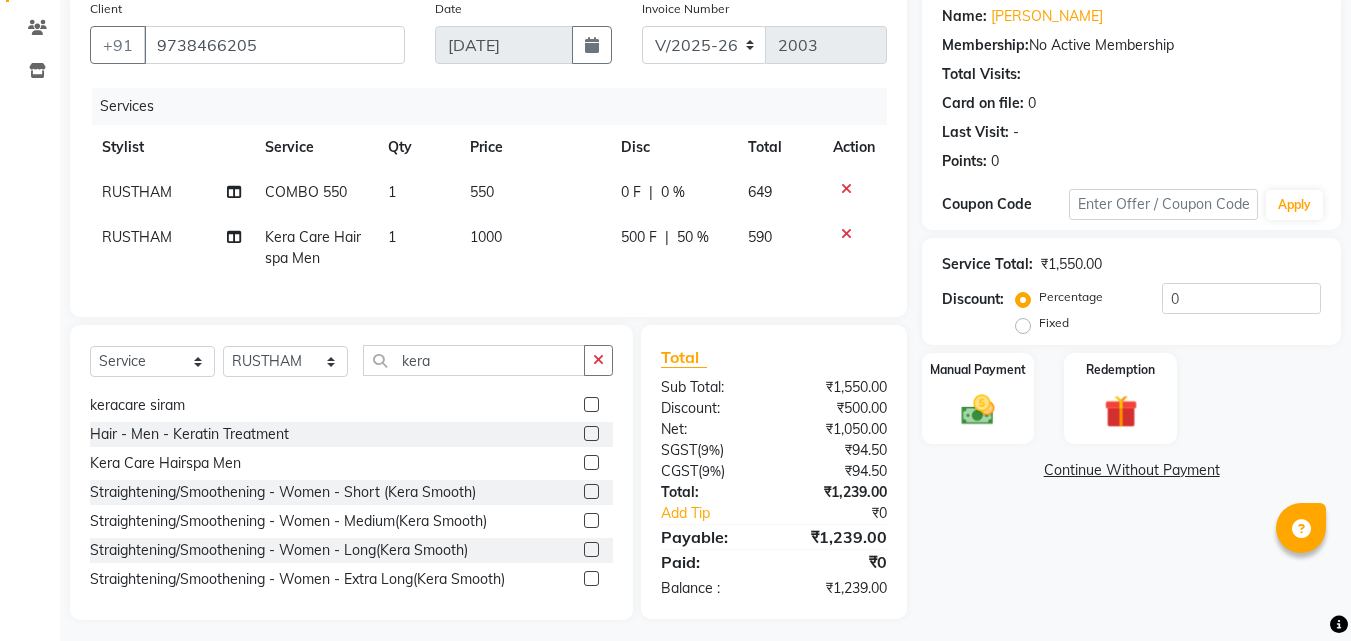 click on "0 F | 0 %" 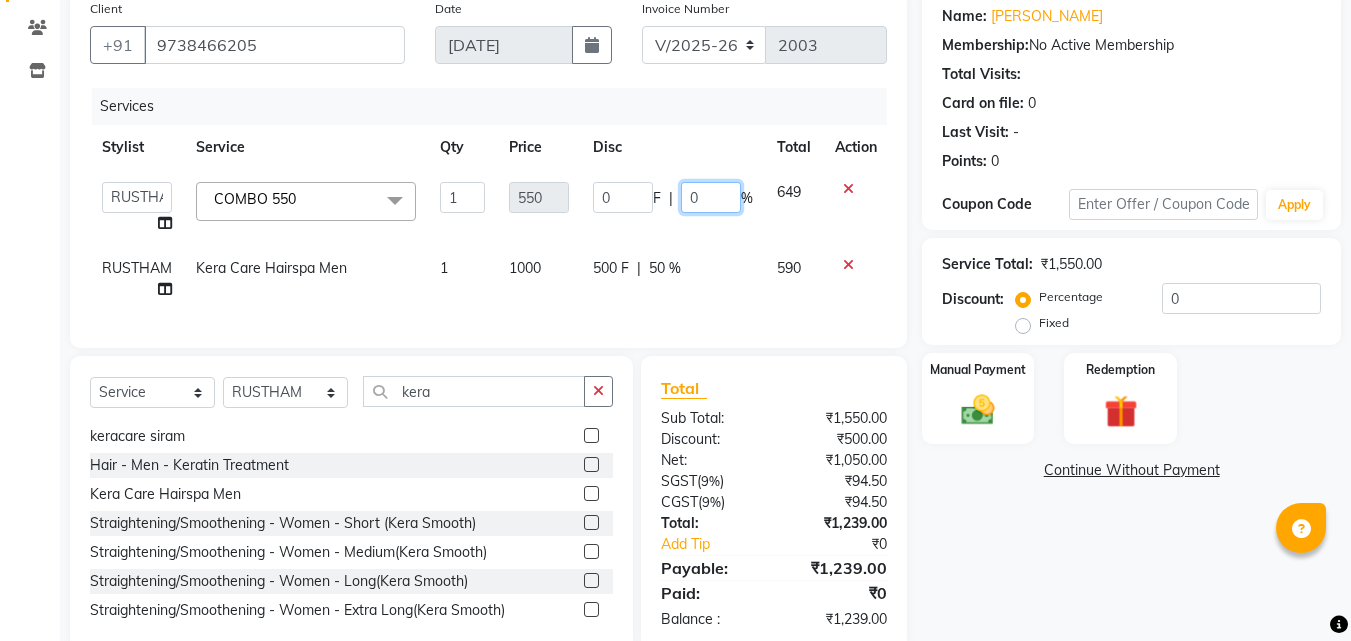 click on "0" 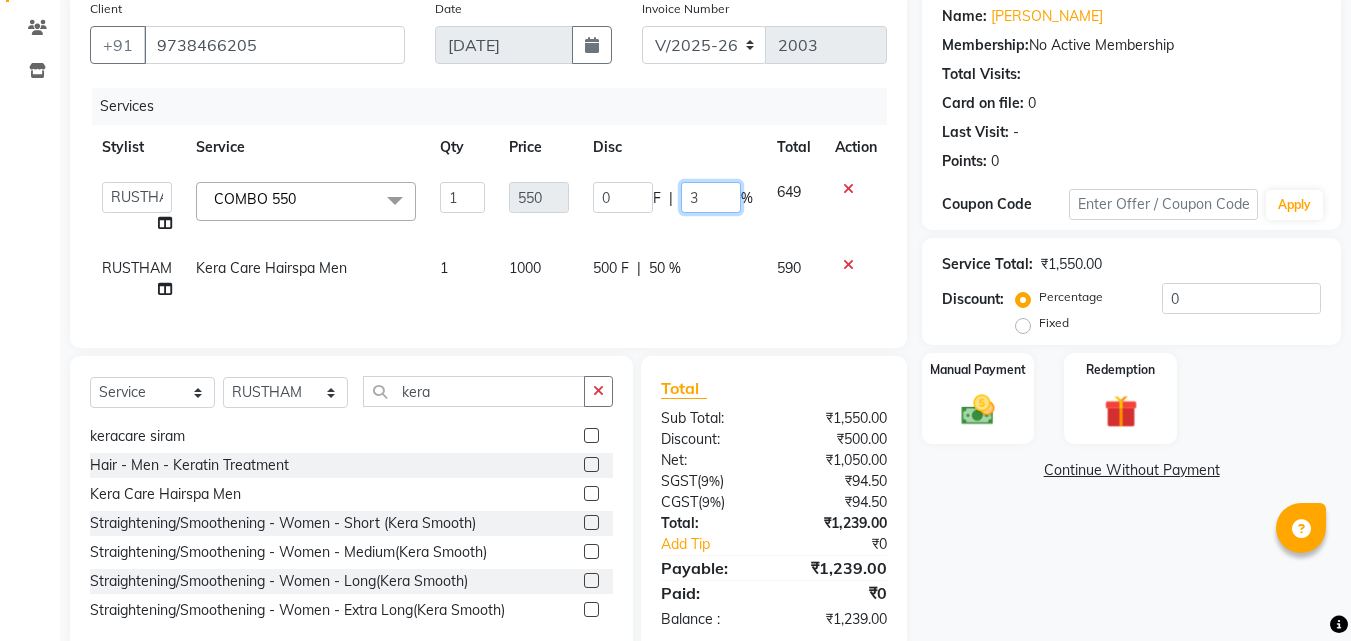 type on "30" 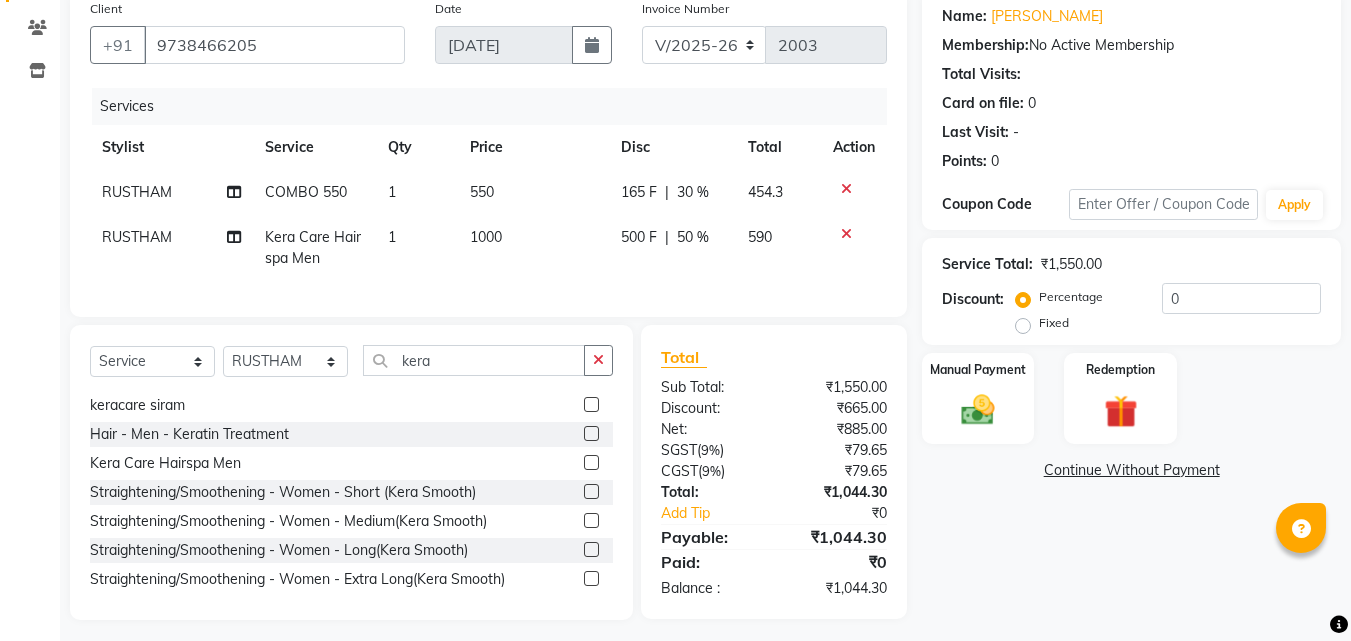 click on "Name: Somusekhar  Membership:  No Active Membership  Total Visits:   Card on file:  0 Last Visit:   - Points:   0  Coupon Code Apply Service Total:  ₹1,550.00  Discount:  Percentage   Fixed  0 Manual Payment Redemption  Continue Without Payment" 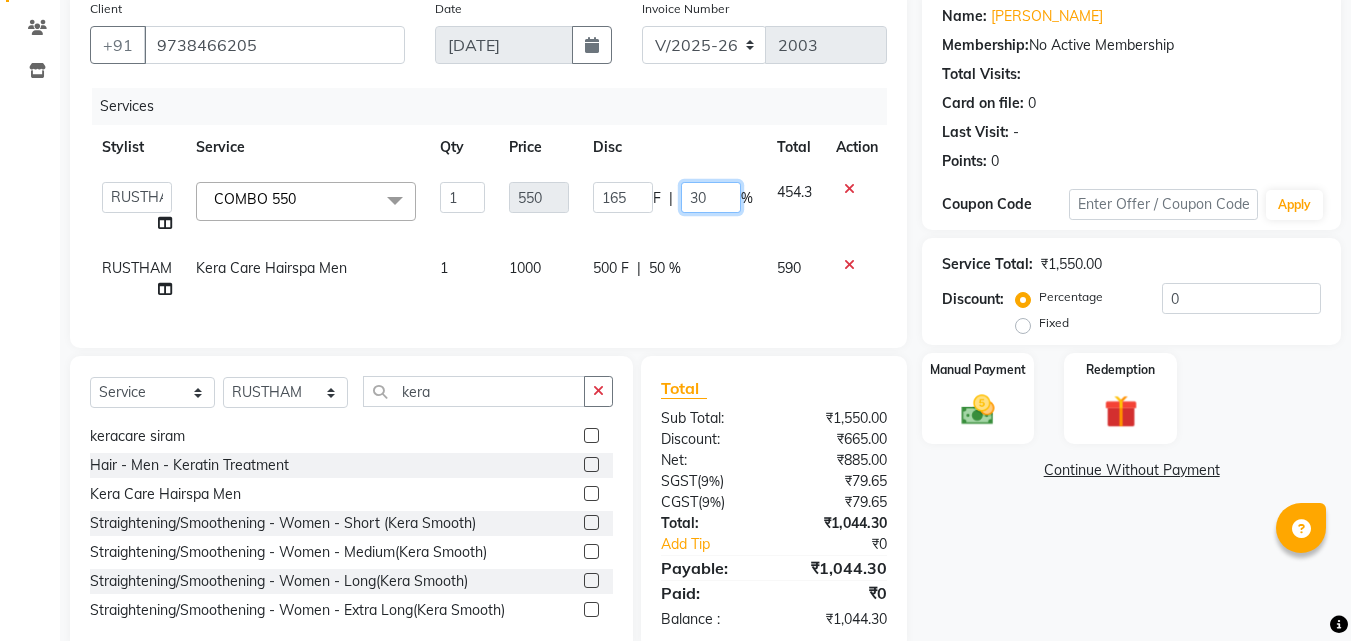click on "30" 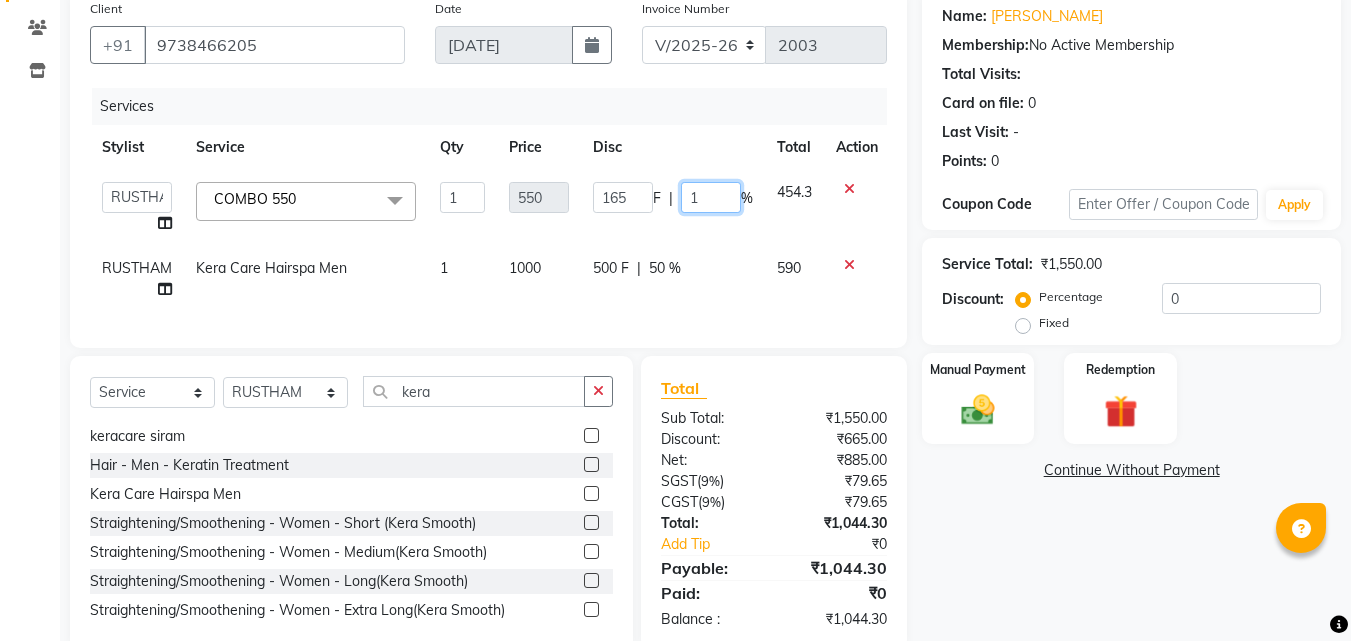 type on "15" 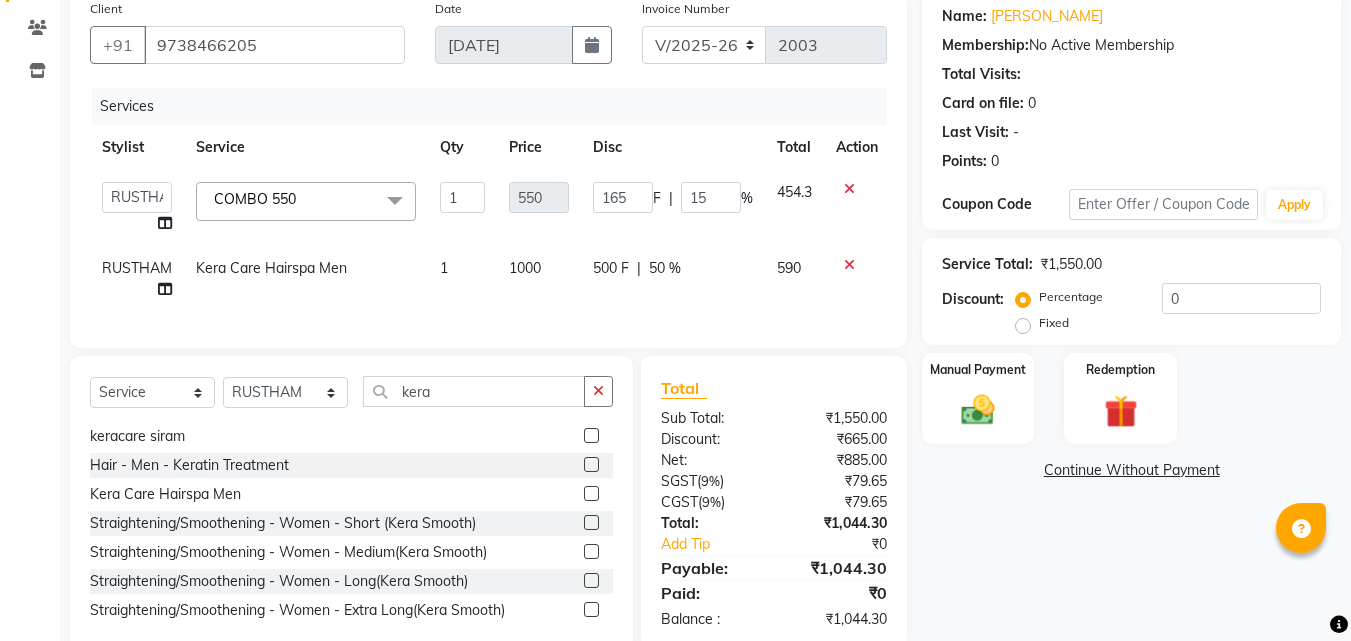 click on "Name: Somusekhar  Membership:  No Active Membership  Total Visits:   Card on file:  0 Last Visit:   - Points:   0  Coupon Code Apply Service Total:  ₹1,550.00  Discount:  Percentage   Fixed  0 Manual Payment Redemption  Continue Without Payment" 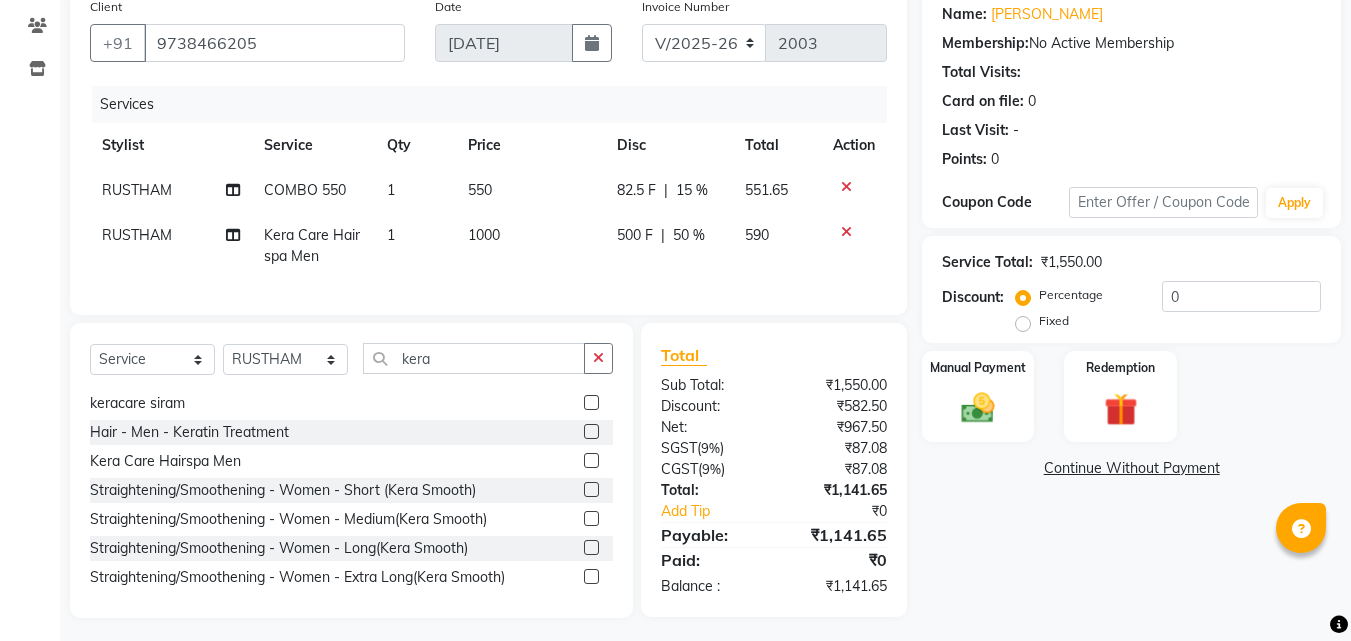 scroll, scrollTop: 184, scrollLeft: 0, axis: vertical 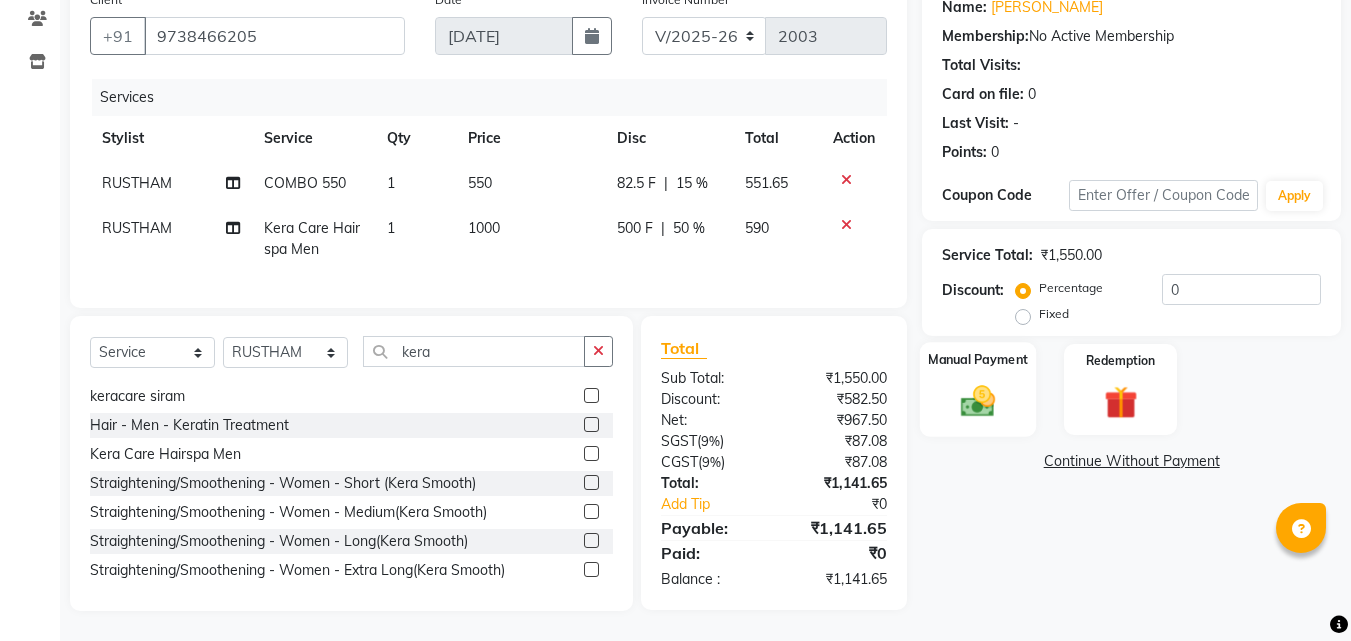 click on "Manual Payment" 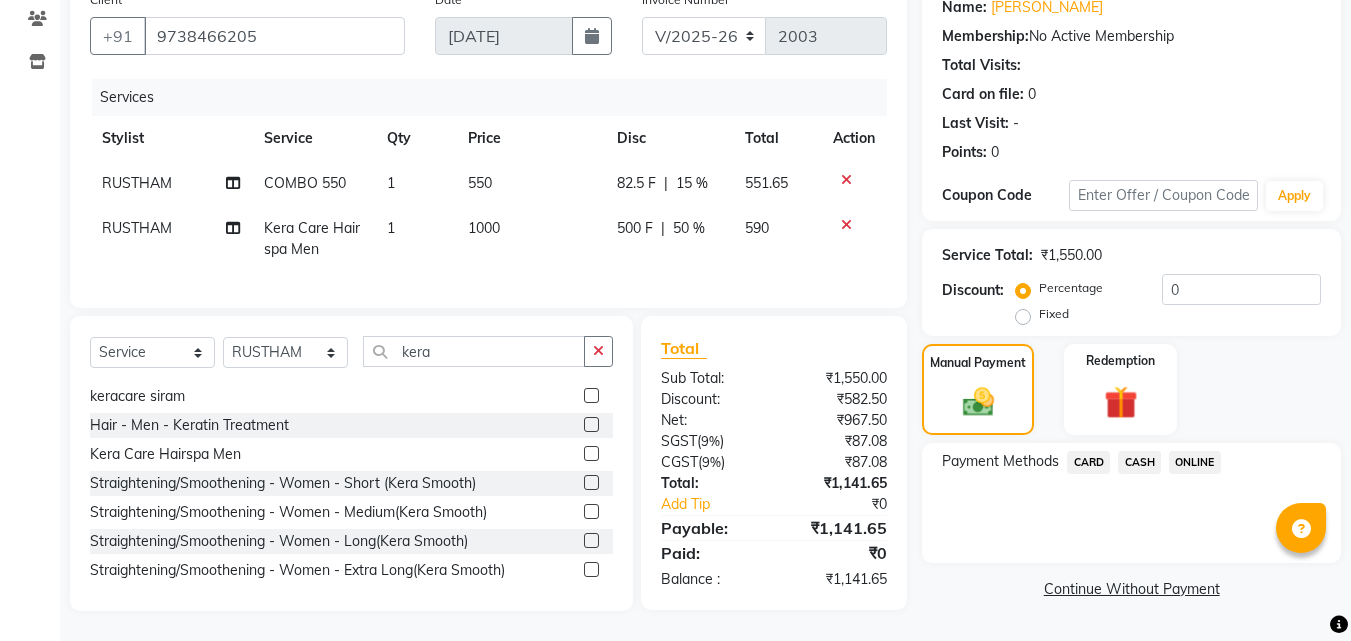 click on "ONLINE" 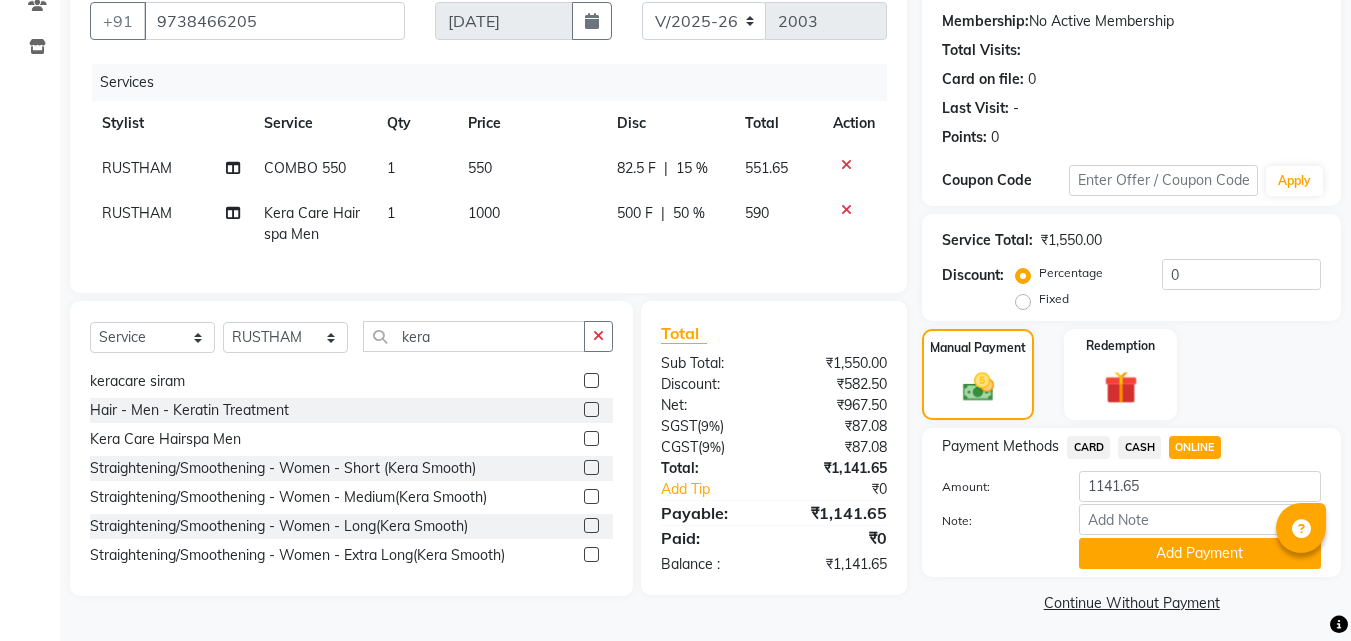 scroll, scrollTop: 191, scrollLeft: 0, axis: vertical 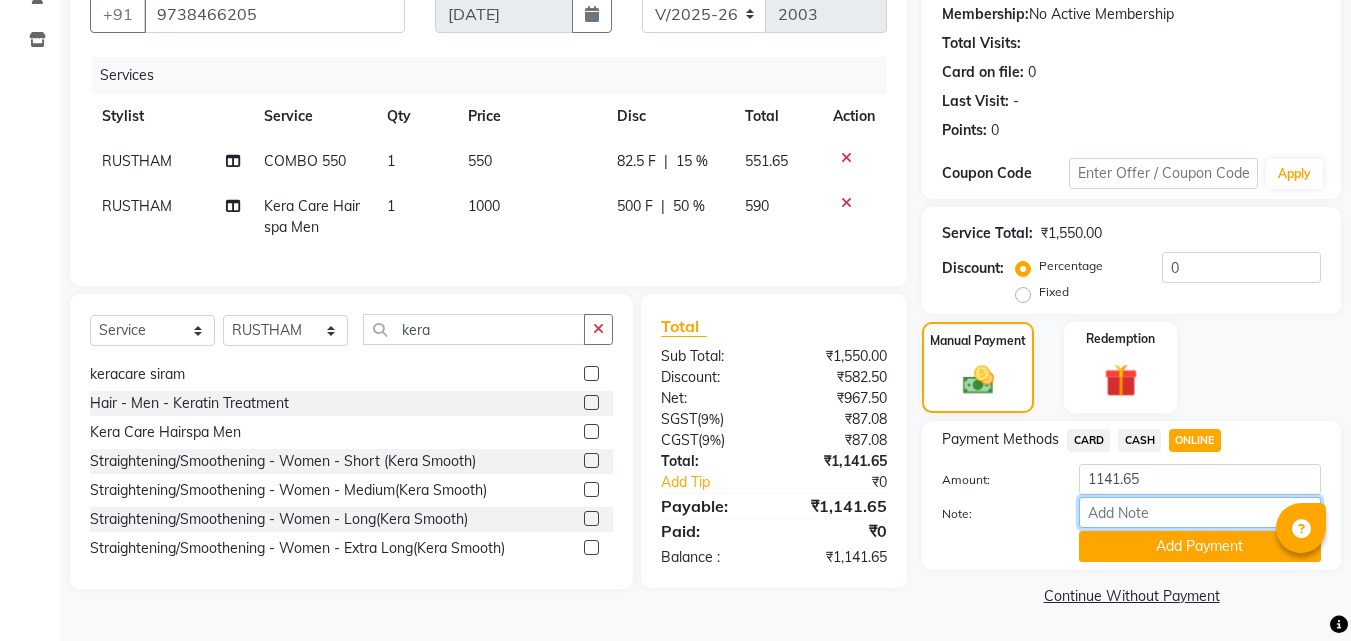click on "Note:" at bounding box center (1200, 512) 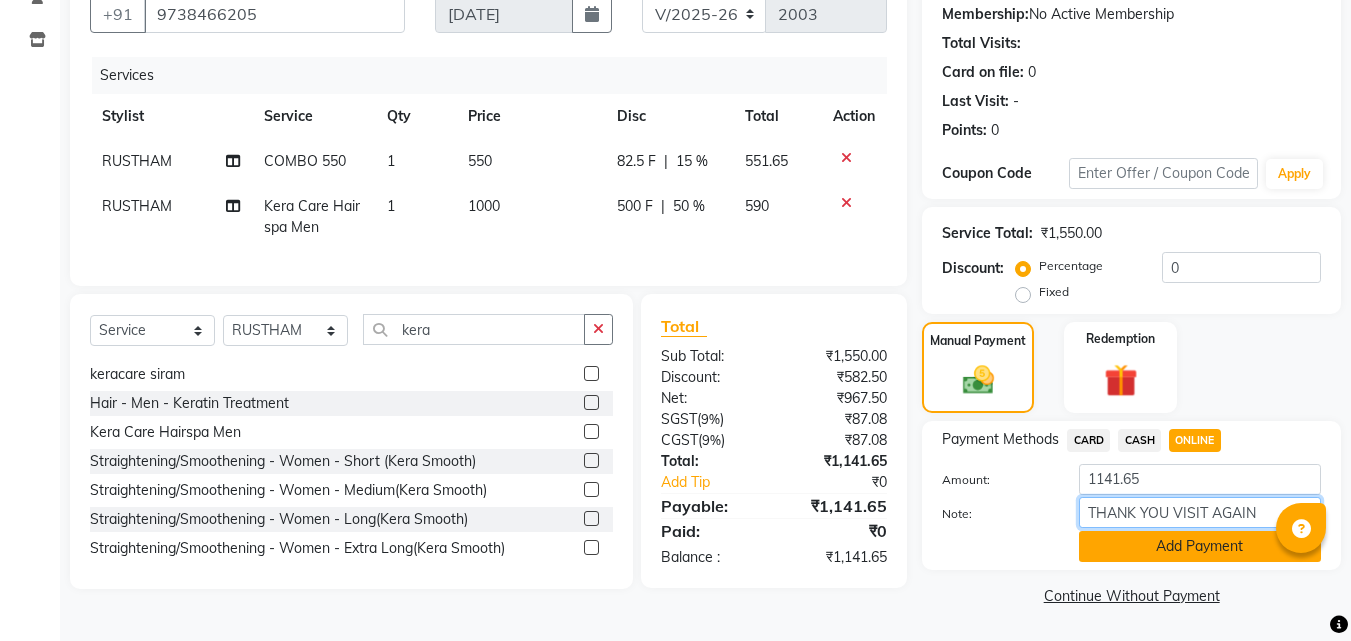 drag, startPoint x: 1147, startPoint y: 523, endPoint x: 1137, endPoint y: 548, distance: 26.925823 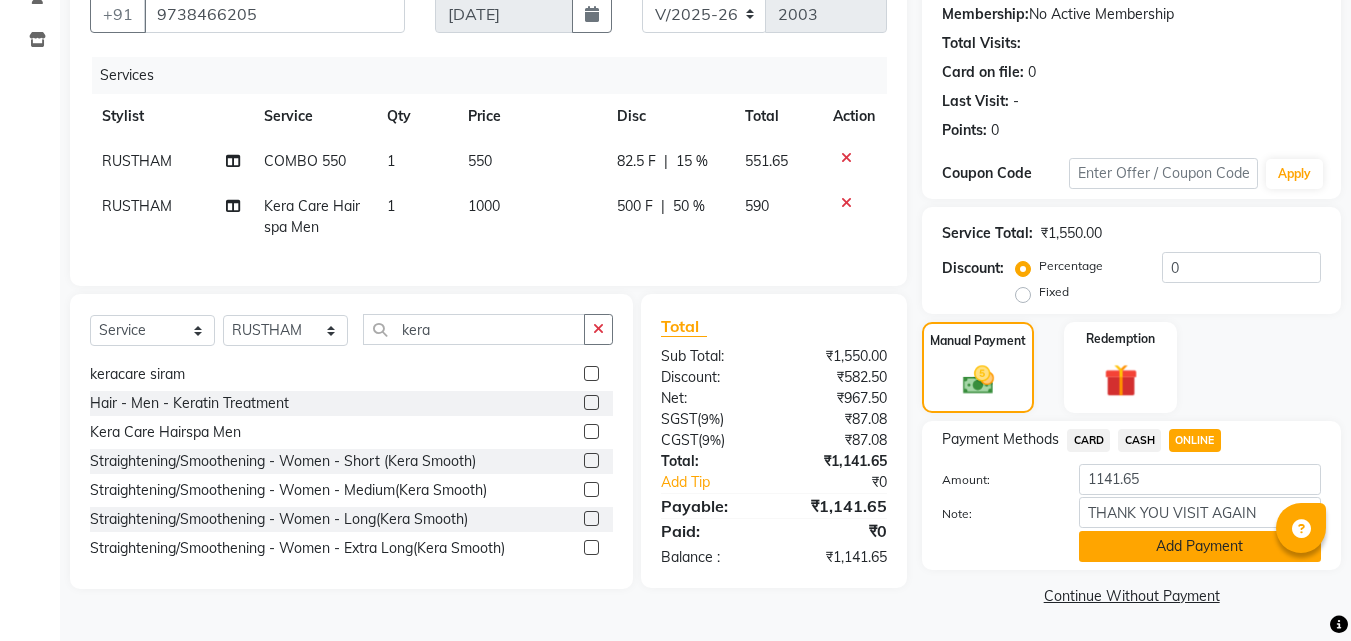 click on "Add Payment" 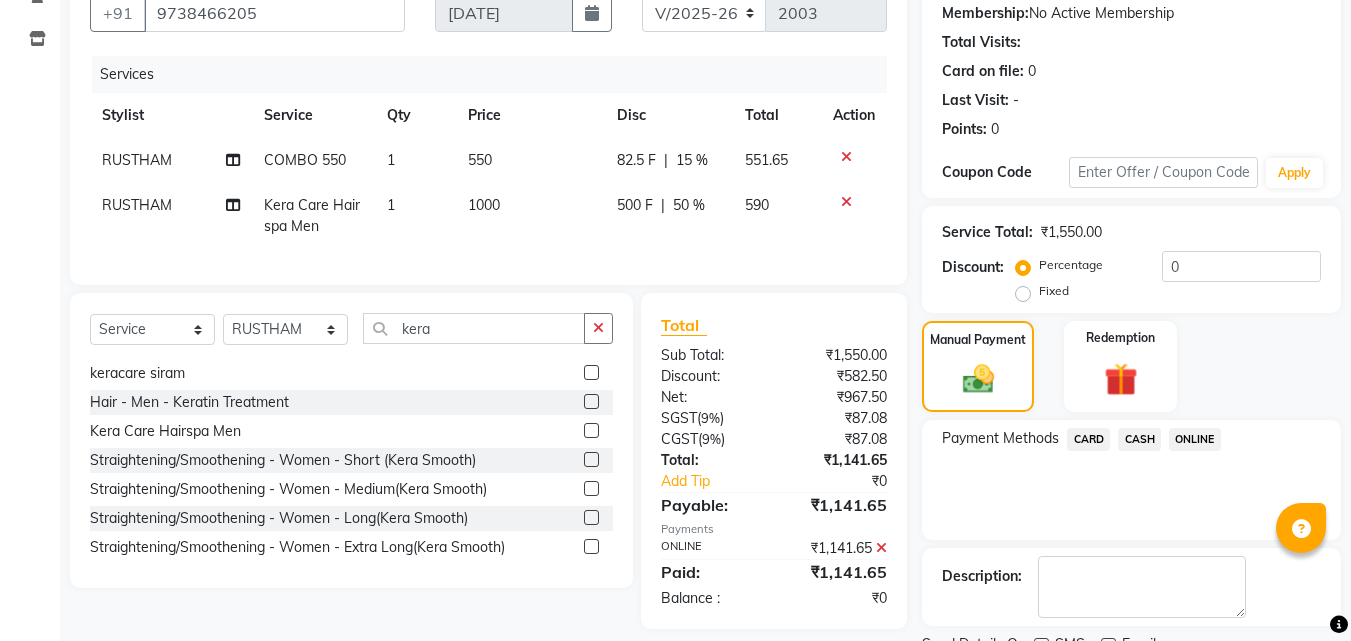 scroll, scrollTop: 275, scrollLeft: 0, axis: vertical 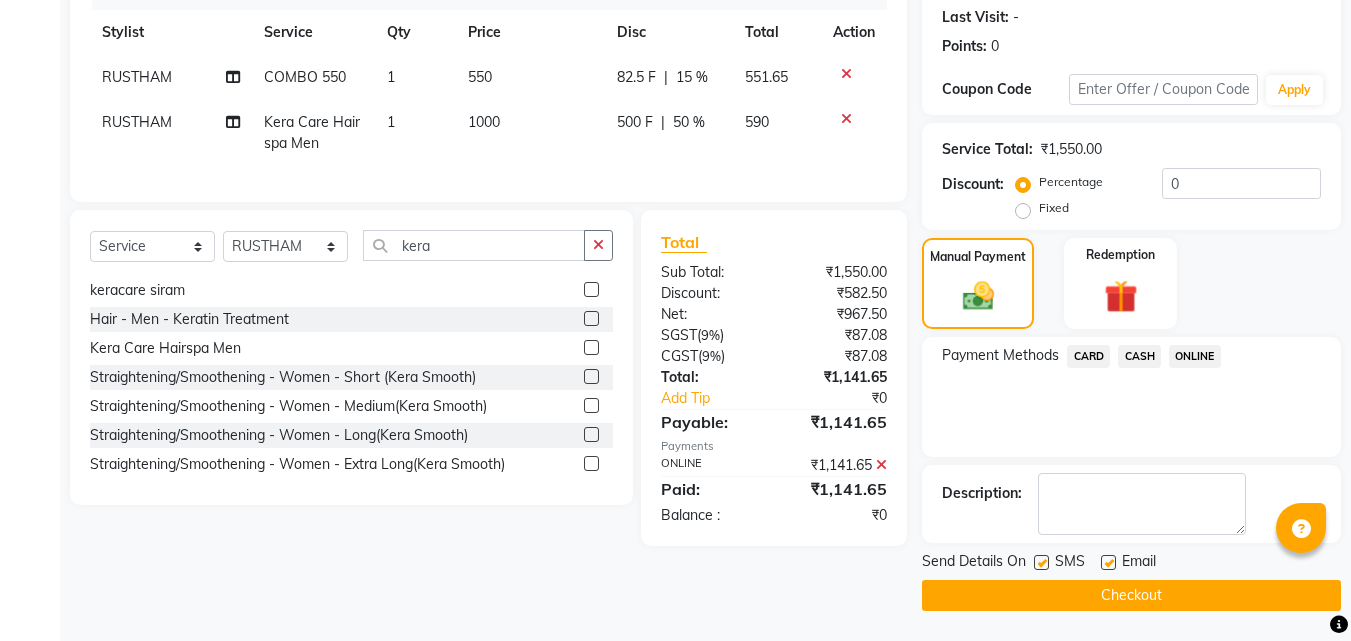 click 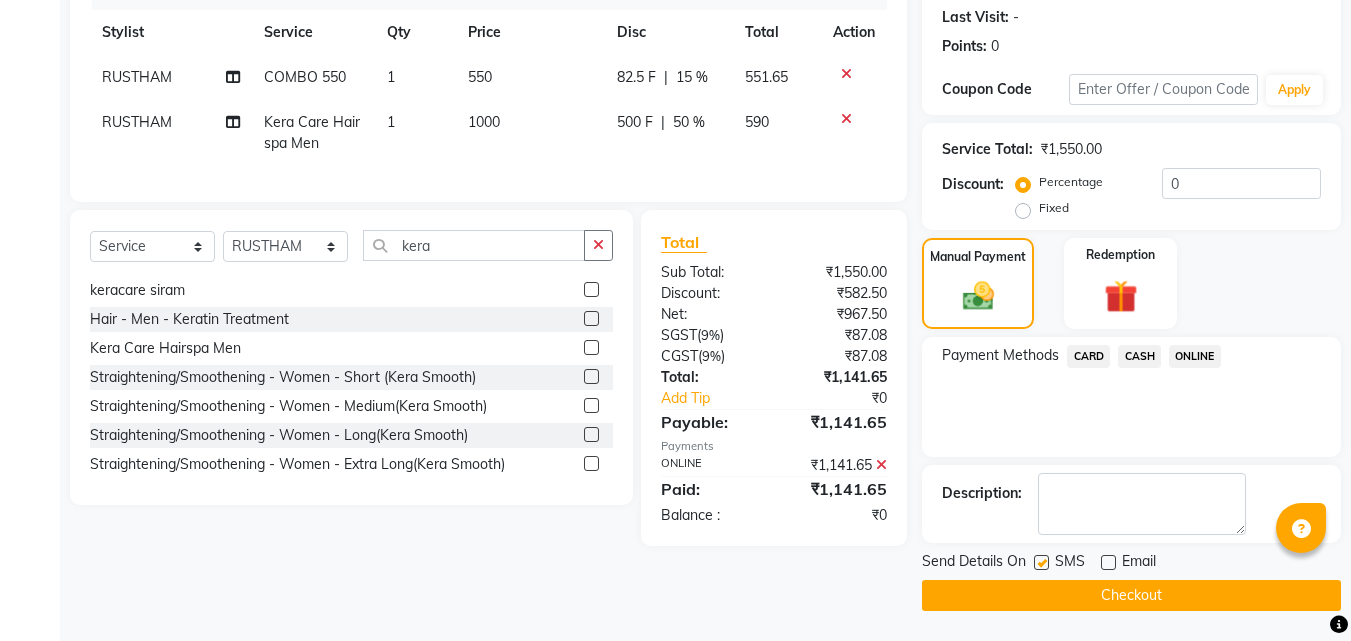click 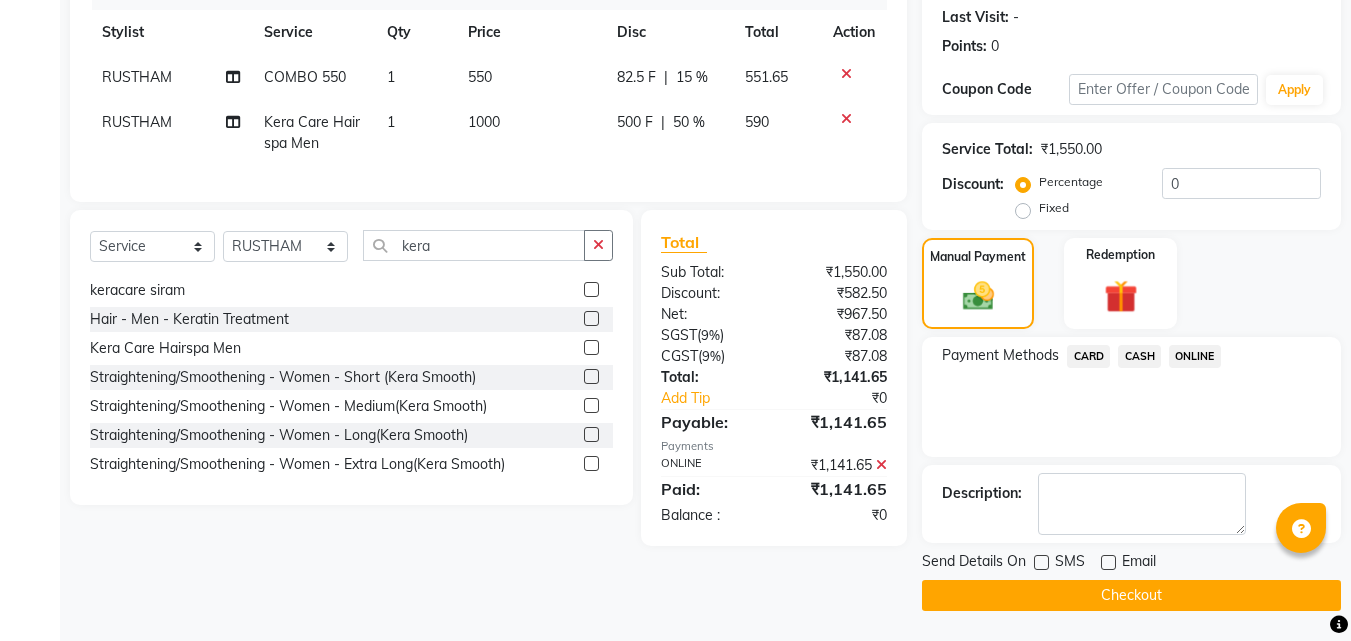 click on "Checkout" 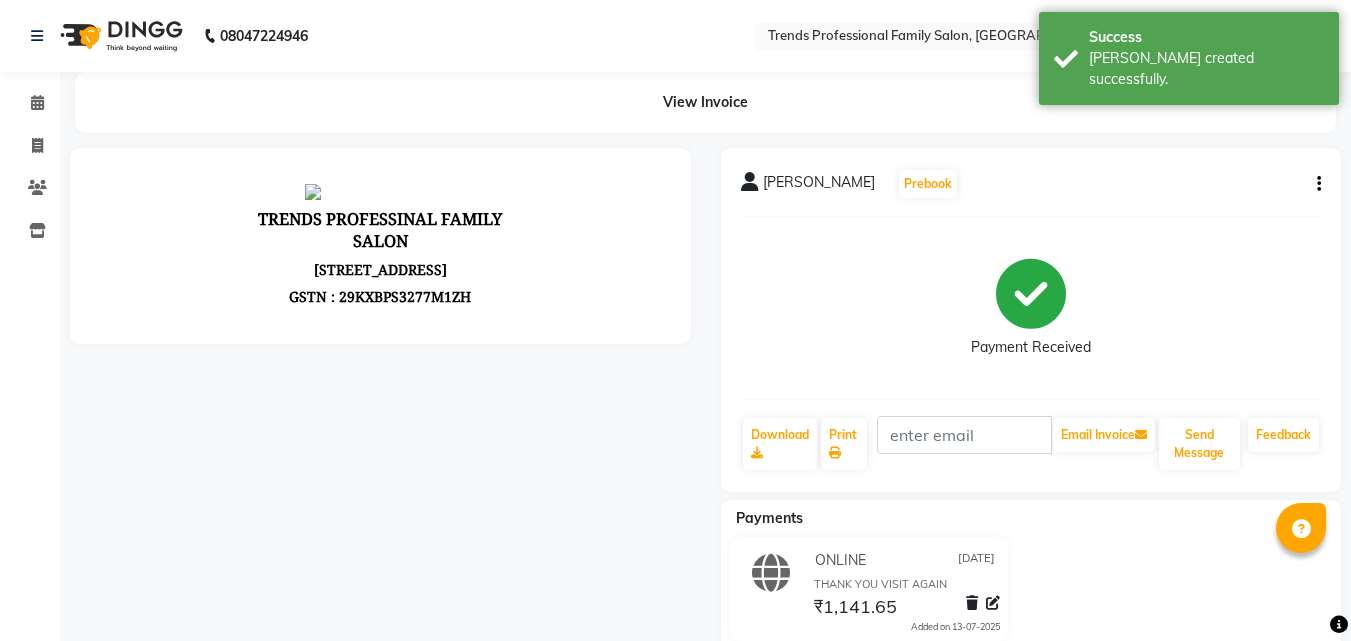 scroll, scrollTop: 0, scrollLeft: 0, axis: both 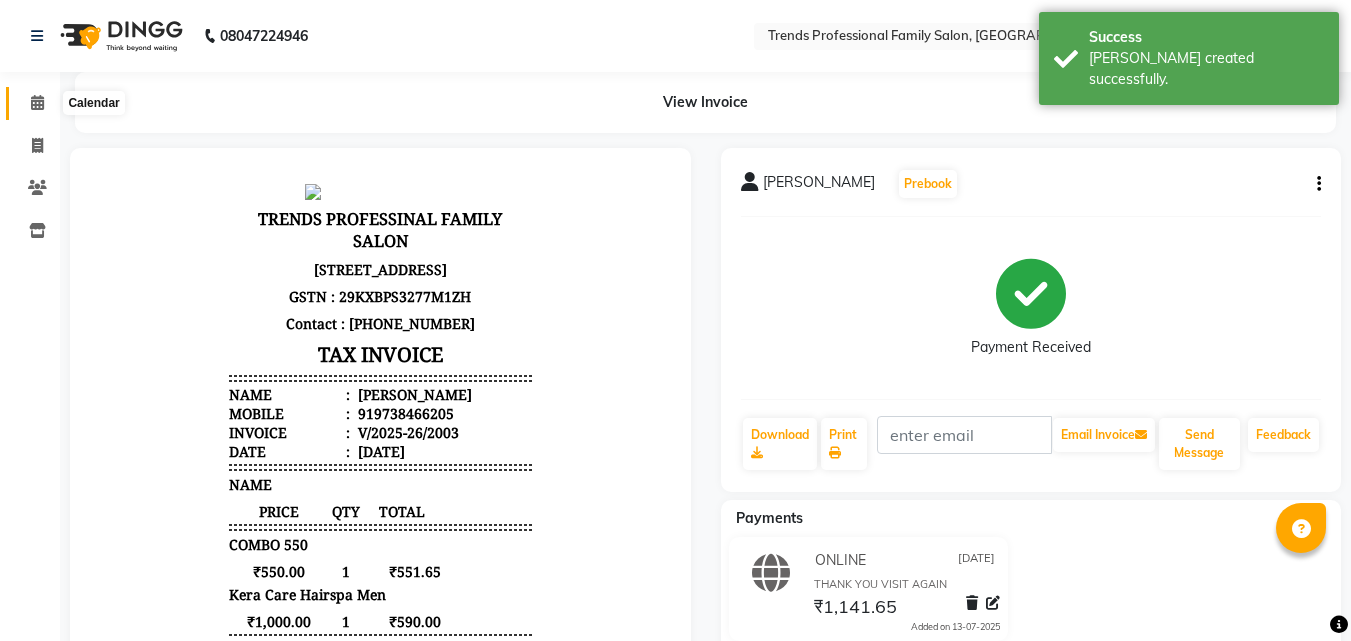 click 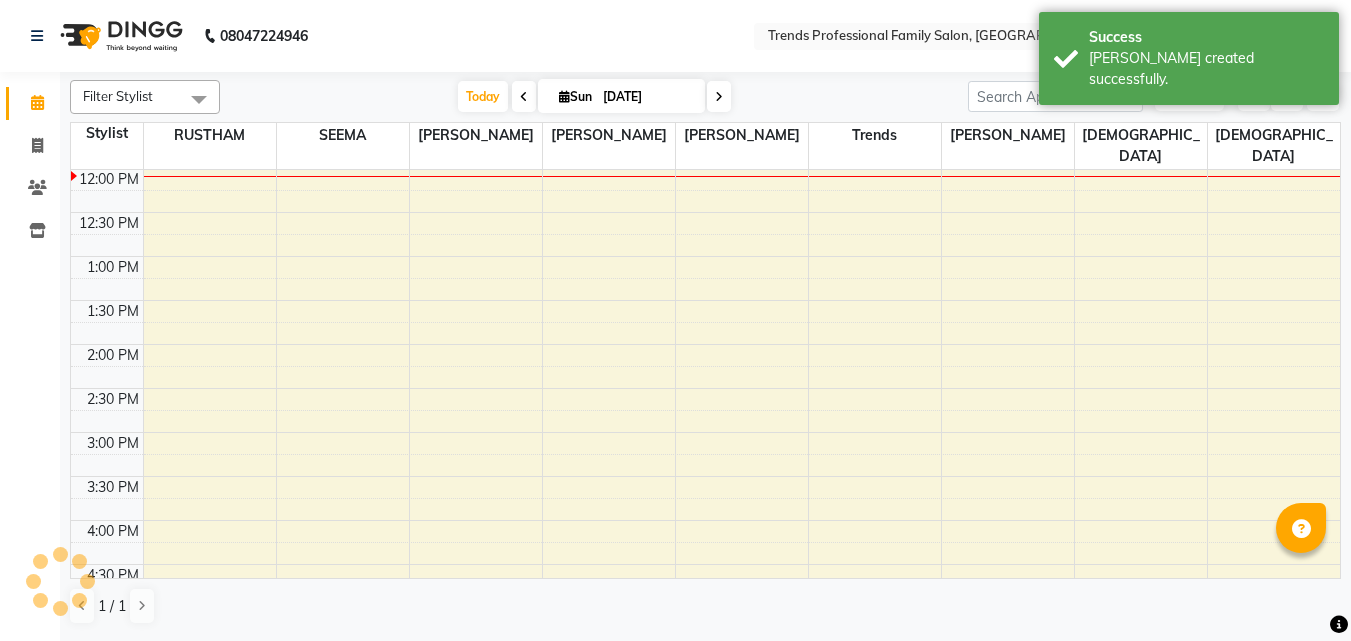 scroll, scrollTop: 0, scrollLeft: 0, axis: both 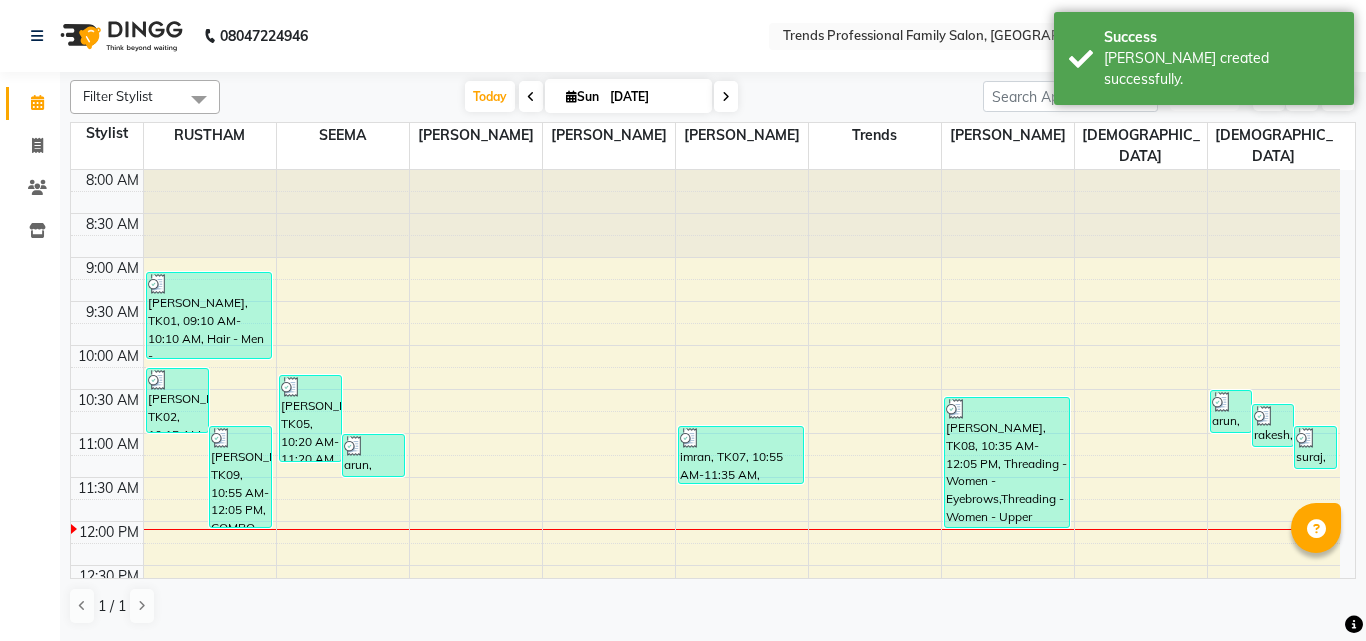 click on "ADD NEW" at bounding box center (1204, 96) 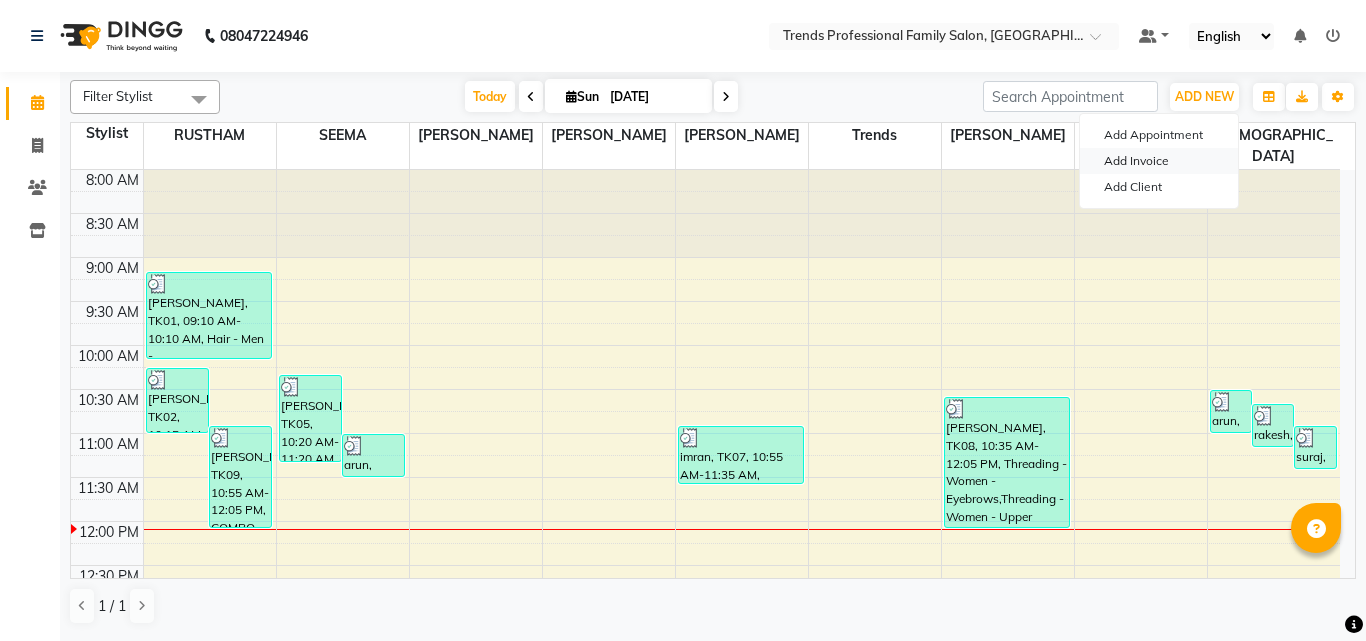 click on "Add Invoice" at bounding box center [1159, 161] 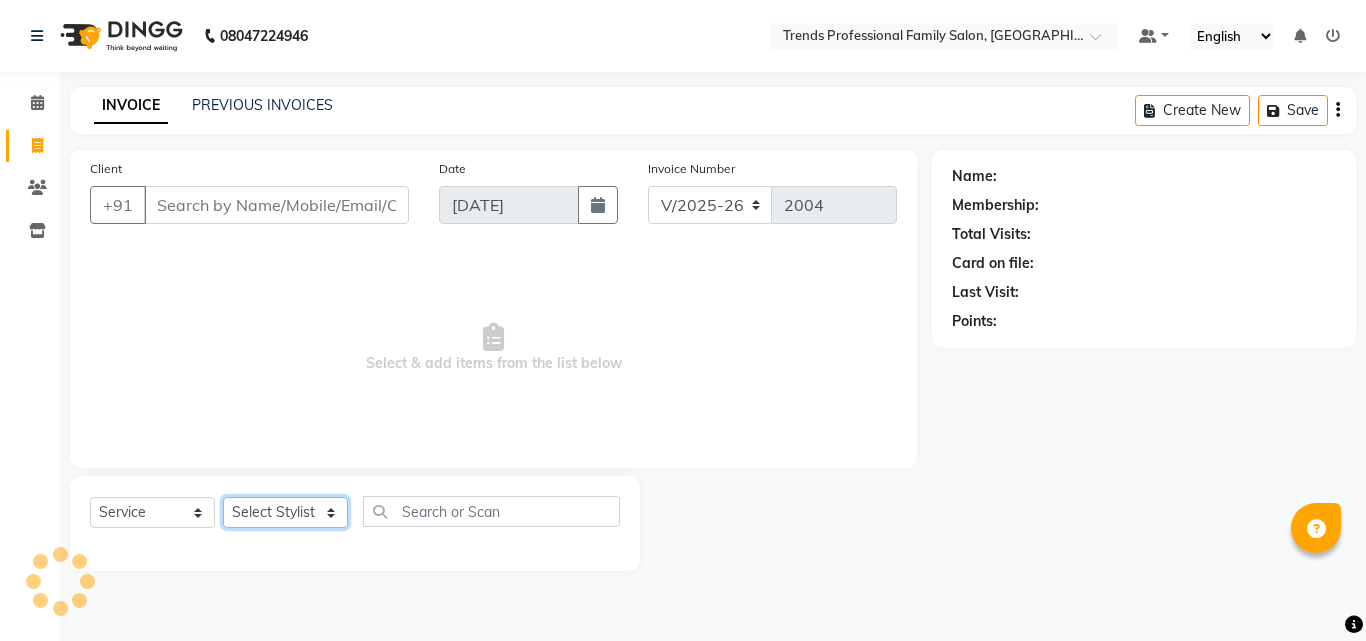 click on "Select Stylist [PERSON_NAME] [PERSON_NAME] [PERSON_NAME] [PERSON_NAME] [DEMOGRAPHIC_DATA][PERSON_NAME] Sumika Trends" 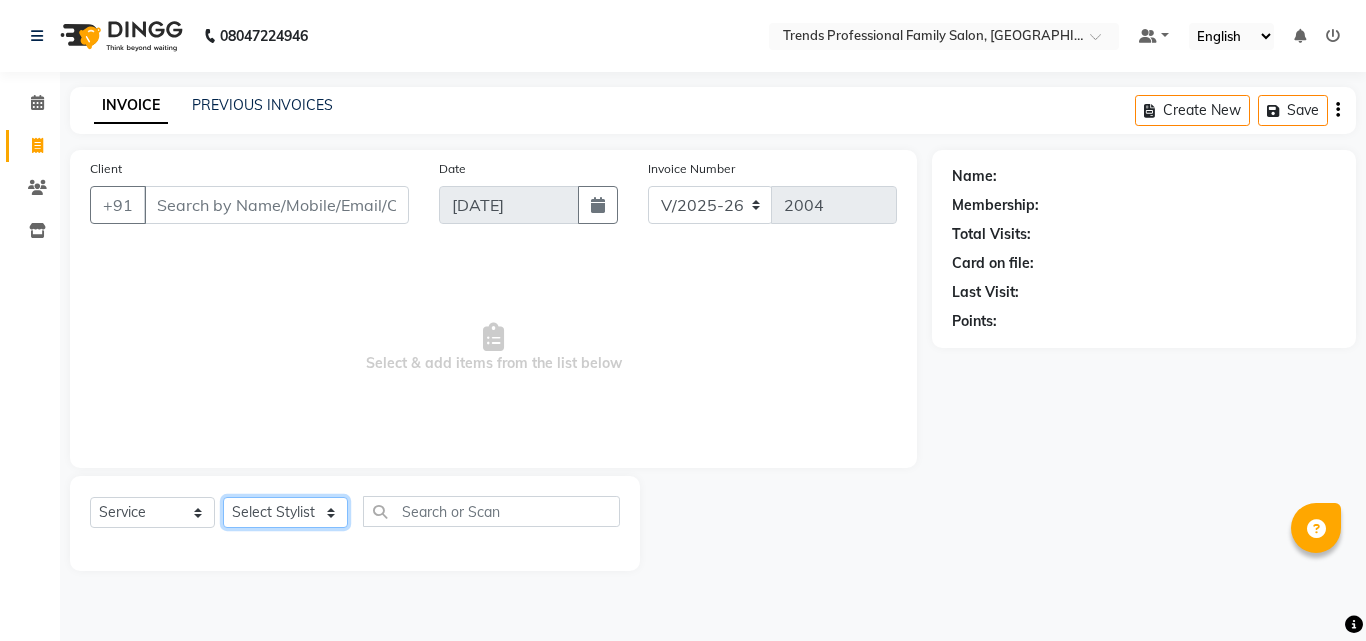 select on "84239" 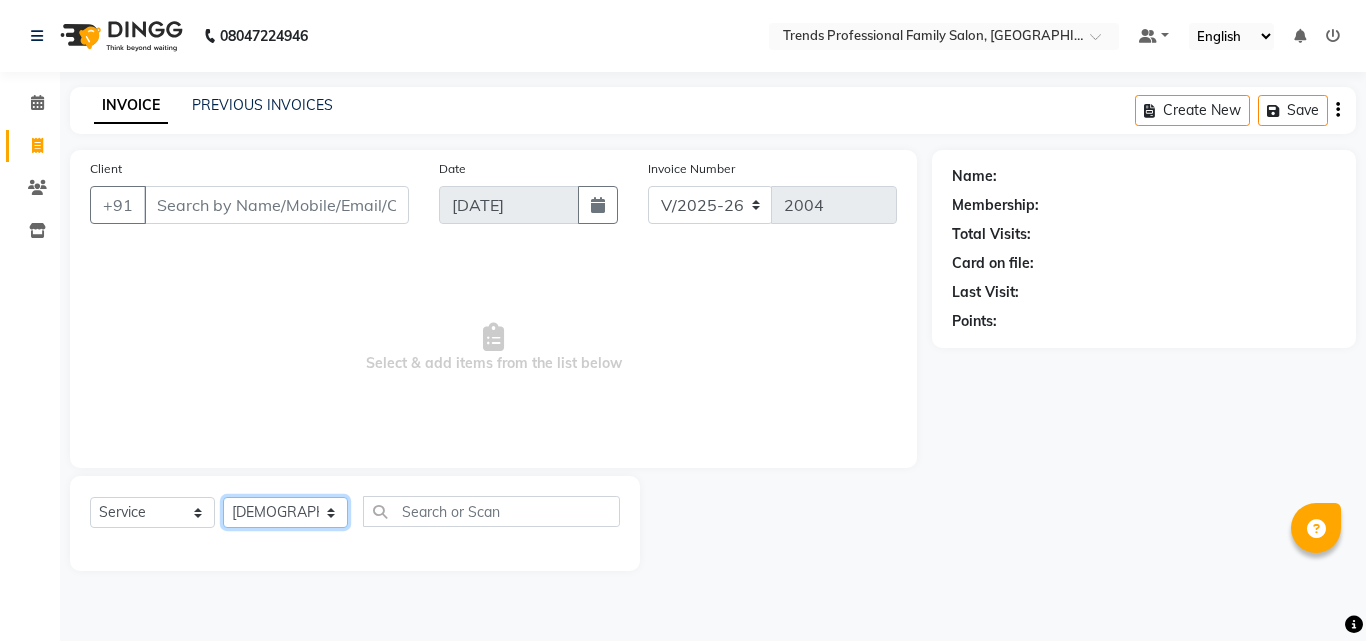 click on "Select Stylist [PERSON_NAME] [PERSON_NAME] [PERSON_NAME] [PERSON_NAME] [DEMOGRAPHIC_DATA][PERSON_NAME] Sumika Trends" 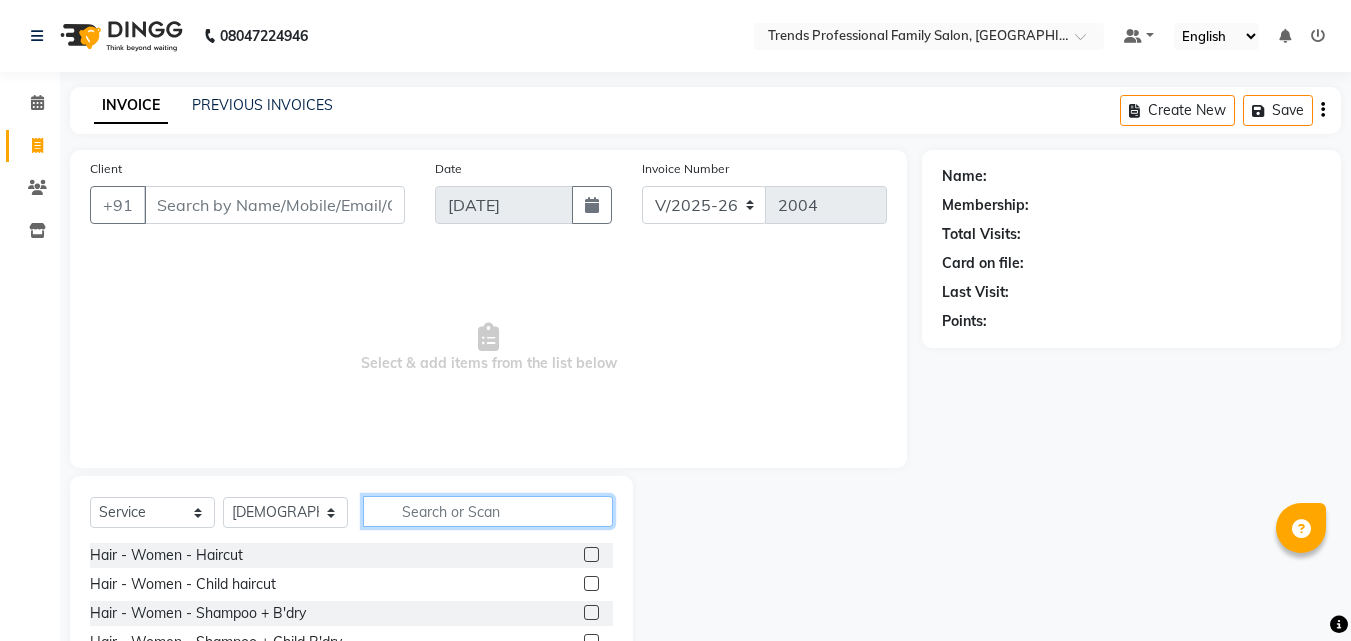 click 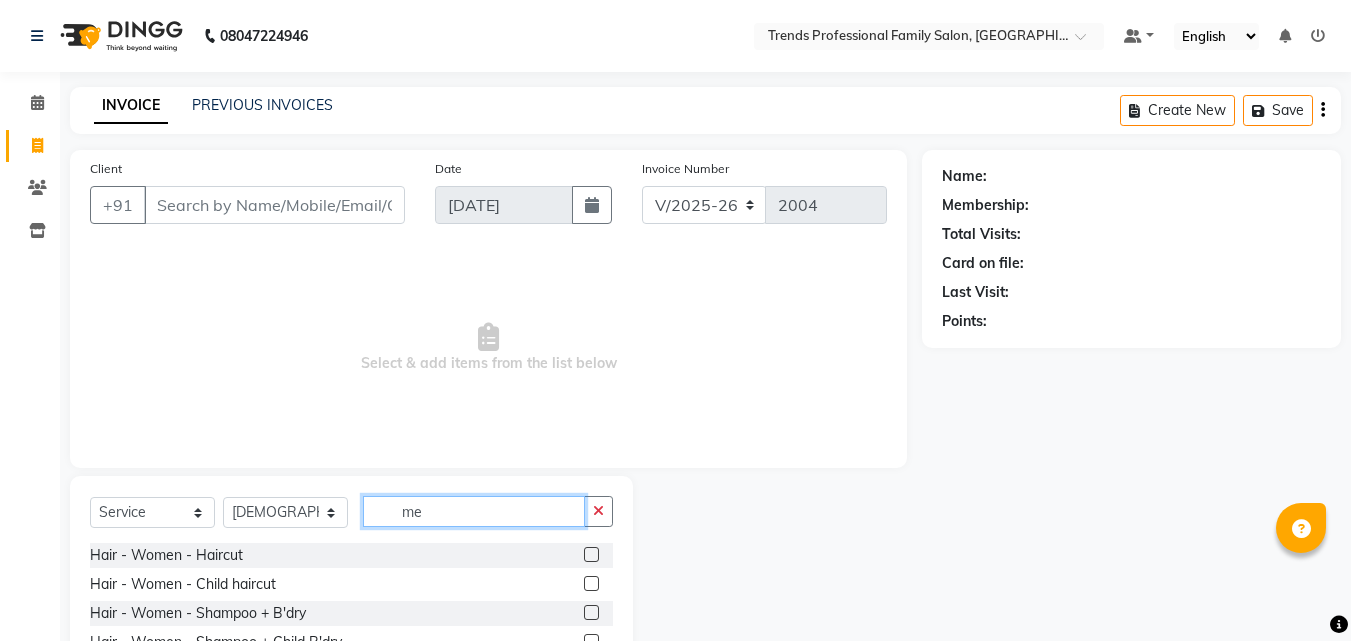 type on "m" 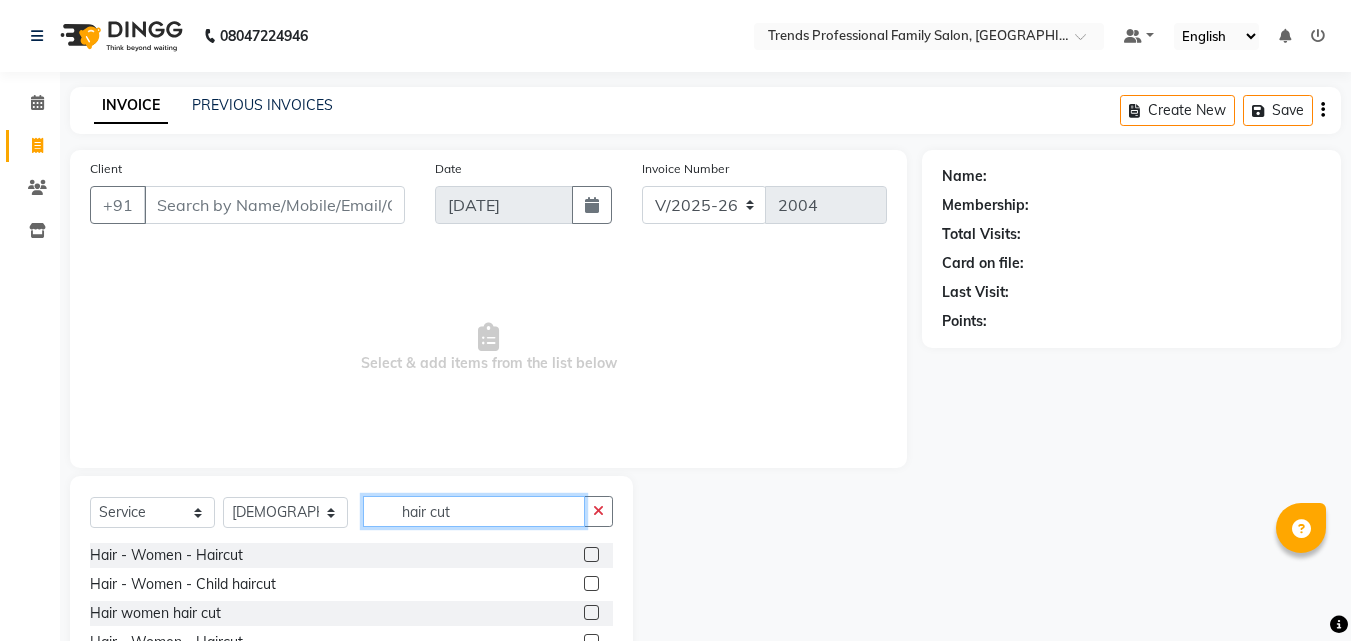 scroll, scrollTop: 160, scrollLeft: 0, axis: vertical 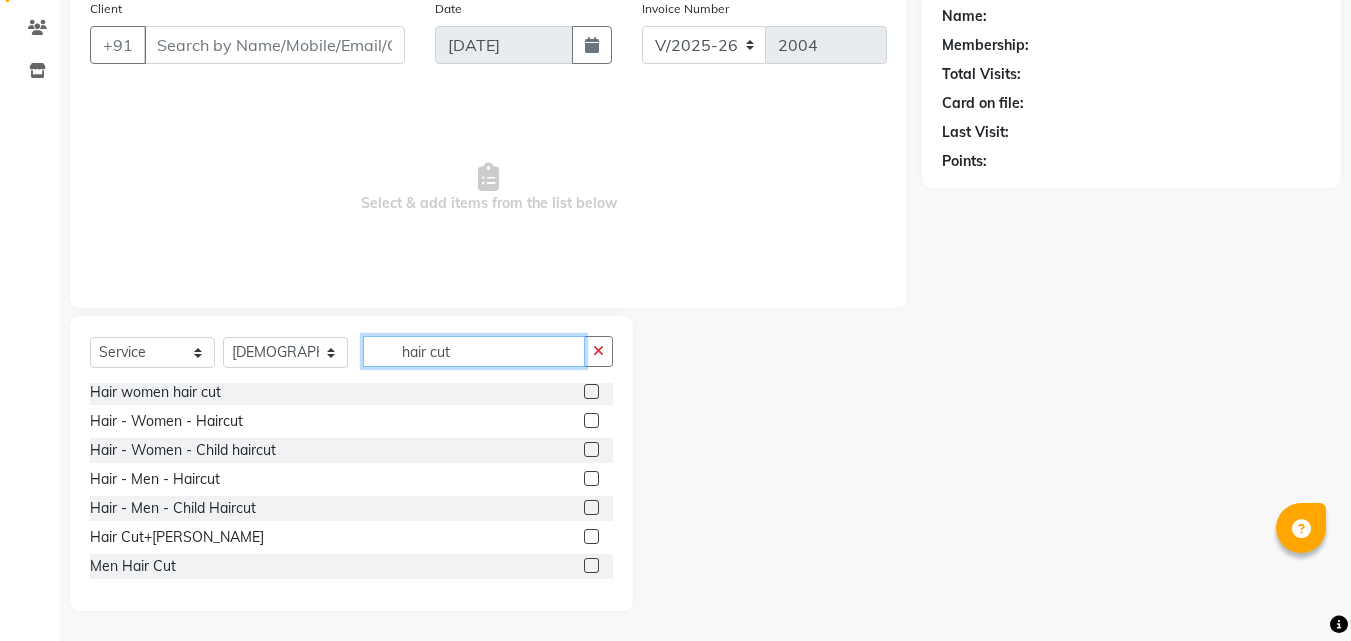 type on "hair cut" 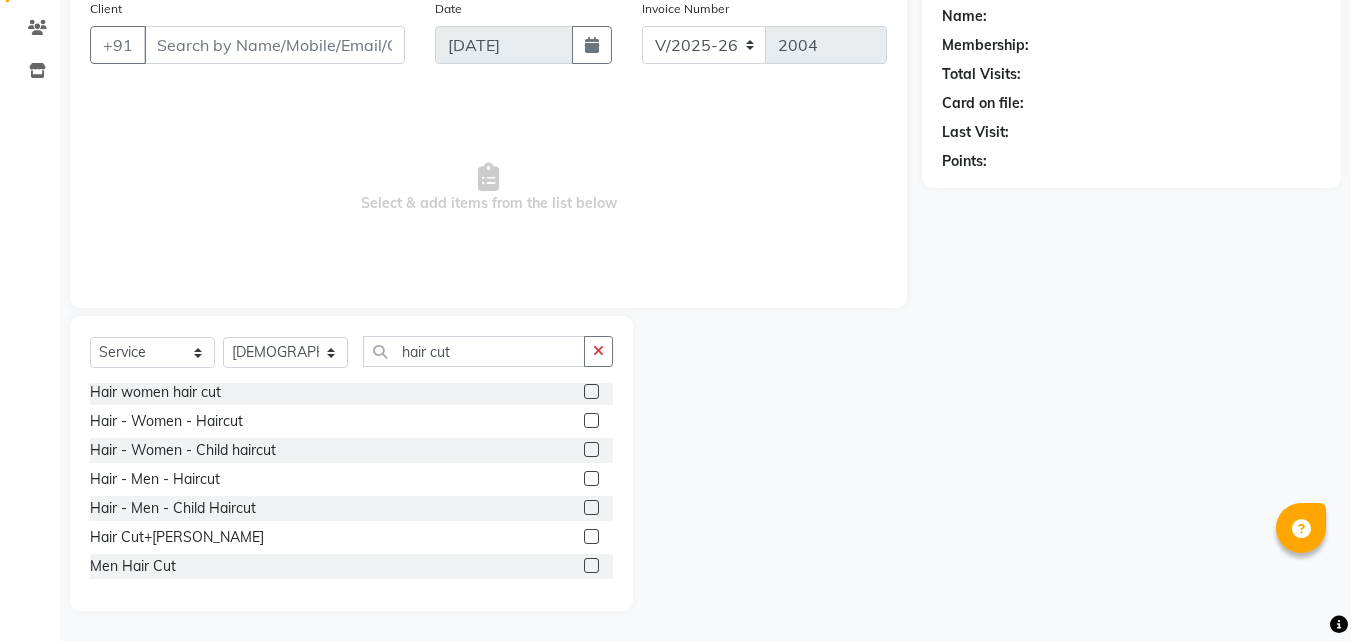 click 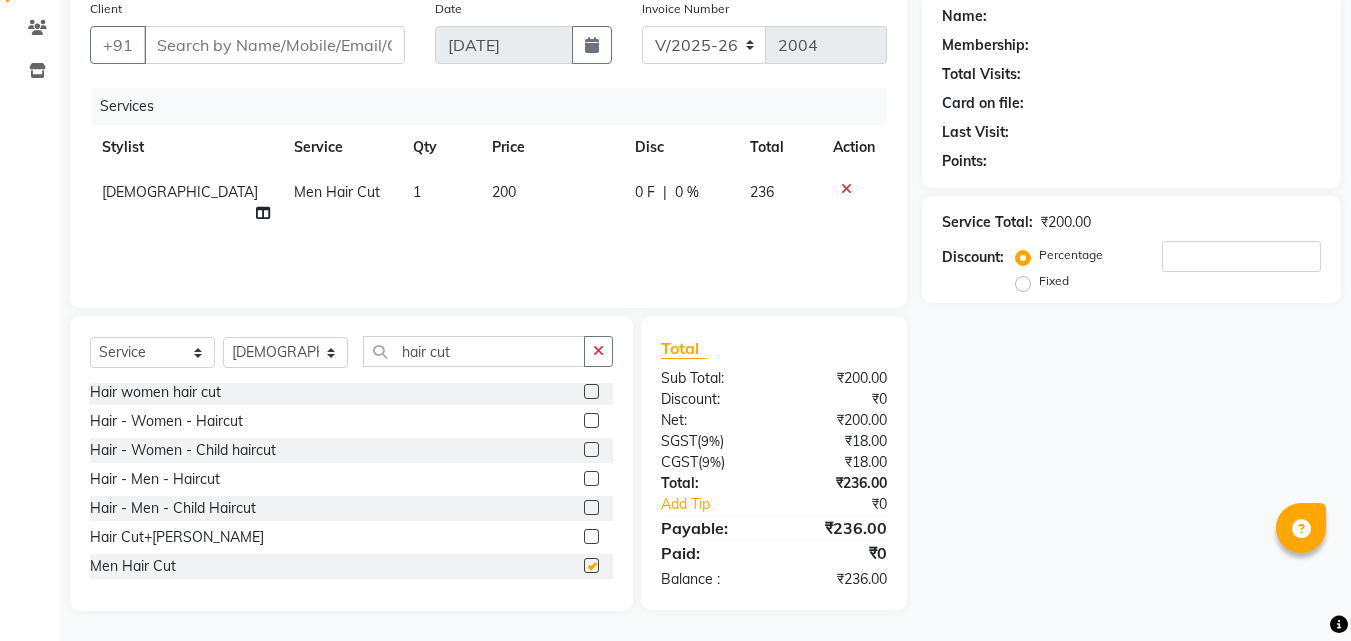 checkbox on "false" 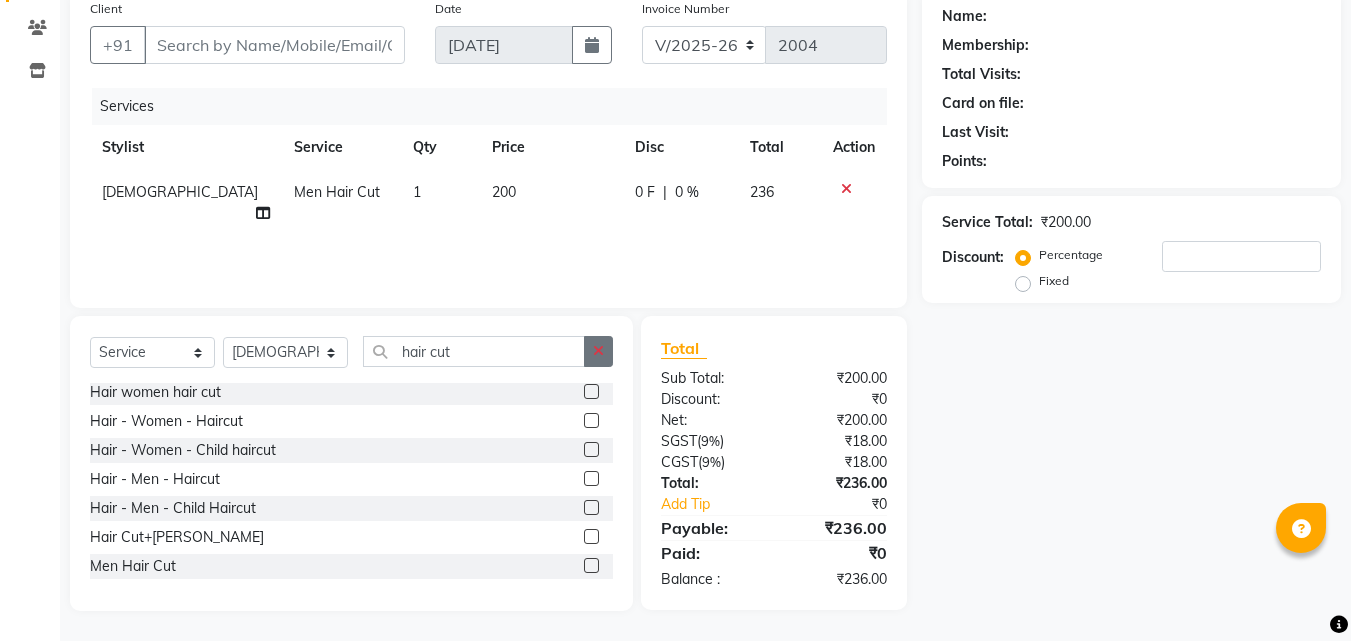 click 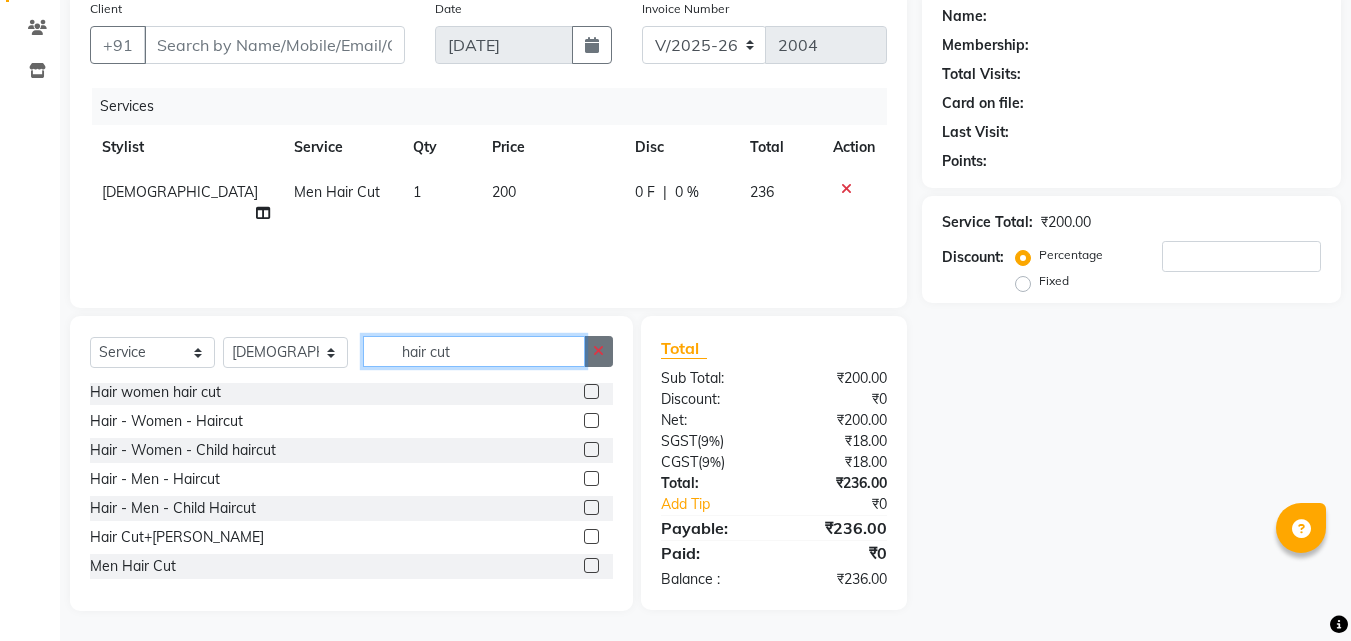 type 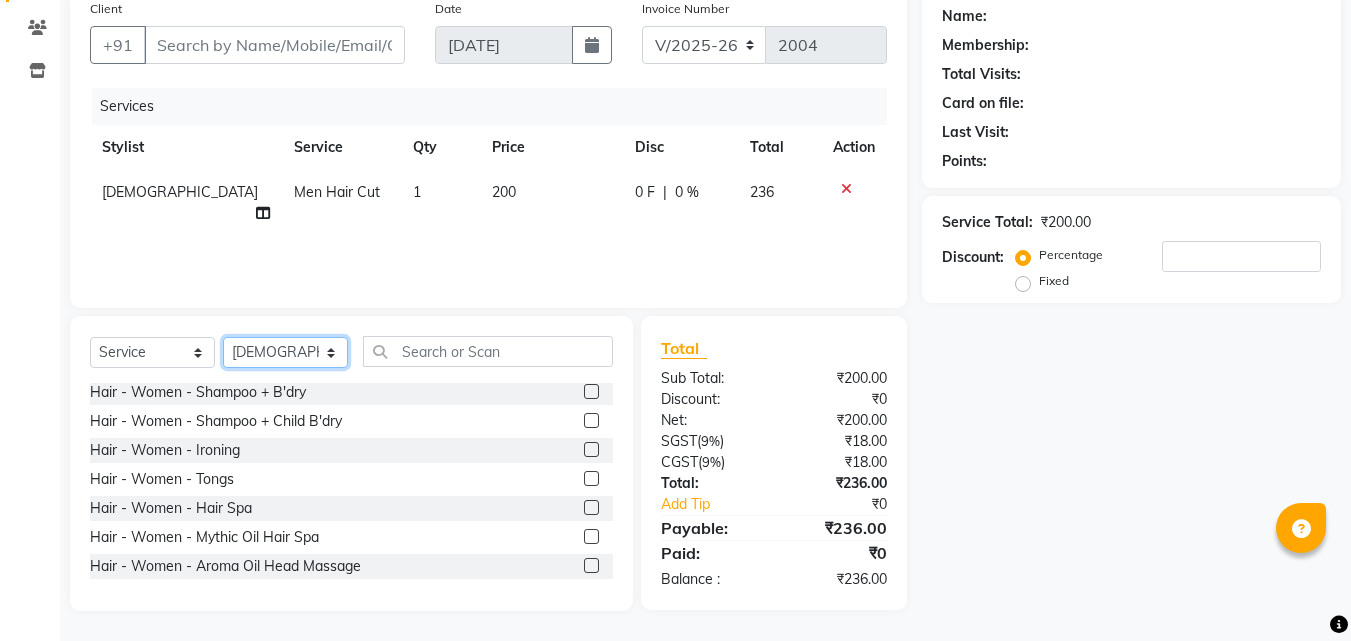 click on "Select Stylist [PERSON_NAME] [PERSON_NAME] [PERSON_NAME] [PERSON_NAME] [DEMOGRAPHIC_DATA][PERSON_NAME] Sumika Trends" 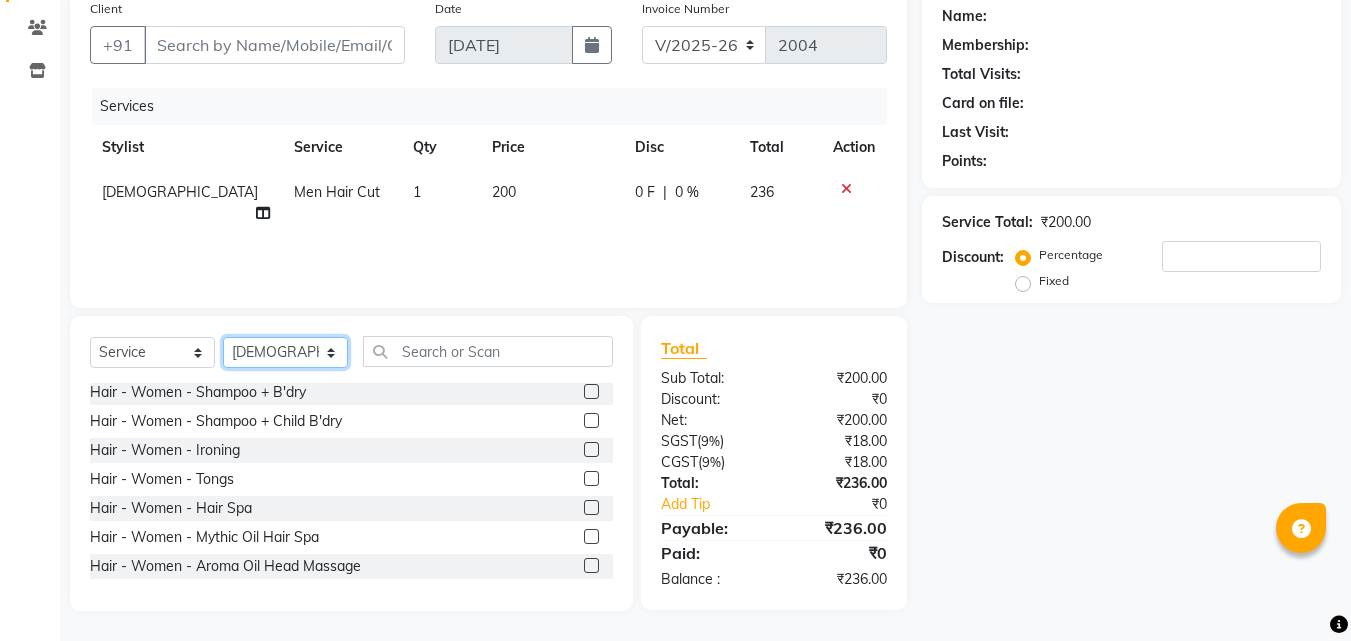 select on "64189" 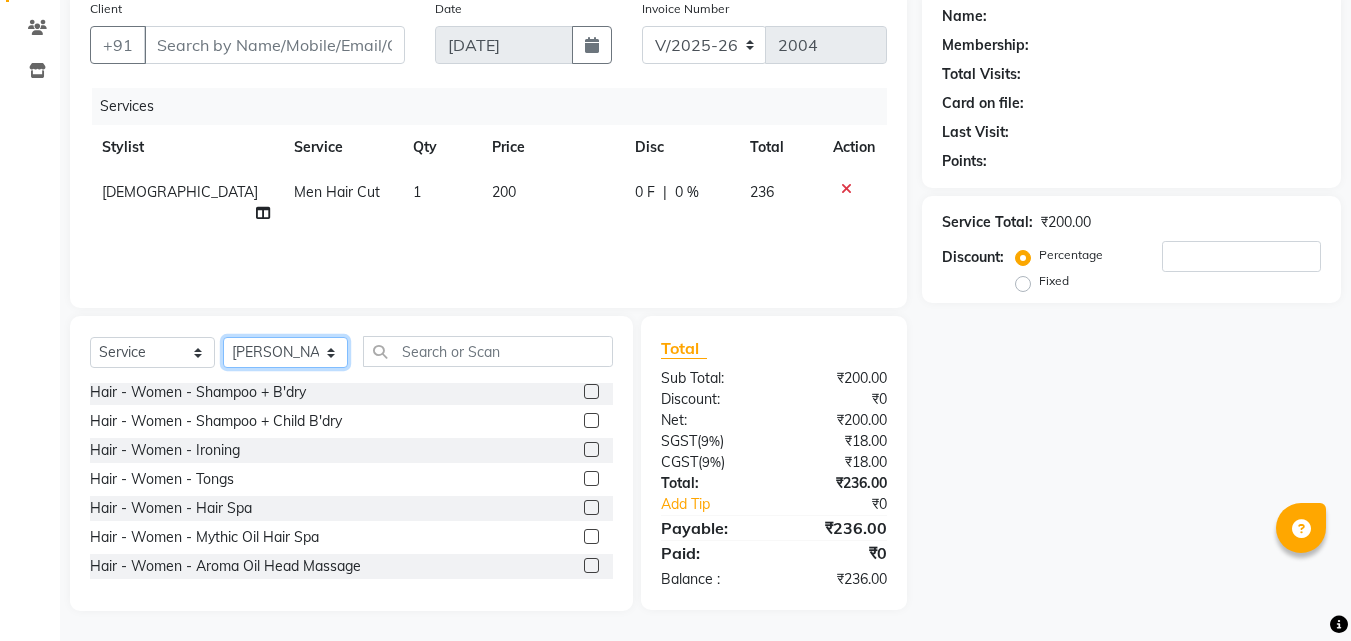 click on "Select Stylist [PERSON_NAME] [PERSON_NAME] [PERSON_NAME] [PERSON_NAME] [DEMOGRAPHIC_DATA][PERSON_NAME] Sumika Trends" 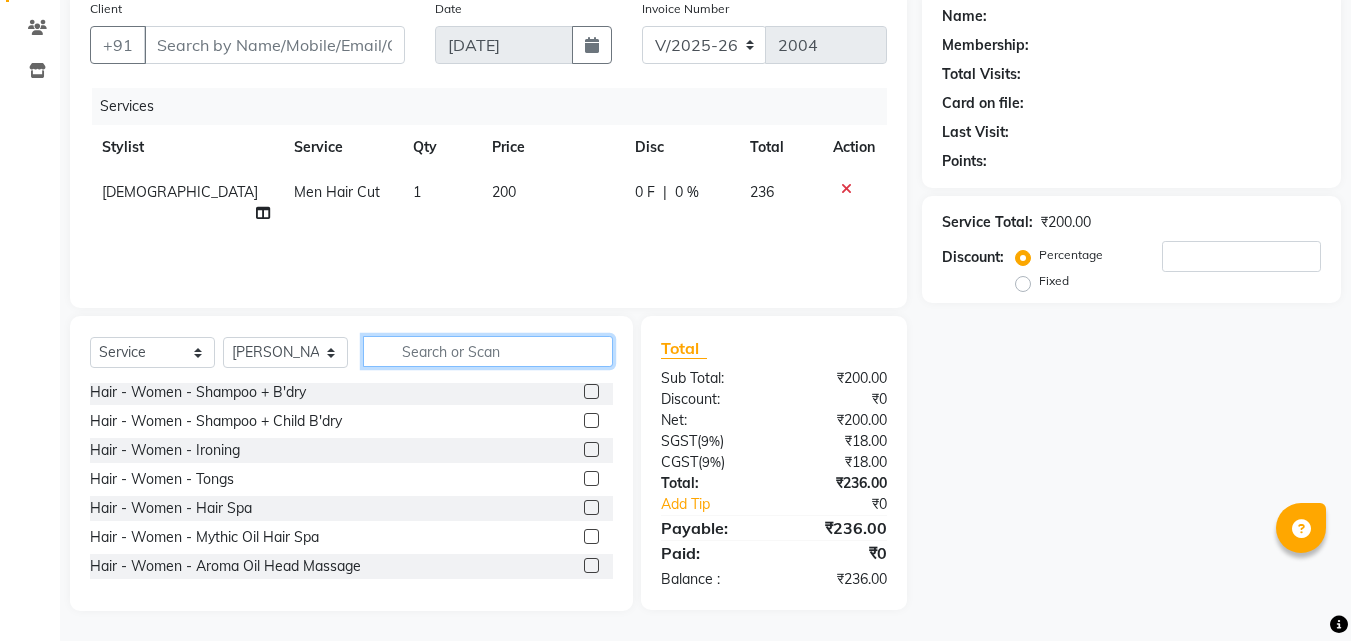 click 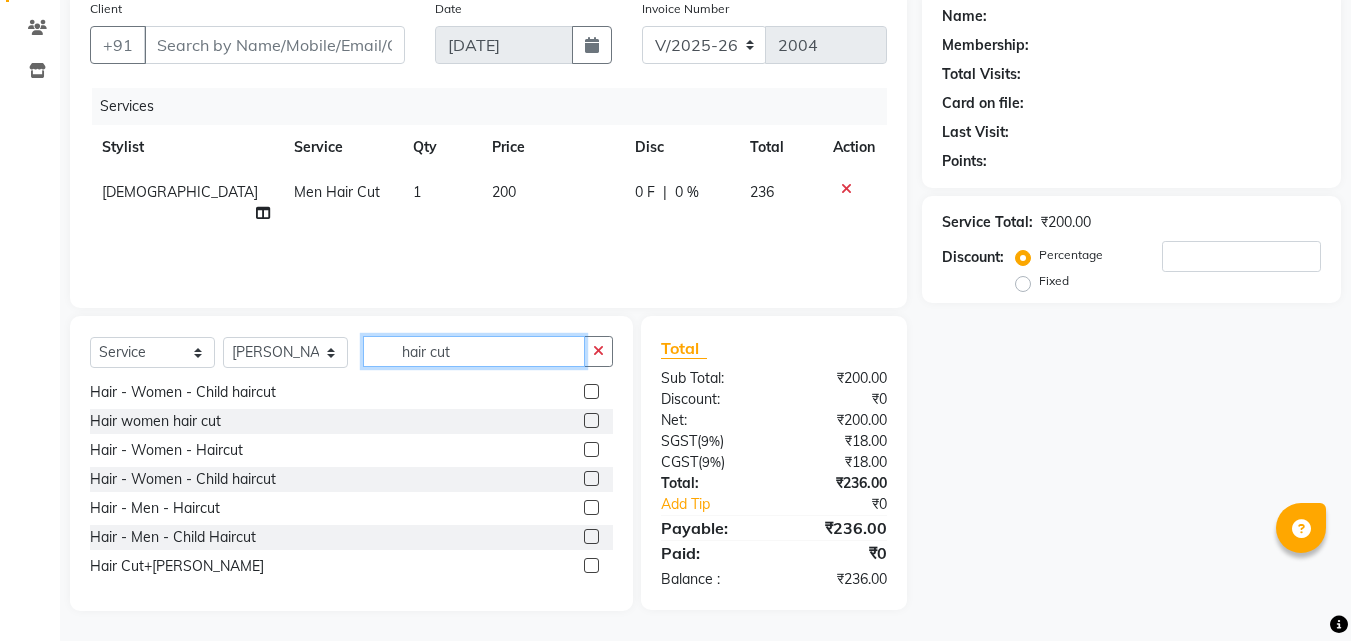 scroll, scrollTop: 61, scrollLeft: 0, axis: vertical 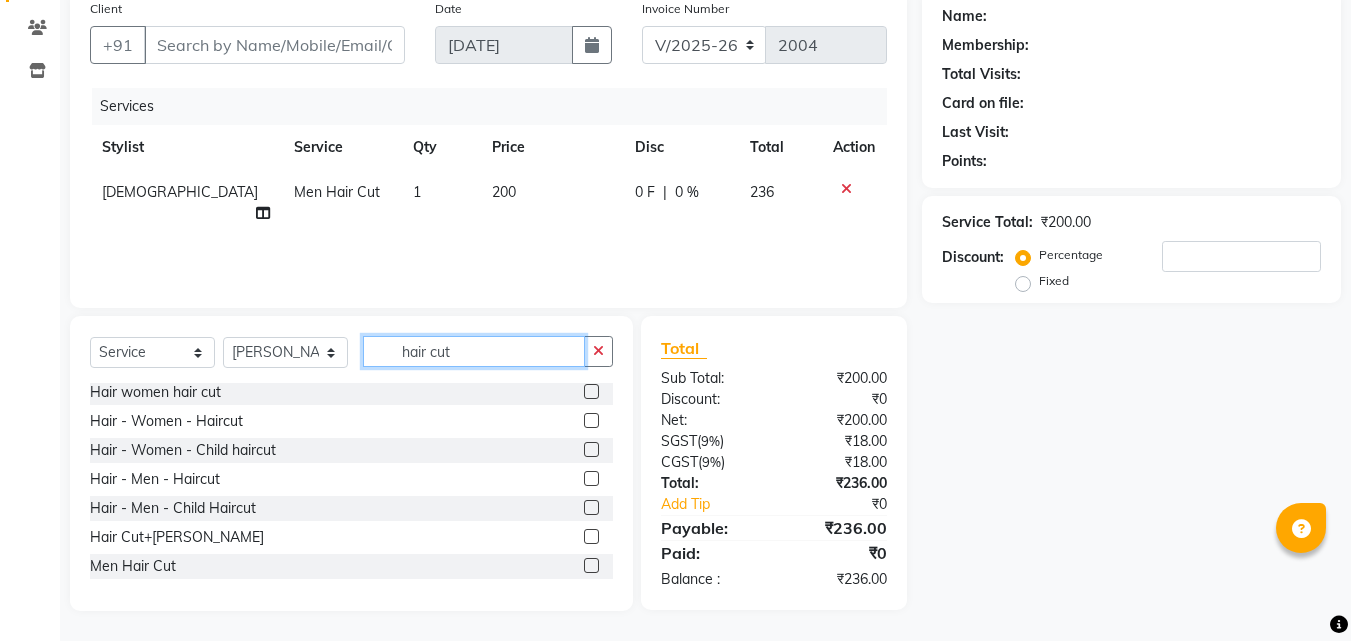 type on "hair cut" 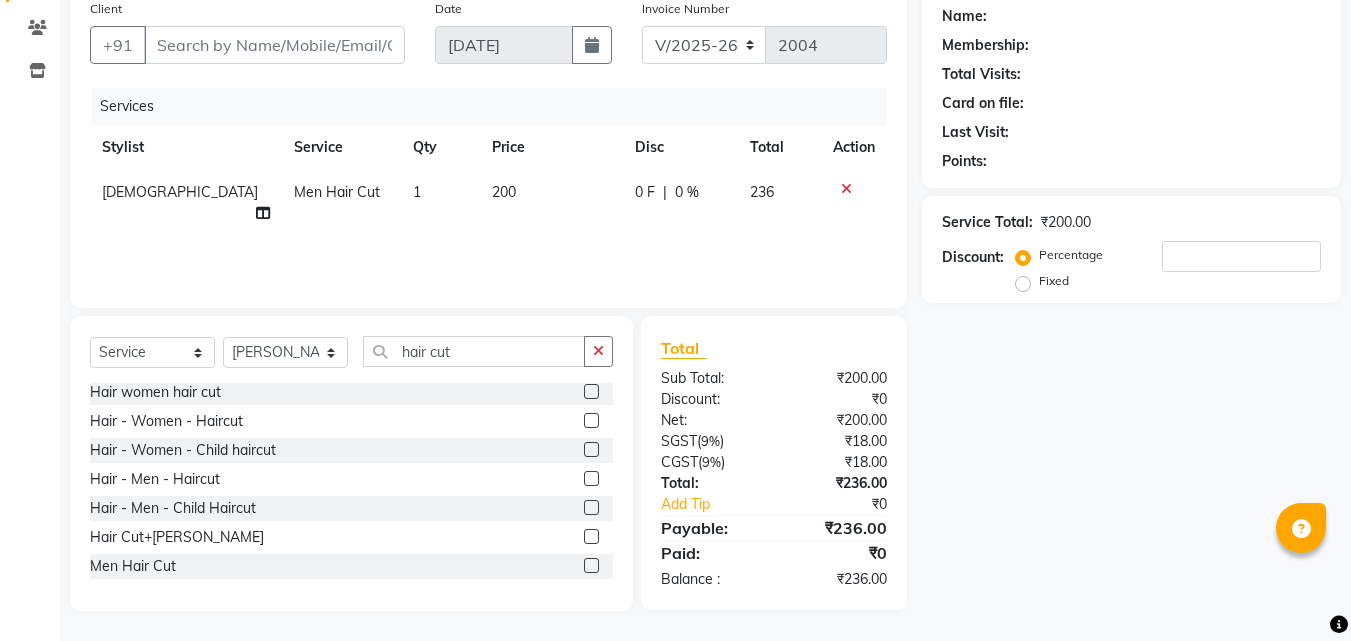click 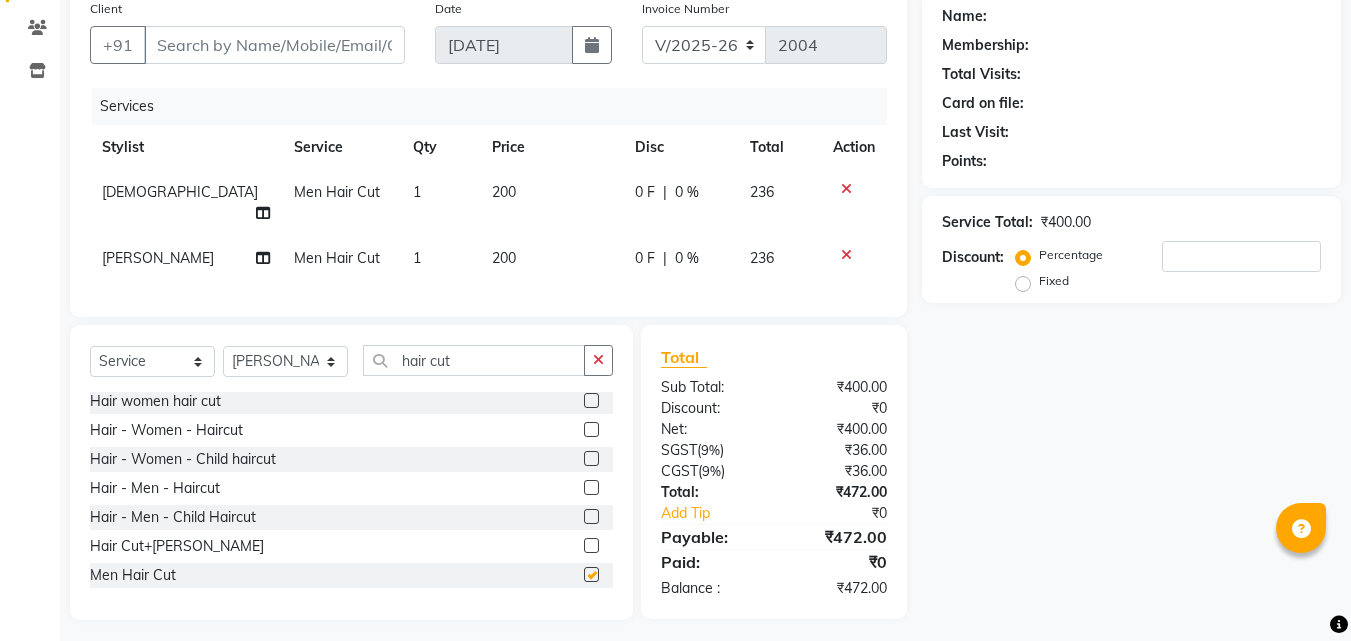 checkbox on "false" 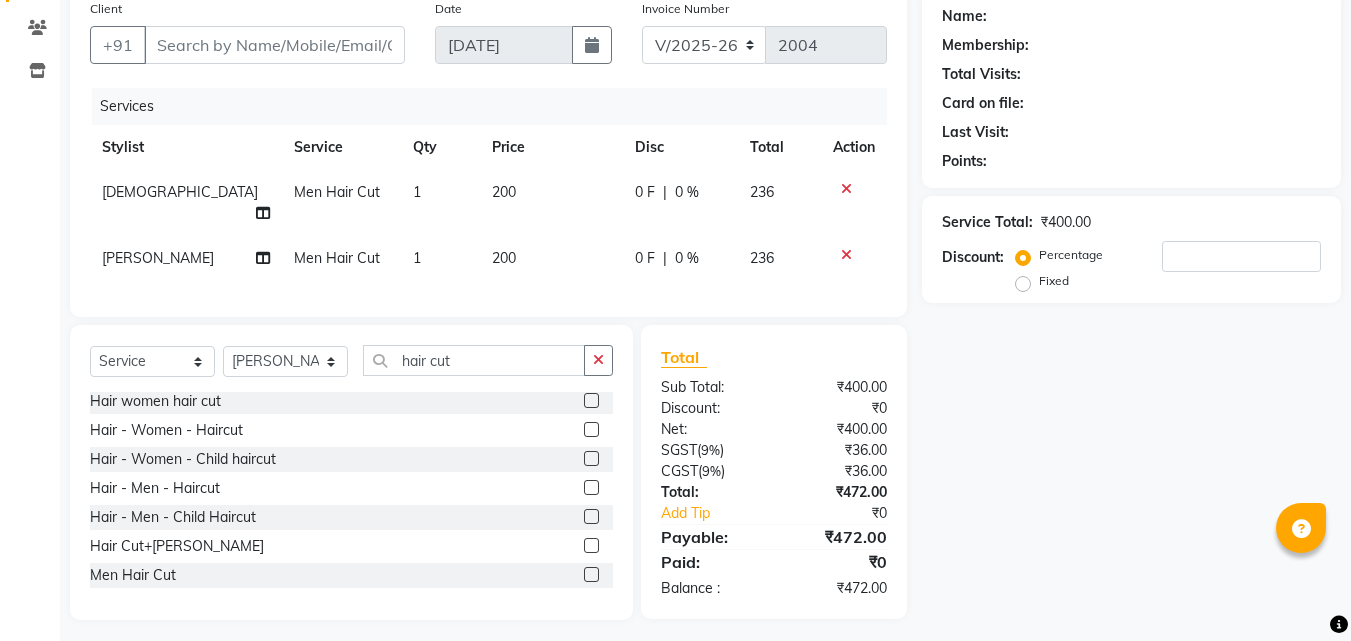 scroll, scrollTop: 0, scrollLeft: 0, axis: both 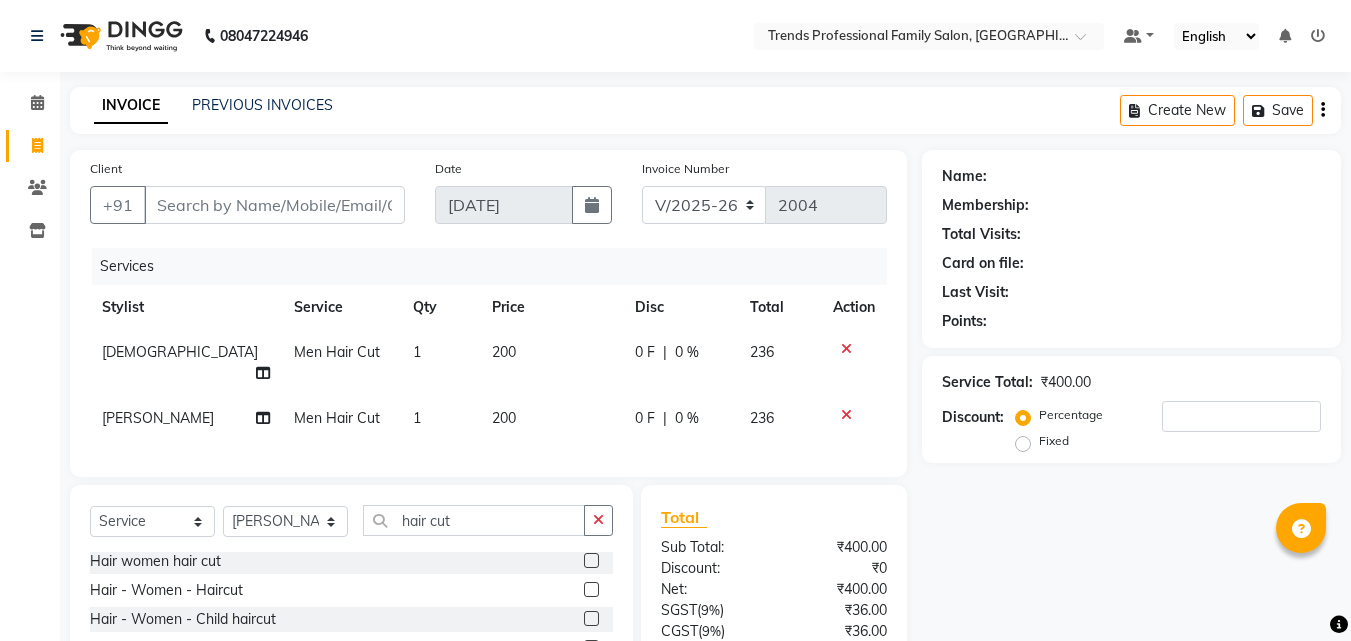 click 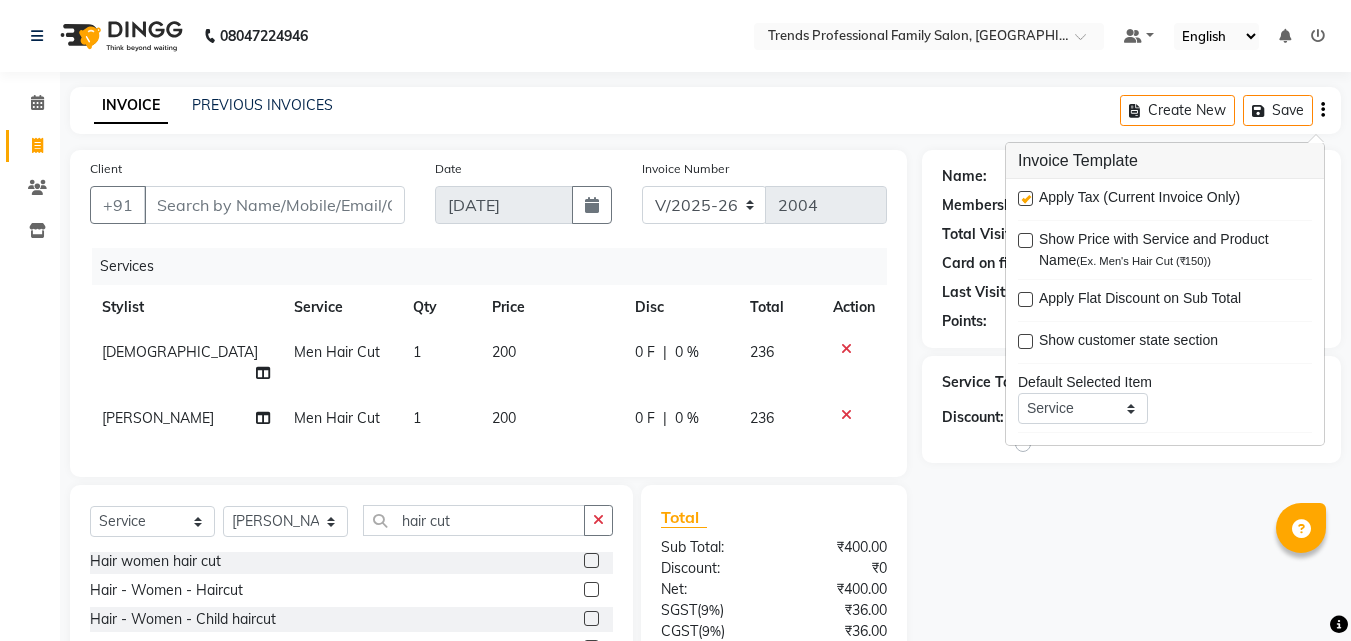 click at bounding box center (1025, 198) 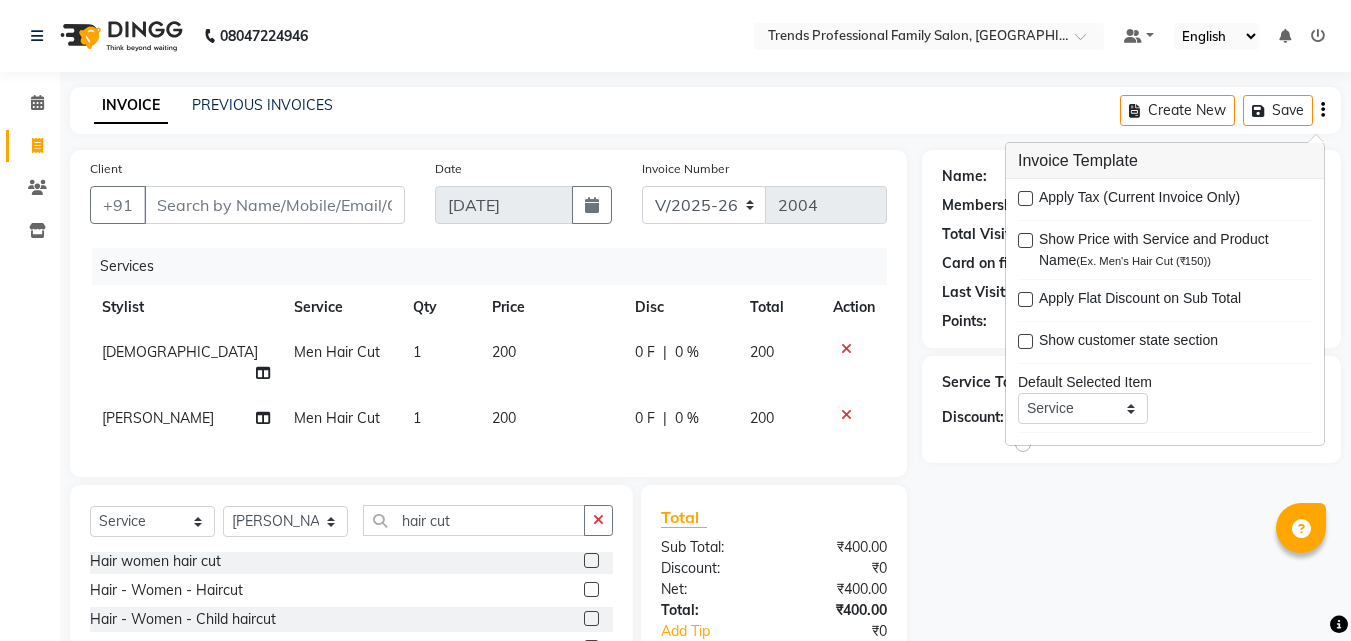 click on "INVOICE PREVIOUS INVOICES Create New   Save" 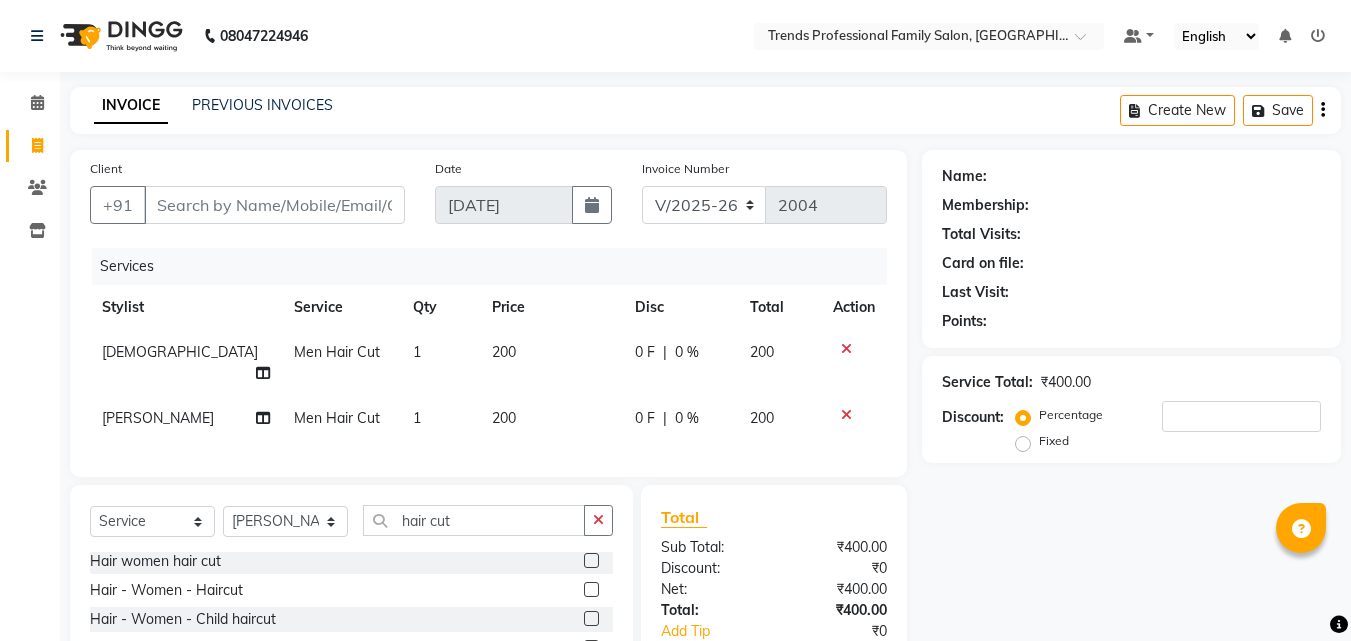 scroll, scrollTop: 163, scrollLeft: 0, axis: vertical 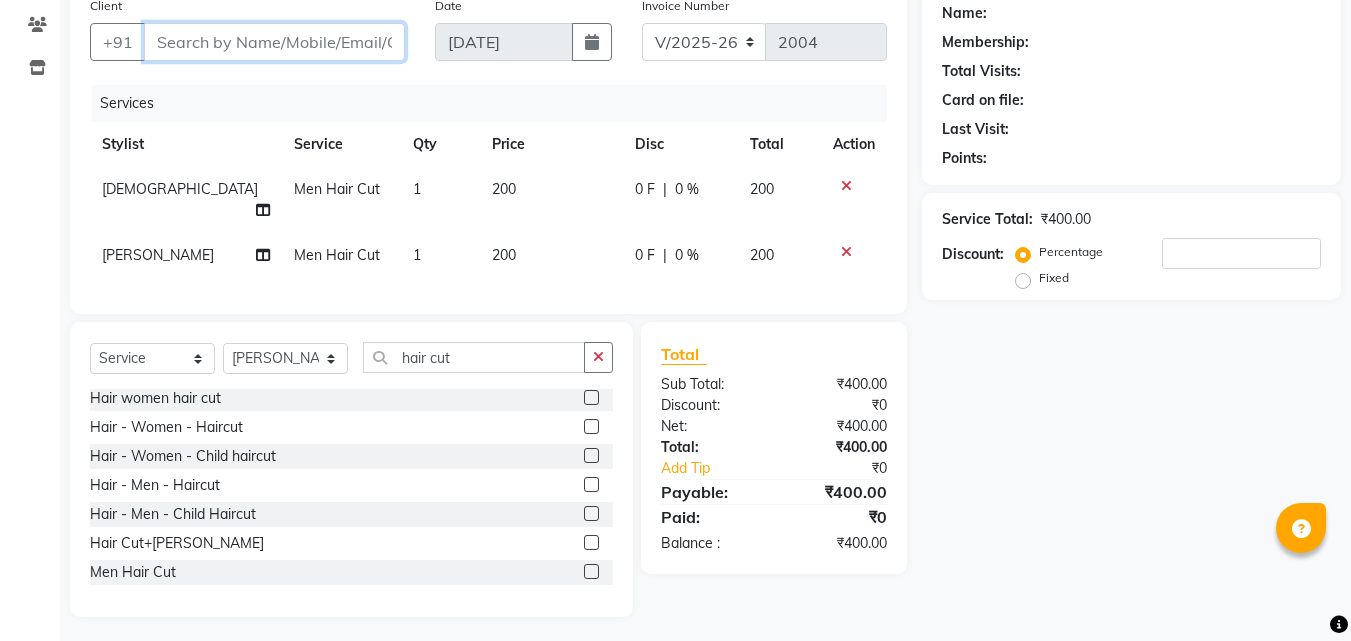 click on "Client" at bounding box center [274, 42] 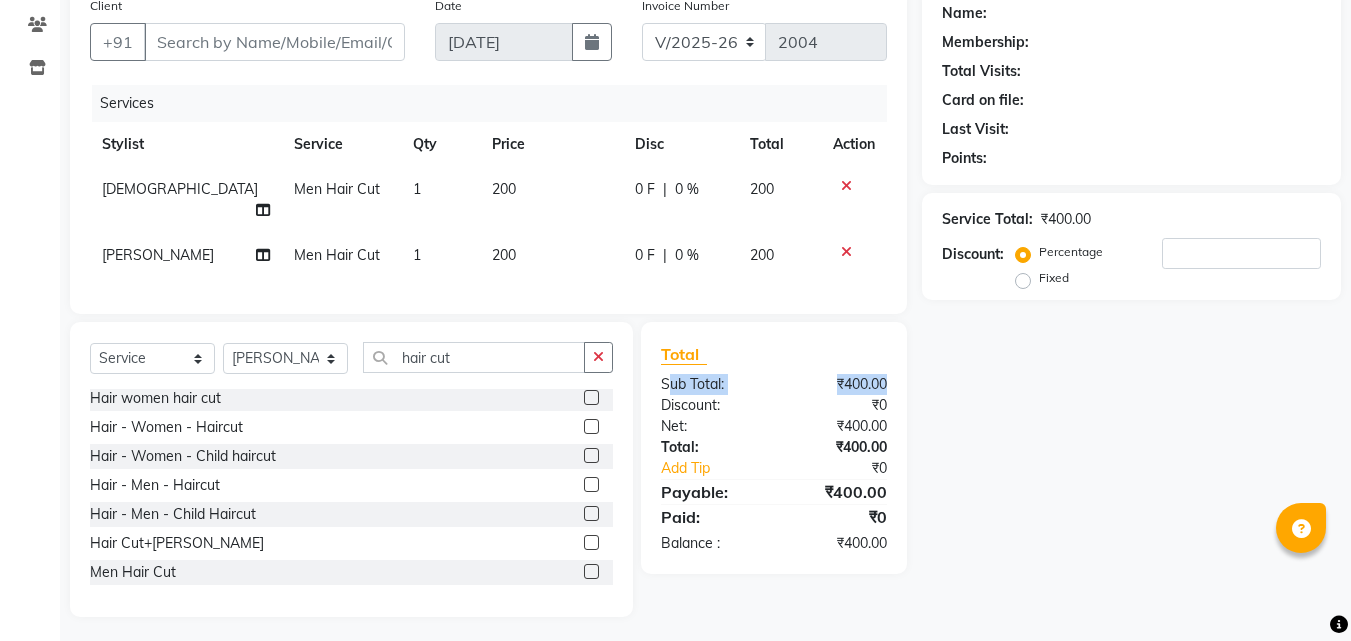 drag, startPoint x: 909, startPoint y: 368, endPoint x: 673, endPoint y: 375, distance: 236.10379 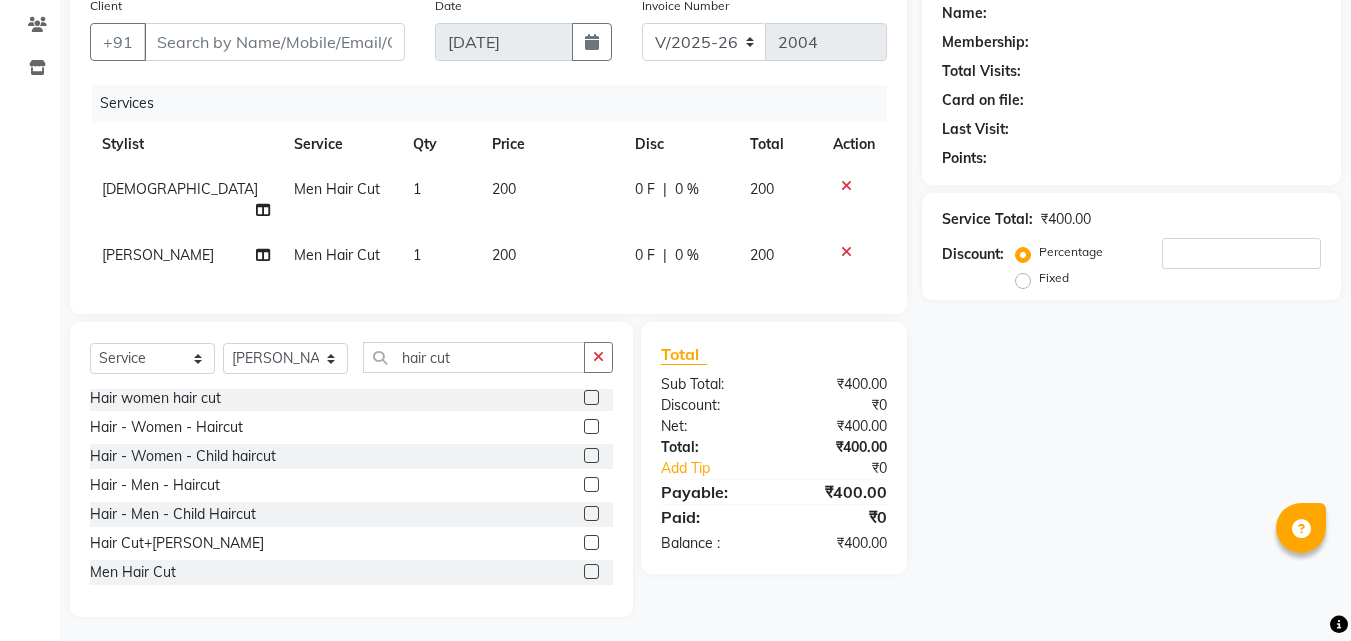 click on "Name: Membership: Total Visits: Card on file: Last Visit:  Points:  Service Total:  ₹400.00  Discount:  Percentage   Fixed" 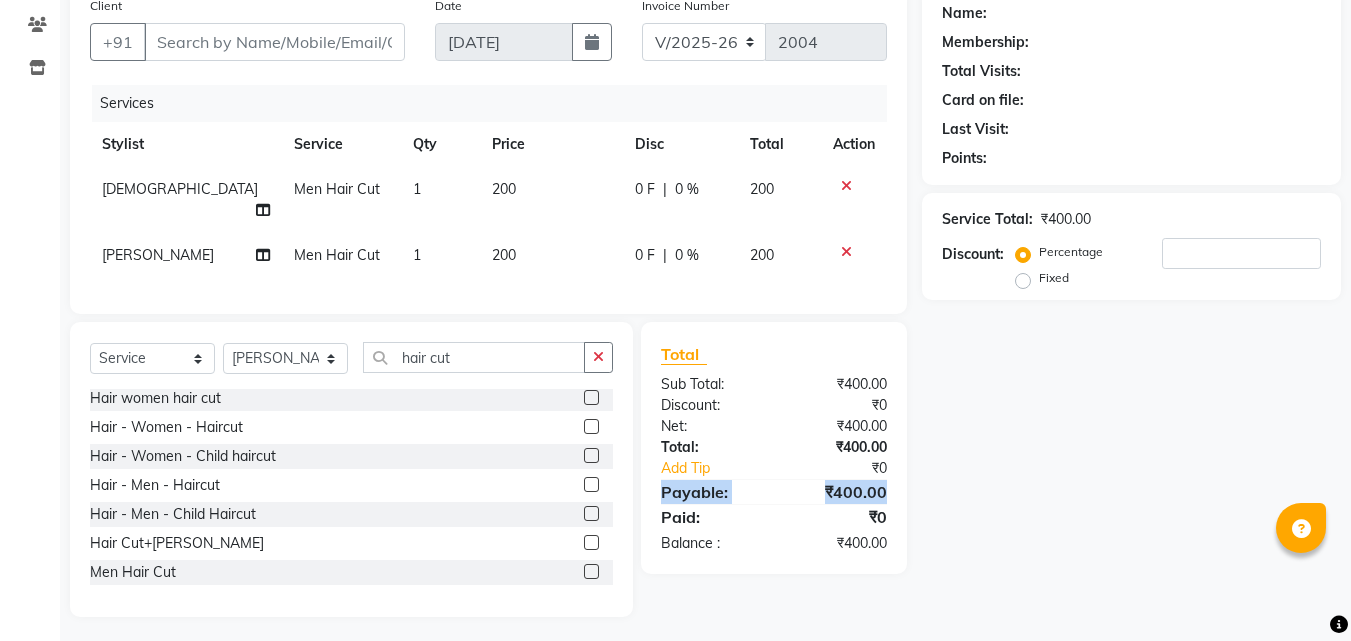 drag, startPoint x: 907, startPoint y: 478, endPoint x: 663, endPoint y: 491, distance: 244.34607 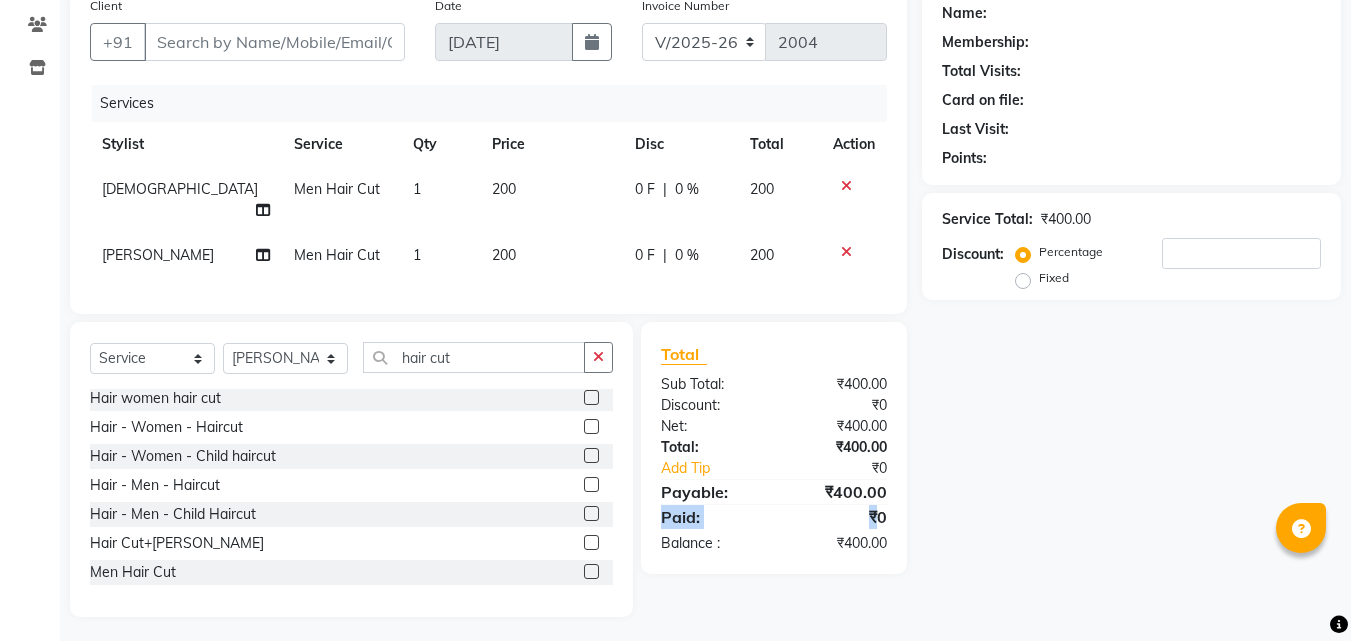 drag, startPoint x: 638, startPoint y: 499, endPoint x: 882, endPoint y: 501, distance: 244.0082 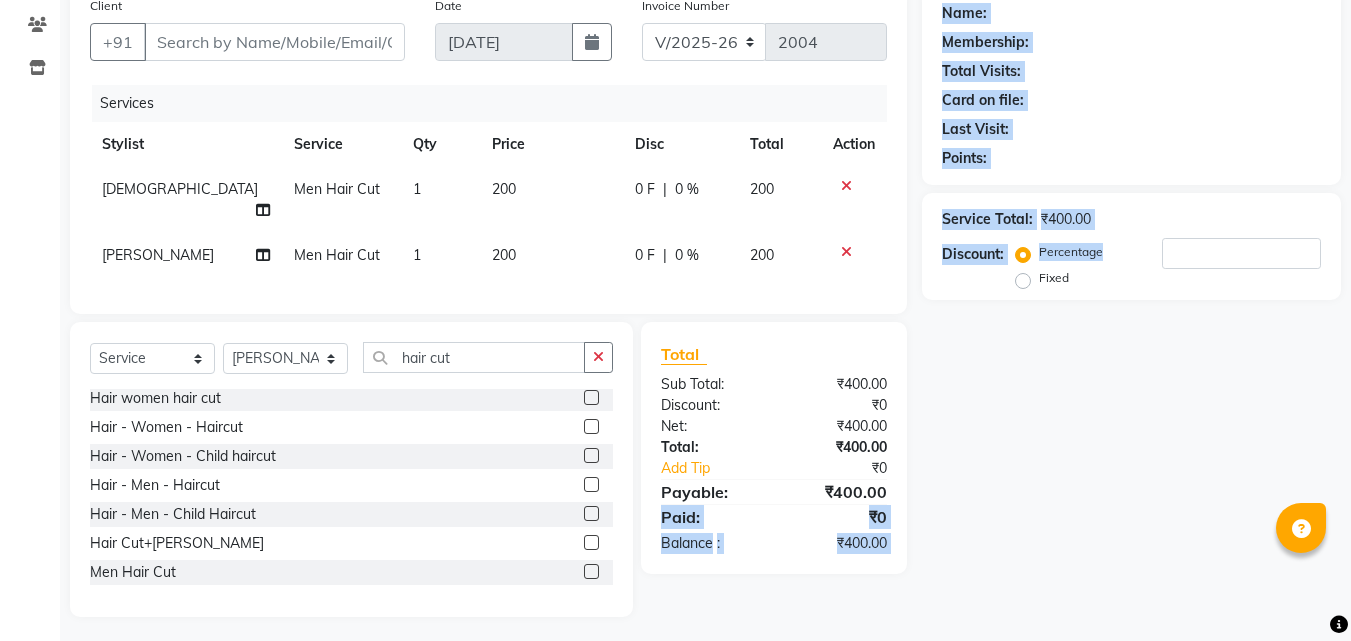 drag, startPoint x: 895, startPoint y: 480, endPoint x: 931, endPoint y: 530, distance: 61.611687 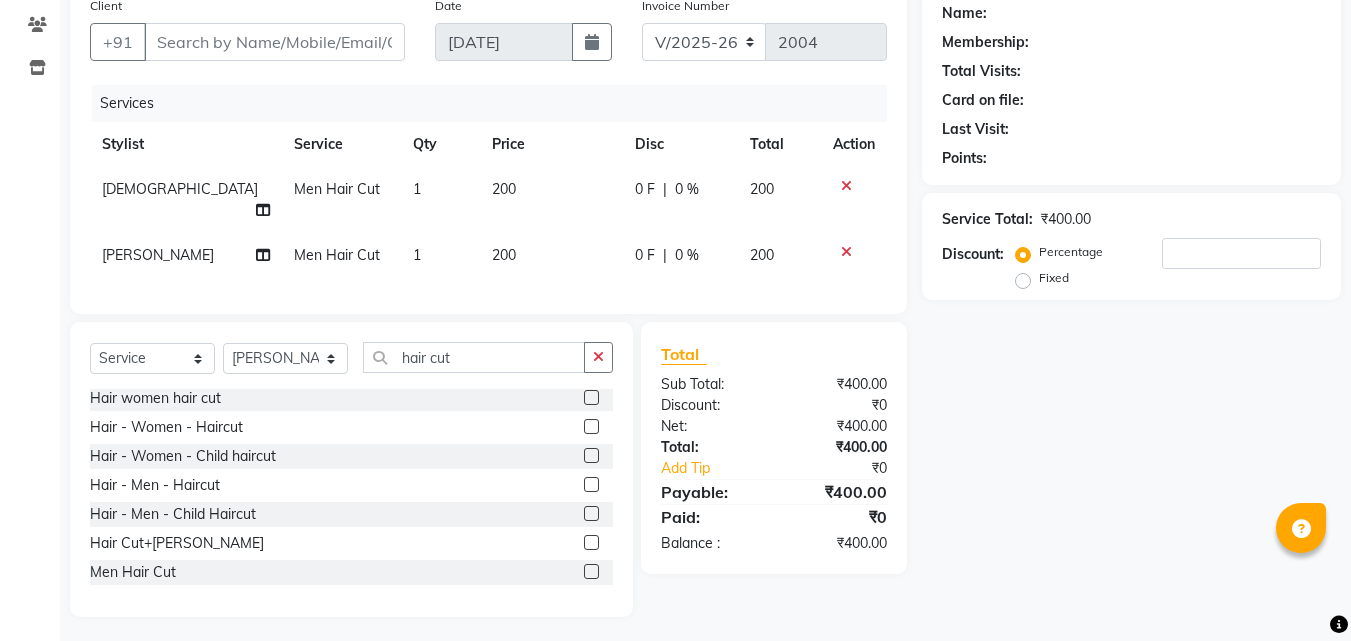 drag, startPoint x: 907, startPoint y: 532, endPoint x: 1210, endPoint y: 319, distance: 370.3755 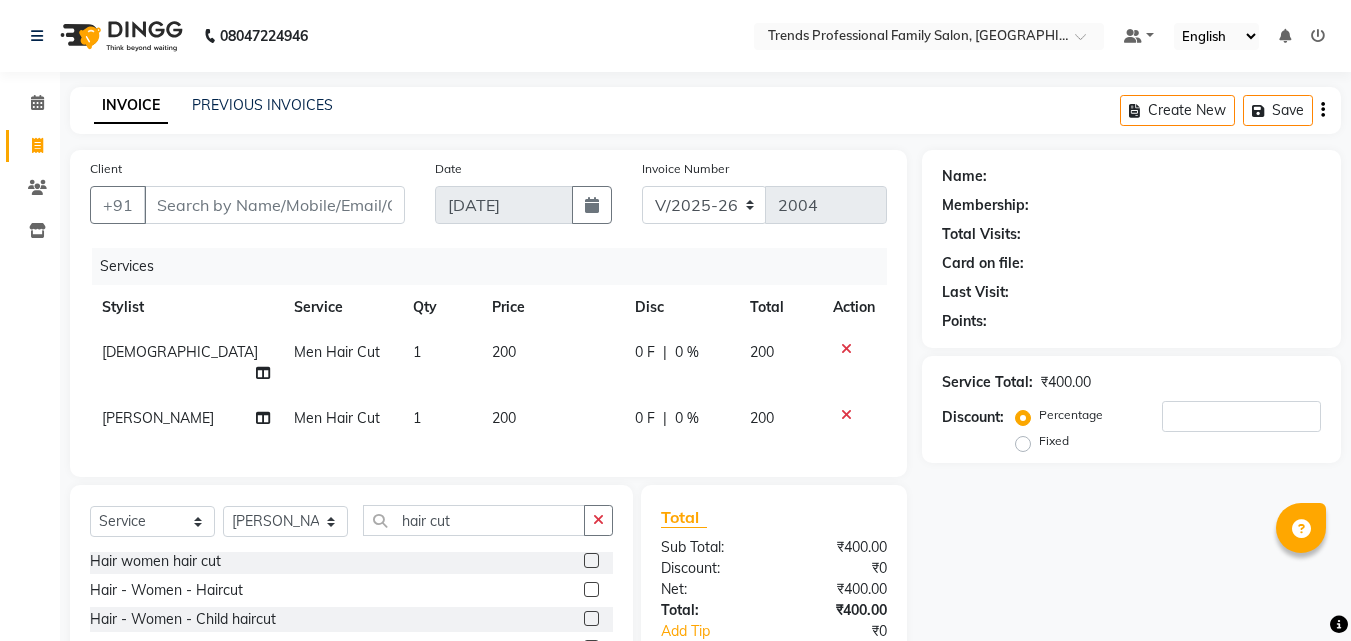 scroll, scrollTop: 163, scrollLeft: 0, axis: vertical 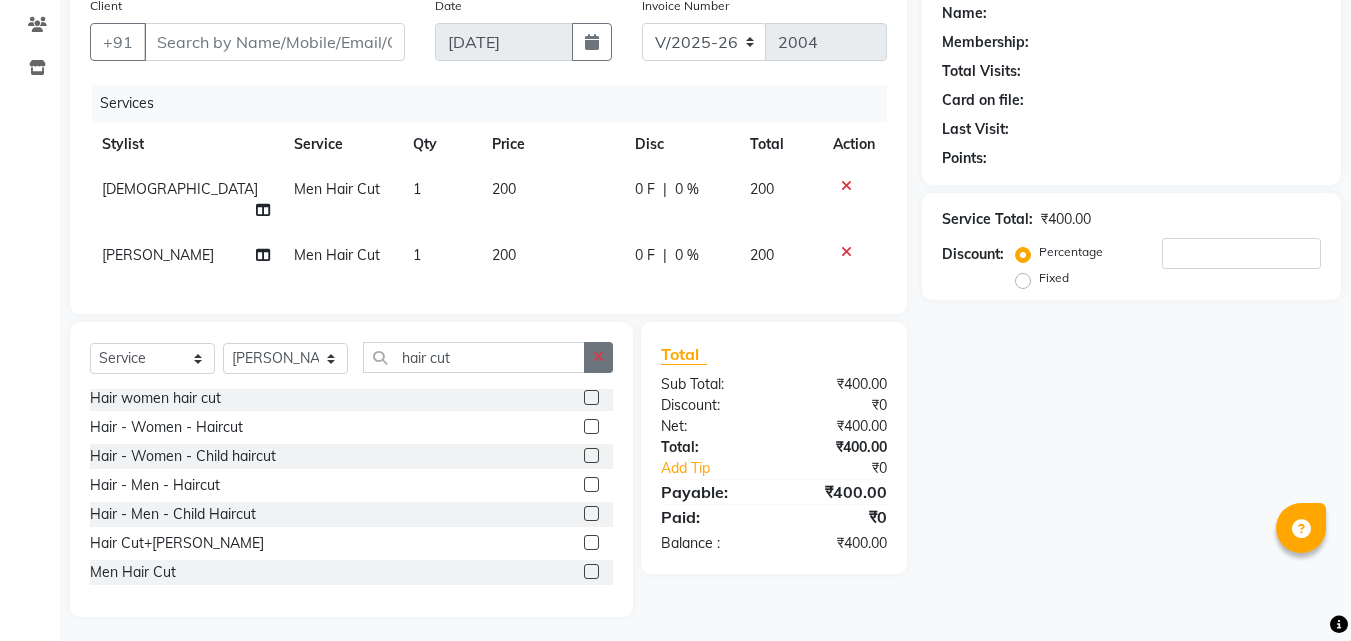 click 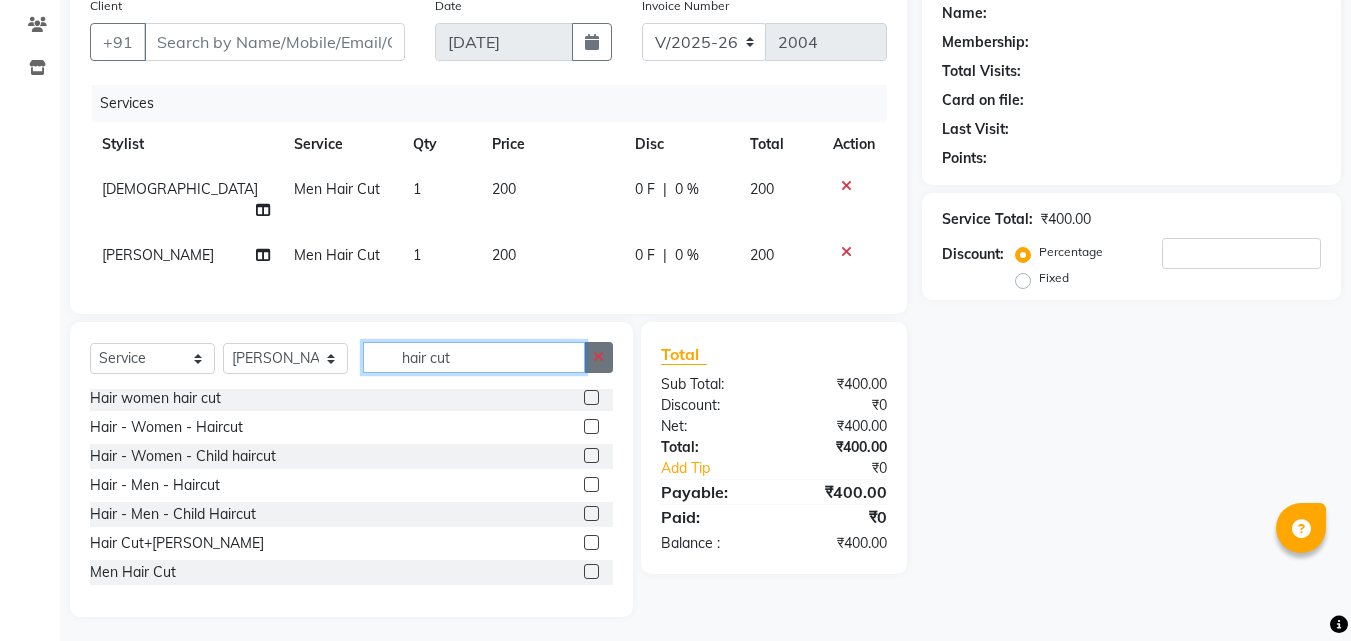 type 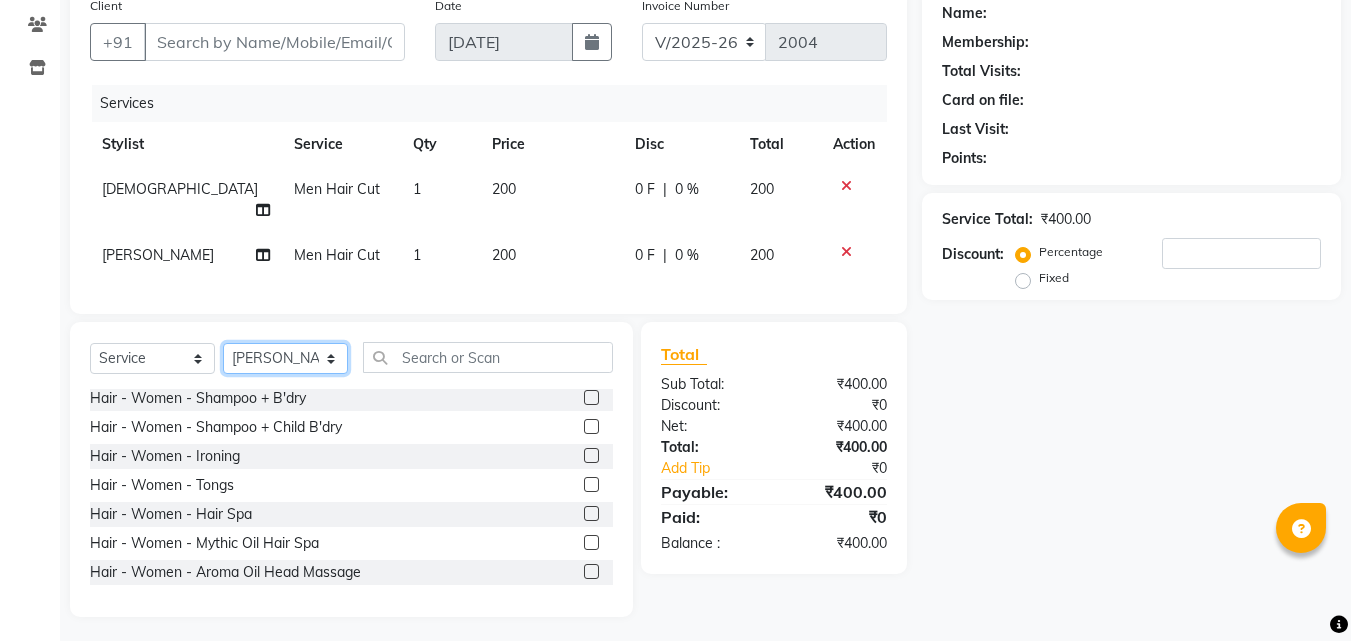 click on "Select Stylist [PERSON_NAME] [PERSON_NAME] [PERSON_NAME] [PERSON_NAME] [DEMOGRAPHIC_DATA][PERSON_NAME] Sumika Trends" 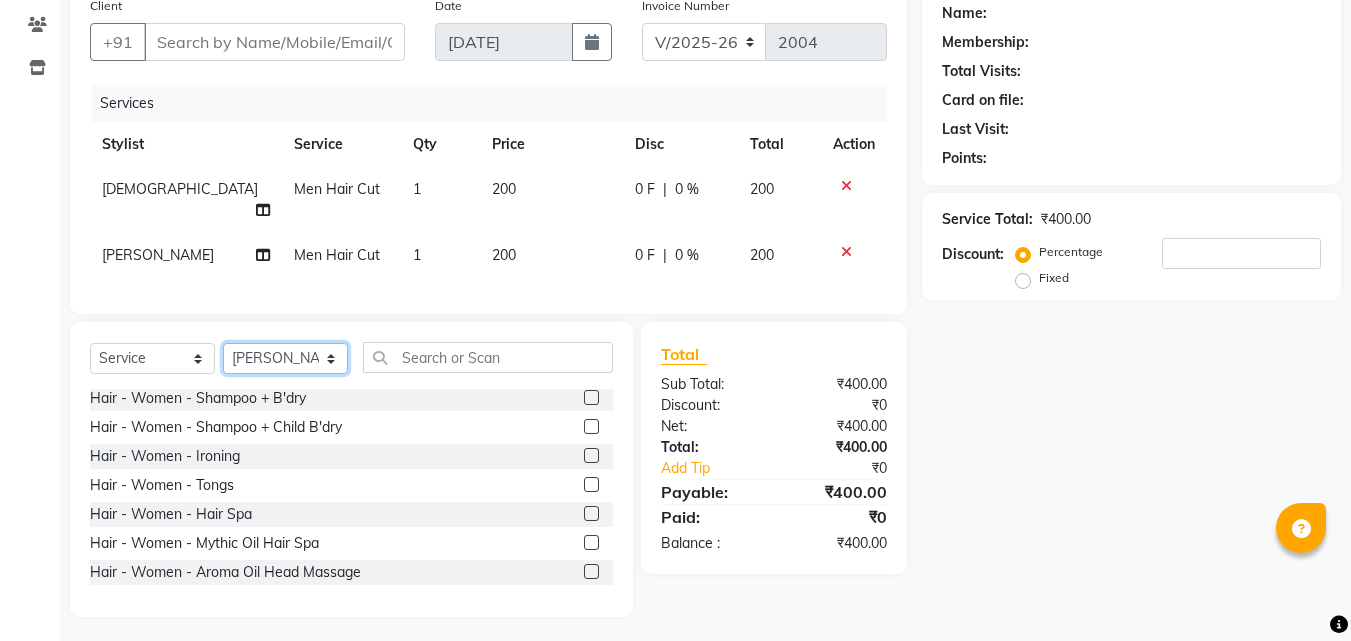 select 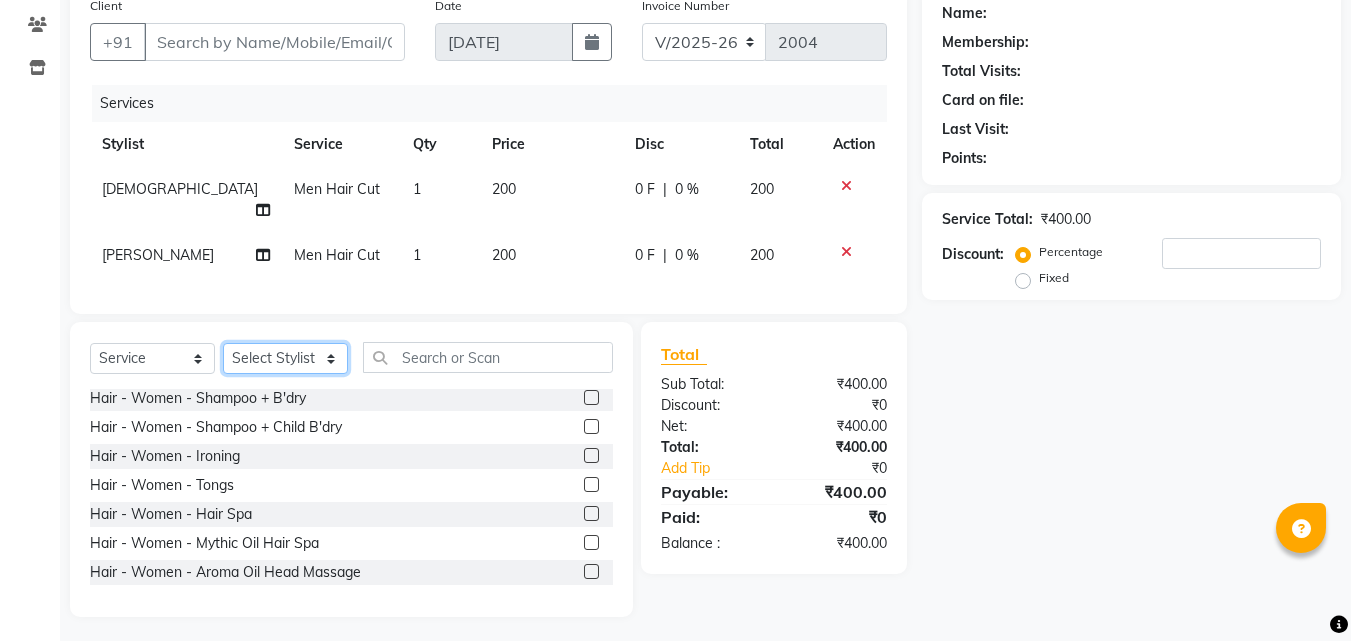 click on "Select Stylist [PERSON_NAME] [PERSON_NAME] [PERSON_NAME] [PERSON_NAME] [DEMOGRAPHIC_DATA][PERSON_NAME] Sumika Trends" 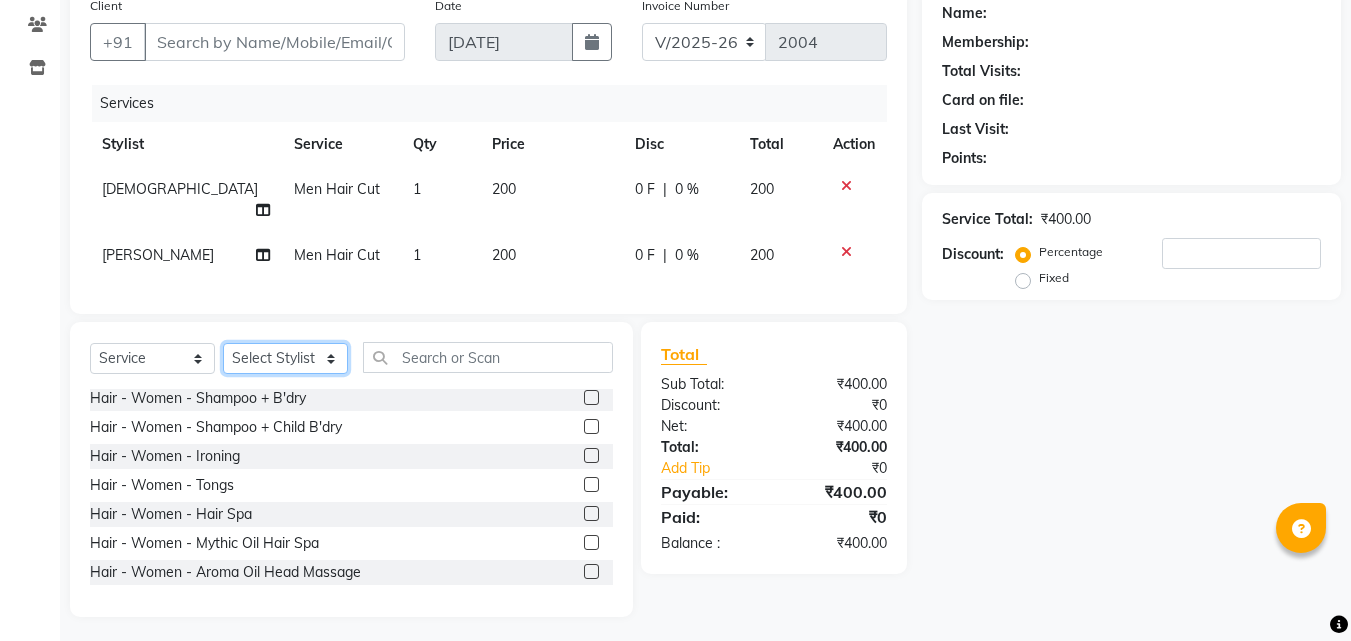 scroll, scrollTop: 0, scrollLeft: 0, axis: both 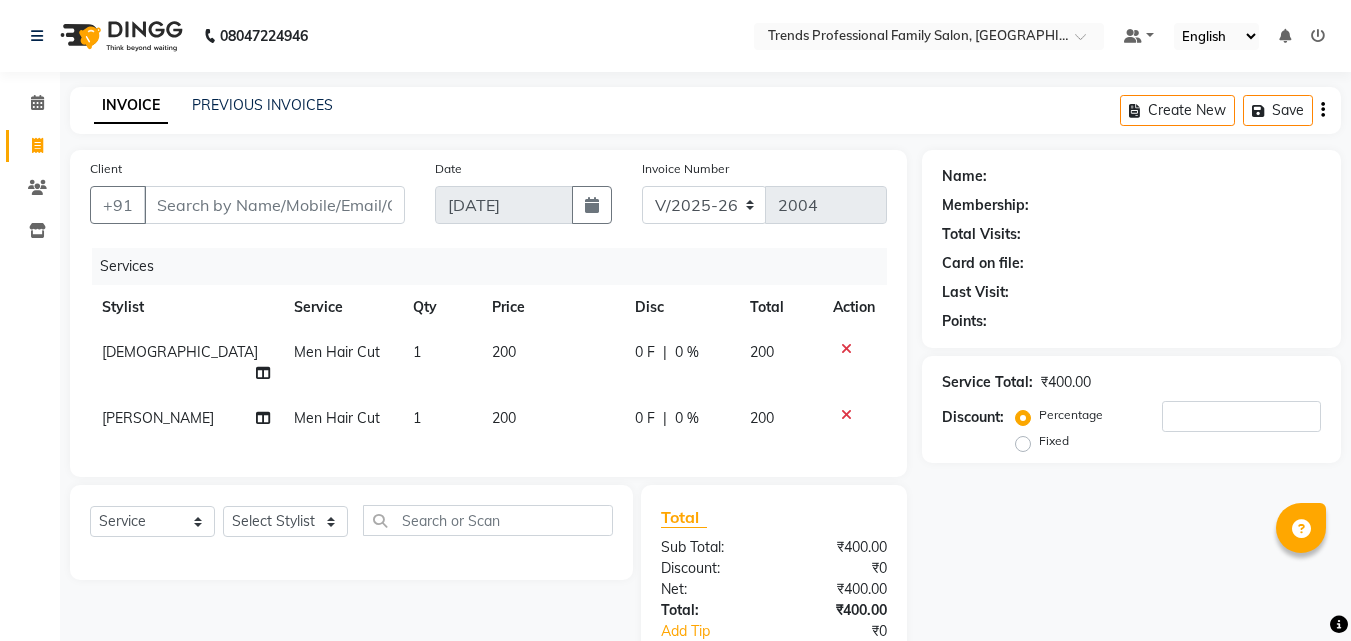 click on "Client +91" 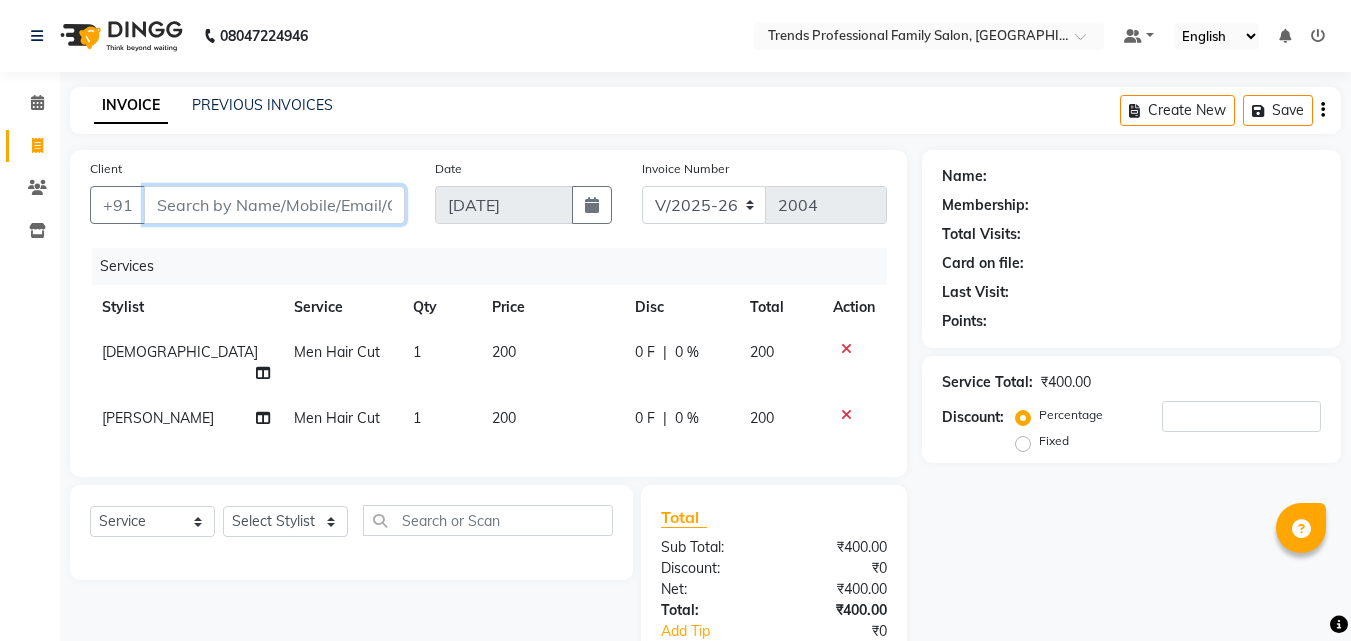 click on "Client" at bounding box center (274, 205) 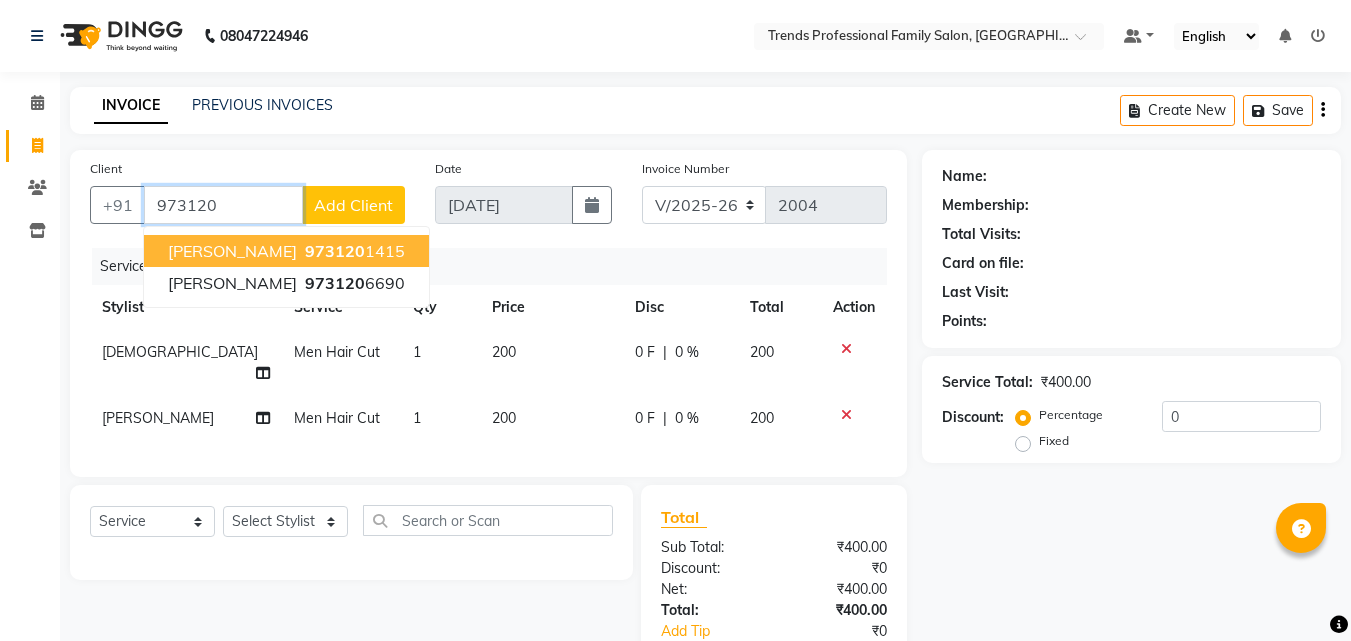 click on "[PERSON_NAME]" at bounding box center [232, 251] 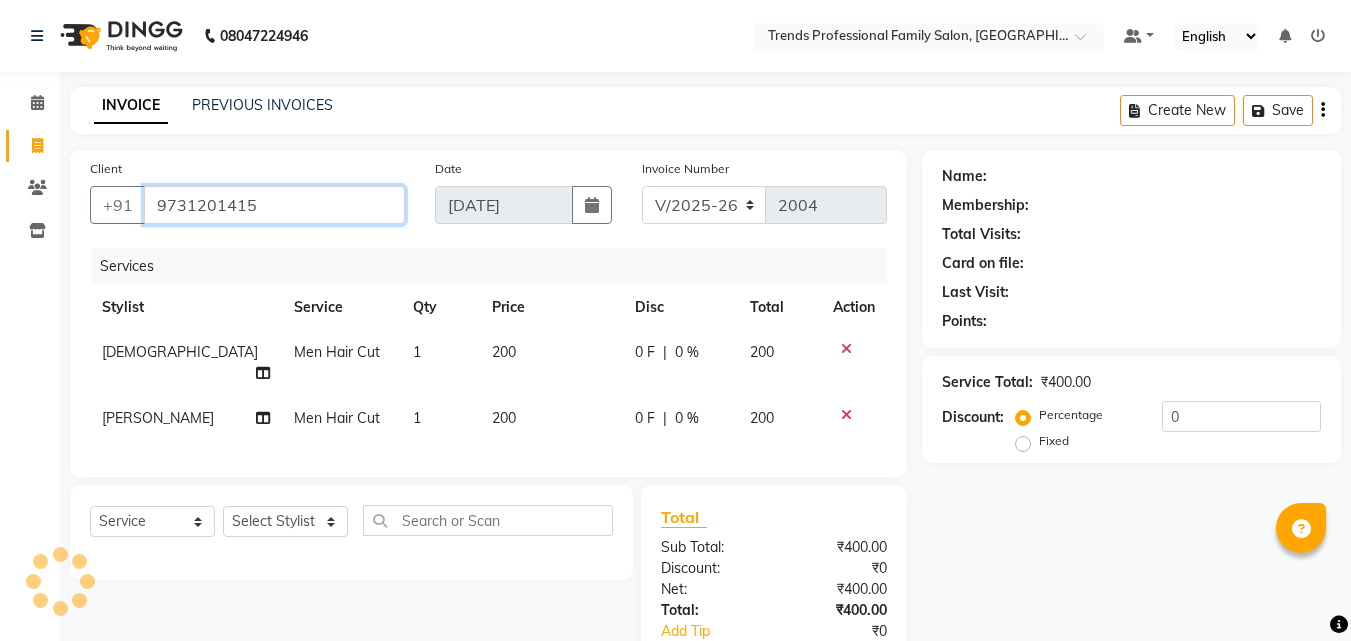 type on "9731201415" 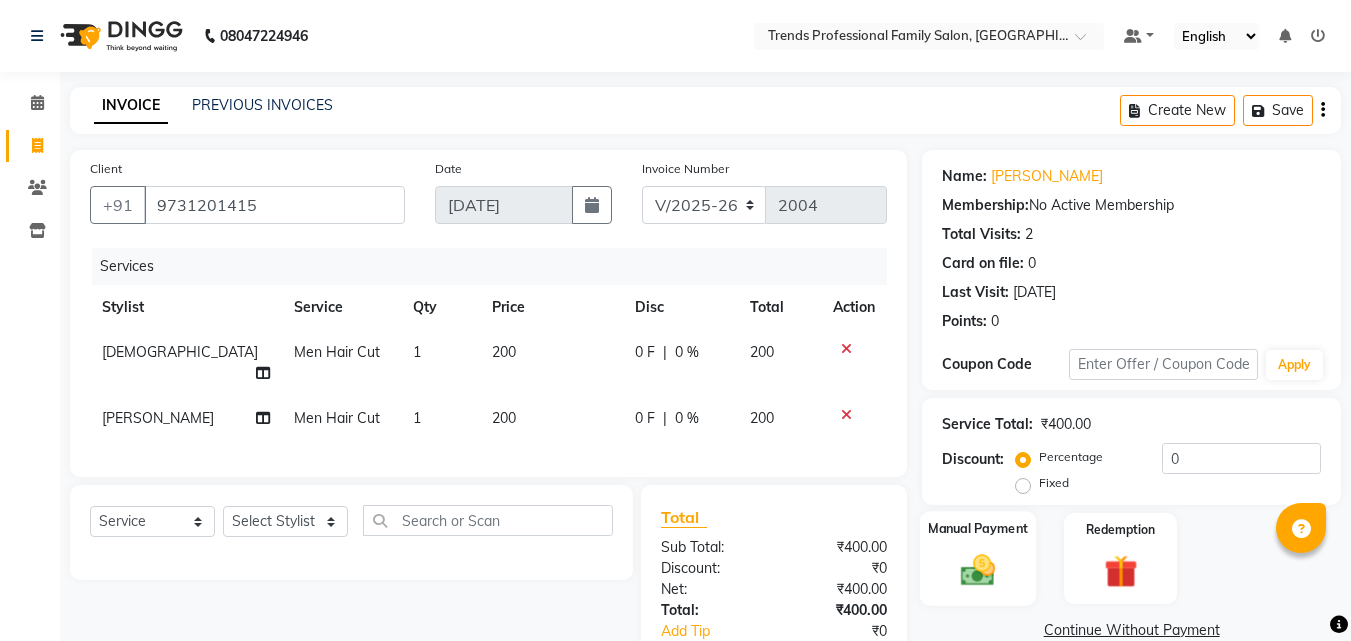 scroll, scrollTop: 120, scrollLeft: 0, axis: vertical 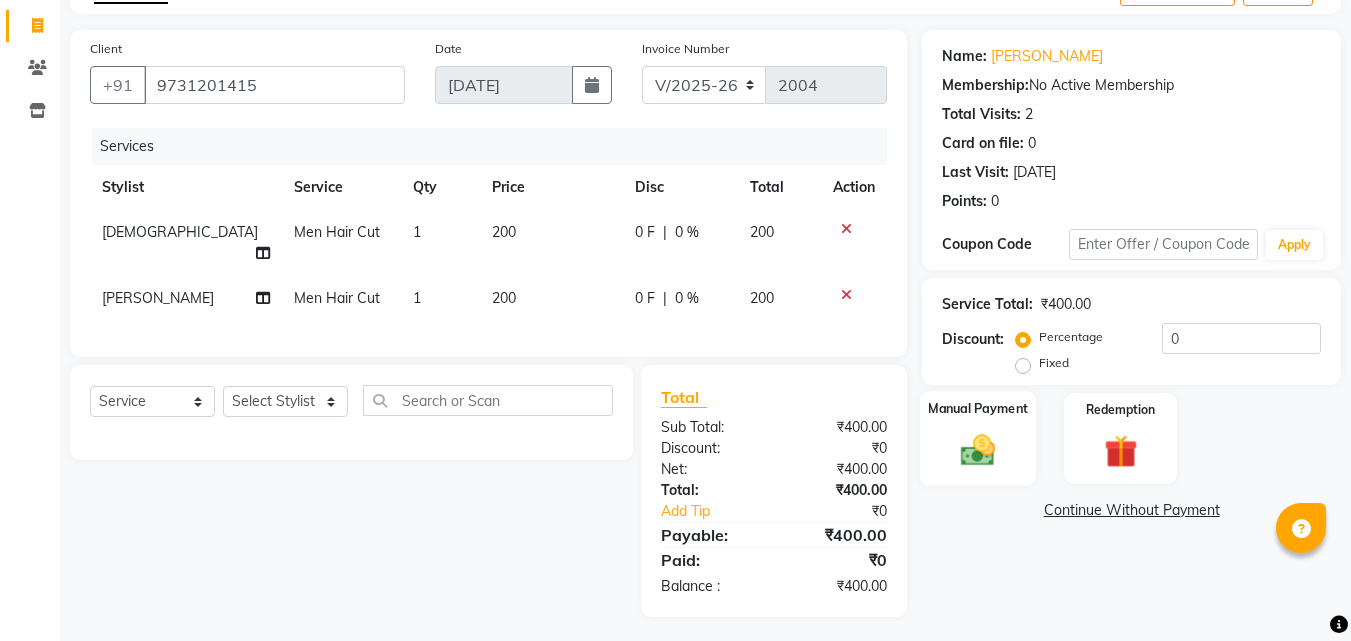 click 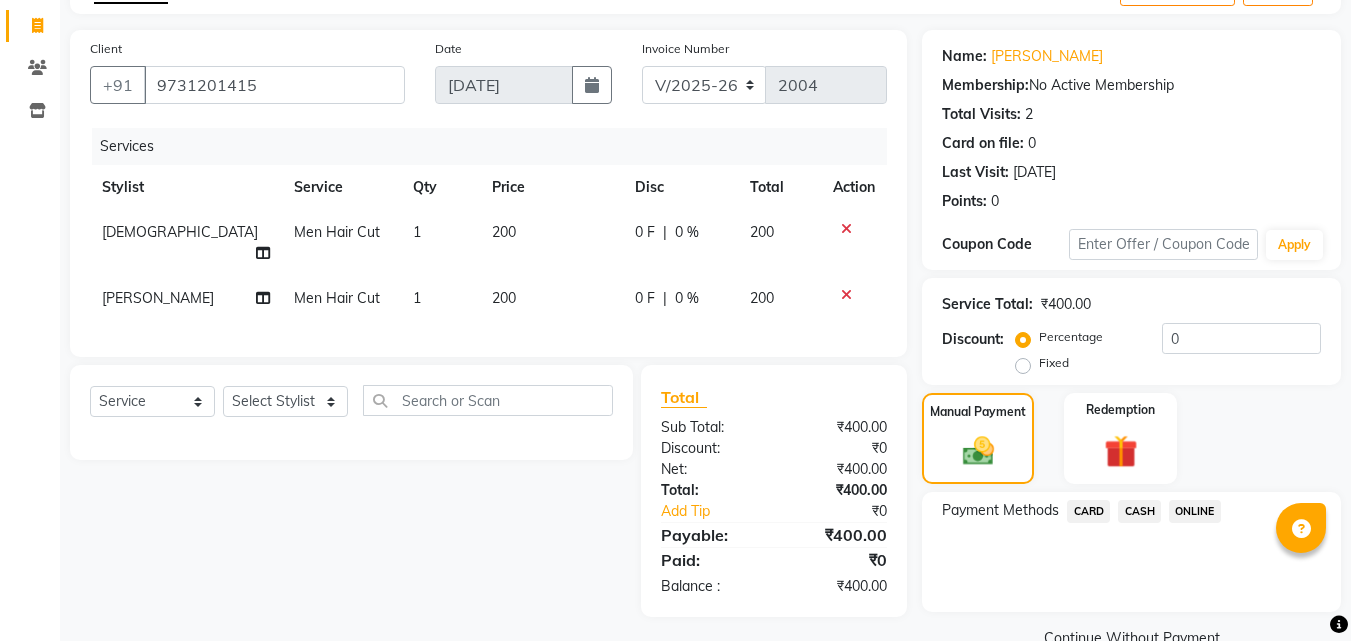 click on "ONLINE" 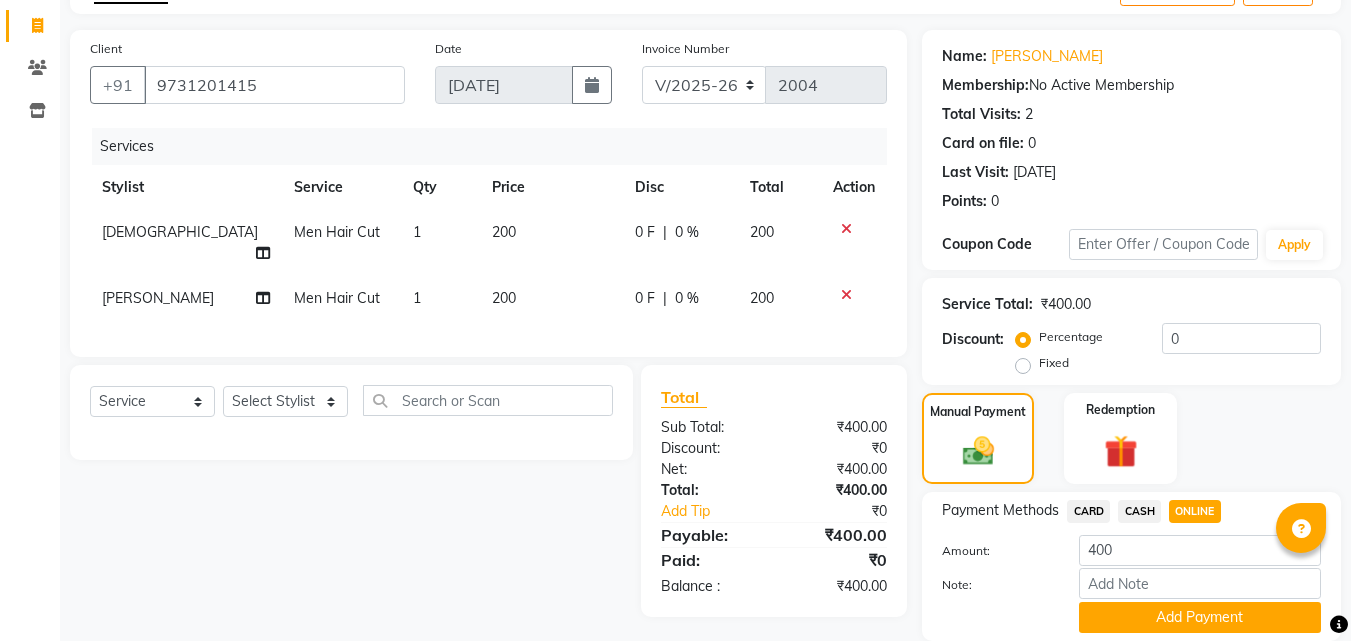 click on "CASH" 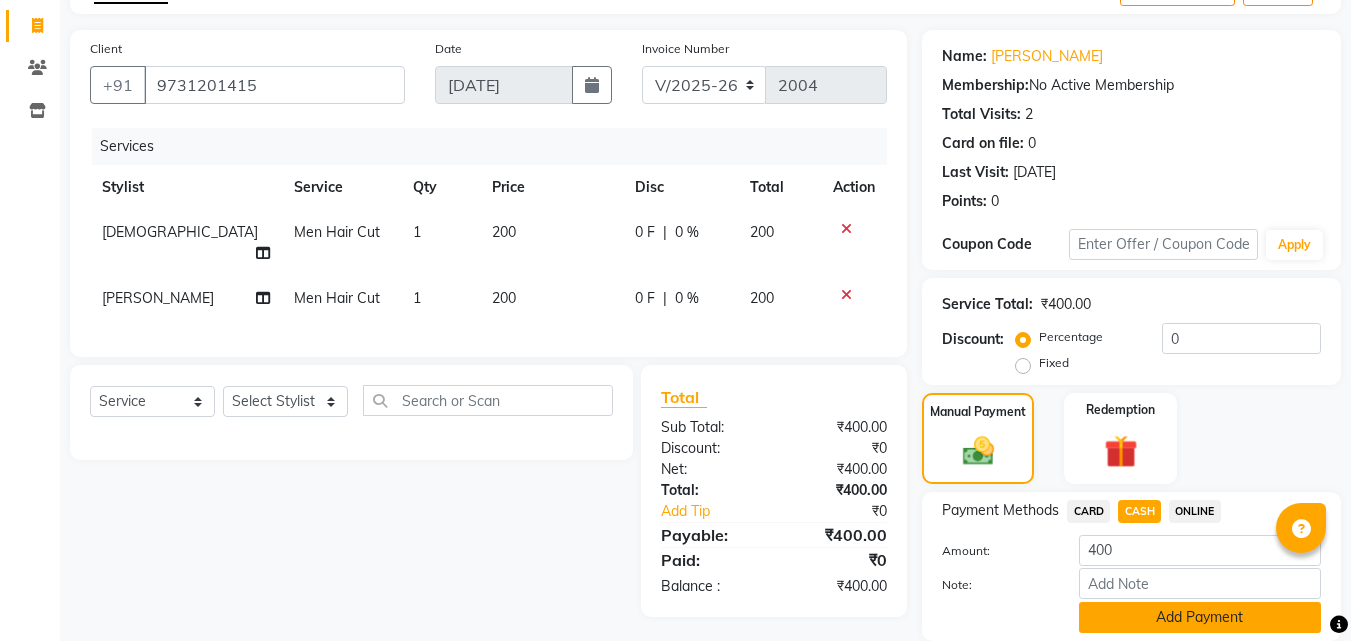 scroll, scrollTop: 191, scrollLeft: 0, axis: vertical 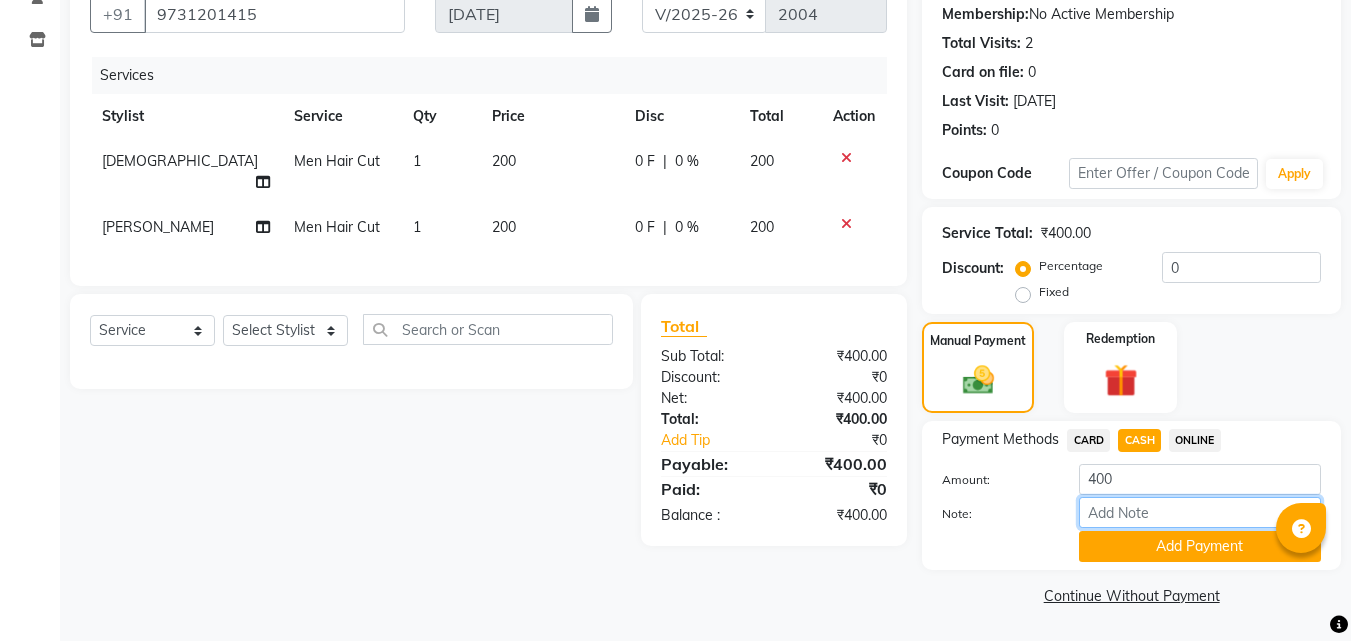 click on "Note:" at bounding box center (1200, 512) 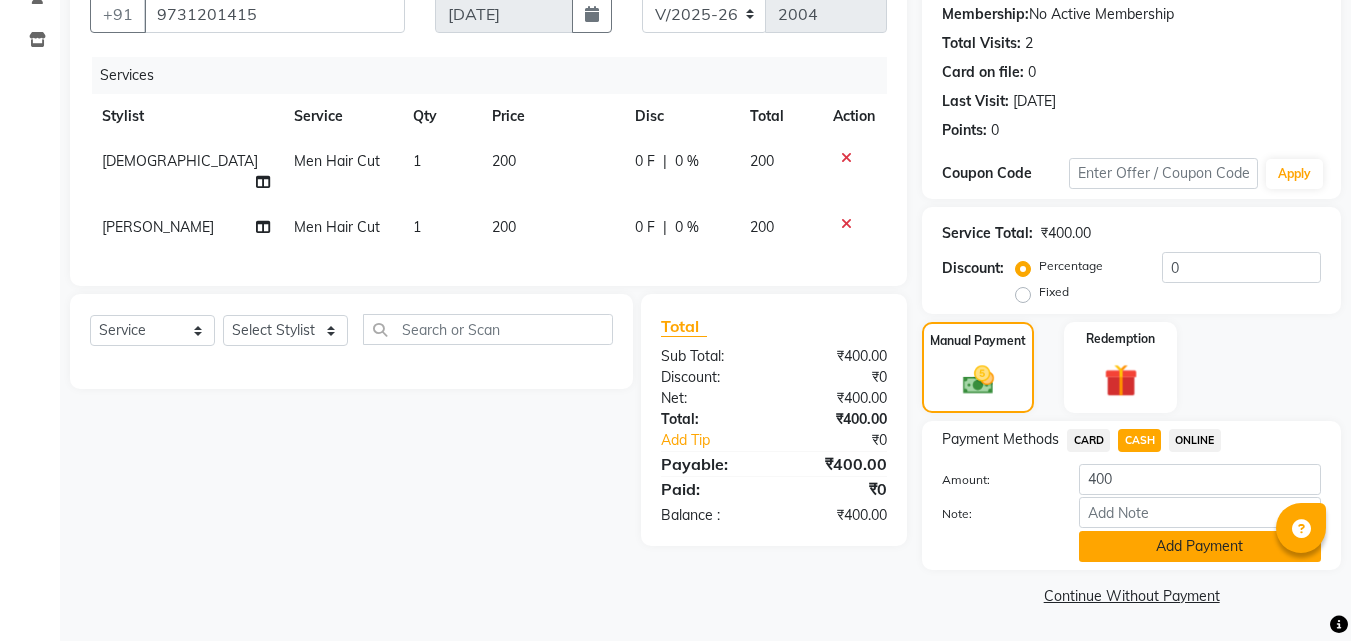 click on "Add Payment" 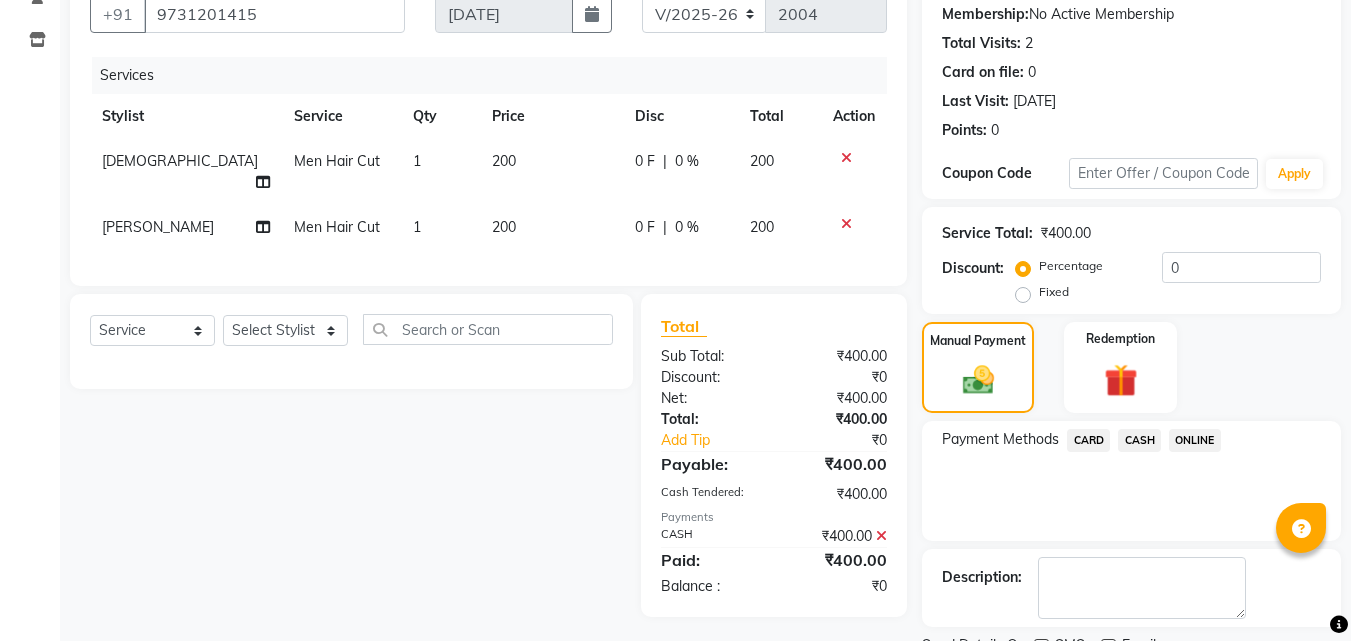 scroll, scrollTop: 275, scrollLeft: 0, axis: vertical 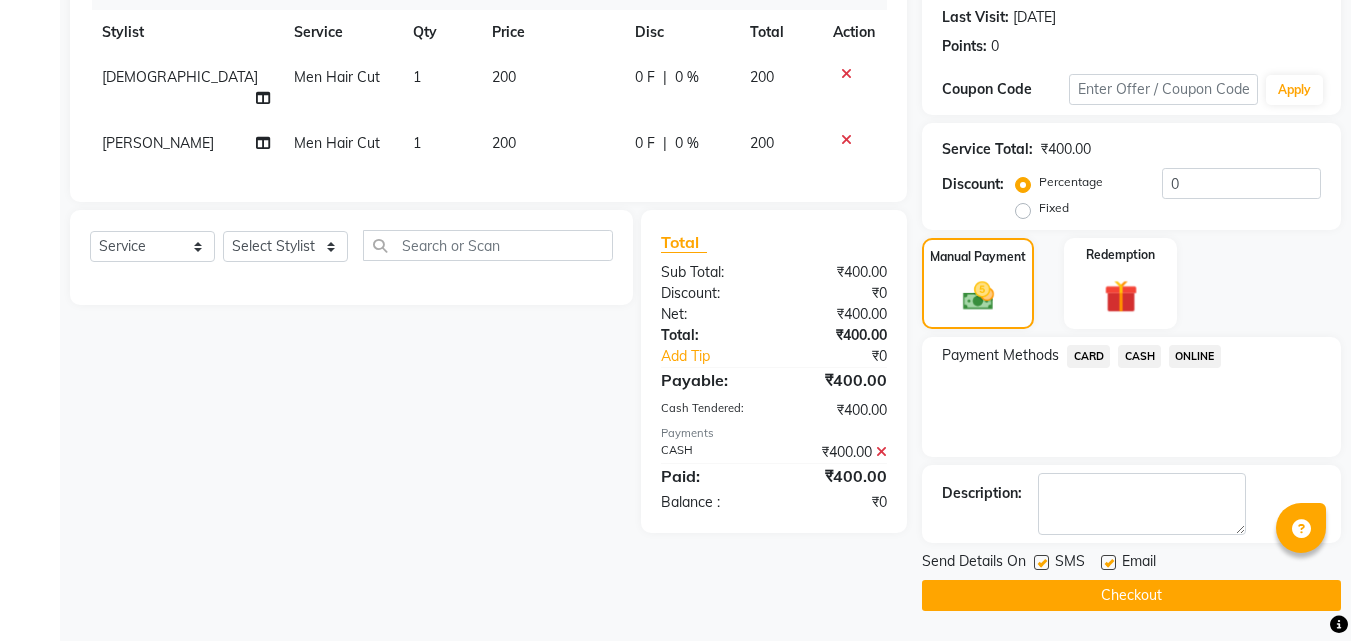 click on "Checkout" 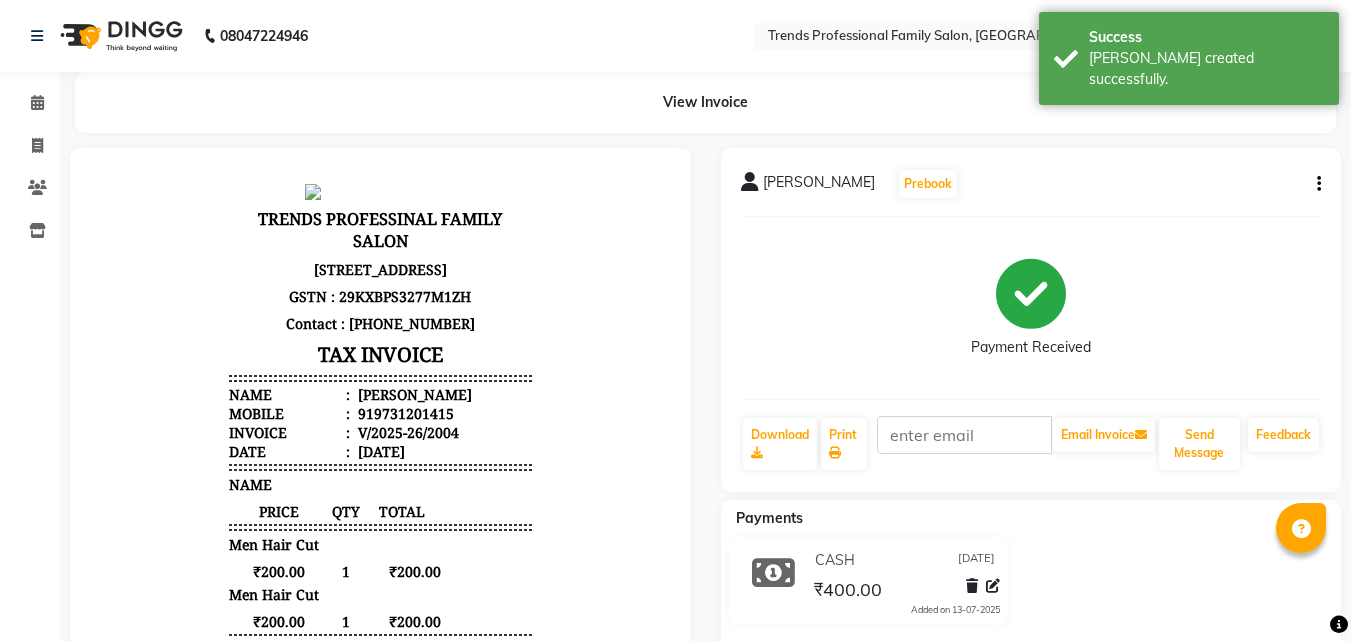 scroll, scrollTop: 0, scrollLeft: 0, axis: both 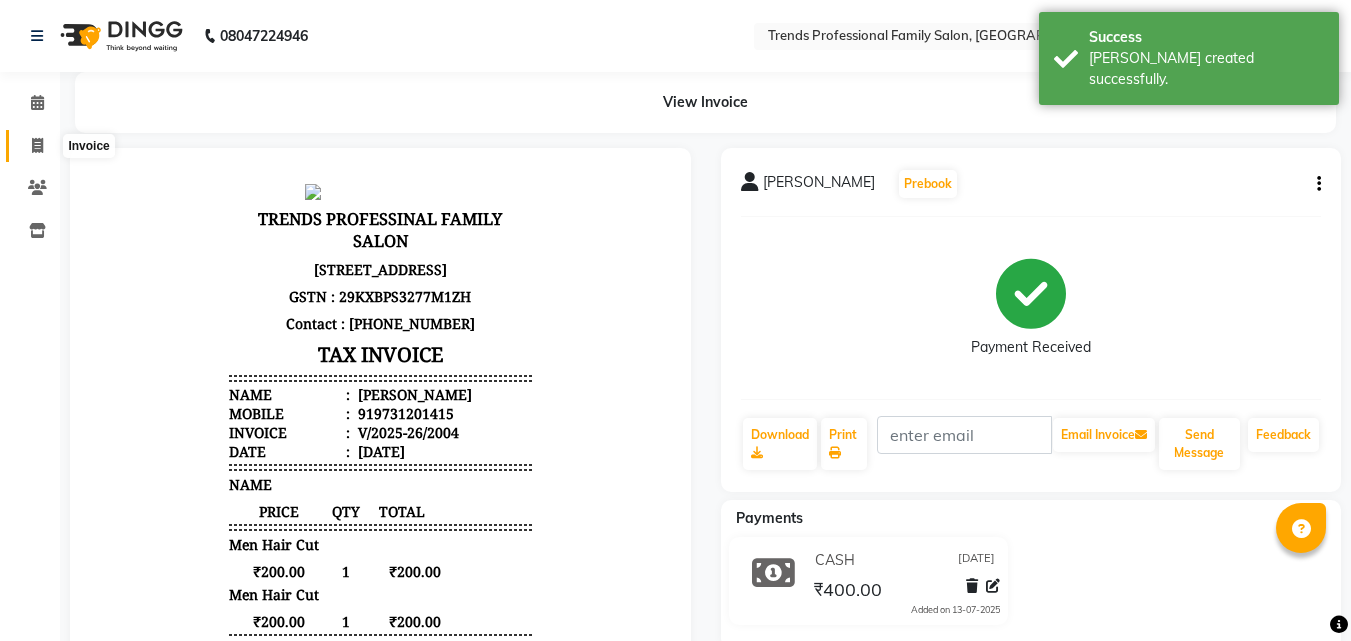 click 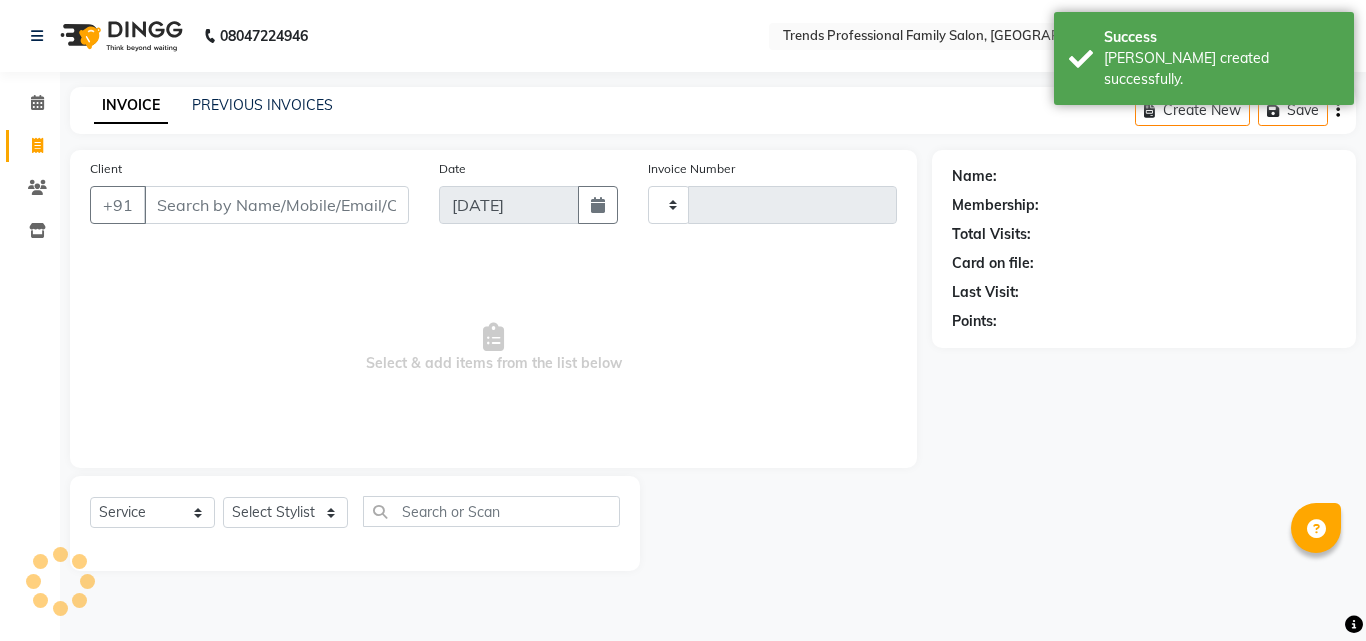 type on "2005" 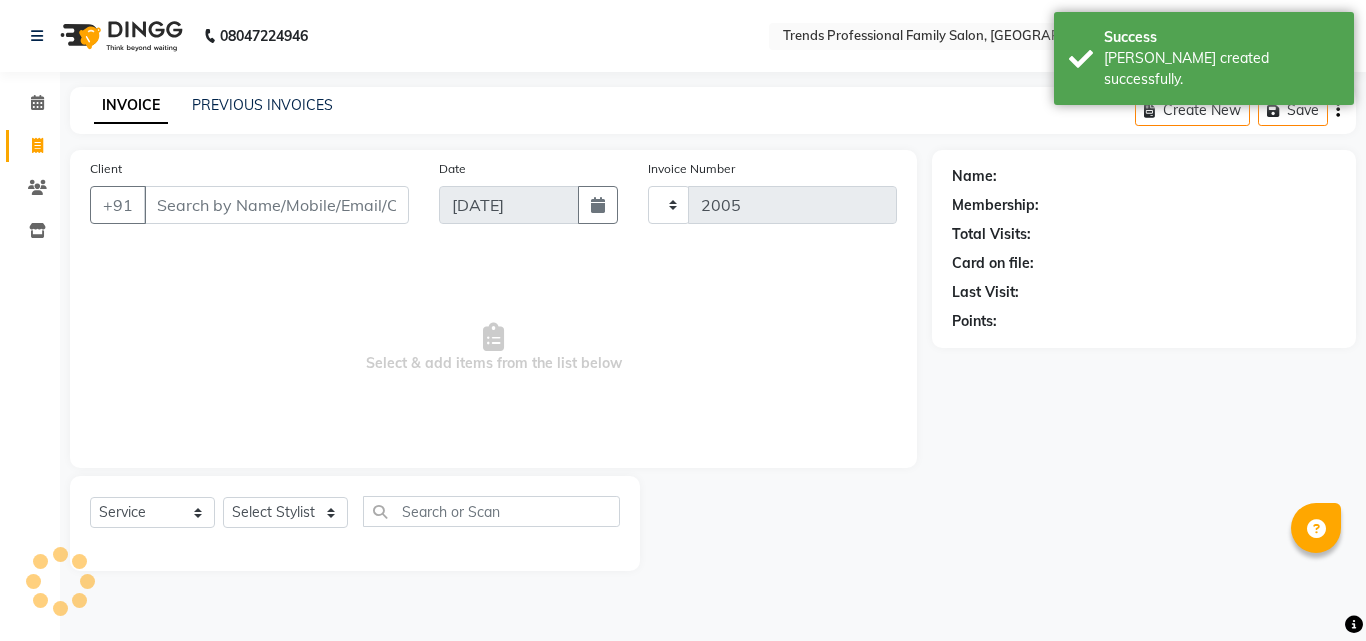 select on "7345" 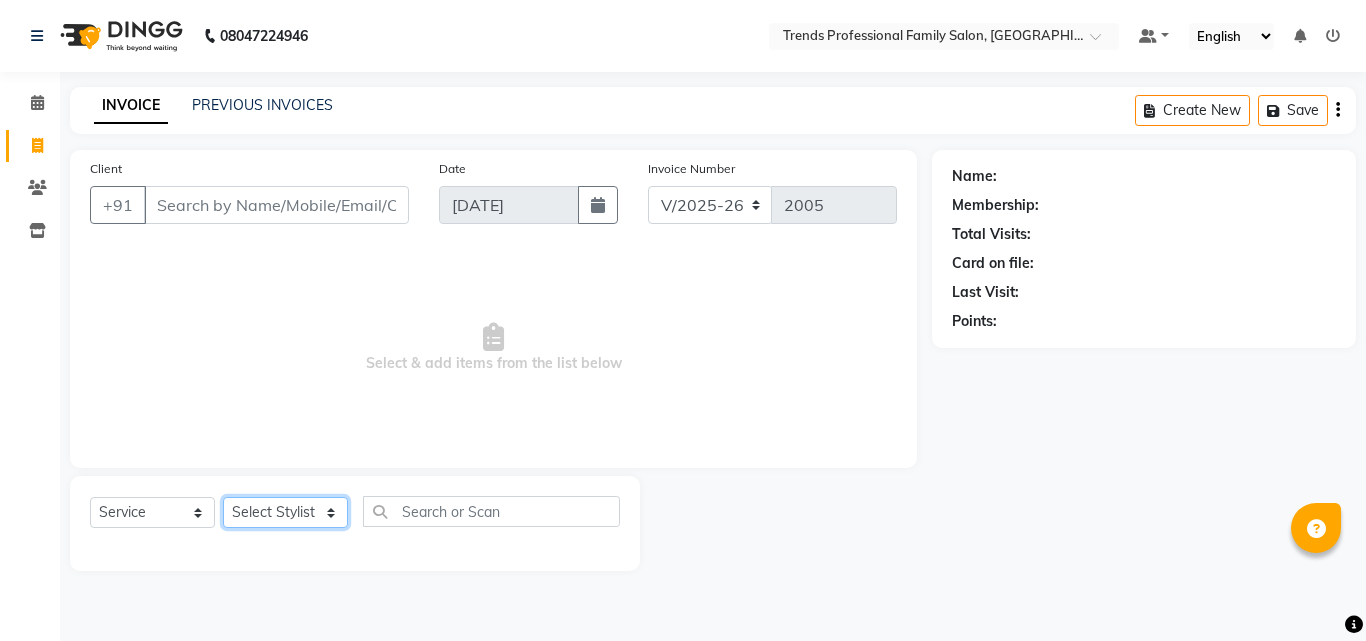 click on "Select Stylist [PERSON_NAME] [PERSON_NAME] [PERSON_NAME] [PERSON_NAME] [DEMOGRAPHIC_DATA][PERSON_NAME] Sumika Trends" 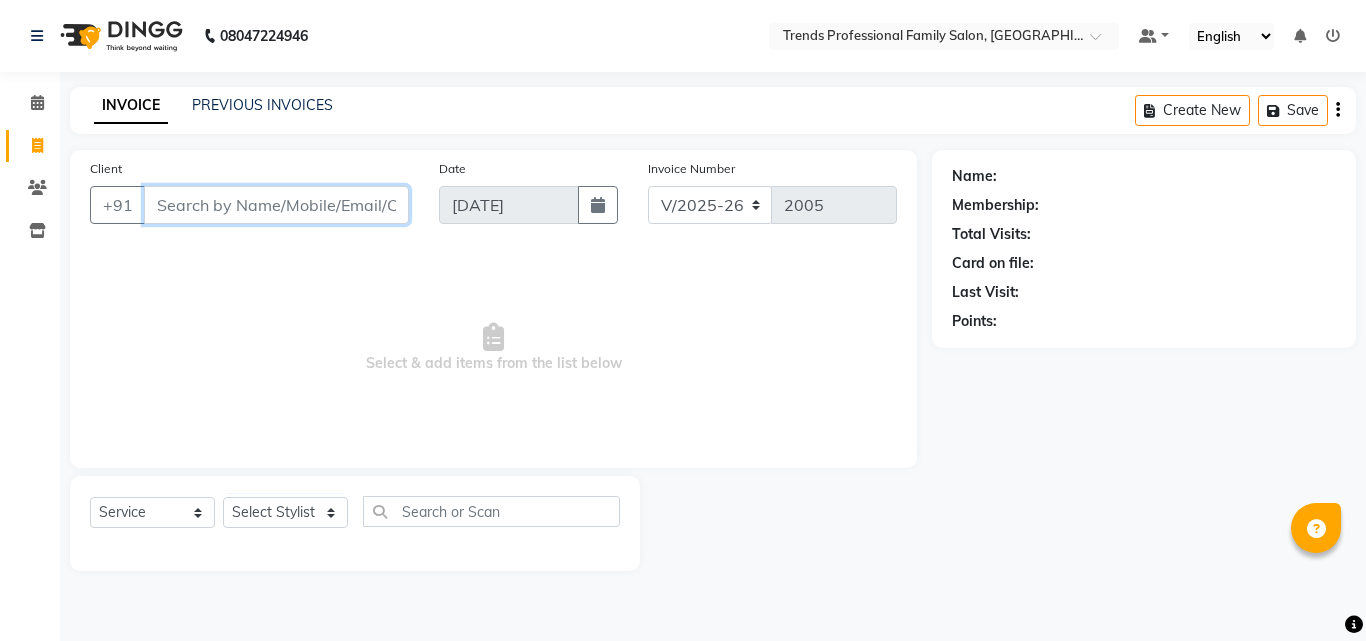 click on "Client" at bounding box center [276, 205] 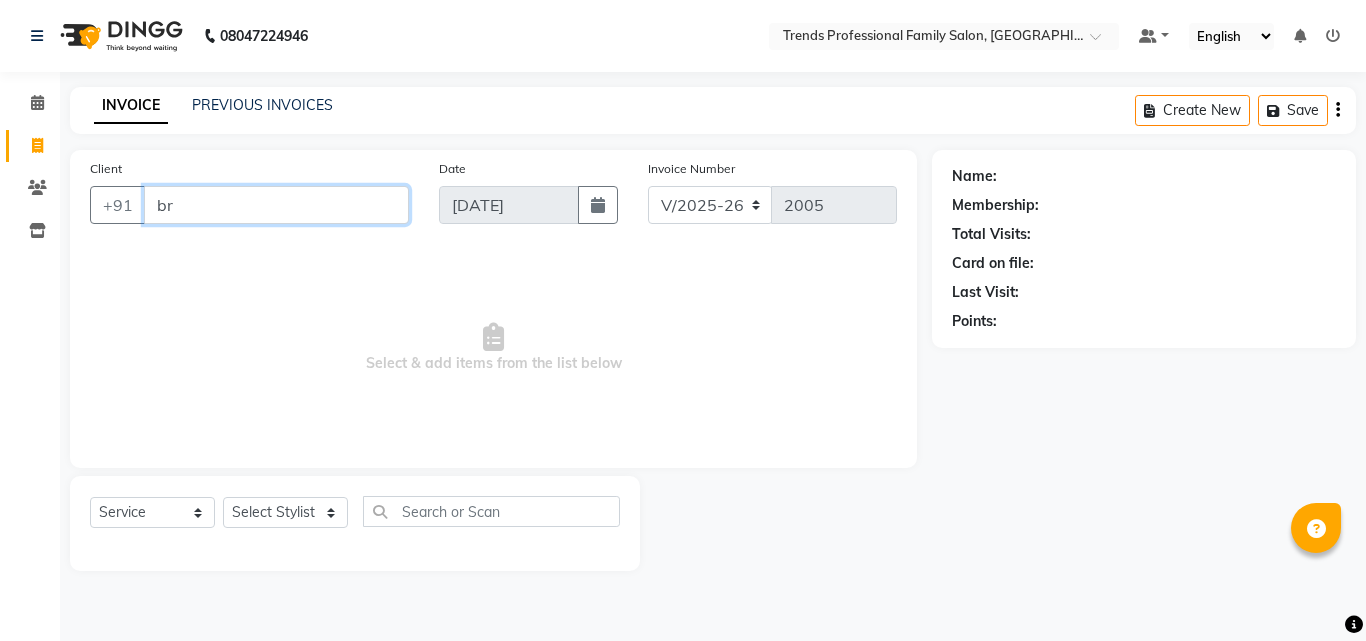 type on "b" 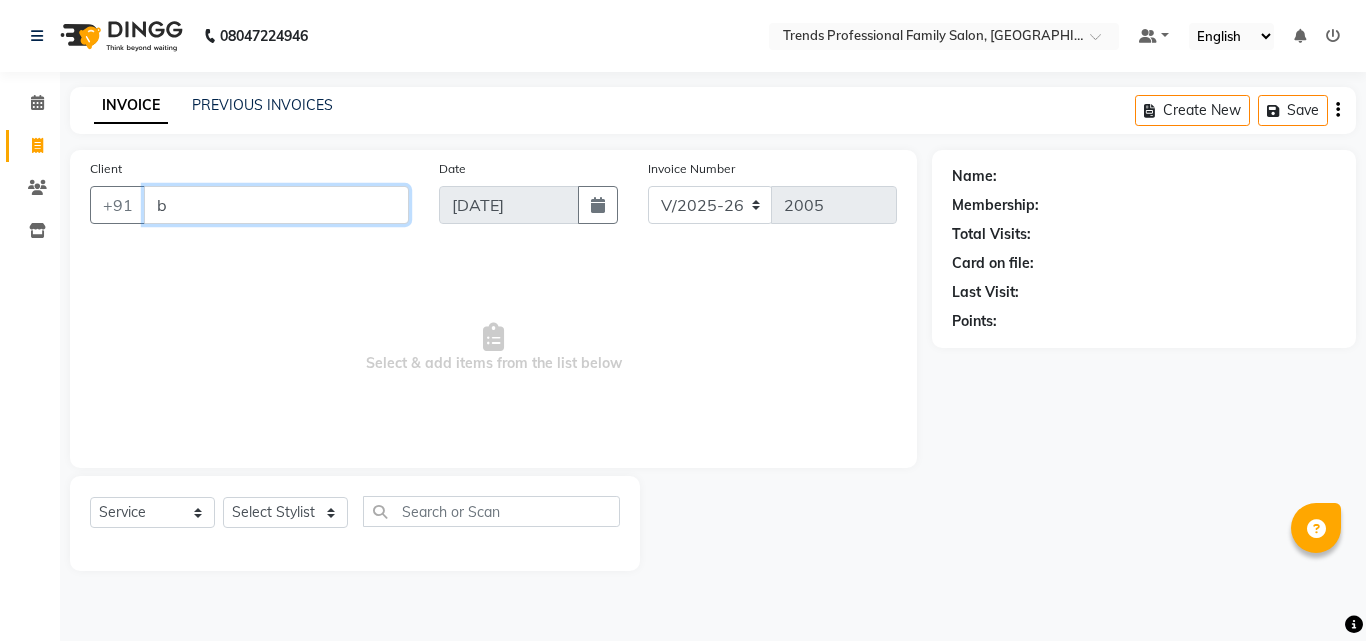 type 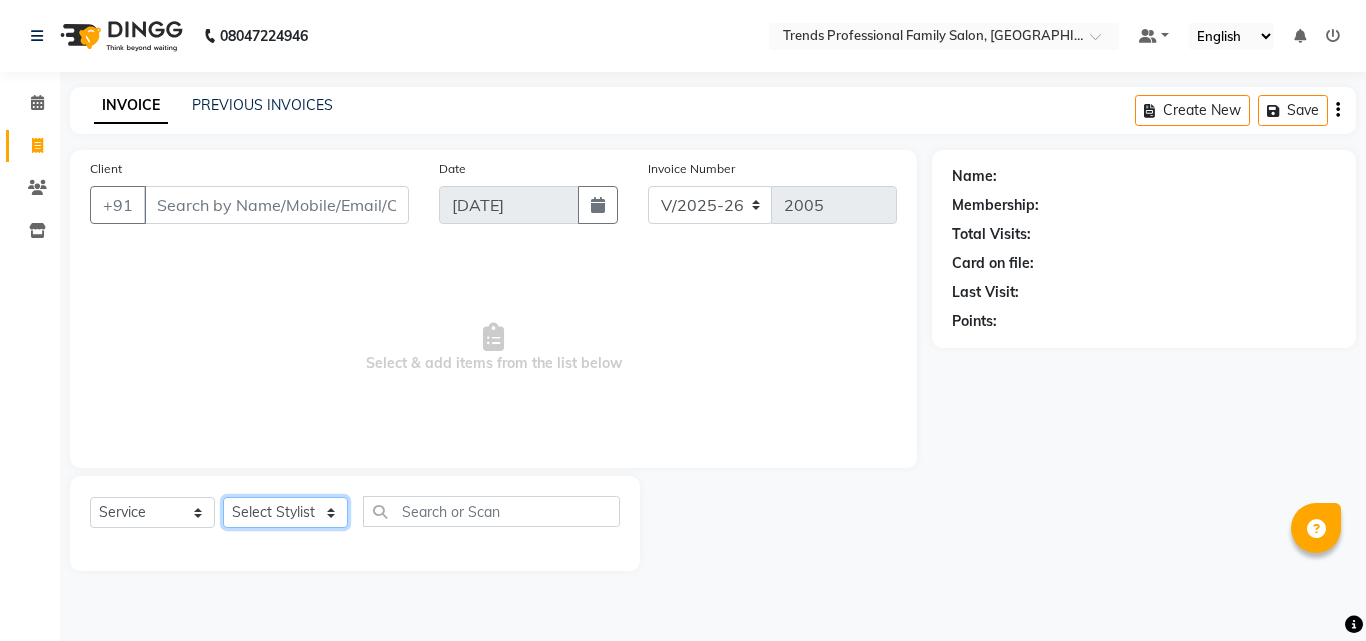 click on "Select Stylist [PERSON_NAME] [PERSON_NAME] [PERSON_NAME] [PERSON_NAME] [DEMOGRAPHIC_DATA][PERSON_NAME] Sumika Trends" 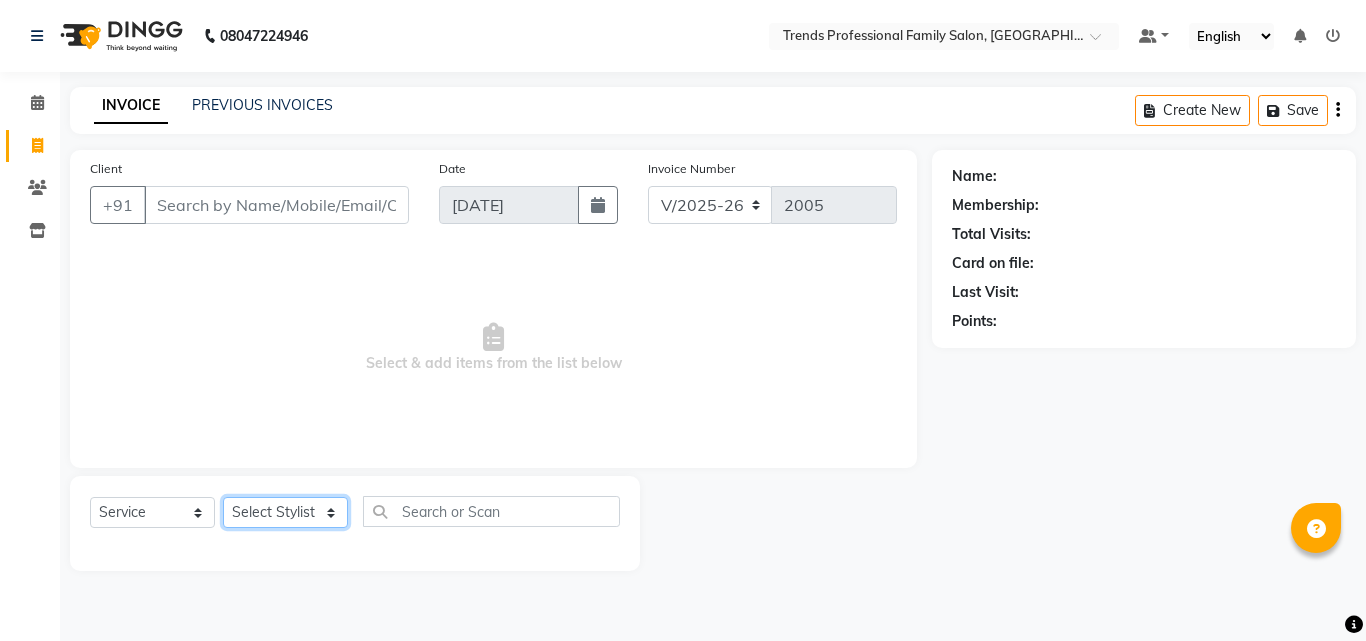 select on "64189" 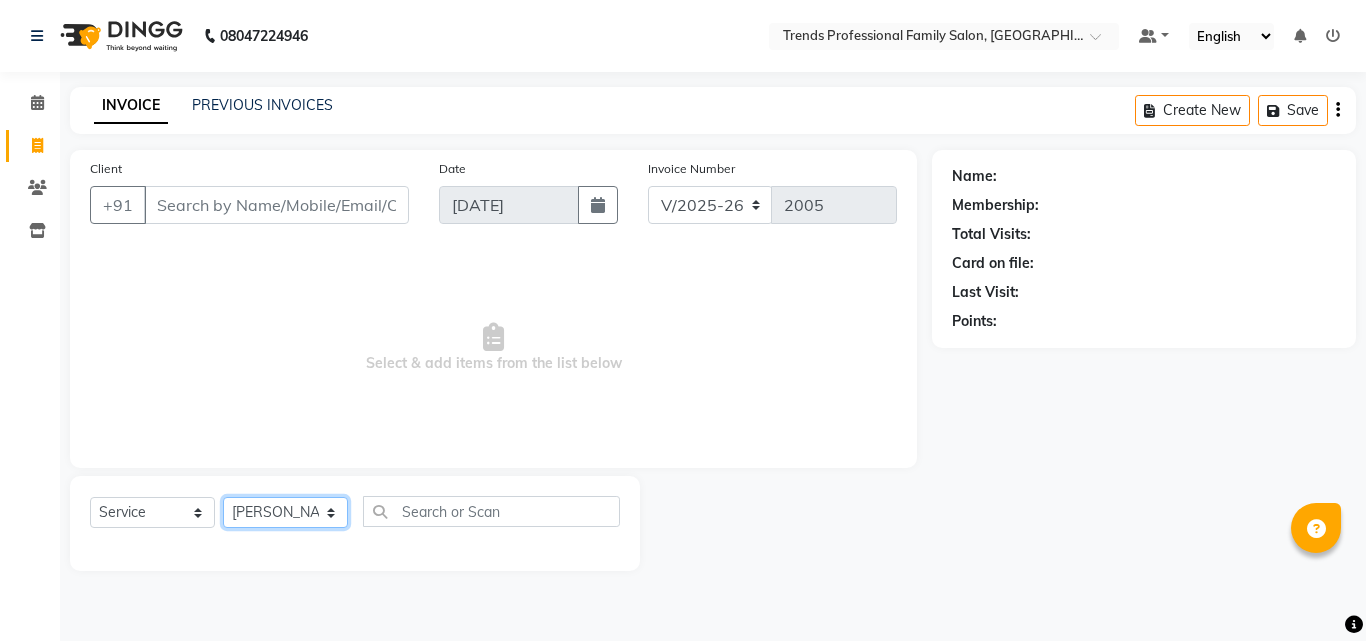 click on "Select Stylist [PERSON_NAME] [PERSON_NAME] [PERSON_NAME] [PERSON_NAME] [DEMOGRAPHIC_DATA][PERSON_NAME] Sumika Trends" 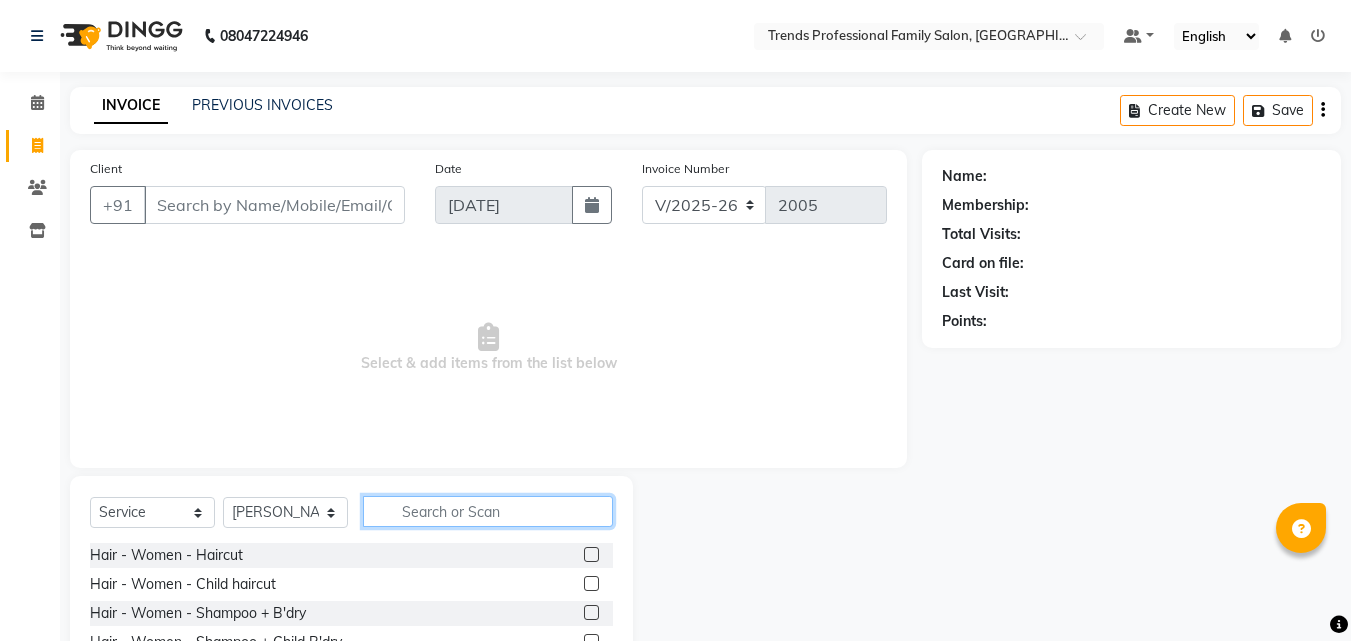 click 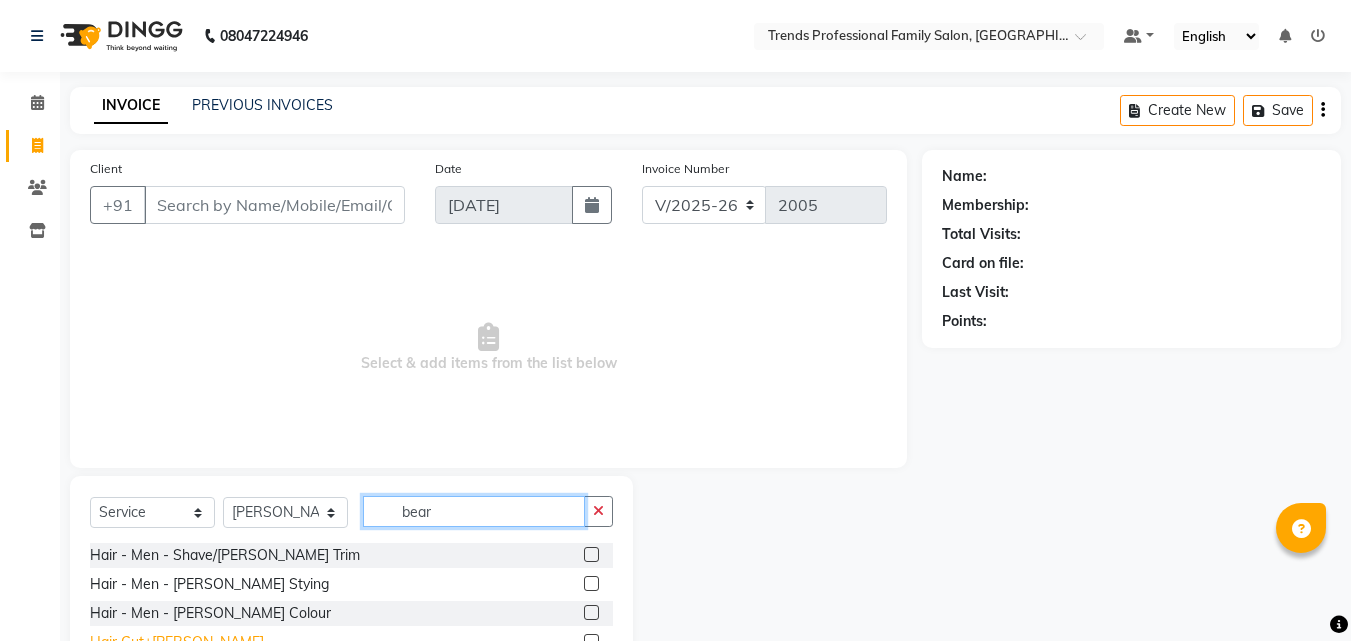 scroll, scrollTop: 76, scrollLeft: 0, axis: vertical 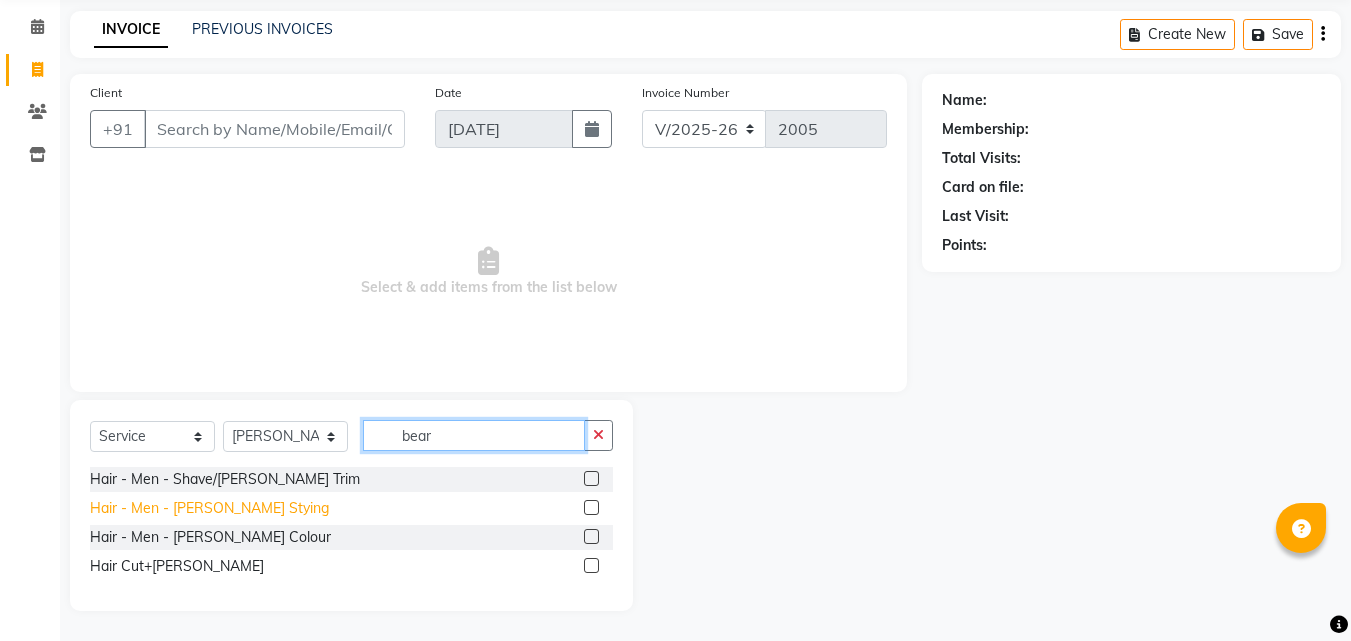 type on "bear" 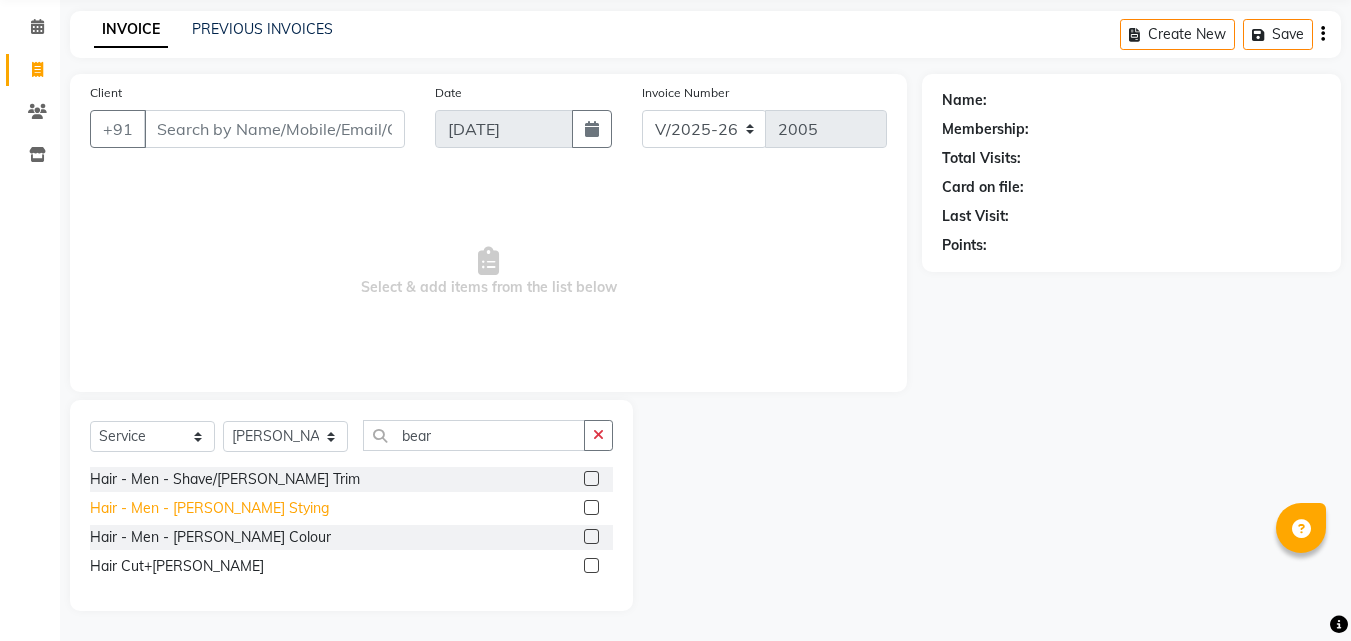 click on "Hair - Men - [PERSON_NAME] Stying" 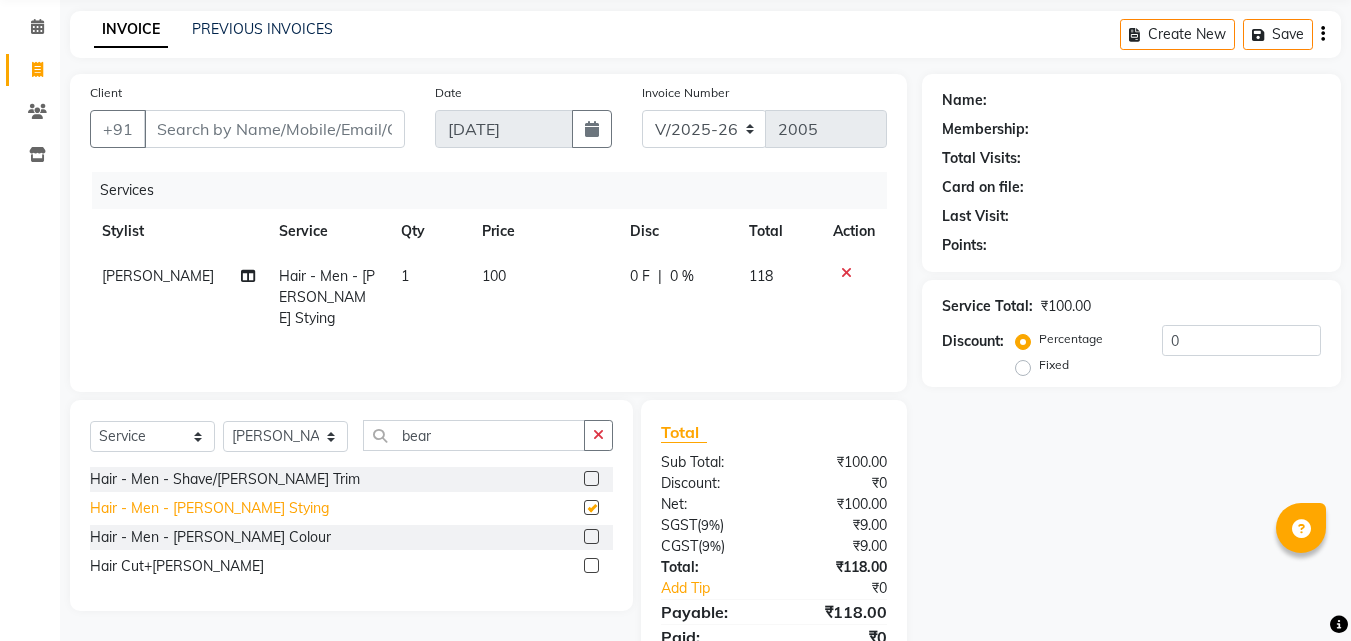 checkbox on "false" 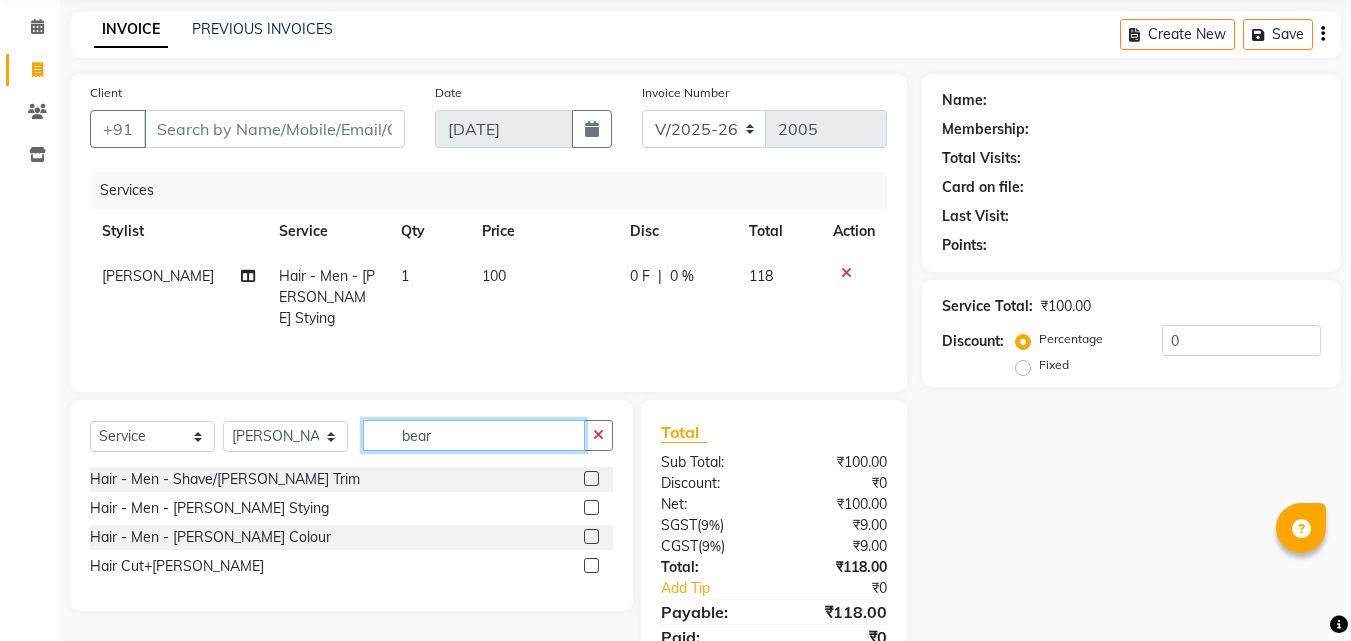 drag, startPoint x: 437, startPoint y: 441, endPoint x: 213, endPoint y: 465, distance: 225.28204 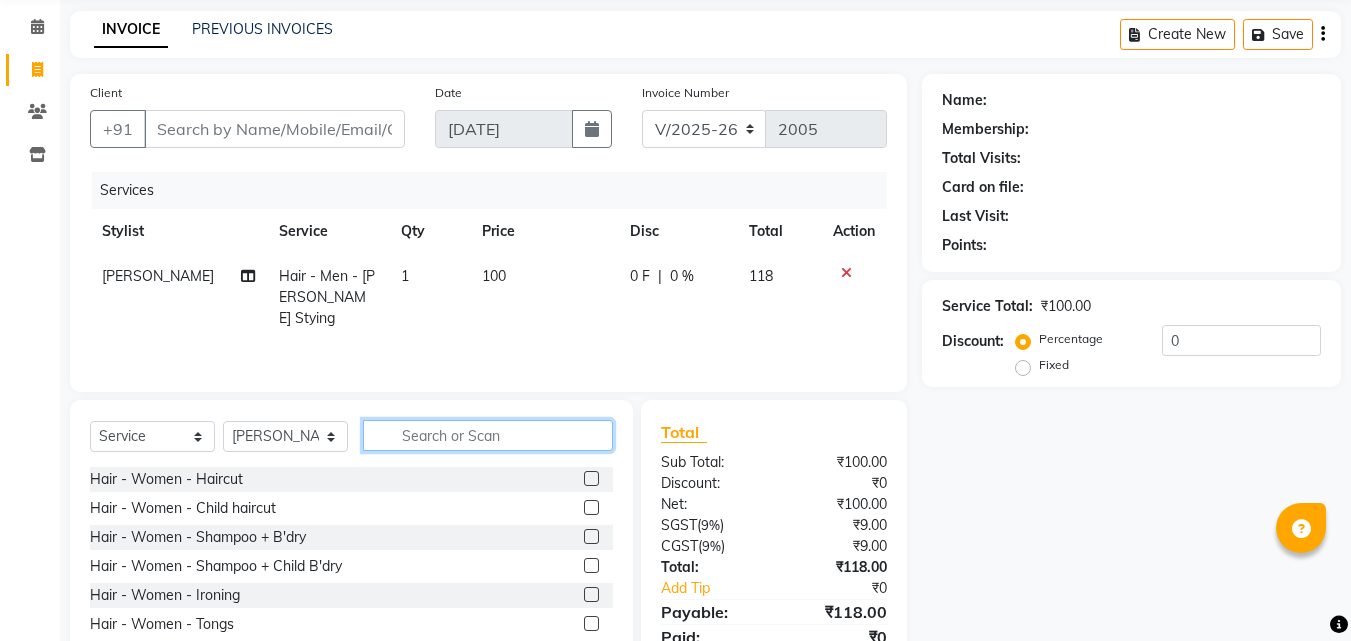 click 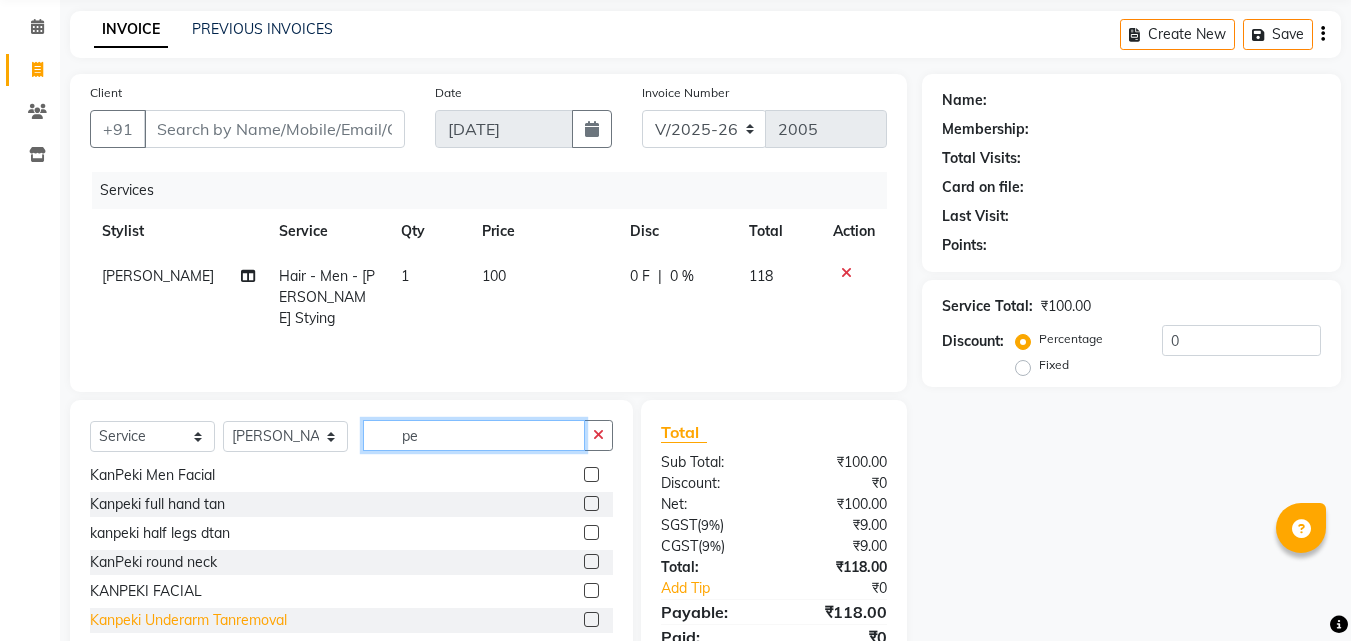scroll, scrollTop: 667, scrollLeft: 0, axis: vertical 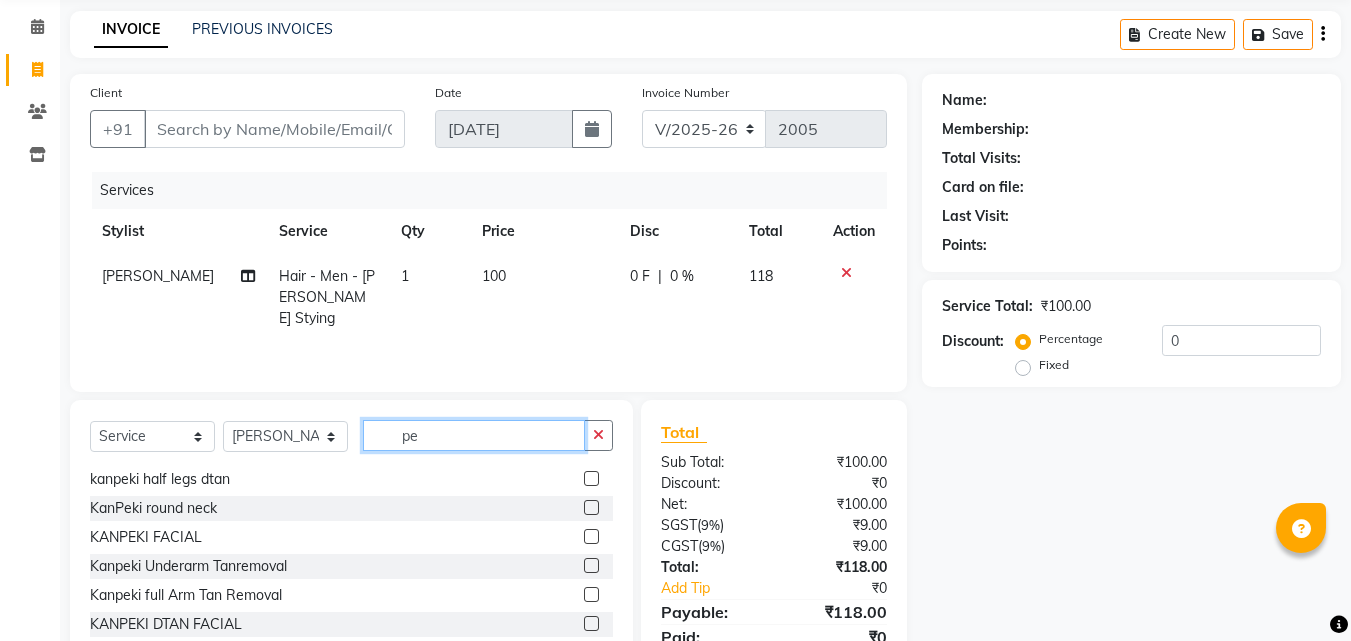 click on "pe" 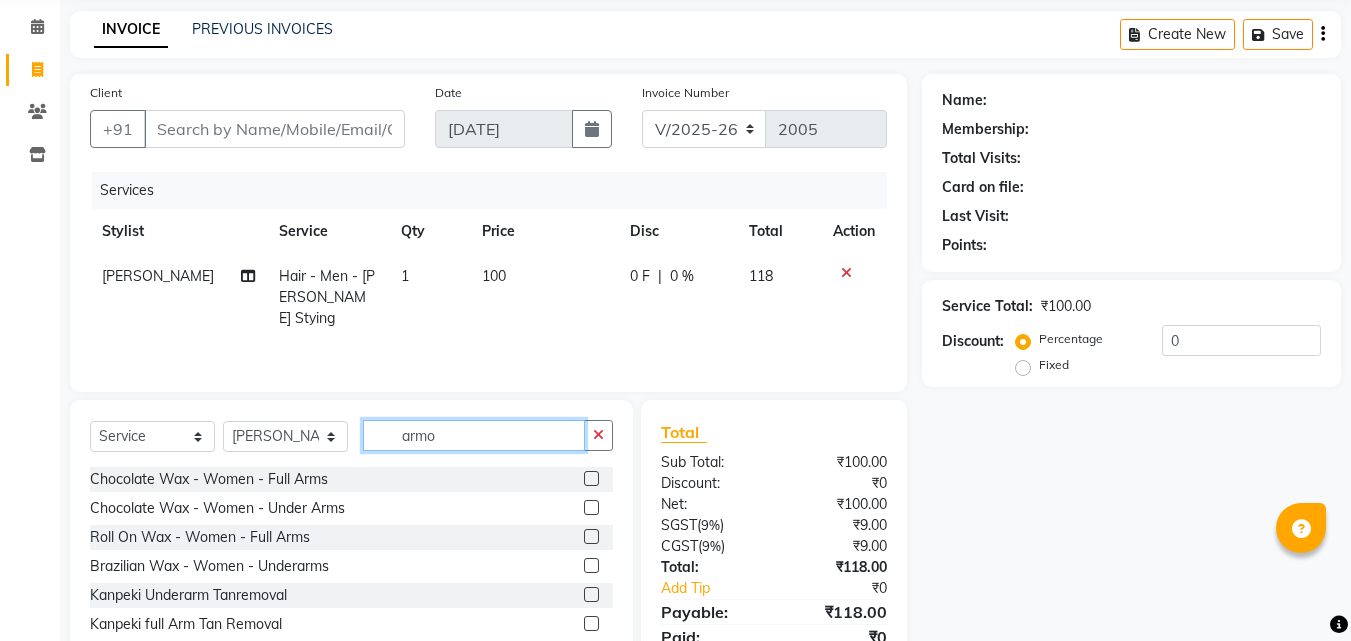 scroll, scrollTop: 0, scrollLeft: 0, axis: both 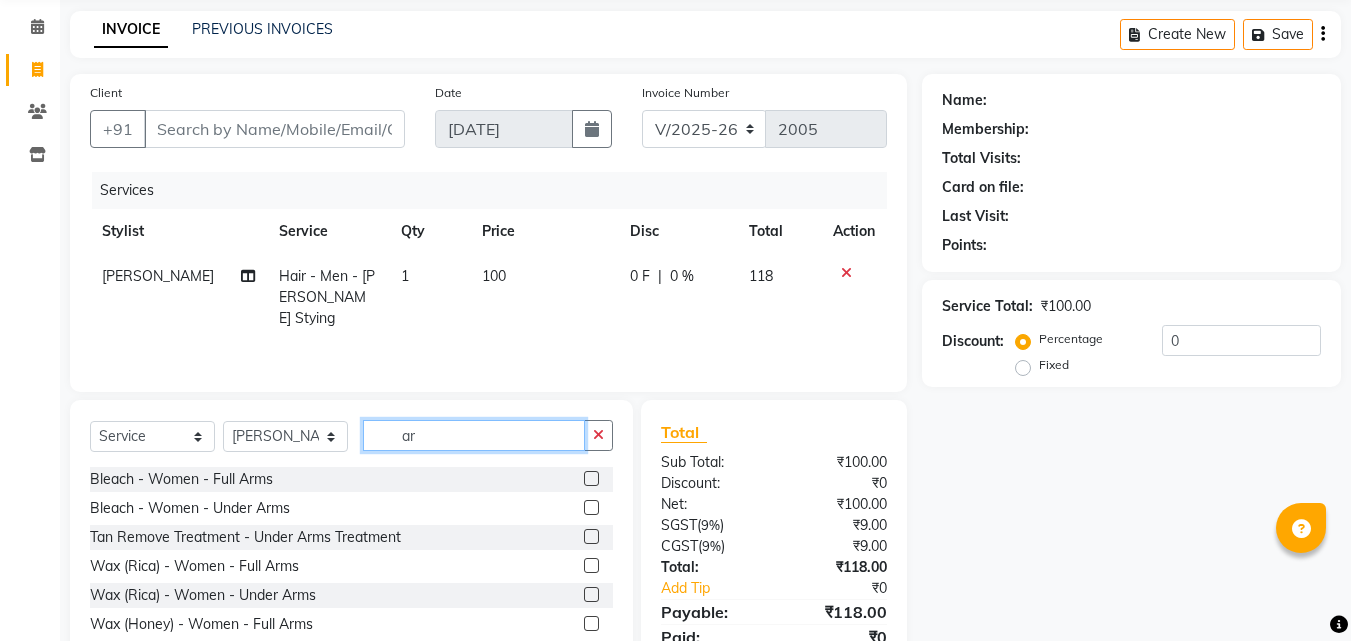 type on "a" 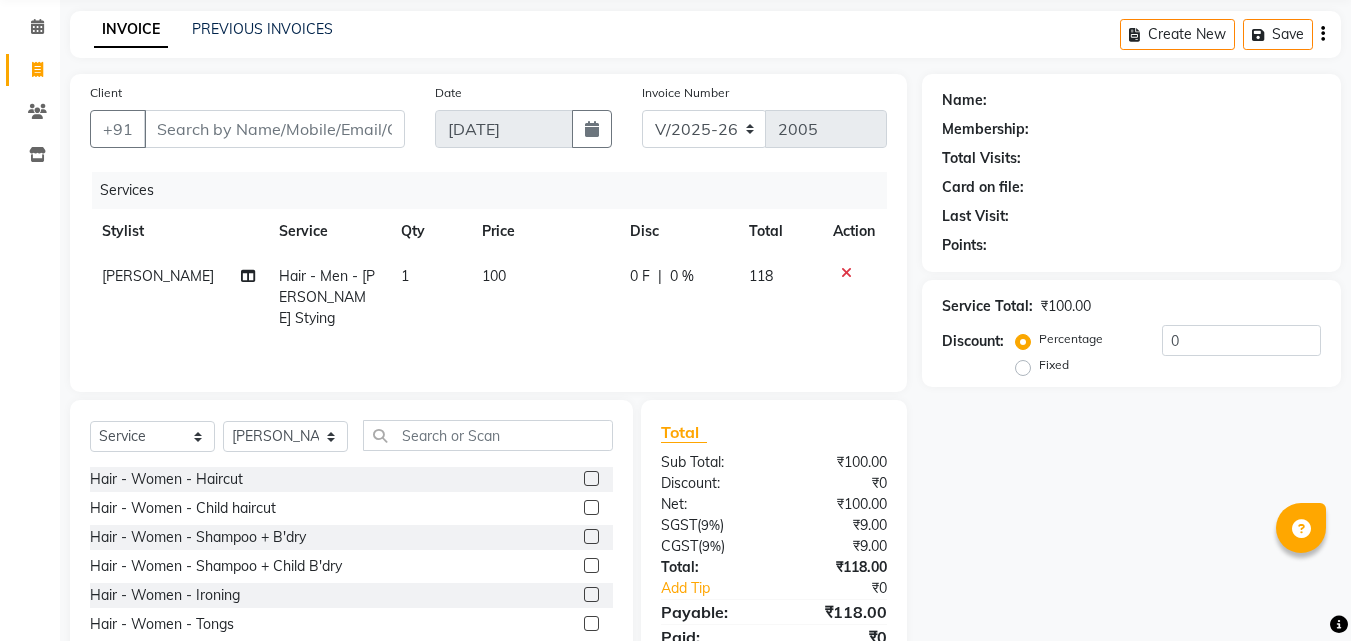 click on "Select  Service  Product  Membership  Package Voucher Prepaid Gift Card  Select Stylist [PERSON_NAME] [PERSON_NAME] [PERSON_NAME] RUSTHAM SEEMA [PERSON_NAME] Sumika Trends Hair - Women - Haircut  Hair - Women - Child haircut  Hair - Women - Shampoo + B'dry  Hair - Women - Shampoo + Child B'dry  Hair - Women - Ironing  Hair - Women - Tongs  Hair - Women - Hair Spa  Hair - Women - Mythic Oil Hair Spa  Hair - Women - Aroma Oil Head Massage  Hair - Women - Almond Oil Head Massage  Hair - Women - Olive Oil Head Massage  Hair - Women - Coconut Oil Head Massage  Hair - Women - [MEDICAL_DATA] / Hair Loss Treatment  Hair Colour (Global Colour) - Women - Root Touch Up  Hair Colour (Global Colour) - Women - Inoa Roots  Hair Colour (Global Colour) - Women - Short  Hair Colour (Global Colour) - Women - Medium  Hair Colour (Global Colour) - Women - Long  Hair Colour (Global Colour) - Women - Extra Long  Hair Colour (Balayage) - Women - Short  Hair Colour (Balayage) - Women - Medium  Hair Colour (Balayage) - Women - Long" 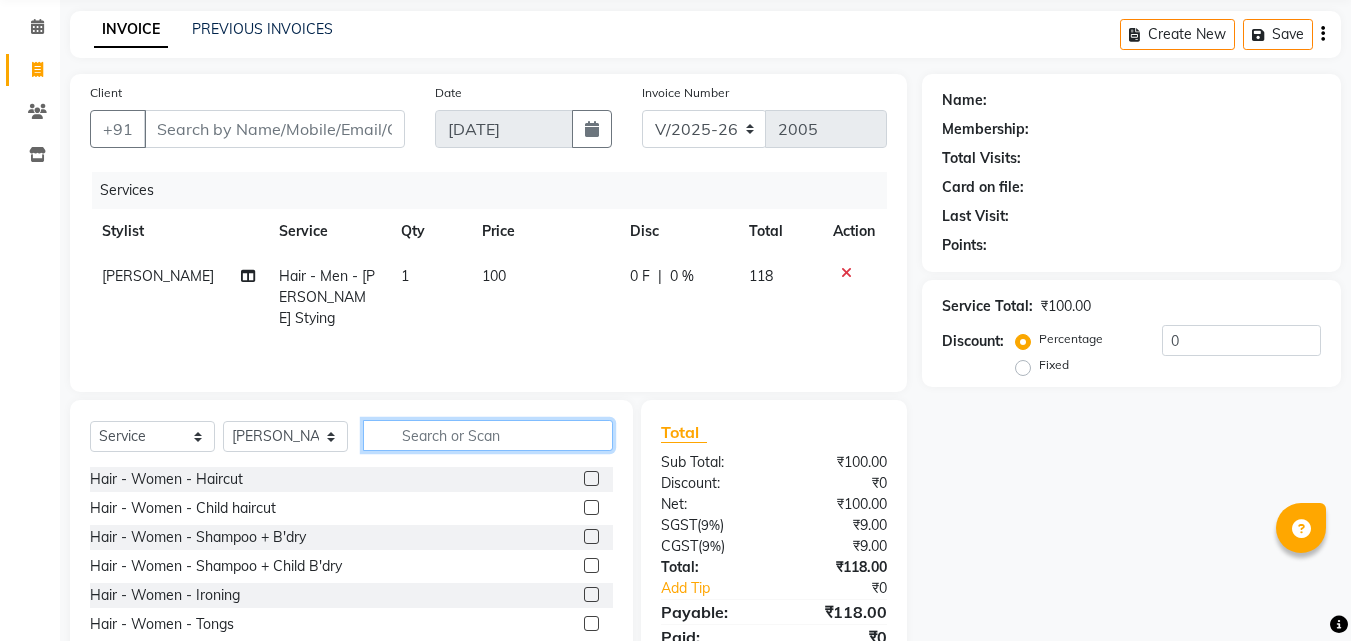 click 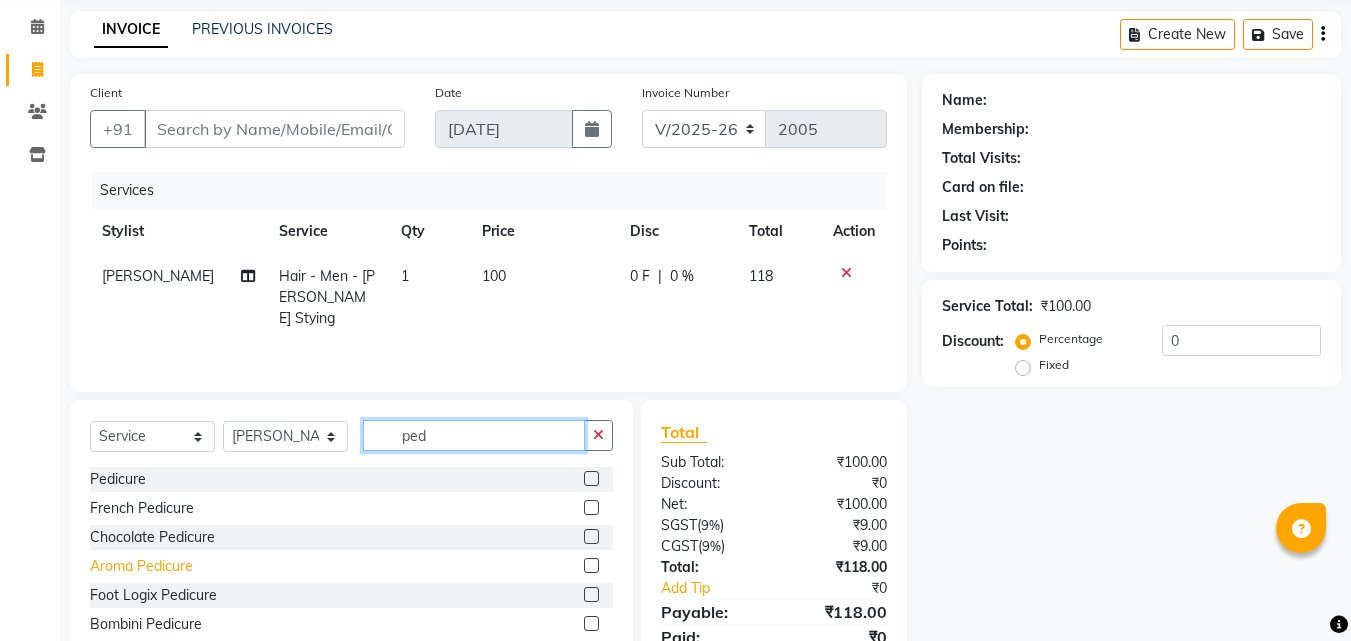 type on "ped" 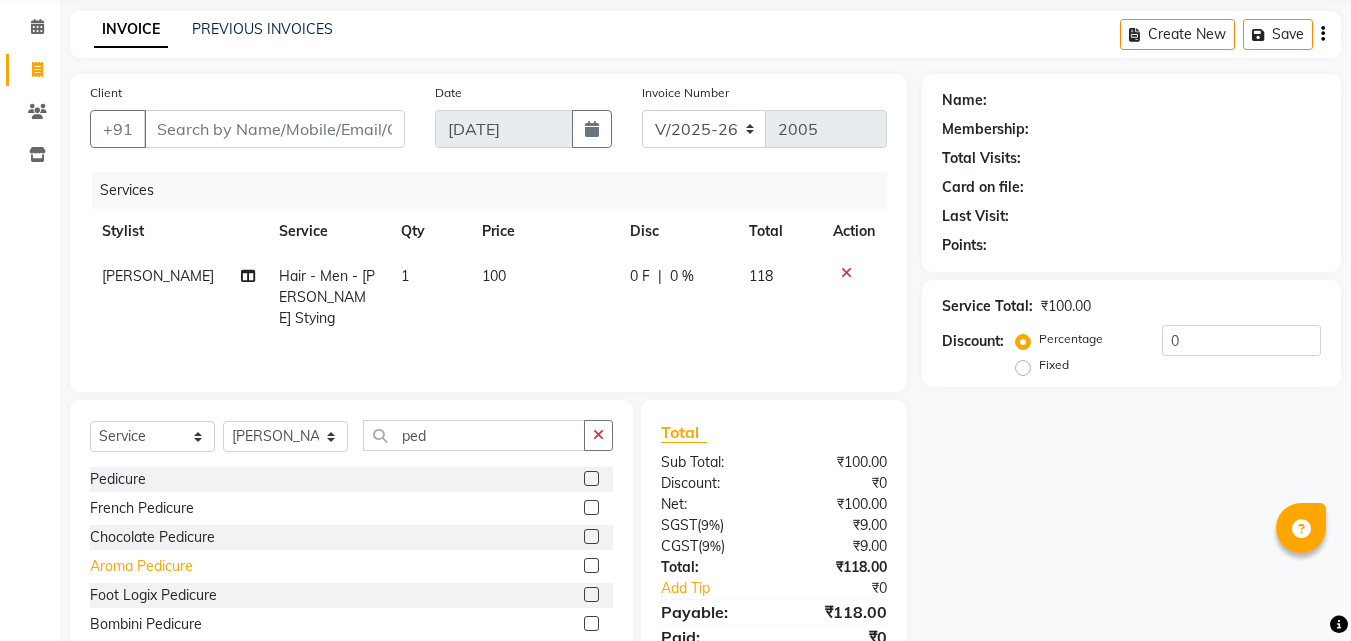 click on "Aroma Pedicure" 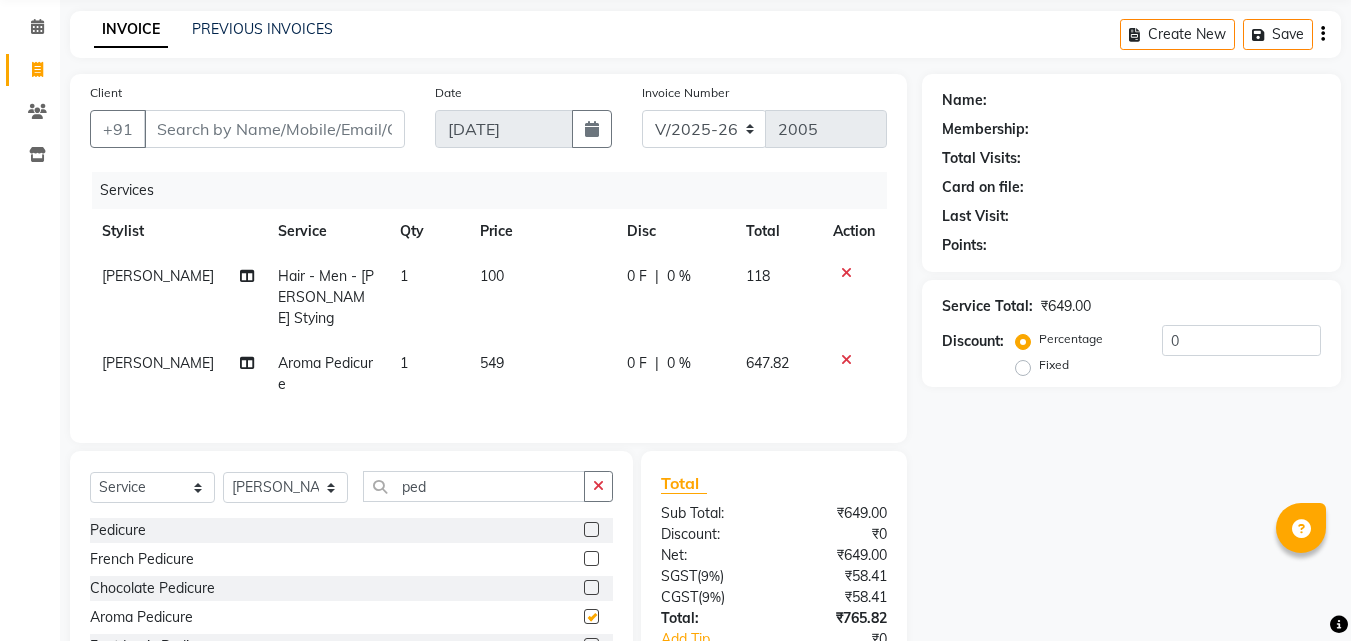 checkbox on "false" 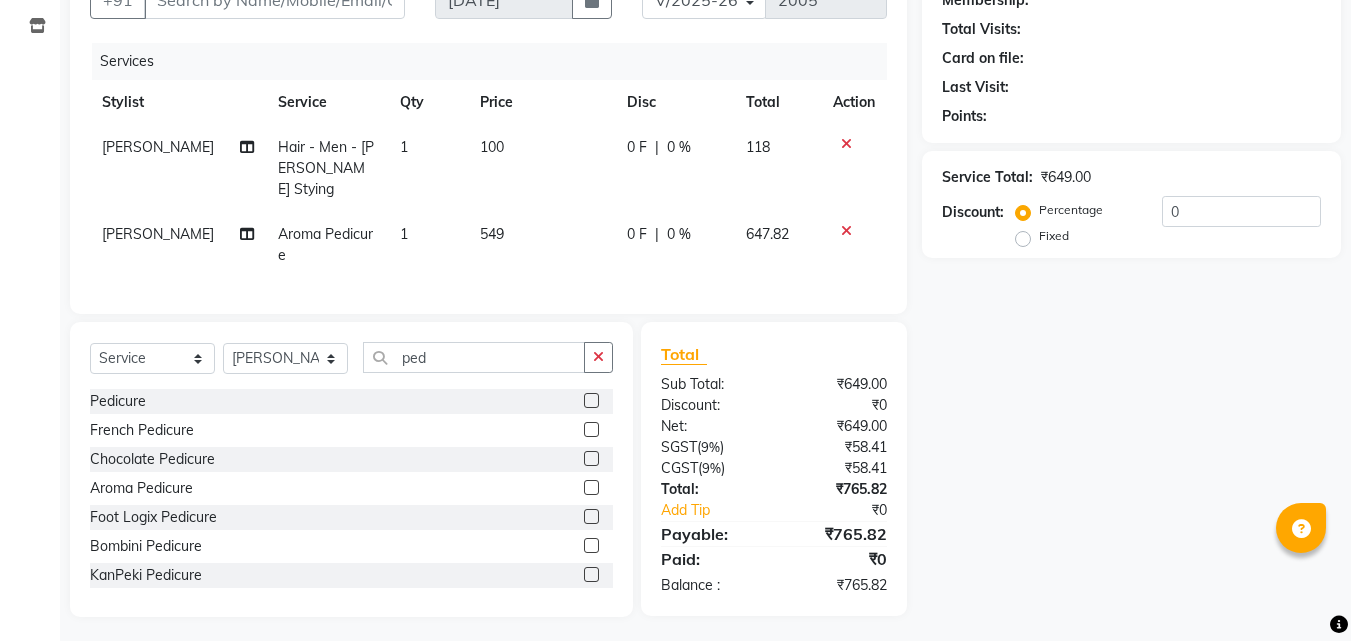 scroll, scrollTop: 0, scrollLeft: 0, axis: both 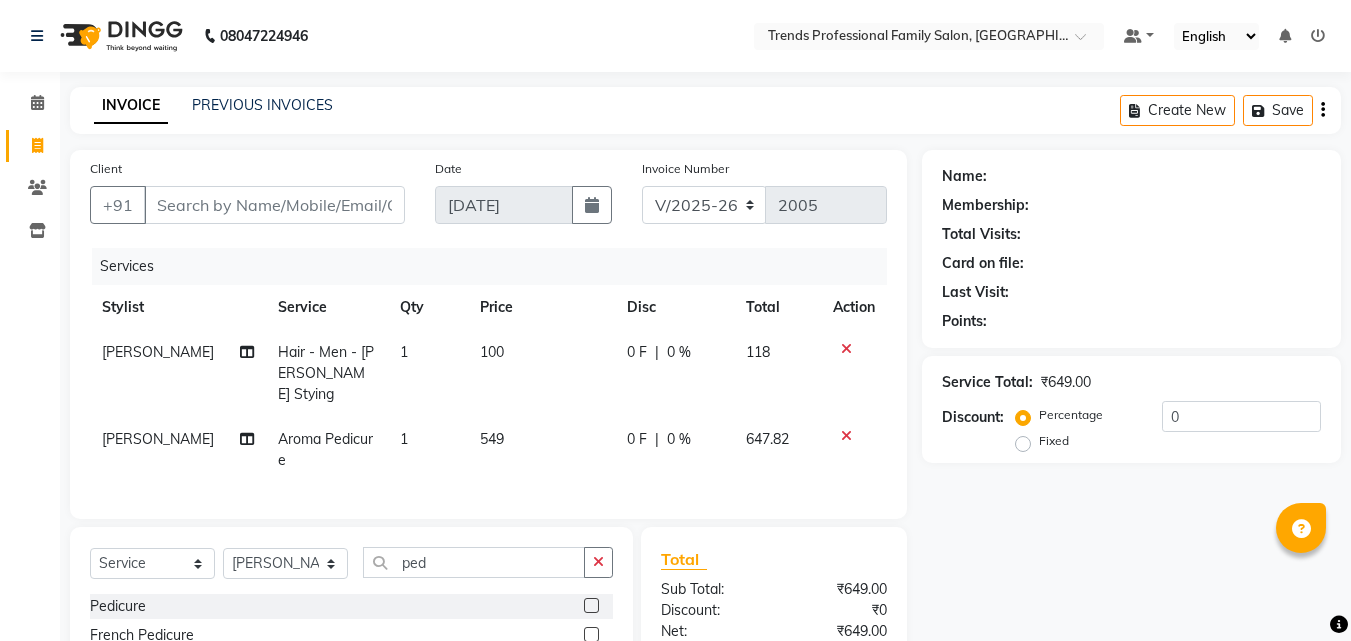 click on "0 %" 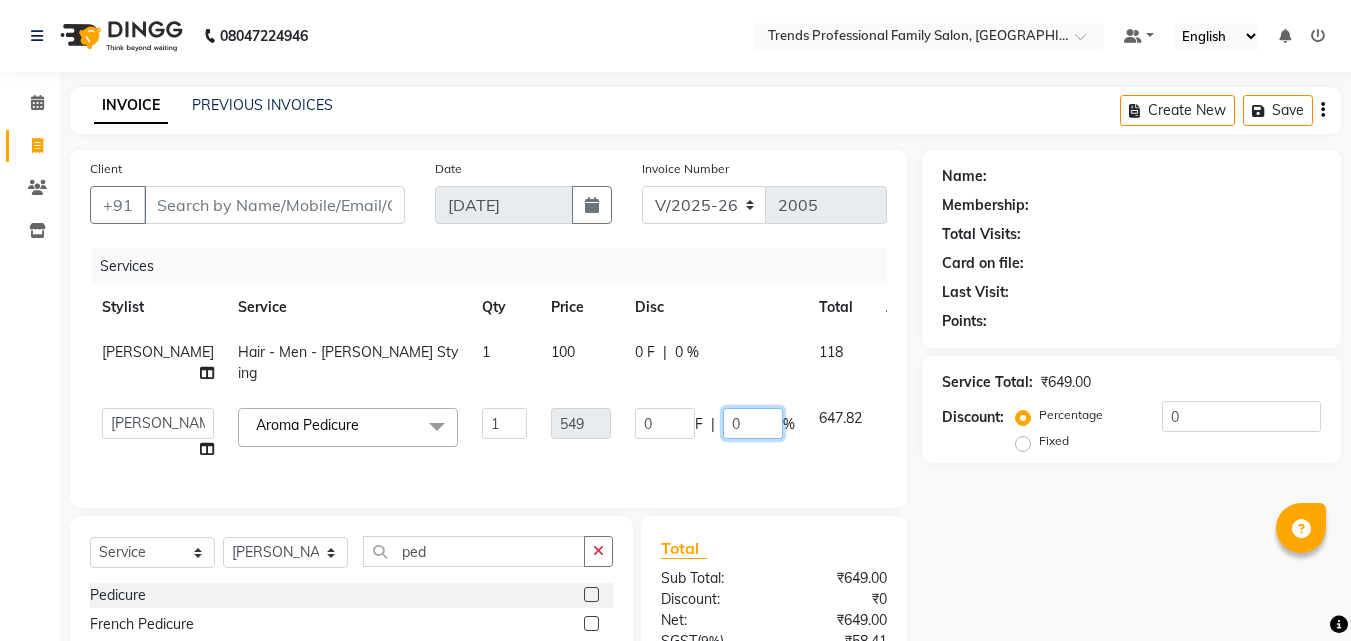 click on "0" 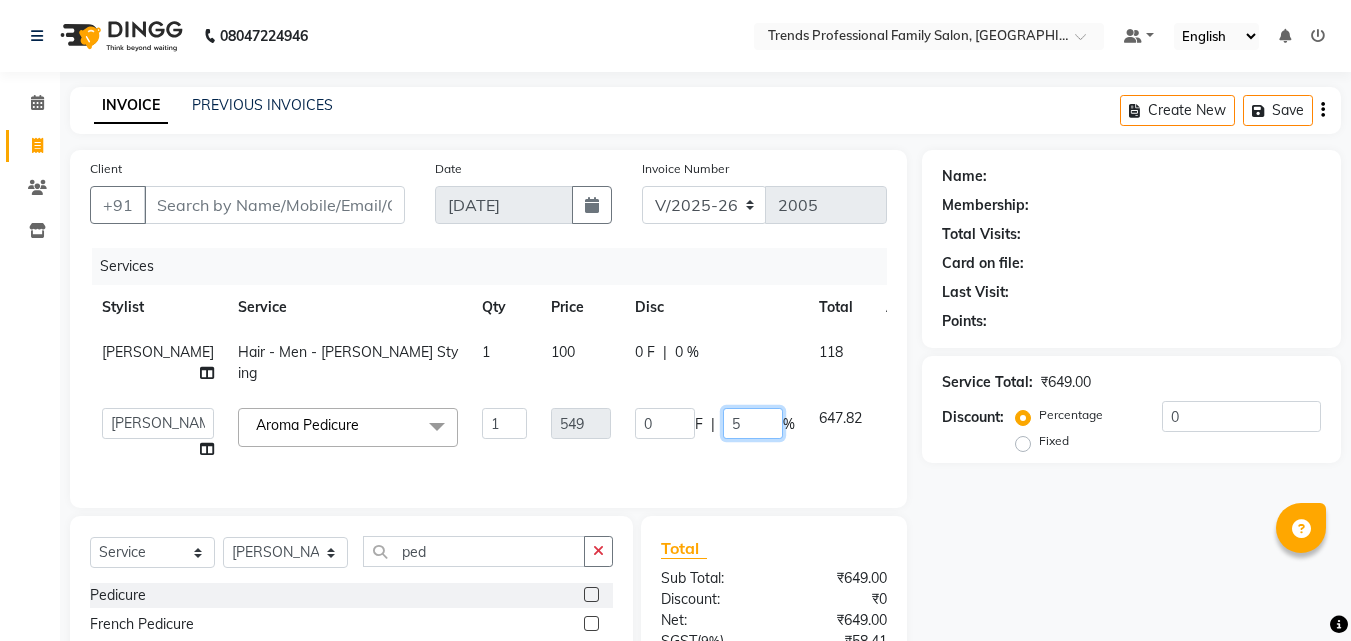 type on "50" 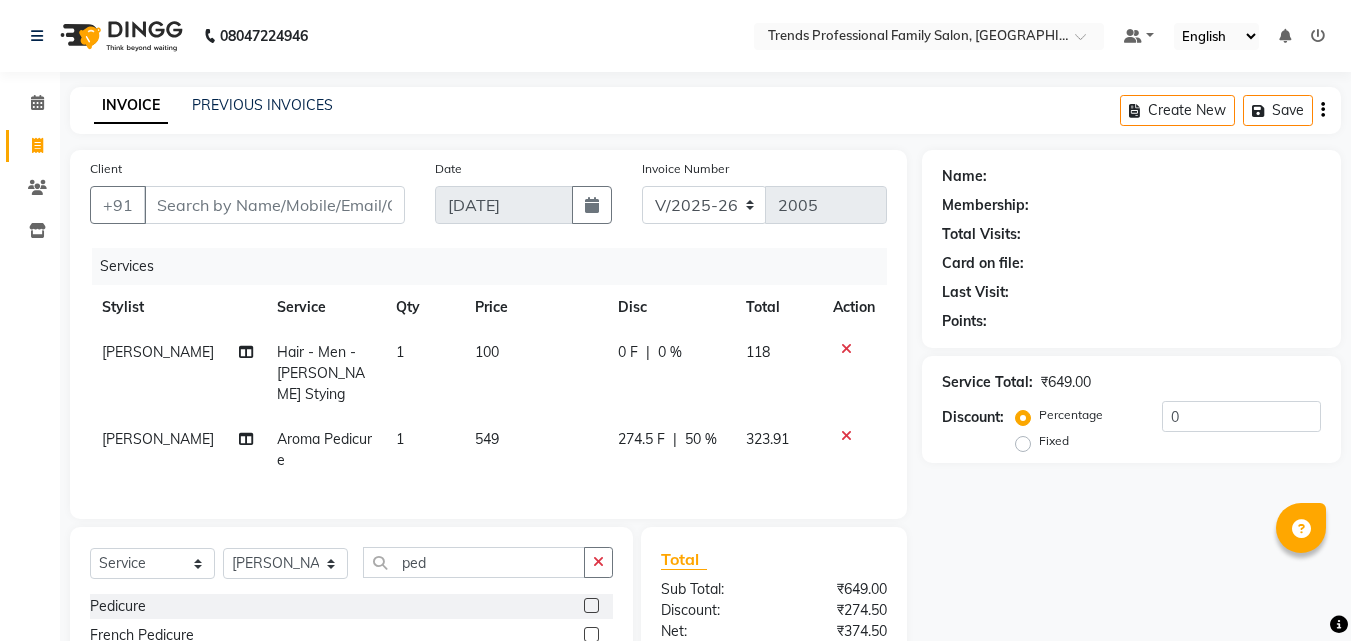 click on "Name: Membership: Total Visits: Card on file: Last Visit:  Points:  Service Total:  ₹649.00  Discount:  Percentage   Fixed  0" 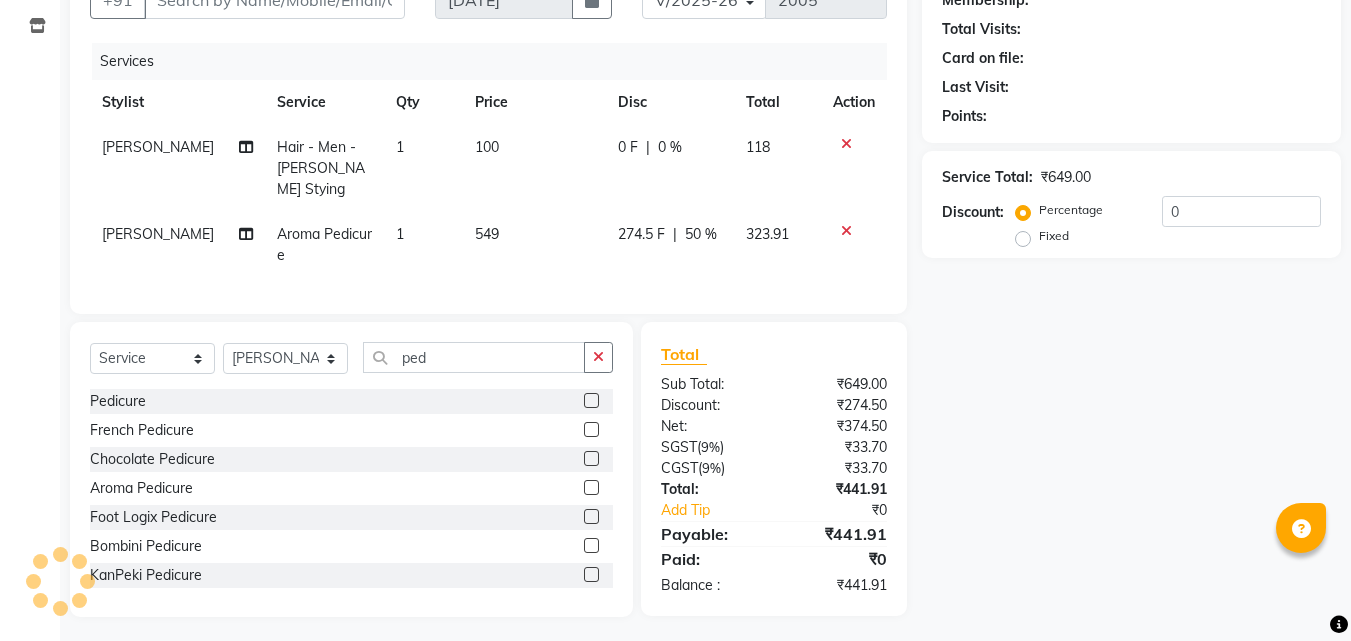 scroll, scrollTop: 0, scrollLeft: 0, axis: both 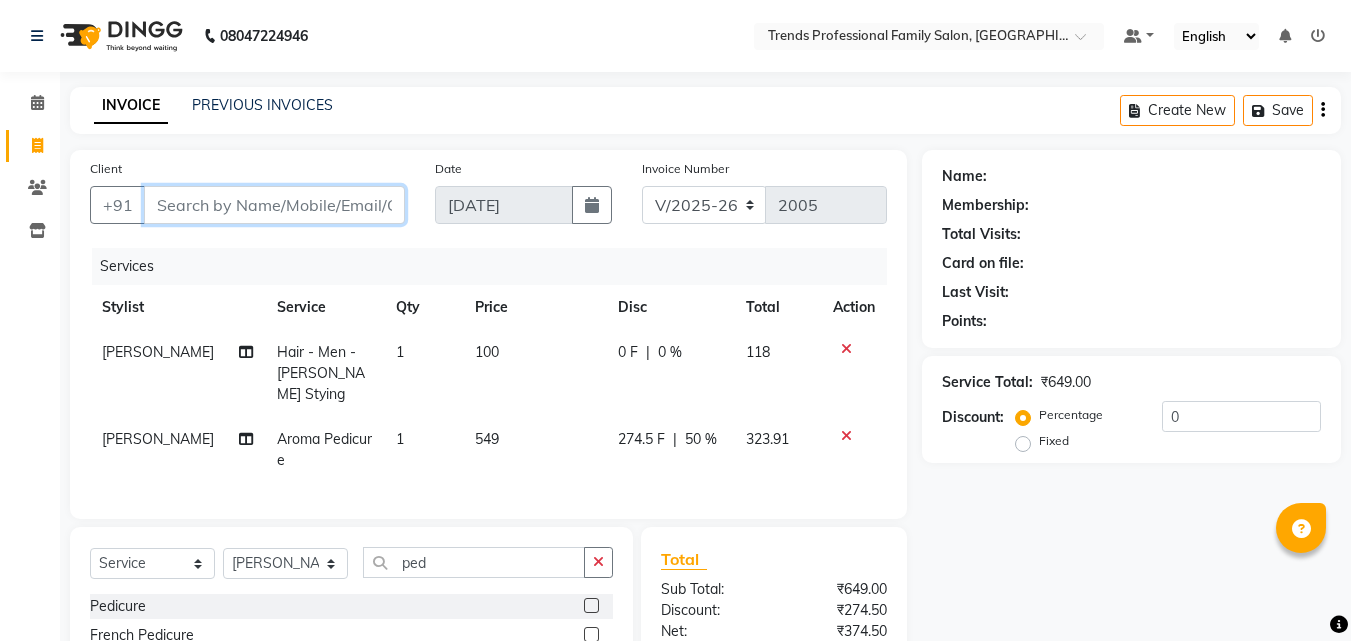 click on "Client" at bounding box center [274, 205] 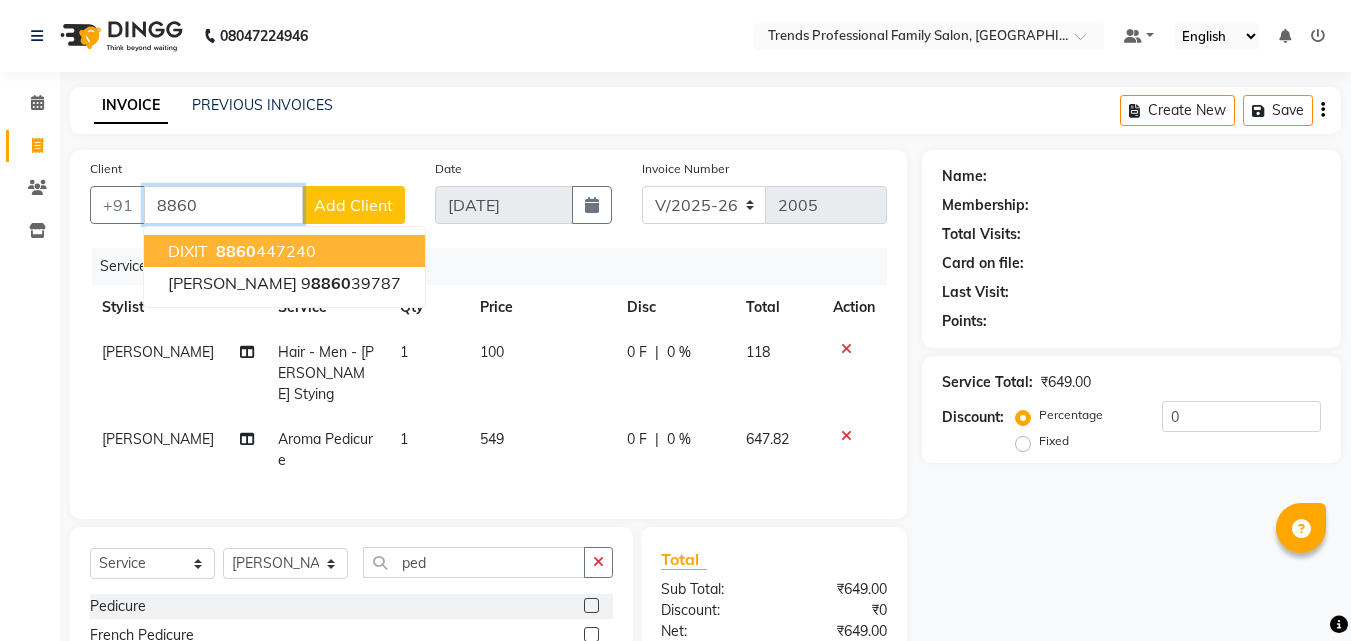 click on "8860 447240" at bounding box center (264, 251) 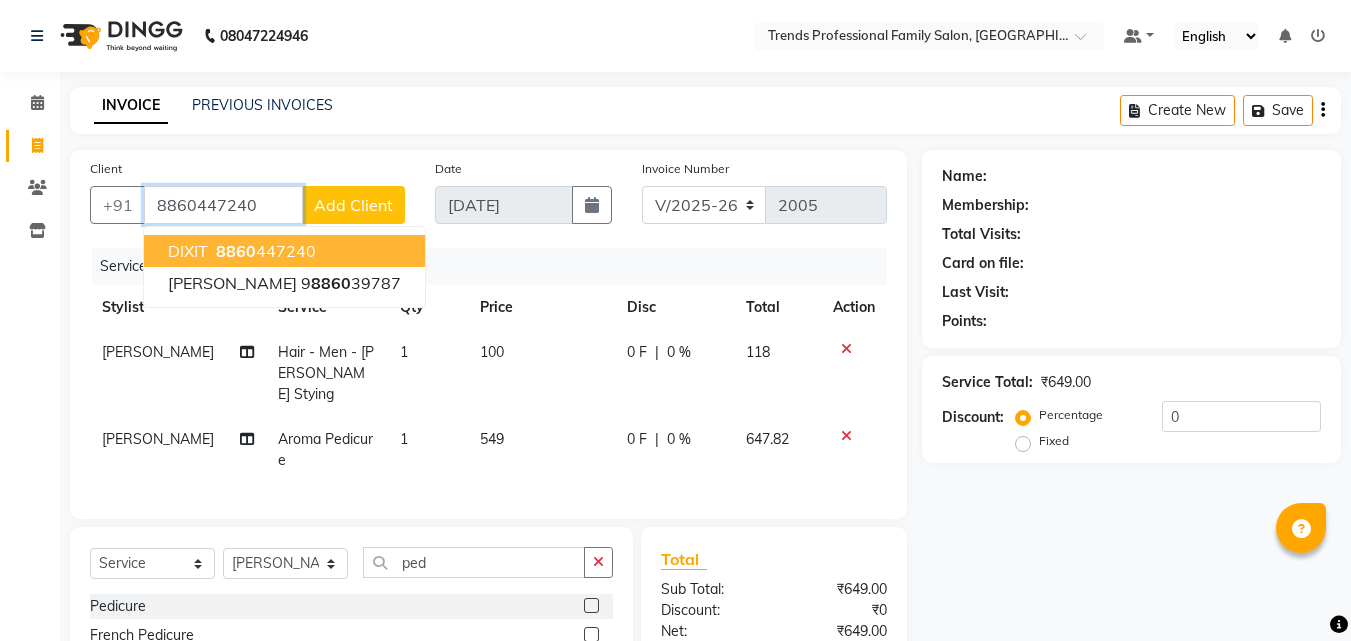 type on "8860447240" 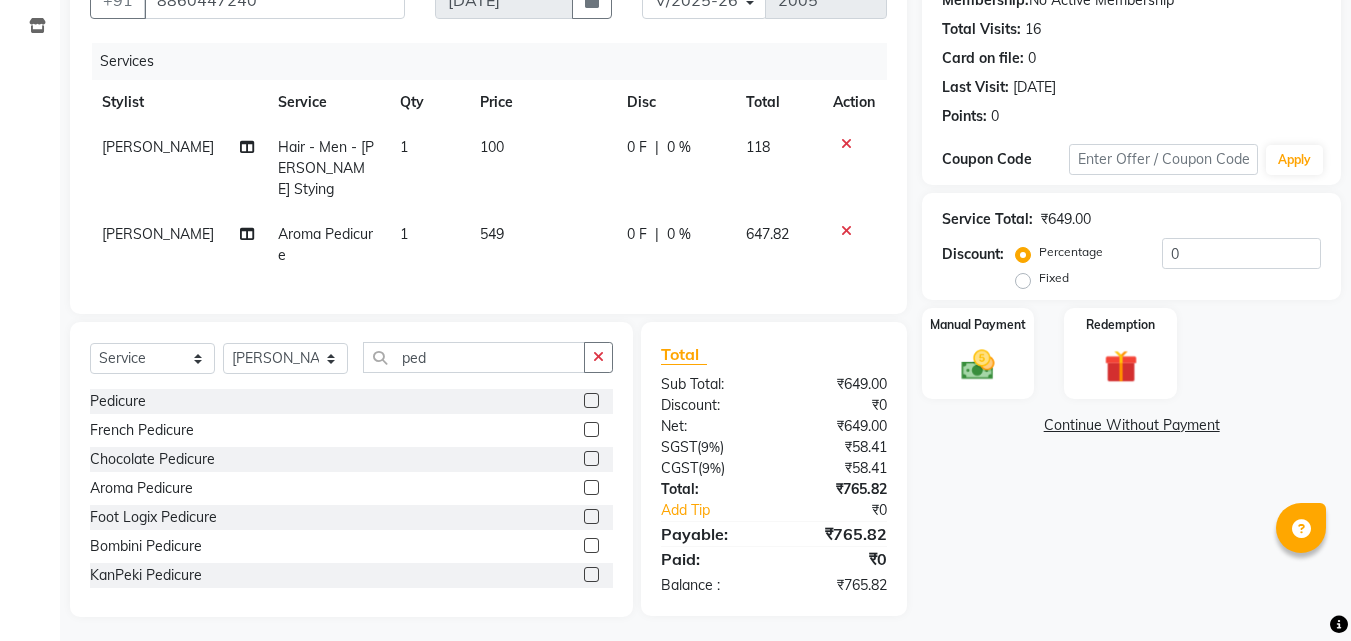 scroll, scrollTop: 0, scrollLeft: 0, axis: both 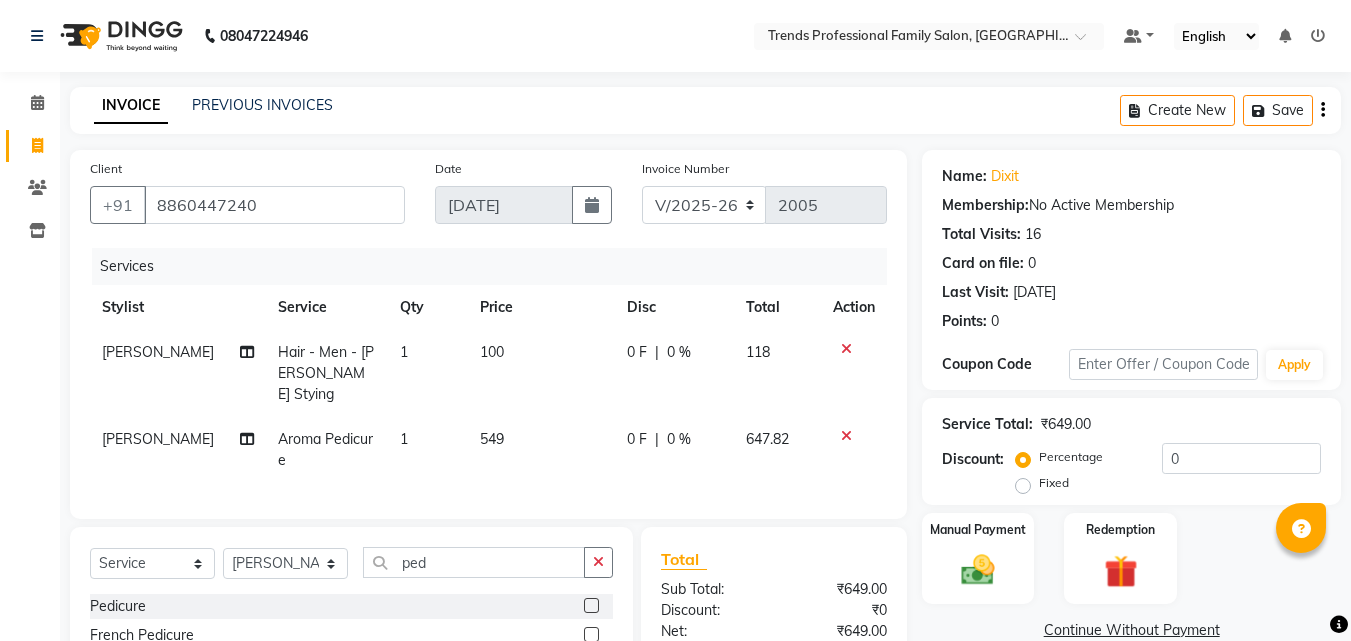 click on "647.82" 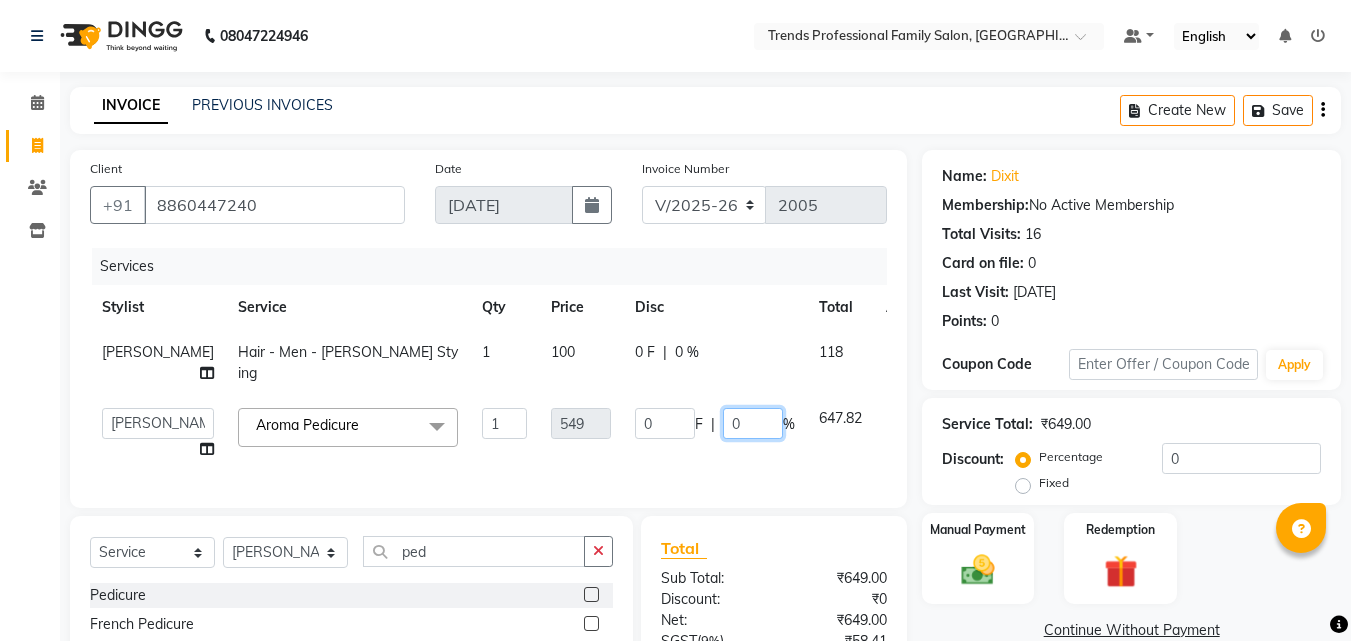 click on "0" 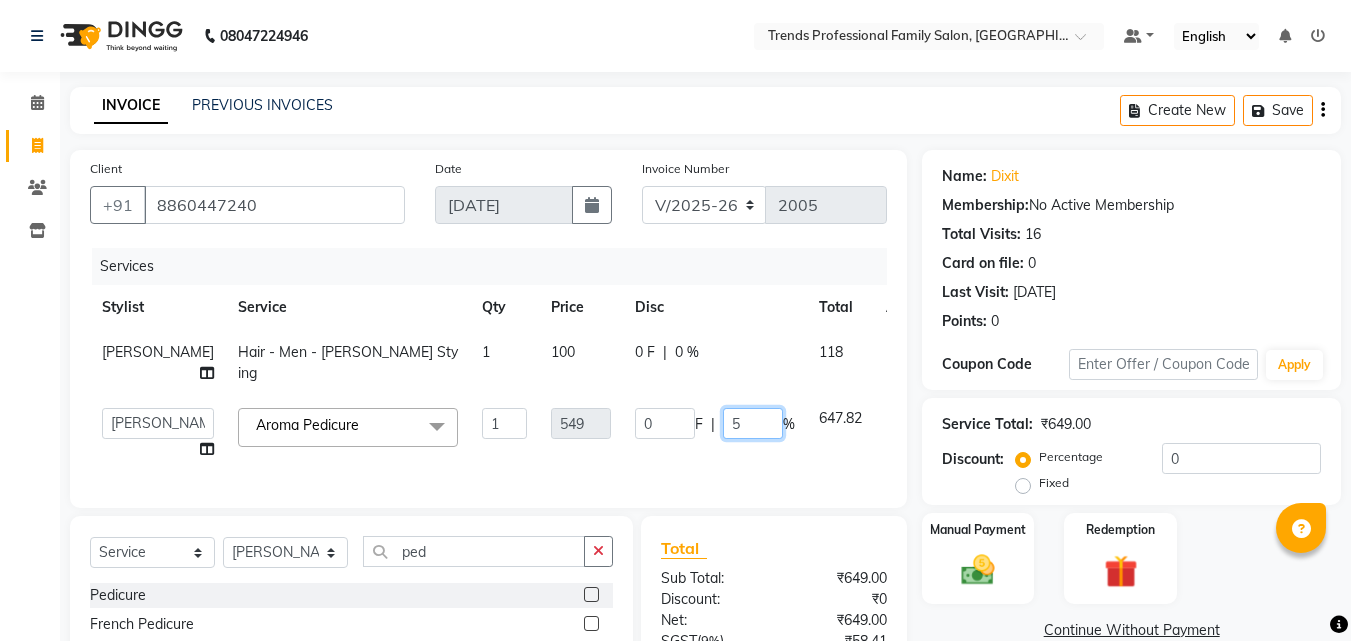 type on "50" 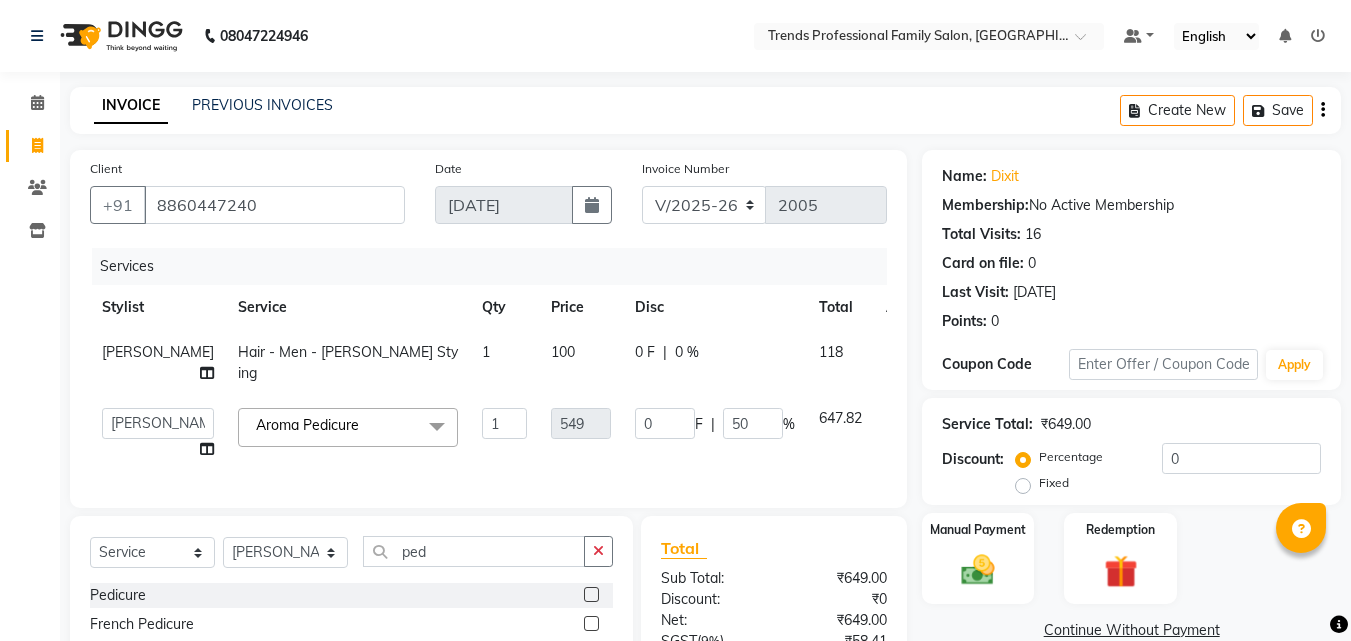 click on "08047224946 Select Location × Trends Professional Family Salon, Nelamangala Default Panel My Panel English ENGLISH Español العربية मराठी हिंदी ગુજરાતી தமிழ் 中文 Notifications nothing to show" 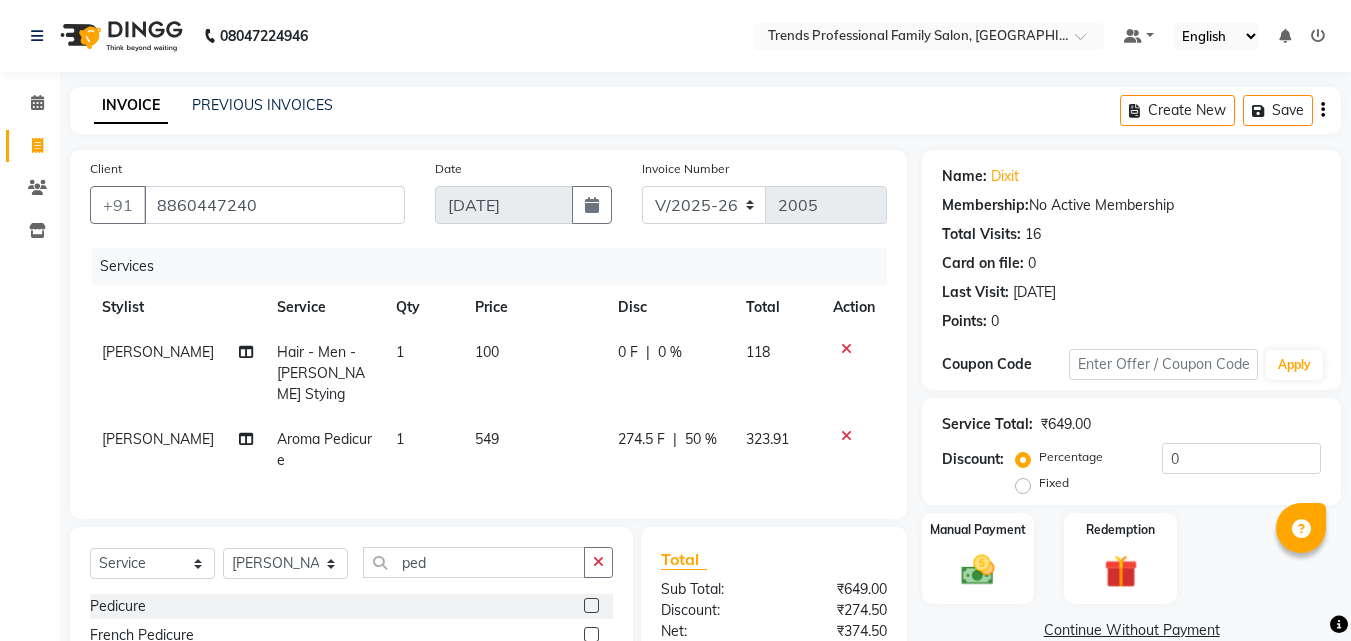 scroll, scrollTop: 205, scrollLeft: 0, axis: vertical 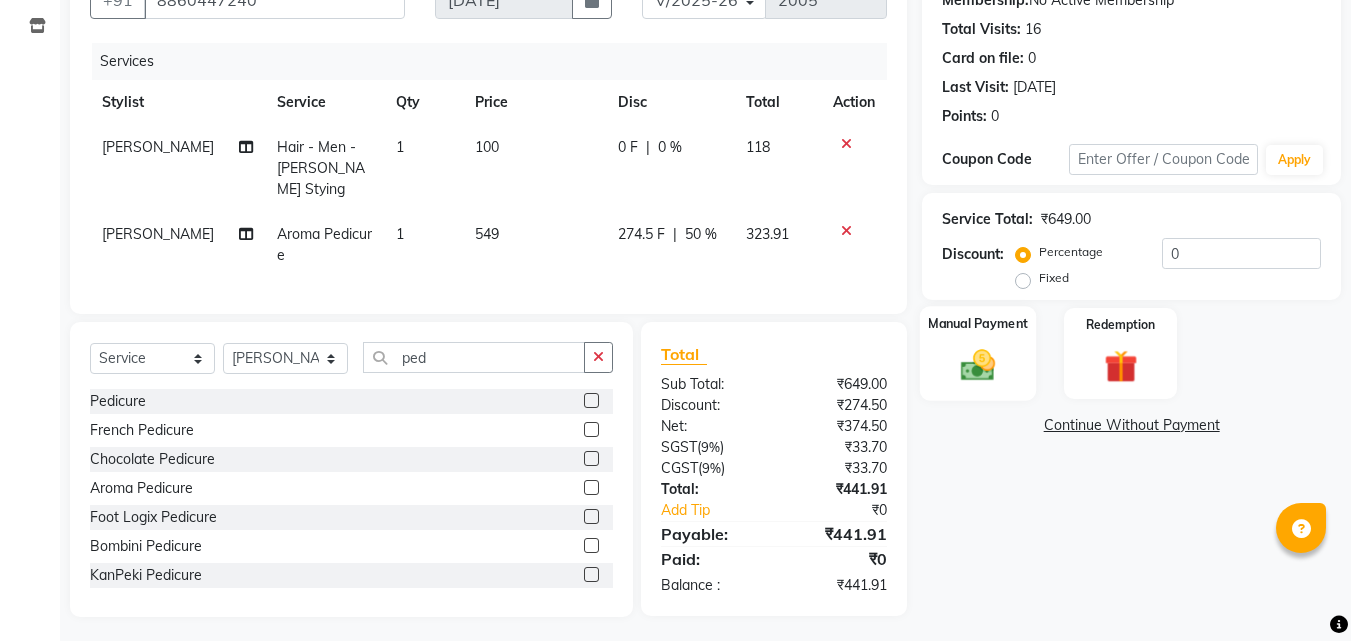 click 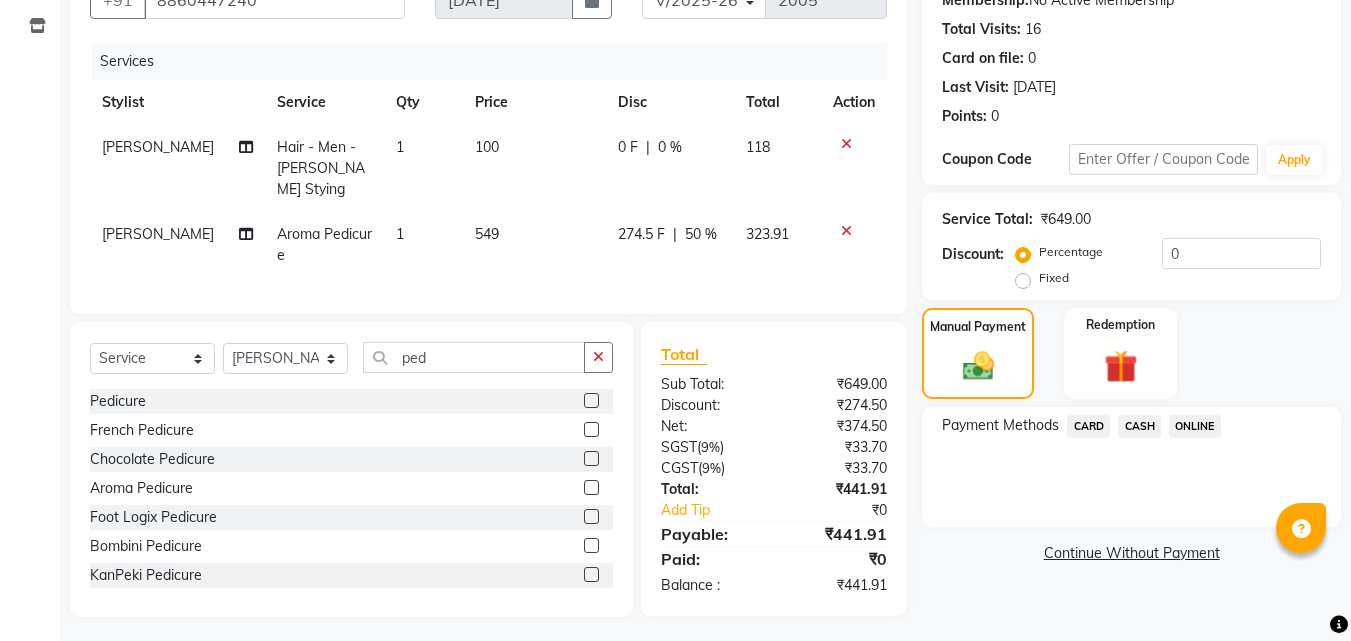 click on "ONLINE" 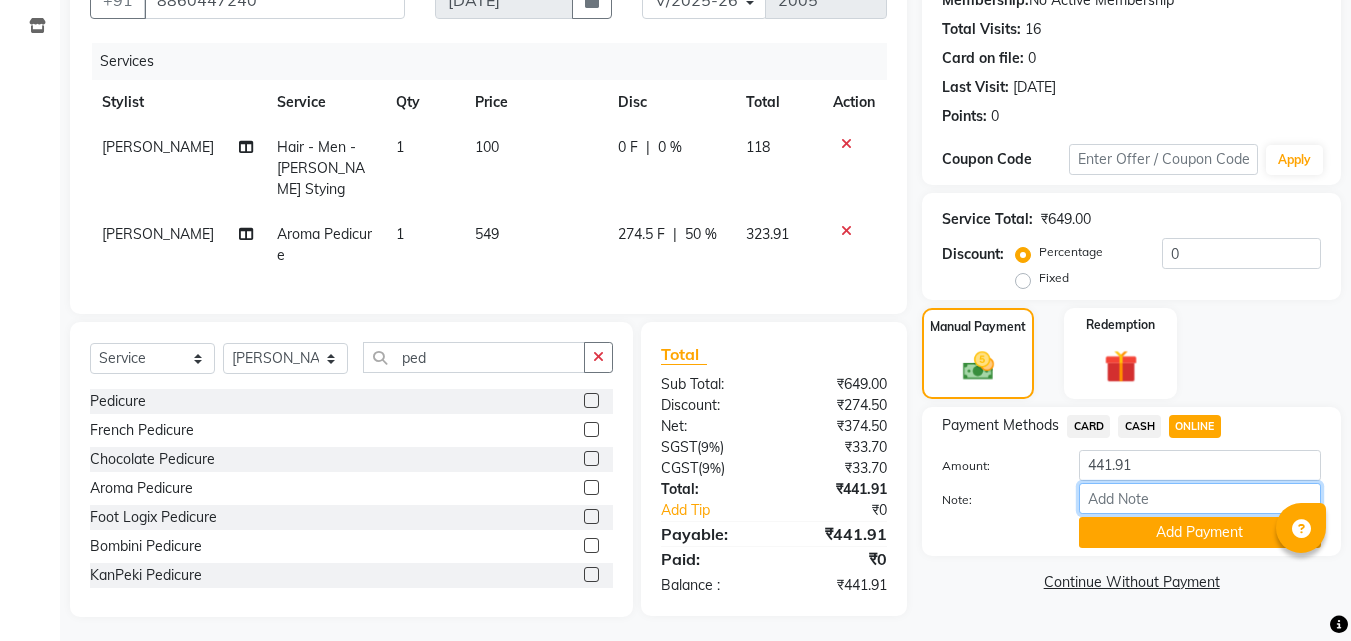 click on "Note:" at bounding box center [1200, 498] 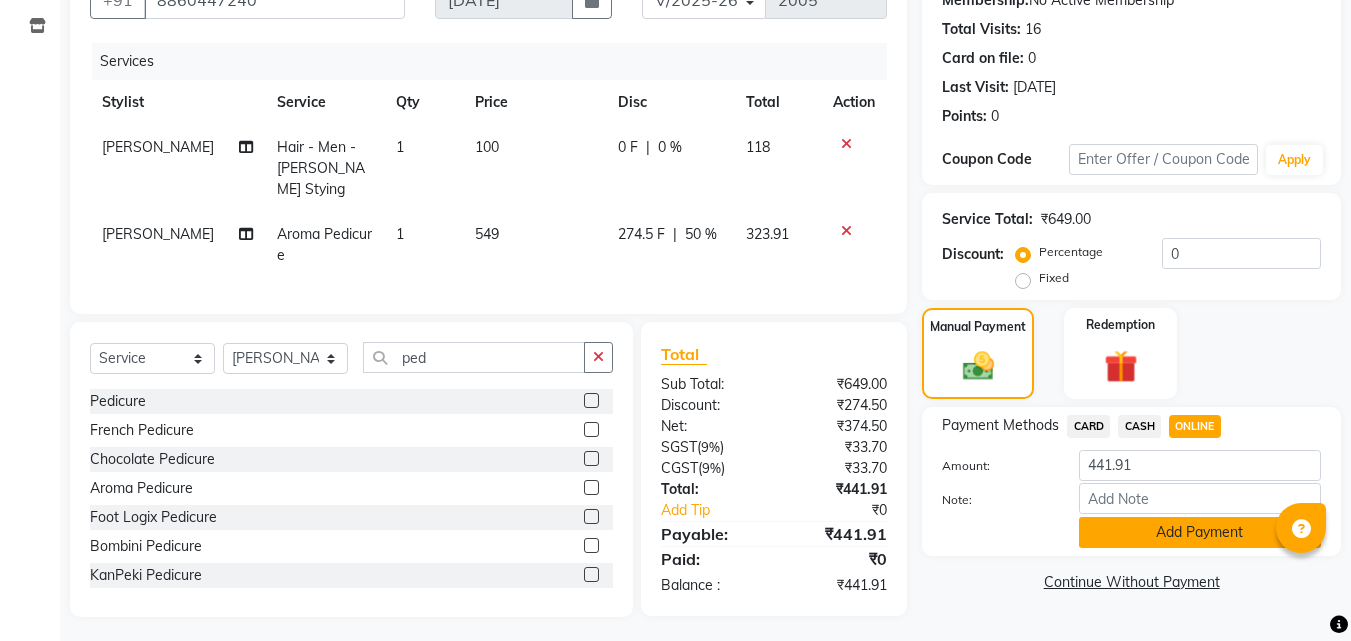 click on "Add Payment" 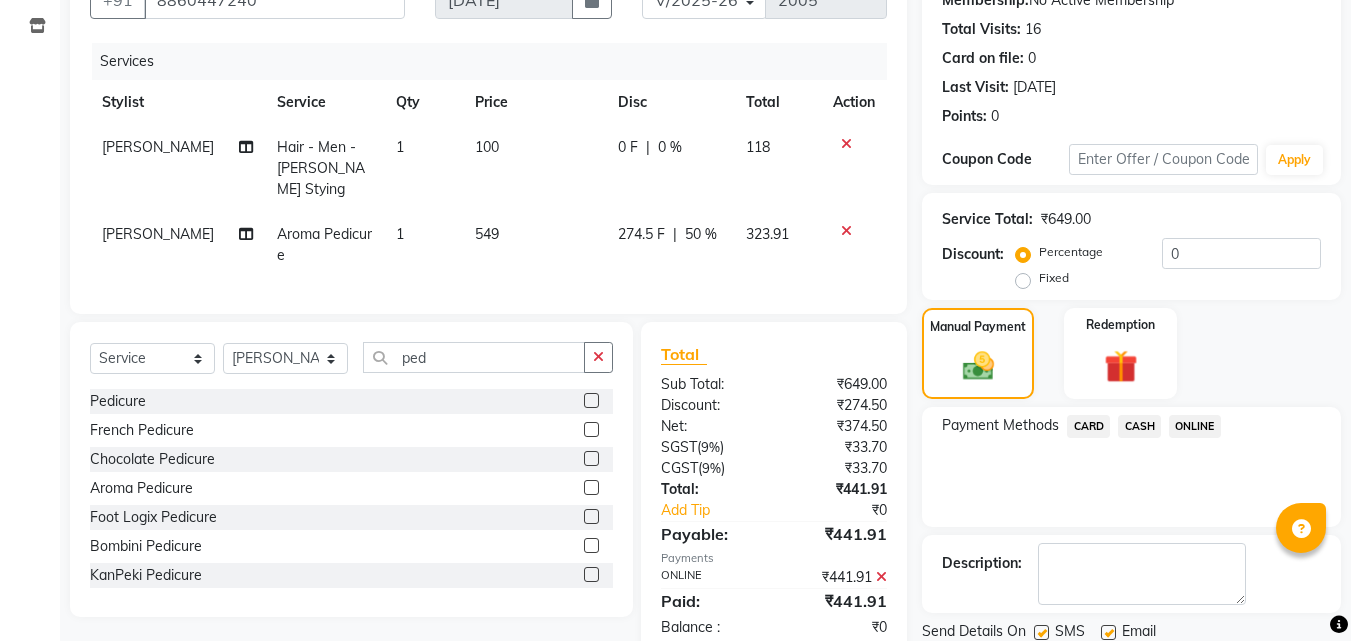 scroll, scrollTop: 275, scrollLeft: 0, axis: vertical 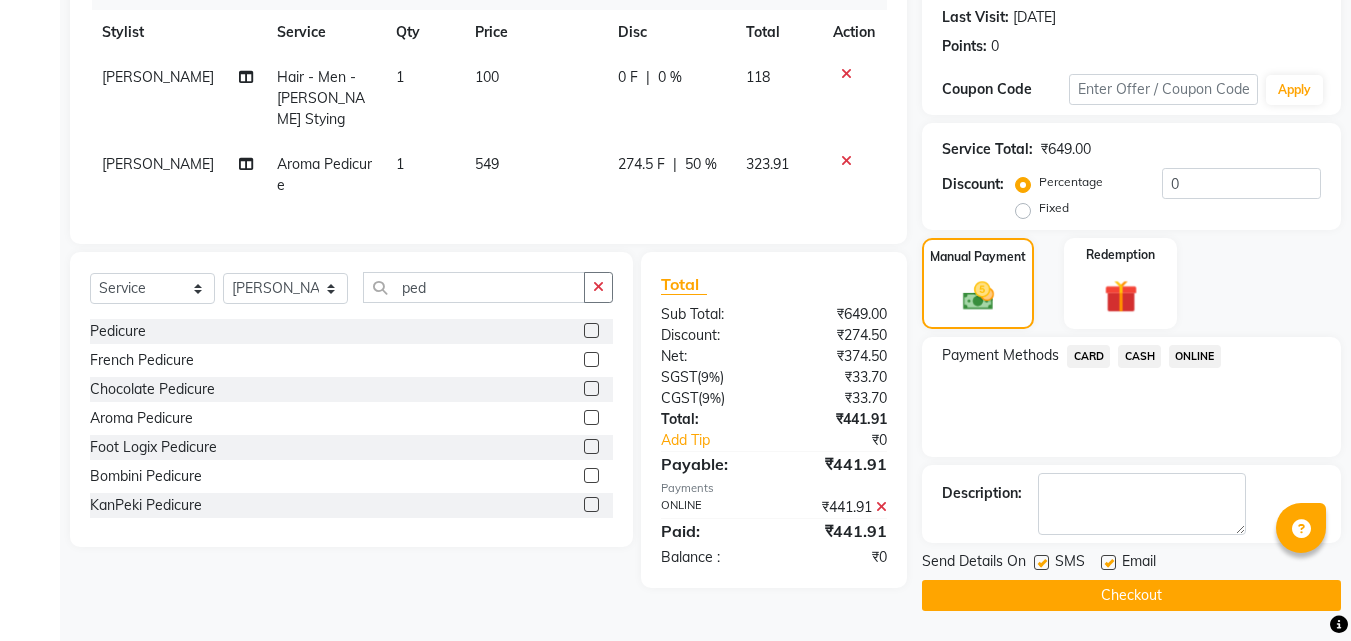 click on "Checkout" 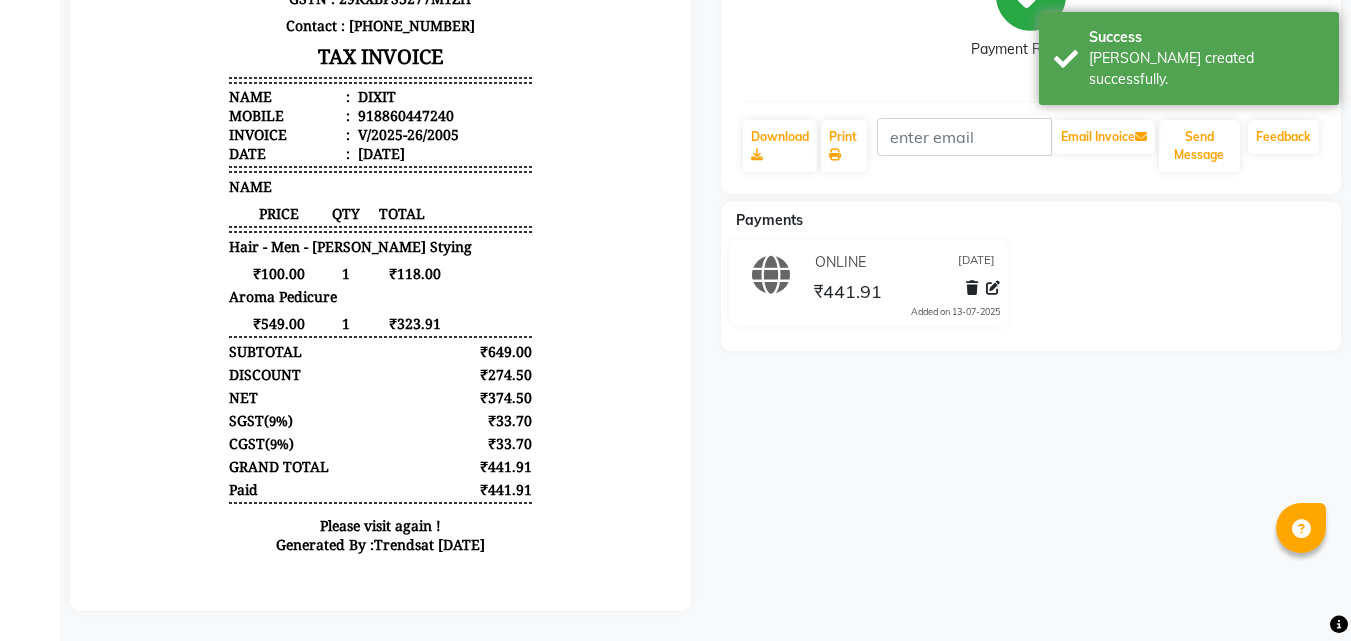 scroll, scrollTop: 0, scrollLeft: 0, axis: both 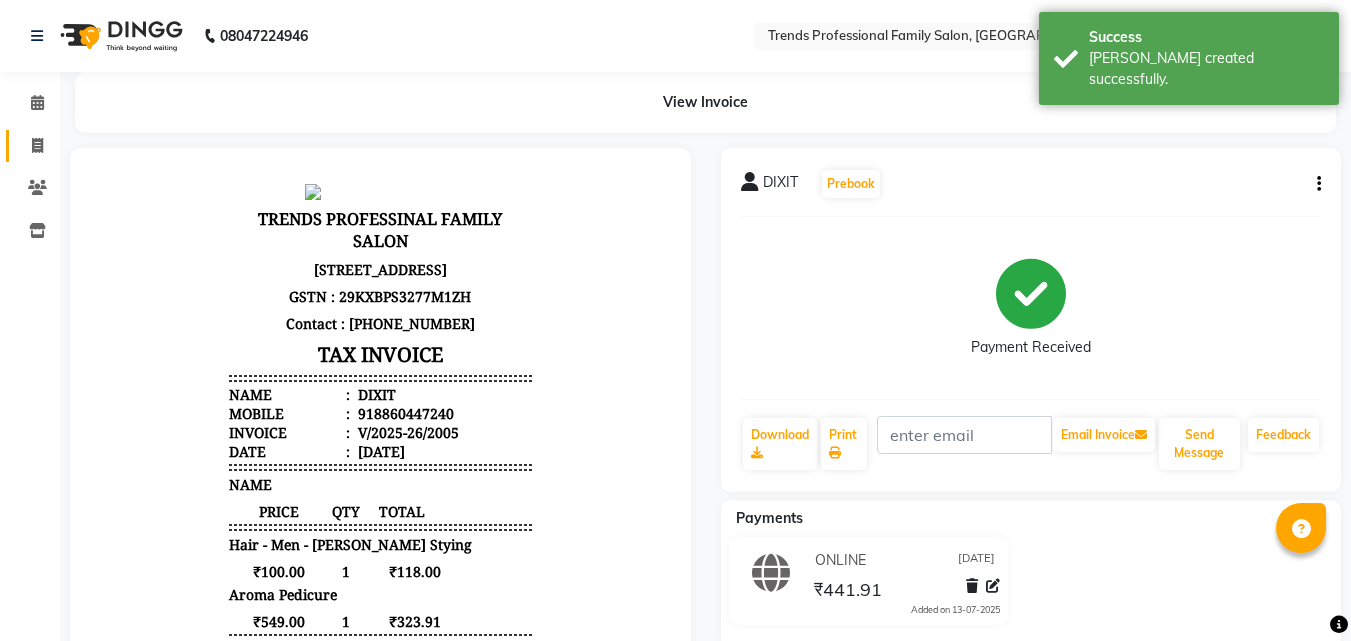 click 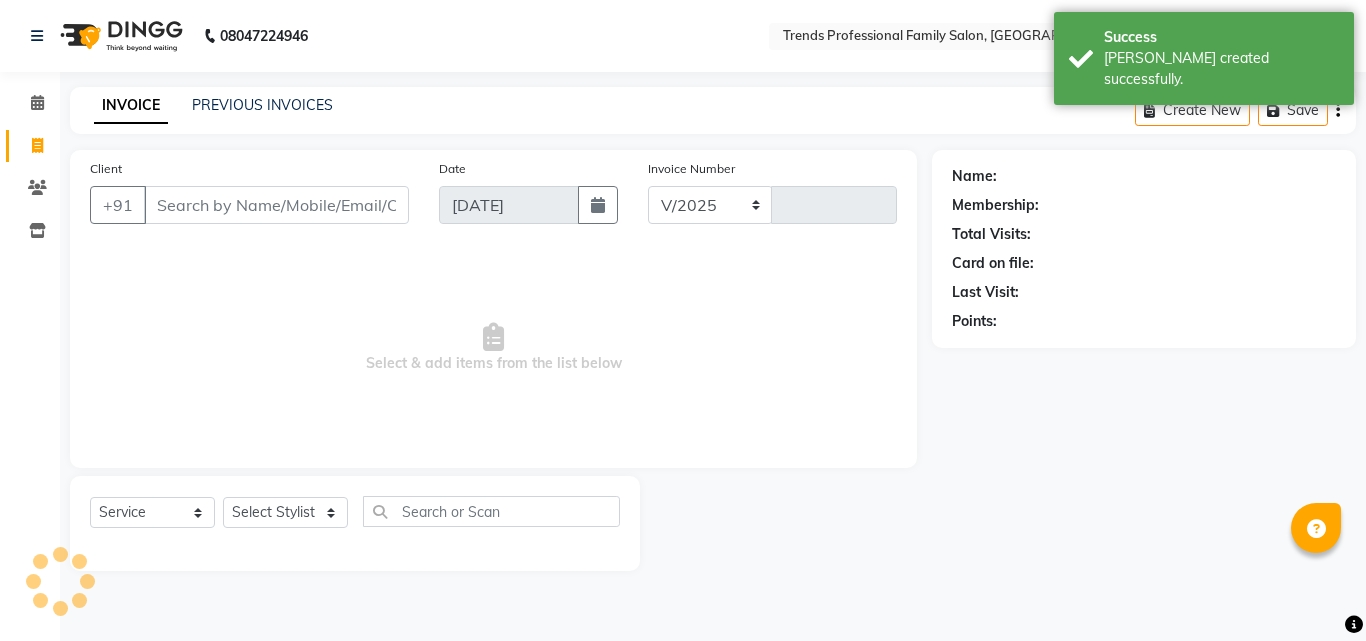 select on "7345" 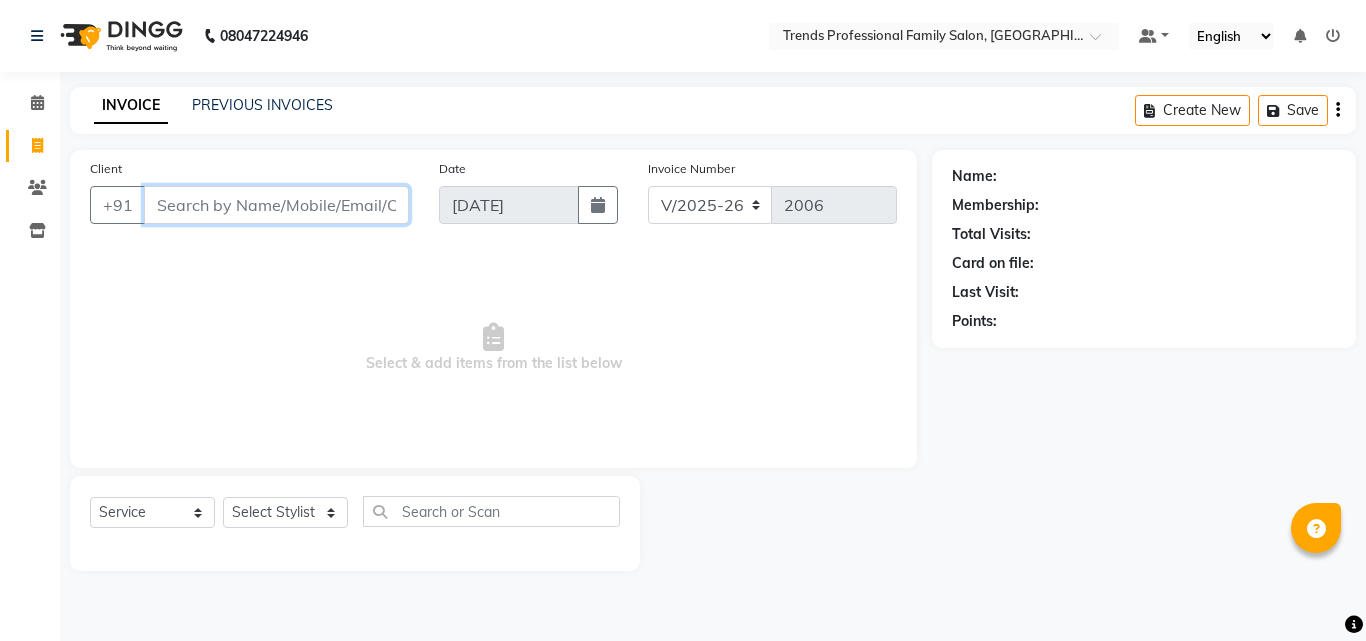 click on "Client" at bounding box center [276, 205] 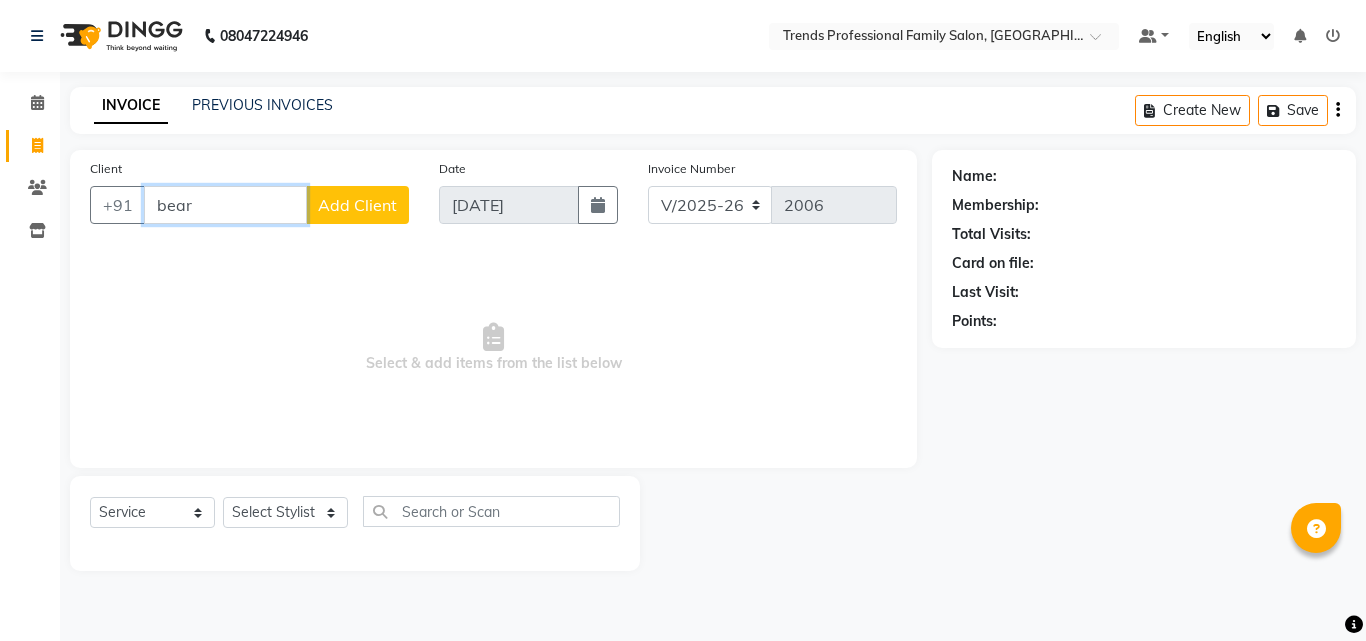 type on "beard" 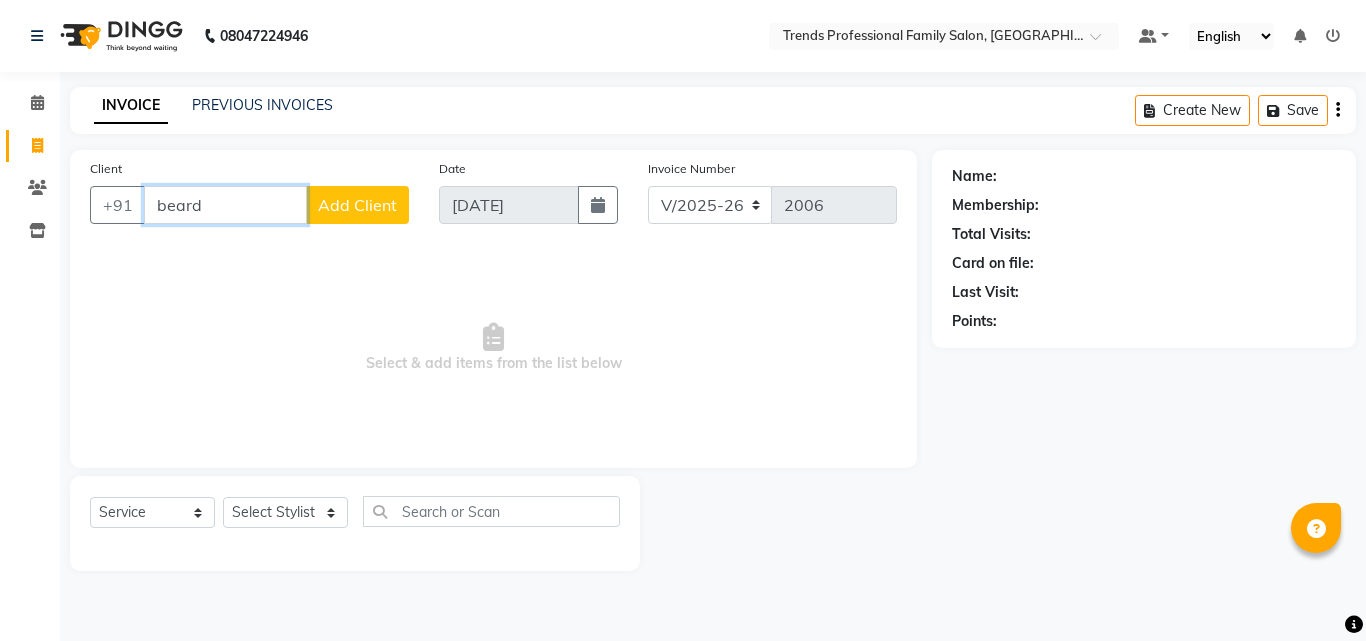 drag, startPoint x: 275, startPoint y: 206, endPoint x: 77, endPoint y: 198, distance: 198.16154 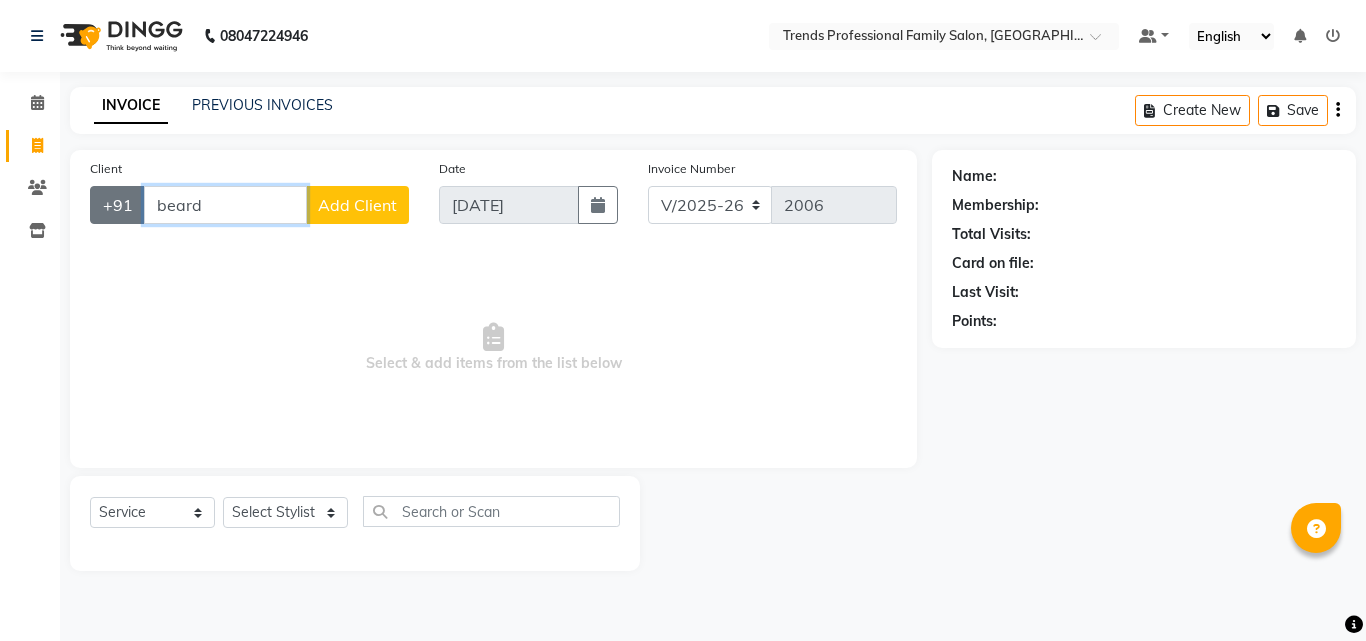 type 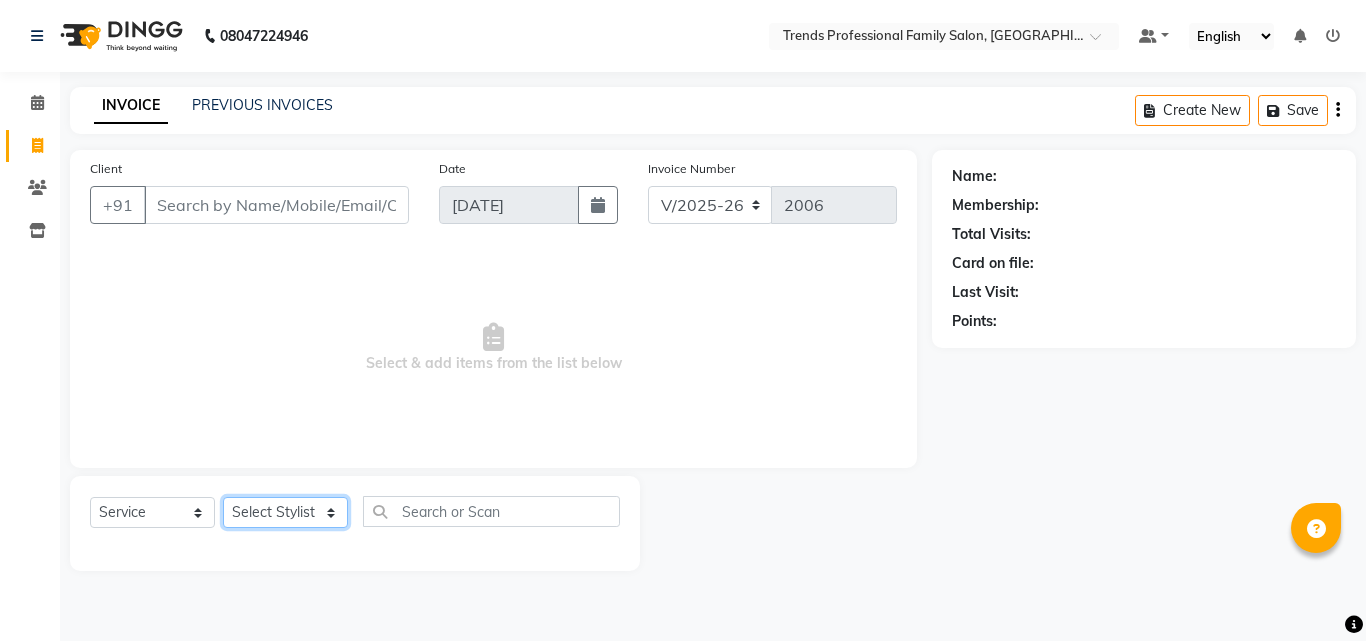 click on "Select Stylist [PERSON_NAME] [PERSON_NAME] [PERSON_NAME] [PERSON_NAME] [DEMOGRAPHIC_DATA][PERSON_NAME] Sumika Trends" 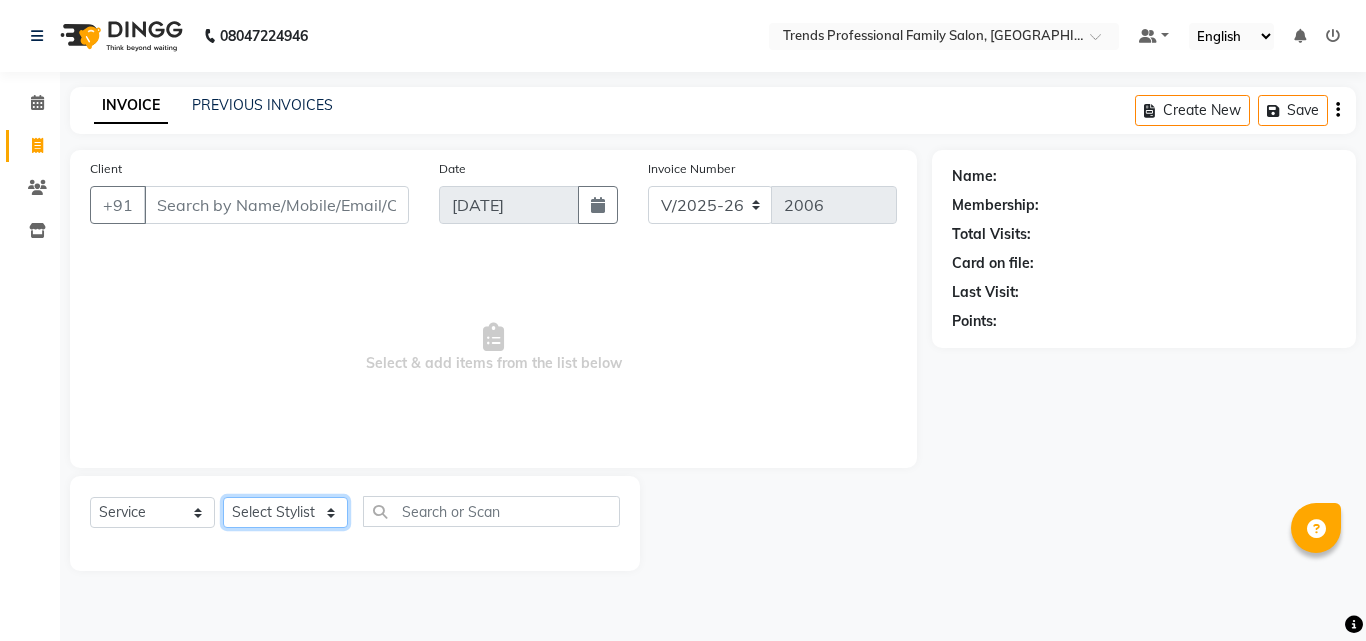 select on "84239" 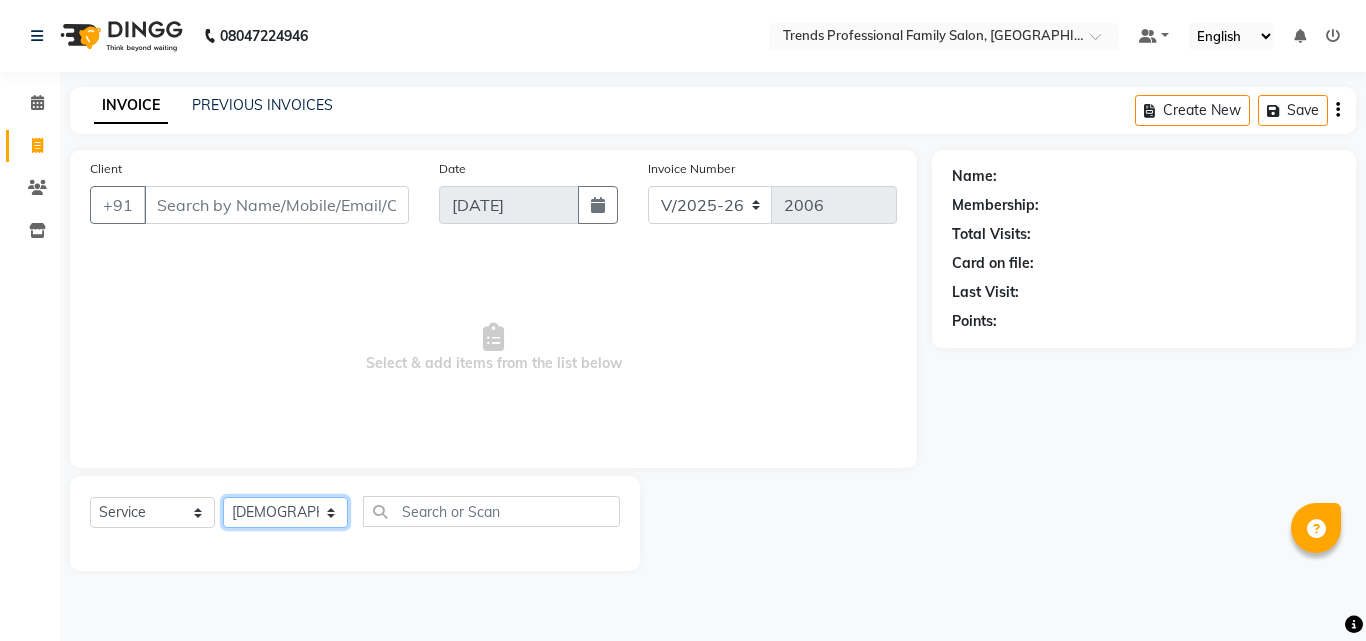click on "Select Stylist [PERSON_NAME] [PERSON_NAME] [PERSON_NAME] [PERSON_NAME] [DEMOGRAPHIC_DATA][PERSON_NAME] Sumika Trends" 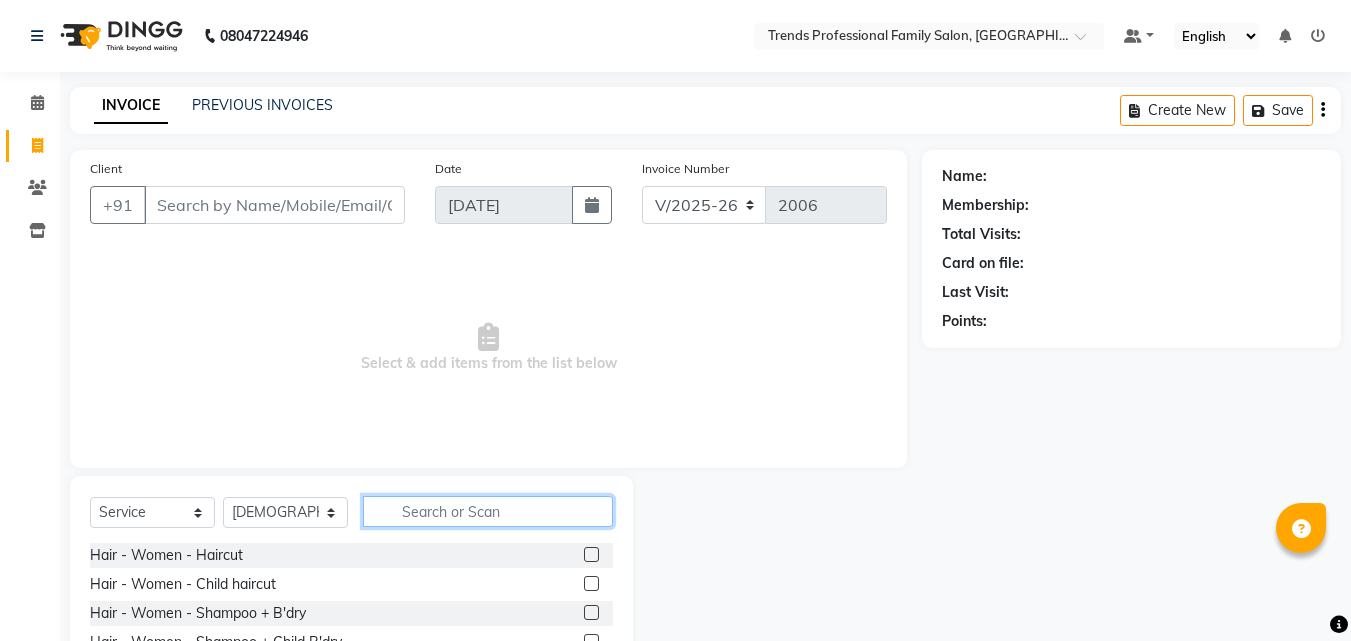 click 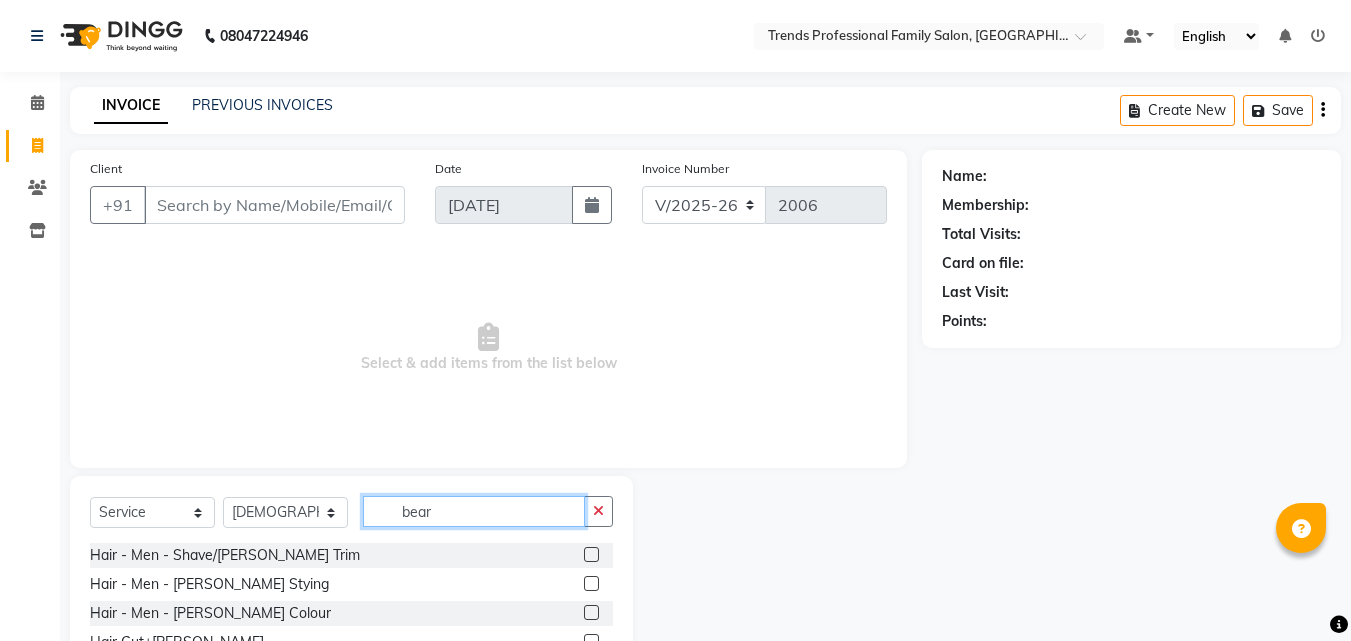 scroll, scrollTop: 76, scrollLeft: 0, axis: vertical 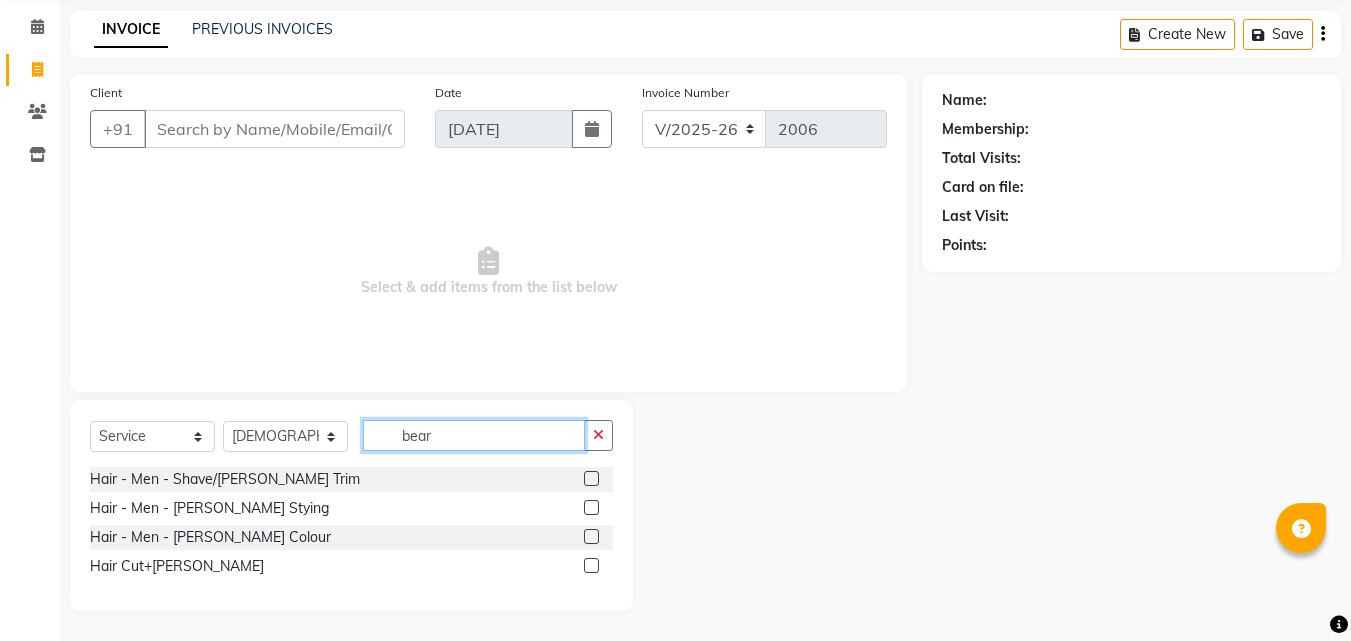 type on "bear" 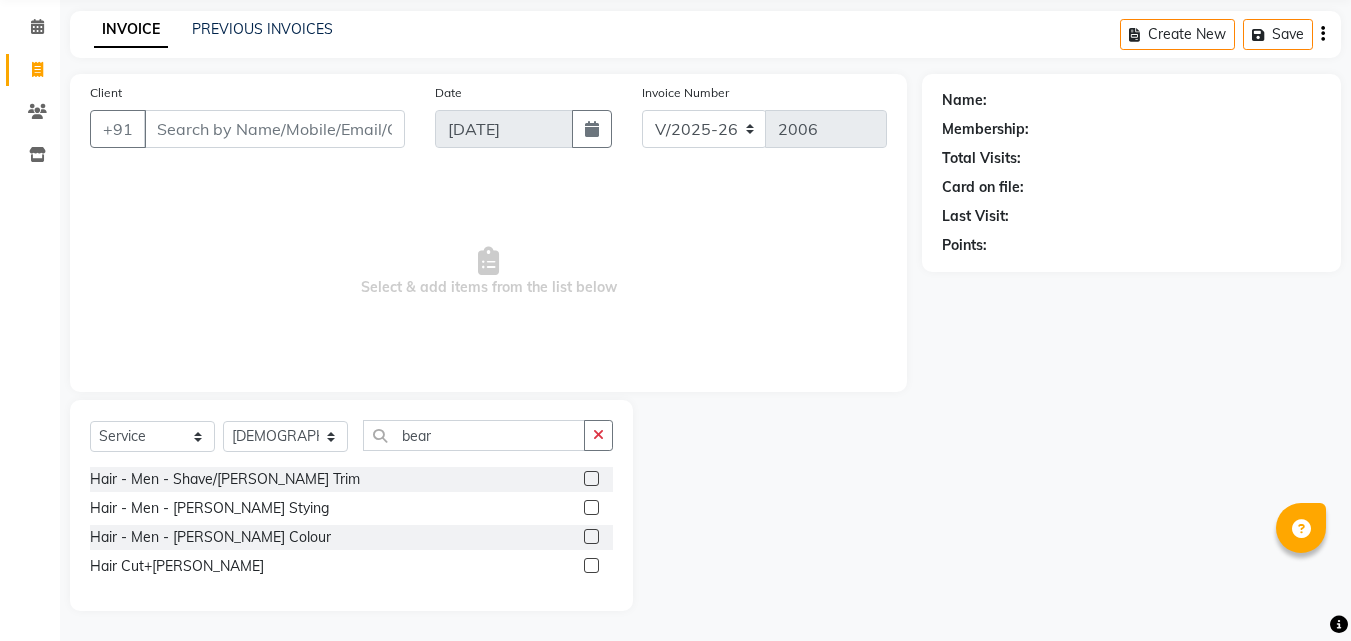 click 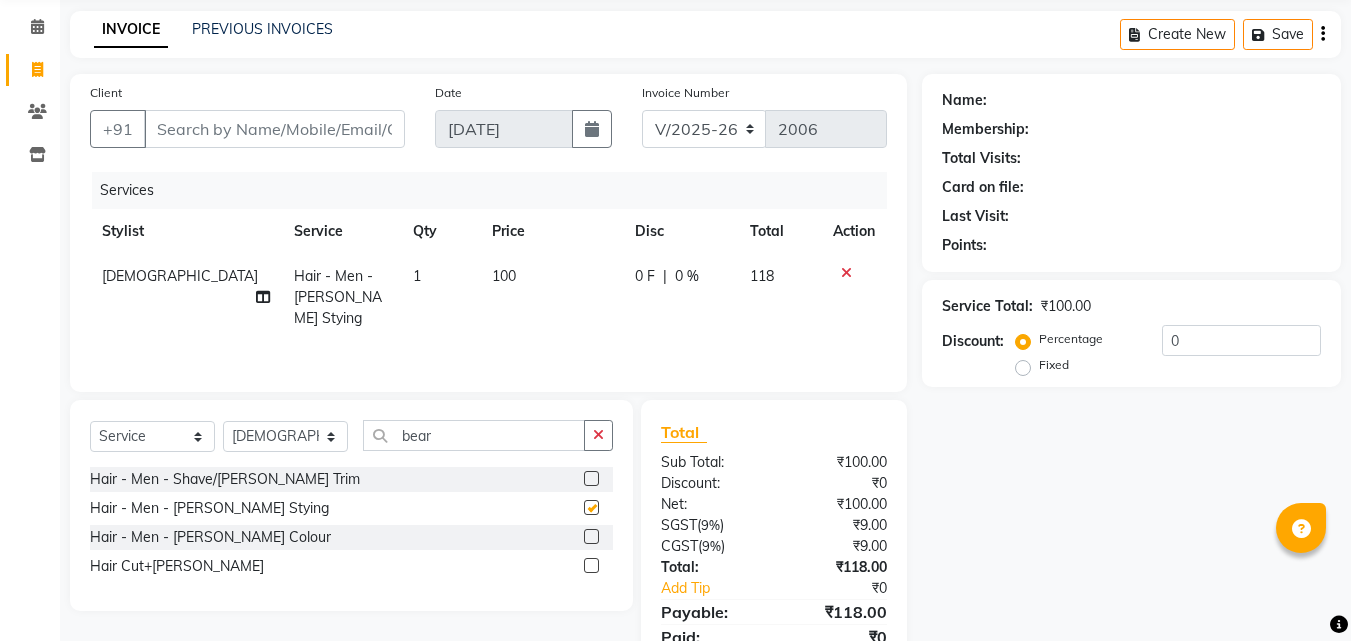 scroll, scrollTop: 75, scrollLeft: 0, axis: vertical 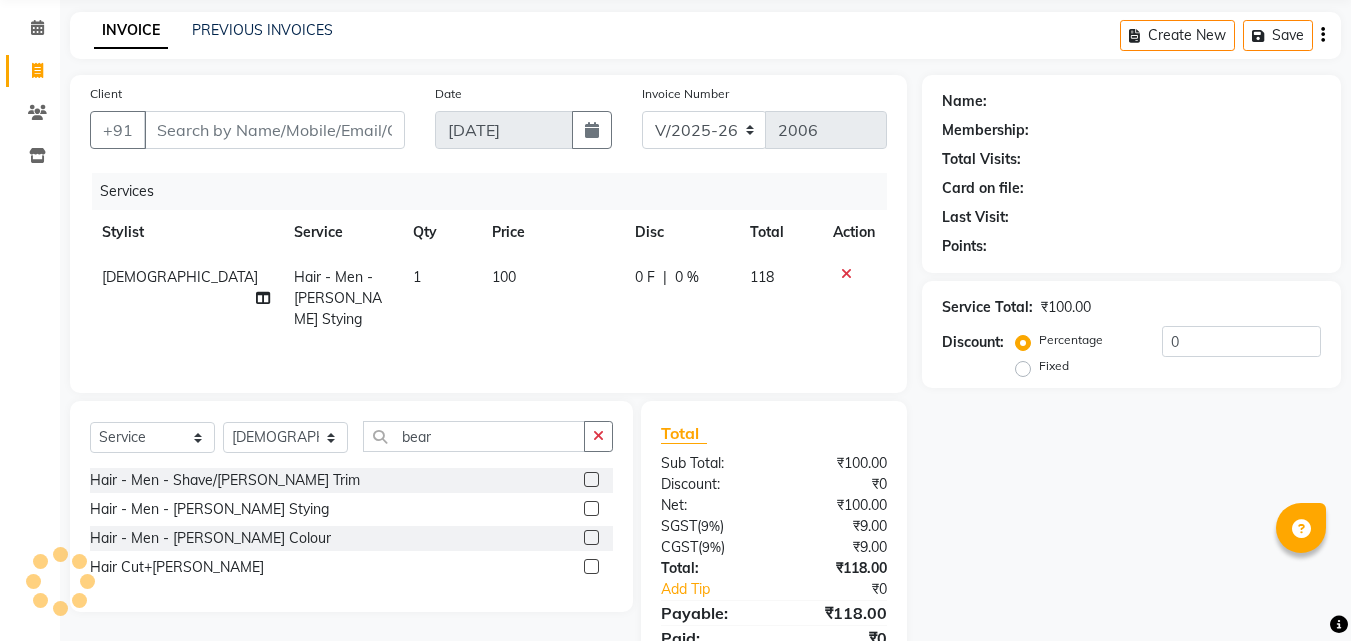 checkbox on "false" 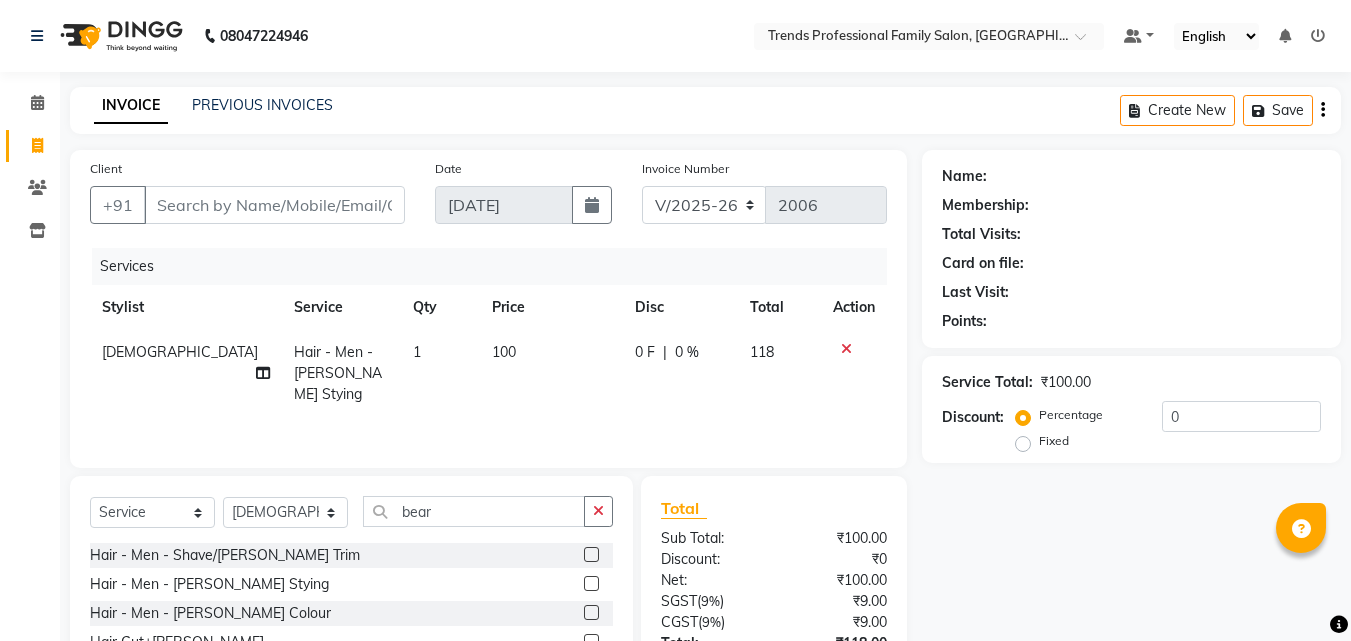 click 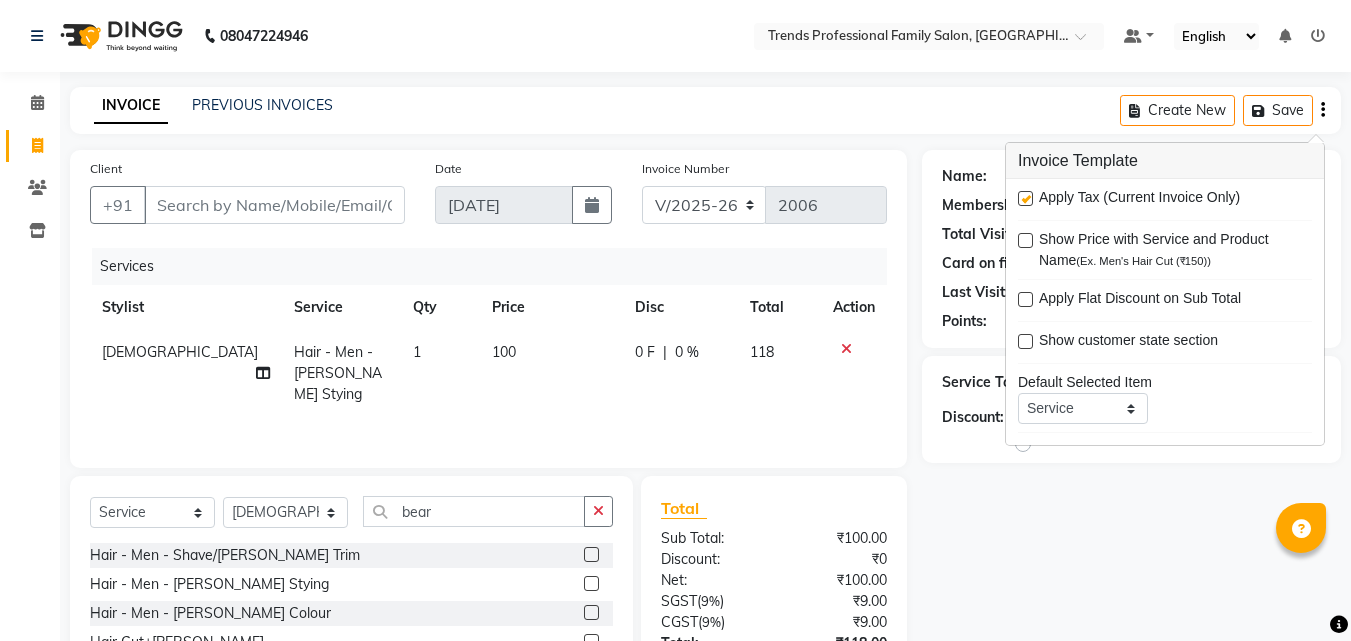 click at bounding box center [1025, 198] 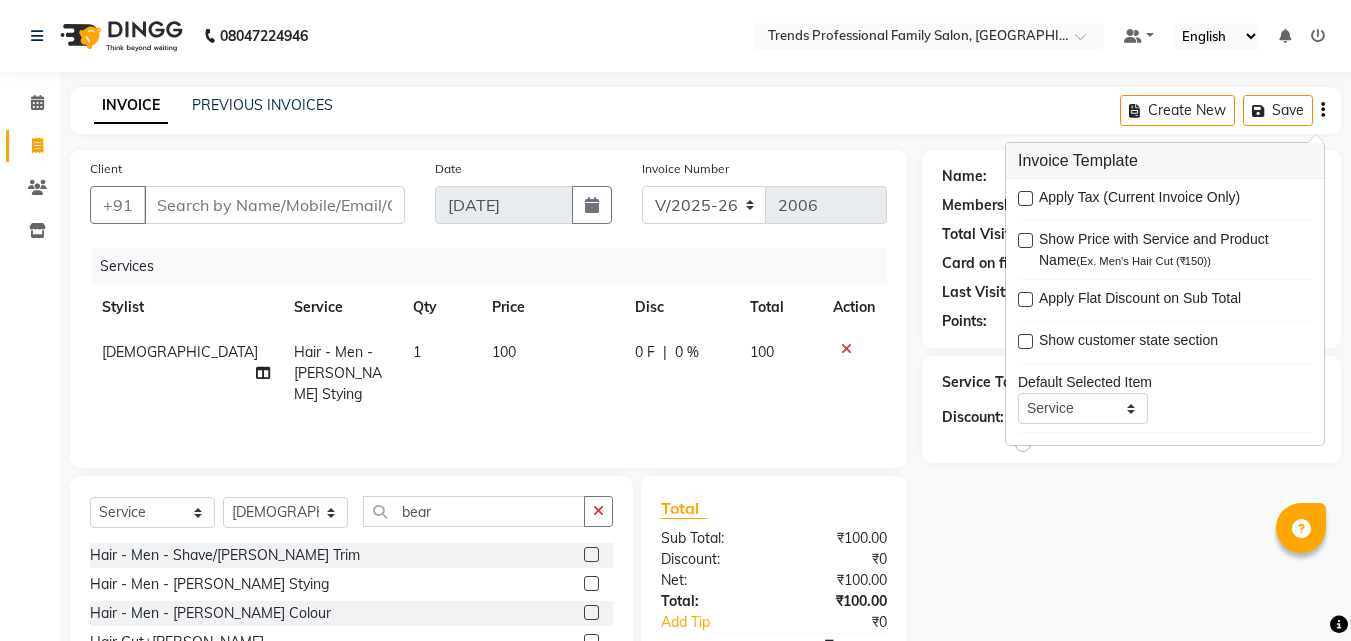 click on "INVOICE PREVIOUS INVOICES Create New   Save  Client +91 Date 13-07-2025 Invoice Number V/2025 V/2025-26 2006 Services Stylist Service Qty Price Disc Total Action SHIVA Hair - Men - Beard Stying 1 100 0 F | 0 % 100 Select  Service  Product  Membership  Package Voucher Prepaid Gift Card  Select Stylist ANITHA CHAITANYA IMRAN KHAN MUSKHAN RUSTHAM SEEMA SHIVA SOURAV Sumika Trends bear Hair - Men - Shave/Beard Trim  Hair - Men - Beard Stying  Hair - Men - Beard Colour  Hair Cut+Beard  Total Sub Total: ₹100.00 Discount: ₹0 Net: ₹100.00 Total: ₹100.00 Add Tip ₹0 Payable: ₹100.00 Paid: ₹0 Balance   : ₹100.00 Name: Membership: Total Visits: Card on file: Last Visit:  Points:  Service Total:  ₹100.00  Discount:  Percentage   Fixed  0" 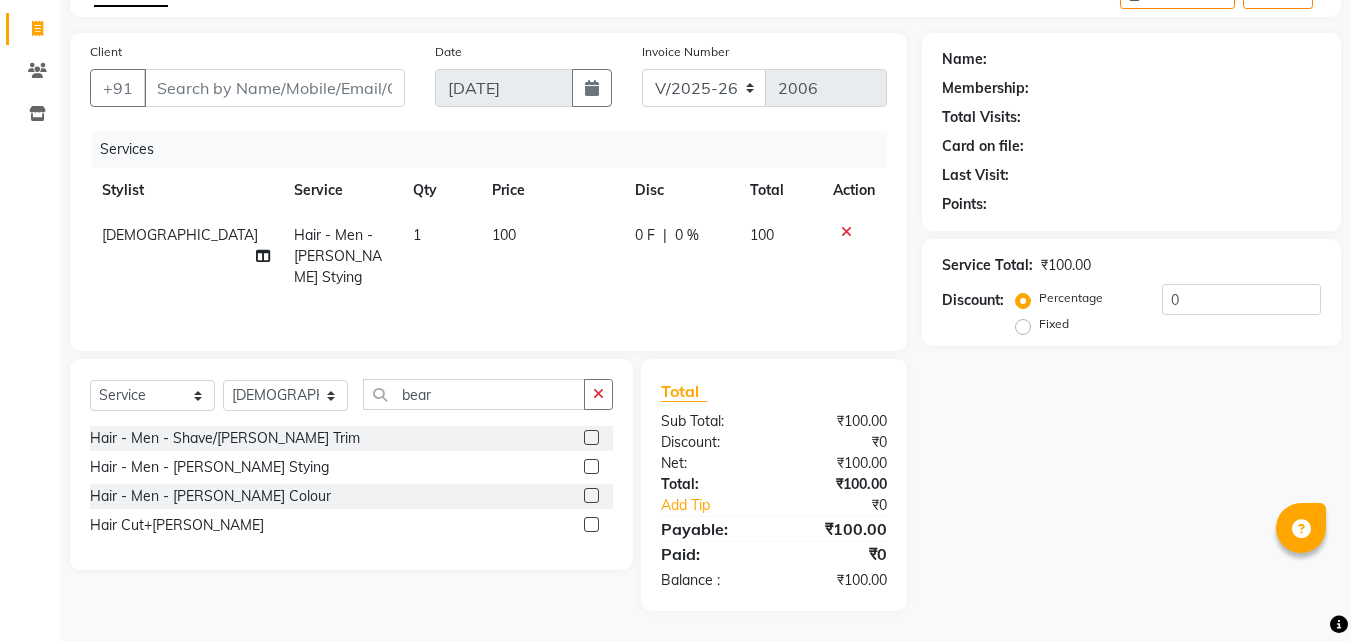 scroll, scrollTop: 0, scrollLeft: 0, axis: both 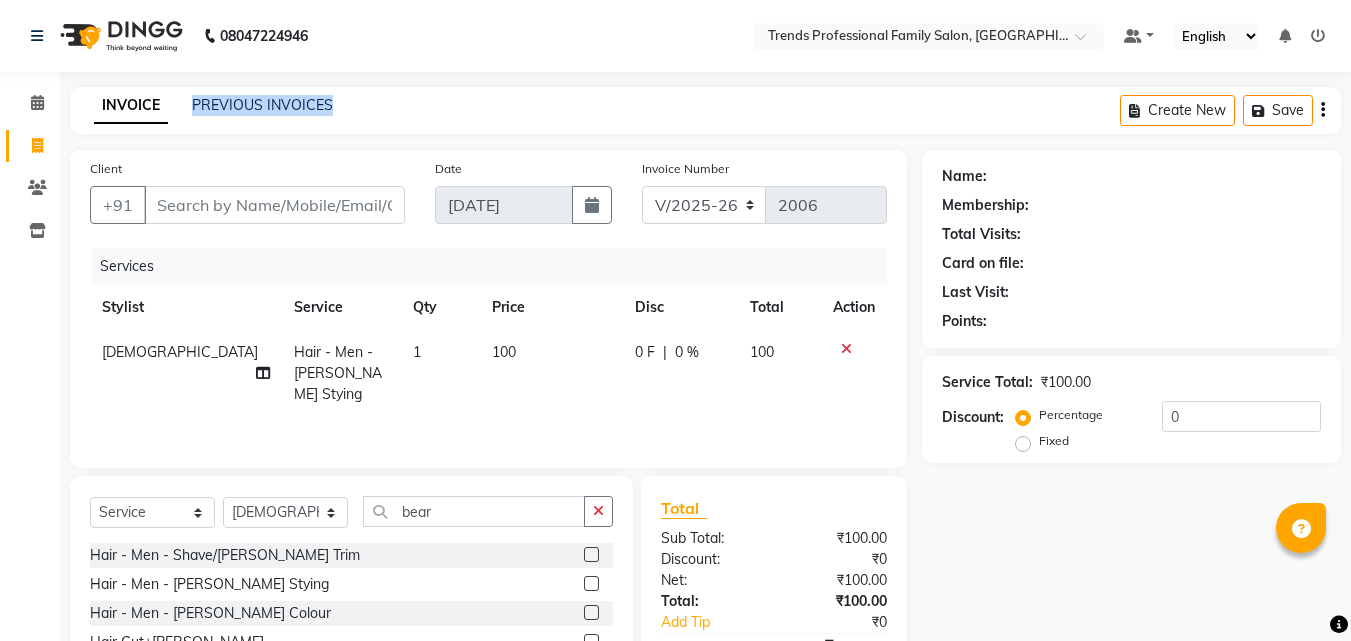 drag, startPoint x: 332, startPoint y: 107, endPoint x: 182, endPoint y: 113, distance: 150.11995 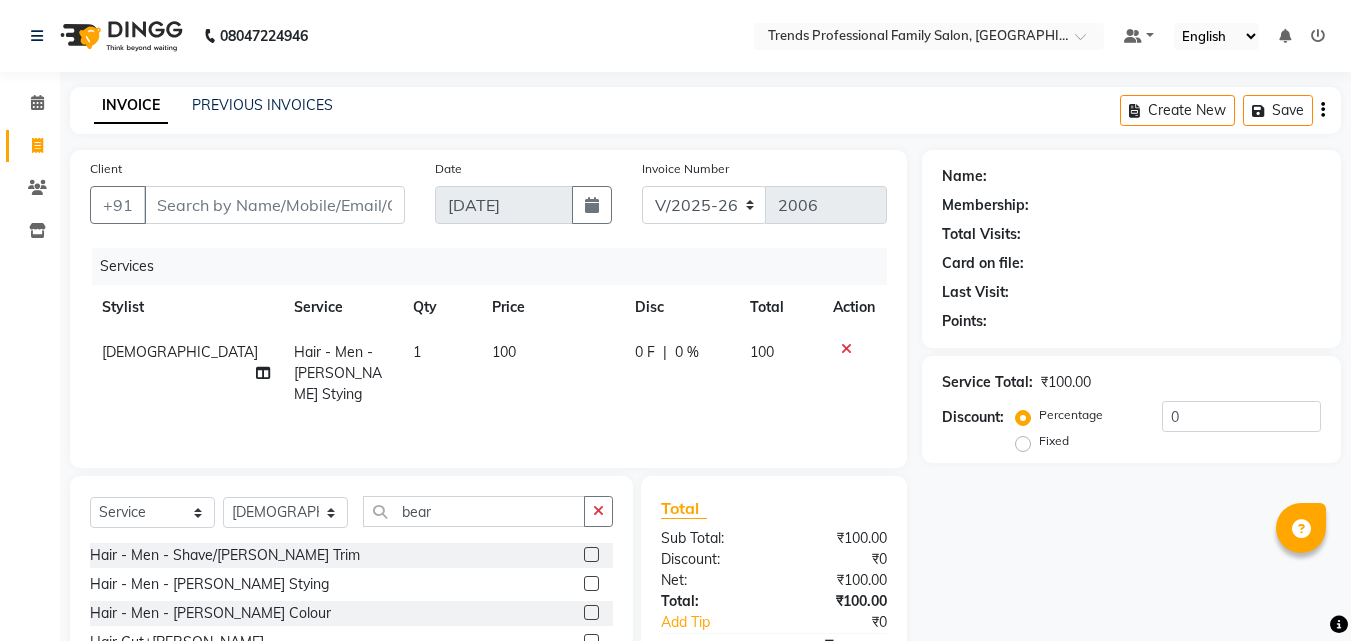 click on "INVOICE PREVIOUS INVOICES Create New   Save  Client +91 Date 13-07-2025 Invoice Number V/2025 V/2025-26 2006 Services Stylist Service Qty Price Disc Total Action SHIVA Hair - Men - Beard Stying 1 100 0 F | 0 % 100 Select  Service  Product  Membership  Package Voucher Prepaid Gift Card  Select Stylist ANITHA CHAITANYA IMRAN KHAN MUSKHAN RUSTHAM SEEMA SHIVA SOURAV Sumika Trends bear Hair - Men - Shave/Beard Trim  Hair - Men - Beard Stying  Hair - Men - Beard Colour  Hair Cut+Beard  Total Sub Total: ₹100.00 Discount: ₹0 Net: ₹100.00 Total: ₹100.00 Add Tip ₹0 Payable: ₹100.00 Paid: ₹0 Balance   : ₹100.00 Name: Membership: Total Visits: Card on file: Last Visit:  Points:  Service Total:  ₹100.00  Discount:  Percentage   Fixed  0" 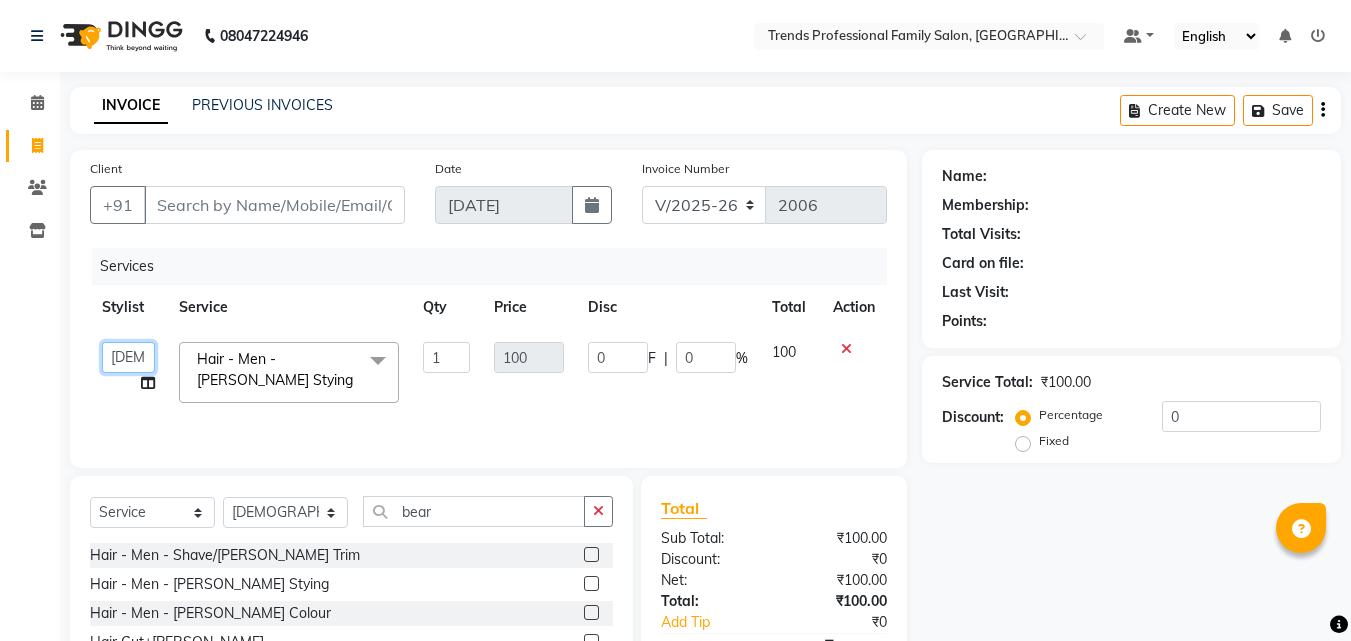 click on "[PERSON_NAME]   [PERSON_NAME]   [PERSON_NAME]   RUSTHAM   [PERSON_NAME]   [DEMOGRAPHIC_DATA][PERSON_NAME][DEMOGRAPHIC_DATA]   Trends" 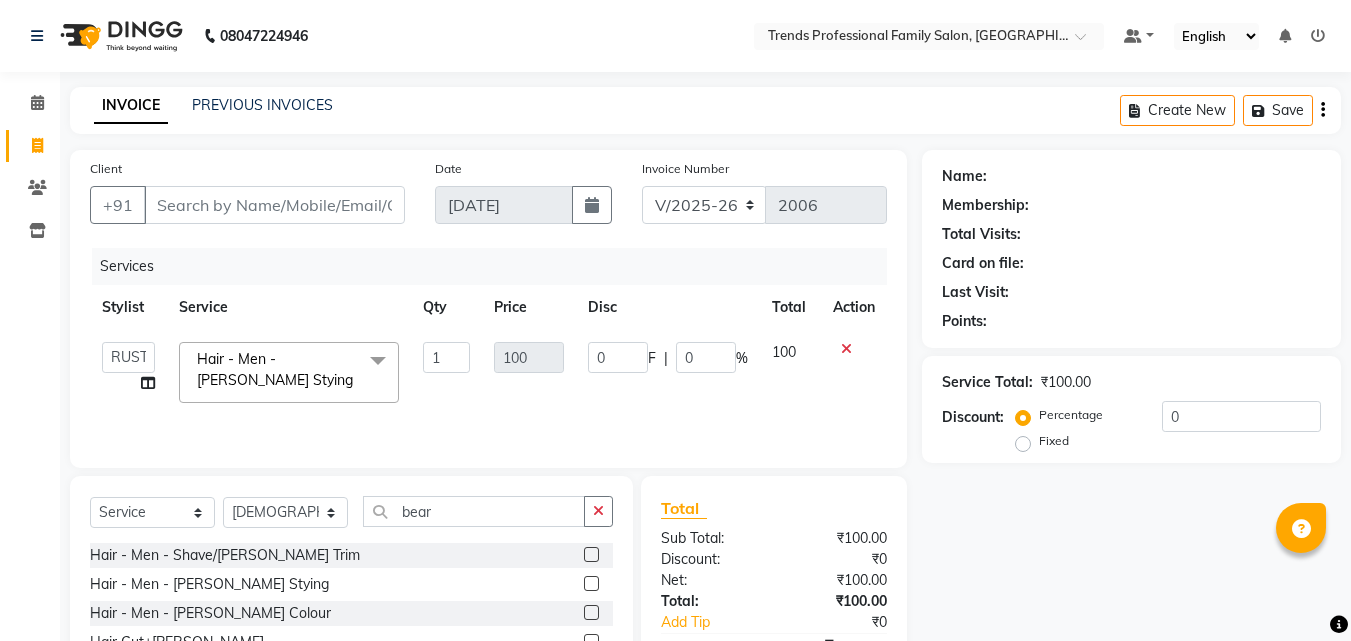 select on "63519" 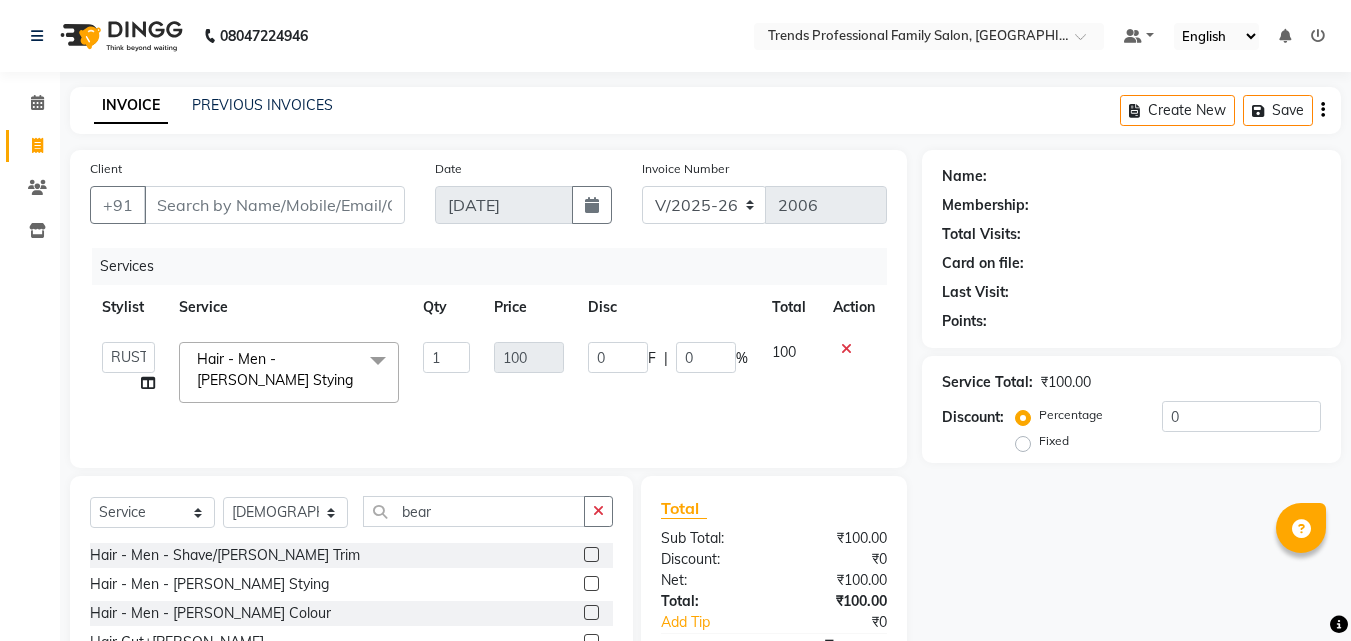 click on "Service" 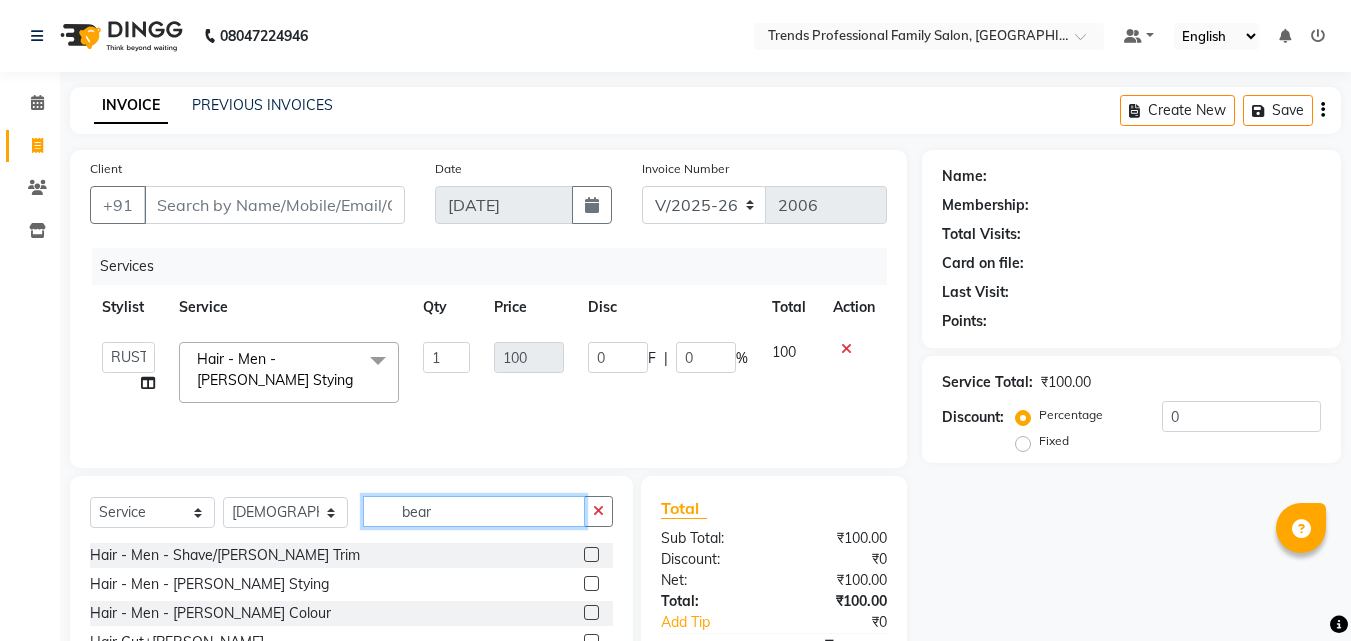 click on "bear" 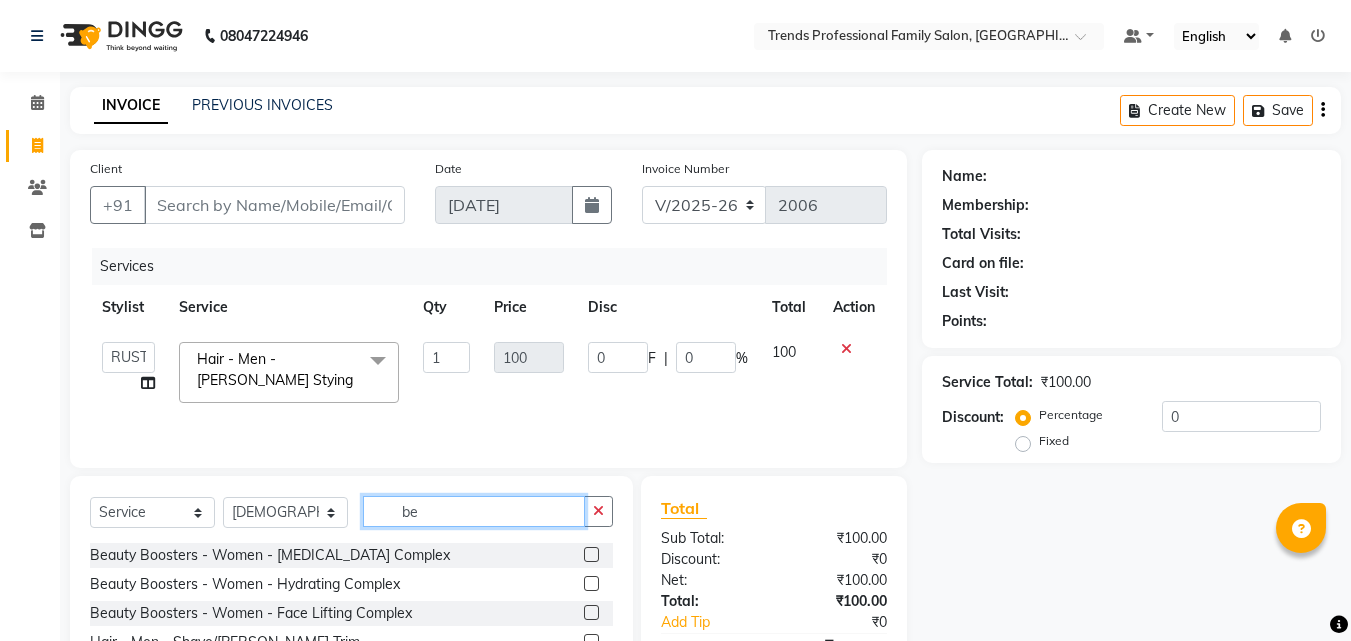 type on "b" 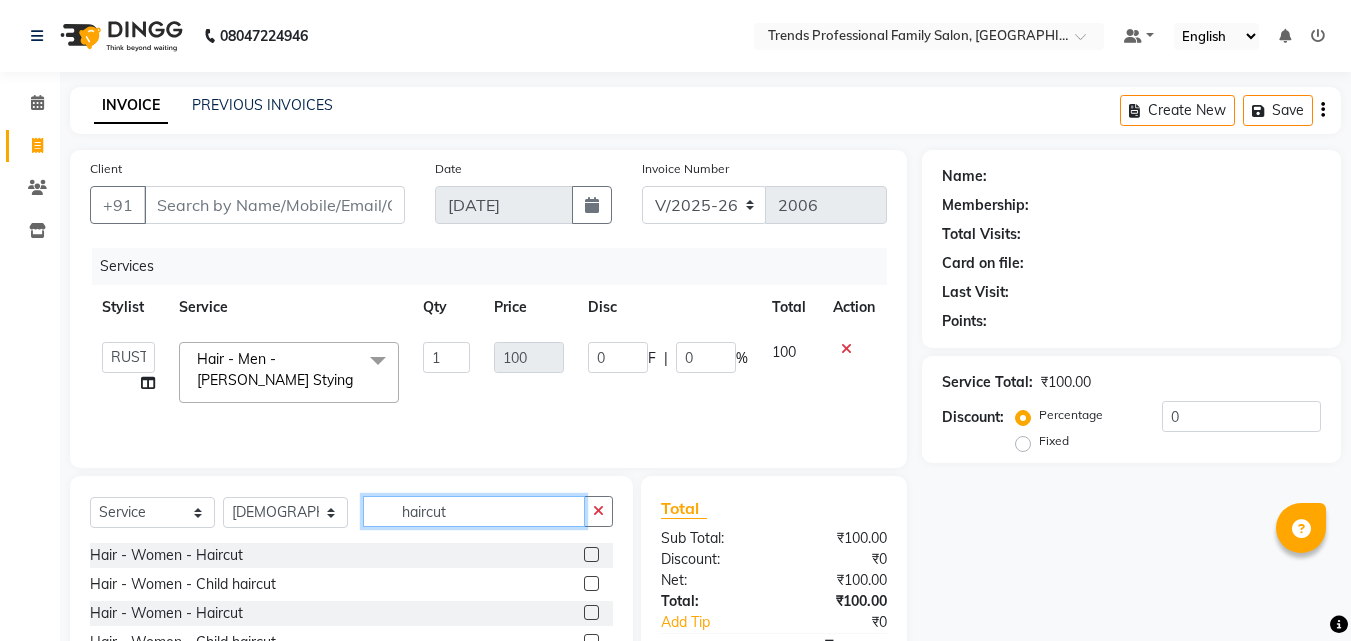 scroll, scrollTop: 134, scrollLeft: 0, axis: vertical 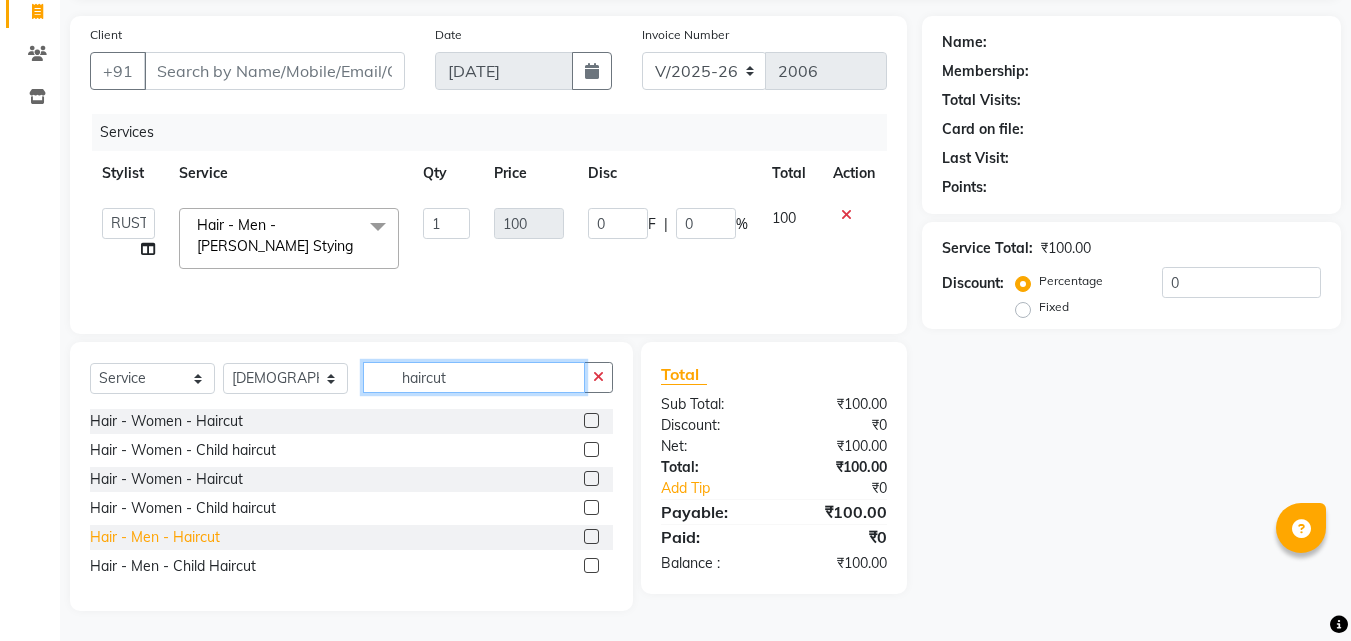 type on "haircut" 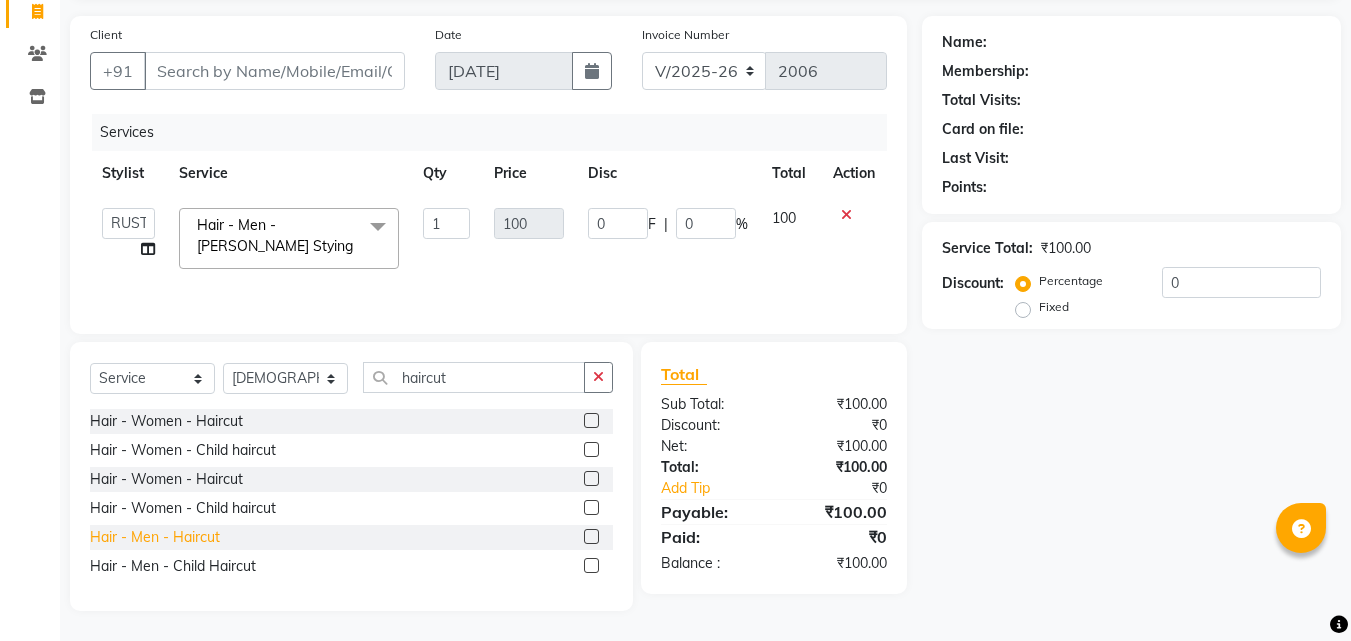 click on "Hair - Men - Haircut" 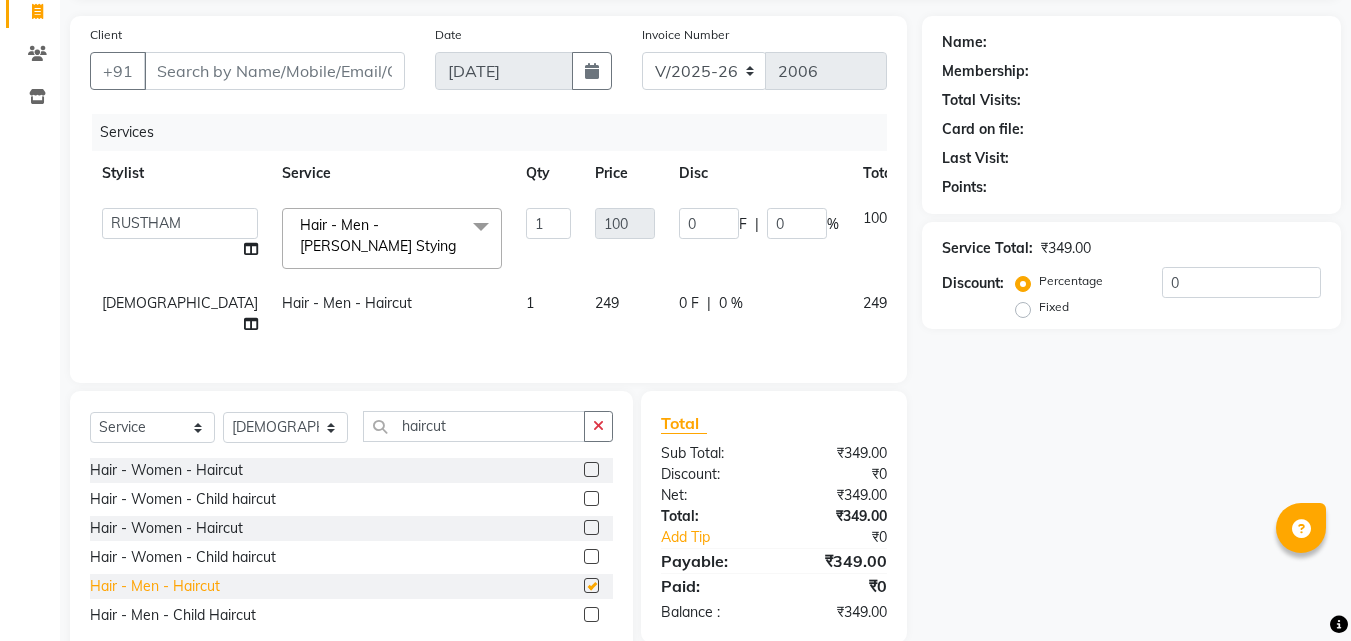 checkbox on "false" 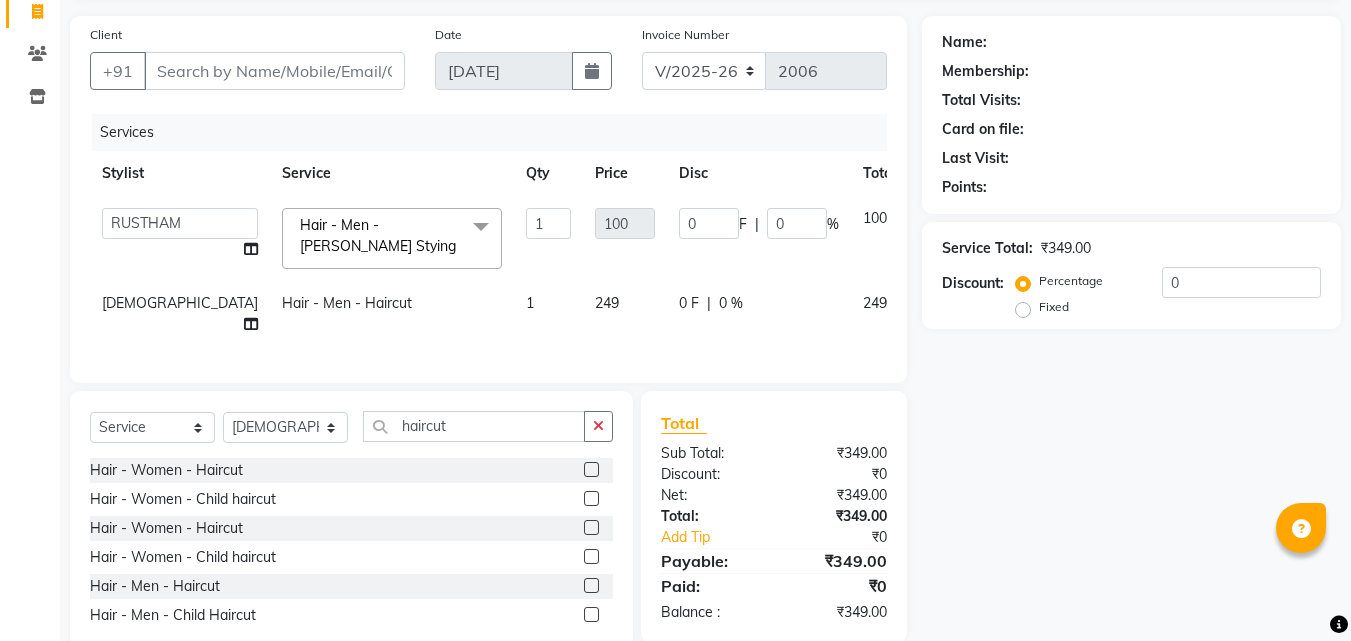 click 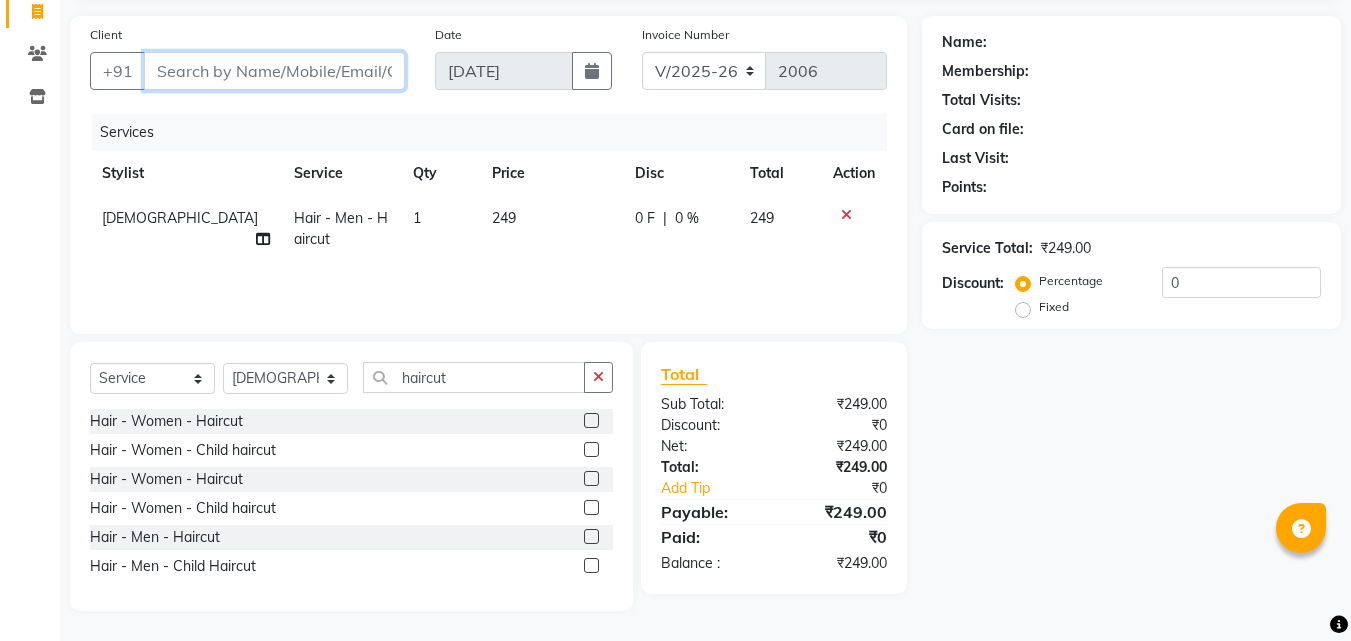 click on "Client" at bounding box center (274, 71) 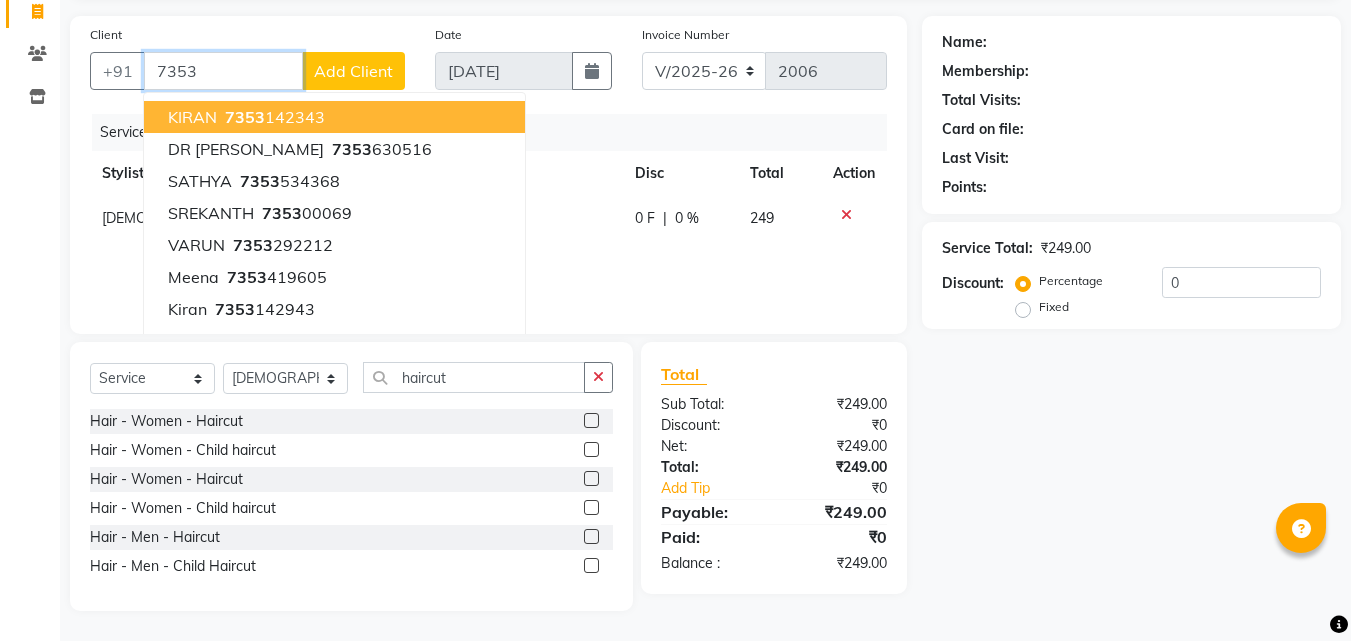 click on "KIRAN" at bounding box center (192, 117) 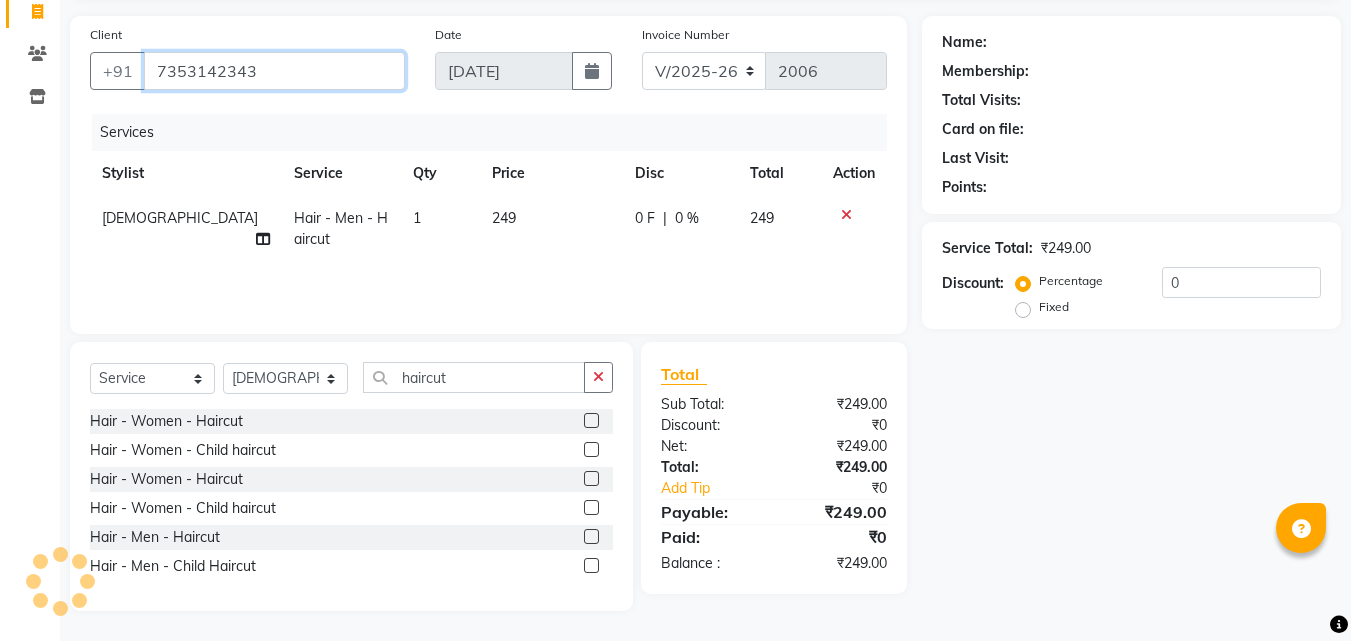 type on "7353142343" 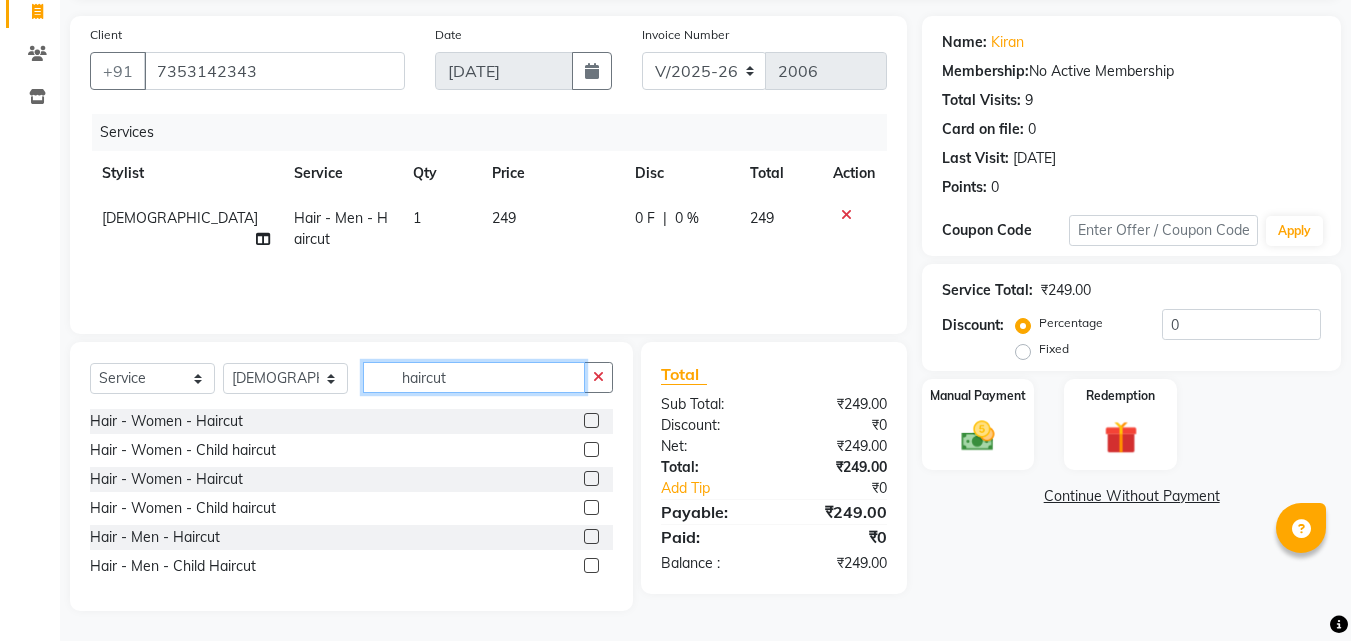 drag, startPoint x: 474, startPoint y: 376, endPoint x: 298, endPoint y: 393, distance: 176.81912 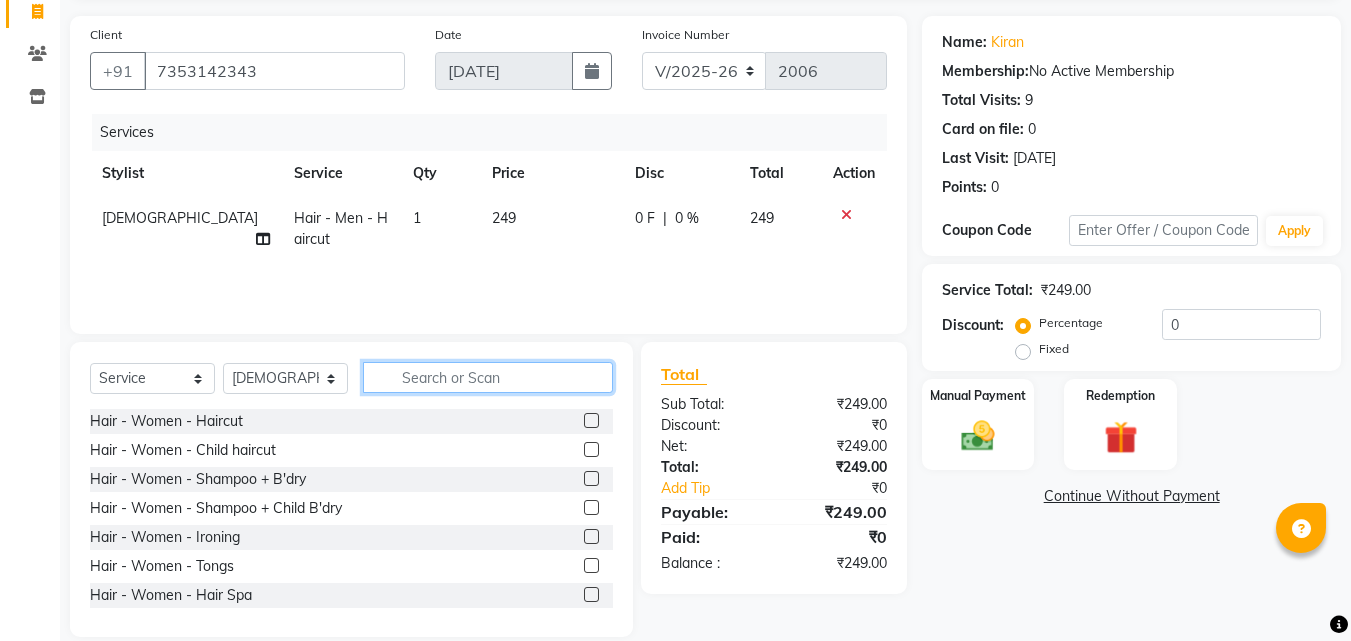 click 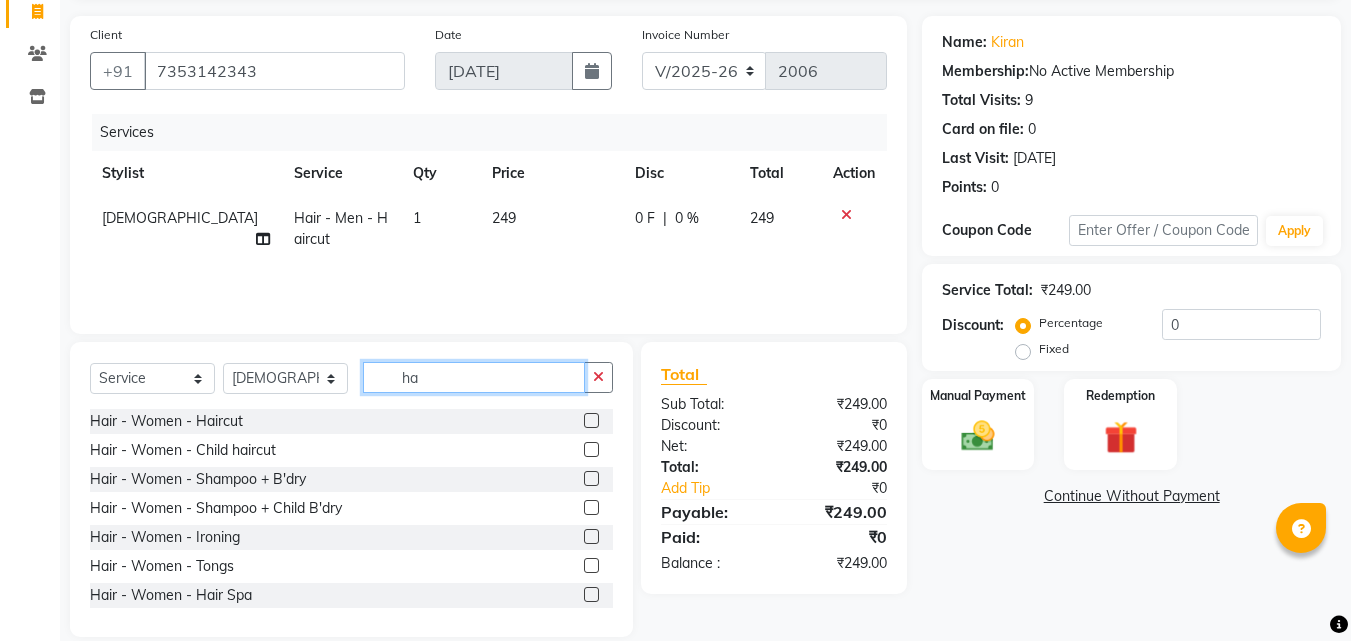 type on "h" 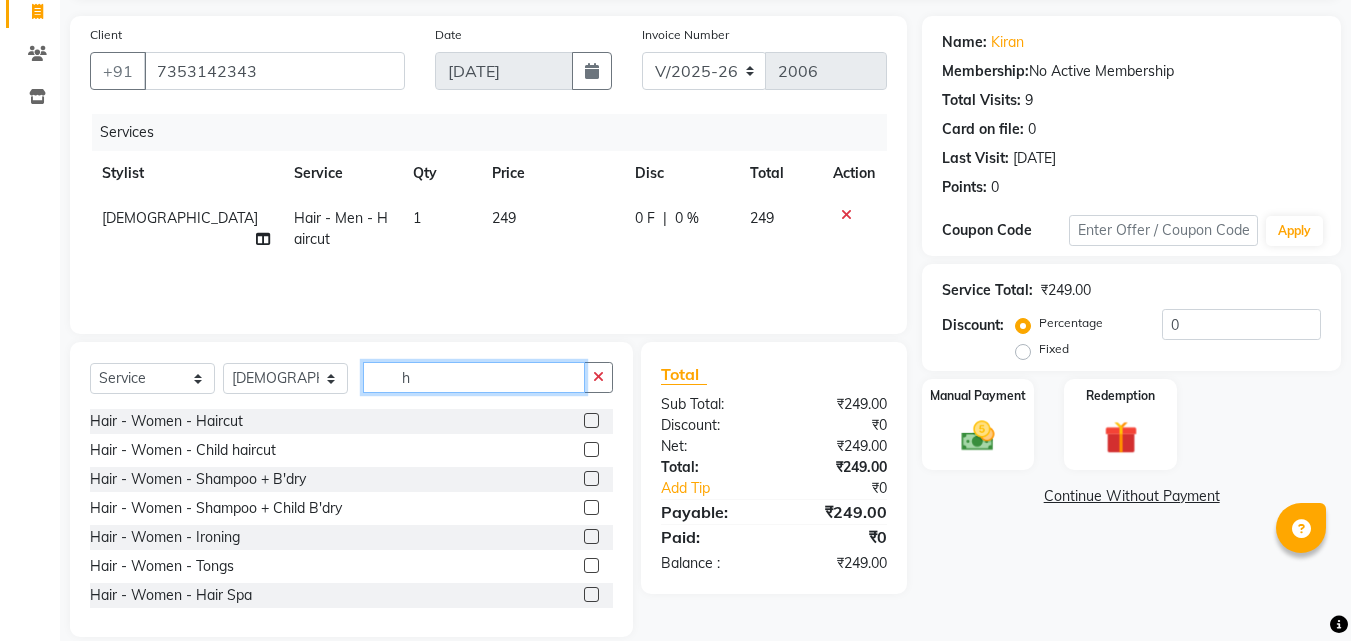 type 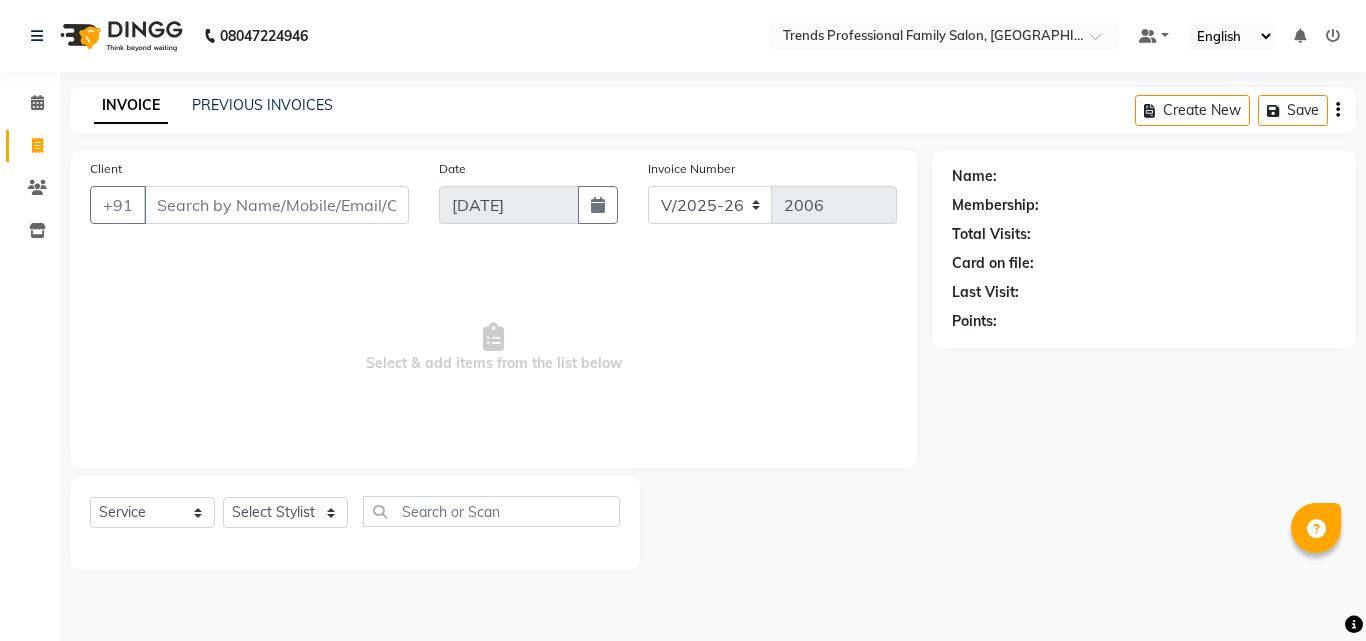 select on "7345" 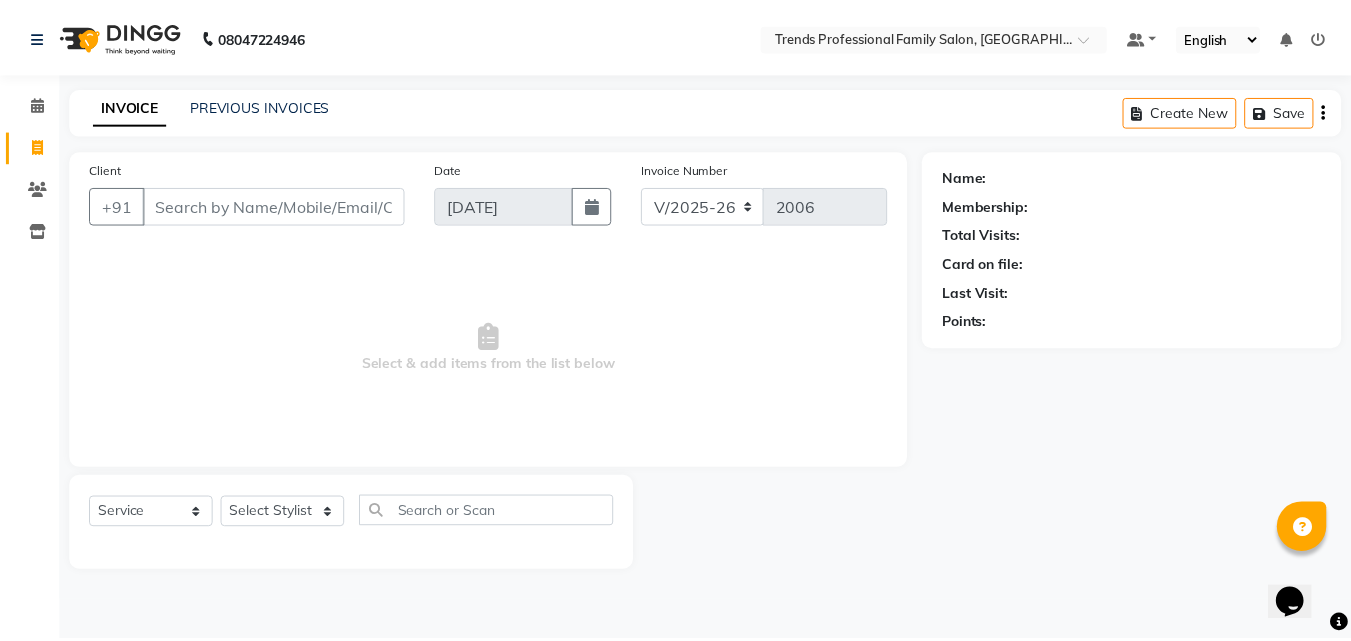 scroll, scrollTop: 0, scrollLeft: 0, axis: both 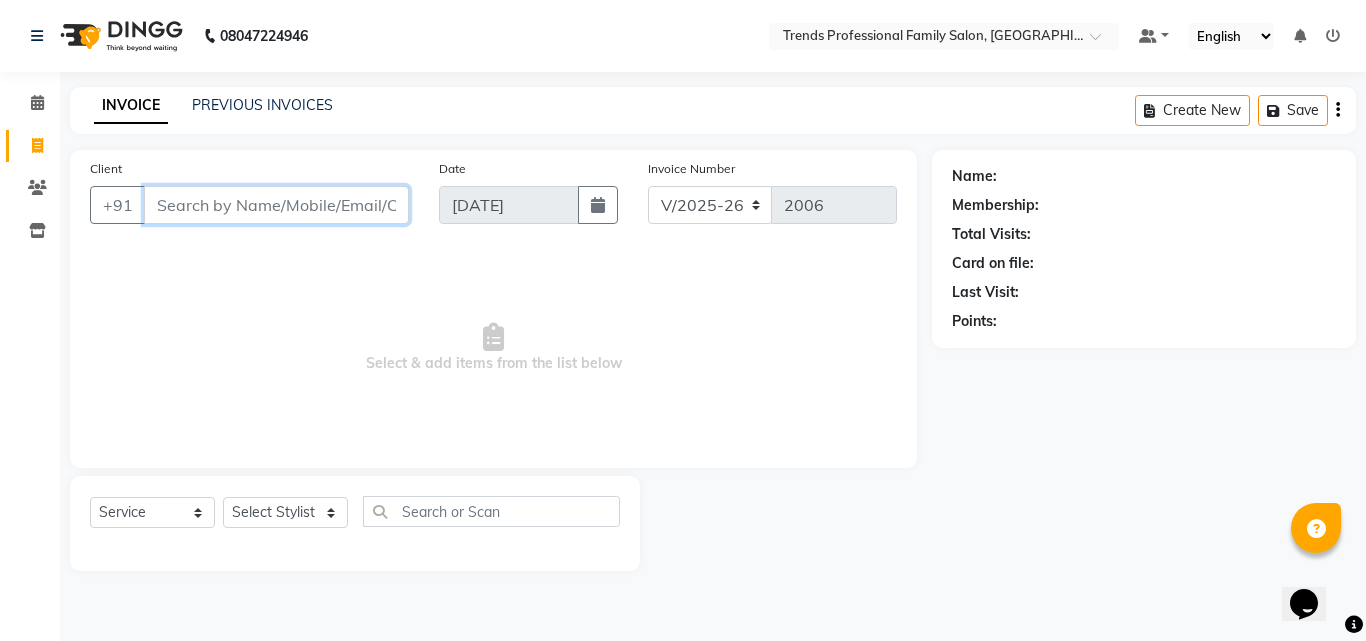 click on "Client" at bounding box center (276, 205) 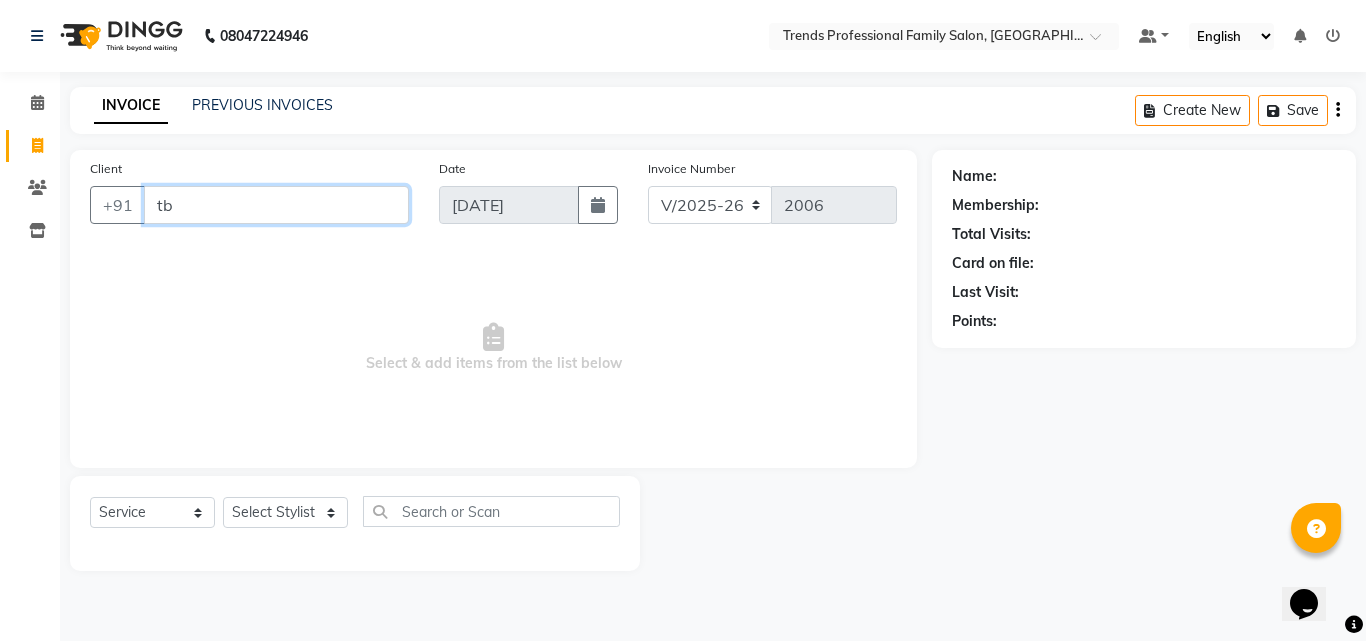 type on "t" 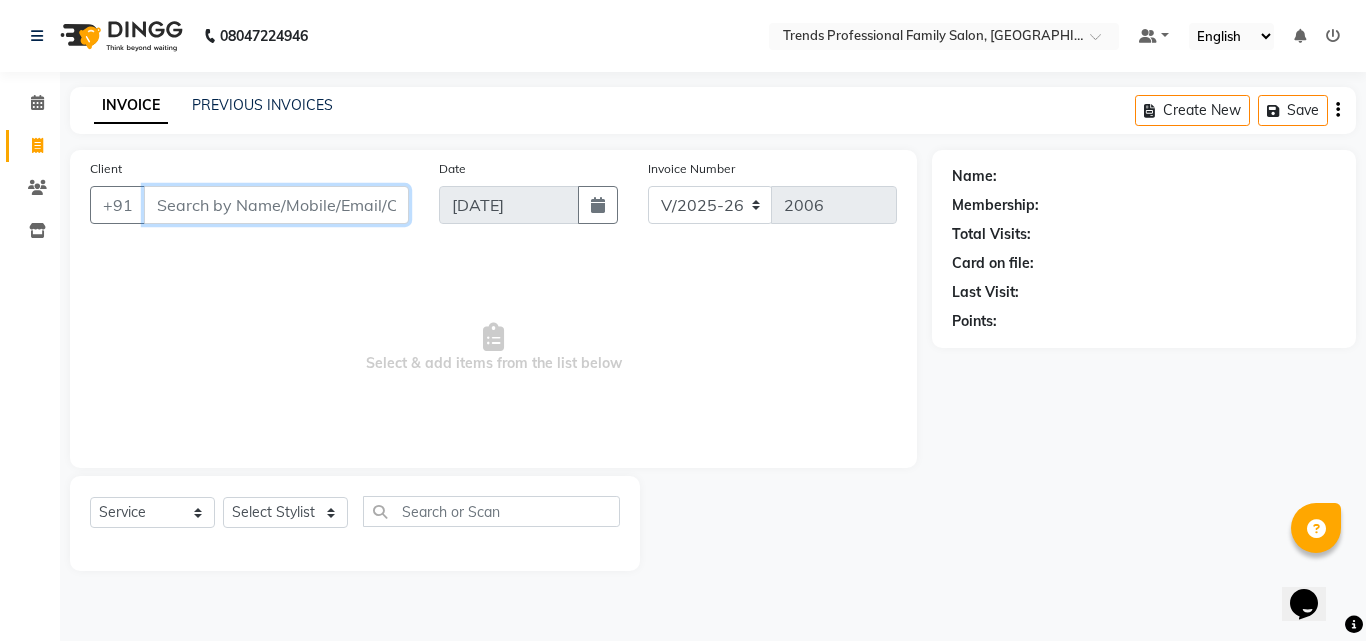 click on "Client" at bounding box center (276, 205) 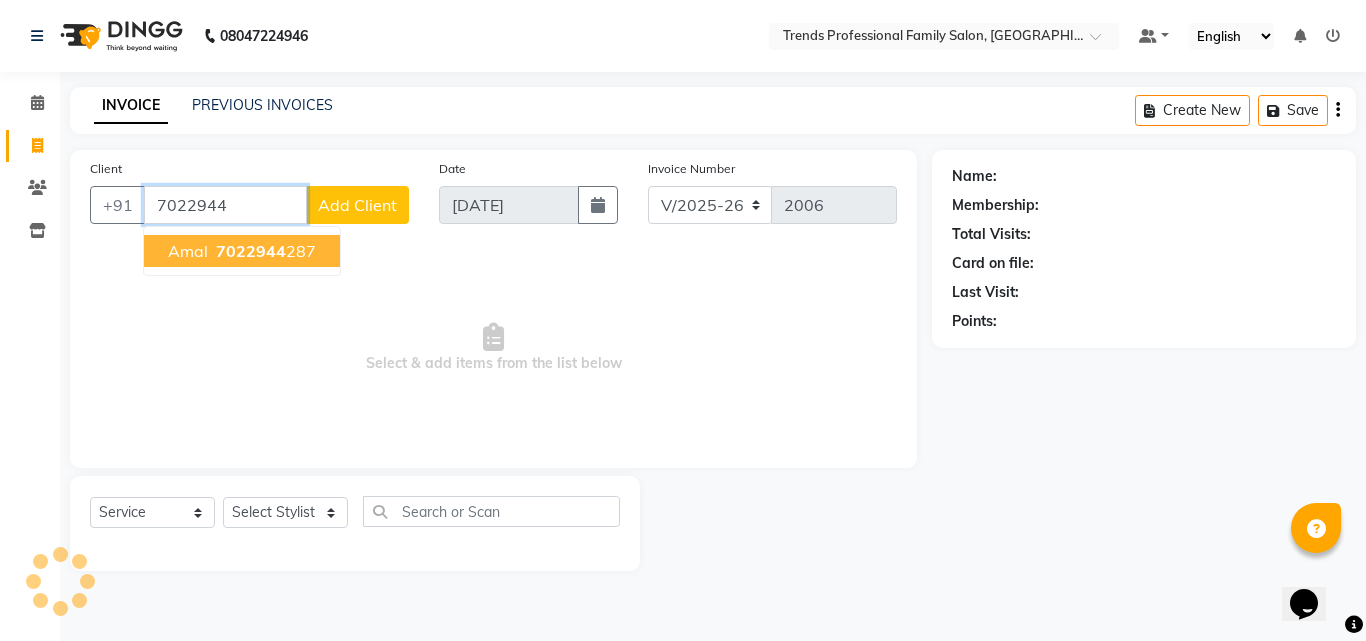 click on "amal" at bounding box center [188, 251] 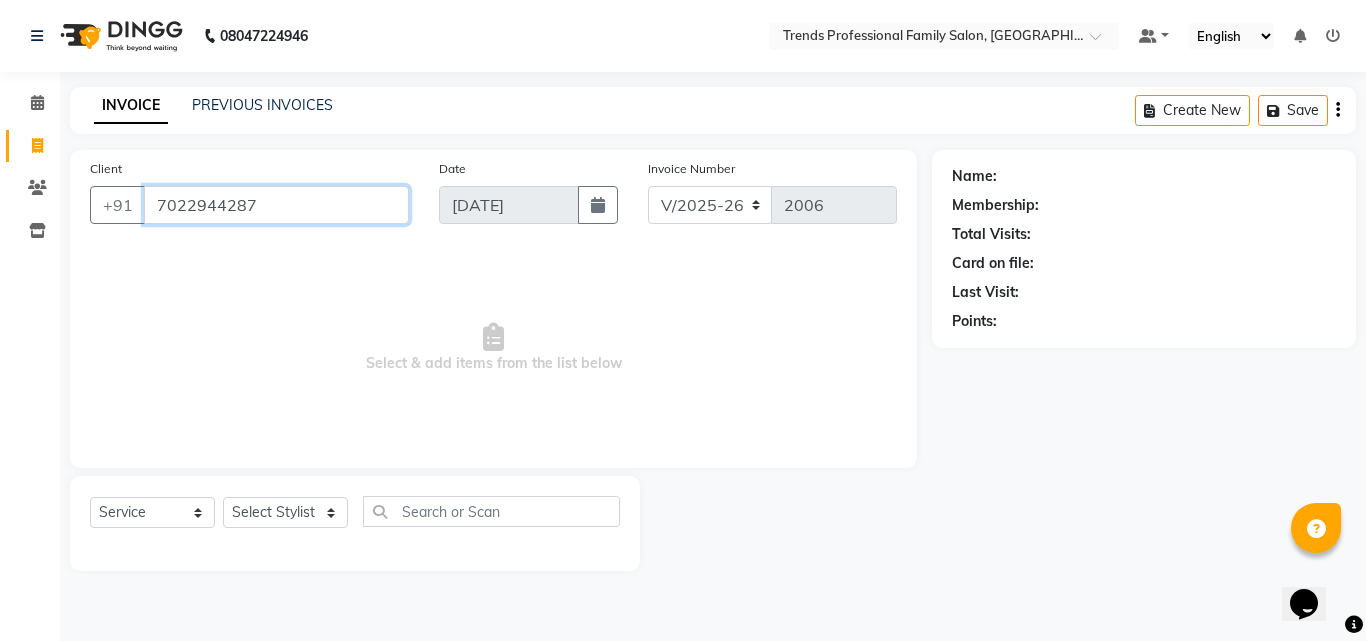 type on "7022944287" 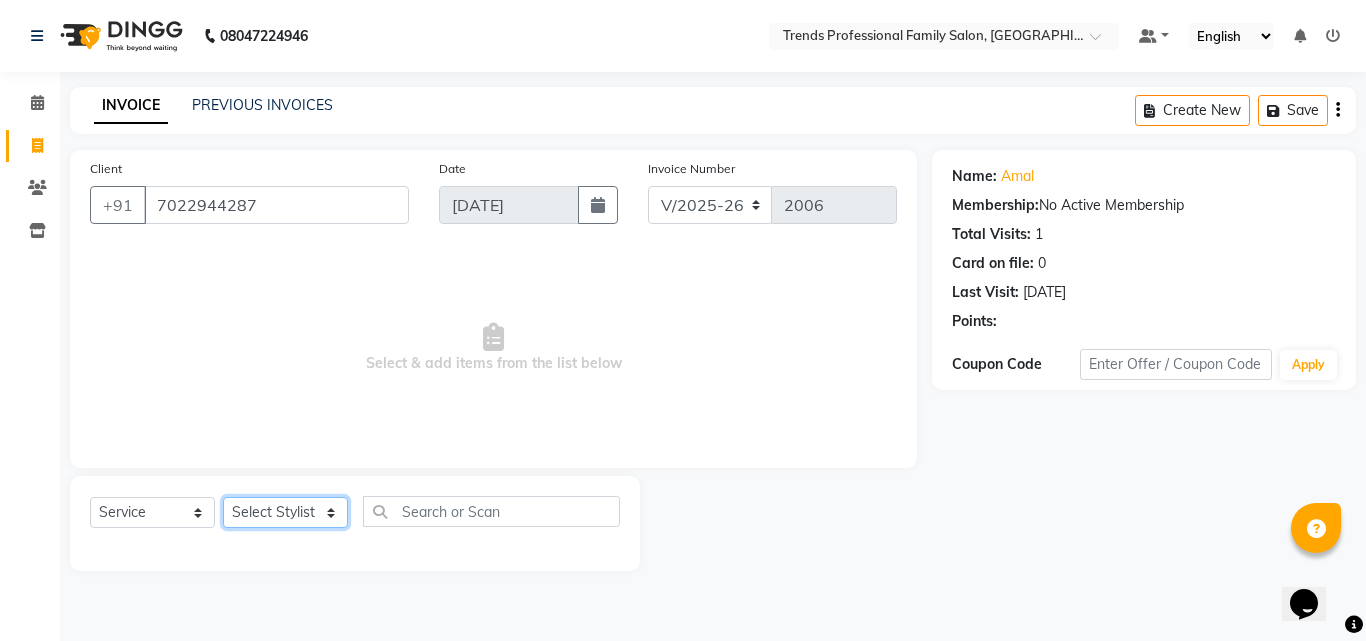 click on "Select Stylist [PERSON_NAME] [PERSON_NAME] [PERSON_NAME] [PERSON_NAME] [DEMOGRAPHIC_DATA][PERSON_NAME] Sumika Trends" 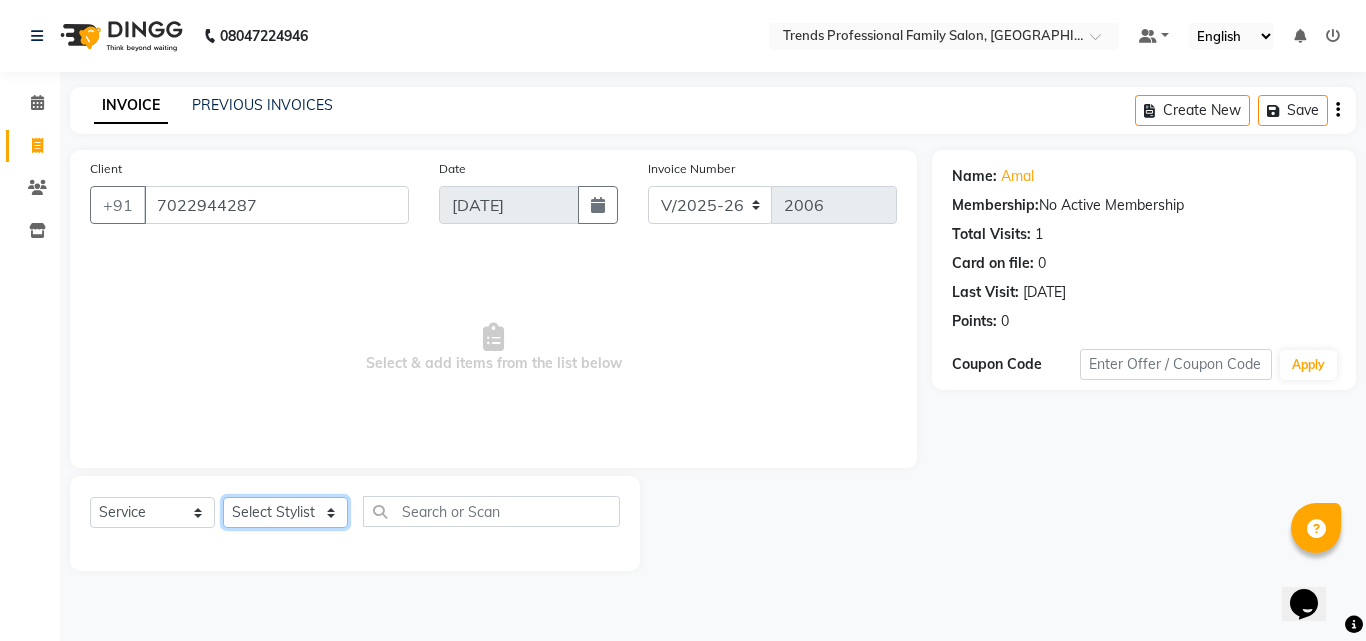 select on "63524" 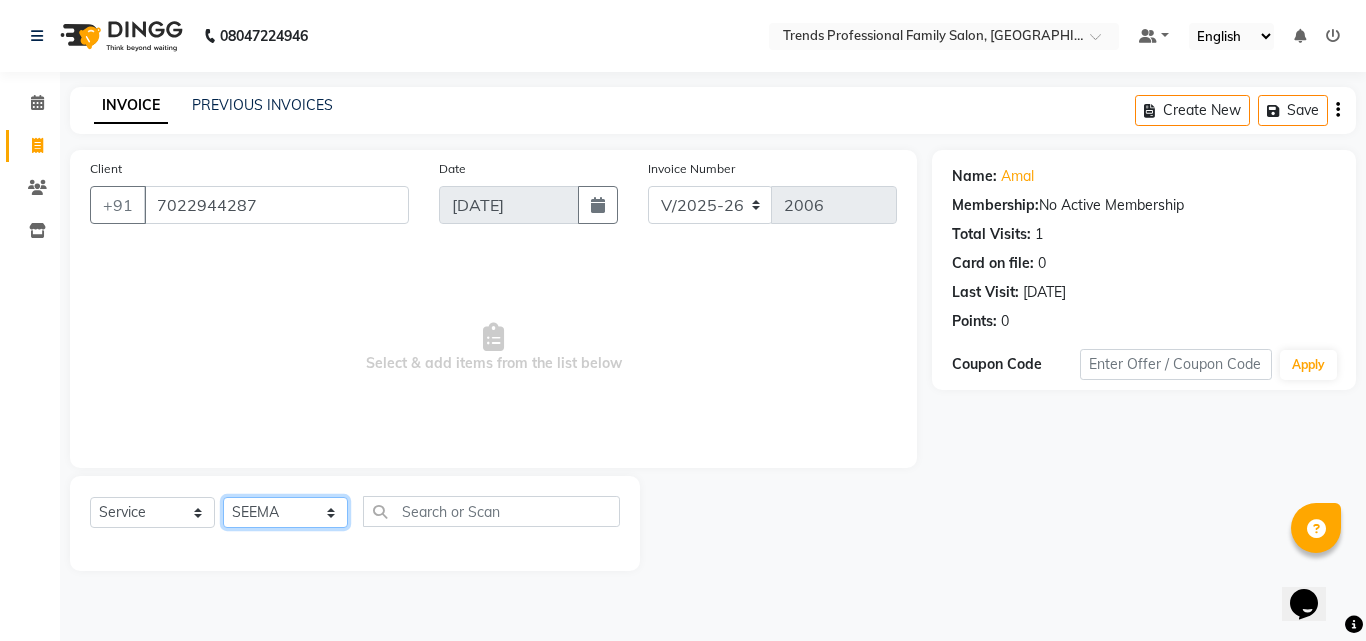 click on "Select Stylist [PERSON_NAME] [PERSON_NAME] [PERSON_NAME] [PERSON_NAME] [DEMOGRAPHIC_DATA][PERSON_NAME] Sumika Trends" 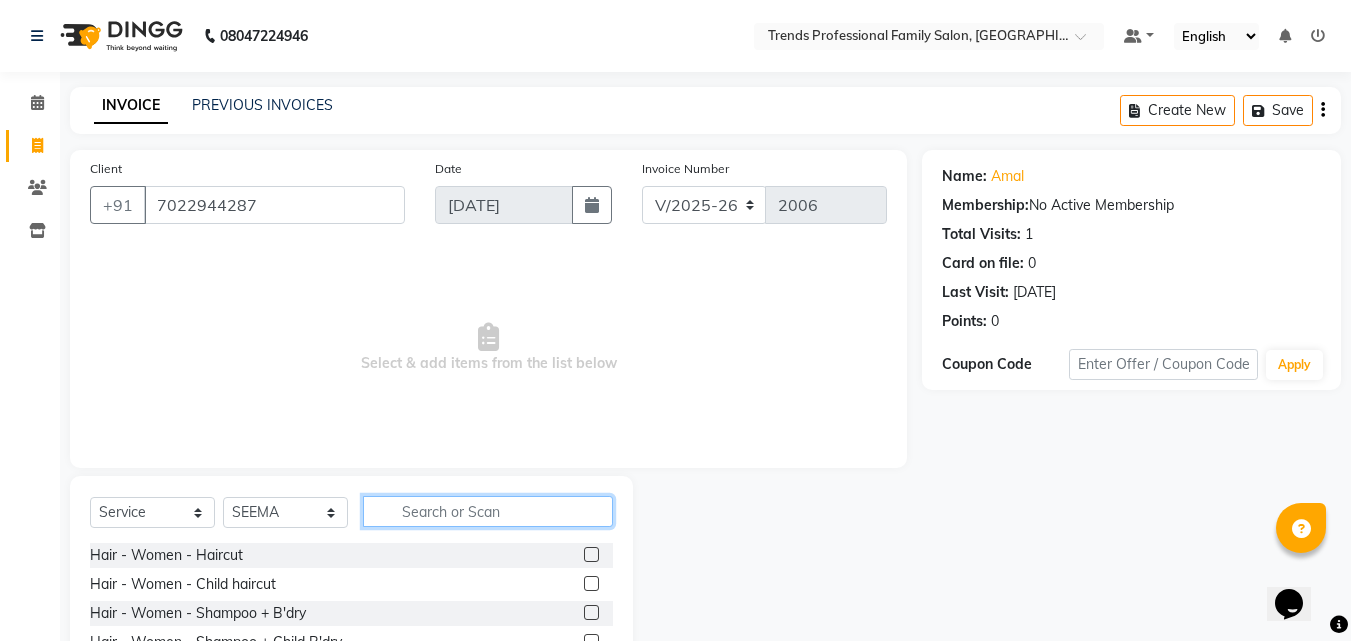 click 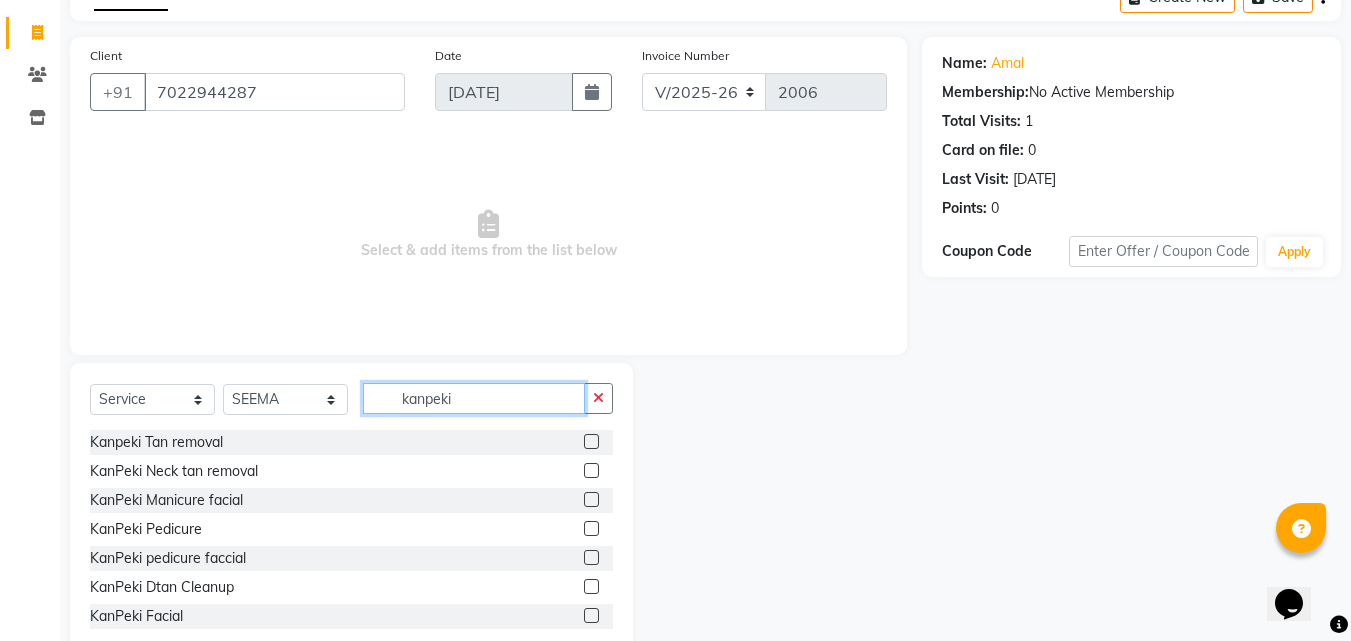 scroll, scrollTop: 160, scrollLeft: 0, axis: vertical 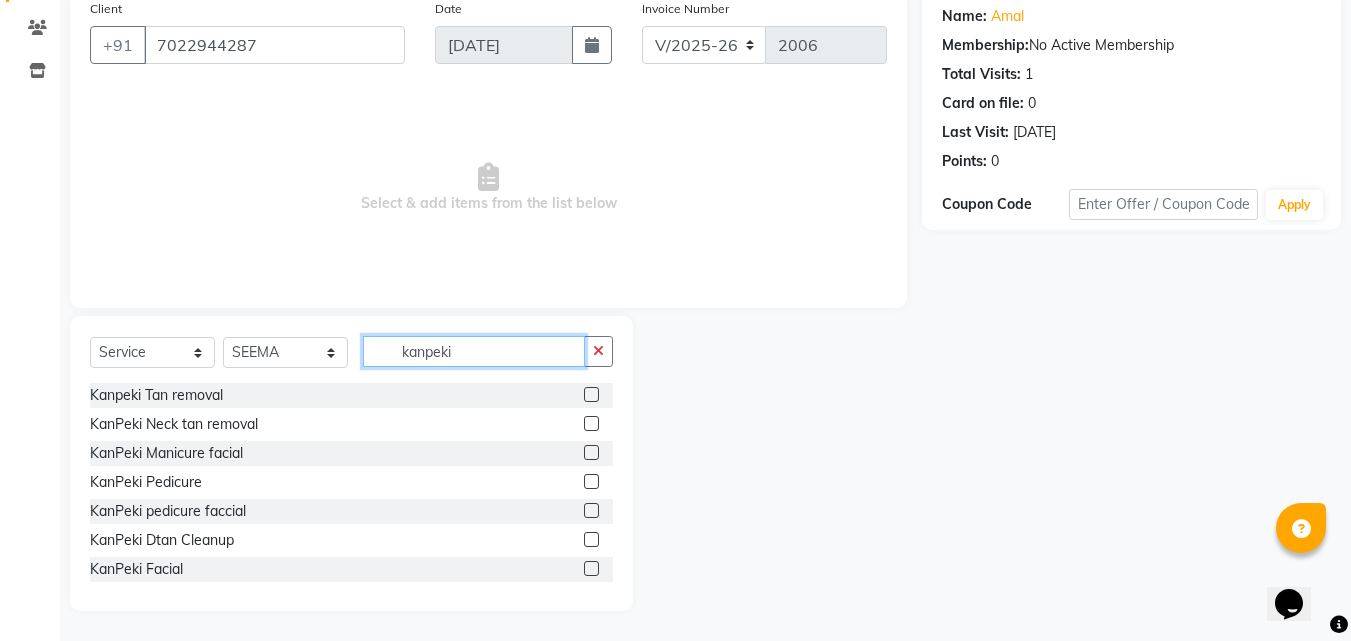 type on "kanpeki" 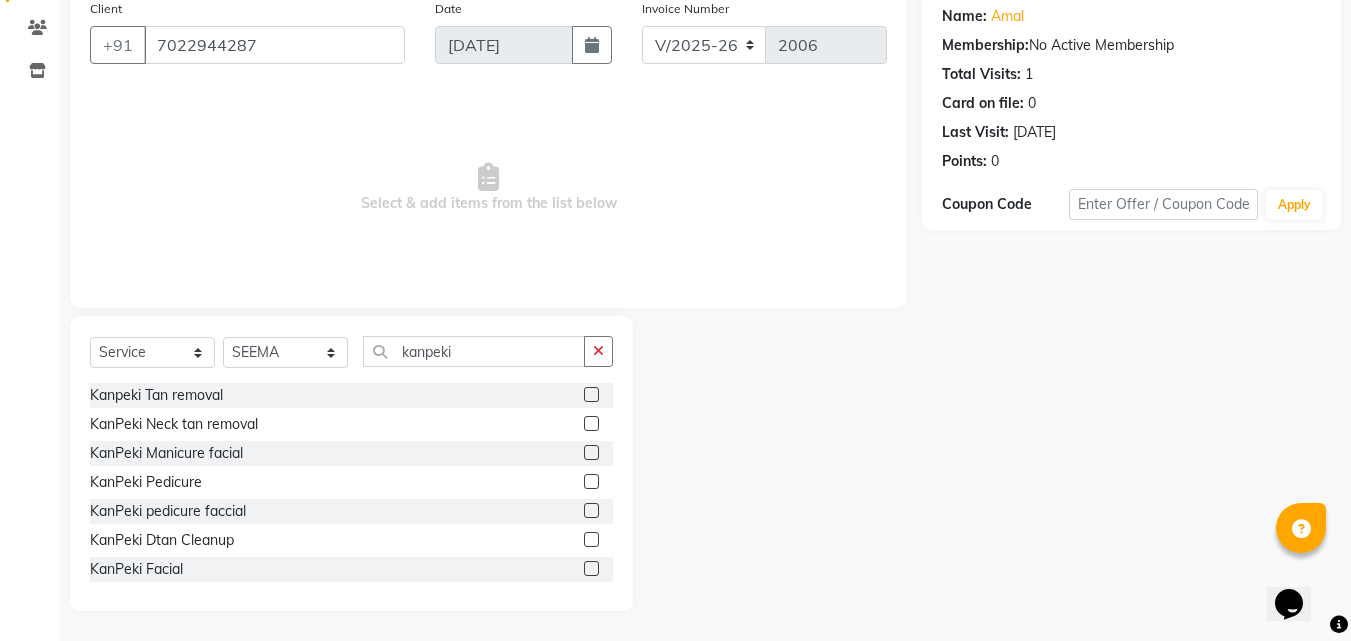 click 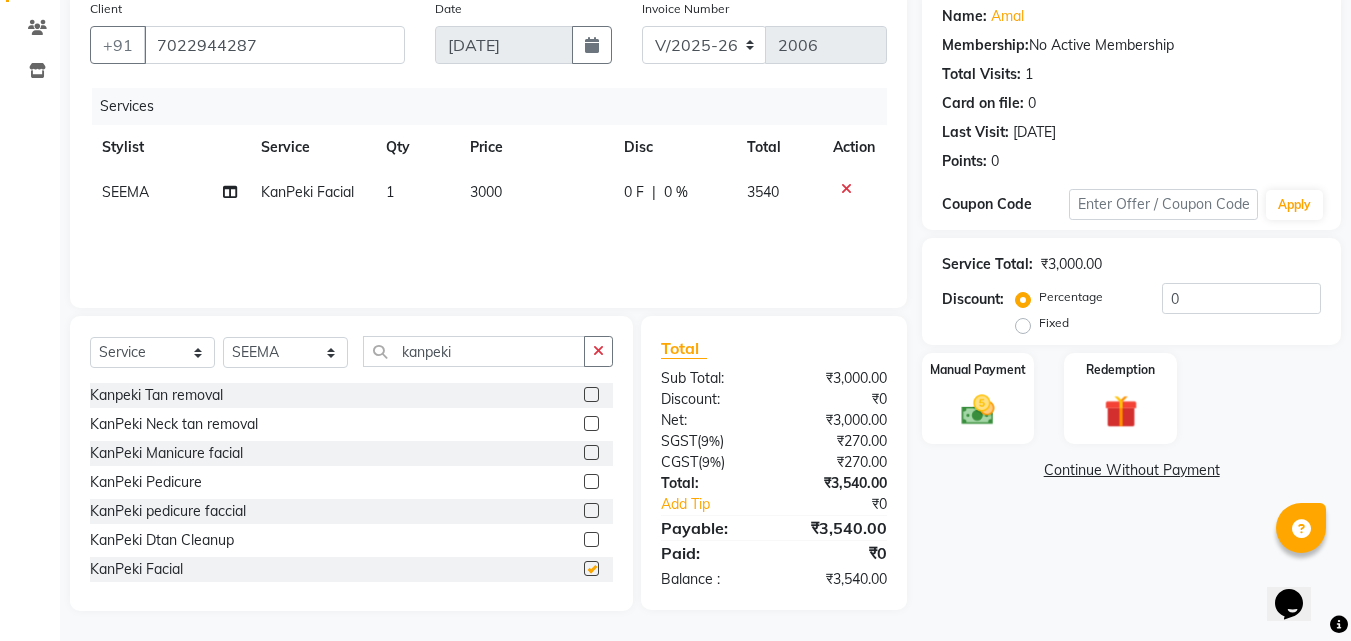 checkbox on "false" 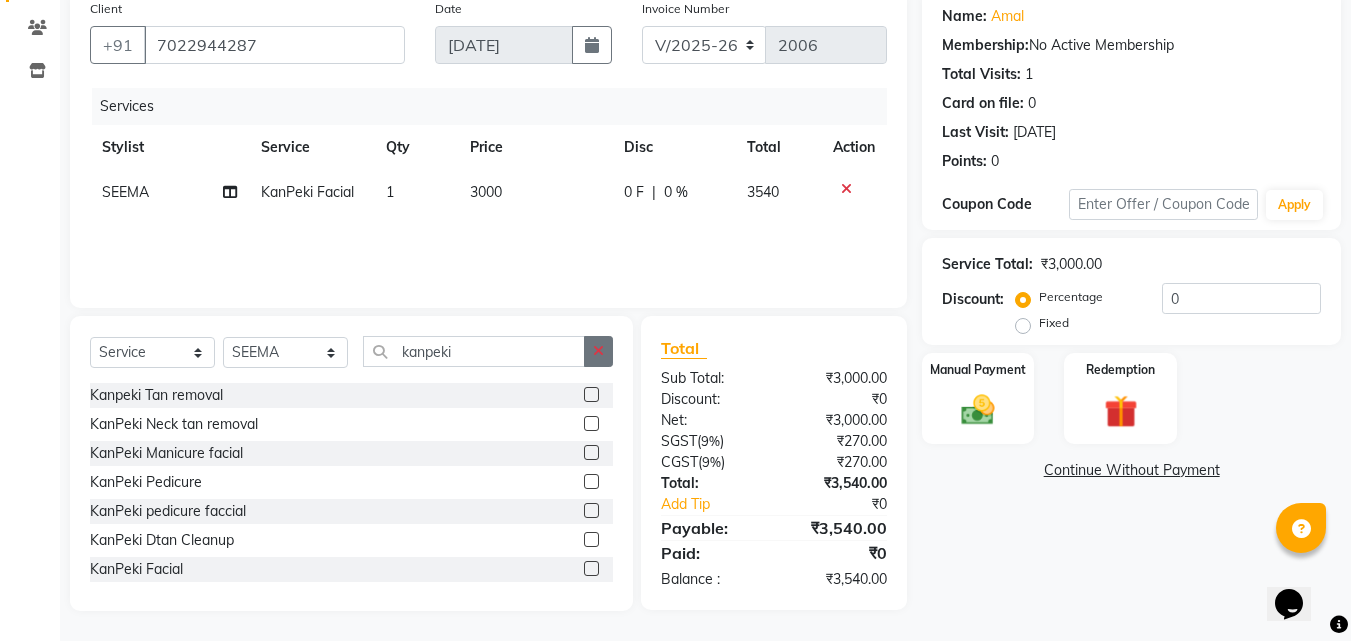 click 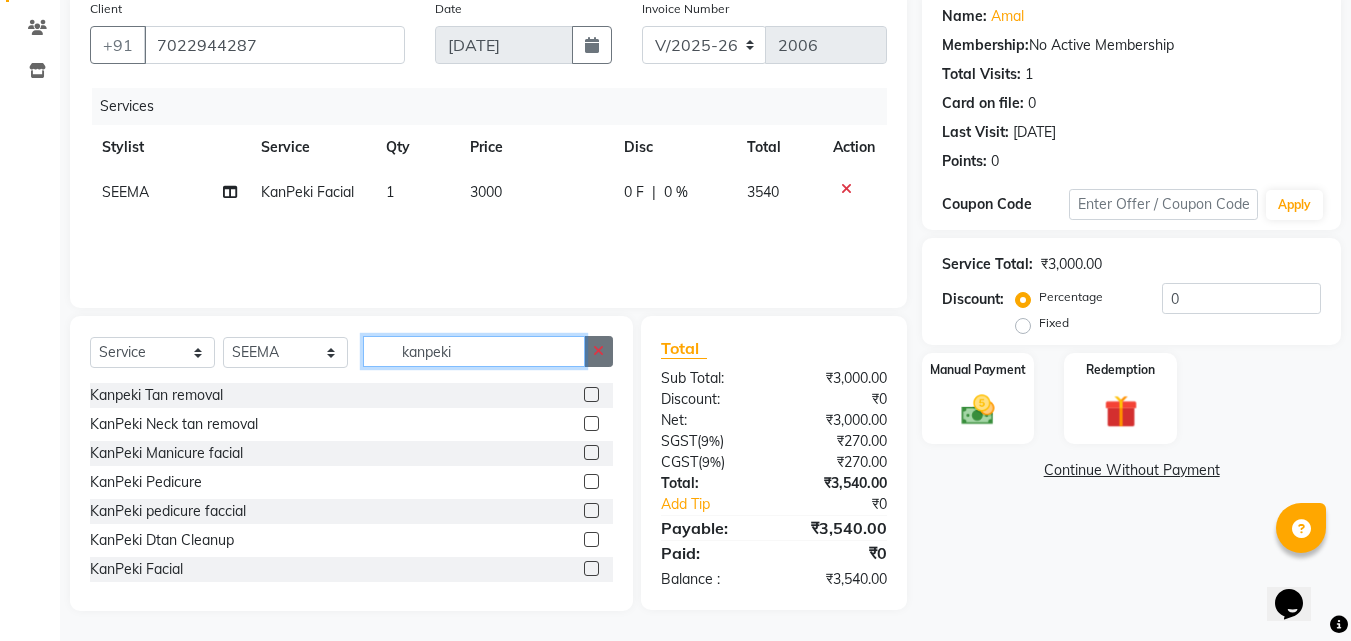 type 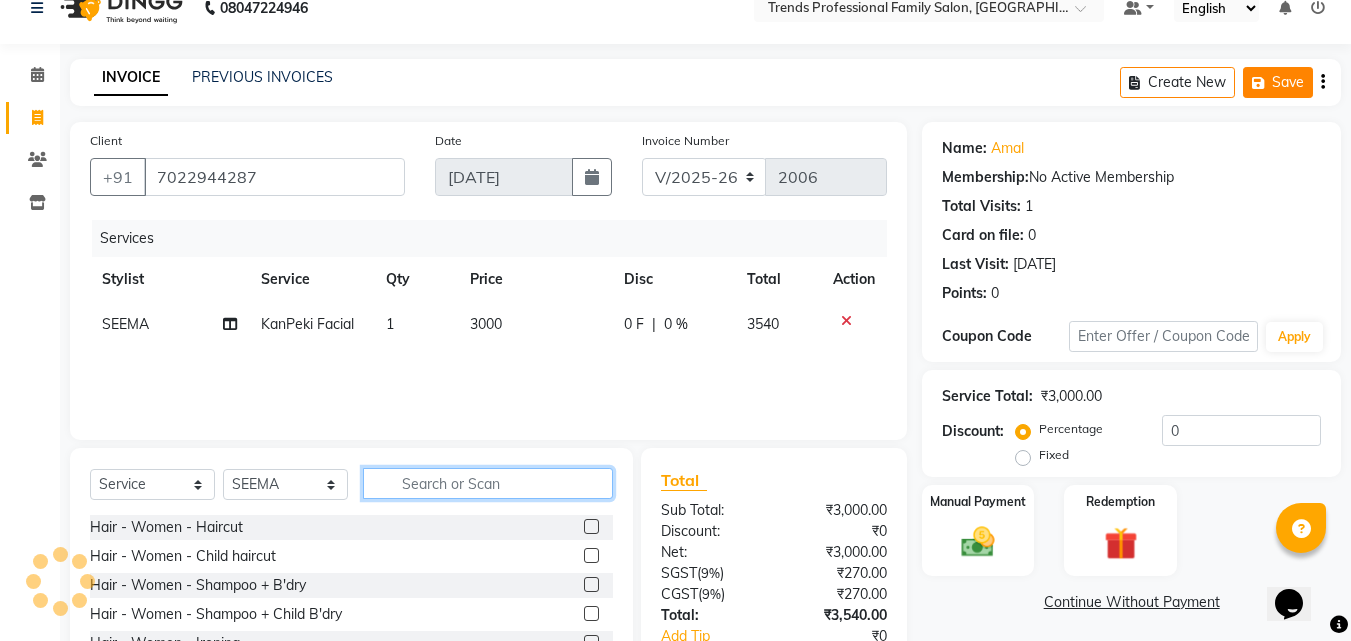 scroll, scrollTop: 0, scrollLeft: 0, axis: both 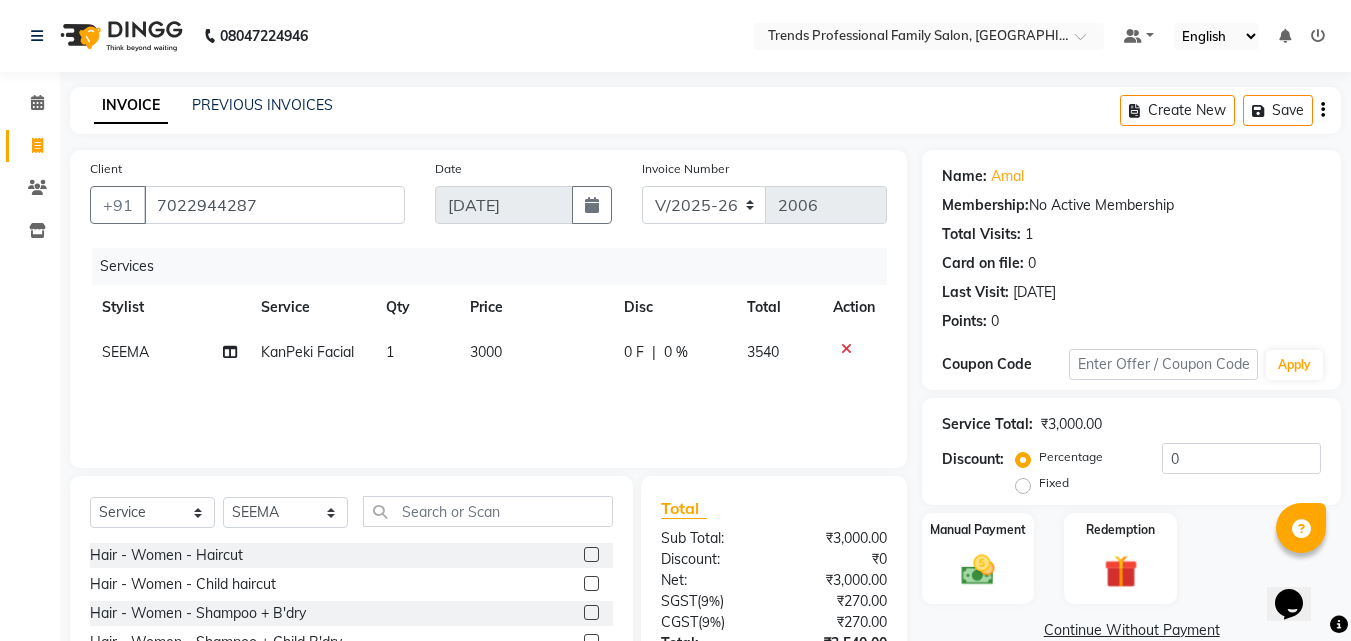 click on "Create New   Save" 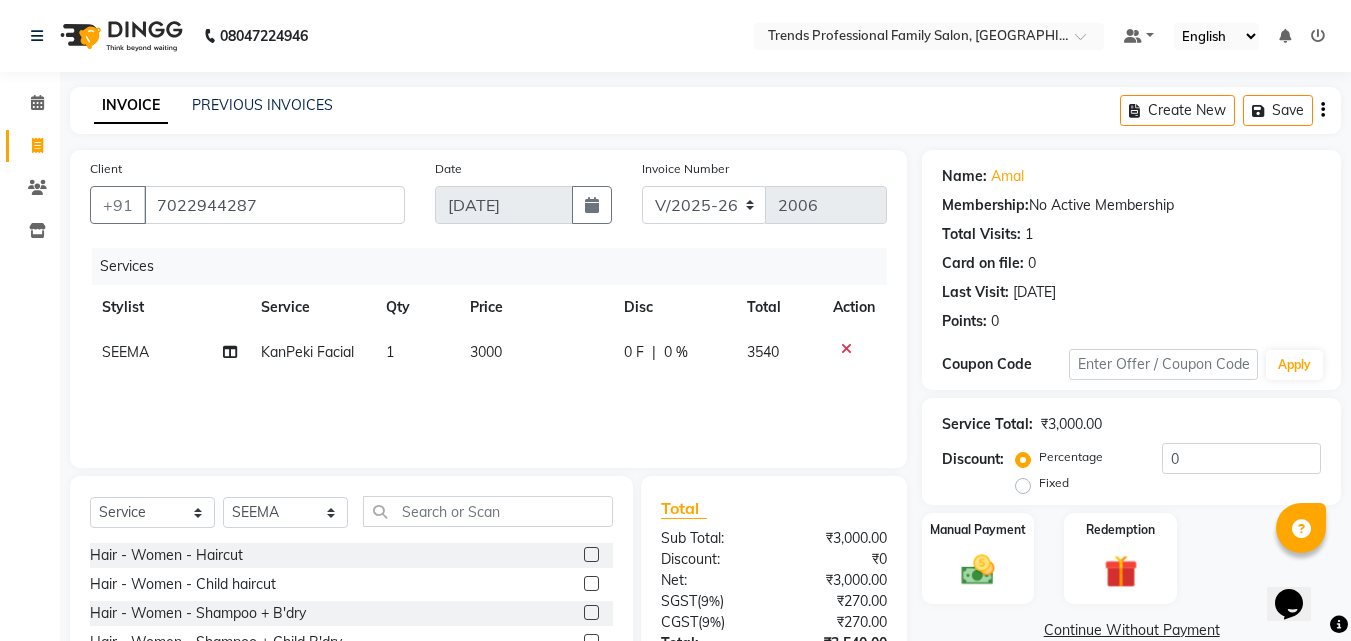 click on "0 F | 0 %" 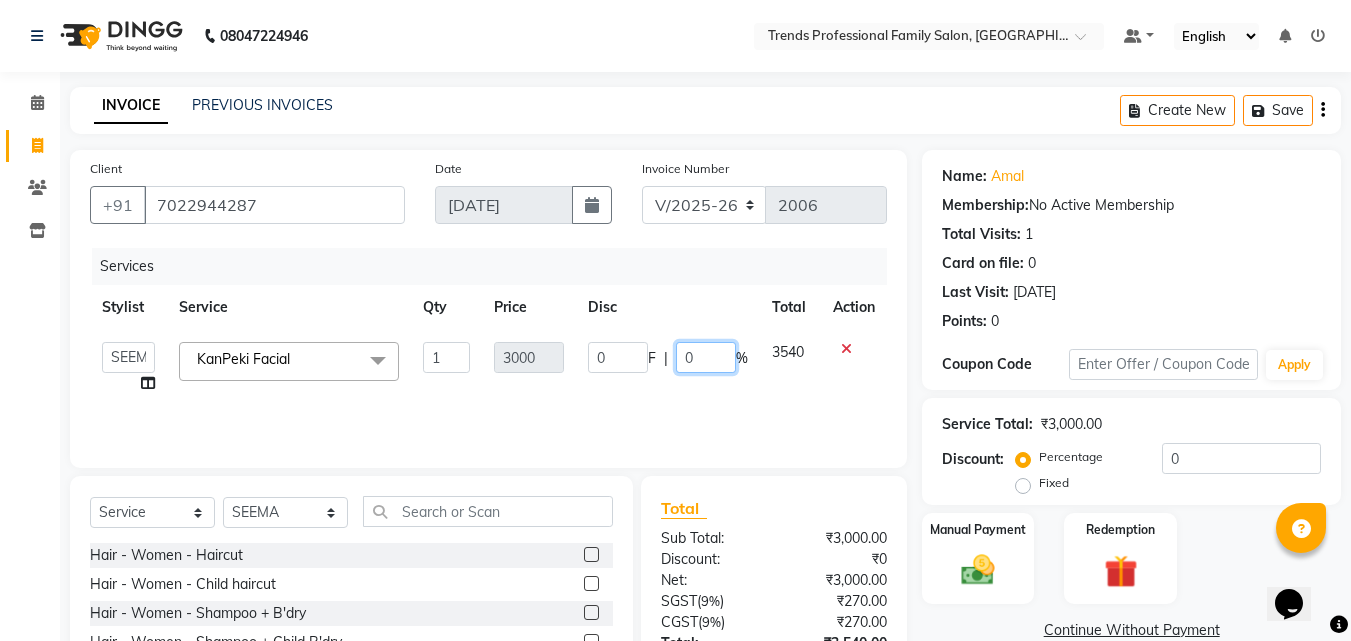 click on "0" 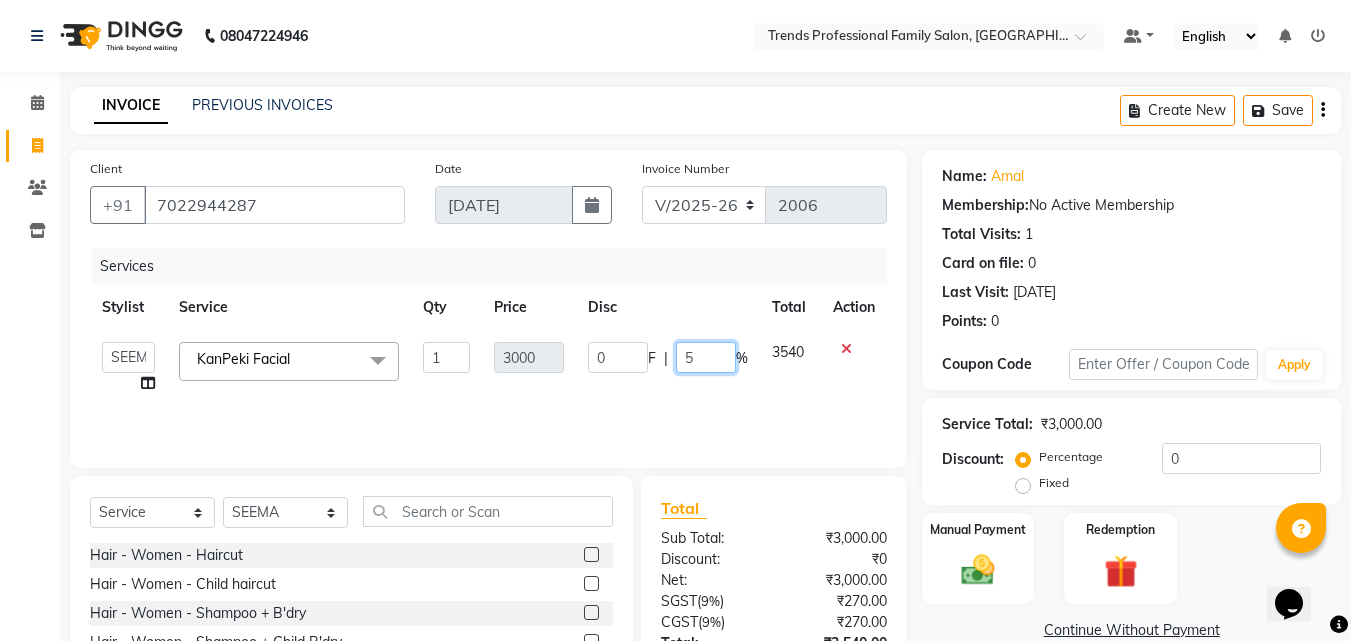 type on "50" 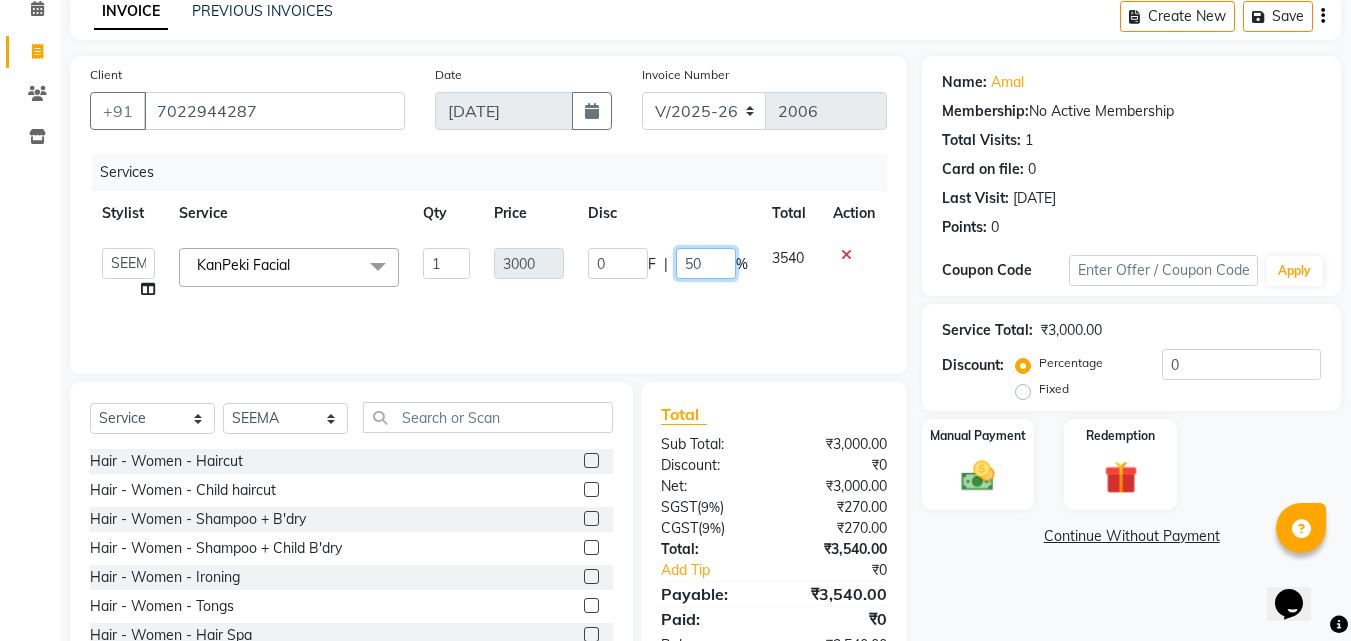 scroll, scrollTop: 160, scrollLeft: 0, axis: vertical 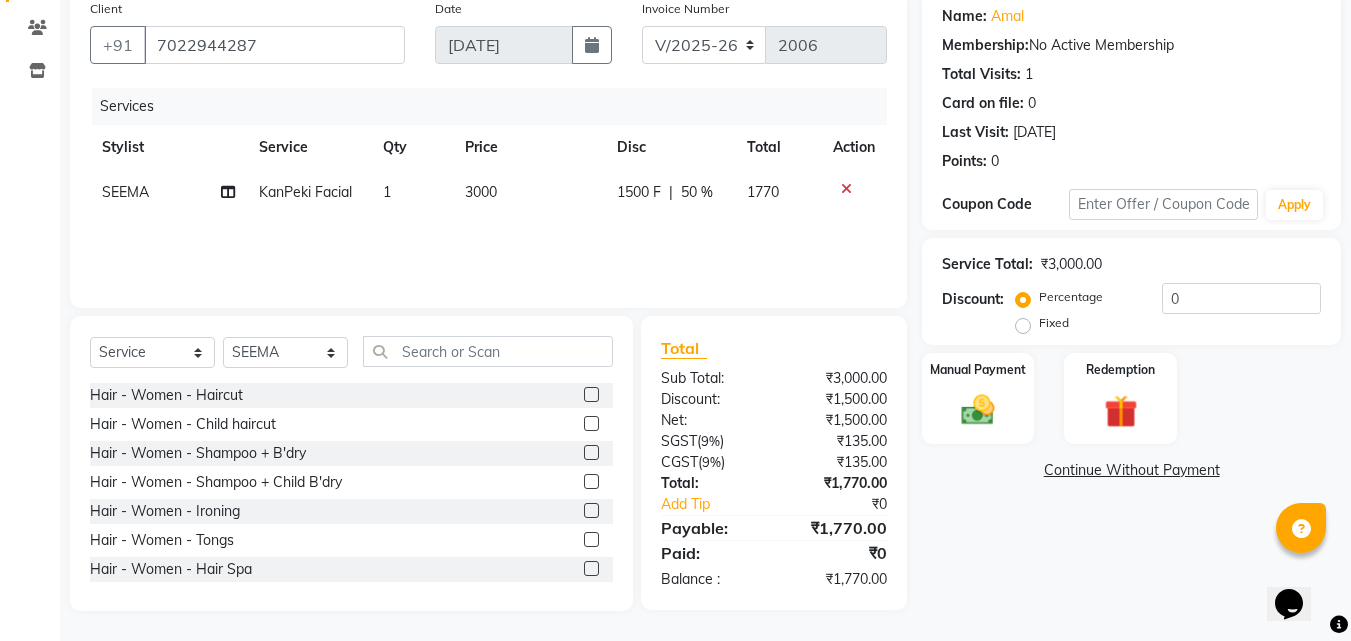 click on "Name: Amal  Membership:  No Active Membership  Total Visits:  1 Card on file:  0 Last Visit:   [DATE] Points:   0  Coupon Code Apply Service Total:  ₹3,000.00  Discount:  Percentage   Fixed  0 Manual Payment Redemption  Continue Without Payment" 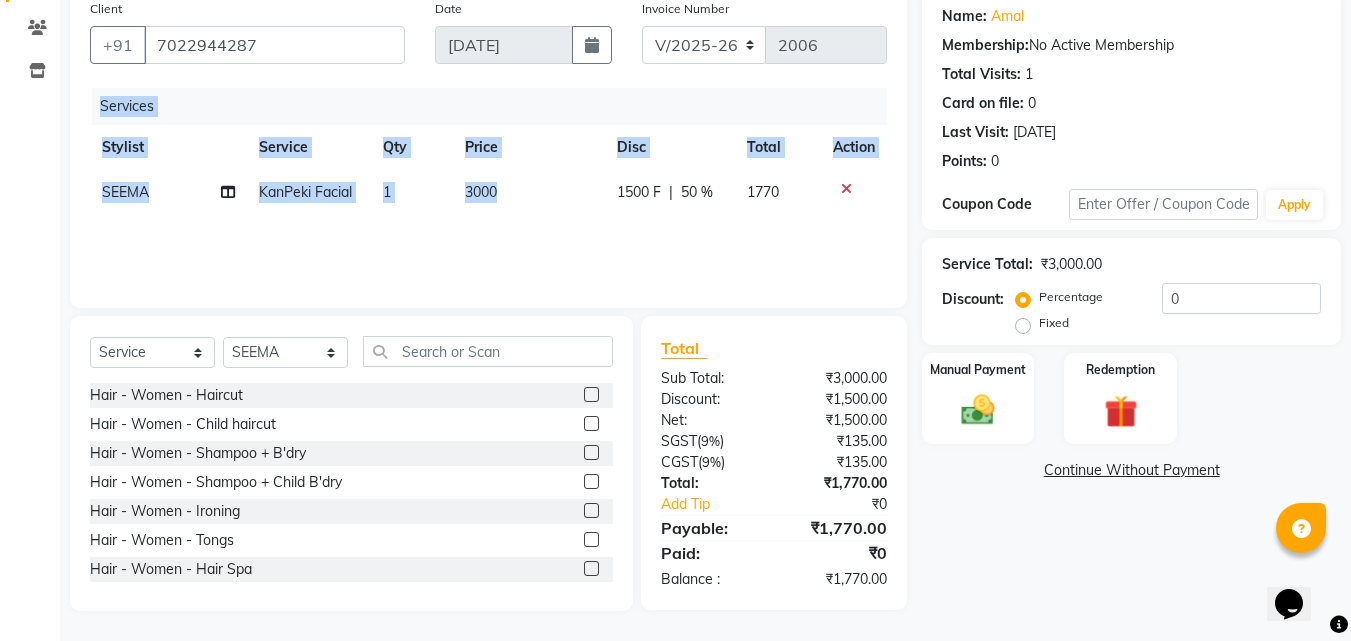 drag, startPoint x: 522, startPoint y: 192, endPoint x: 87, endPoint y: 200, distance: 435.07355 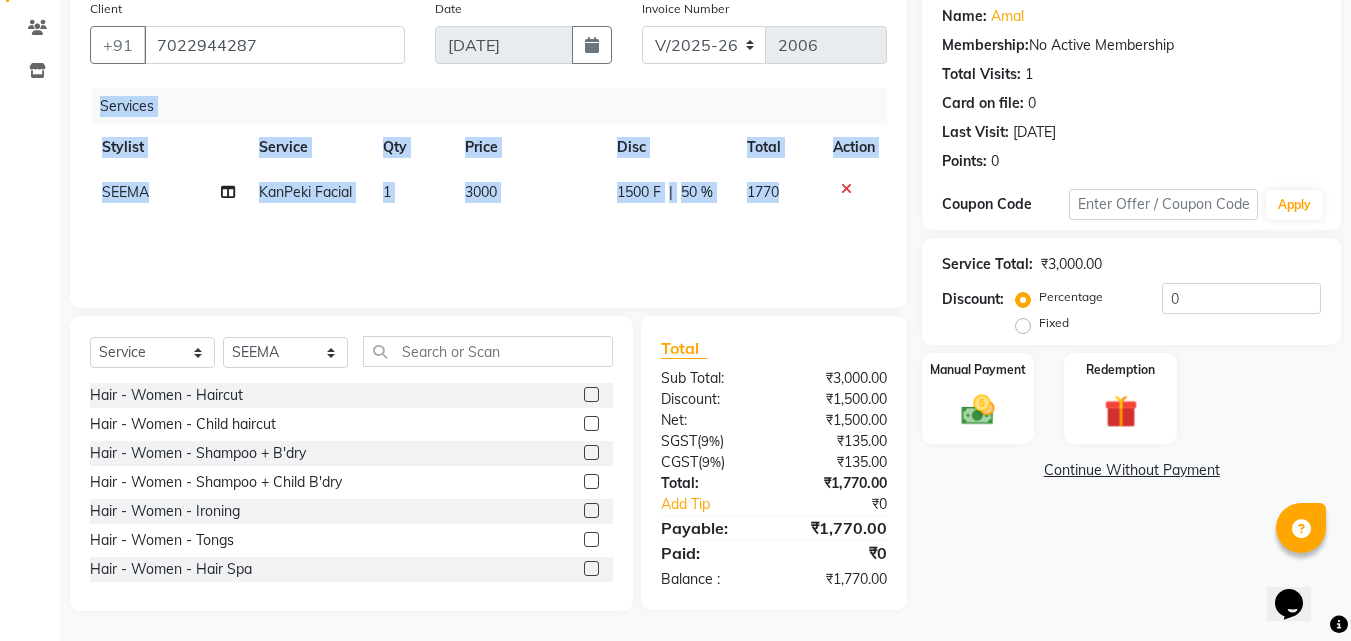 drag, startPoint x: 97, startPoint y: 193, endPoint x: 859, endPoint y: 198, distance: 762.0164 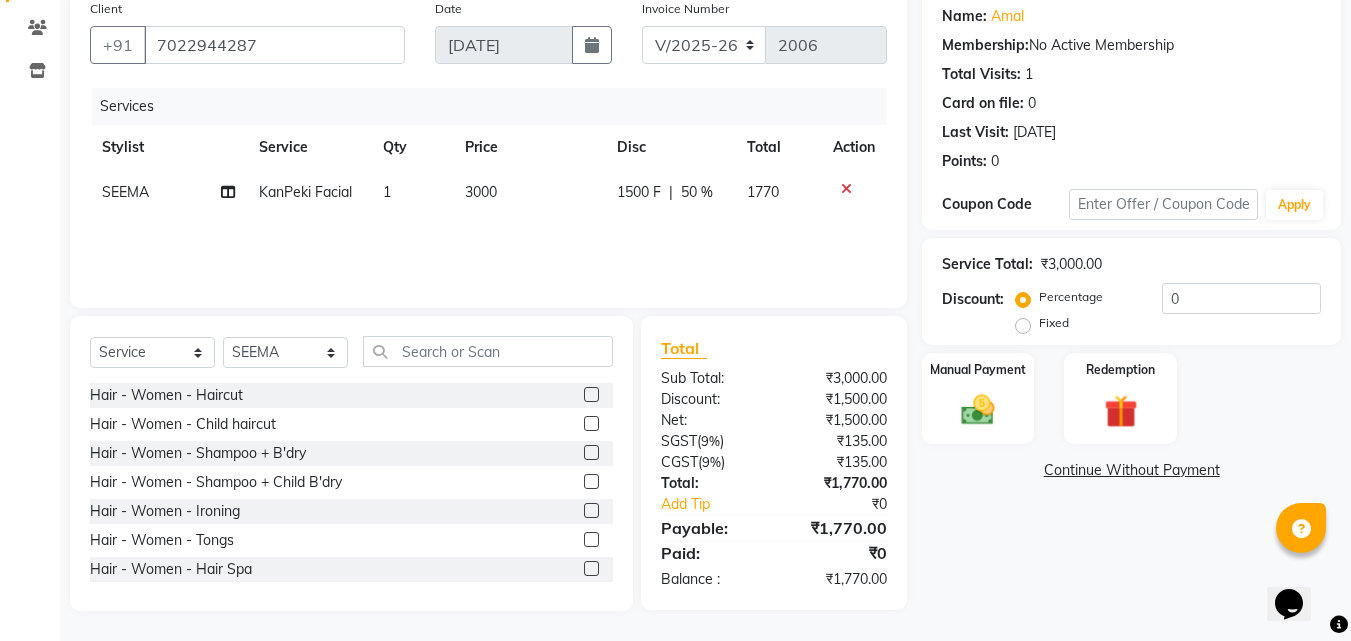 click on "Services Stylist Service Qty Price Disc Total Action SEEMA KanPeki Facial 1 3000 1500 F | 50 % 1770" 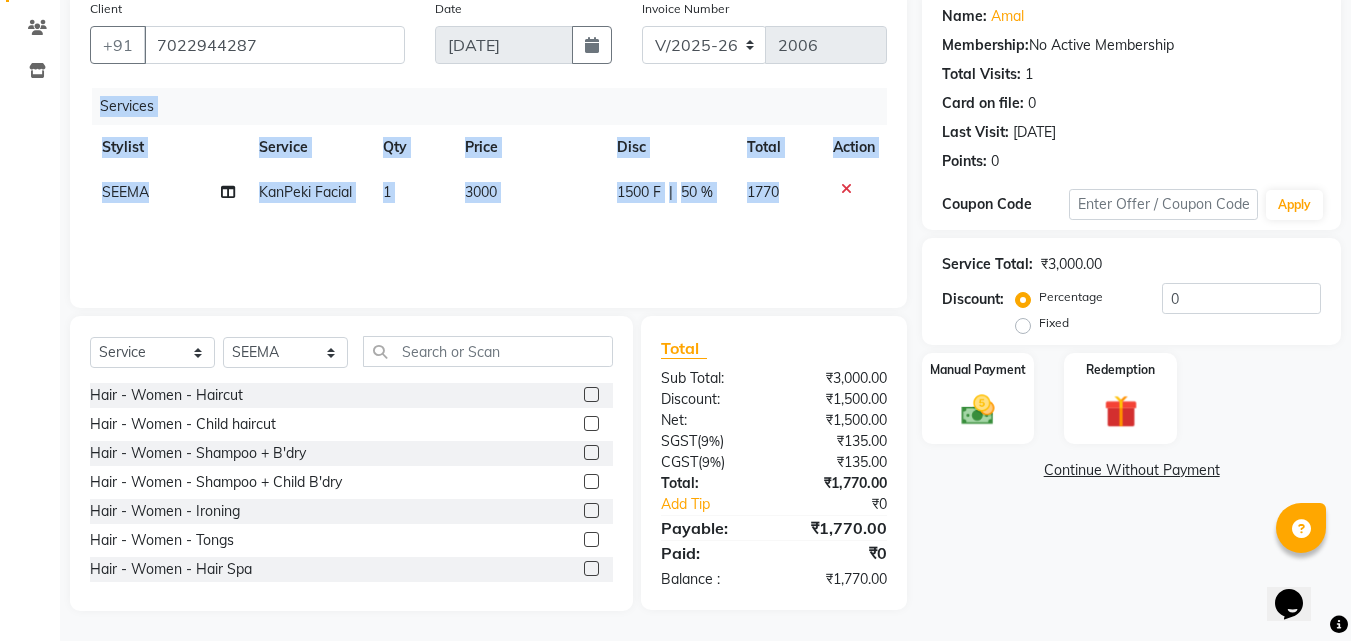 drag, startPoint x: 828, startPoint y: 193, endPoint x: 96, endPoint y: 113, distance: 736.3586 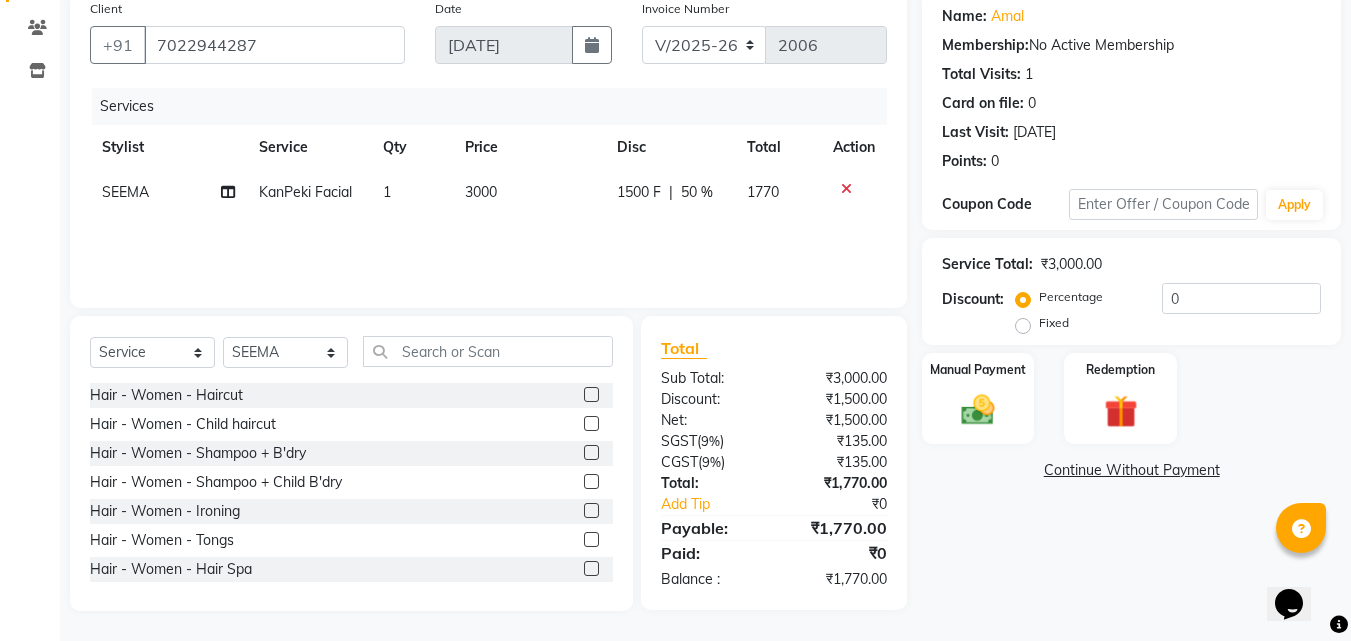 click on "Calendar  Invoice  Clients  Inventory Completed InProgress Upcoming Dropped Tentative Check-In Confirm Bookings Segments Page Builder" 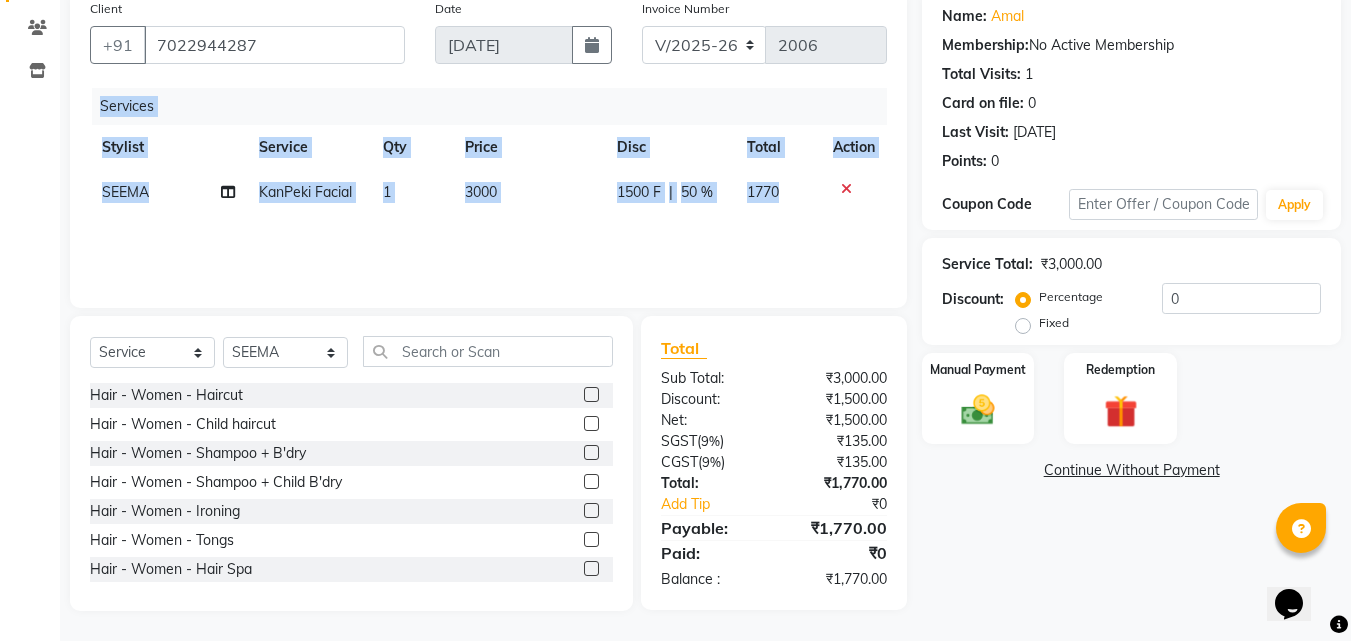 drag, startPoint x: 71, startPoint y: 105, endPoint x: 828, endPoint y: 191, distance: 761.8694 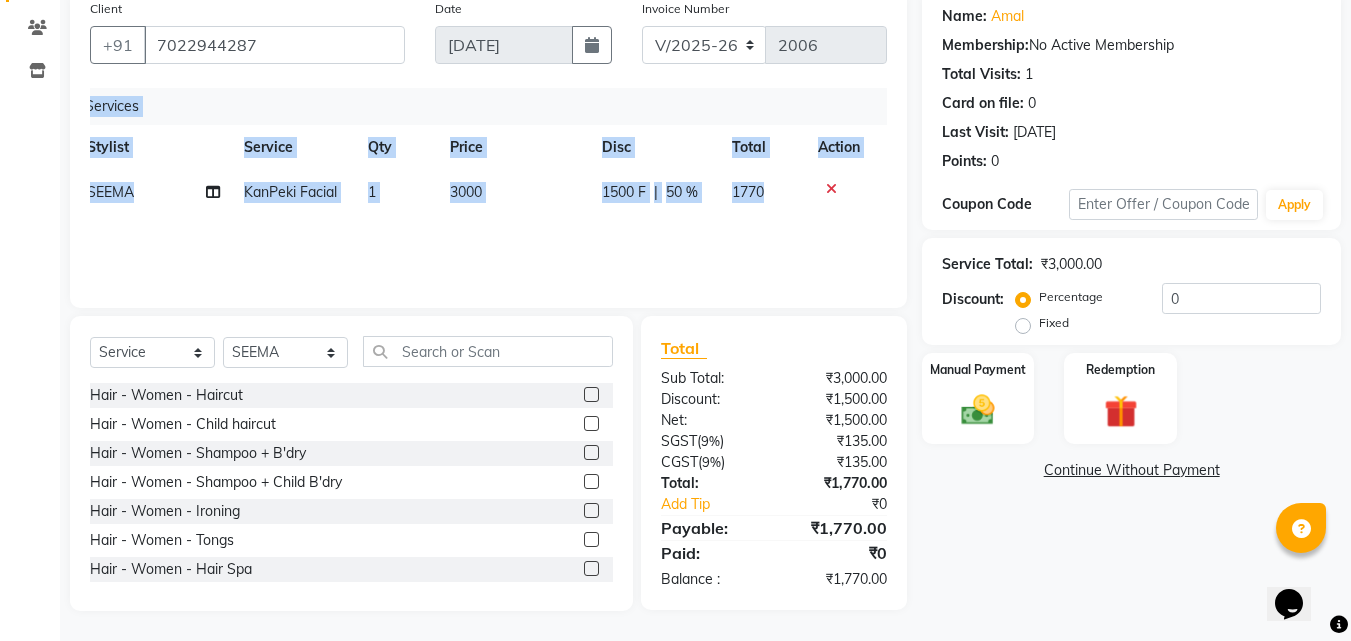 scroll, scrollTop: 0, scrollLeft: 0, axis: both 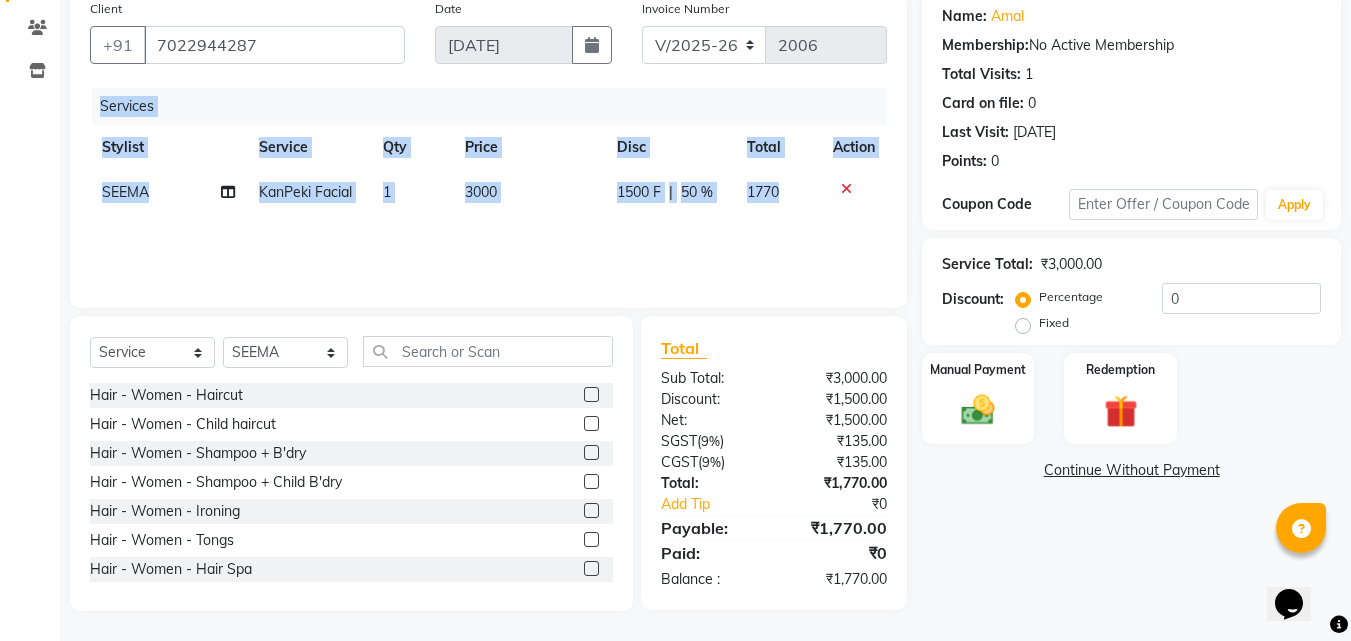 click on "Services Stylist Service Qty Price Disc Total Action SEEMA KanPeki Facial 1 3000 1500 F | 50 % 1770" 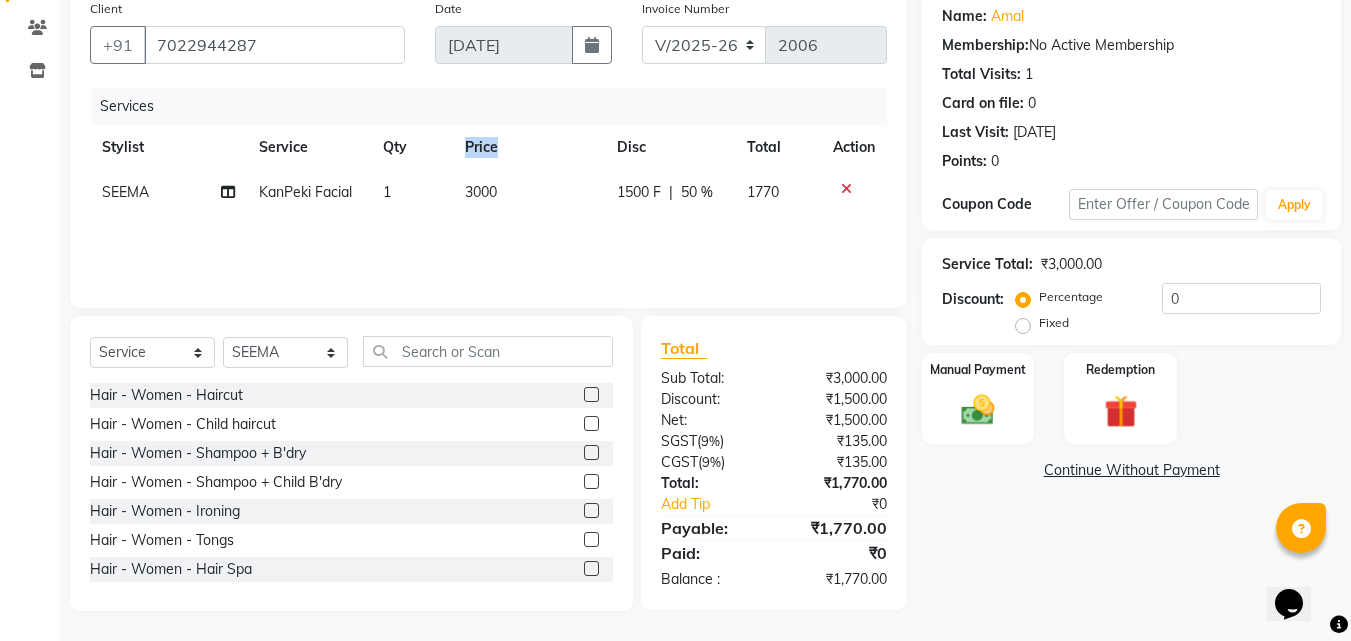 drag, startPoint x: 501, startPoint y: 148, endPoint x: 450, endPoint y: 148, distance: 51 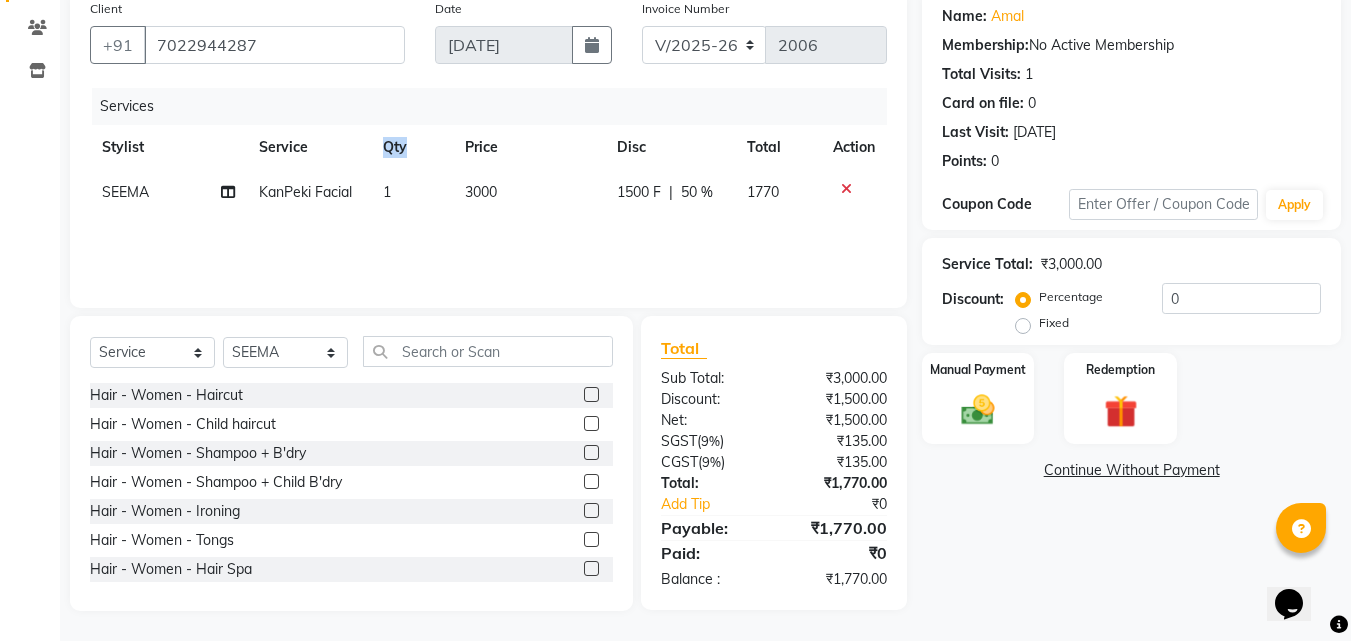 drag, startPoint x: 426, startPoint y: 148, endPoint x: 372, endPoint y: 147, distance: 54.00926 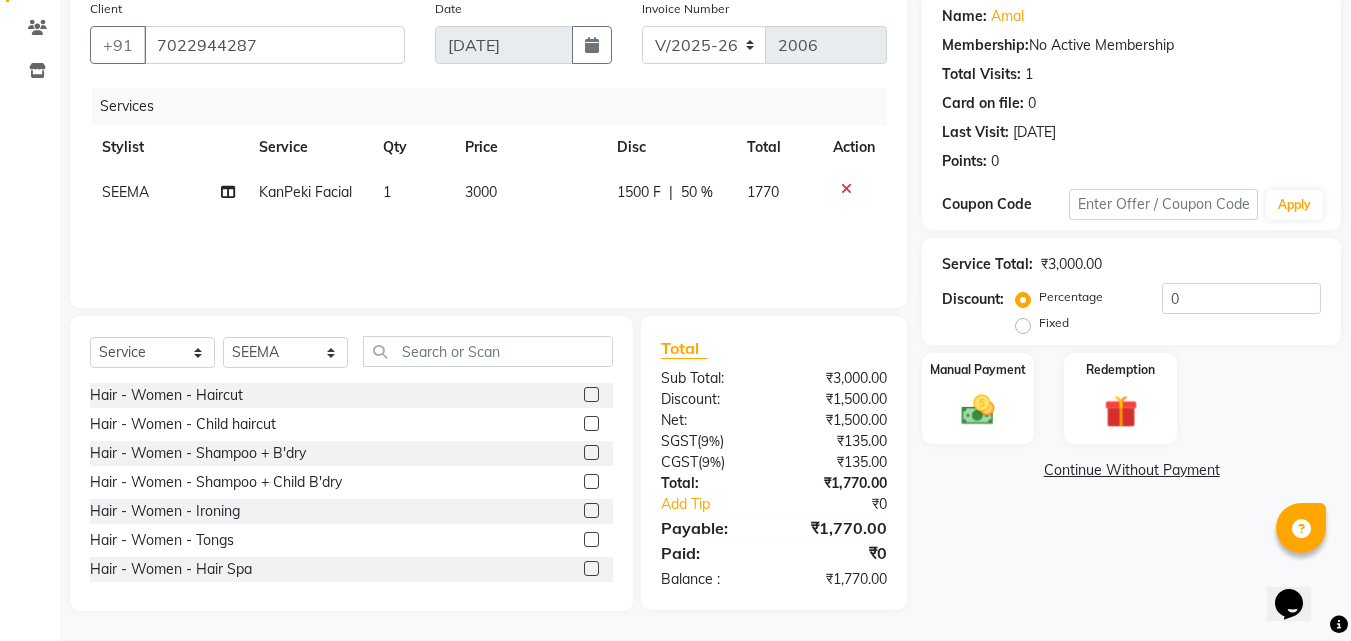 click on "Service" 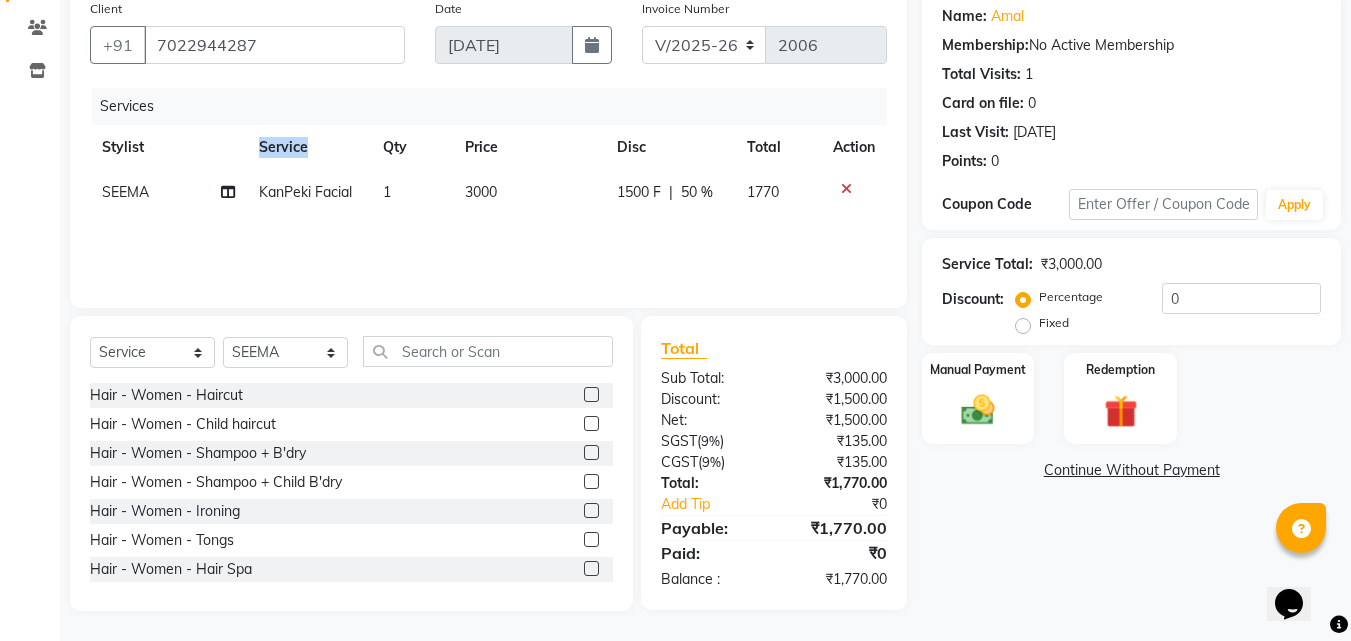 drag, startPoint x: 319, startPoint y: 142, endPoint x: 197, endPoint y: 143, distance: 122.0041 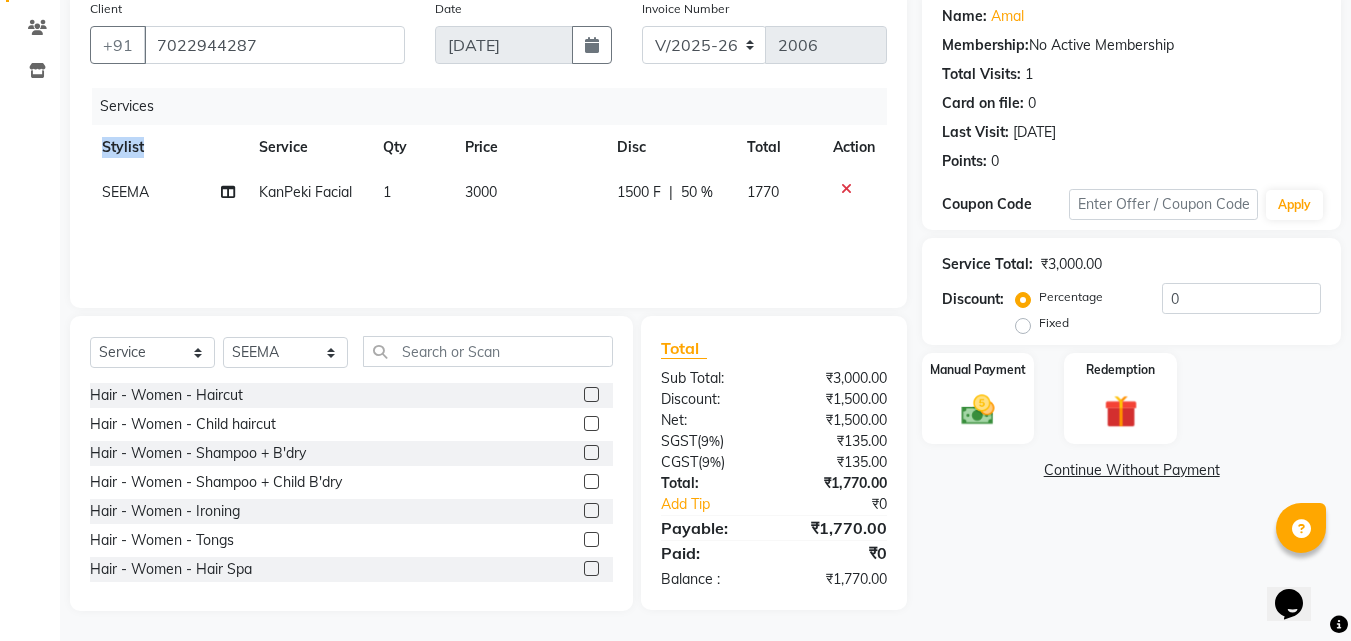 drag, startPoint x: 171, startPoint y: 143, endPoint x: 94, endPoint y: 143, distance: 77 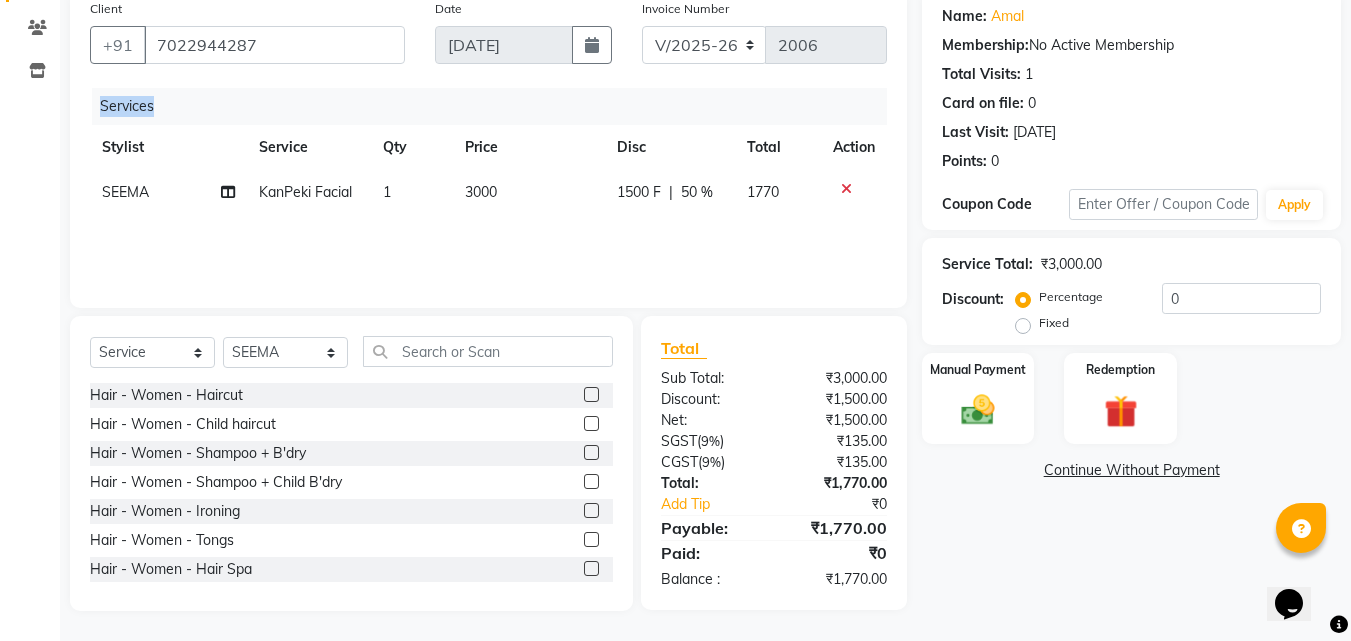 drag, startPoint x: 107, startPoint y: 108, endPoint x: 178, endPoint y: 104, distance: 71.11259 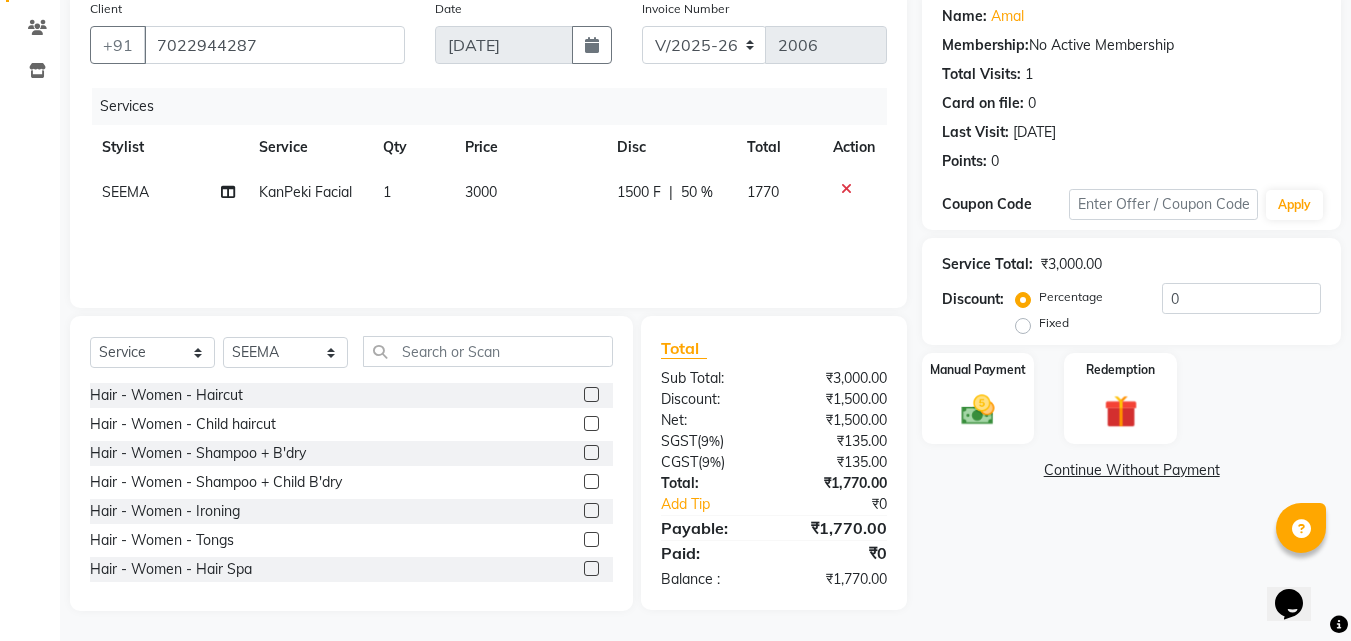 click on "Stylist" 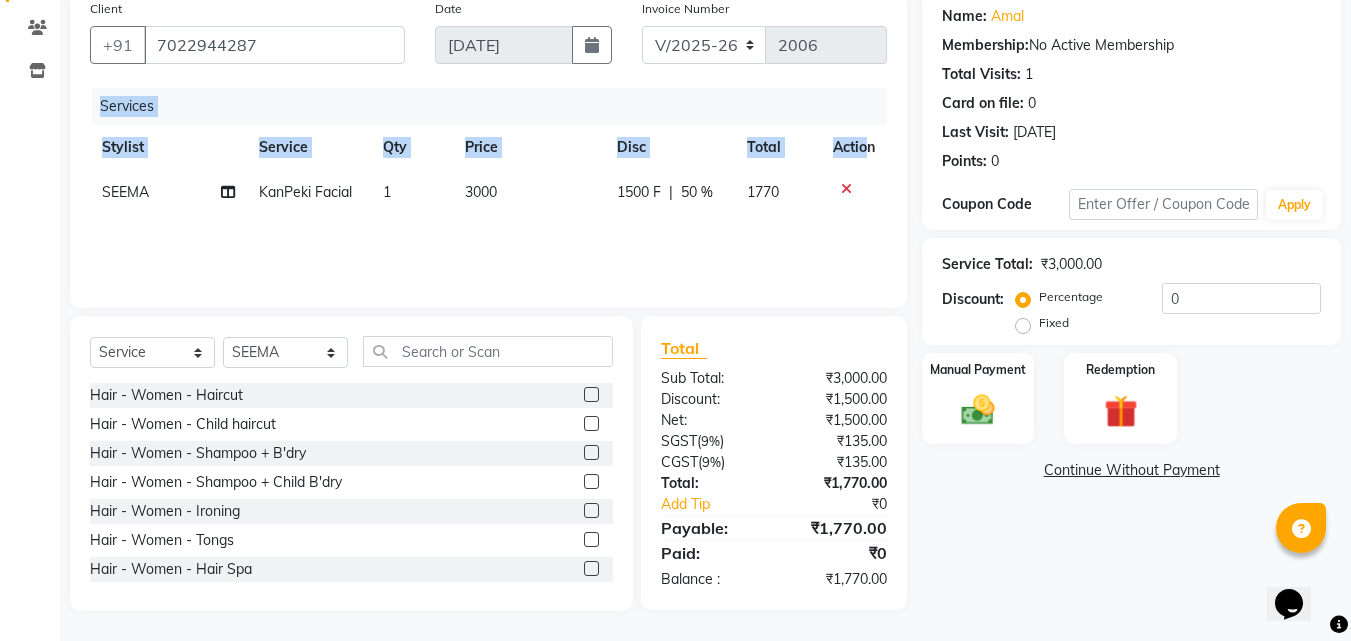 scroll, scrollTop: 0, scrollLeft: 15, axis: horizontal 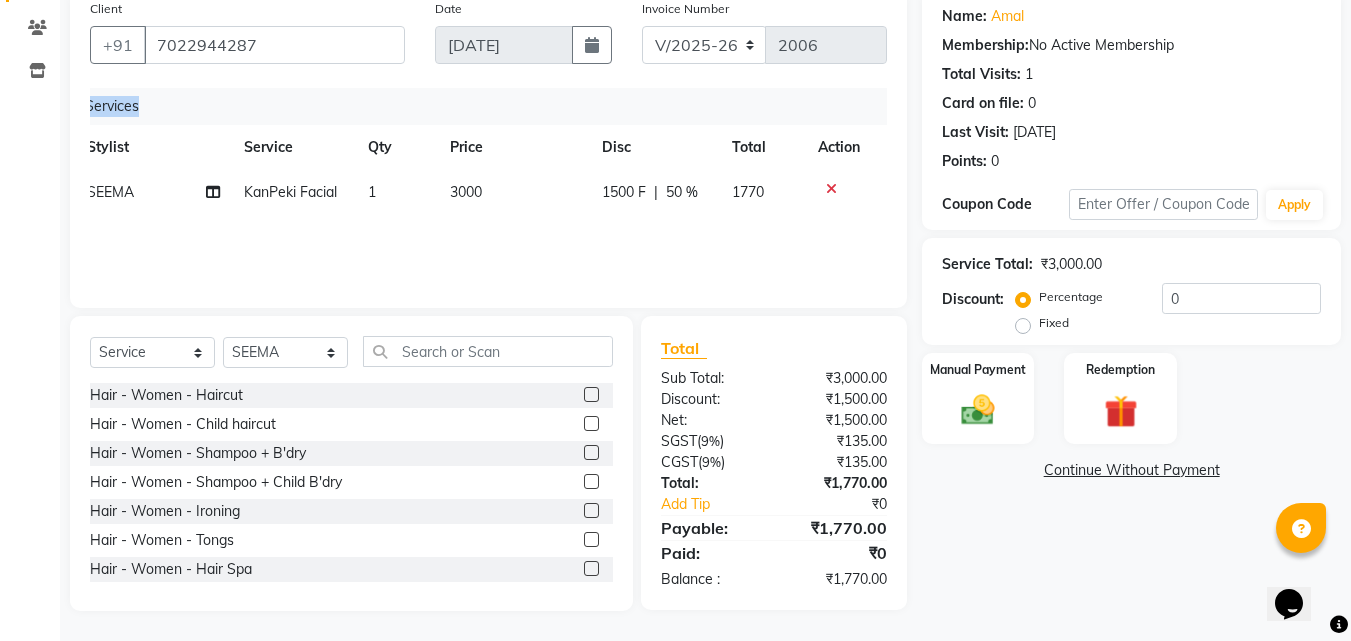 drag, startPoint x: 73, startPoint y: 154, endPoint x: 897, endPoint y: 151, distance: 824.00543 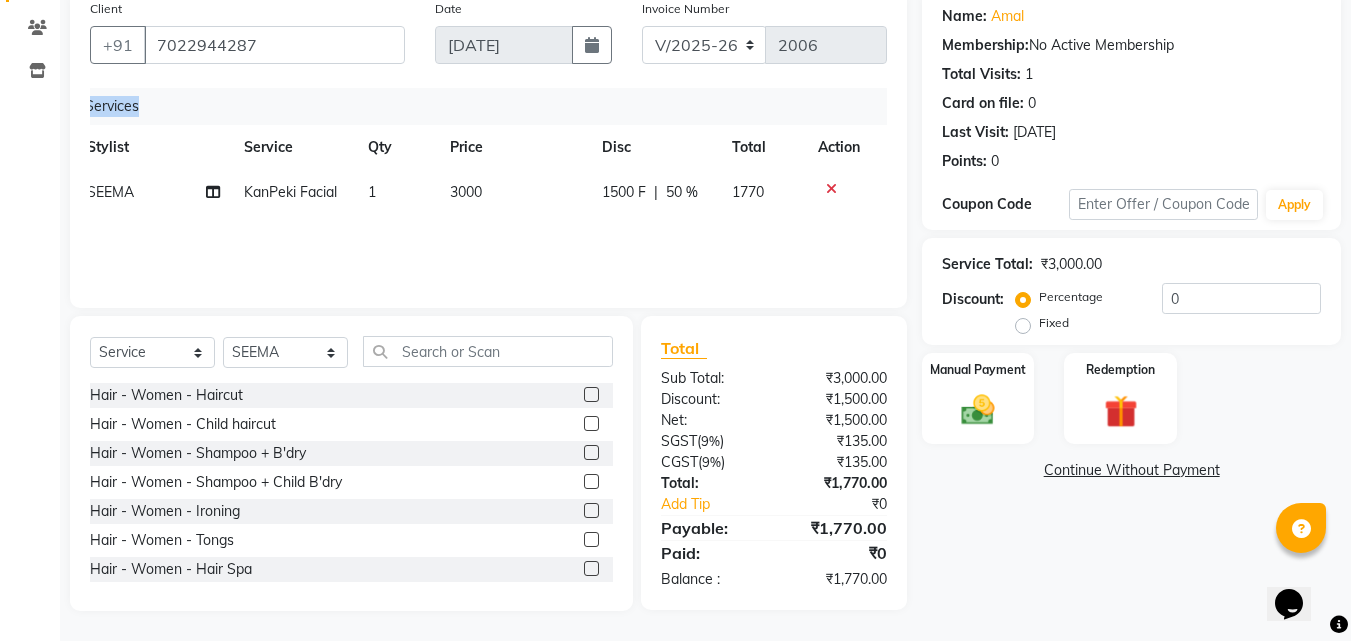 click on "Services Stylist Service Qty Price Disc Total Action SEEMA KanPeki Facial 1 3000 1500 F | 50 % 1770" 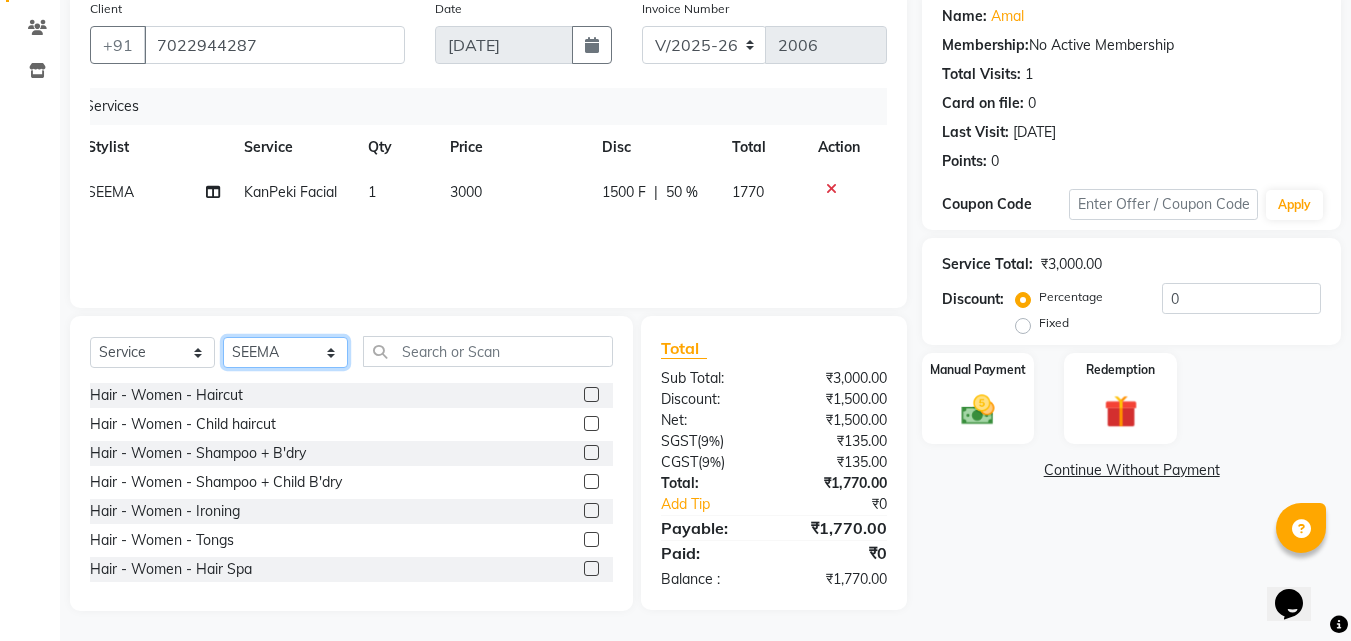 click on "Select Stylist [PERSON_NAME] [PERSON_NAME] [PERSON_NAME] [PERSON_NAME] [DEMOGRAPHIC_DATA][PERSON_NAME] Sumika Trends" 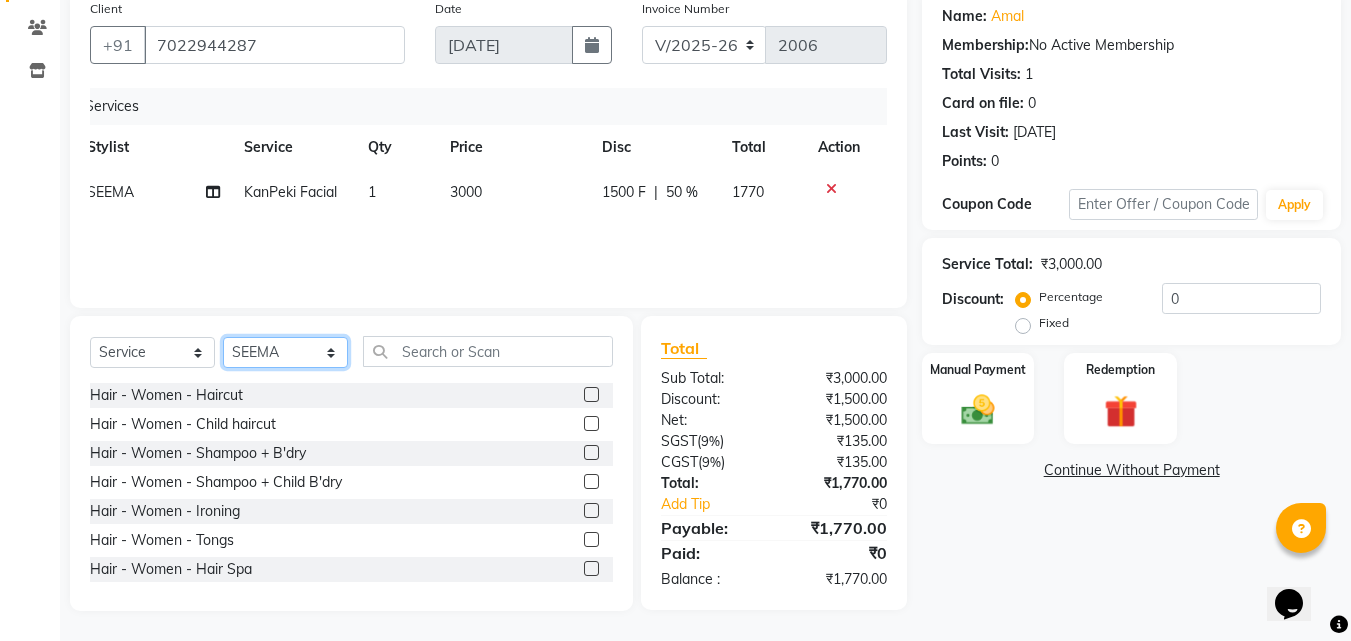 select 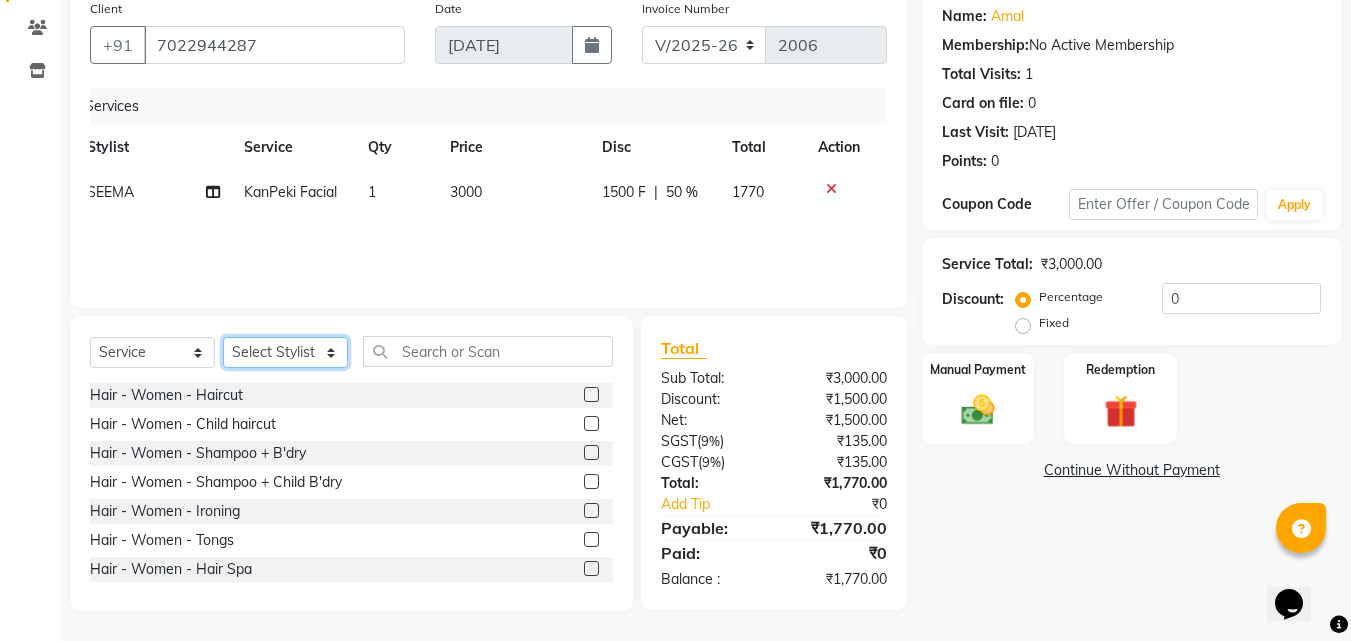 click on "Select Stylist [PERSON_NAME] [PERSON_NAME] [PERSON_NAME] [PERSON_NAME] [DEMOGRAPHIC_DATA][PERSON_NAME] Sumika Trends" 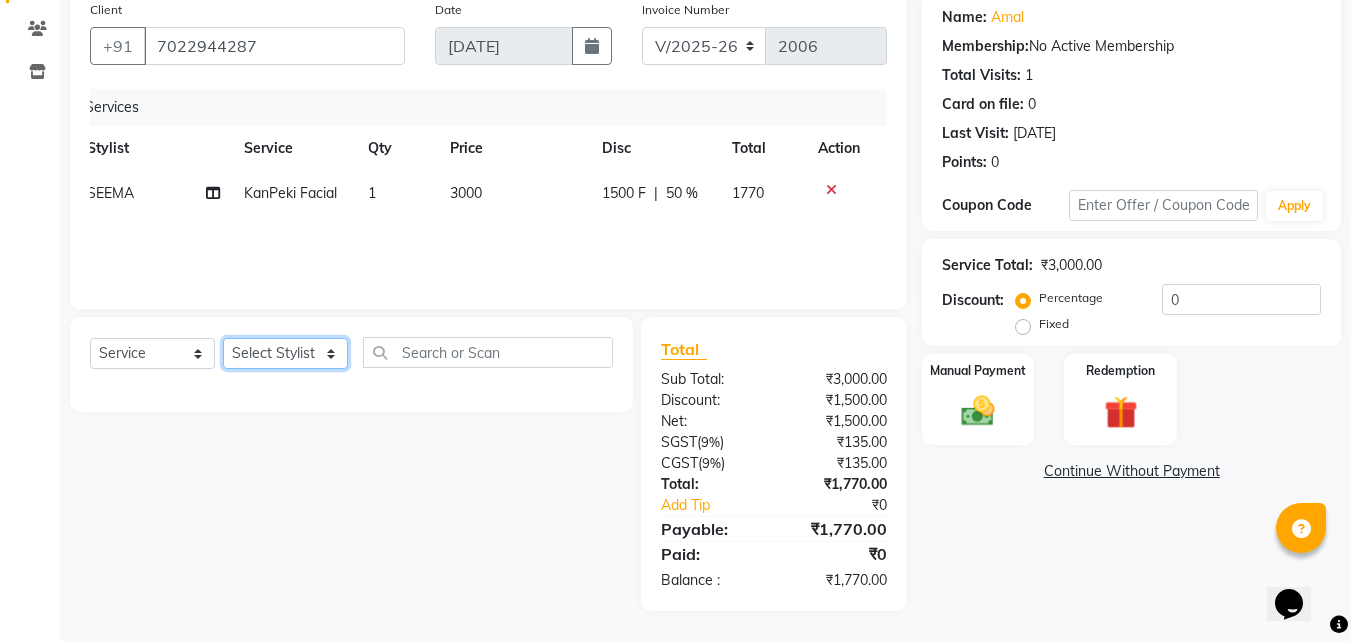 scroll, scrollTop: 159, scrollLeft: 0, axis: vertical 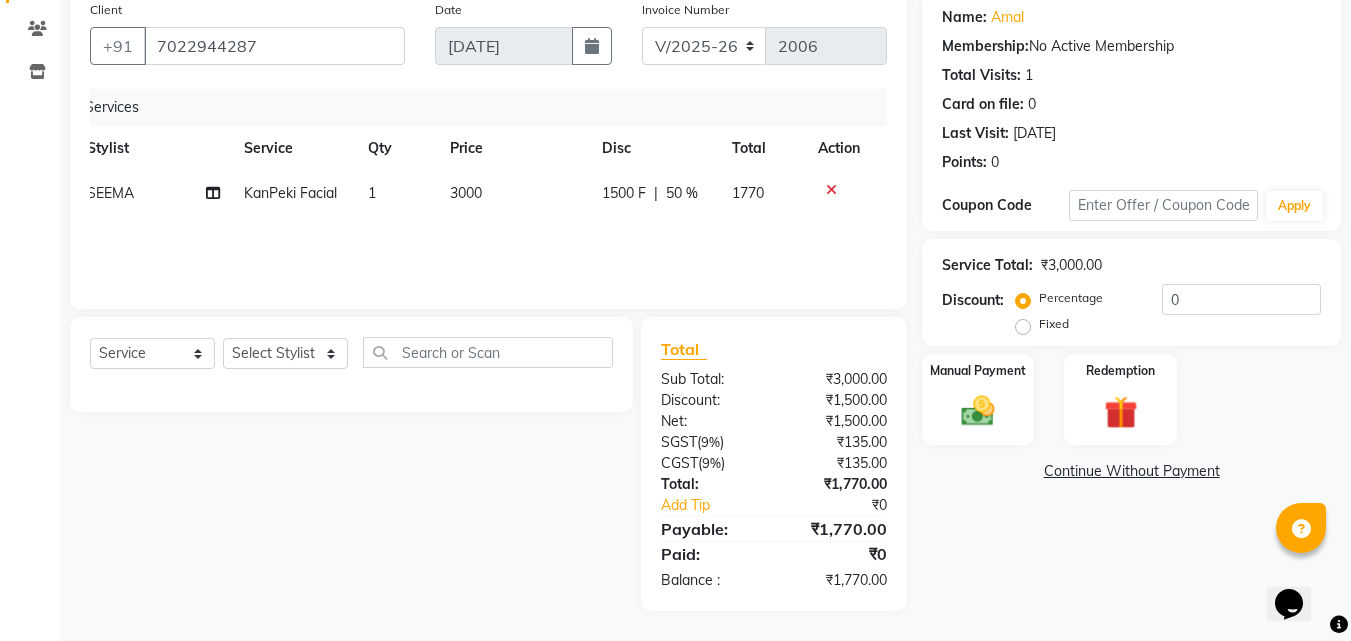 drag, startPoint x: 301, startPoint y: 289, endPoint x: 209, endPoint y: 299, distance: 92.541885 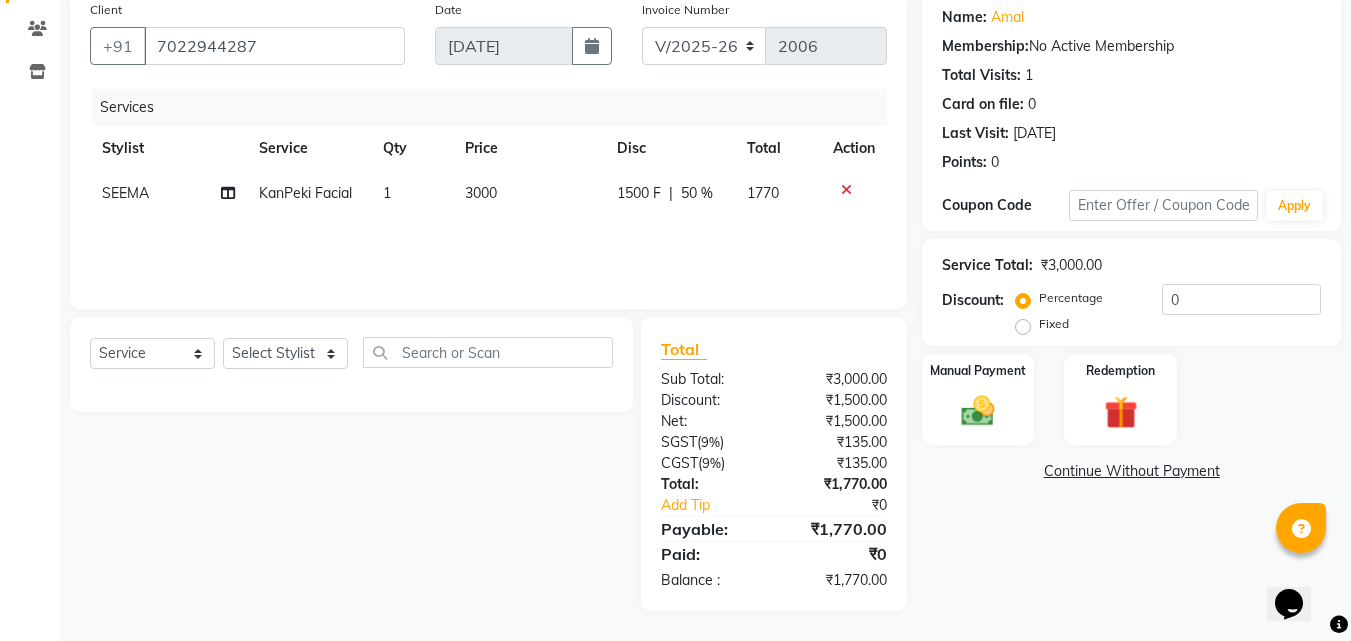 scroll, scrollTop: 0, scrollLeft: 15, axis: horizontal 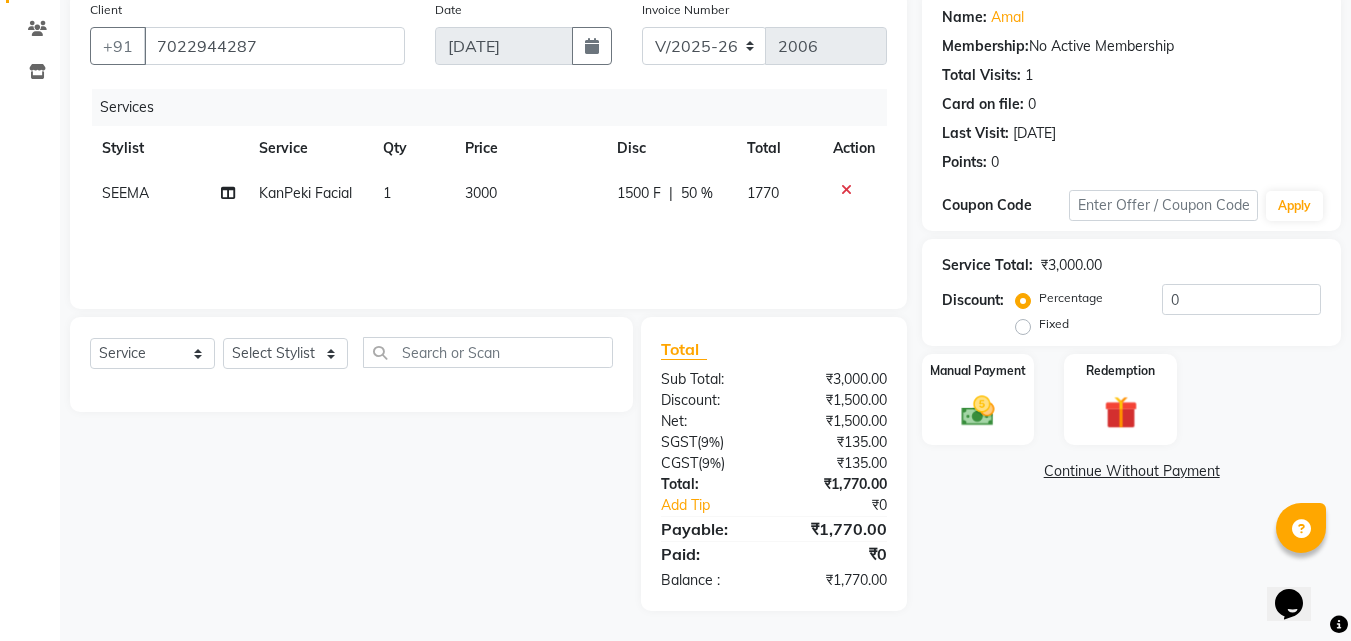 click on "Calendar  Invoice  Clients  Inventory Completed InProgress Upcoming Dropped Tentative Check-In Confirm Bookings Segments Page Builder" 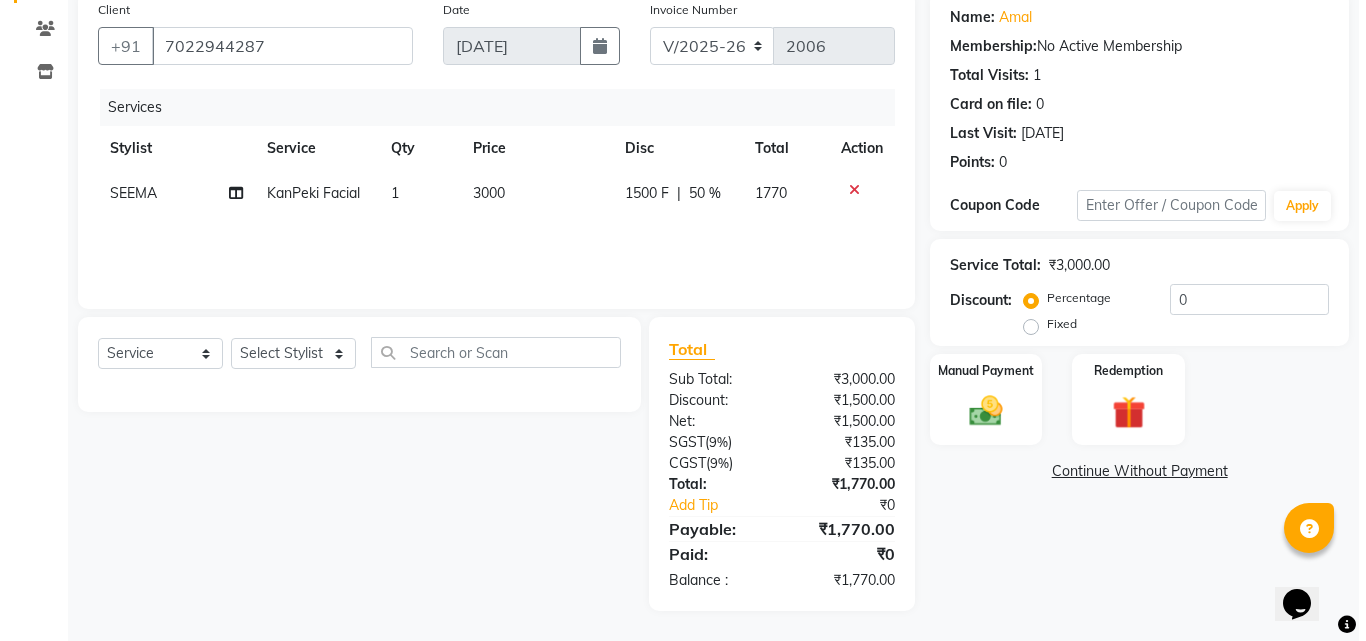 scroll, scrollTop: 0, scrollLeft: 0, axis: both 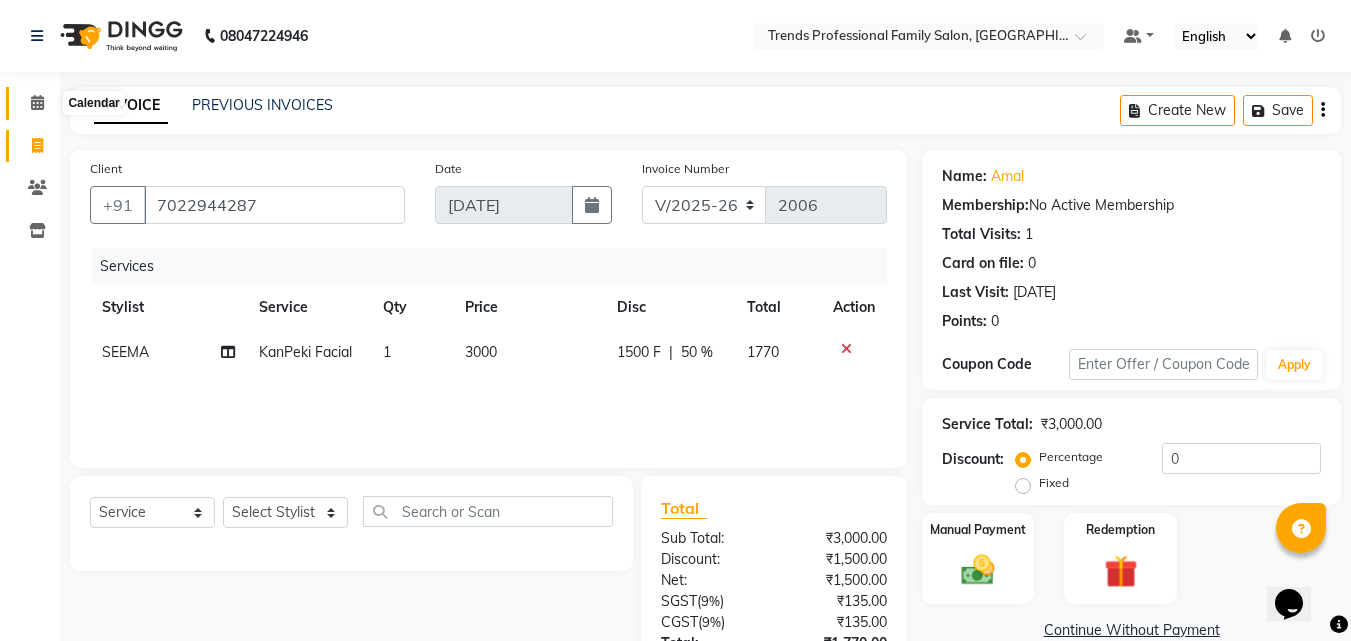 click 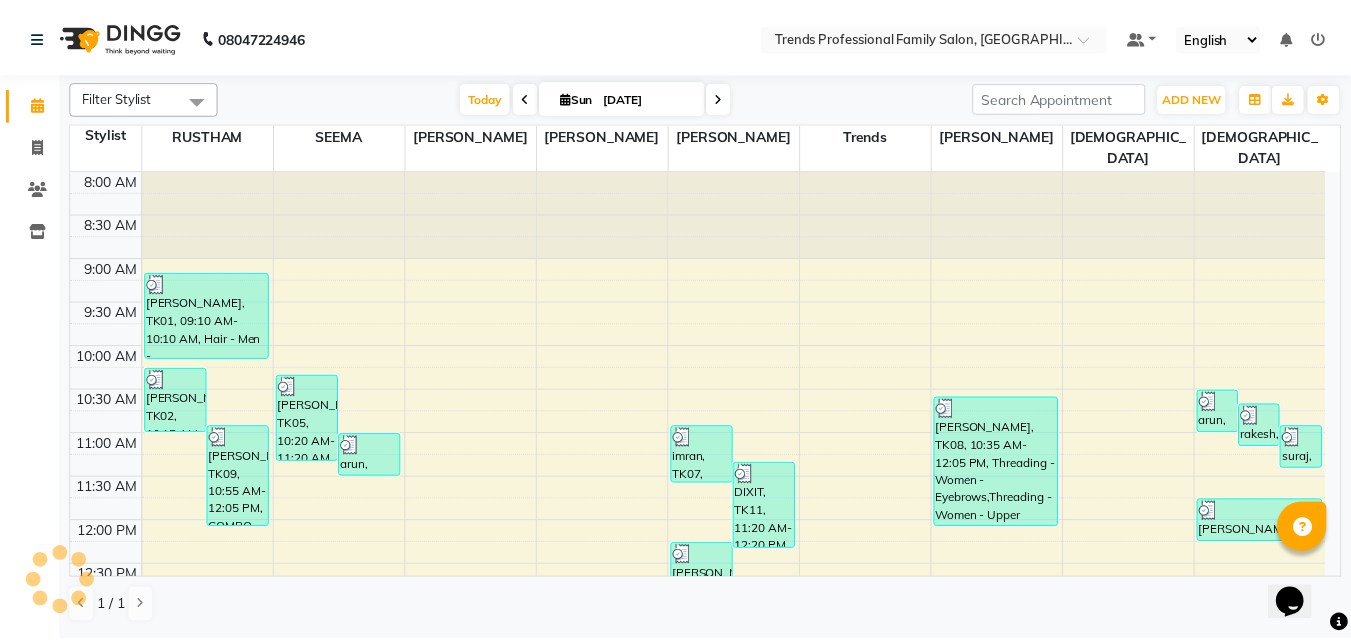 scroll, scrollTop: 0, scrollLeft: 0, axis: both 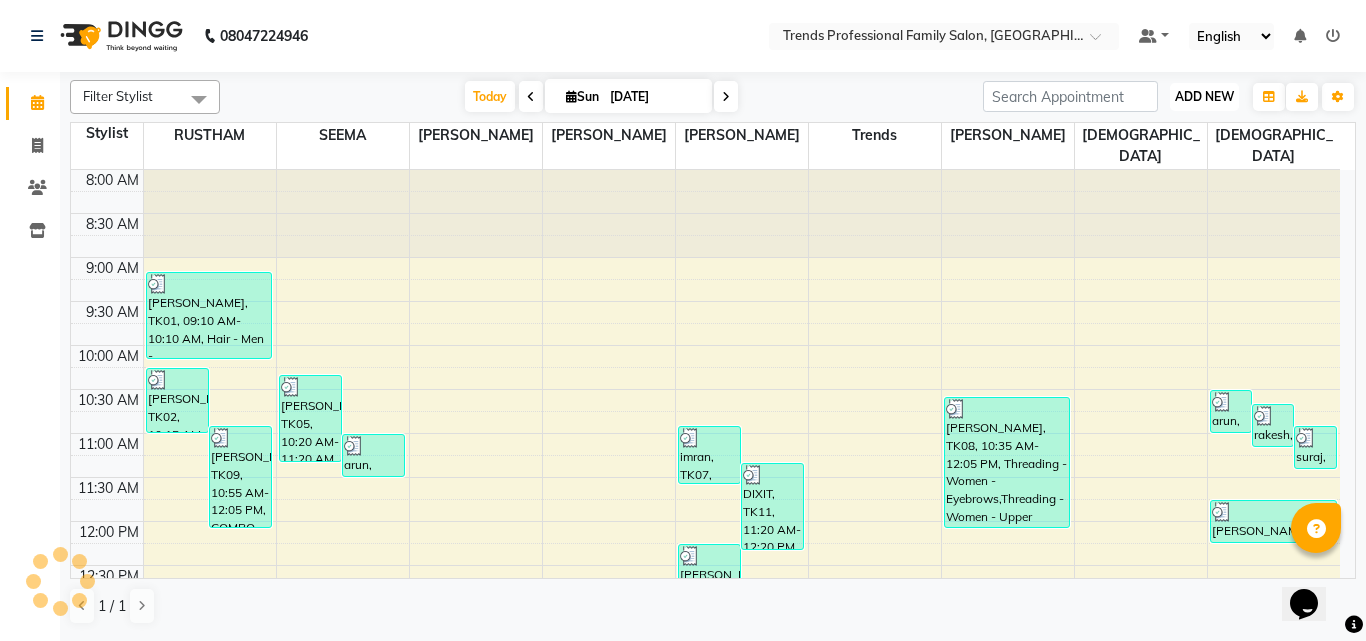 click on "ADD NEW" at bounding box center (1204, 96) 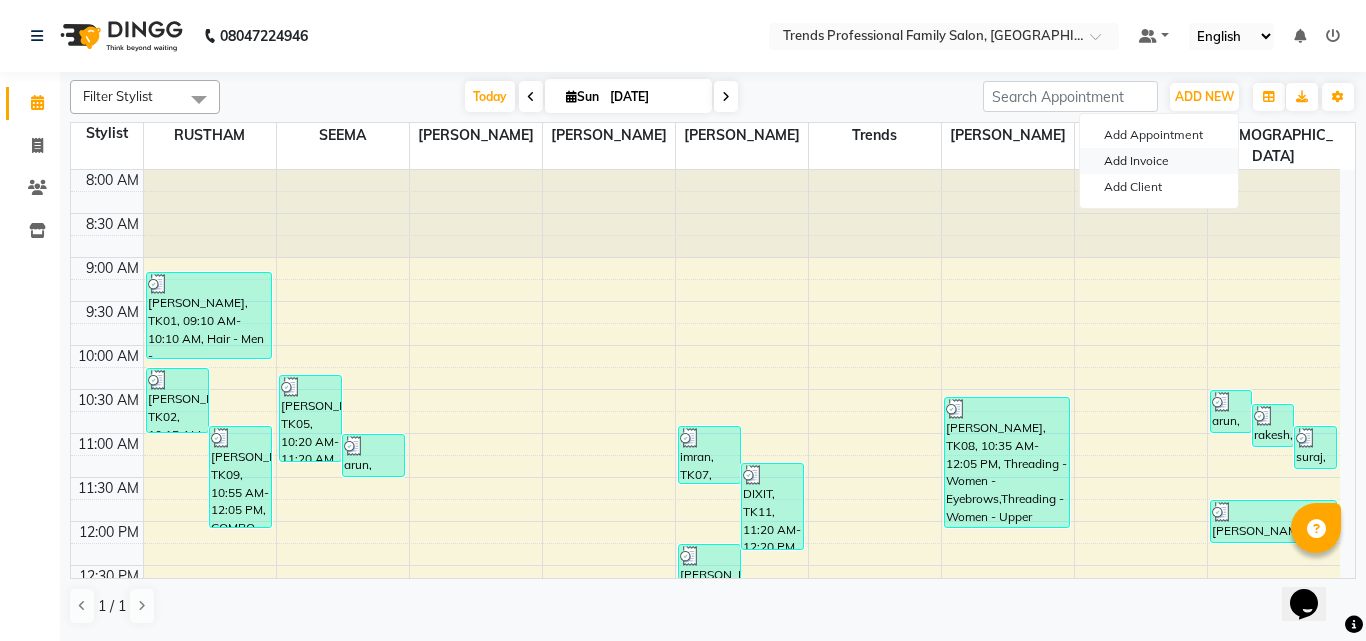 click on "Add Invoice" at bounding box center [1159, 161] 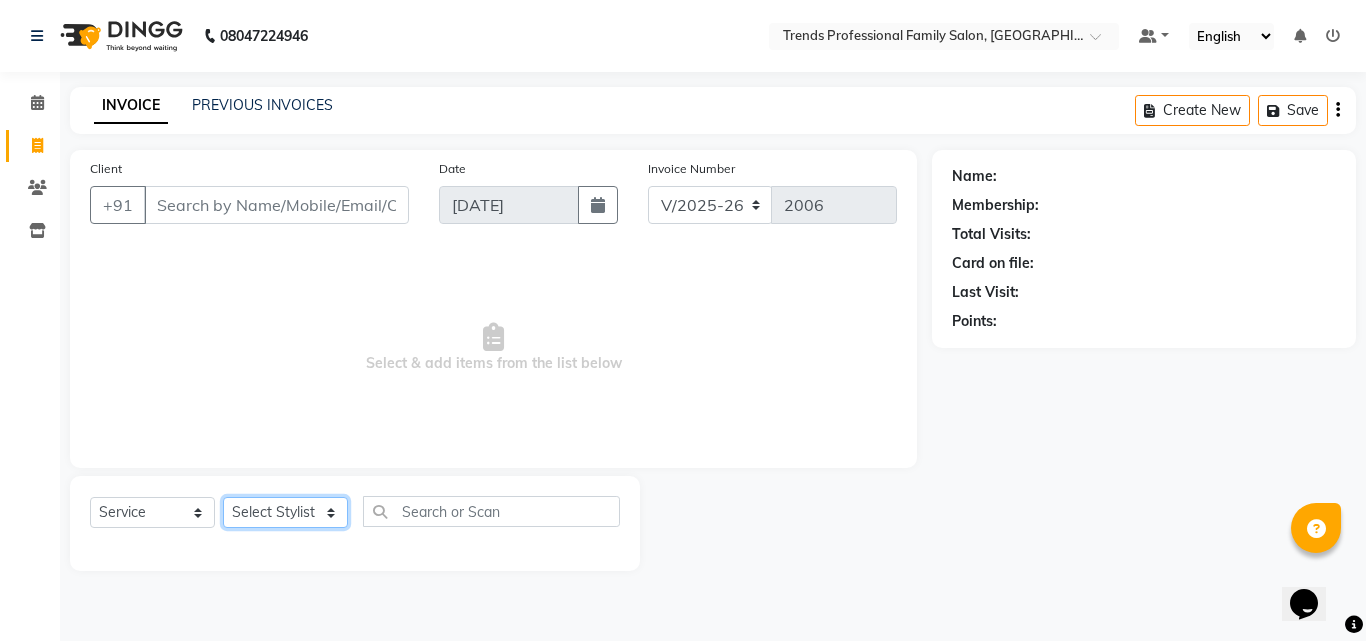 click on "Select Stylist" 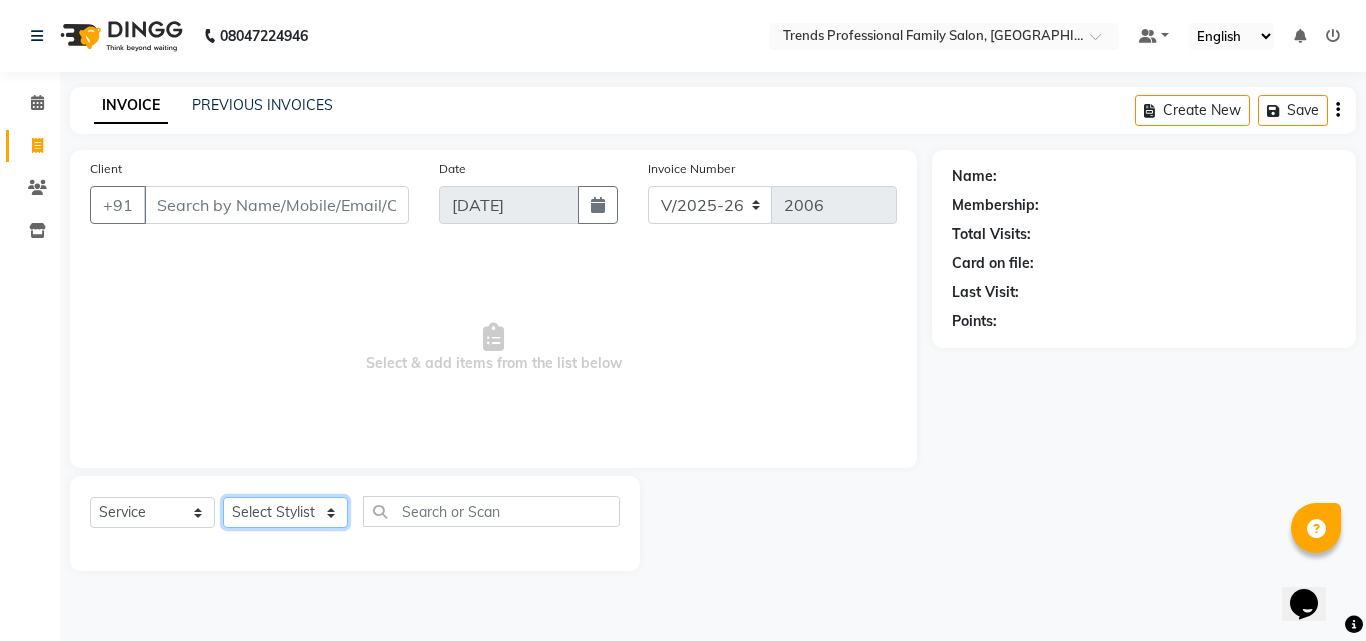 select on "84239" 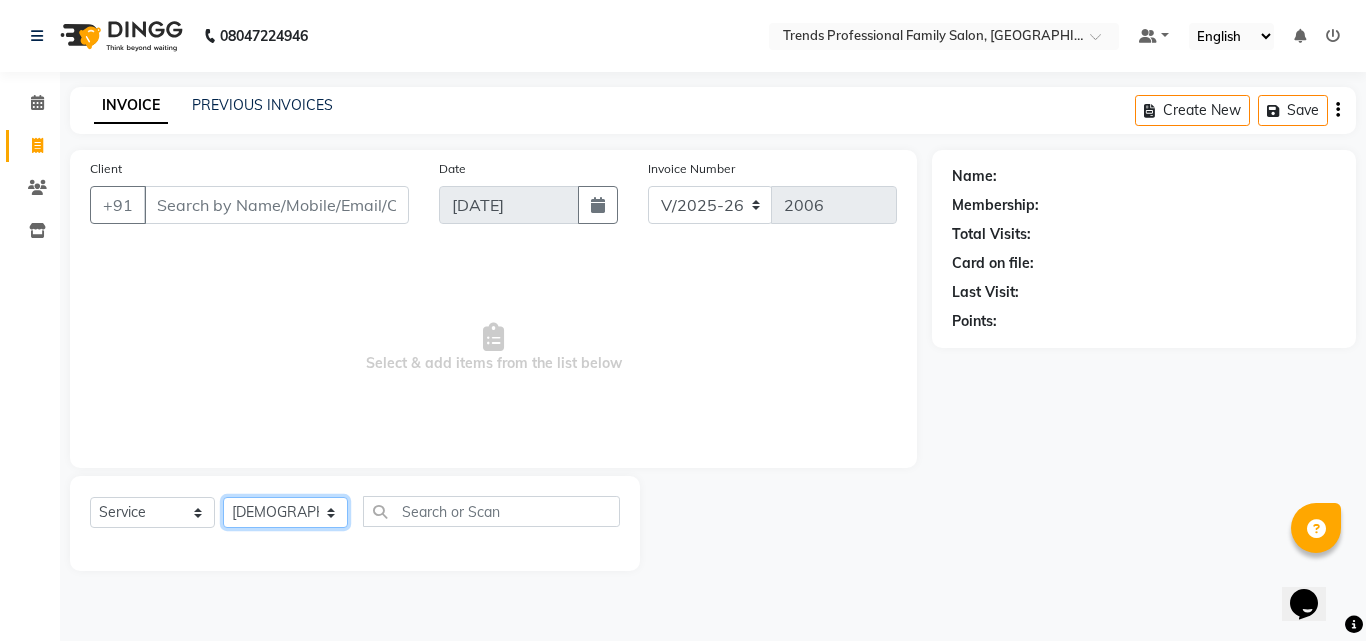 click on "Select Stylist [PERSON_NAME] [PERSON_NAME] [PERSON_NAME] [PERSON_NAME] [DEMOGRAPHIC_DATA][PERSON_NAME] Sumika Trends" 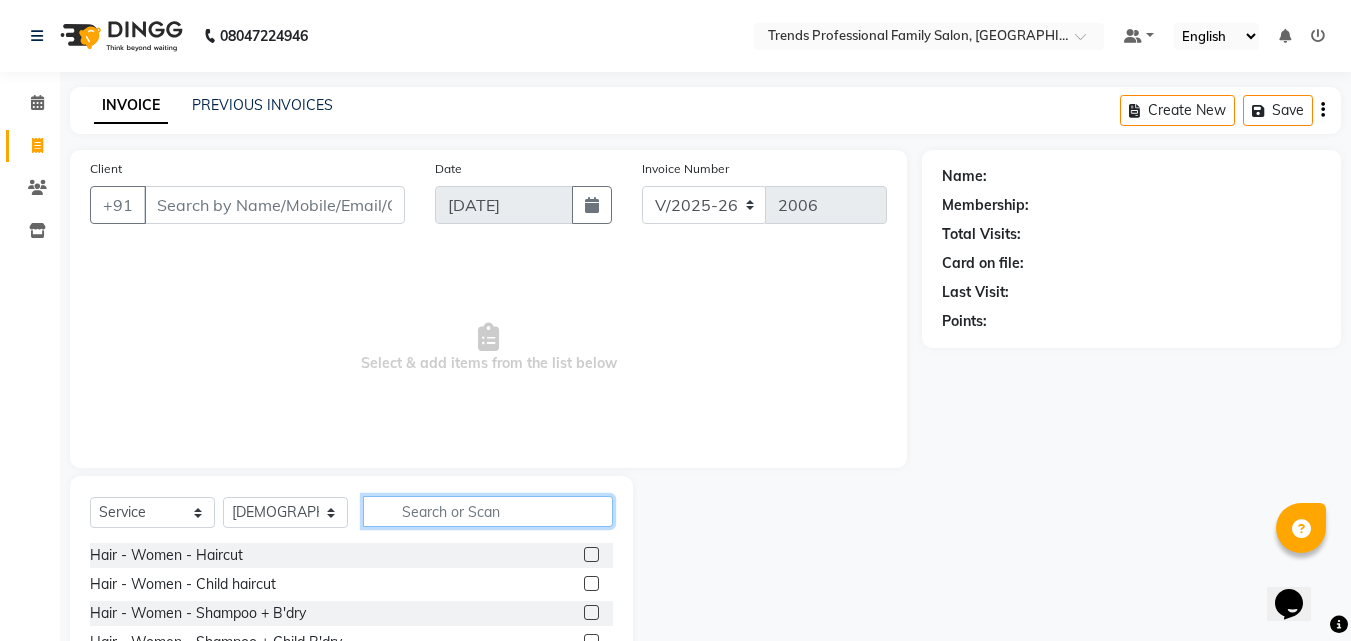 click 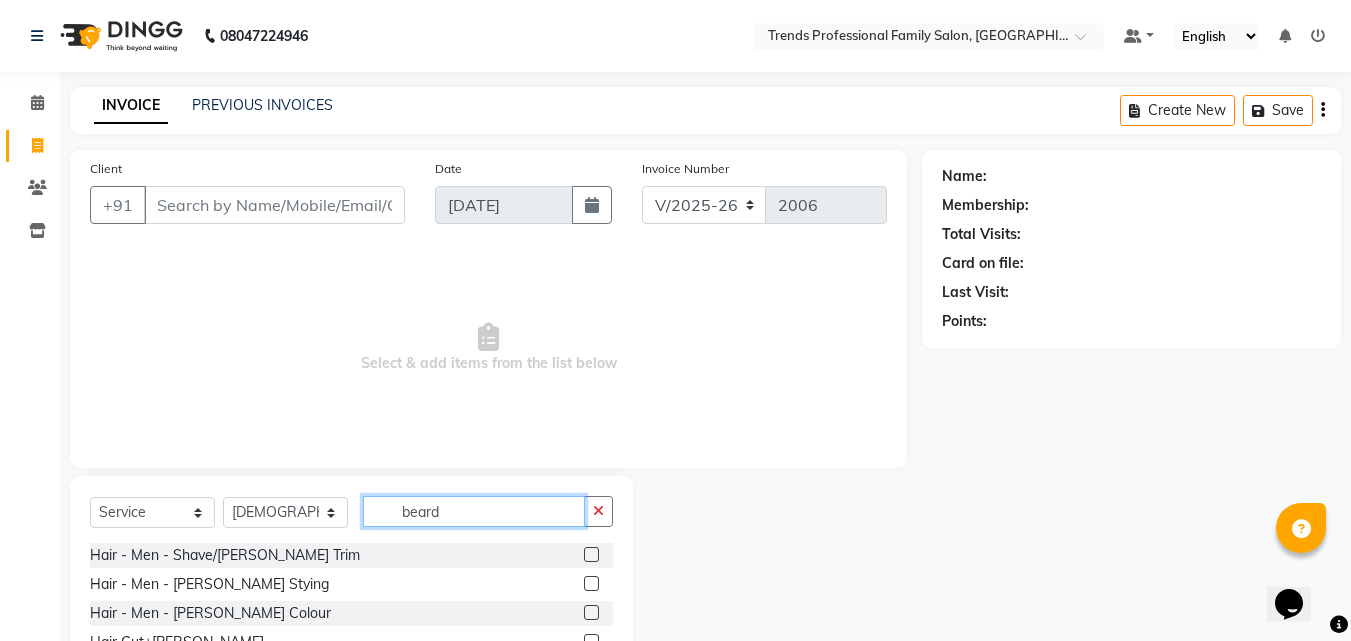scroll, scrollTop: 76, scrollLeft: 0, axis: vertical 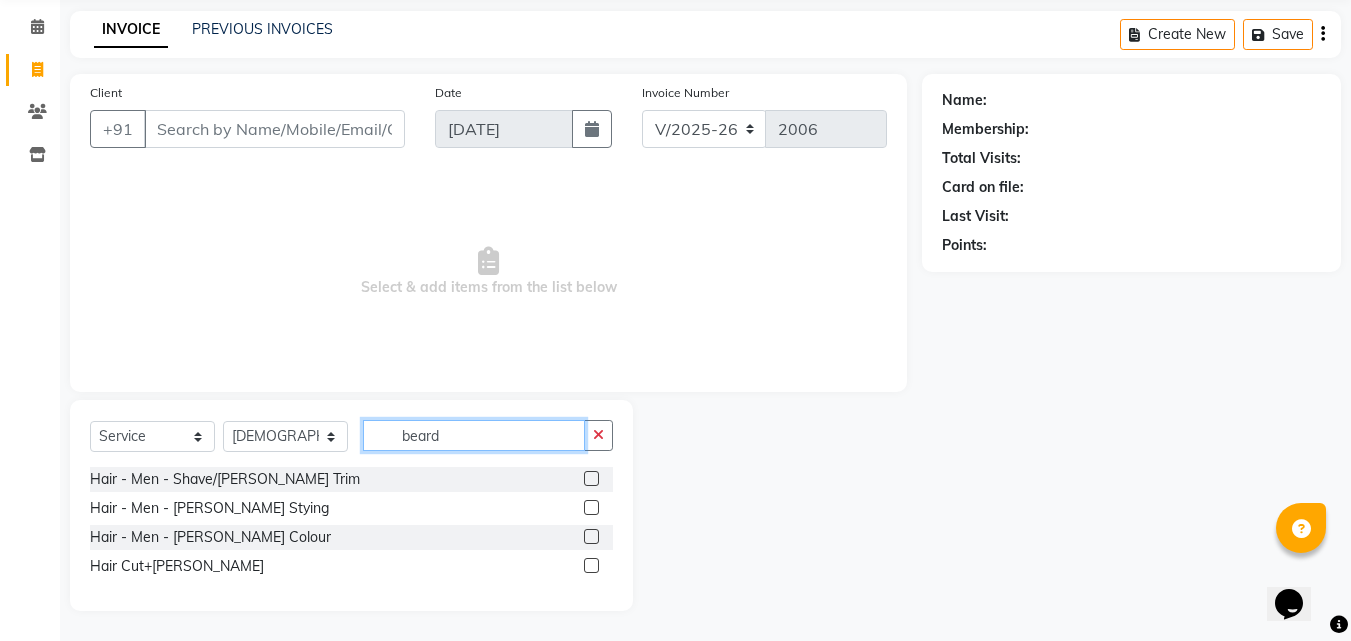 type on "beard" 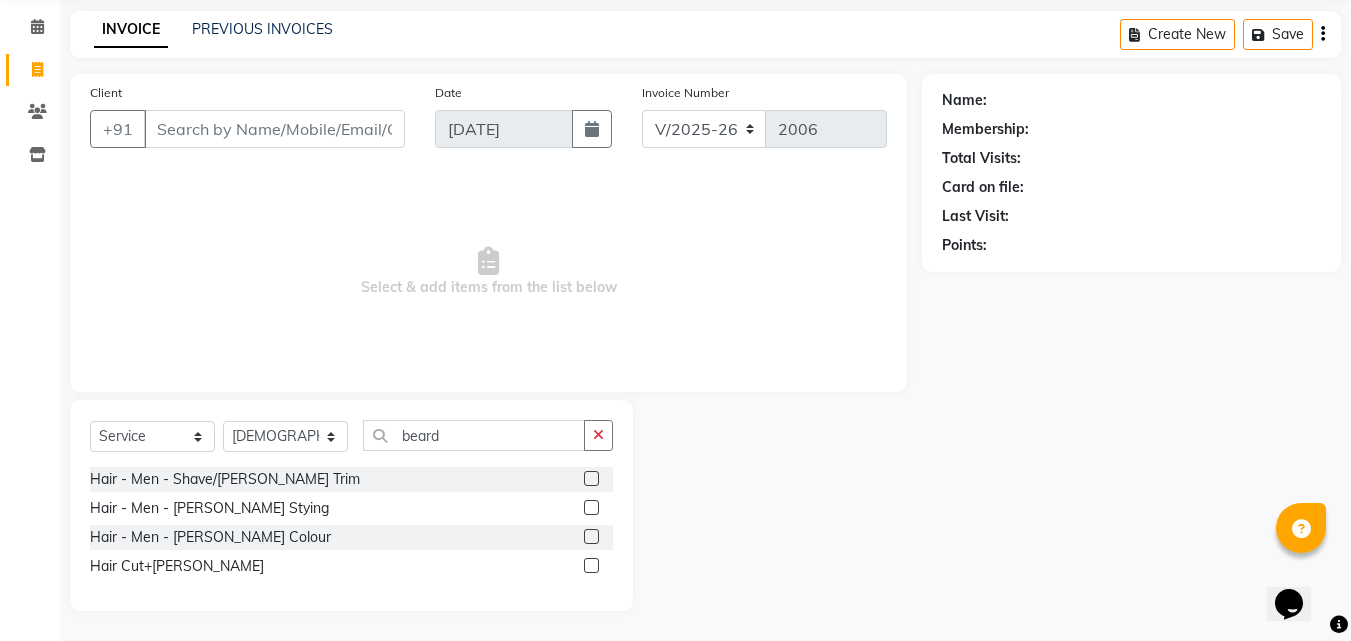 click 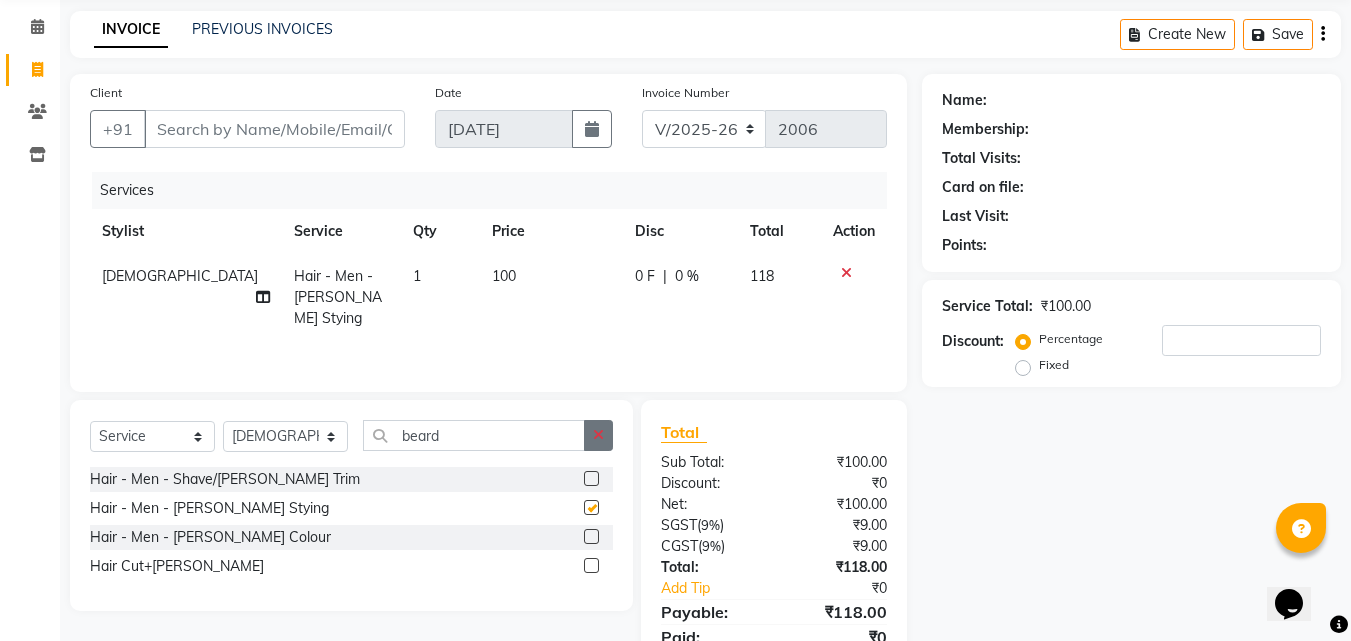 checkbox on "false" 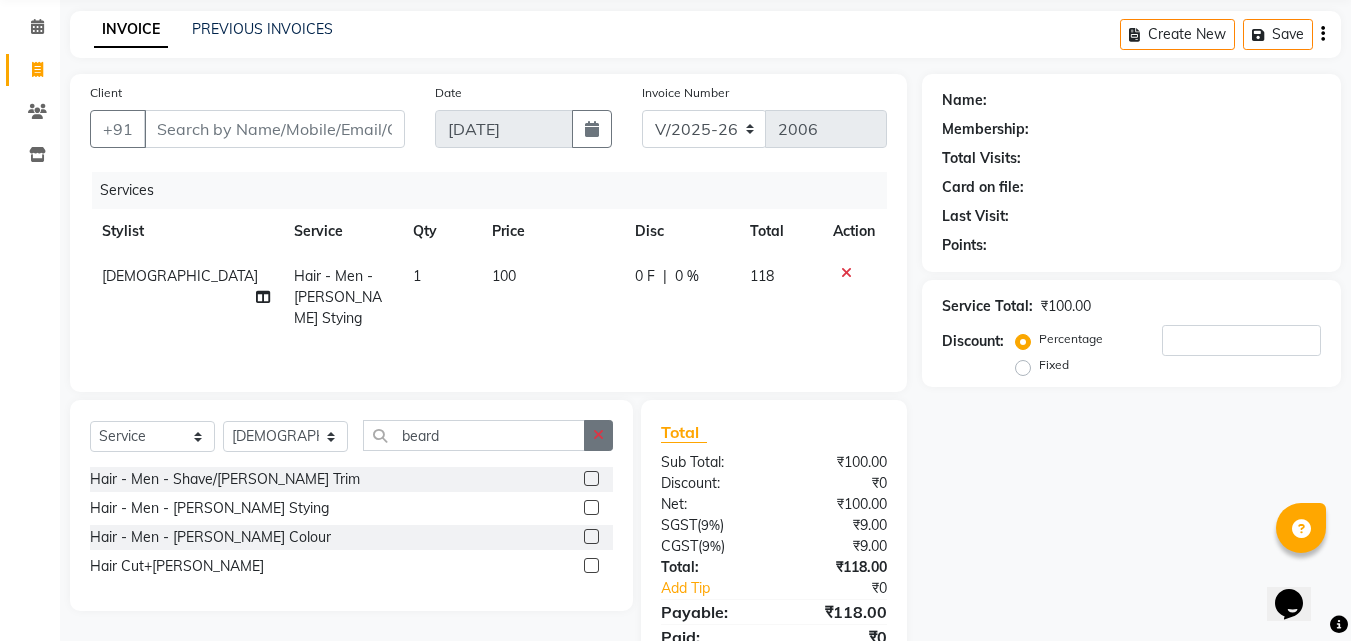 click 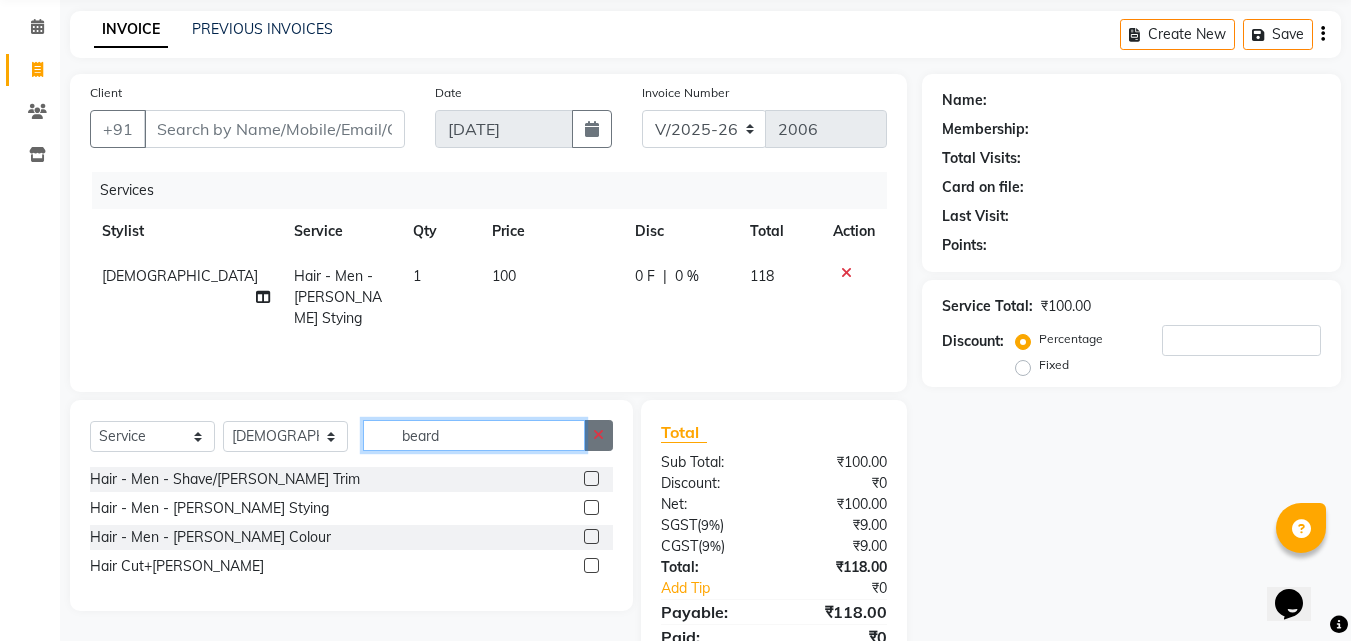 type 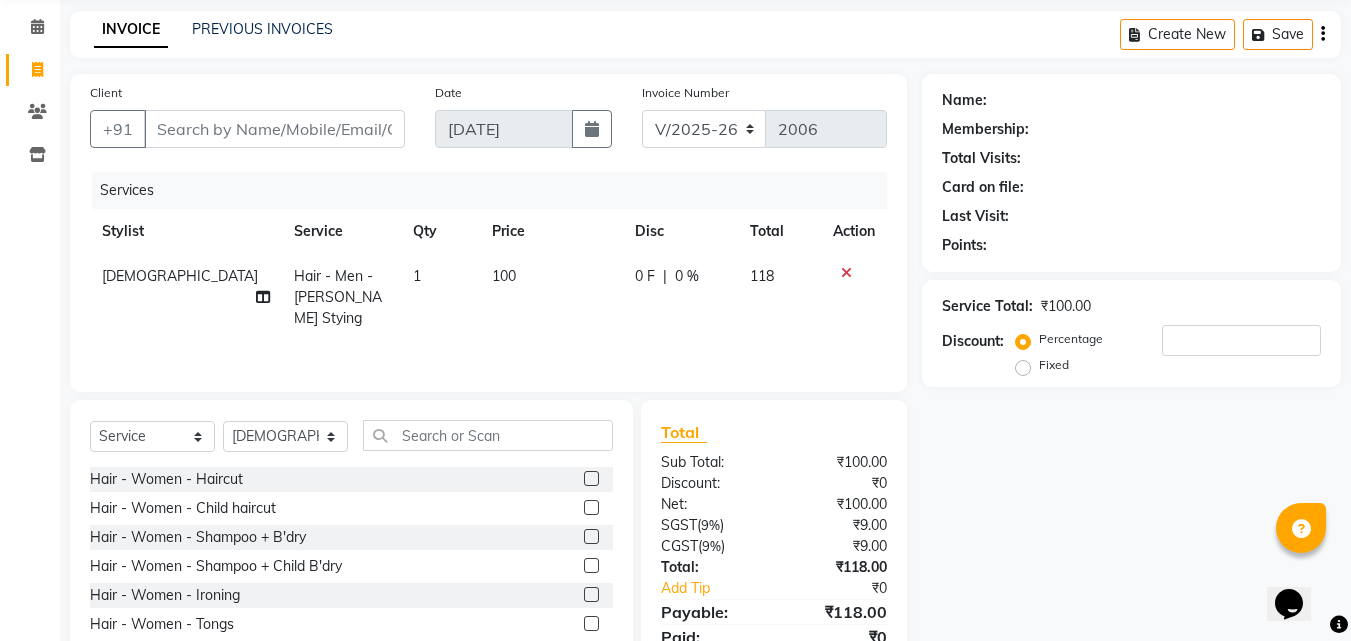 click on "Select  Service  Product  Membership  Package Voucher Prepaid Gift Card  Select Stylist [PERSON_NAME] [PERSON_NAME] [PERSON_NAME] RUSTHAM SEEMA [PERSON_NAME] Sumika Trends Hair - Women - Haircut  Hair - Women - Child haircut  Hair - Women - Shampoo + B'dry  Hair - Women - Shampoo + Child B'dry  Hair - Women - Ironing  Hair - Women - Tongs  Hair - Women - Hair Spa  Hair - Women - Mythic Oil Hair Spa  Hair - Women - Aroma Oil Head Massage  Hair - Women - Almond Oil Head Massage  Hair - Women - Olive Oil Head Massage  Hair - Women - Coconut Oil Head Massage  Hair - Women - [MEDICAL_DATA] / Hair Loss Treatment  Hair Colour (Global Colour) - Women - Root Touch Up  Hair Colour (Global Colour) - Women - Inoa Roots  Hair Colour (Global Colour) - Women - Short  Hair Colour (Global Colour) - Women - Medium  Hair Colour (Global Colour) - Women - Long  Hair Colour (Global Colour) - Women - Extra Long  Hair Colour (Balayage) - Women - Short  Hair Colour (Balayage) - Women - Medium  Hair Colour (Balayage) - Women - Long" 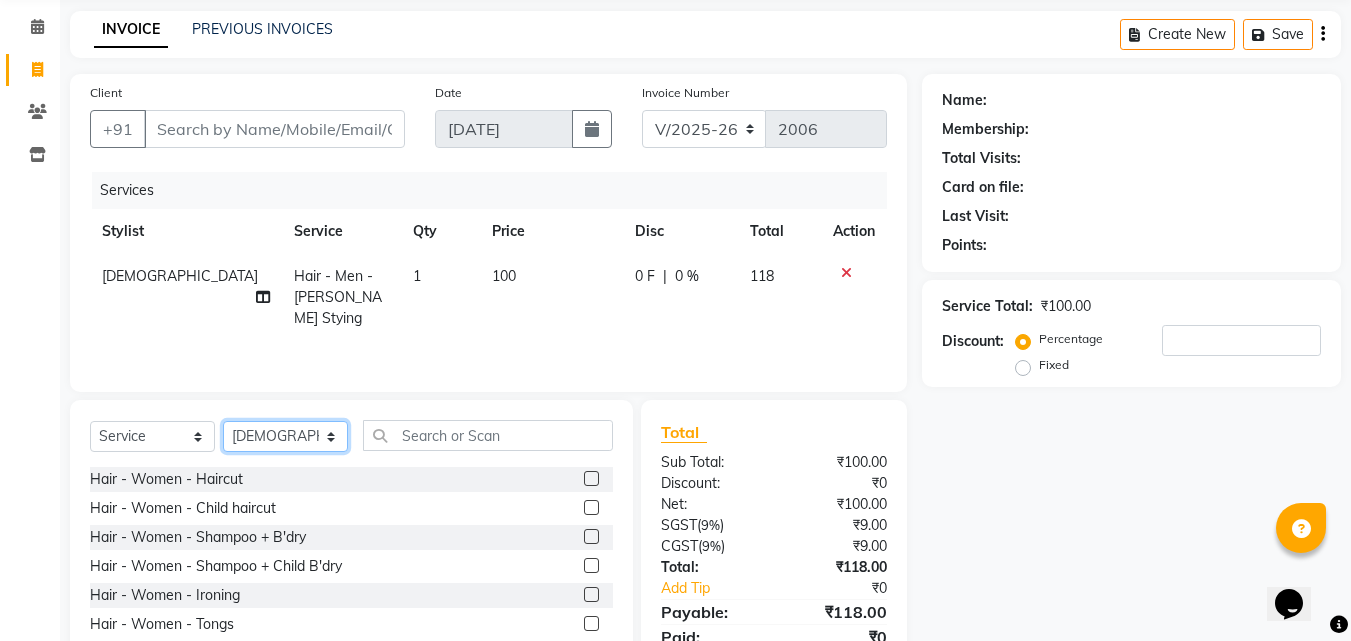 click on "Select Stylist [PERSON_NAME] [PERSON_NAME] [PERSON_NAME] [PERSON_NAME] [DEMOGRAPHIC_DATA][PERSON_NAME] Sumika Trends" 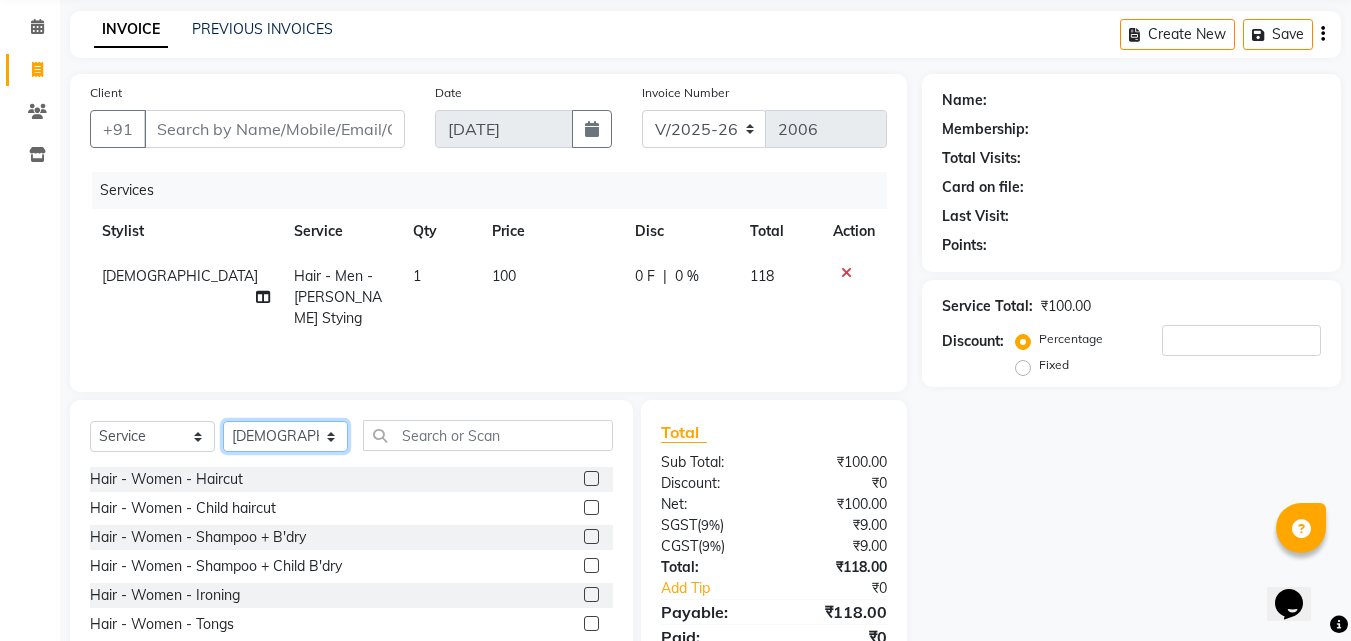 select on "63551" 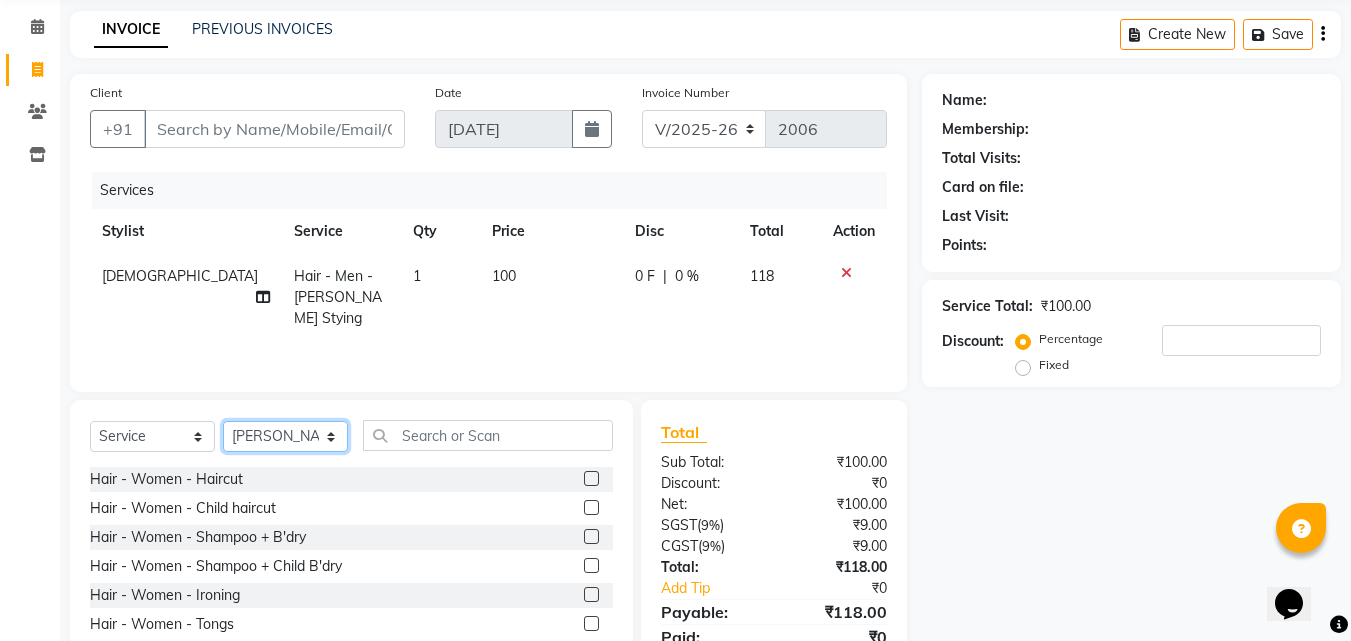 click on "Select Stylist [PERSON_NAME] [PERSON_NAME] [PERSON_NAME] [PERSON_NAME] [DEMOGRAPHIC_DATA][PERSON_NAME] Sumika Trends" 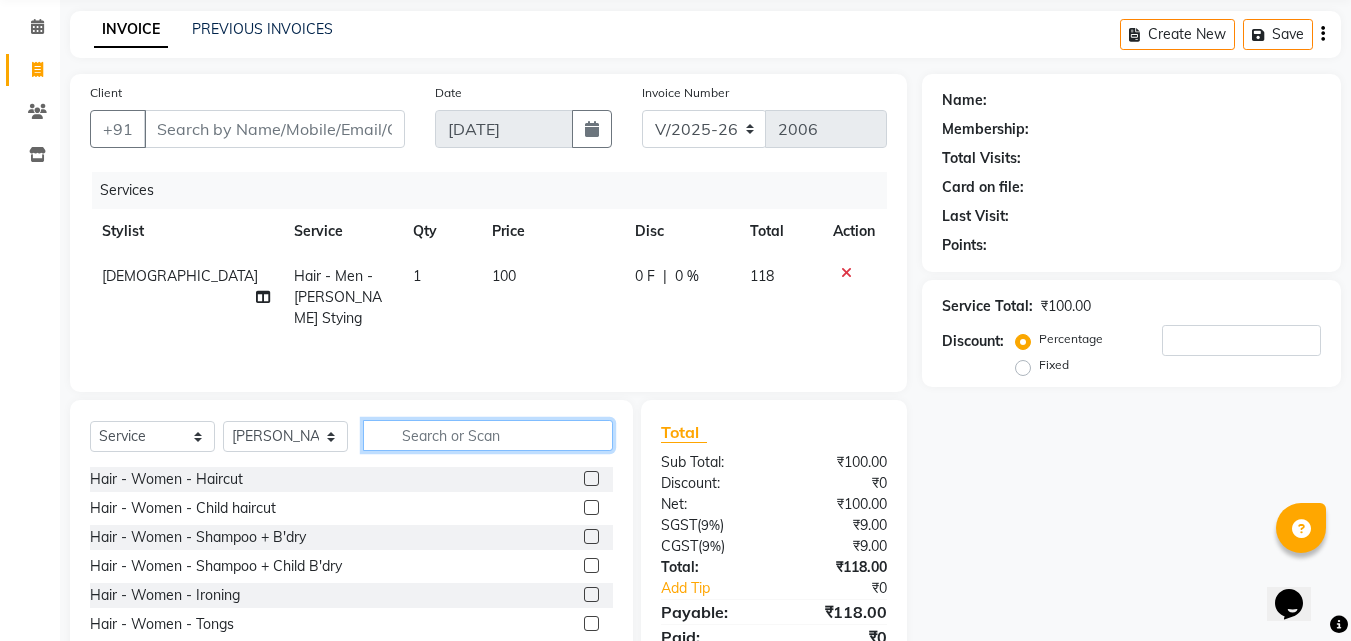 click 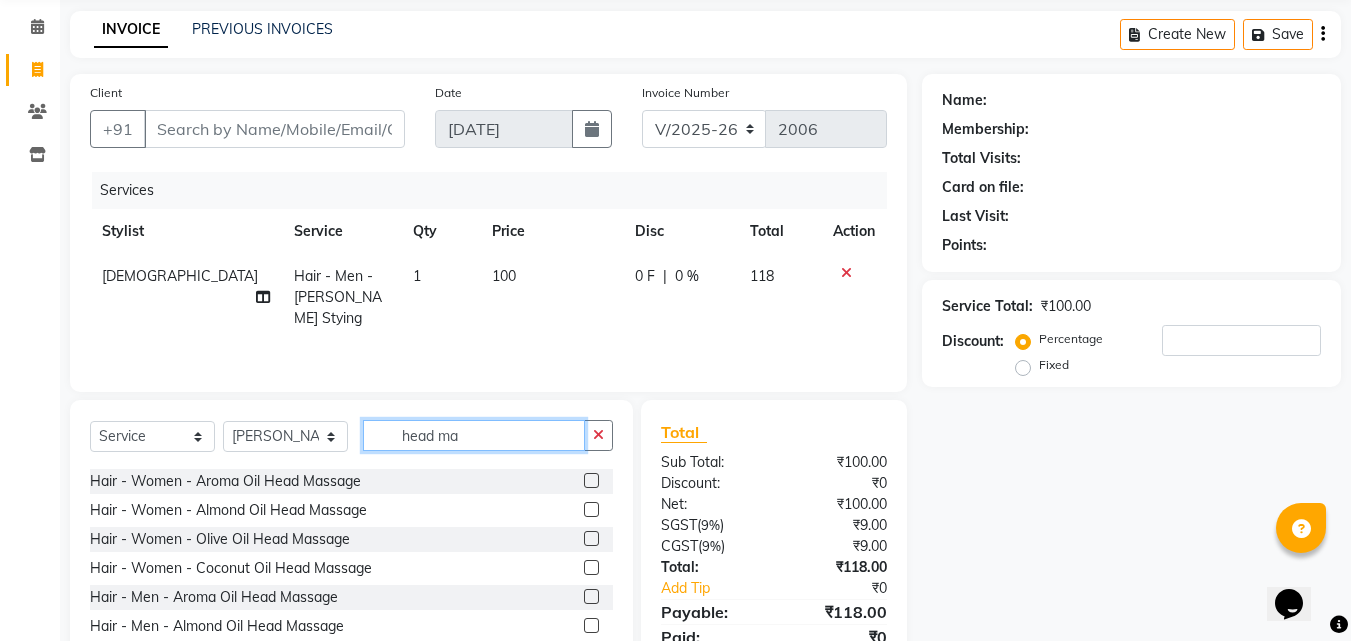 scroll, scrollTop: 148, scrollLeft: 0, axis: vertical 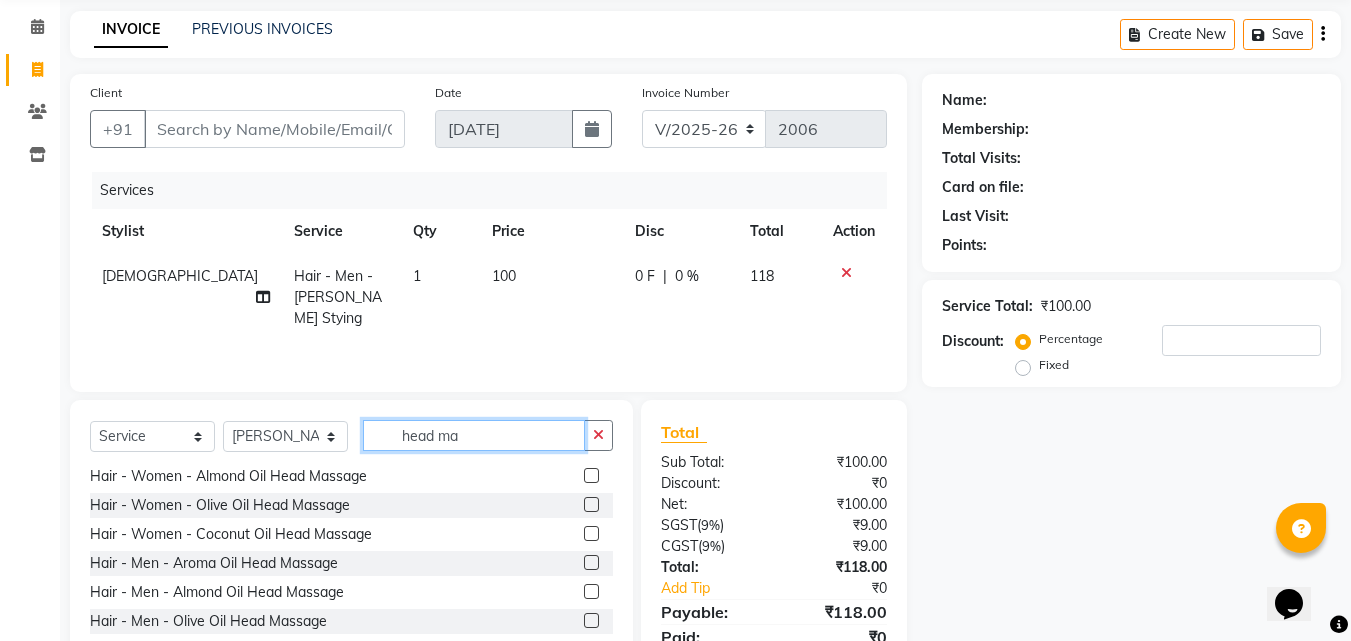 type on "head ma" 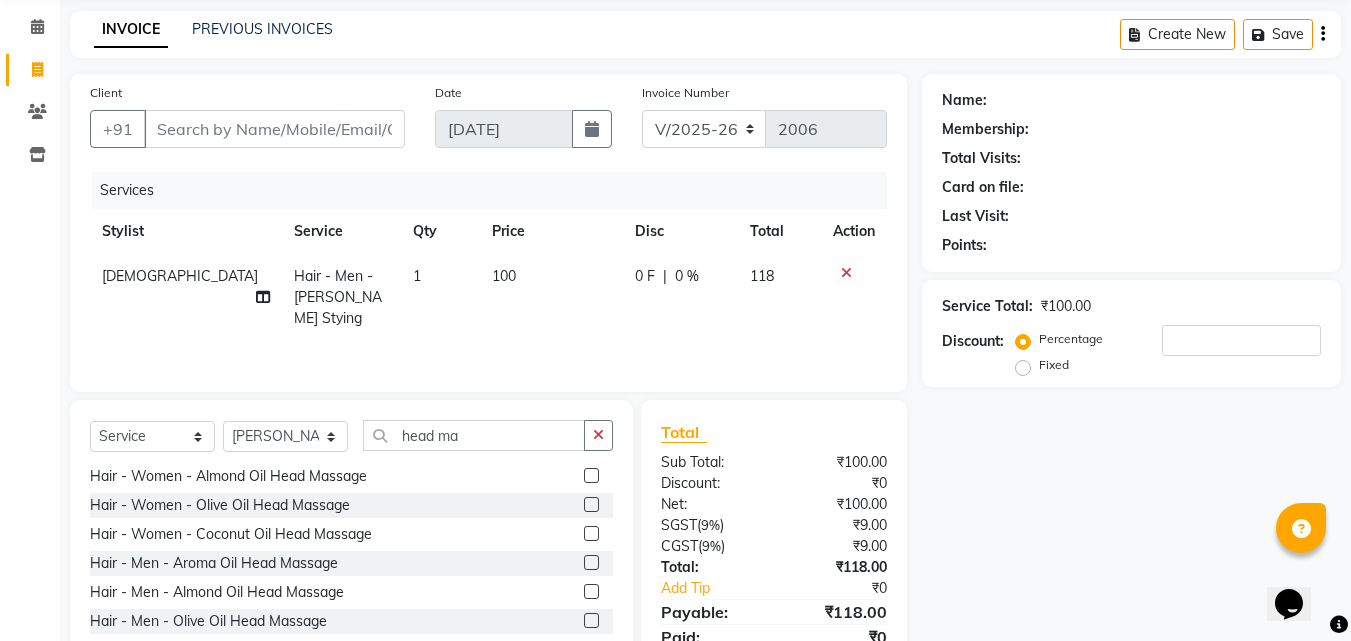 click 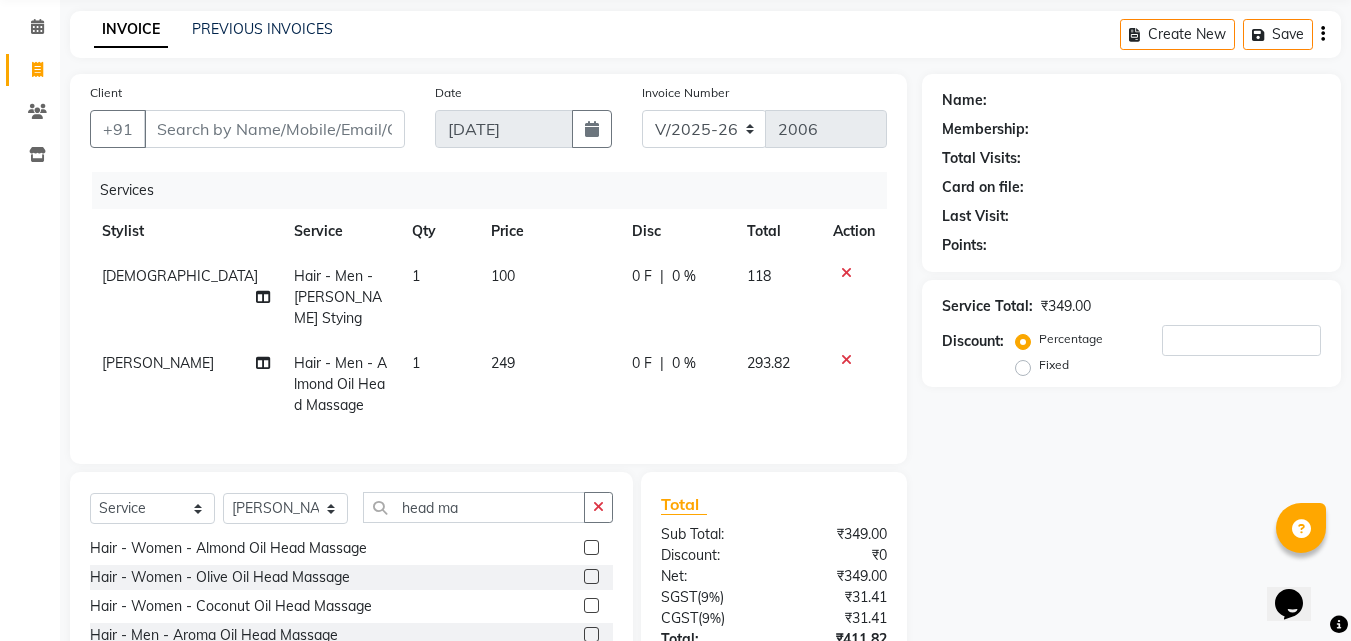 checkbox on "false" 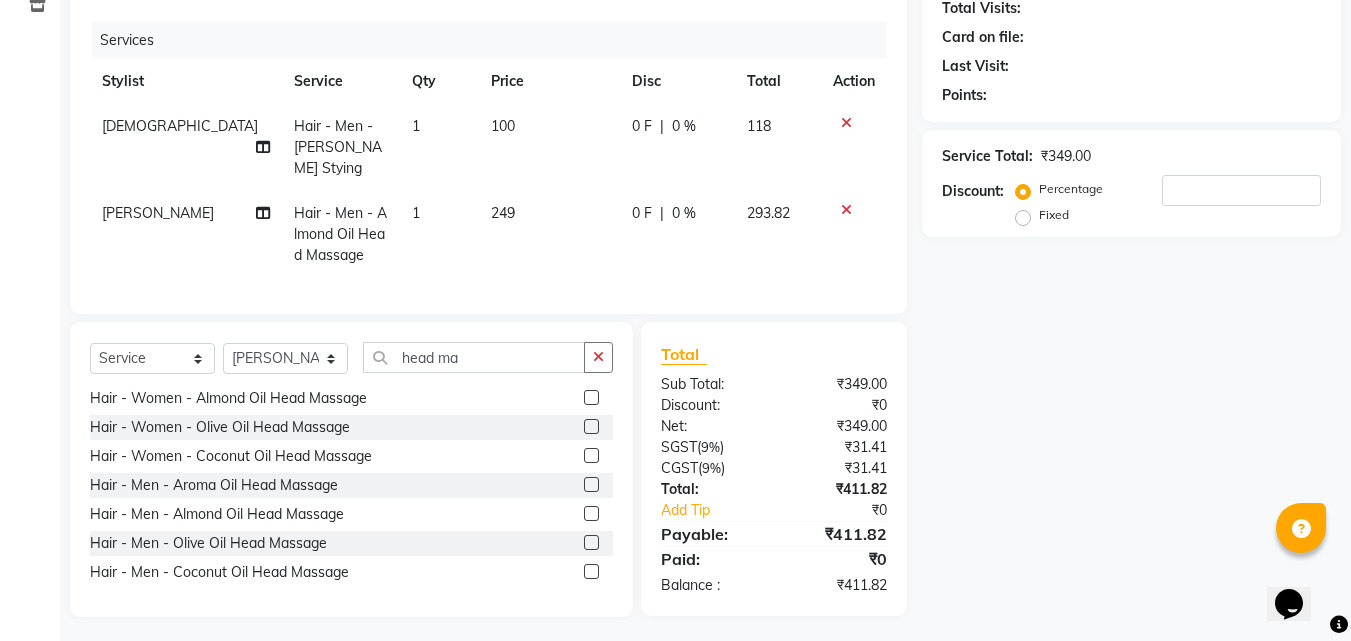 scroll, scrollTop: 0, scrollLeft: 0, axis: both 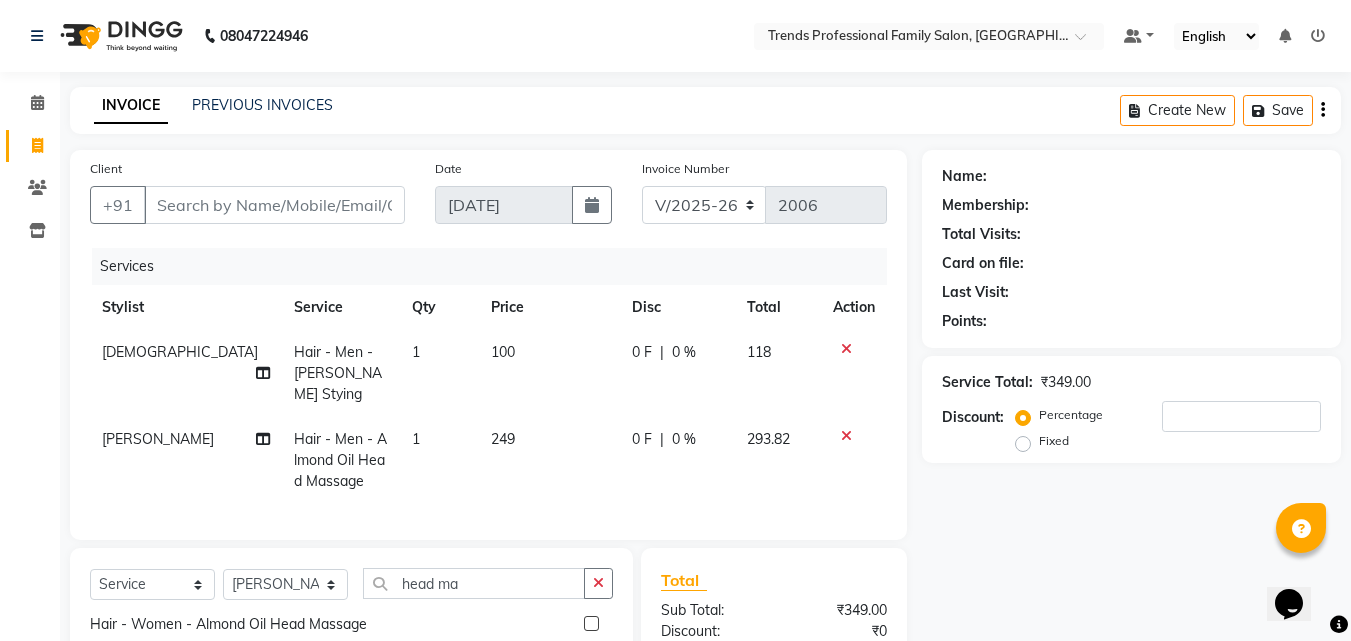 click on "0 %" 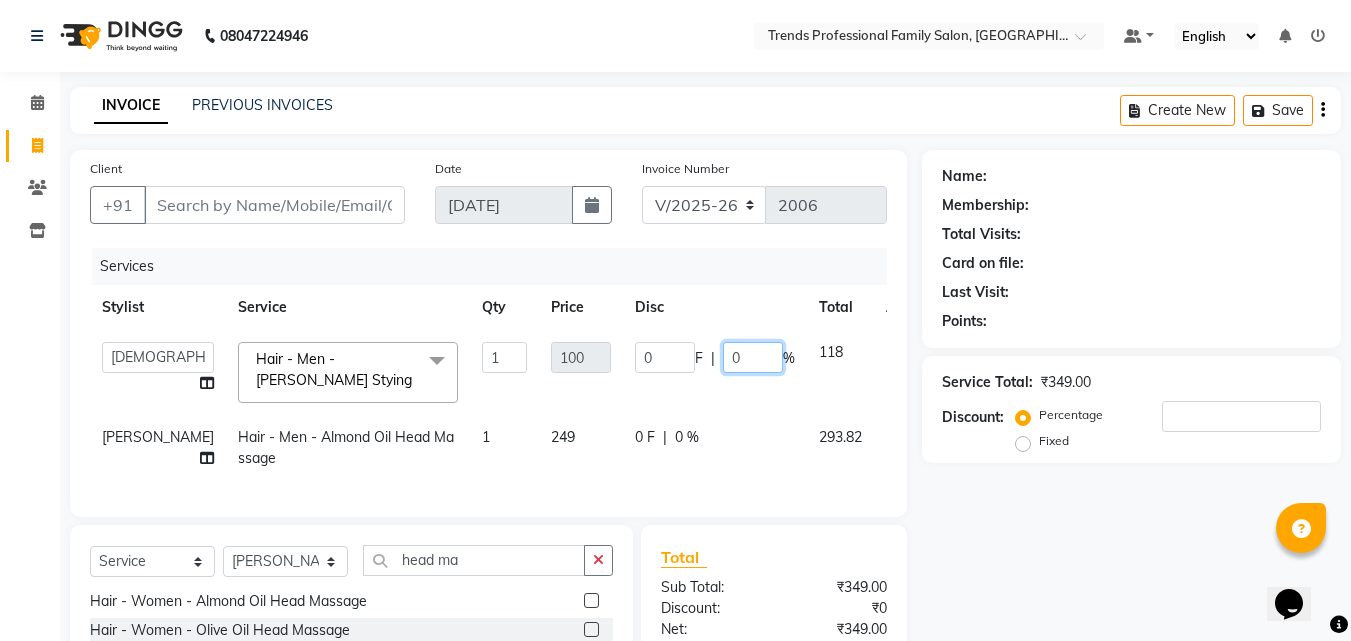 click on "0" 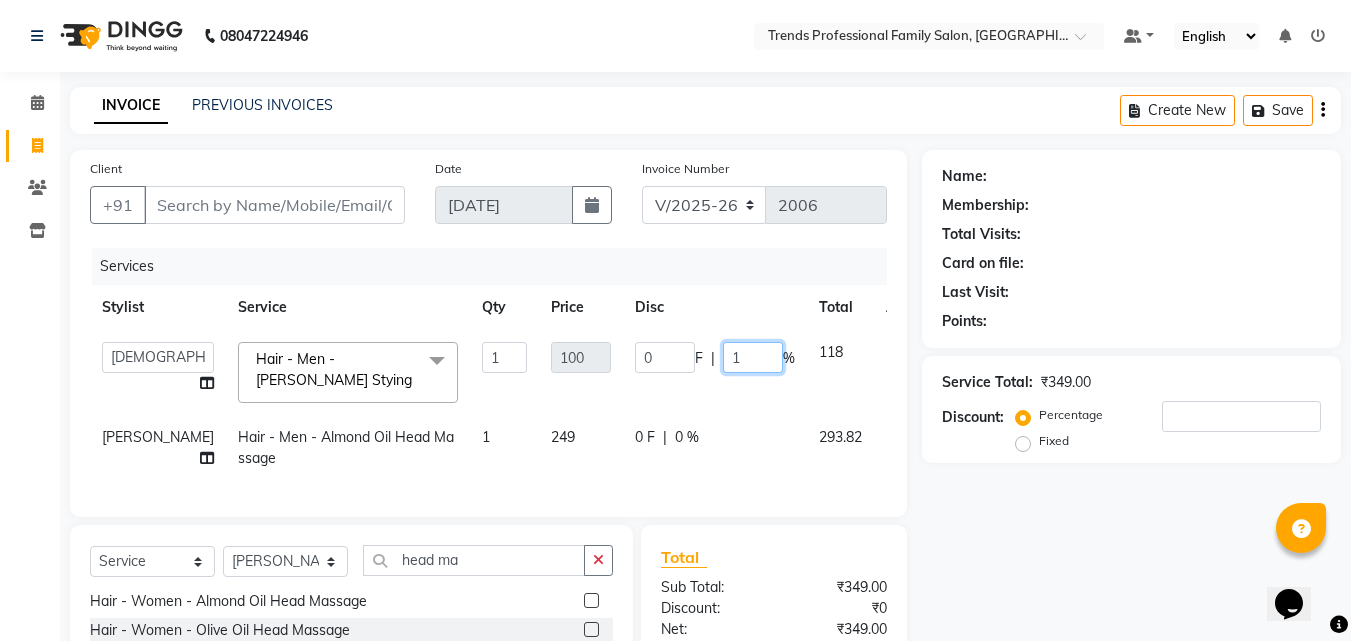 type on "15" 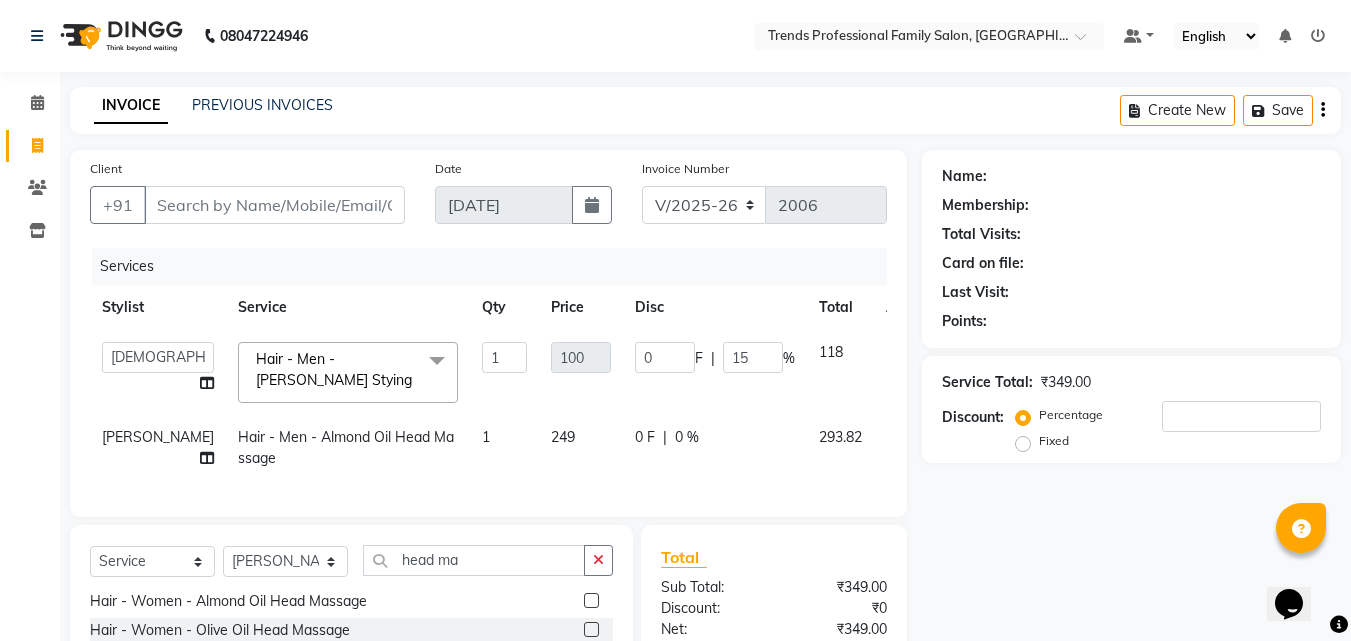 click on "Name: Membership: Total Visits: Card on file: Last Visit:  Points:  Service Total:  ₹349.00  Discount:  Percentage   Fixed" 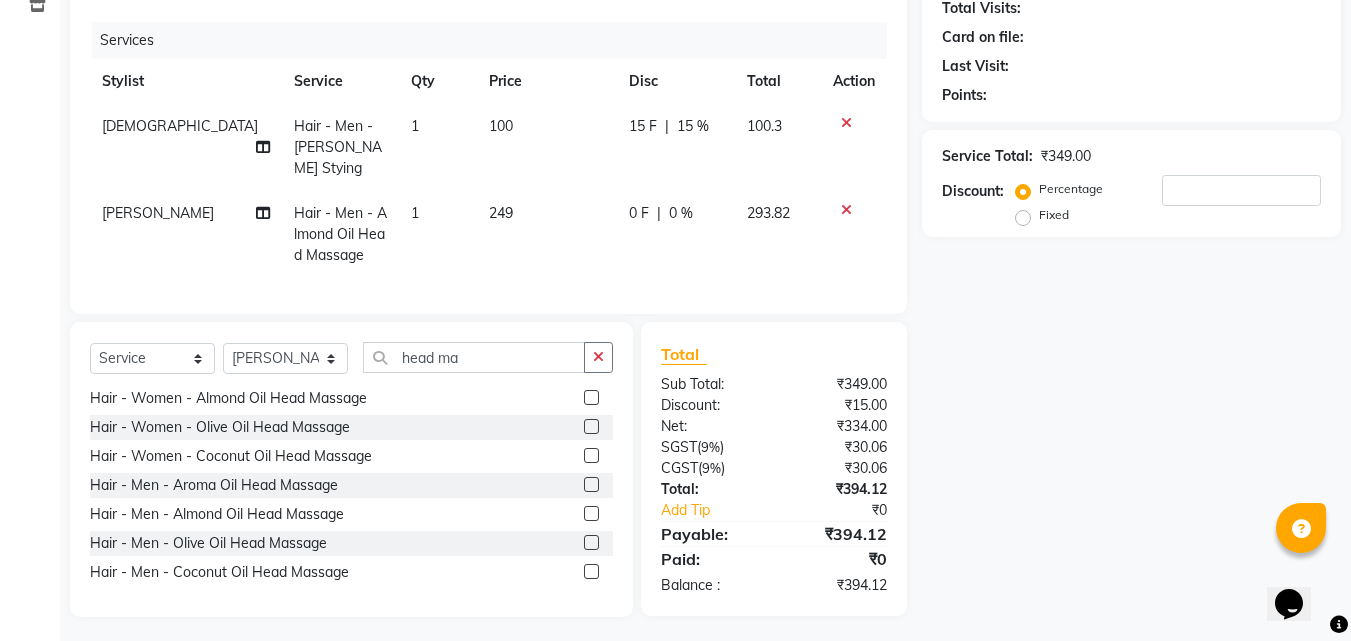 scroll, scrollTop: 0, scrollLeft: 0, axis: both 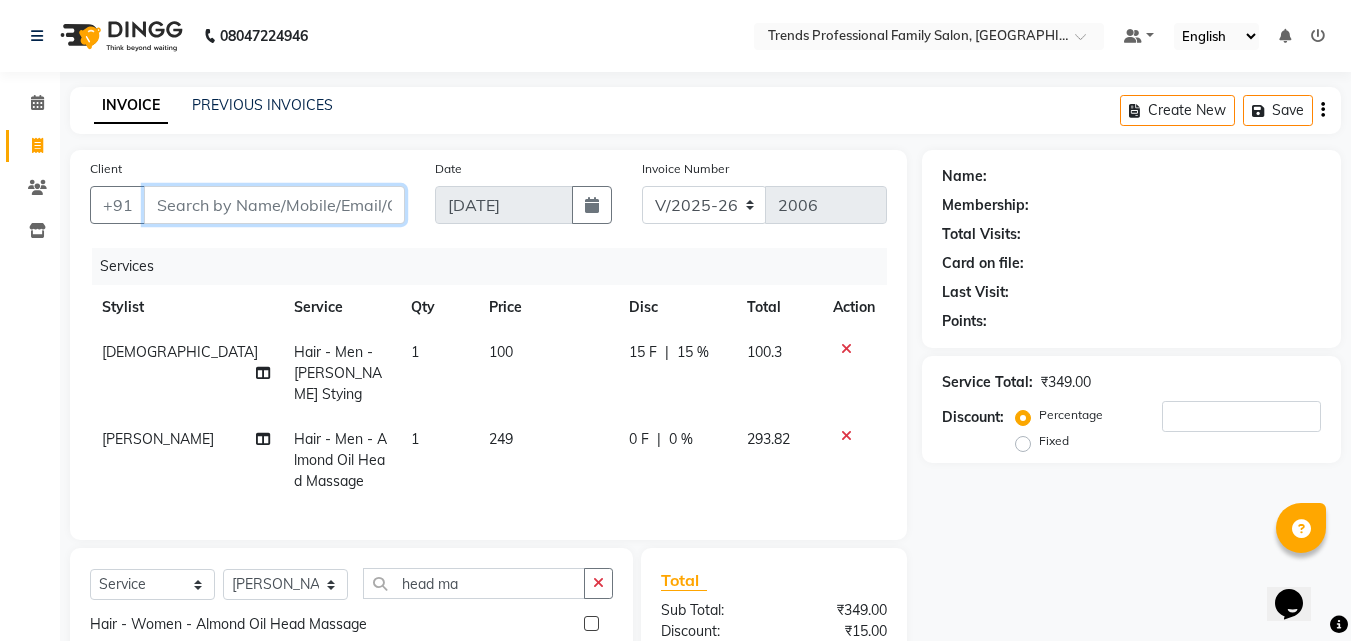 click on "Client" at bounding box center (274, 205) 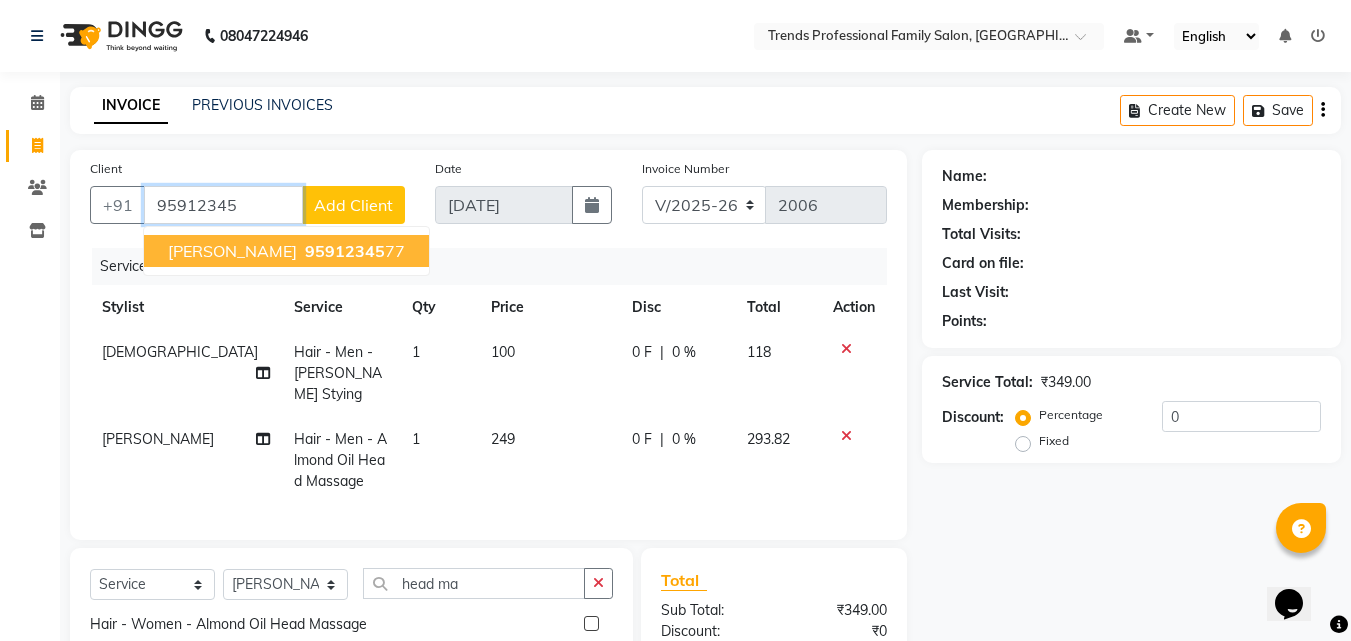 click on "[PERSON_NAME]" at bounding box center [232, 251] 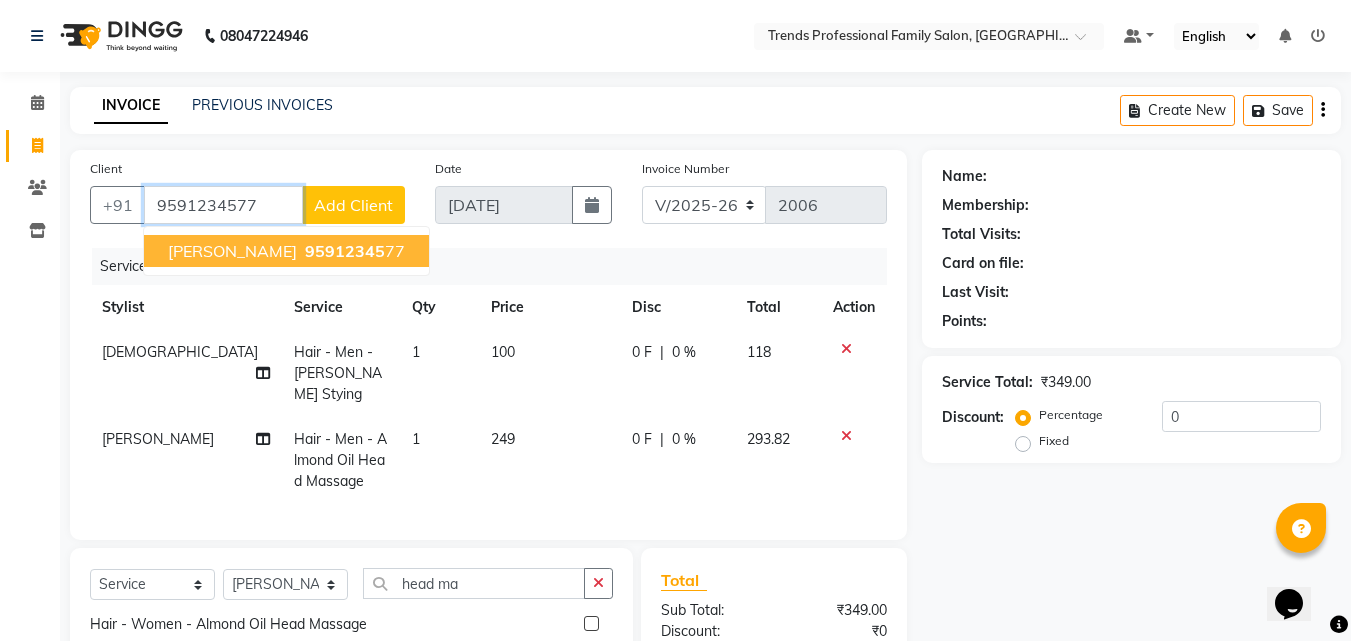 type on "9591234577" 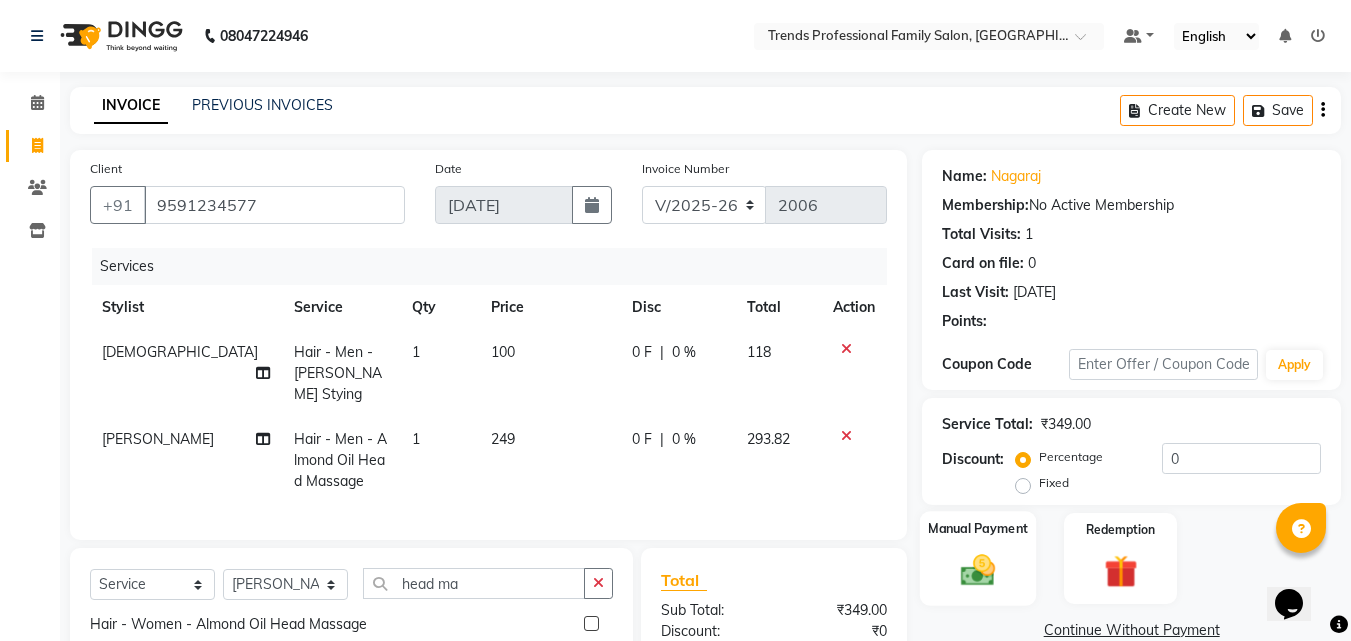 scroll, scrollTop: 226, scrollLeft: 0, axis: vertical 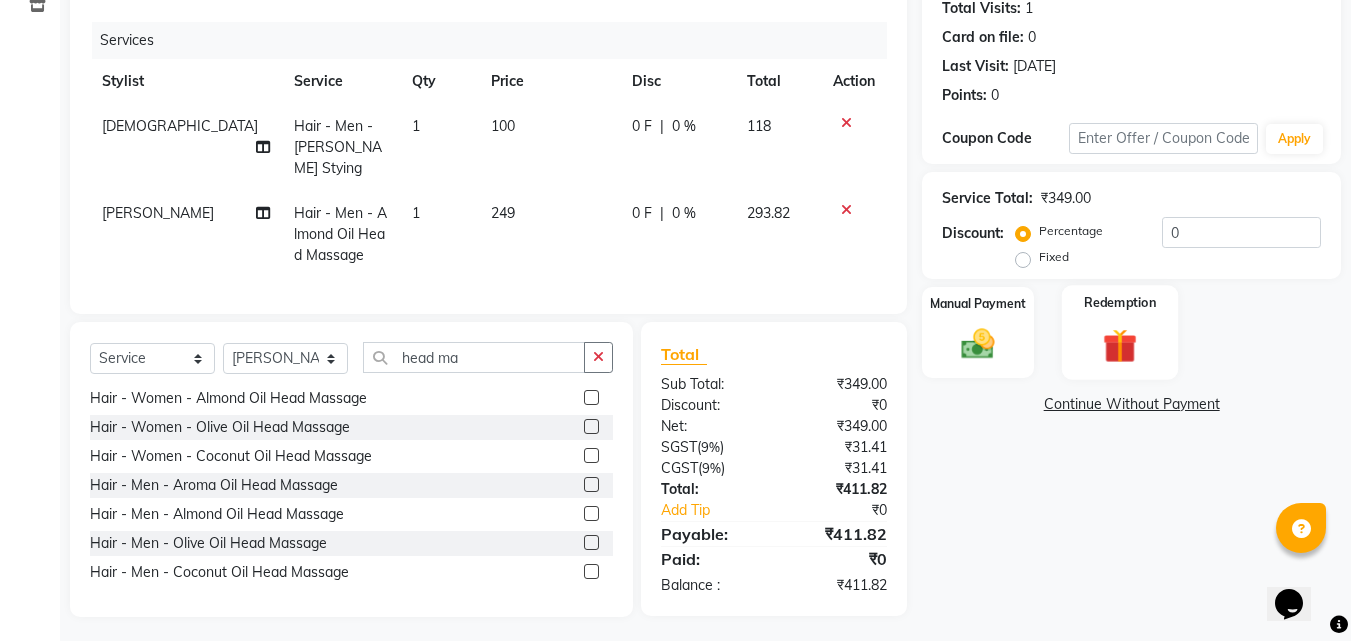 drag, startPoint x: 971, startPoint y: 355, endPoint x: 1078, endPoint y: 373, distance: 108.503456 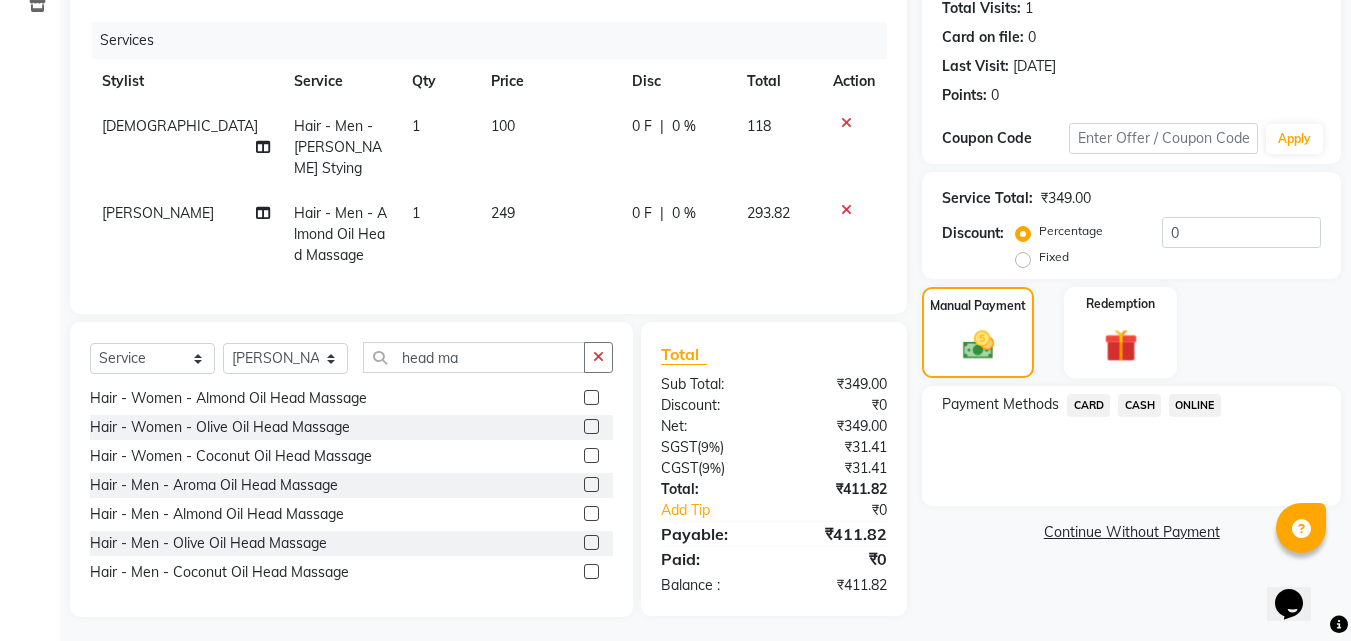 click on "0 %" 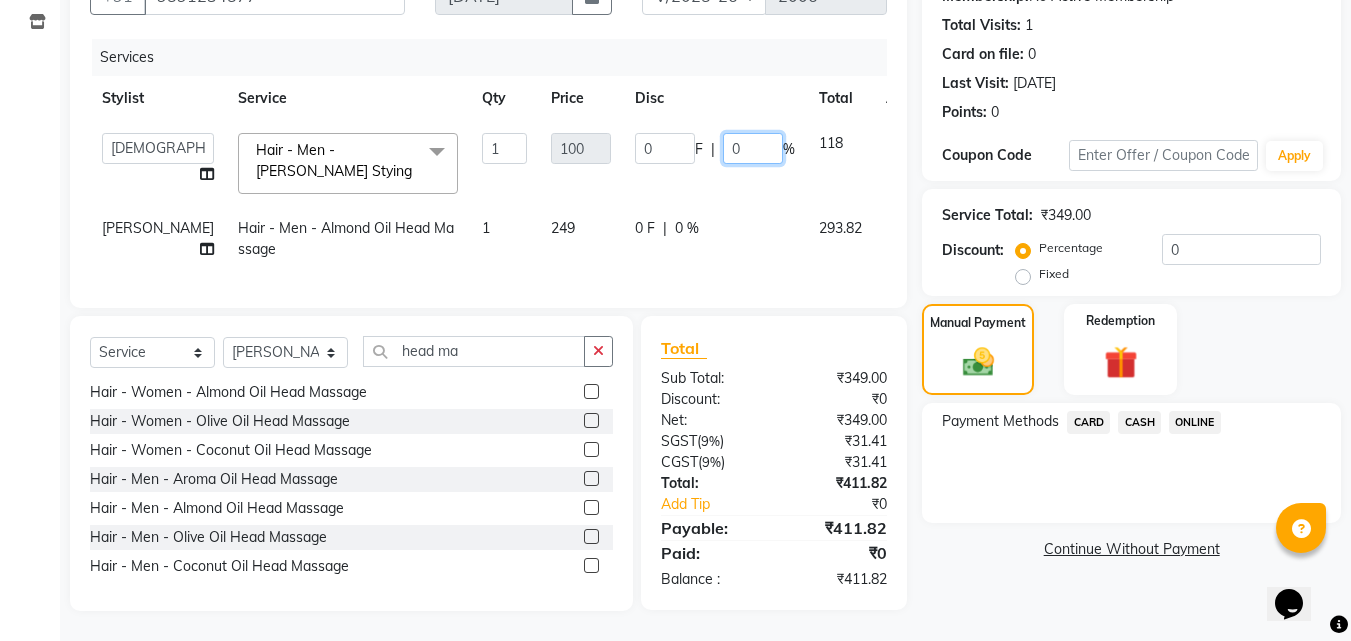 click on "0" 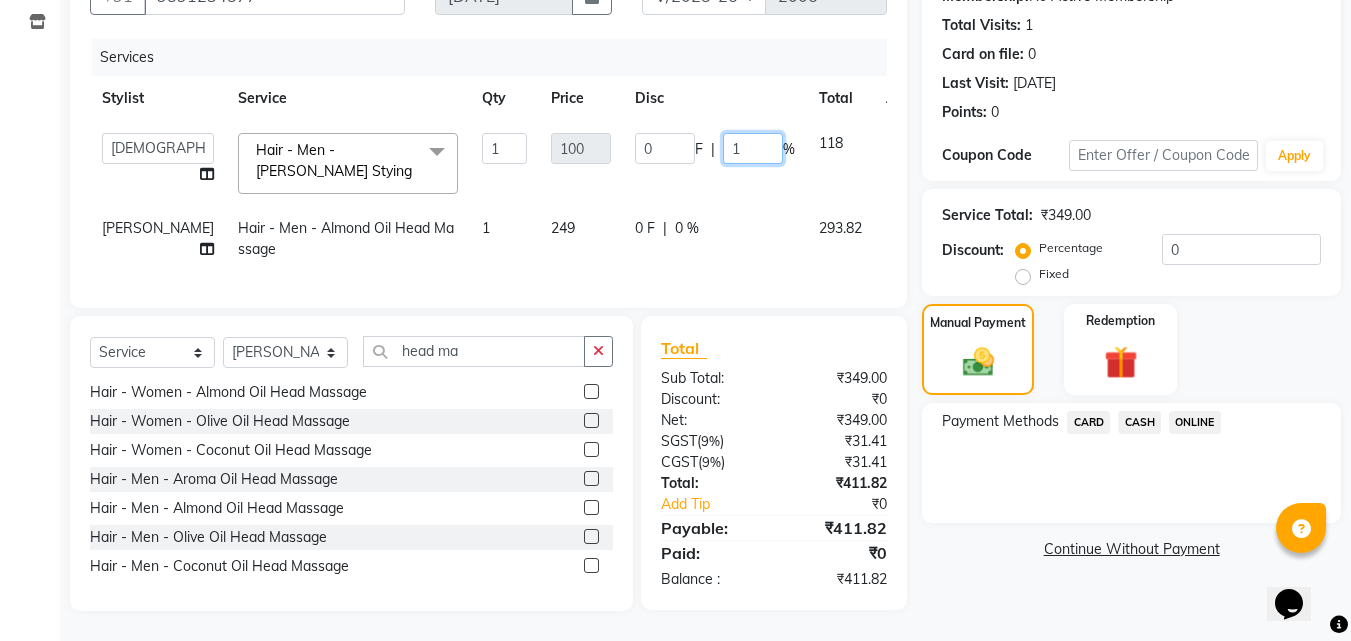 type on "15" 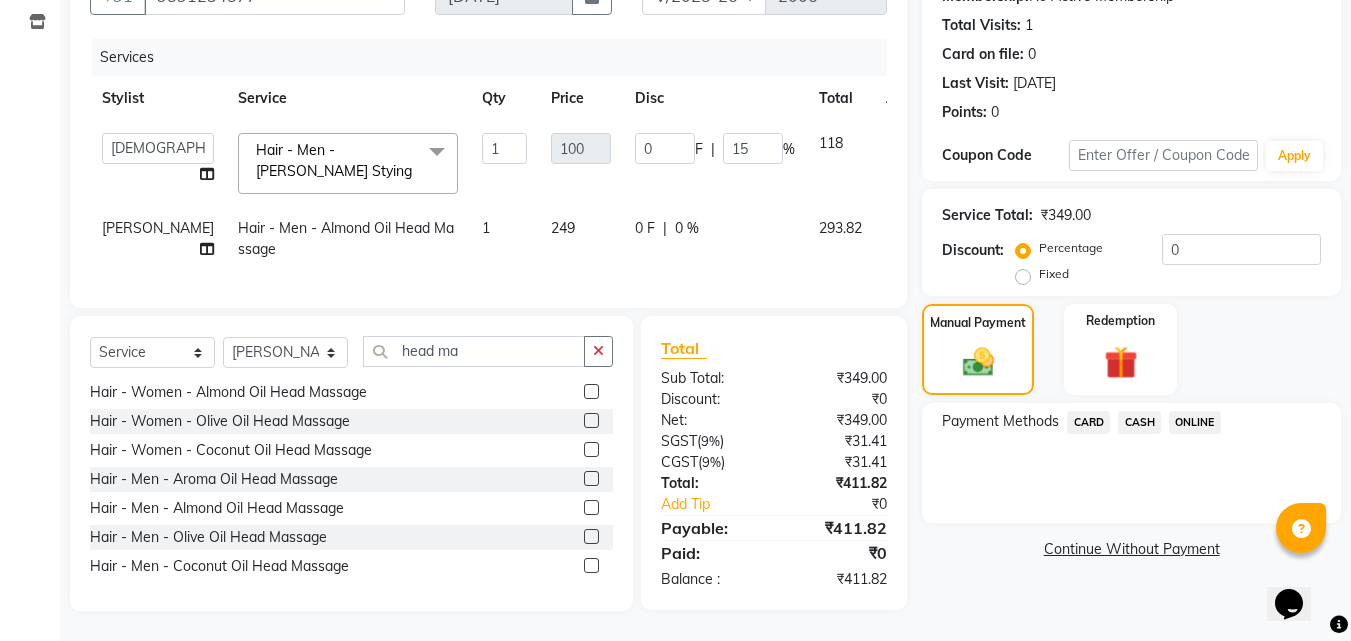 click on "Name: [PERSON_NAME]  Membership:  No Active Membership  Total Visits:  1 Card on file:  0 Last Visit:   [DATE] Points:   0  Coupon Code Apply Service Total:  ₹349.00  Discount:  Percentage   Fixed  0 Manual Payment Redemption Payment Methods  CARD   CASH   ONLINE   Continue Without Payment" 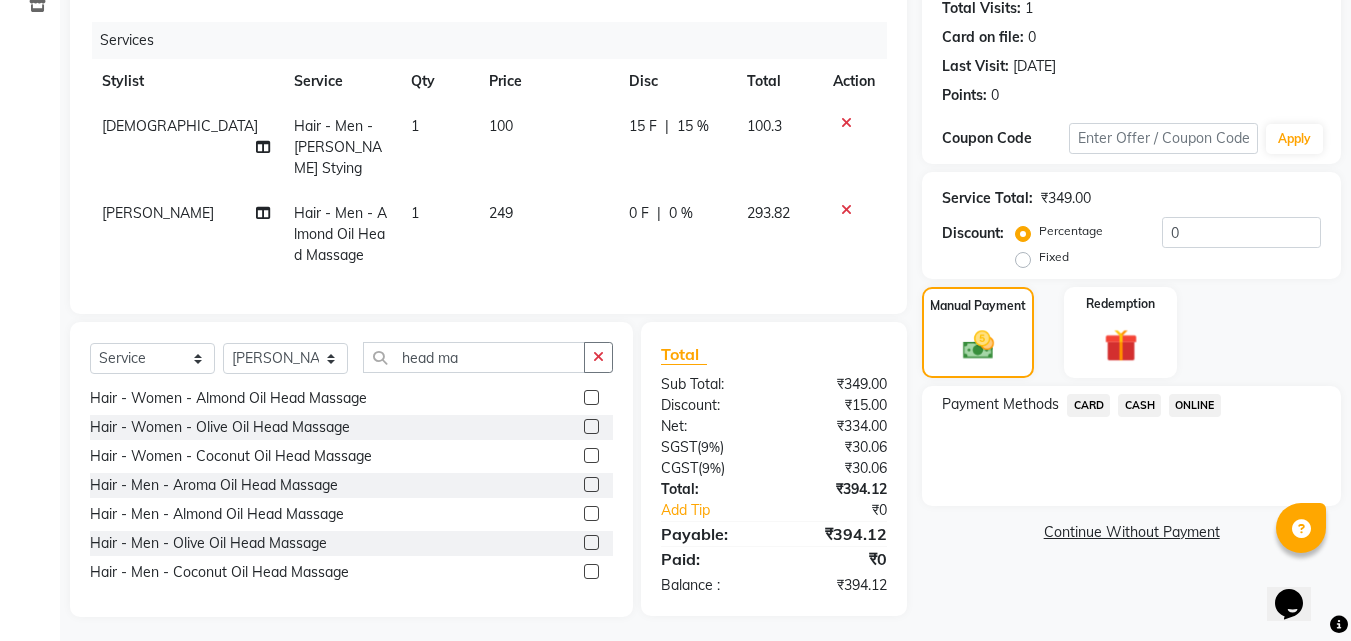 click on "ONLINE" 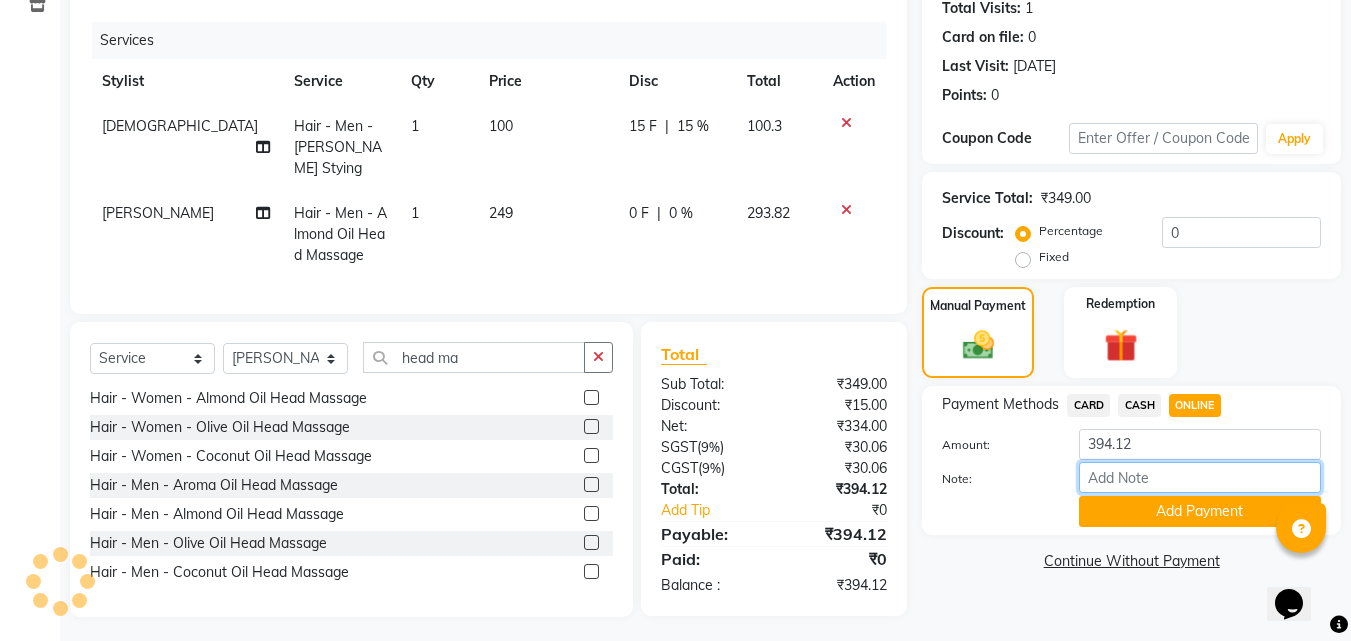 click on "Note:" at bounding box center [1200, 477] 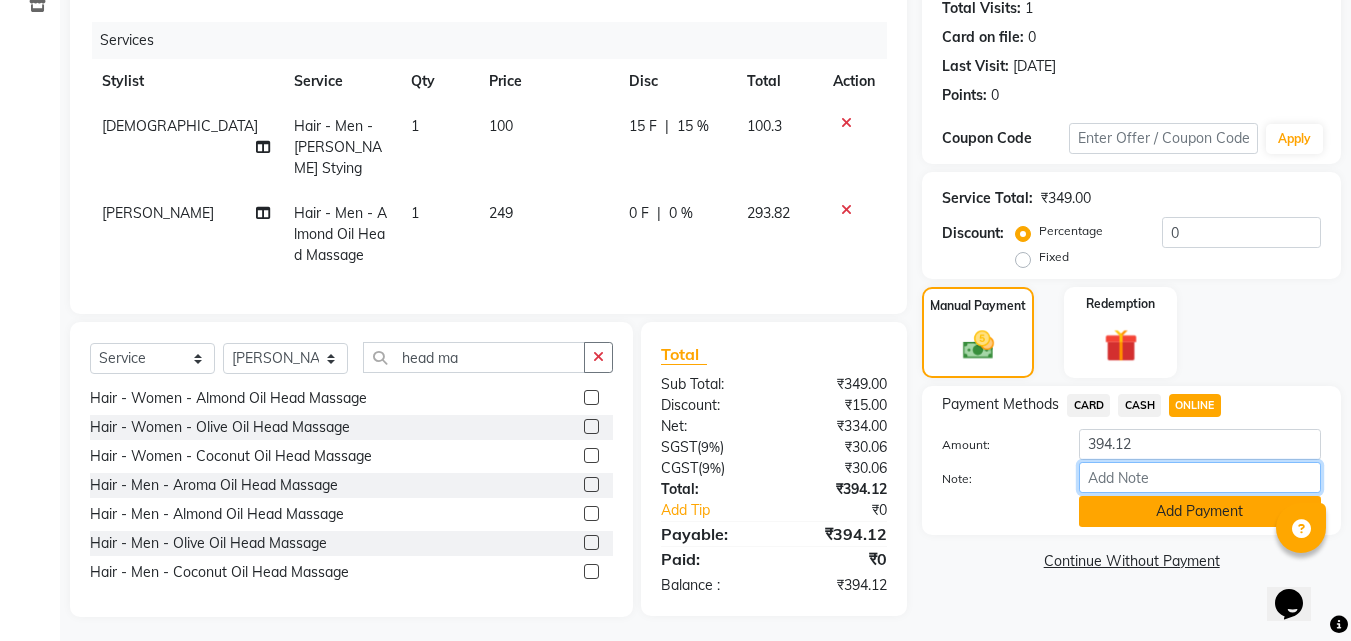 type on "THANK YOU VISIT AGAIN" 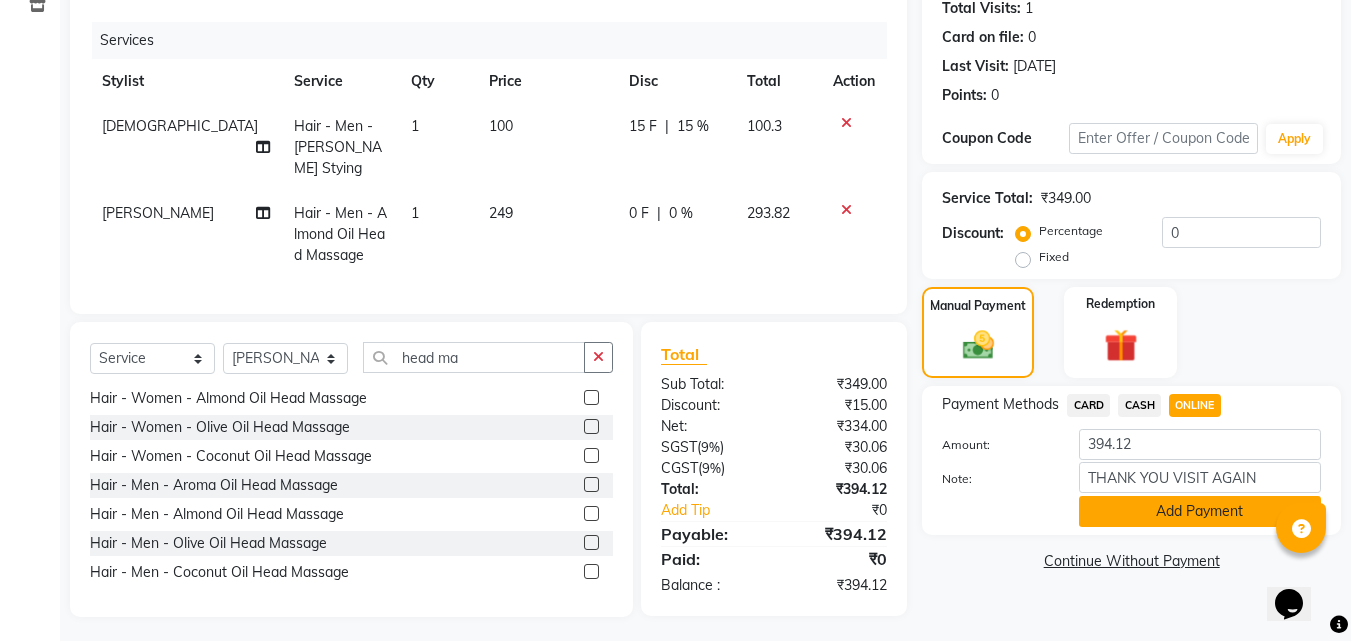 click on "Add Payment" 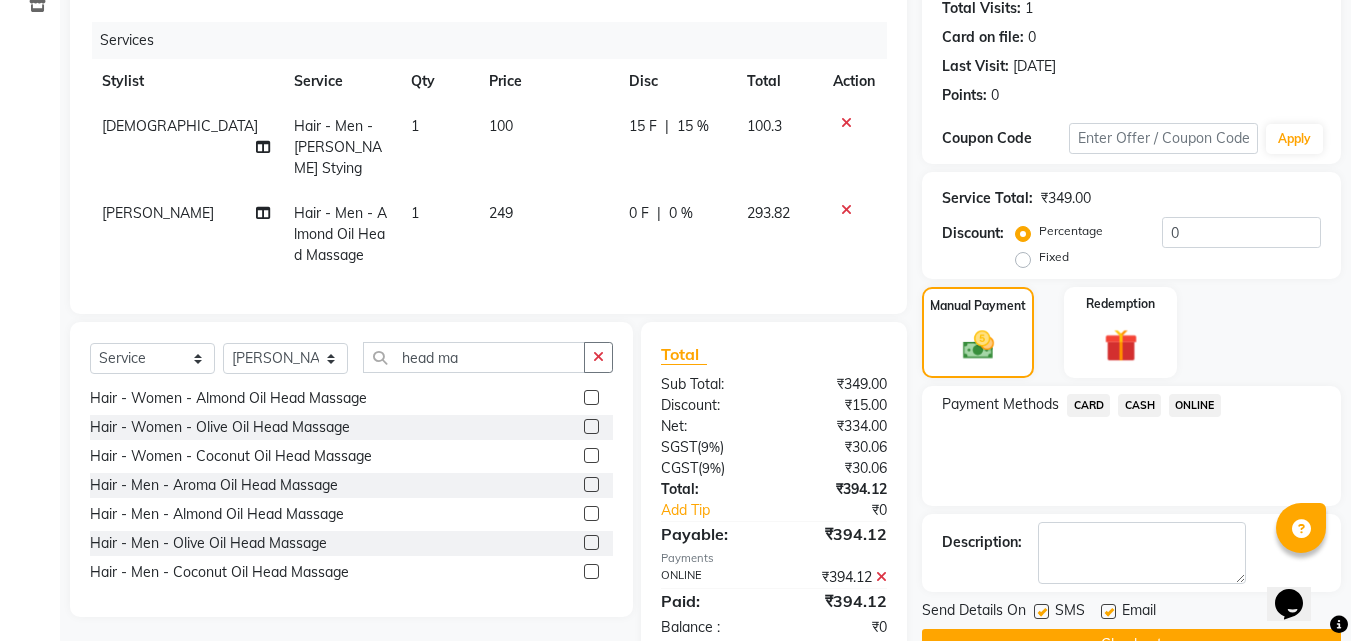 scroll, scrollTop: 275, scrollLeft: 0, axis: vertical 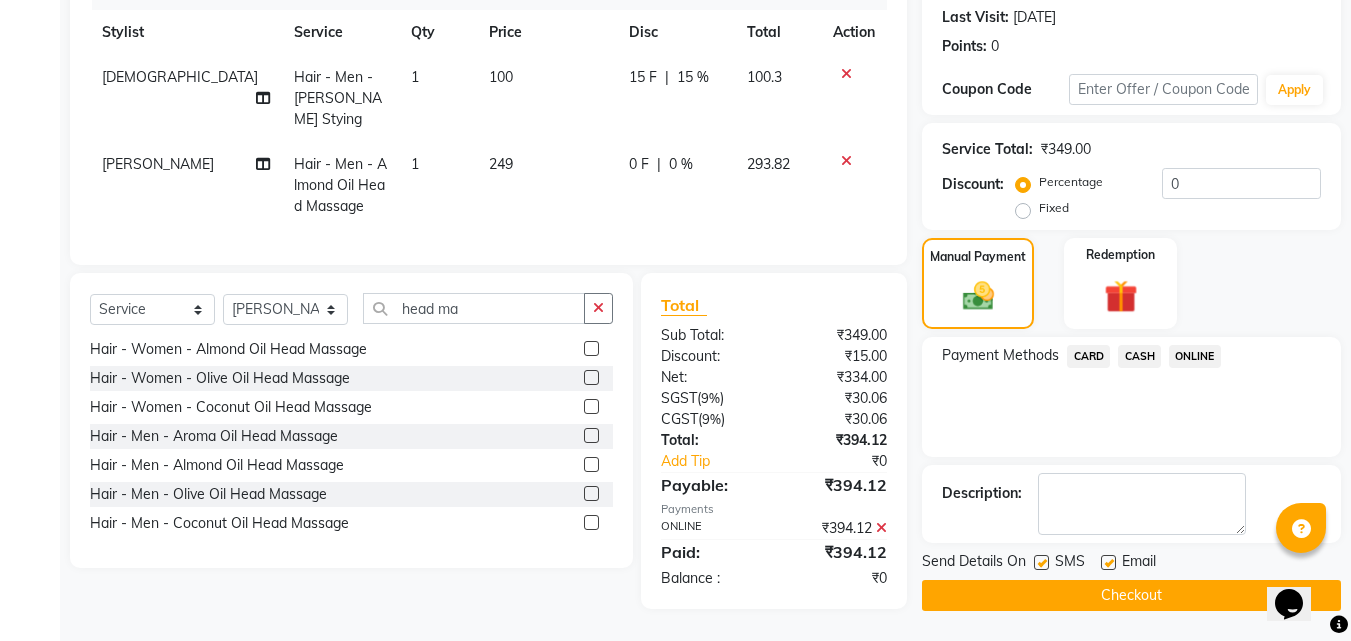 click 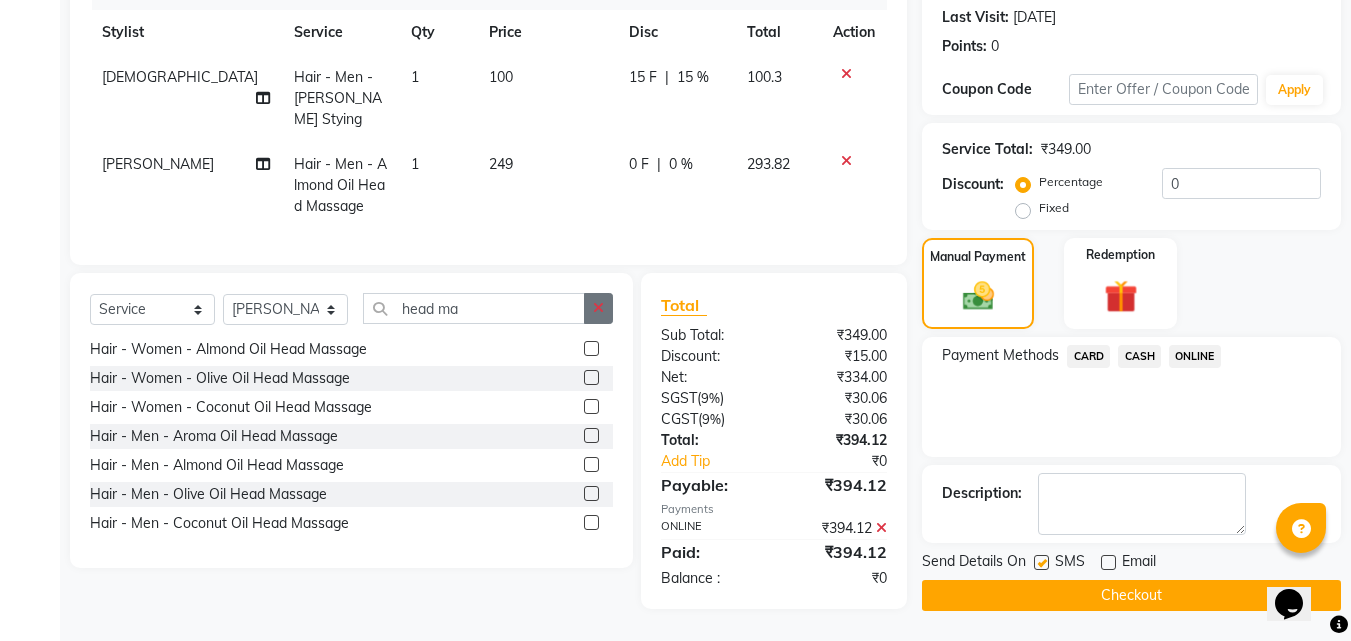 click 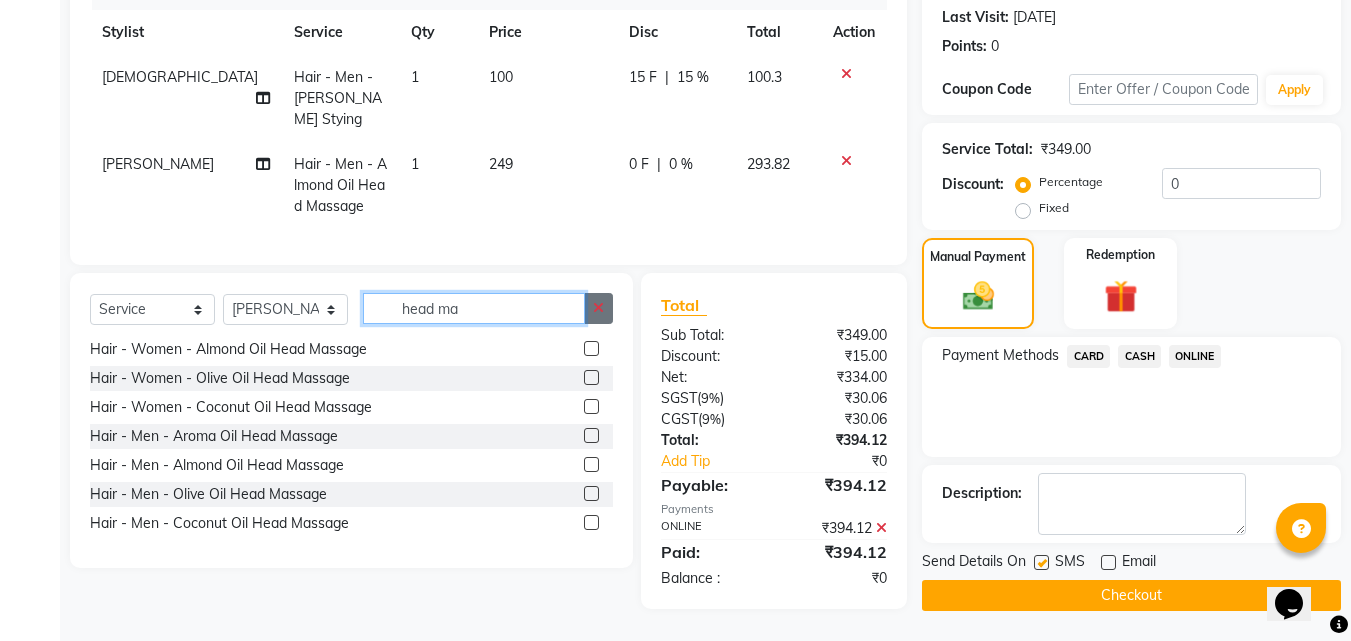 type 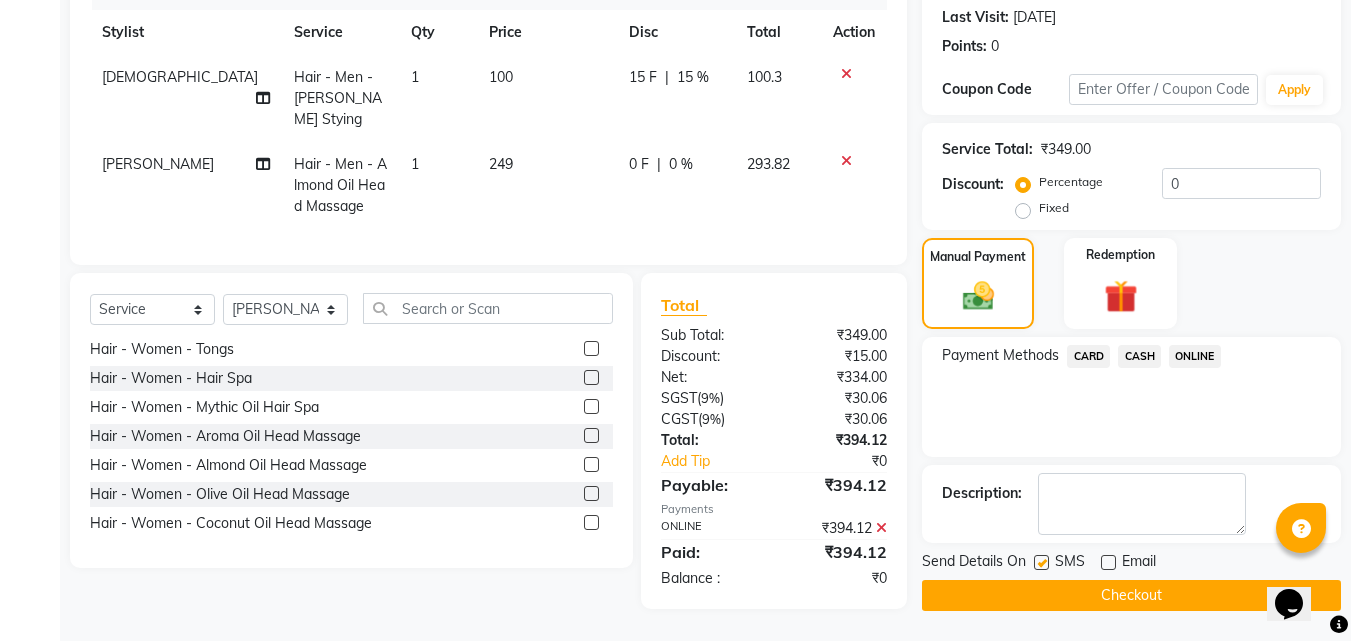 click on "Checkout" 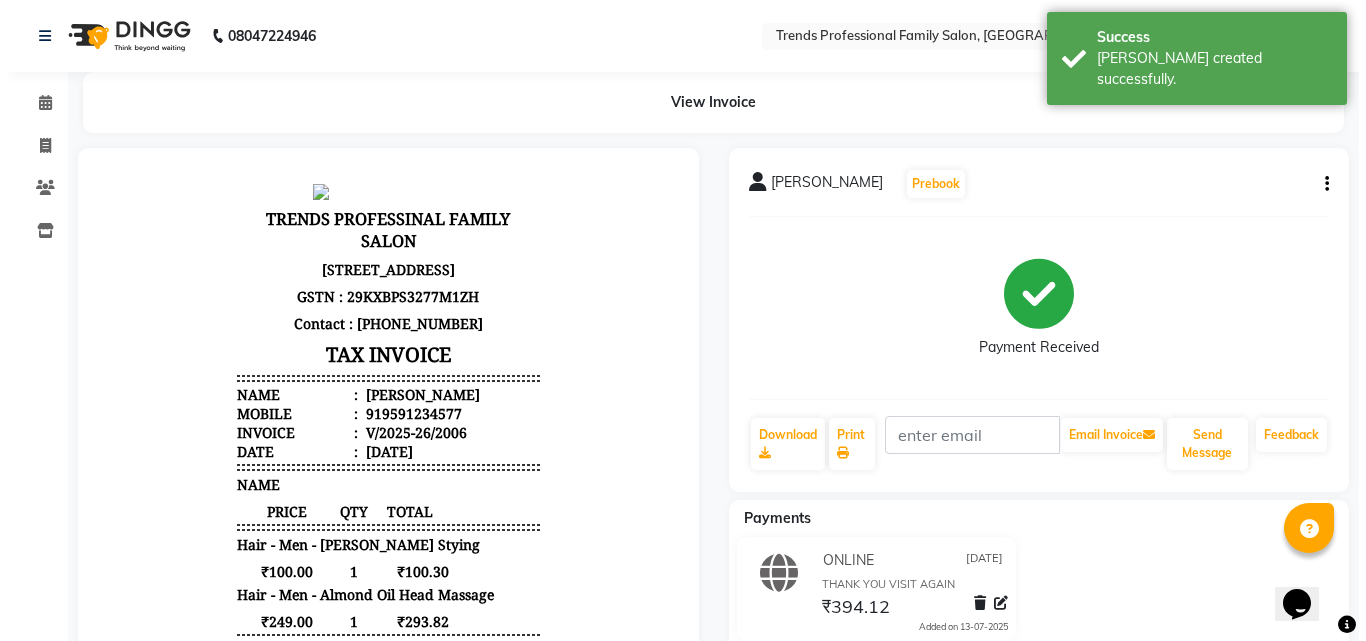 scroll, scrollTop: 0, scrollLeft: 0, axis: both 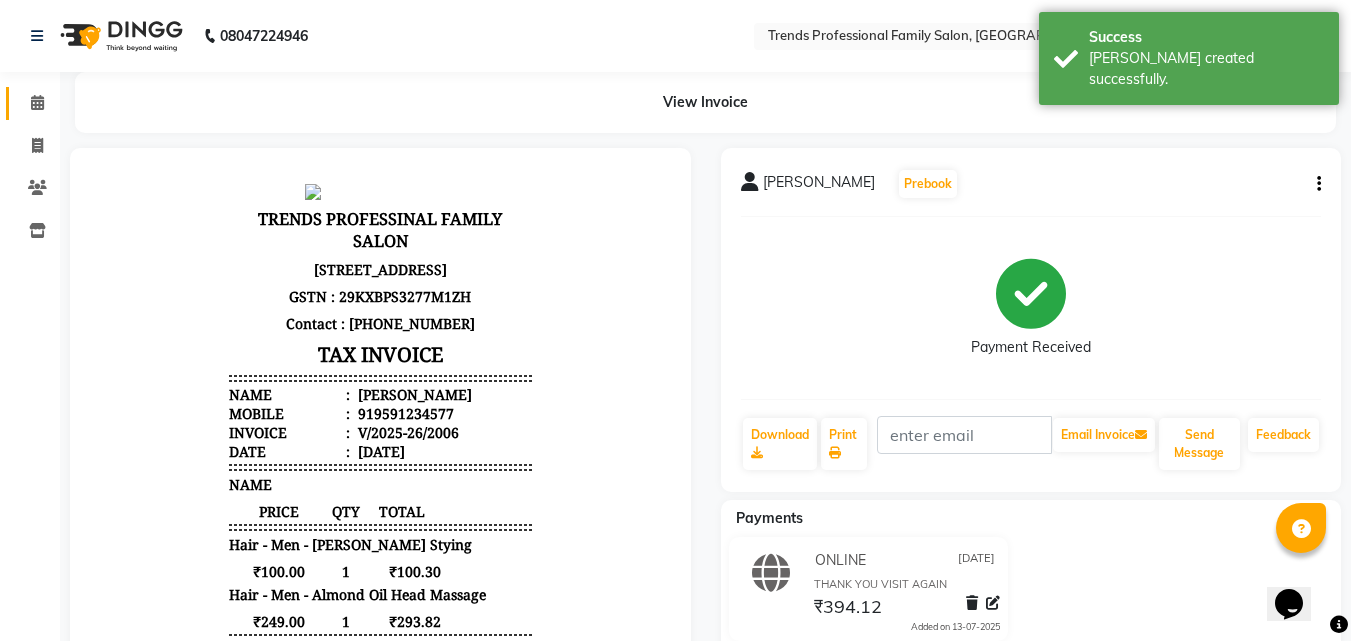 click on "Calendar" 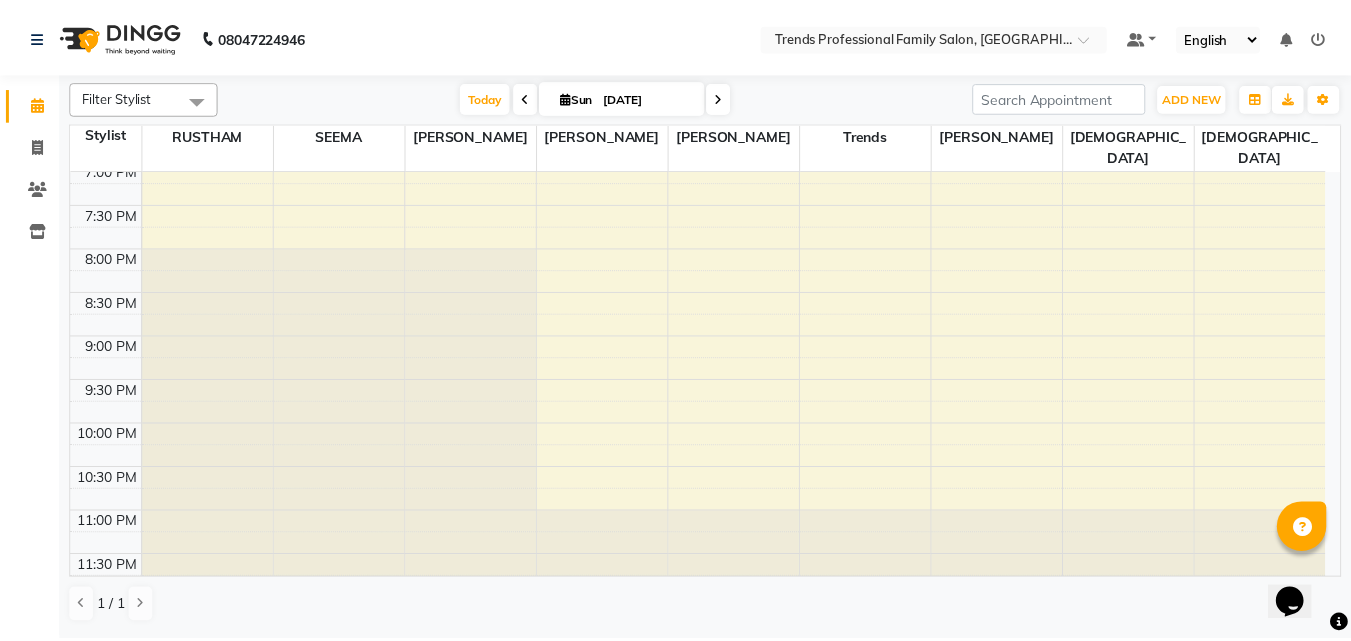 scroll, scrollTop: 645, scrollLeft: 0, axis: vertical 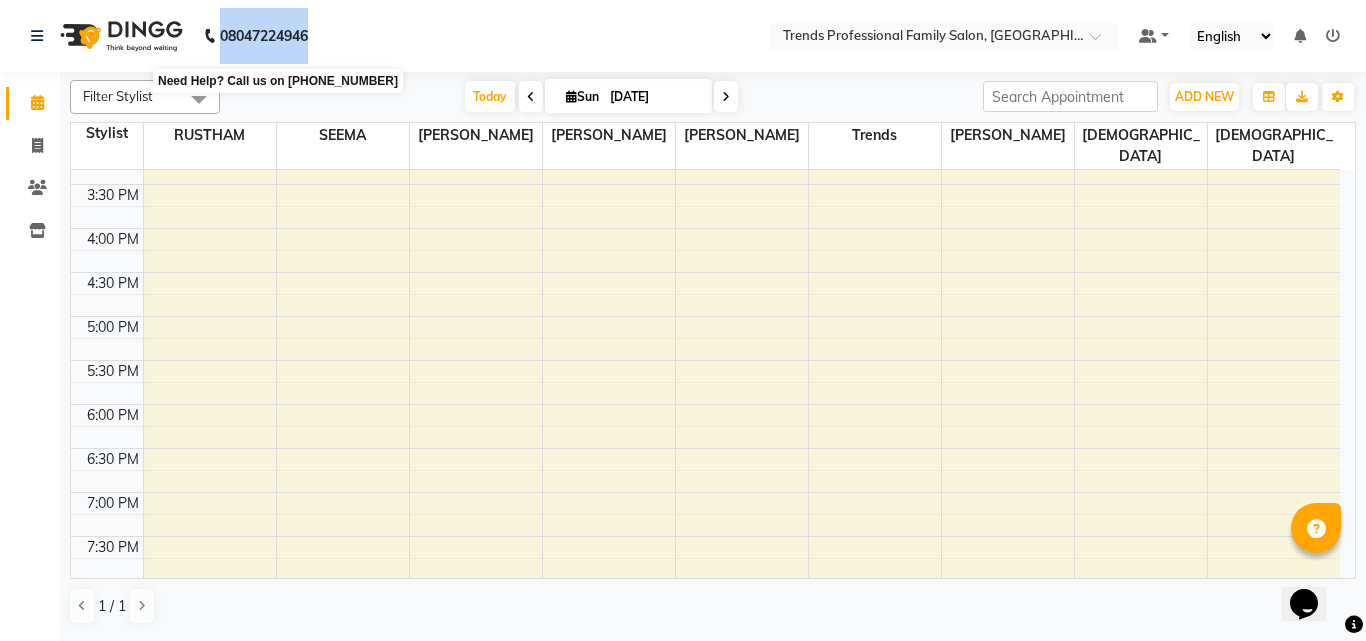 drag, startPoint x: 348, startPoint y: 31, endPoint x: 216, endPoint y: 44, distance: 132.63861 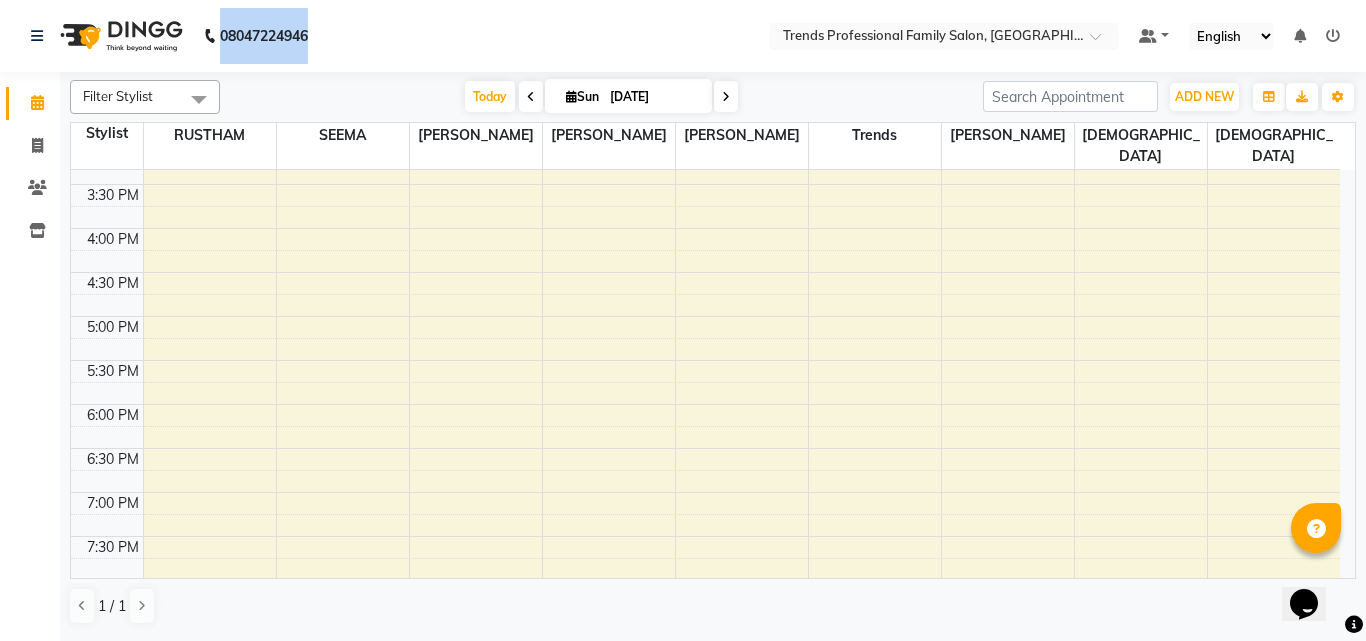 click on "[PHONE_NUMBER] Need Help?  Call us on [PHONE_NUMBER]" 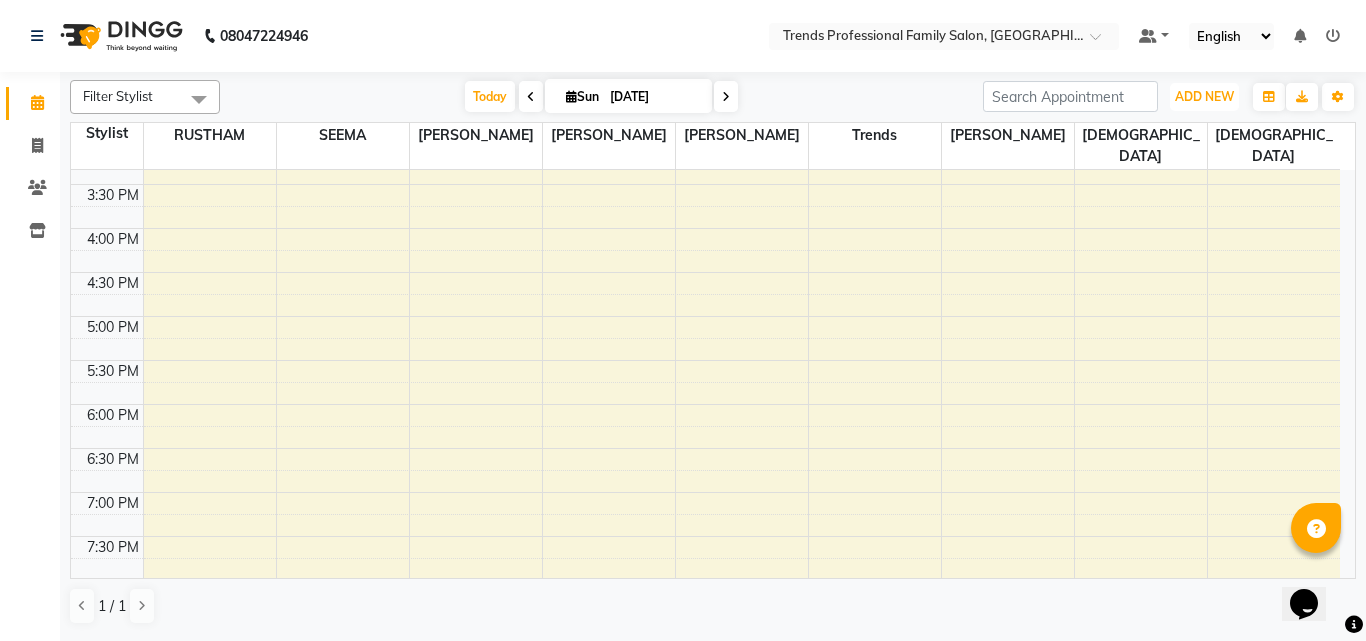 drag, startPoint x: 1199, startPoint y: 90, endPoint x: 1285, endPoint y: 97, distance: 86.28442 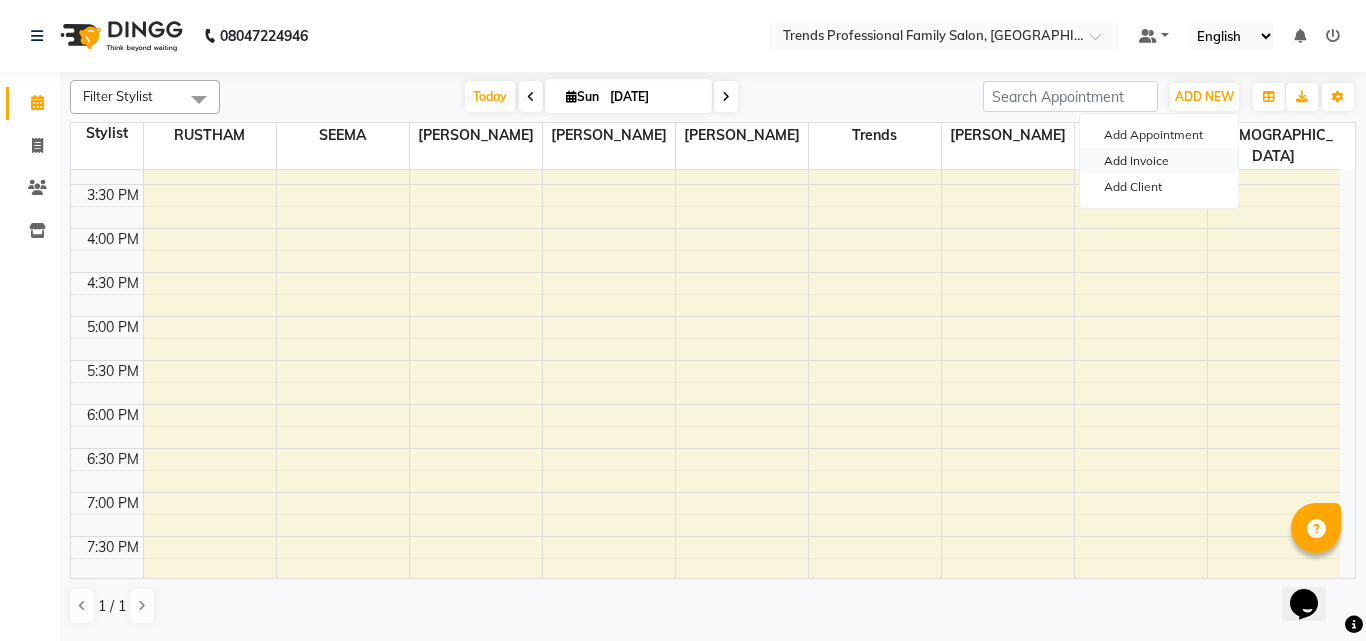 click on "Add Invoice" at bounding box center [1159, 161] 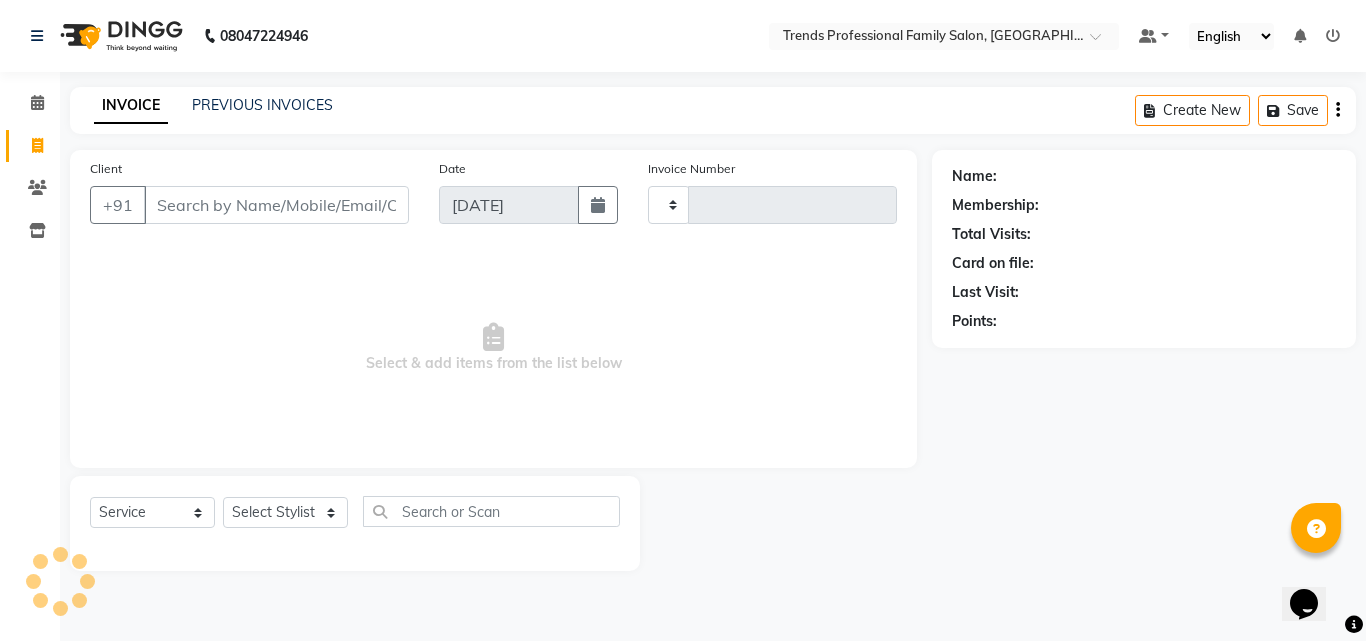 type on "2007" 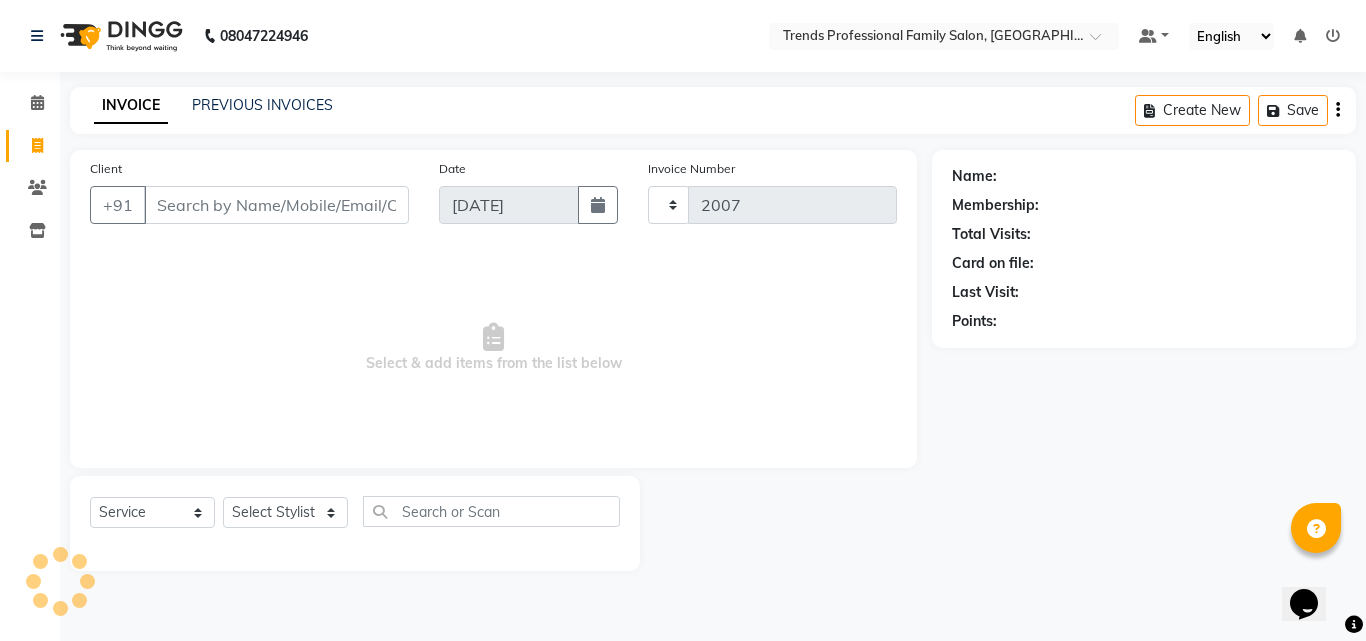 select on "7345" 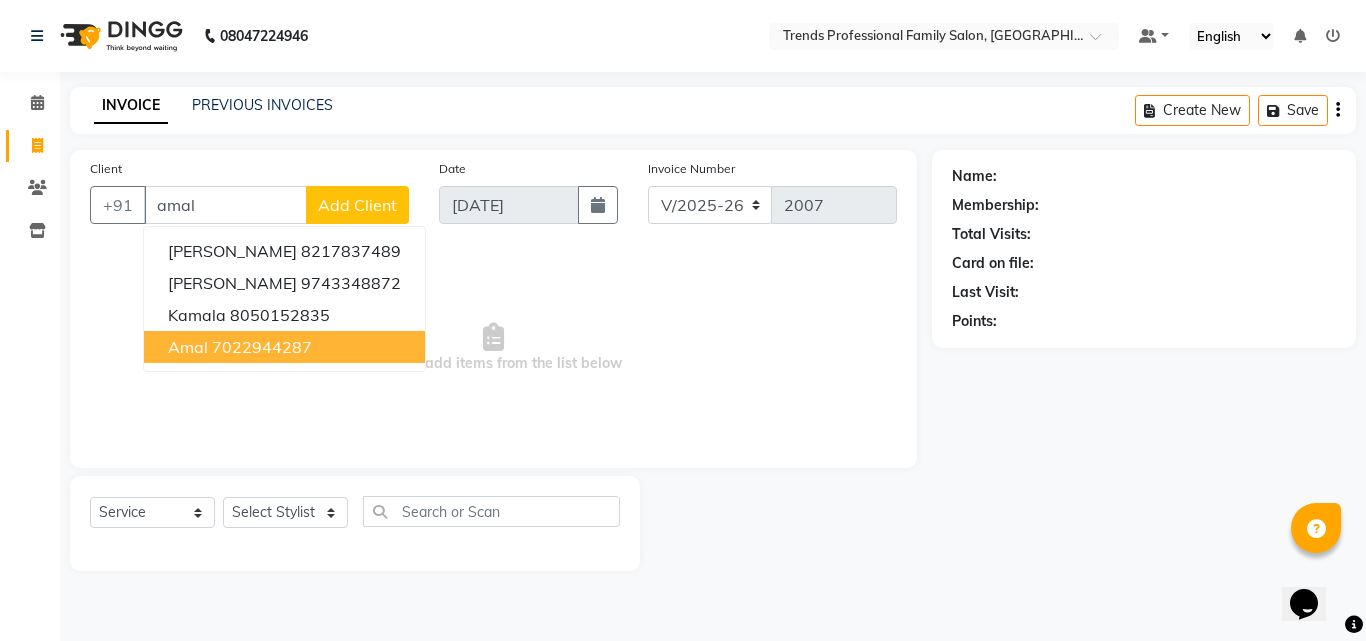 click on "[PERSON_NAME]  8217837489 [PERSON_NAME]  9743348872 kamala  8050152835 amal  7022944287" at bounding box center (284, 299) 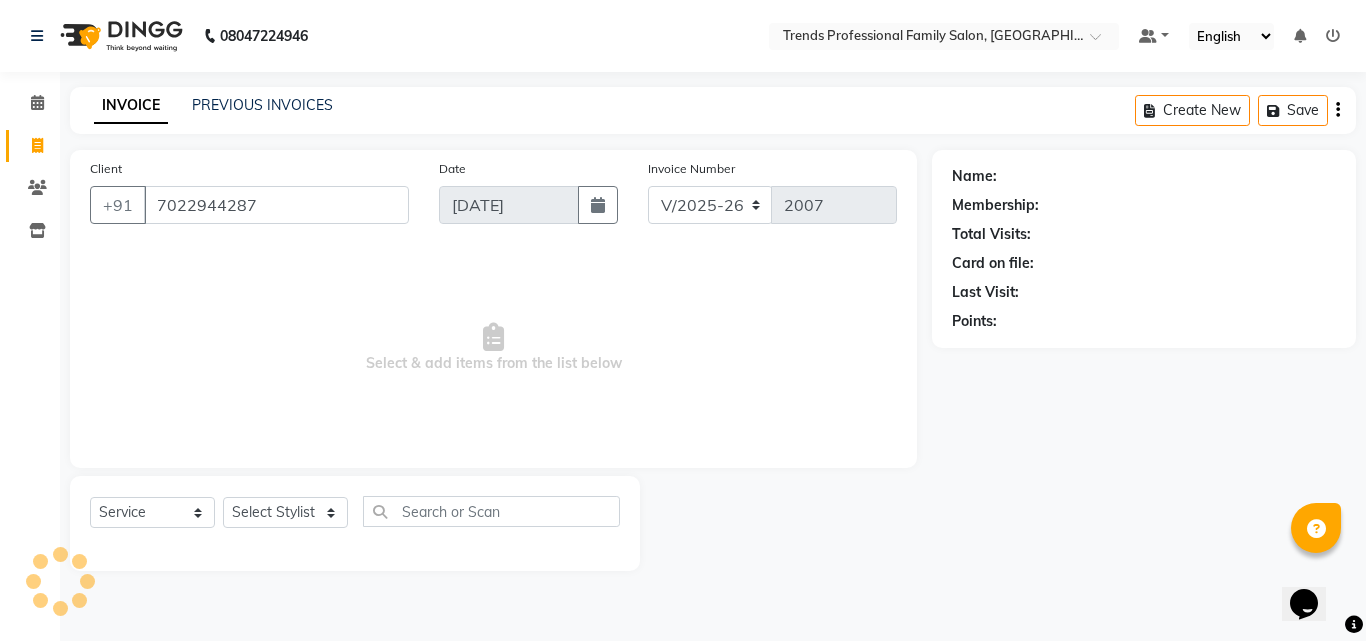 type on "7022944287" 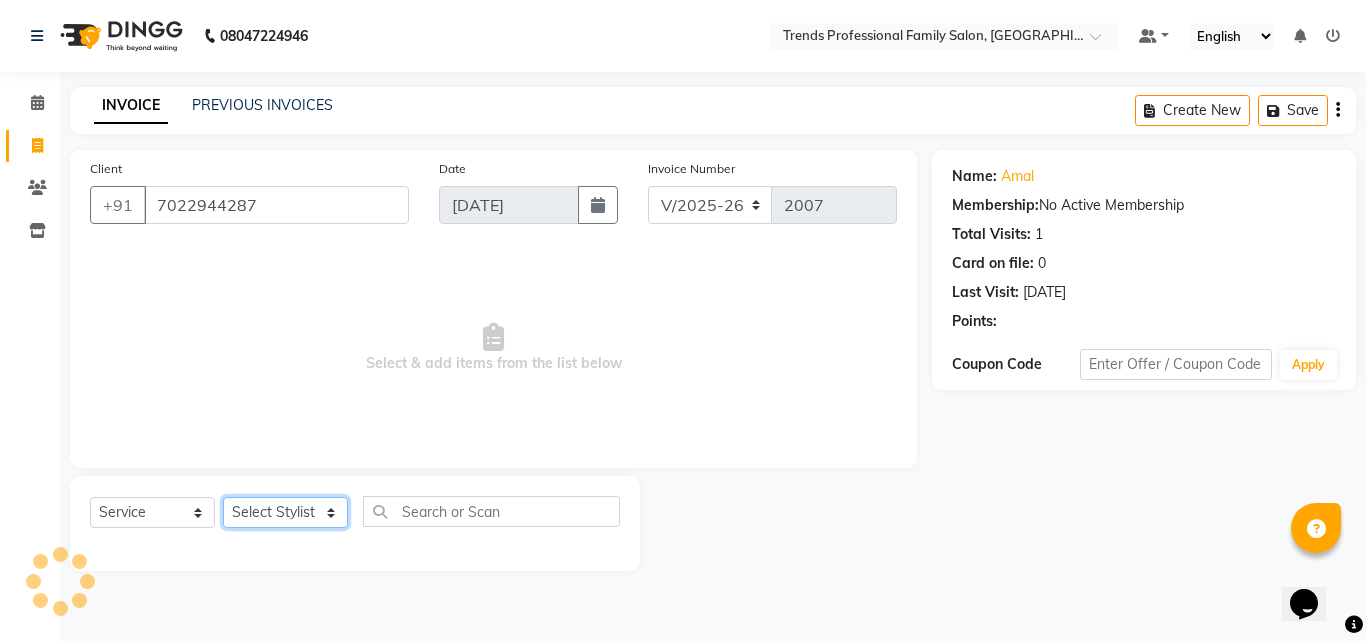 click on "Select Stylist [PERSON_NAME] [PERSON_NAME] [PERSON_NAME] [PERSON_NAME] [DEMOGRAPHIC_DATA][PERSON_NAME] Sumika Trends" 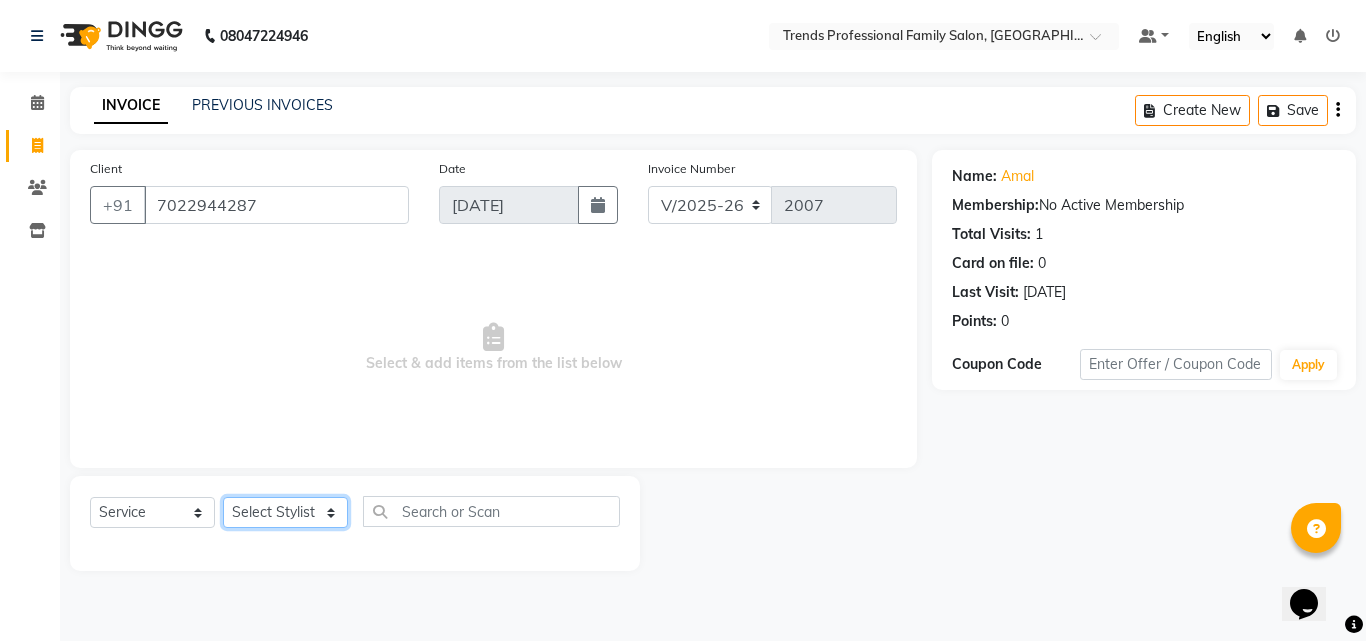 select on "63524" 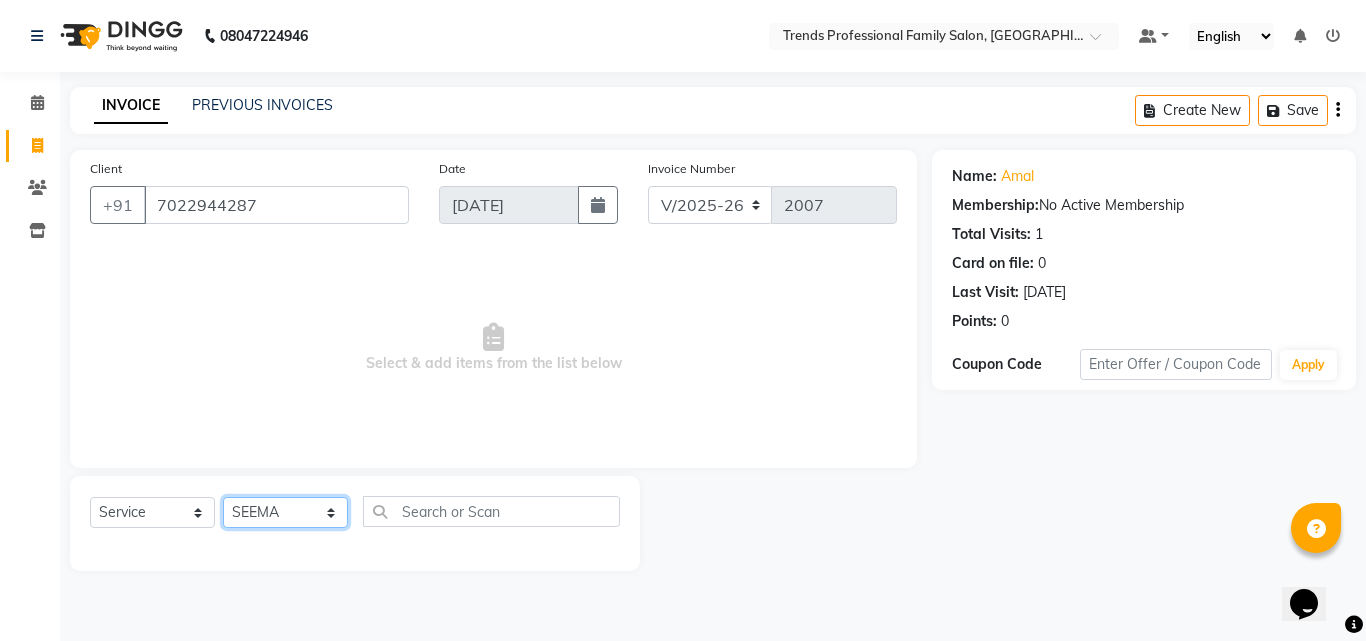 click on "Select Stylist [PERSON_NAME] [PERSON_NAME] [PERSON_NAME] [PERSON_NAME] [DEMOGRAPHIC_DATA][PERSON_NAME] Sumika Trends" 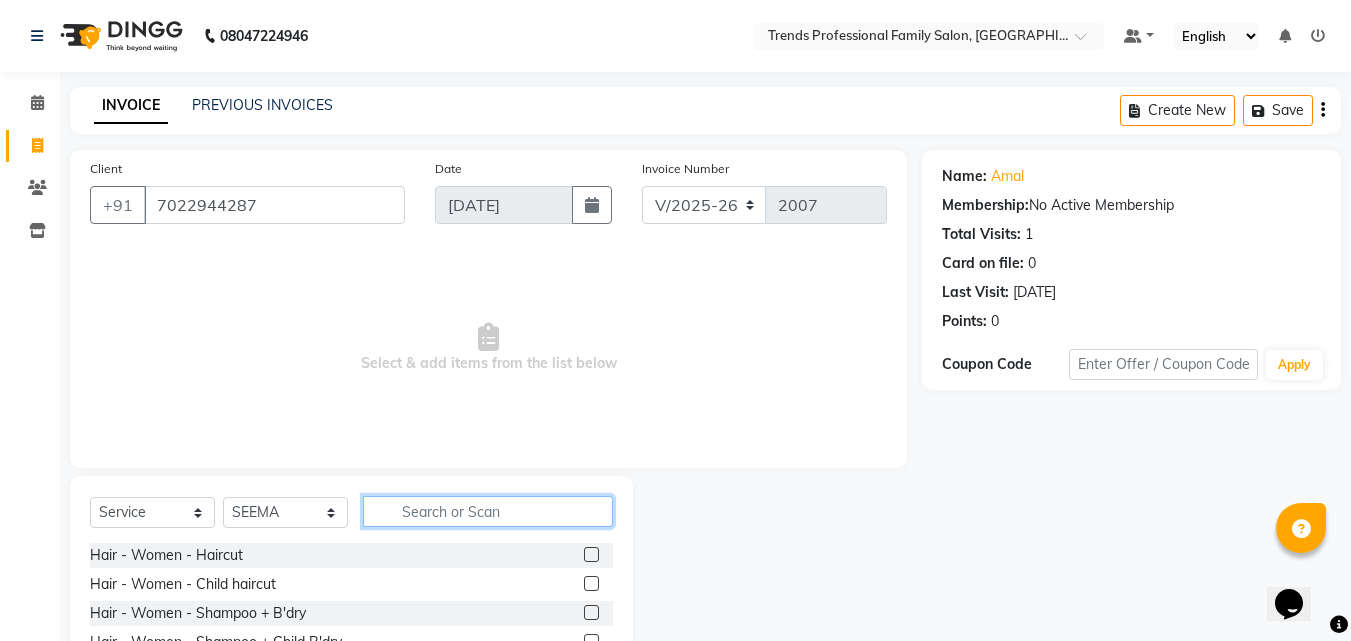 click 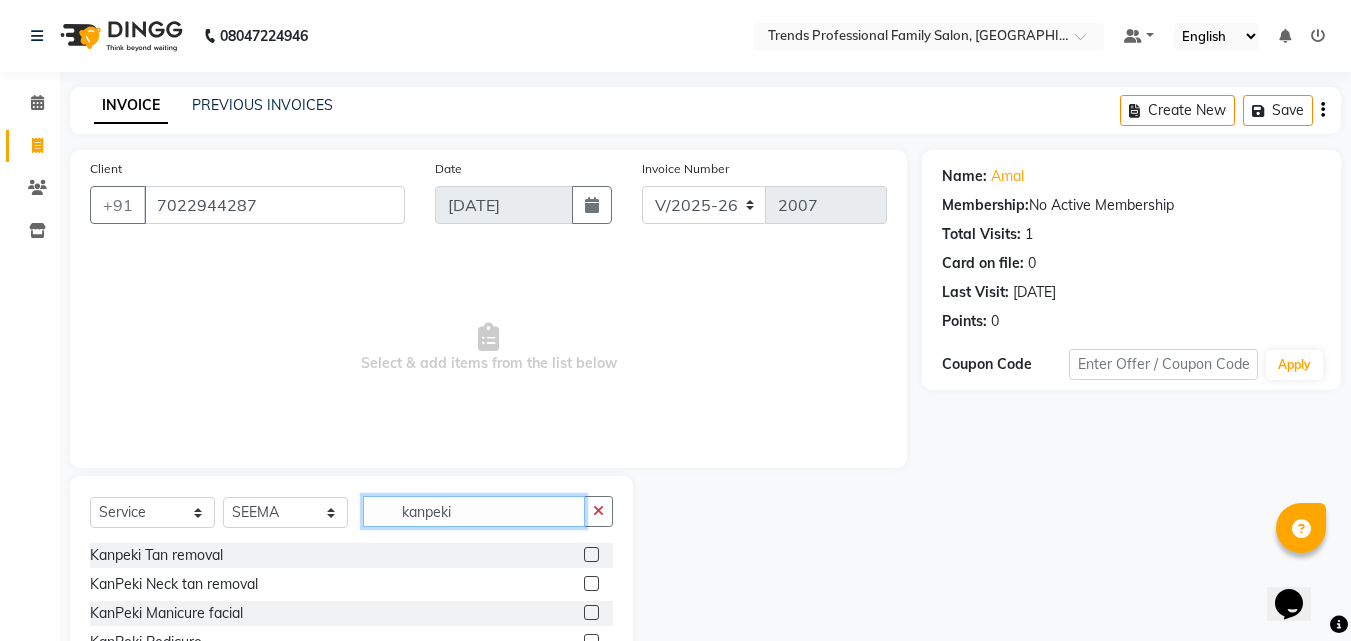 scroll, scrollTop: 160, scrollLeft: 0, axis: vertical 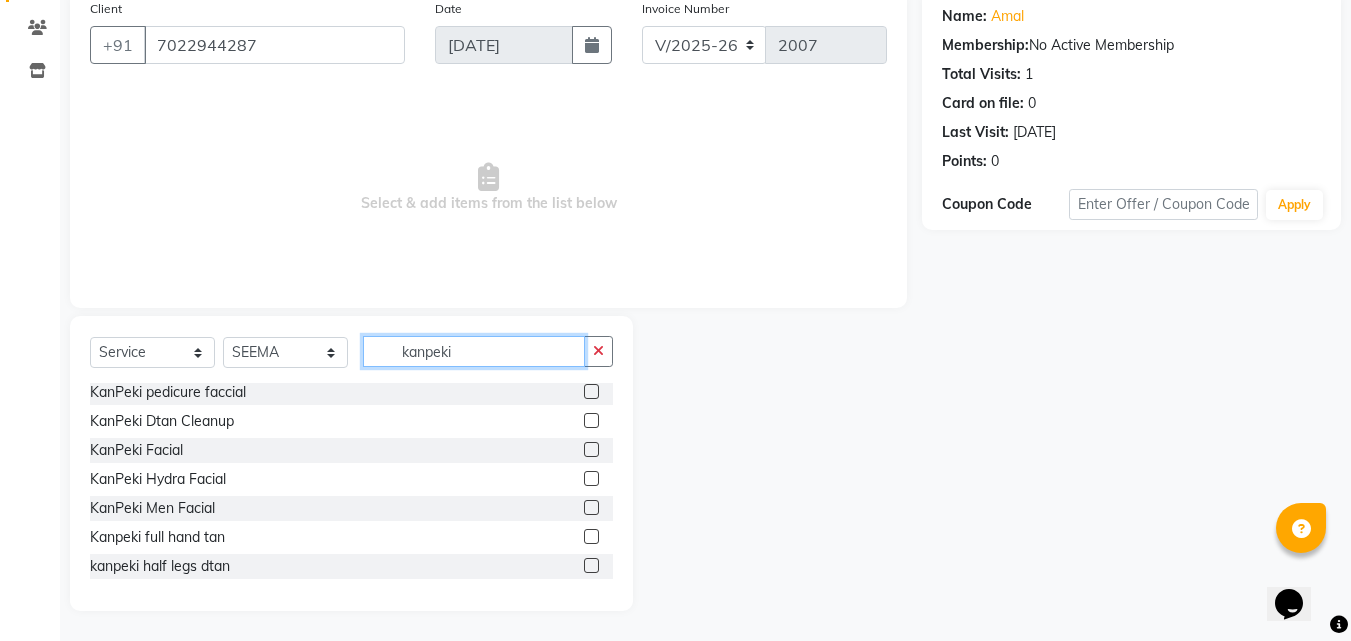 type on "kanpeki" 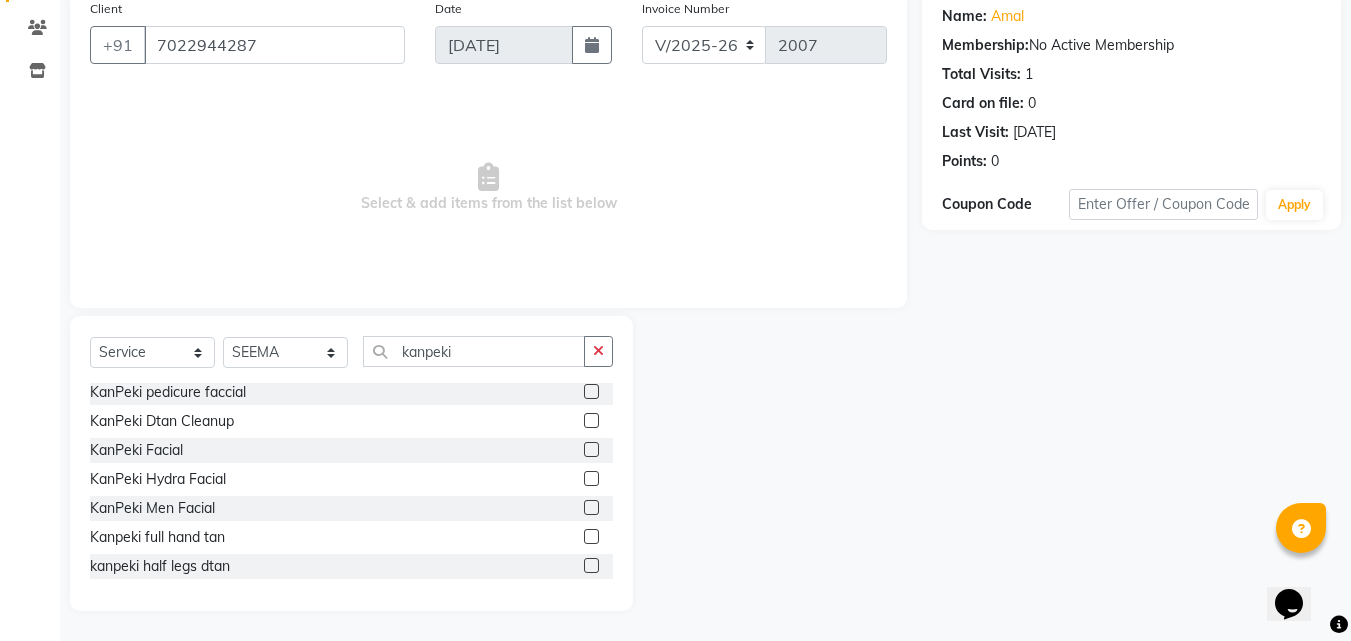 click 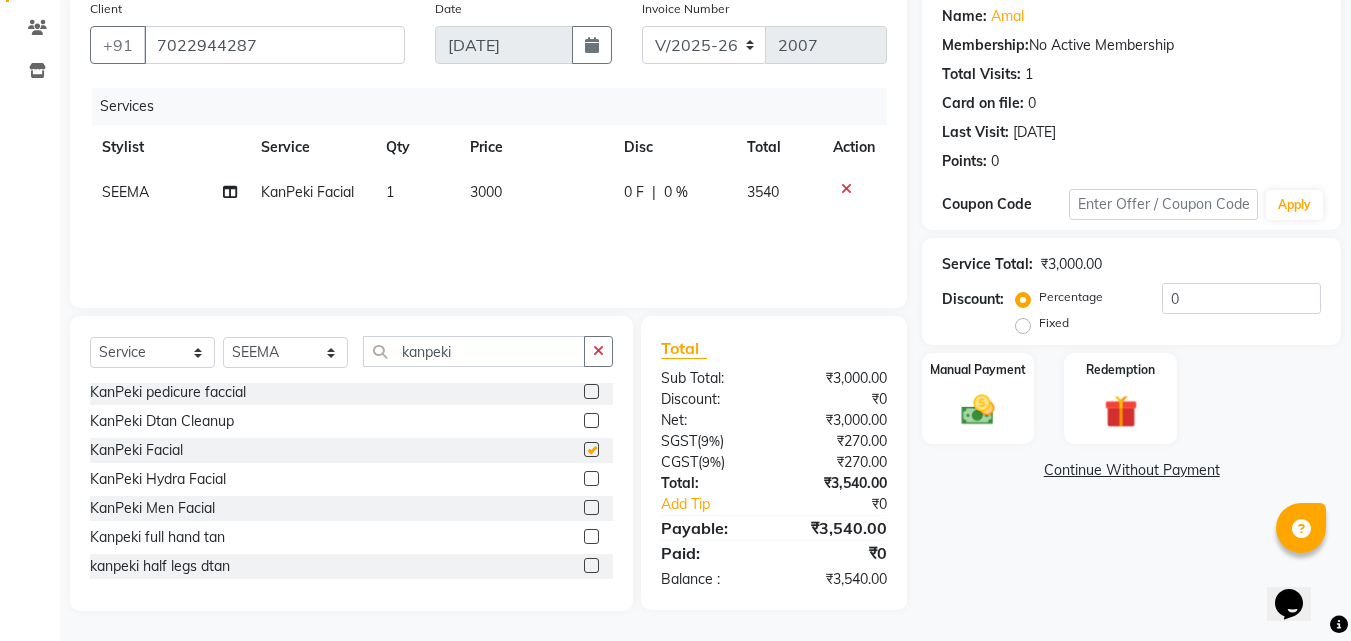 checkbox on "false" 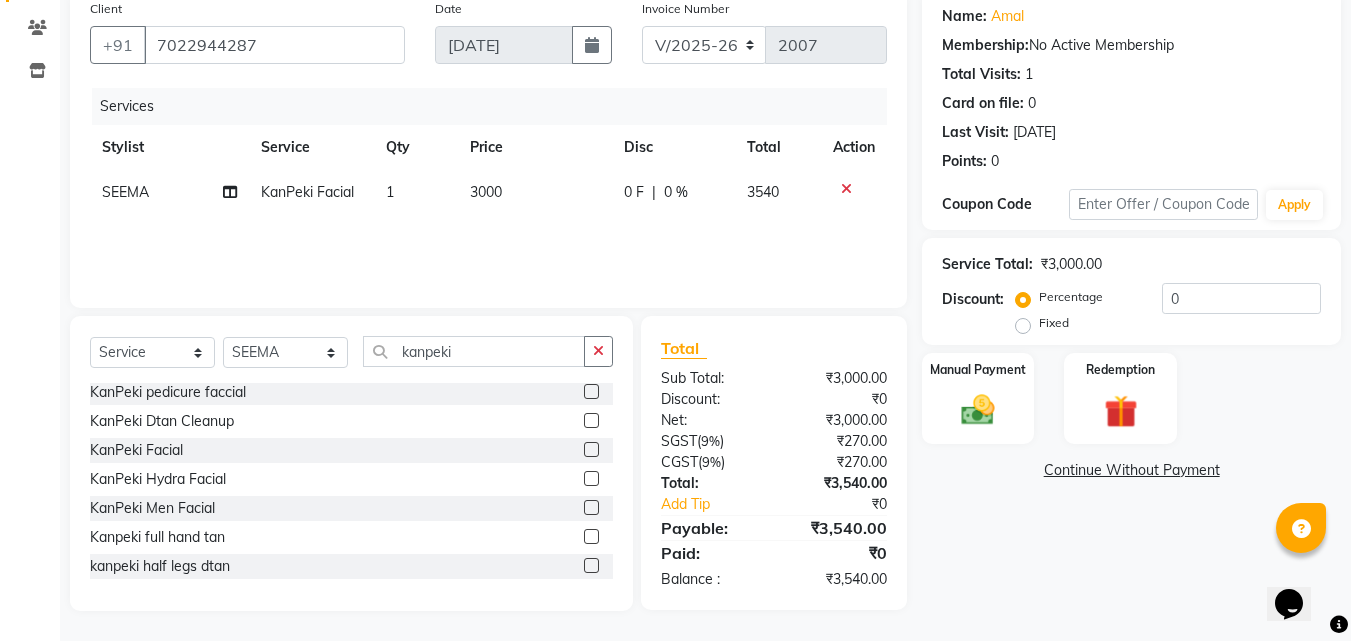 click on "0 %" 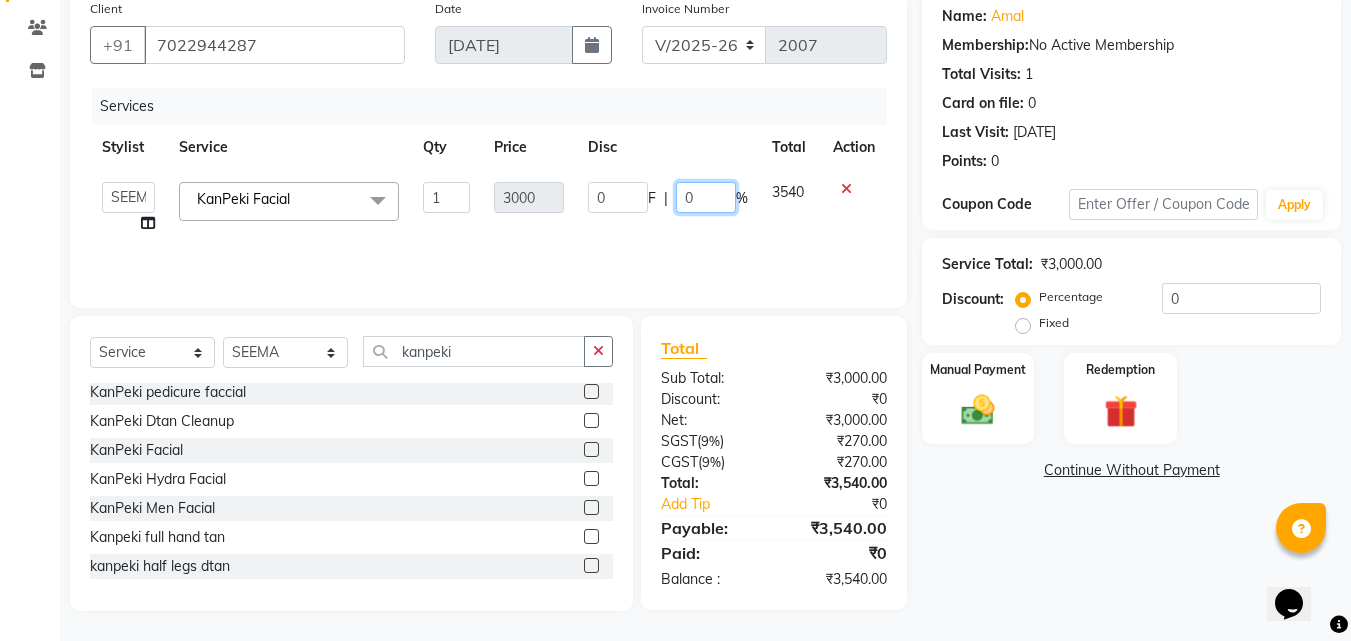 drag, startPoint x: 680, startPoint y: 199, endPoint x: 696, endPoint y: 200, distance: 16.03122 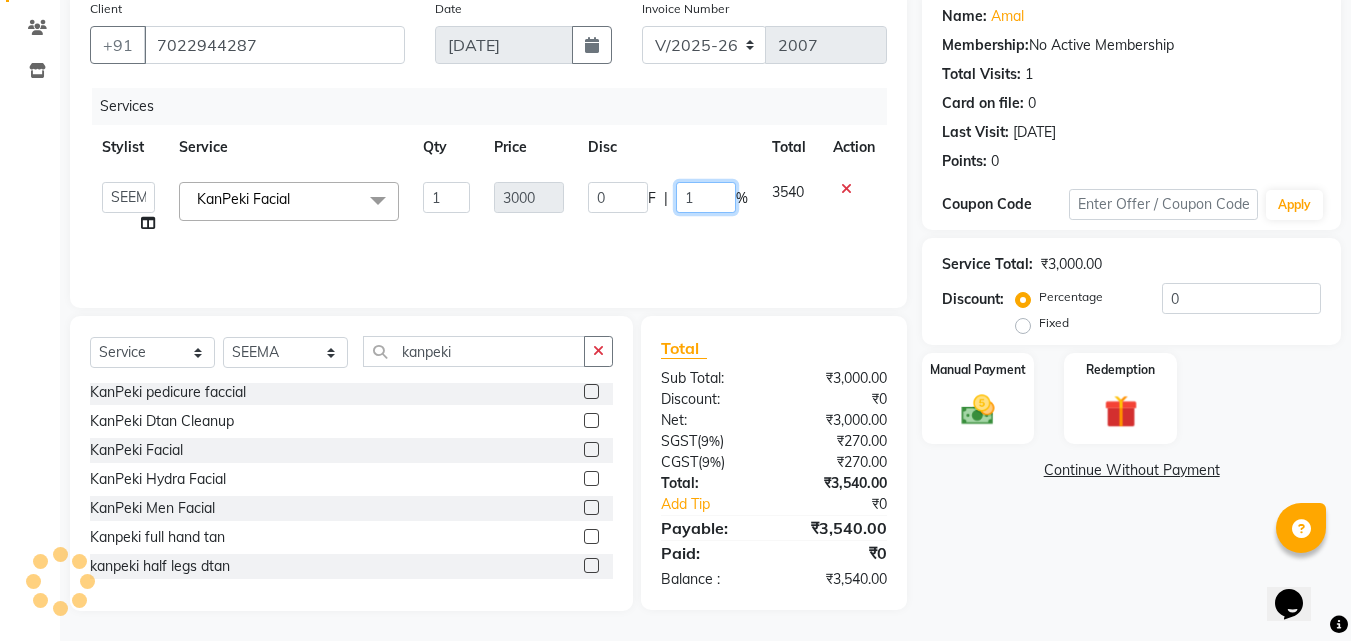 type on "15" 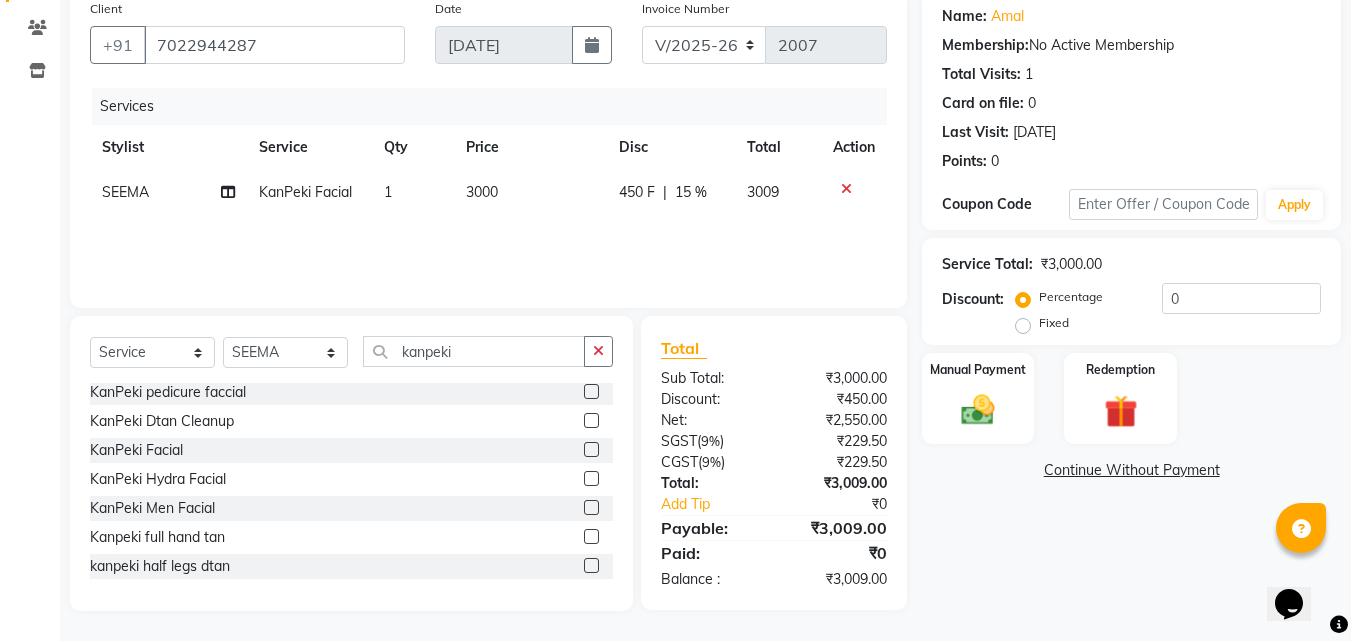 click on "Name: Amal  Membership:  No Active Membership  Total Visits:  1 Card on file:  0 Last Visit:   [DATE] Points:   0  Coupon Code Apply Service Total:  ₹3,000.00  Discount:  Percentage   Fixed  0 Manual Payment Redemption  Continue Without Payment" 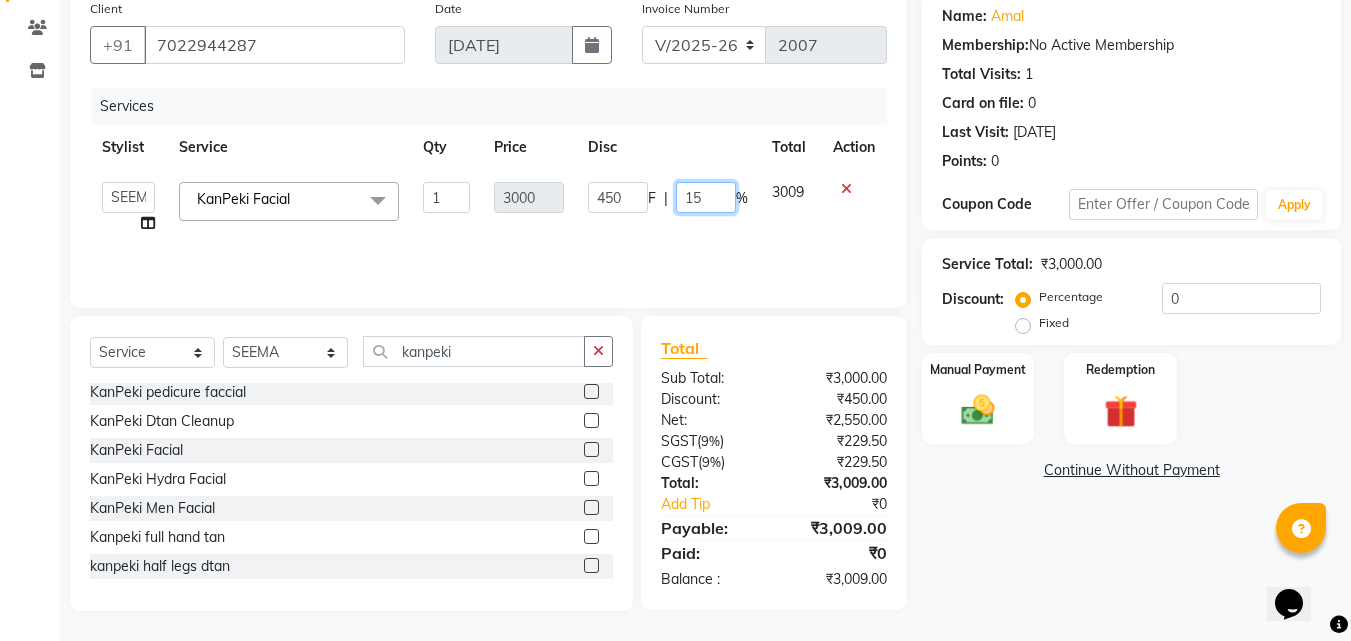 click on "15" 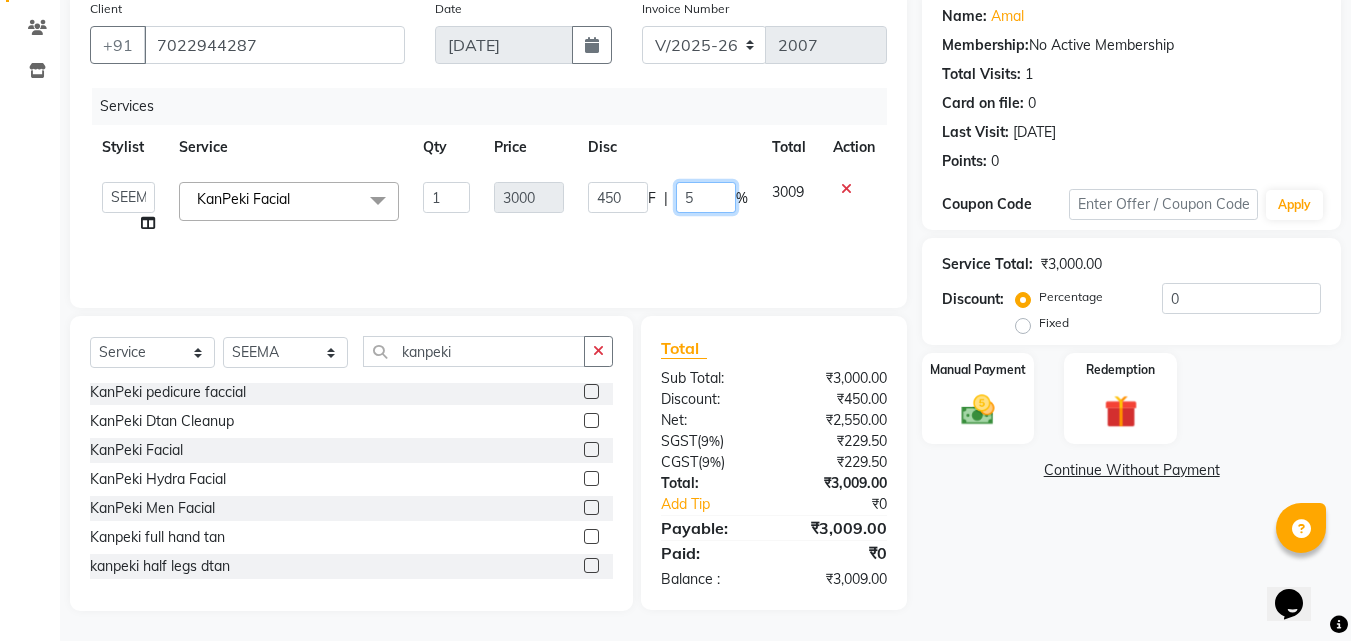 type on "50" 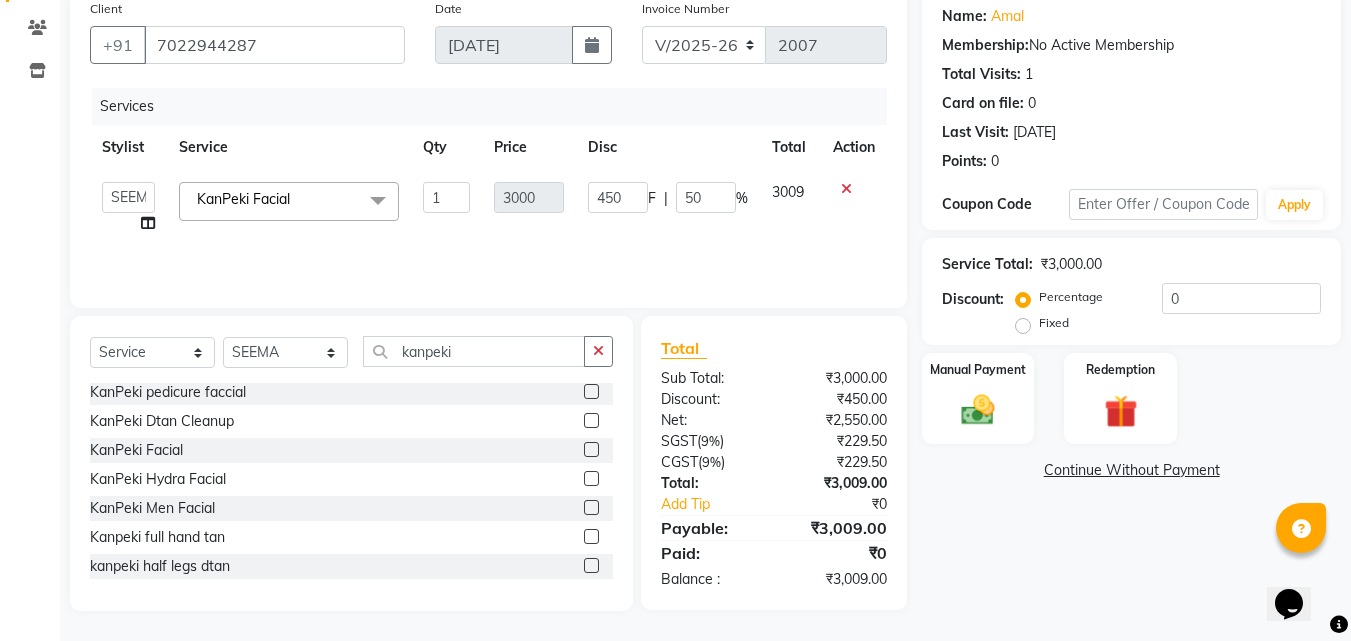 click on "Name: Amal  Membership:  No Active Membership  Total Visits:  1 Card on file:  0 Last Visit:   [DATE] Points:   0  Coupon Code Apply Service Total:  ₹3,000.00  Discount:  Percentage   Fixed  0 Manual Payment Redemption  Continue Without Payment" 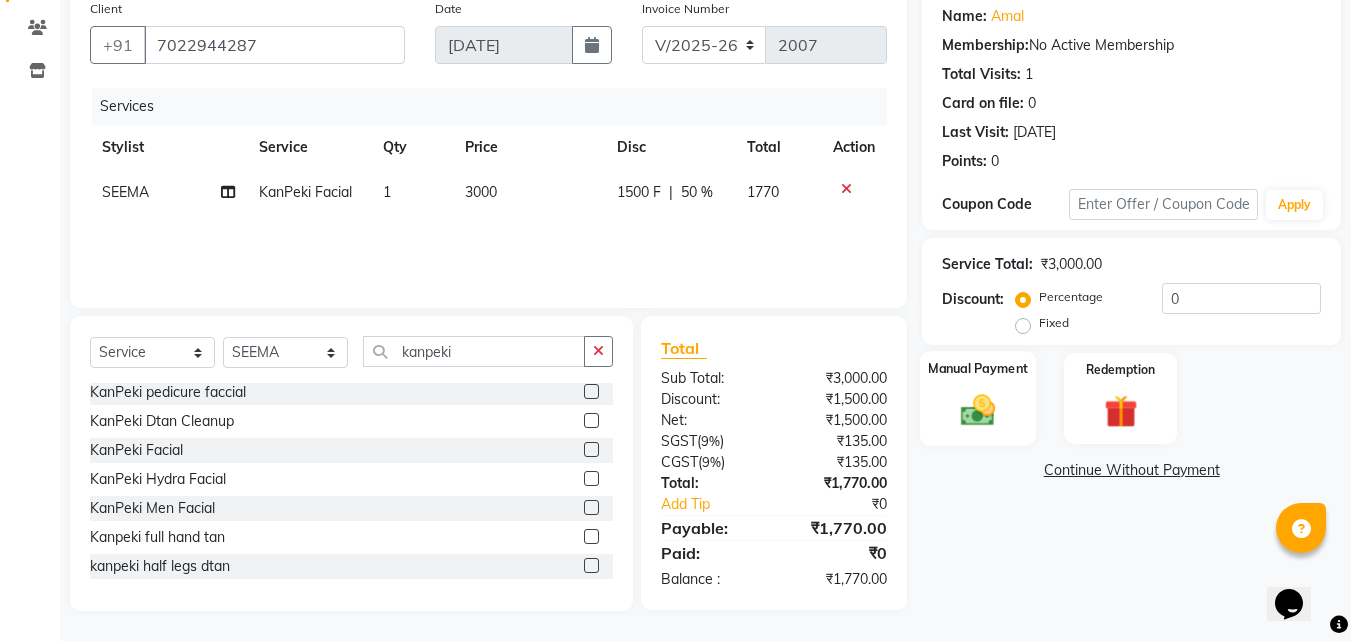 scroll, scrollTop: 0, scrollLeft: 0, axis: both 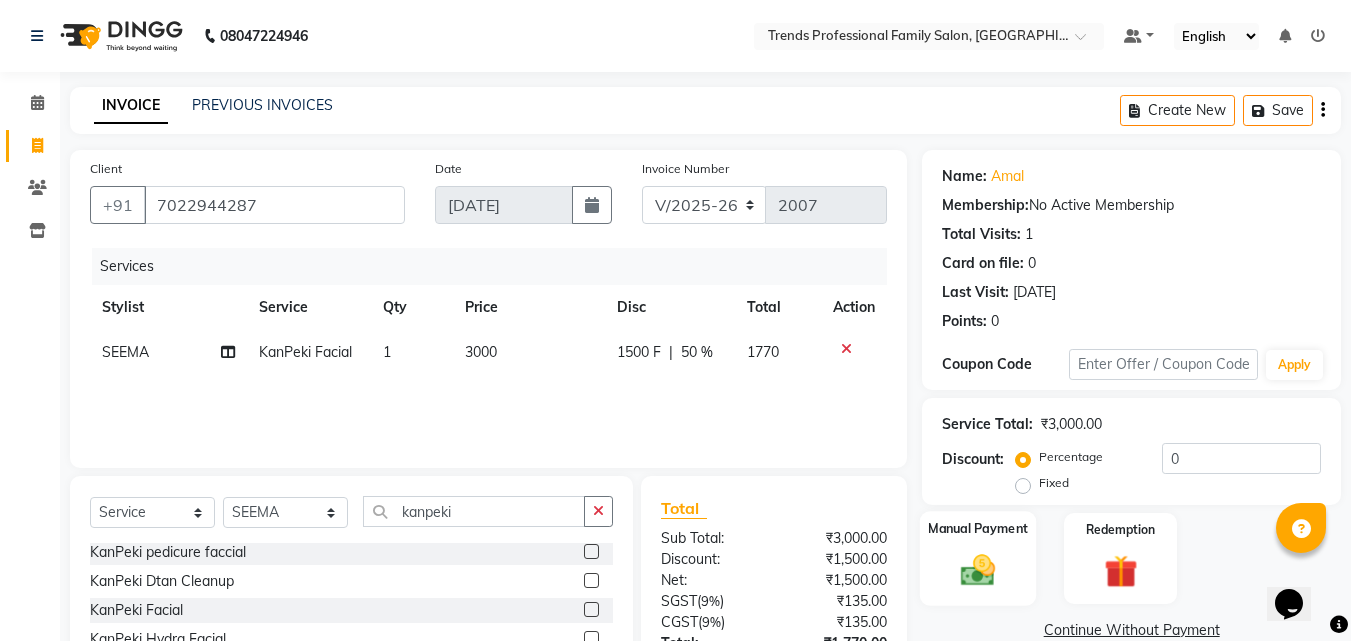 click 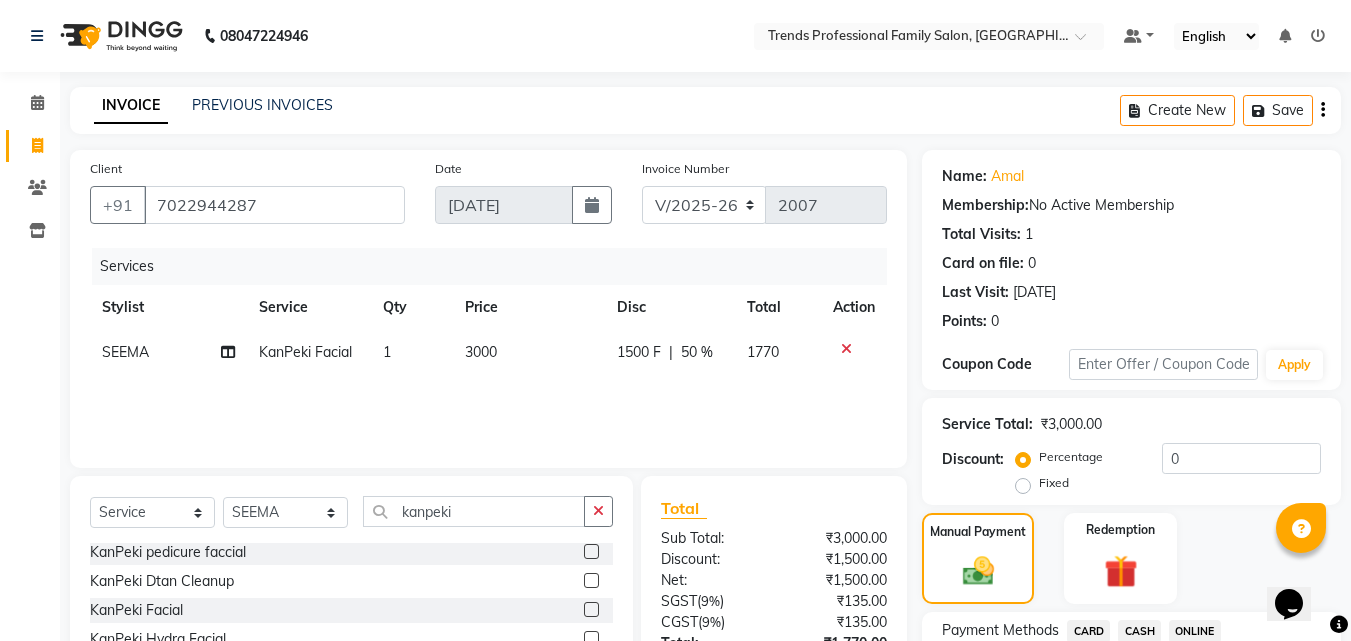 scroll, scrollTop: 162, scrollLeft: 0, axis: vertical 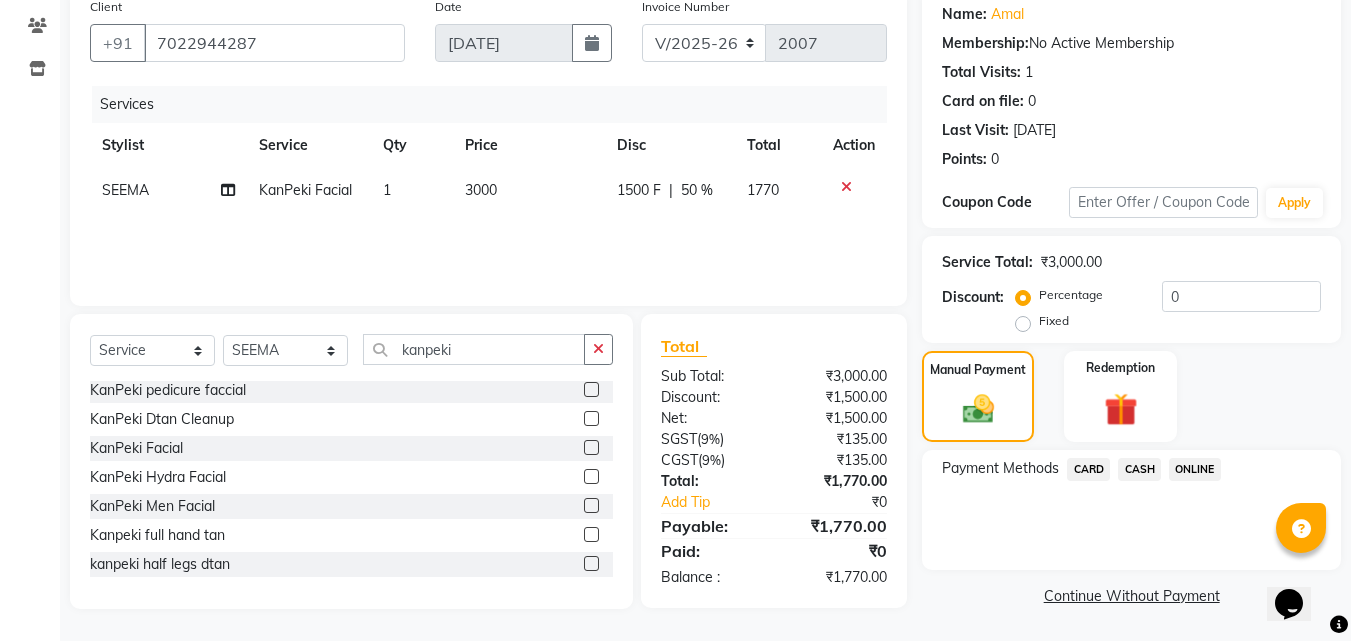 drag, startPoint x: 1185, startPoint y: 468, endPoint x: 1307, endPoint y: 481, distance: 122.69067 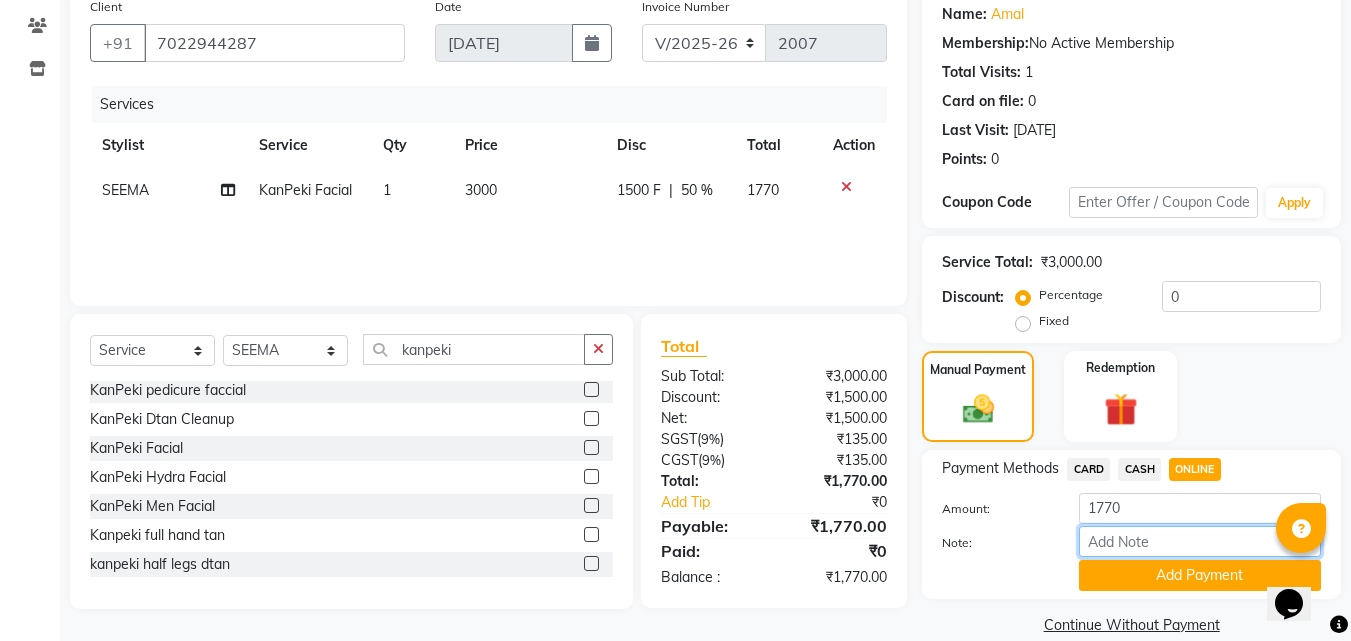 click on "Note:" at bounding box center (1200, 541) 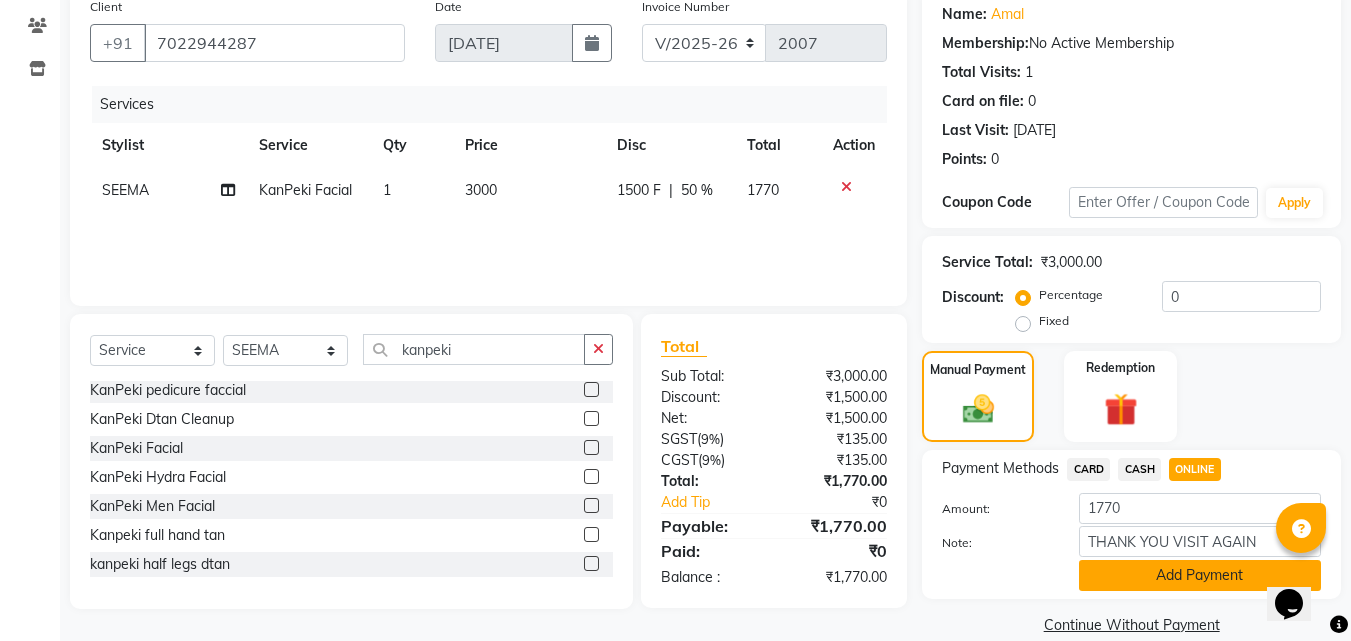 click on "Add Payment" 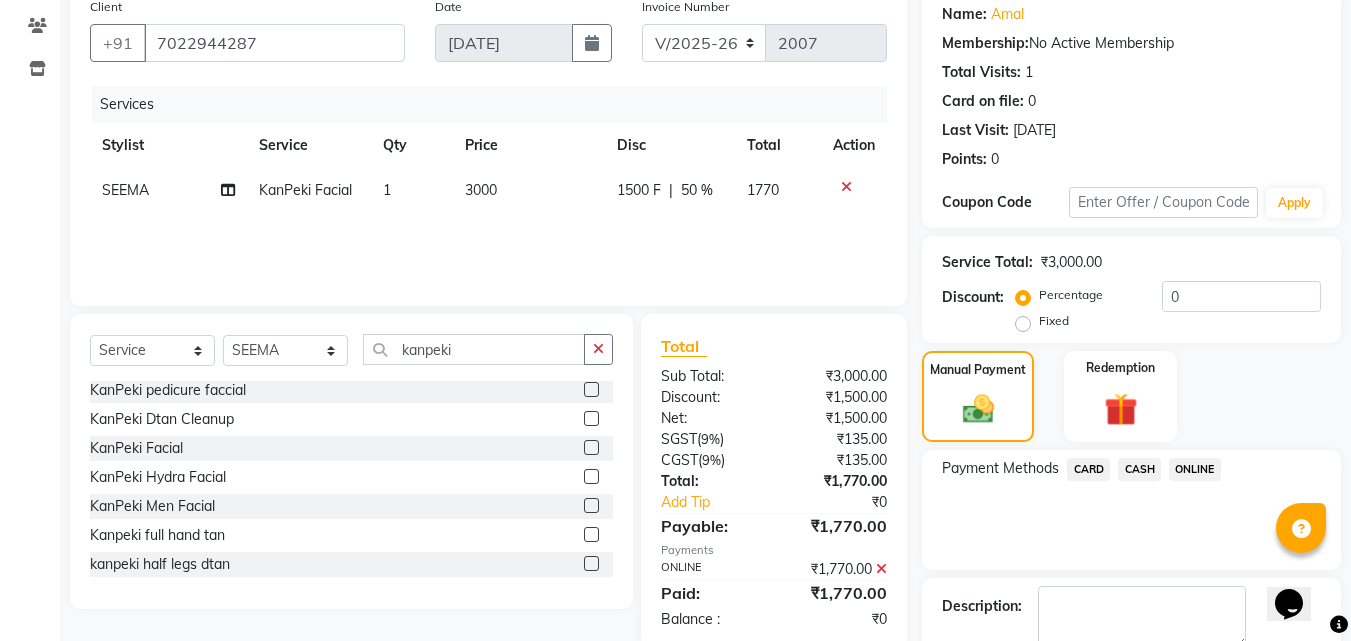 scroll, scrollTop: 275, scrollLeft: 0, axis: vertical 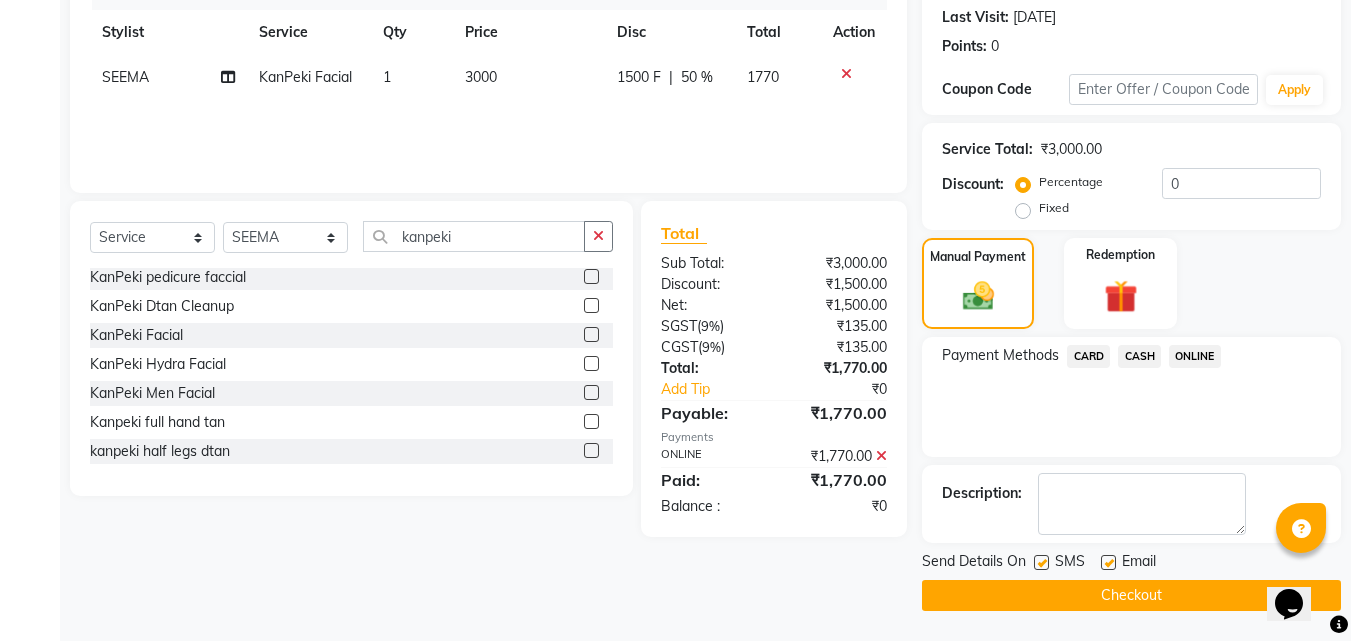 click 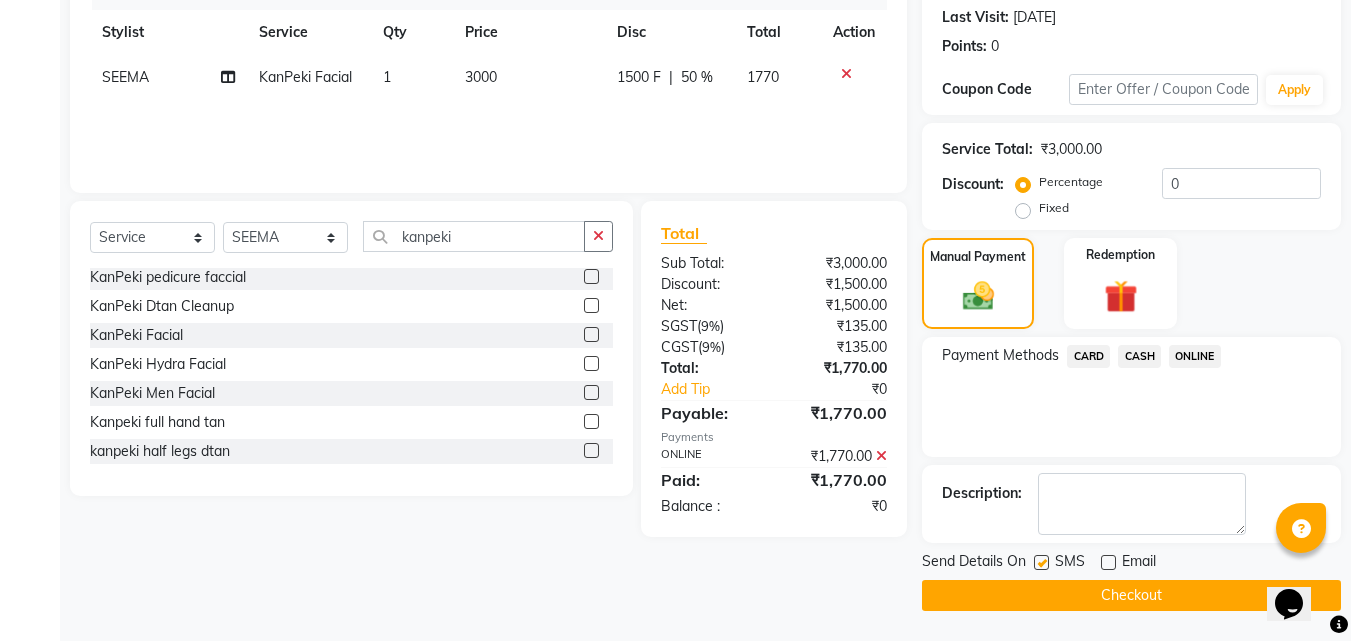 drag, startPoint x: 989, startPoint y: 612, endPoint x: 991, endPoint y: 597, distance: 15.132746 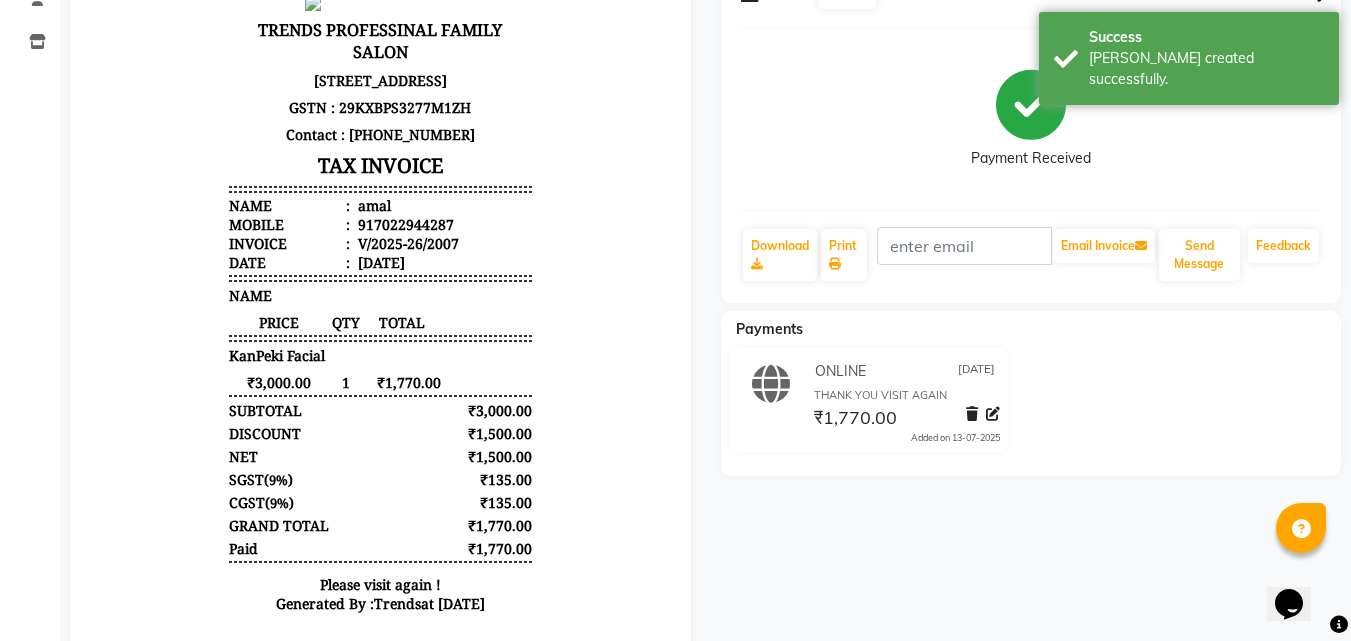 scroll, scrollTop: 263, scrollLeft: 0, axis: vertical 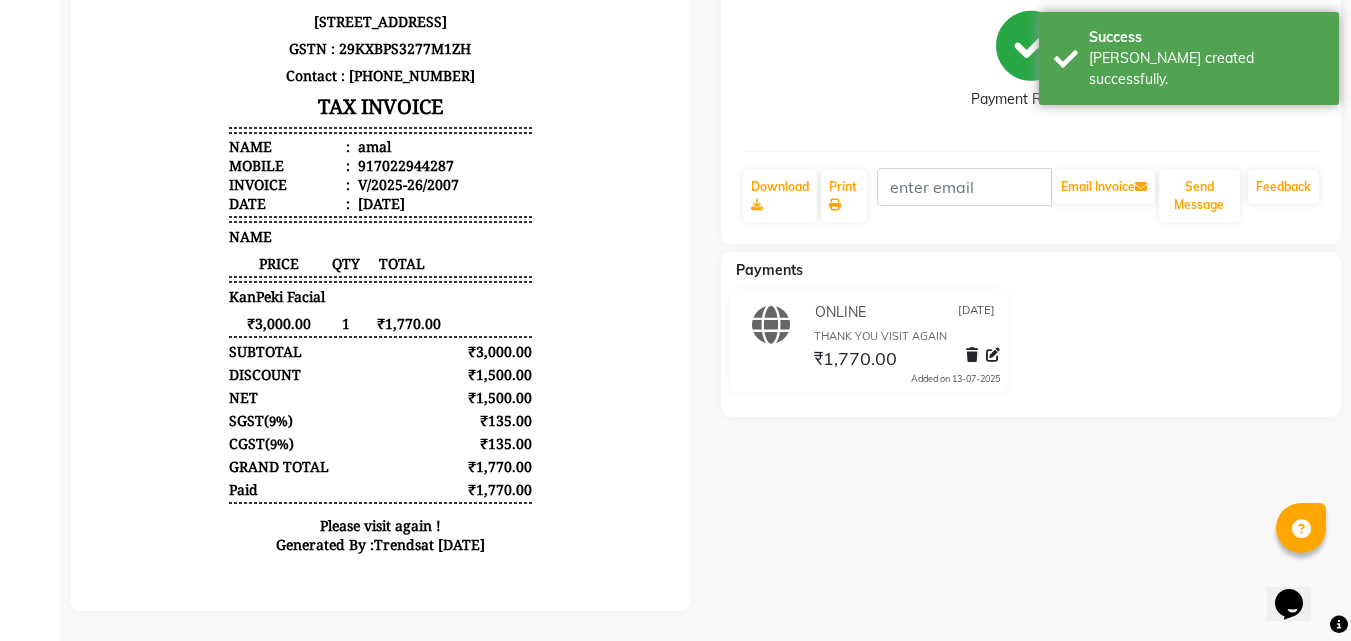 drag, startPoint x: 524, startPoint y: 510, endPoint x: 353, endPoint y: 489, distance: 172.28465 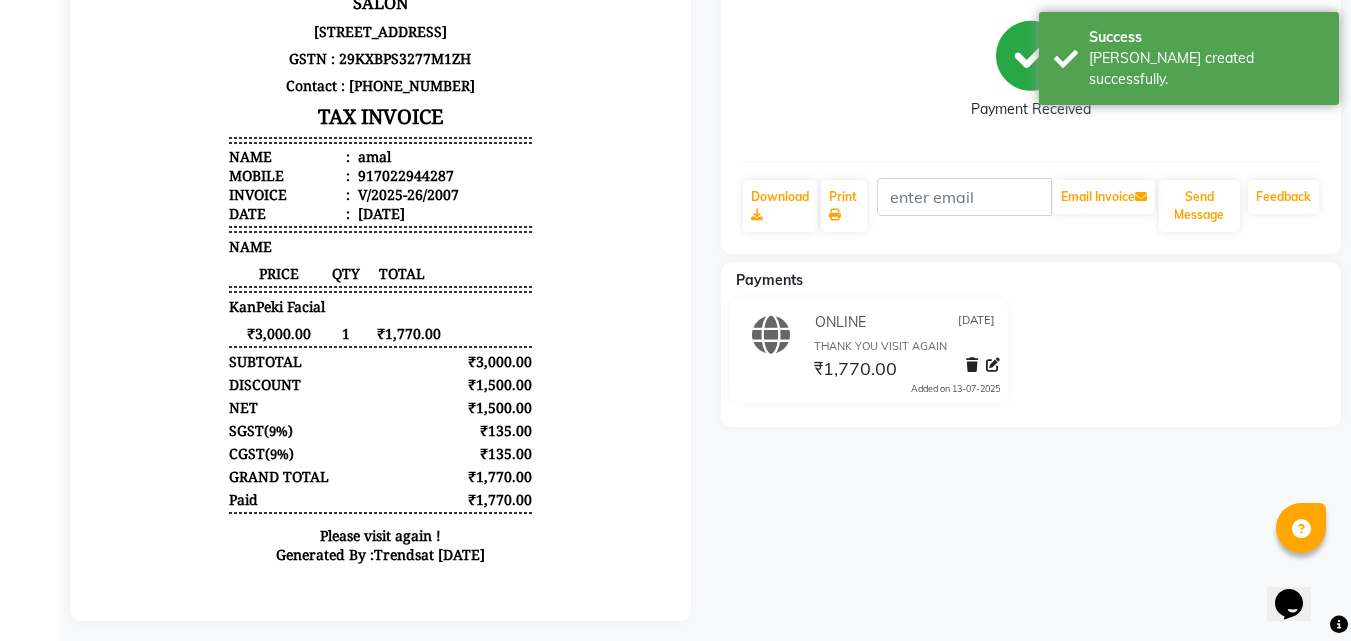 scroll, scrollTop: 0, scrollLeft: 0, axis: both 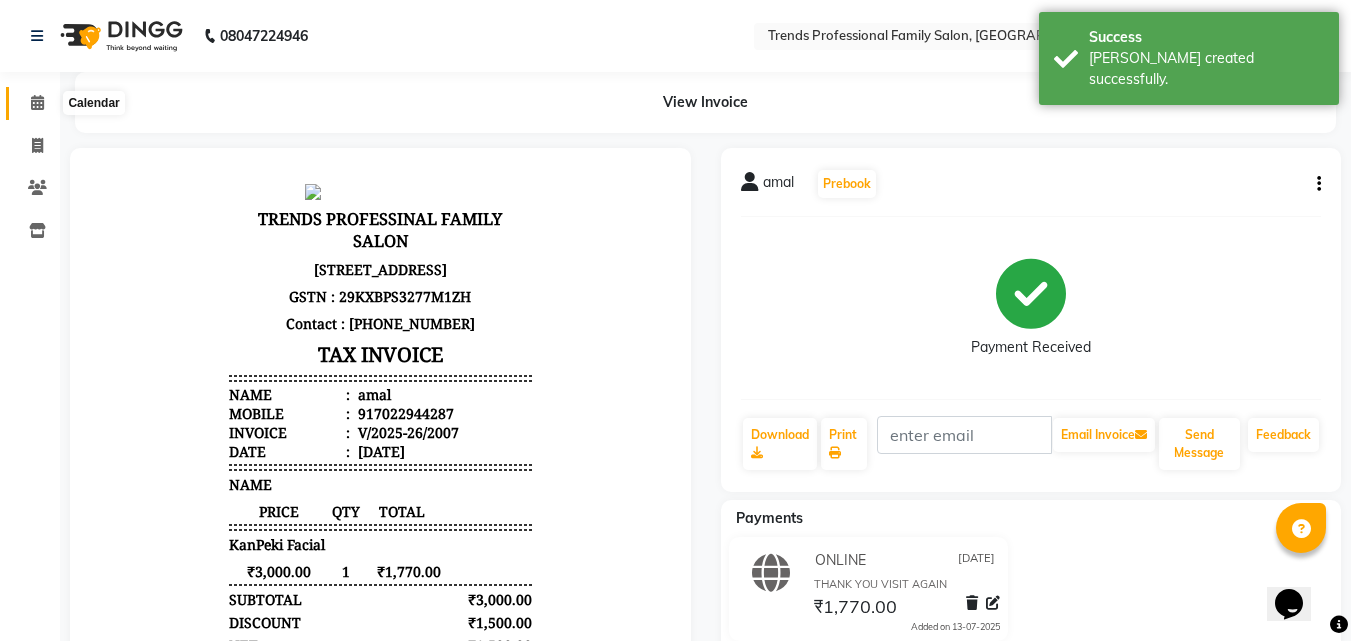click 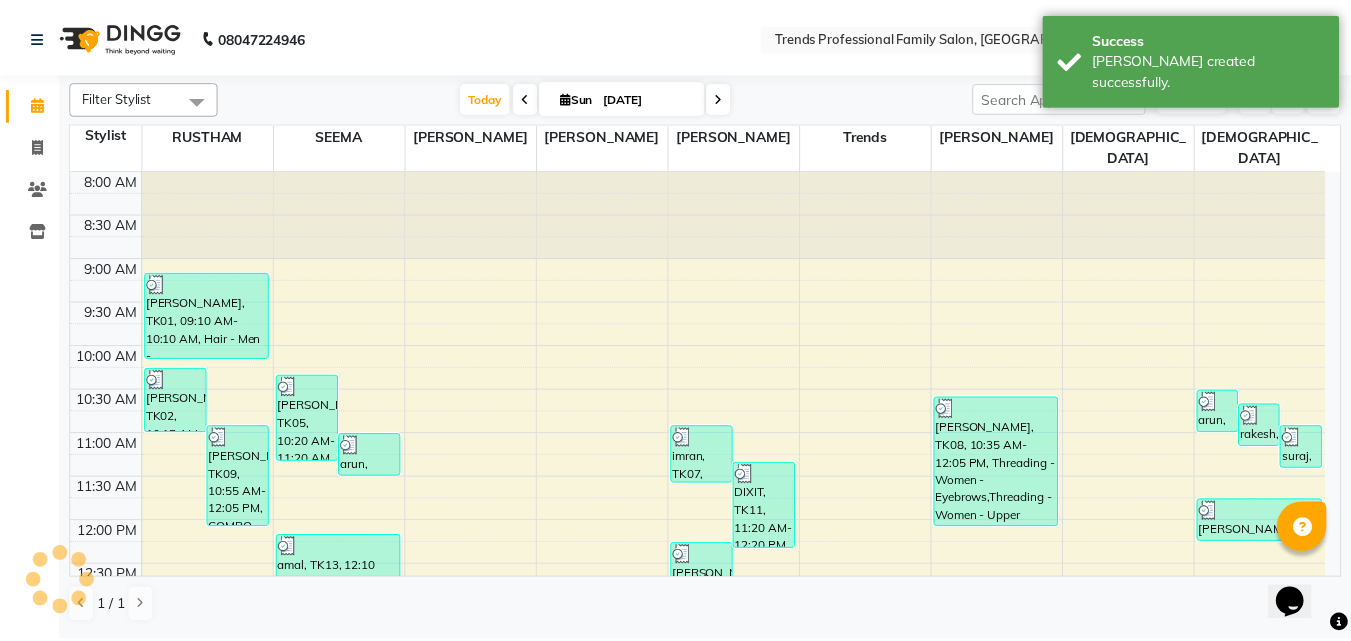 scroll, scrollTop: 441, scrollLeft: 0, axis: vertical 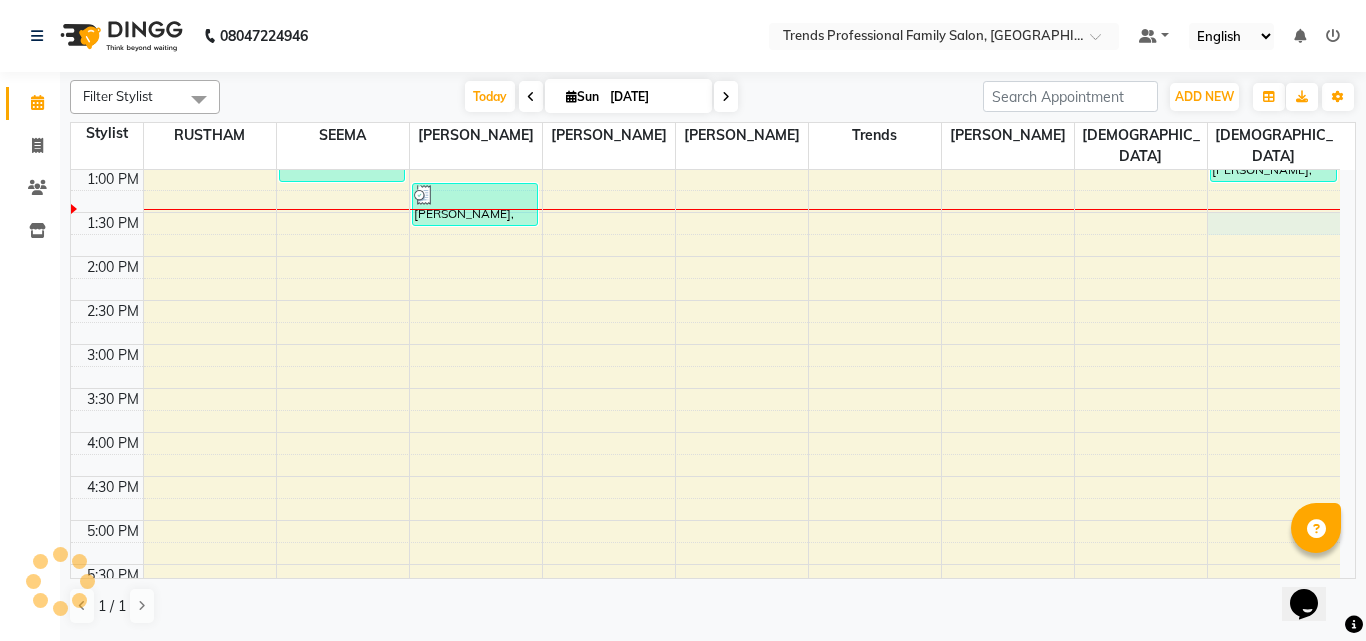 click on "8:00 AM 8:30 AM 9:00 AM 9:30 AM 10:00 AM 10:30 AM 11:00 AM 11:30 AM 12:00 PM 12:30 PM 1:00 PM 1:30 PM 2:00 PM 2:30 PM 3:00 PM 3:30 PM 4:00 PM 4:30 PM 5:00 PM 5:30 PM 6:00 PM 6:30 PM 7:00 PM 7:30 PM 8:00 PM 8:30 PM 9:00 PM 9:30 PM 10:00 PM 10:30 PM 11:00 PM 11:30 PM     [PERSON_NAME], TK02, 10:15 AM-11:00 AM, Hair Cut+[PERSON_NAME], TK09, 10:55 AM-12:05 PM, COMBO 550,Kera Care Hairspa Men     [PERSON_NAME], TK01, 09:10 AM-10:10 AM, Hair - Men - Shave/[PERSON_NAME] Trim,Hair - Men - [PERSON_NAME] Colour     [PERSON_NAME], TK05, 10:20 AM-11:20 AM, Tan Remove Treatment - Face Treatment,Tan Remove Treatment - Neck Treatment     arun, TK03, 11:00 AM-11:30 AM, Pedicure     amal, TK13, 12:10 PM-01:10 PM, KanPeki Facial     [PERSON_NAME], TK12, 01:10 PM-01:40 PM, Hair - Men - Almond Oil Head Massage     imran, TK07, 10:55 AM-11:35 AM, COMBO 550     DIXIT, TK11, 11:20 AM-12:20 PM, Hair - Men - [PERSON_NAME] Stying, Aroma Pedicure     [PERSON_NAME], TK10, 12:15 PM-12:45 PM, Men Hair Cut         arun, TK03, 10:30 AM-11:00 AM, Men Hair Cut" at bounding box center (705, 432) 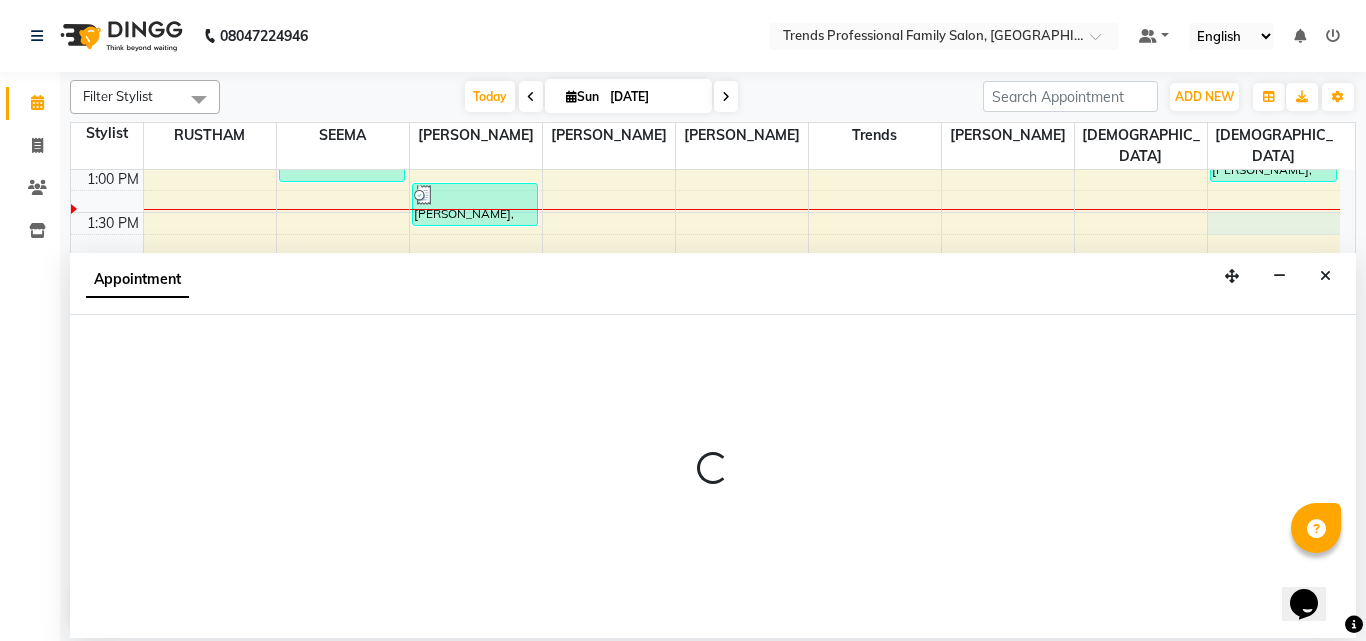 select on "84239" 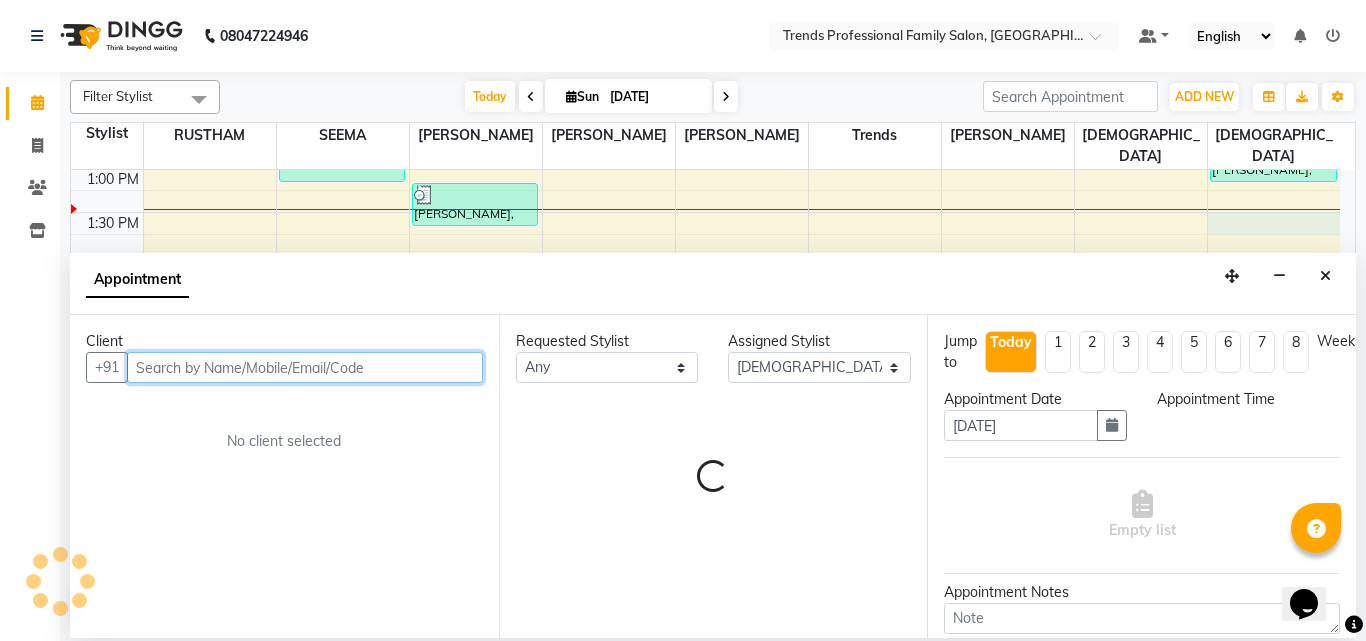 select on "810" 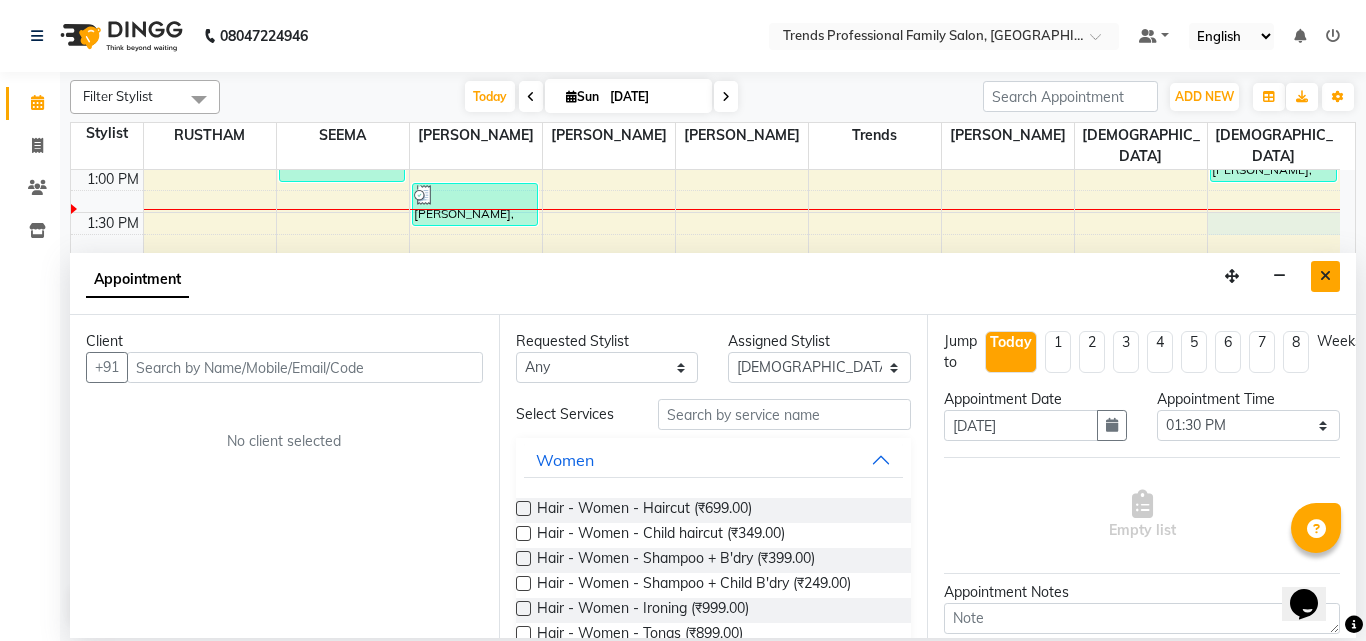 click at bounding box center [1325, 276] 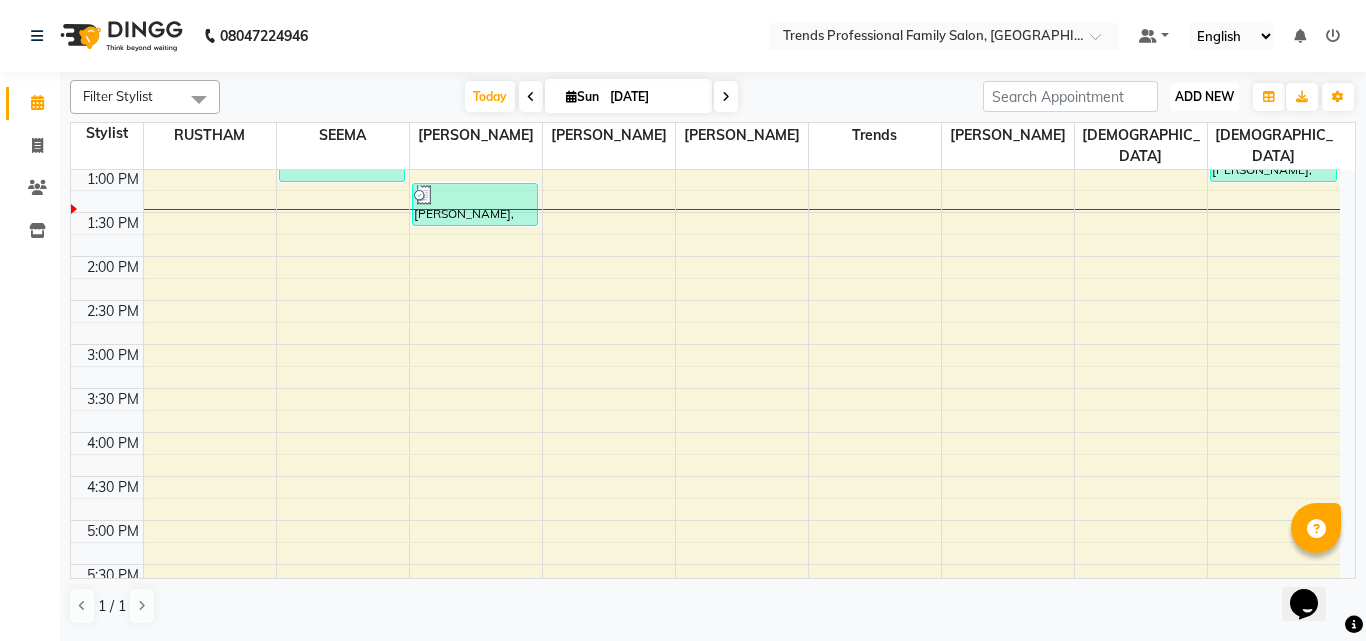 click on "ADD NEW" at bounding box center (1204, 96) 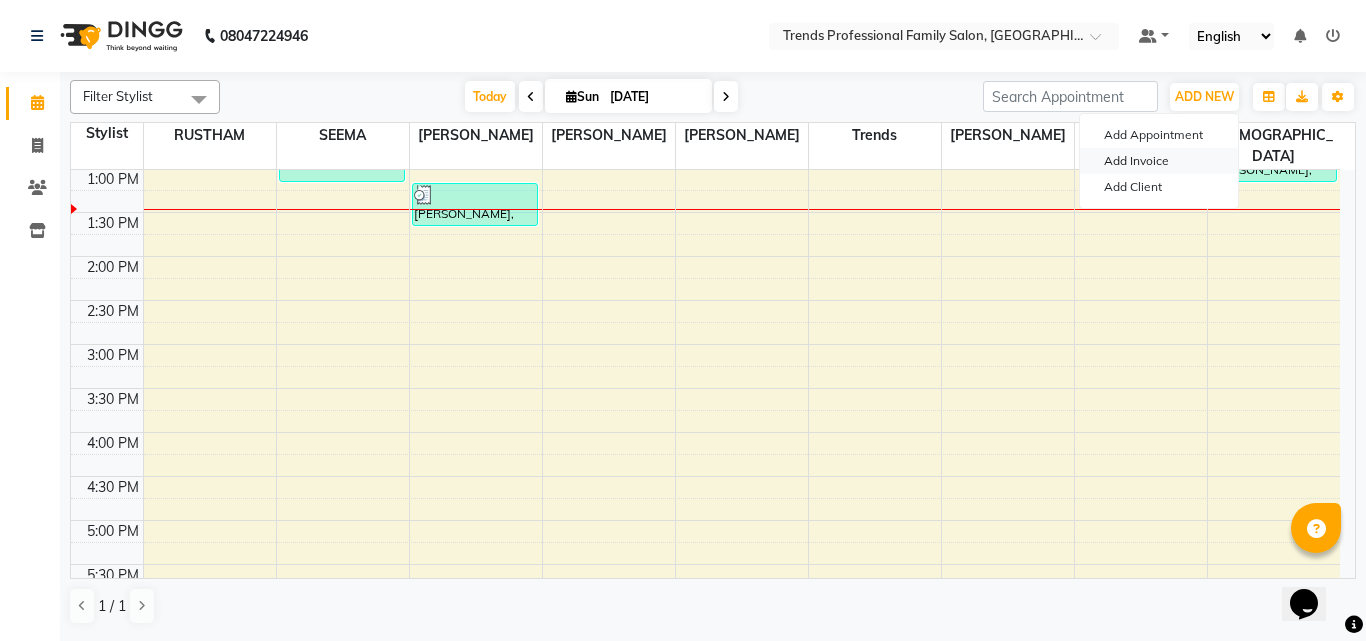 click on "Add Invoice" at bounding box center (1159, 161) 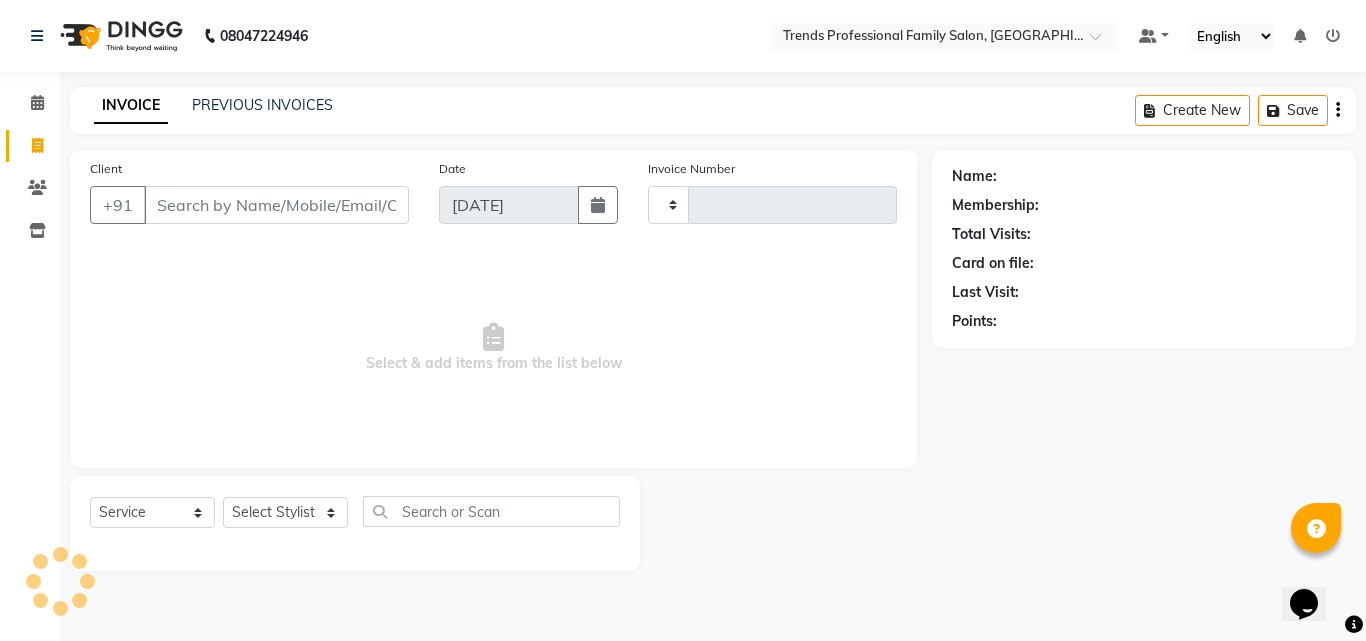 type on "2008" 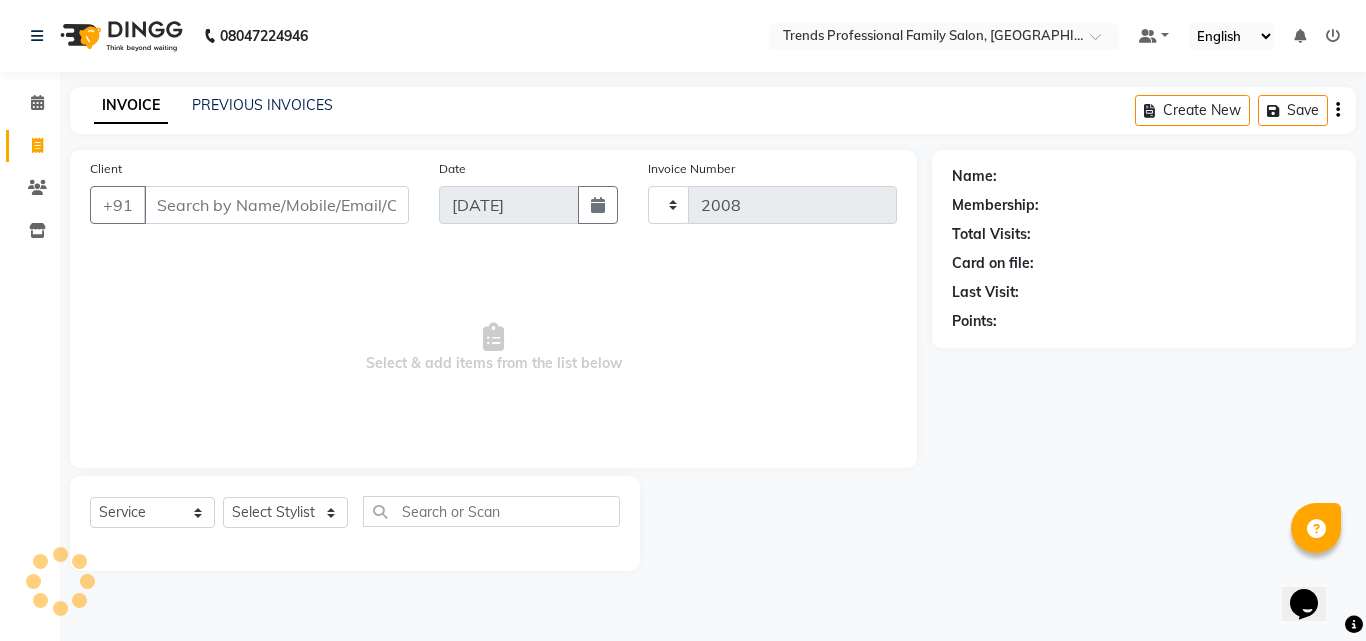 select on "7345" 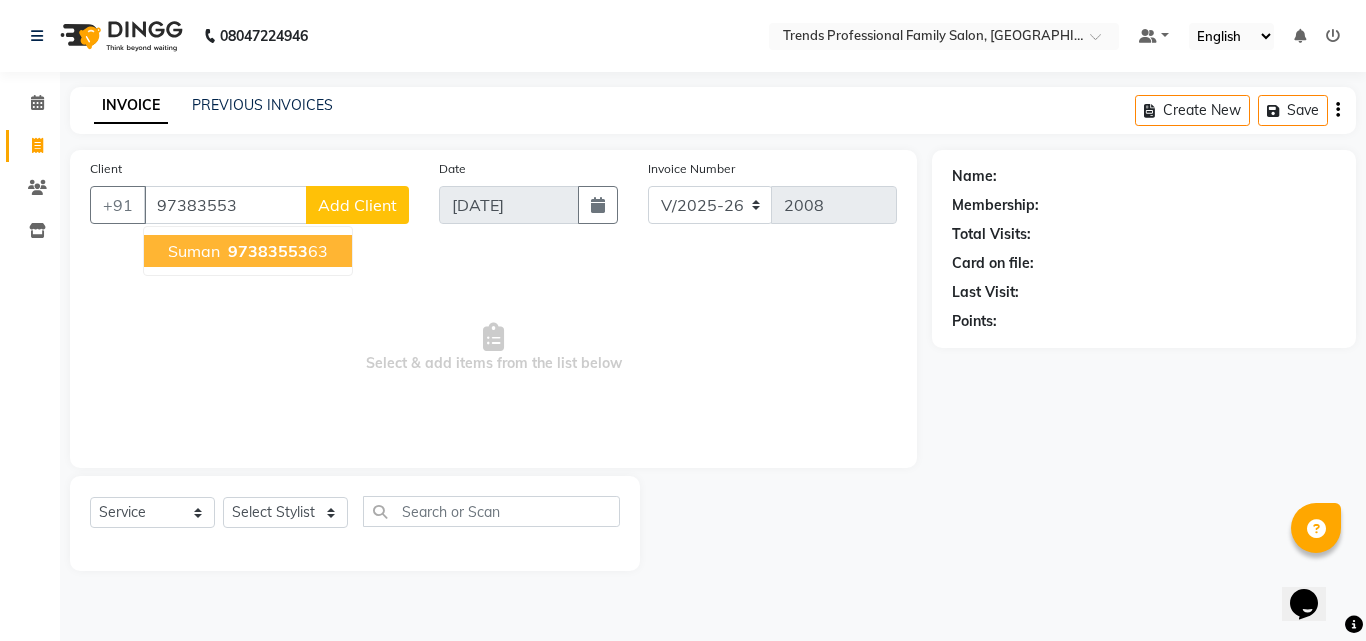 click on "suman" at bounding box center (194, 251) 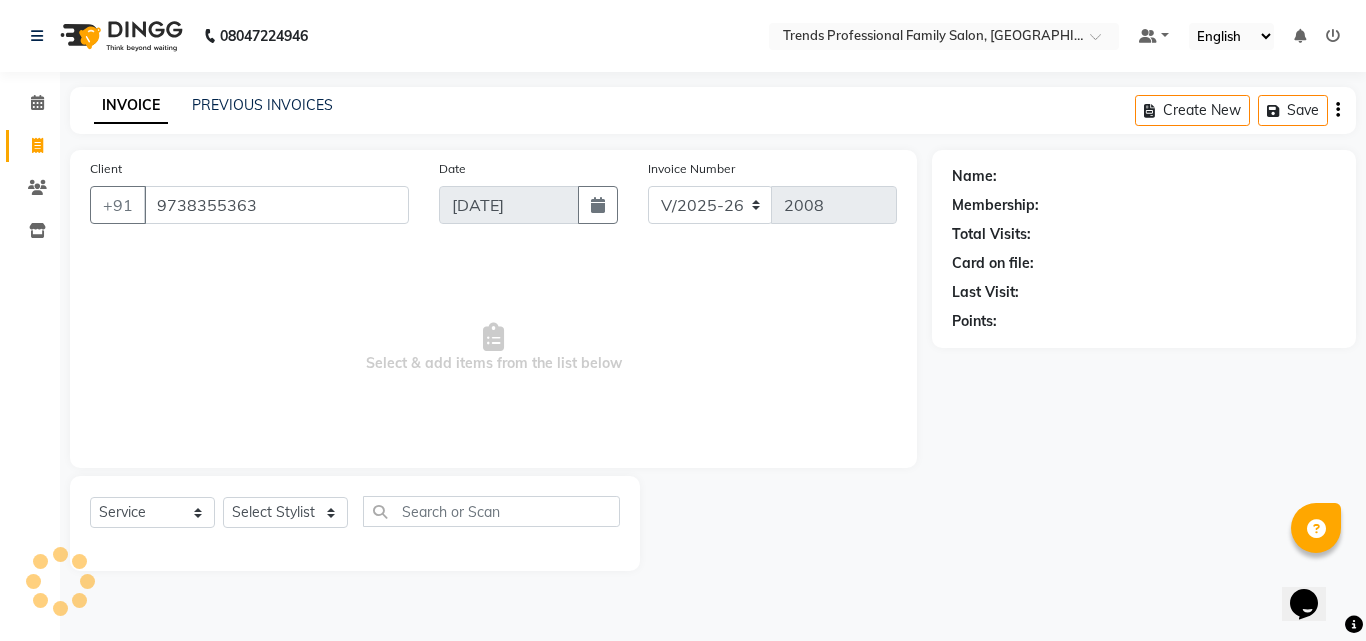 type on "9738355363" 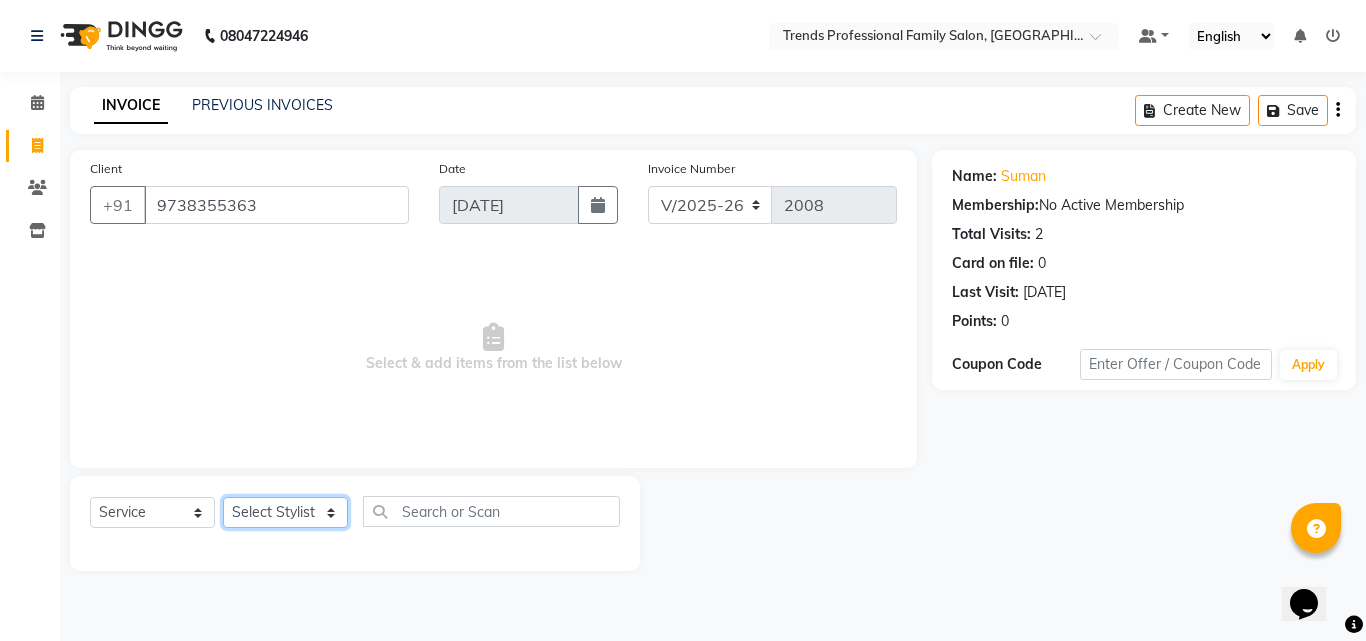 click on "Select Stylist [PERSON_NAME] [PERSON_NAME] [PERSON_NAME] [PERSON_NAME] [DEMOGRAPHIC_DATA][PERSON_NAME] Sumika Trends" 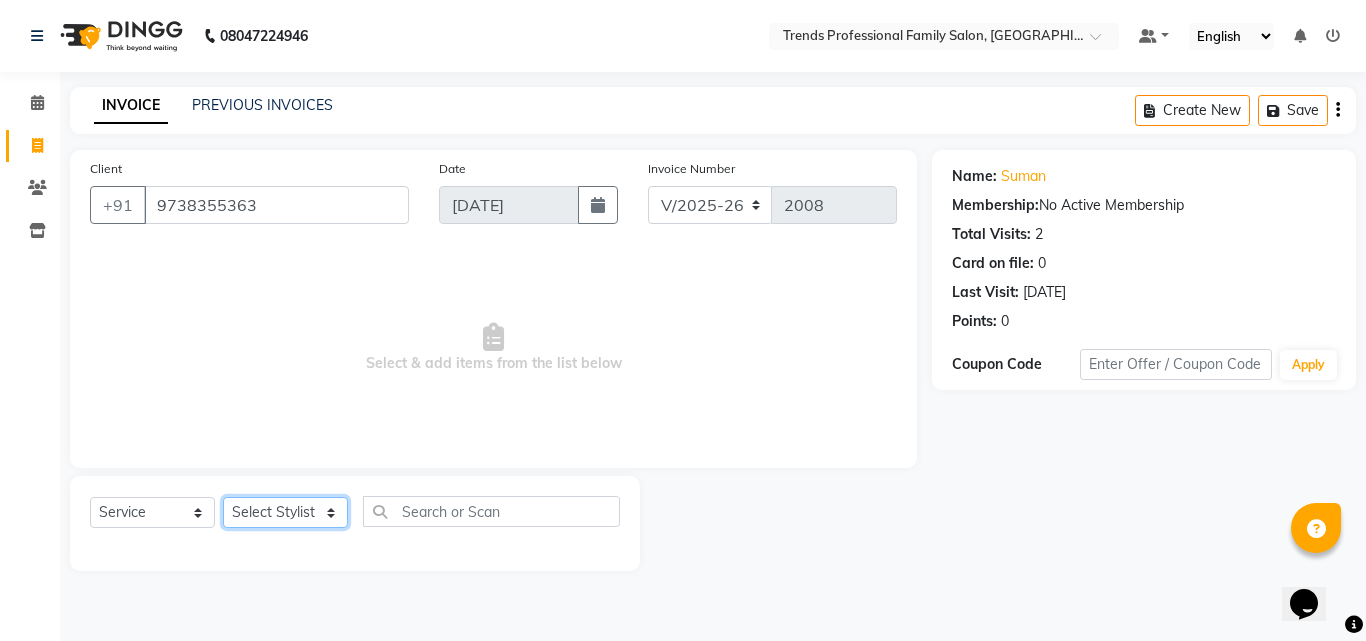 select on "63551" 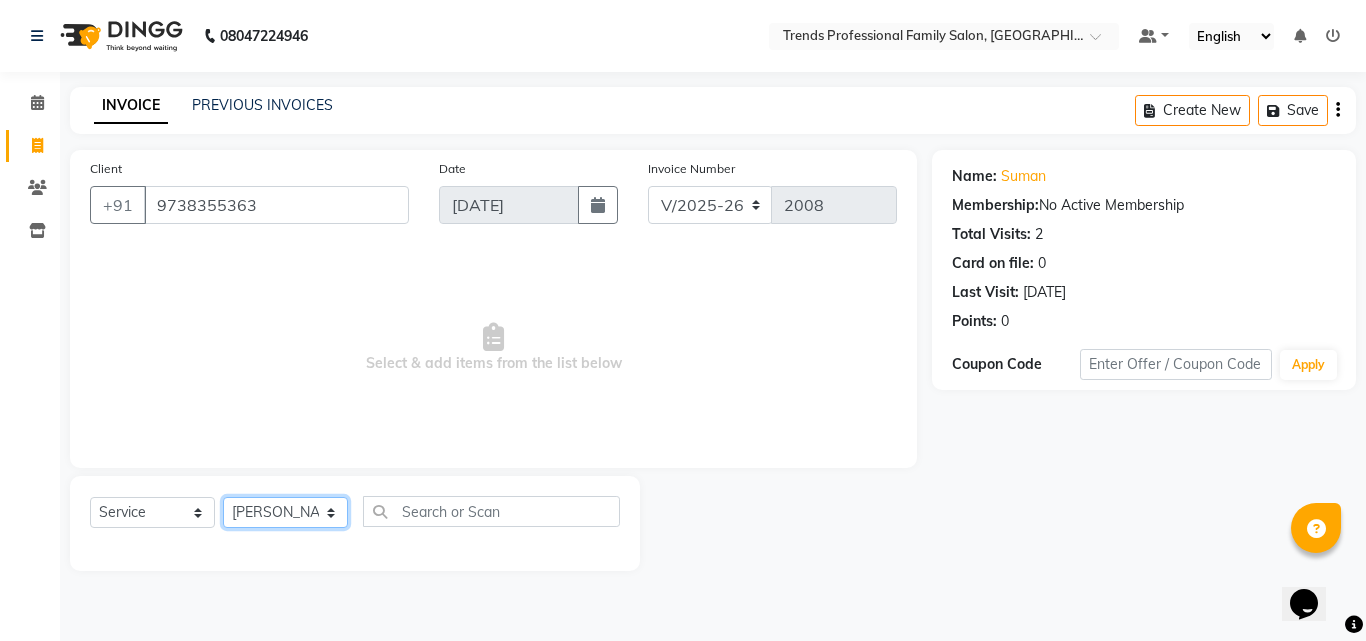 click on "Select Stylist [PERSON_NAME] [PERSON_NAME] [PERSON_NAME] [PERSON_NAME] [DEMOGRAPHIC_DATA][PERSON_NAME] Sumika Trends" 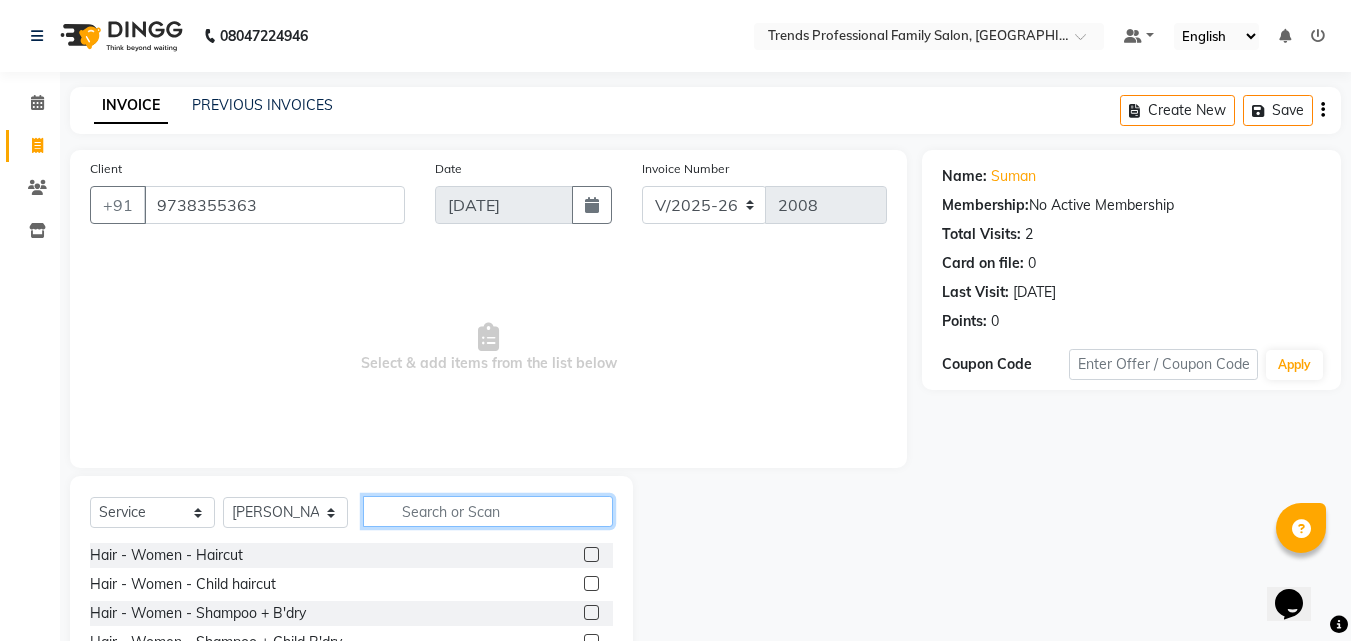 click 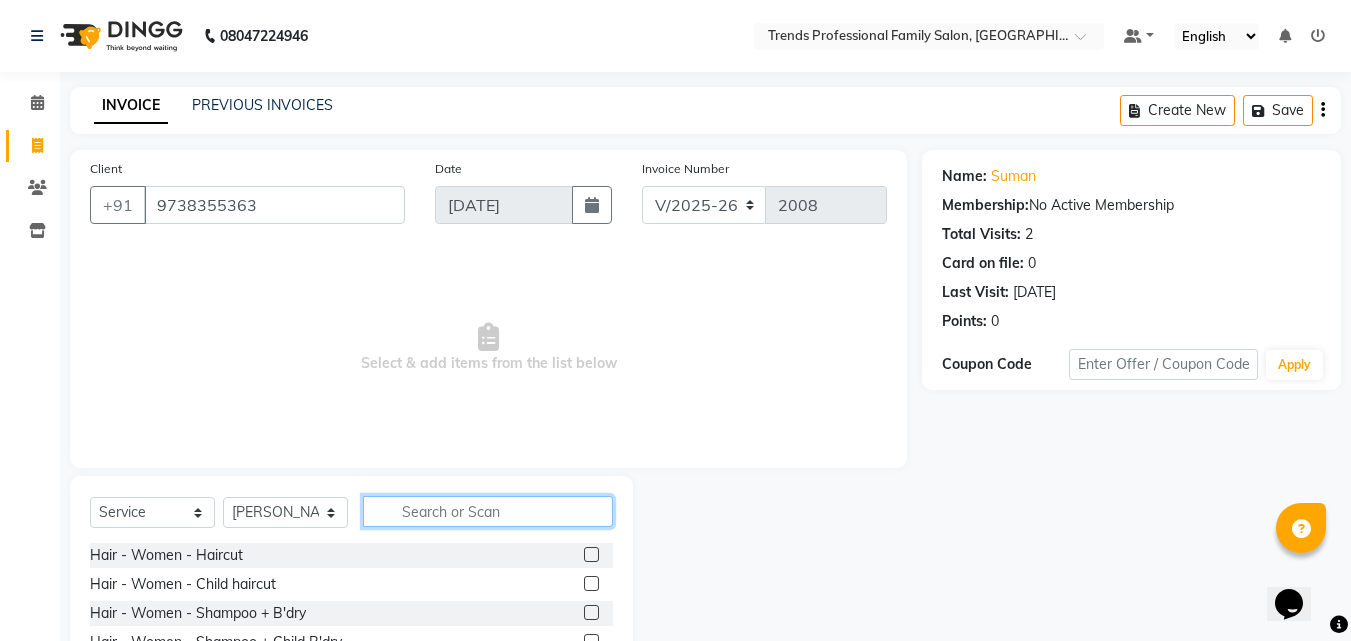 click 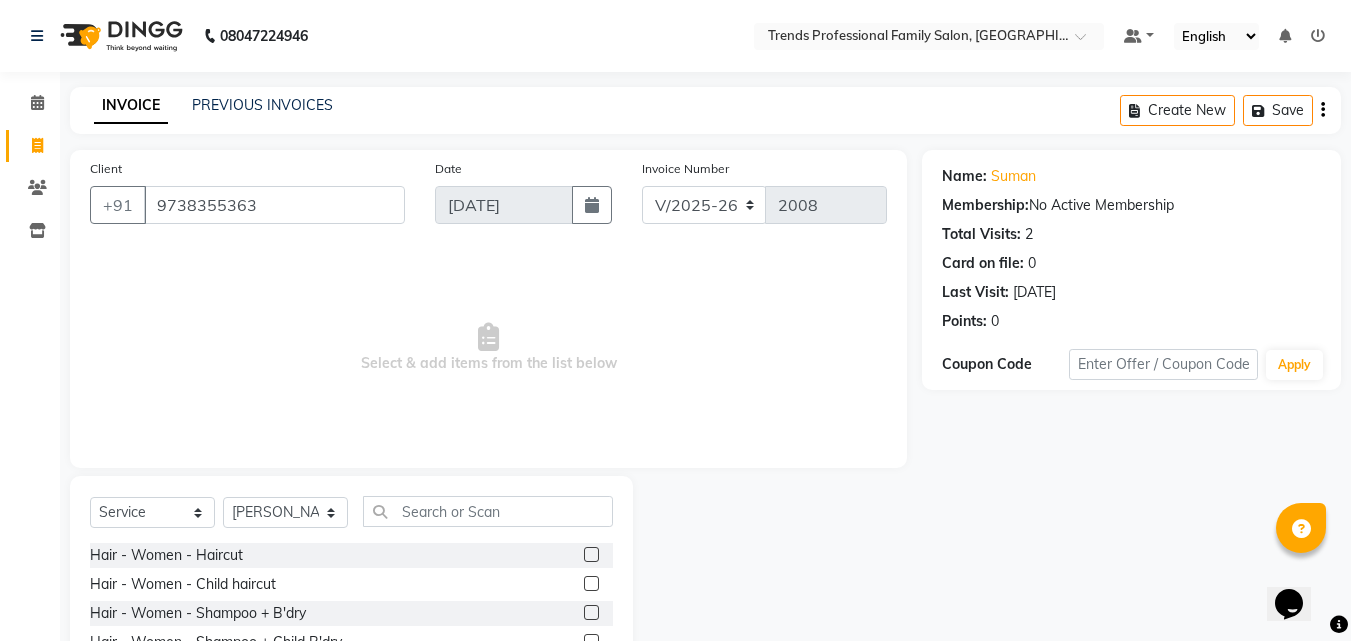 click 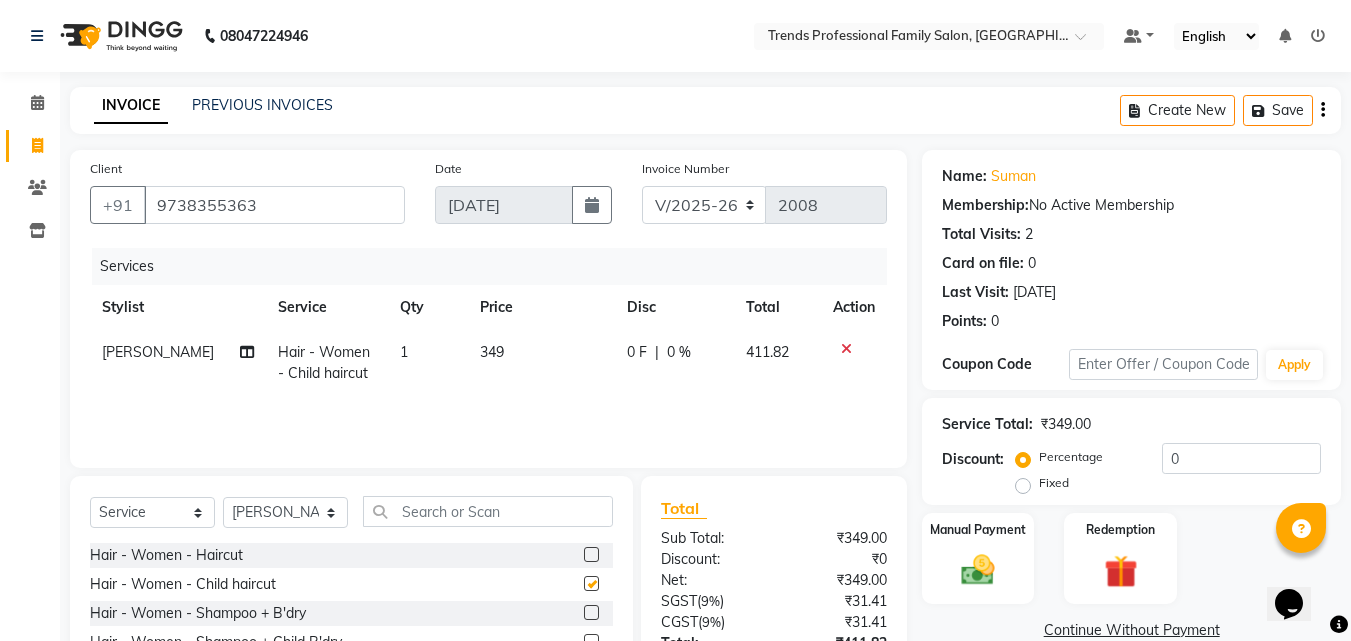 checkbox on "false" 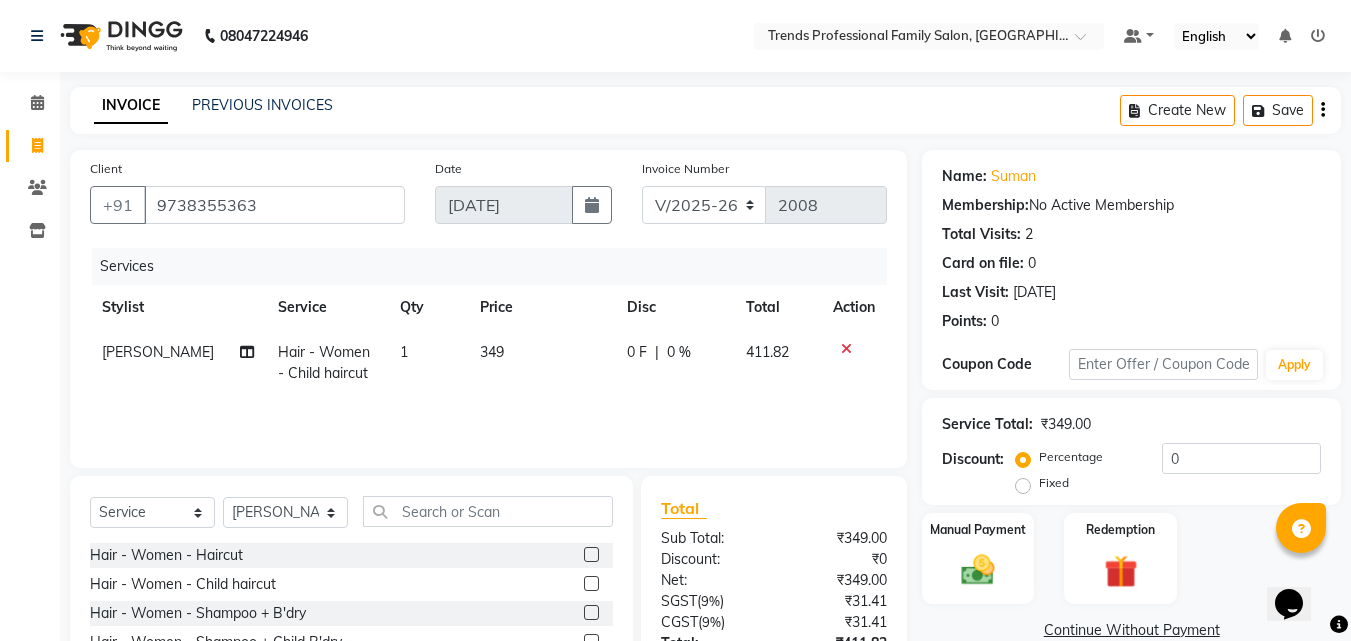 click 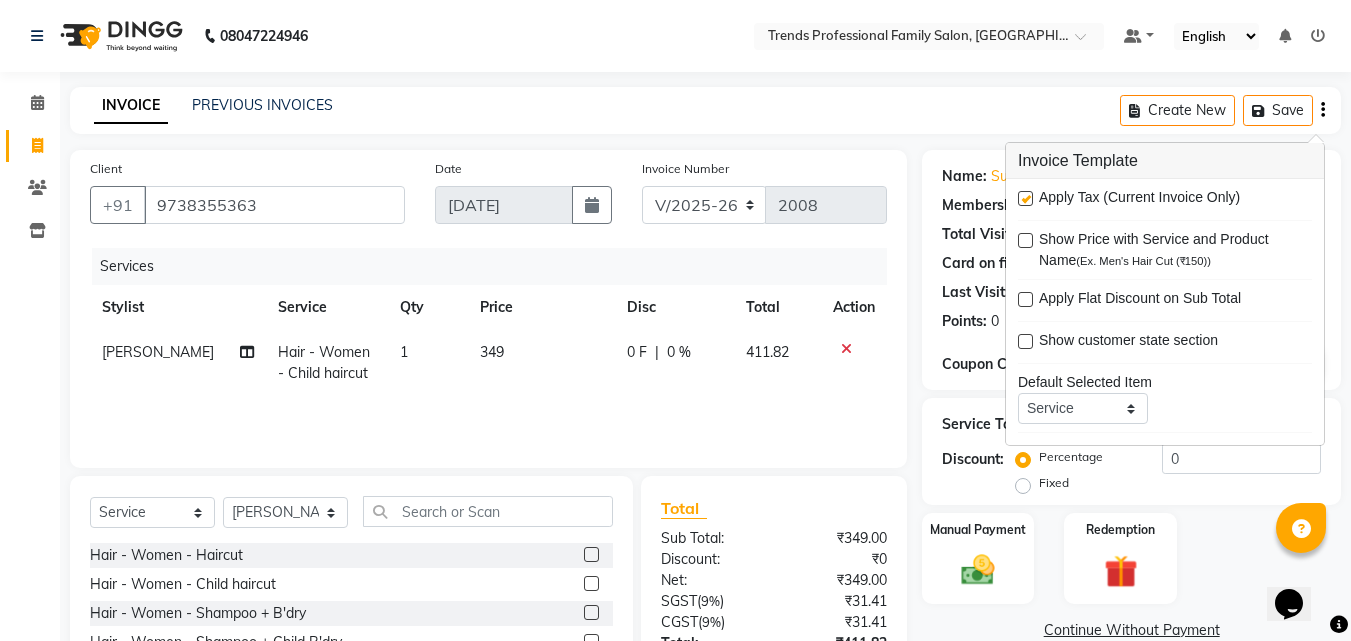 click at bounding box center [1025, 198] 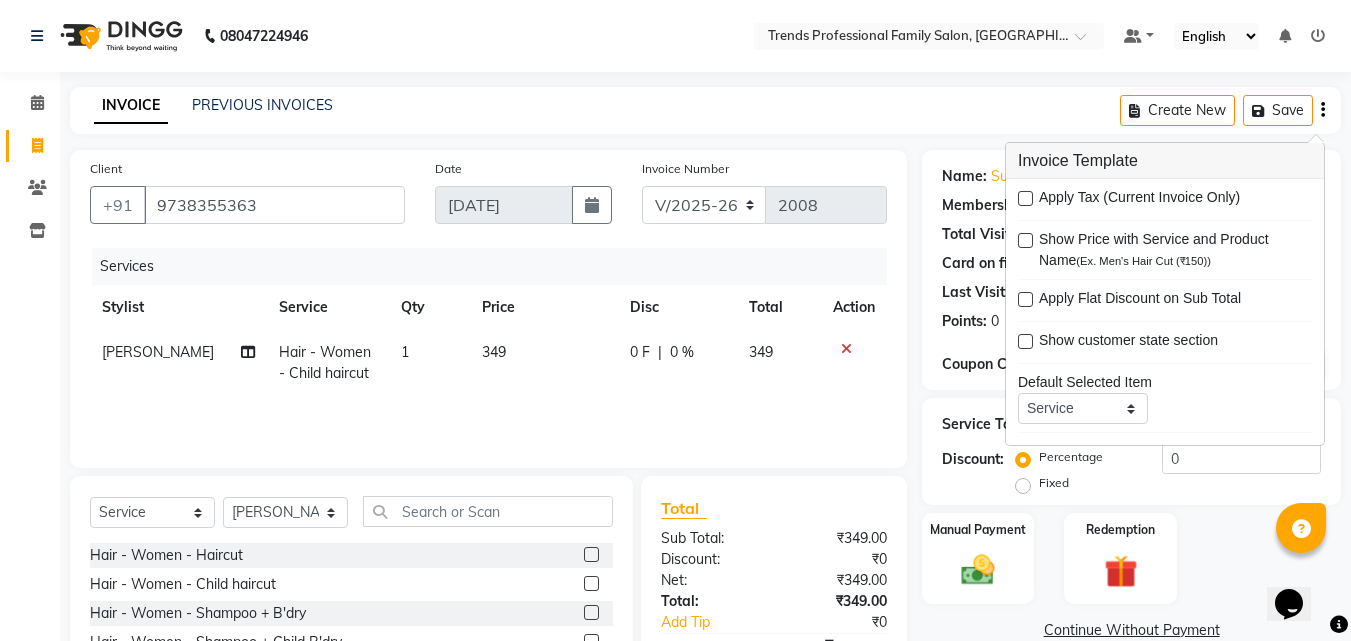 click on "INVOICE PREVIOUS INVOICES Create New   Save  Client [PHONE_NUMBER] Date [DATE] Invoice Number V/2025 V/[PHONE_NUMBER] Services Stylist Service Qty Price Disc Total Action [PERSON_NAME] Hair - Women - Child haircut 1 349 0 F | 0 % 349 Select  Service  Product  Membership  Package Voucher Prepaid Gift Card  Select Stylist [PERSON_NAME] [PERSON_NAME] [PERSON_NAME] RUSTHAM SEEMA [PERSON_NAME] Sumika Trends Hair - Women - Haircut  Hair - Women - Child haircut  Hair - Women - Shampoo + B'dry  Hair - Women - Shampoo + Child B'dry  Hair - Women - Ironing  Hair - Women - Tongs  Hair - Women - Hair Spa  Hair - Women - Mythic Oil Hair Spa  Hair - Women - Aroma Oil Head Massage  Hair - Women - Almond Oil Head Massage  Hair - Women - Olive Oil Head Massage  Hair - Women - Coconut Oil Head Massage  Hair - Women - [MEDICAL_DATA] / Hair Loss Treatment  Hair Colour (Global Colour) - Women - Root Touch Up  Hair Colour (Global Colour) - Women - Inoa Roots  Hair Colour (Global Colour) - Women - Short  Hair Colour (Balayage) - Women - Short  0" 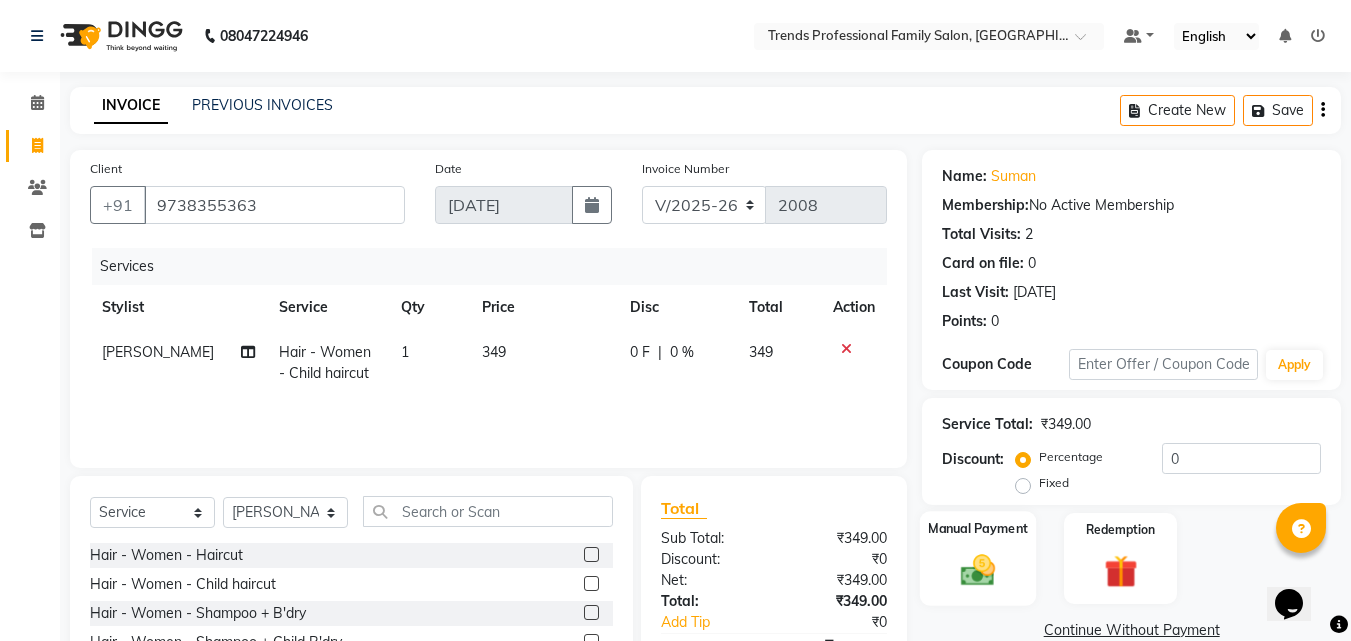 scroll, scrollTop: 160, scrollLeft: 0, axis: vertical 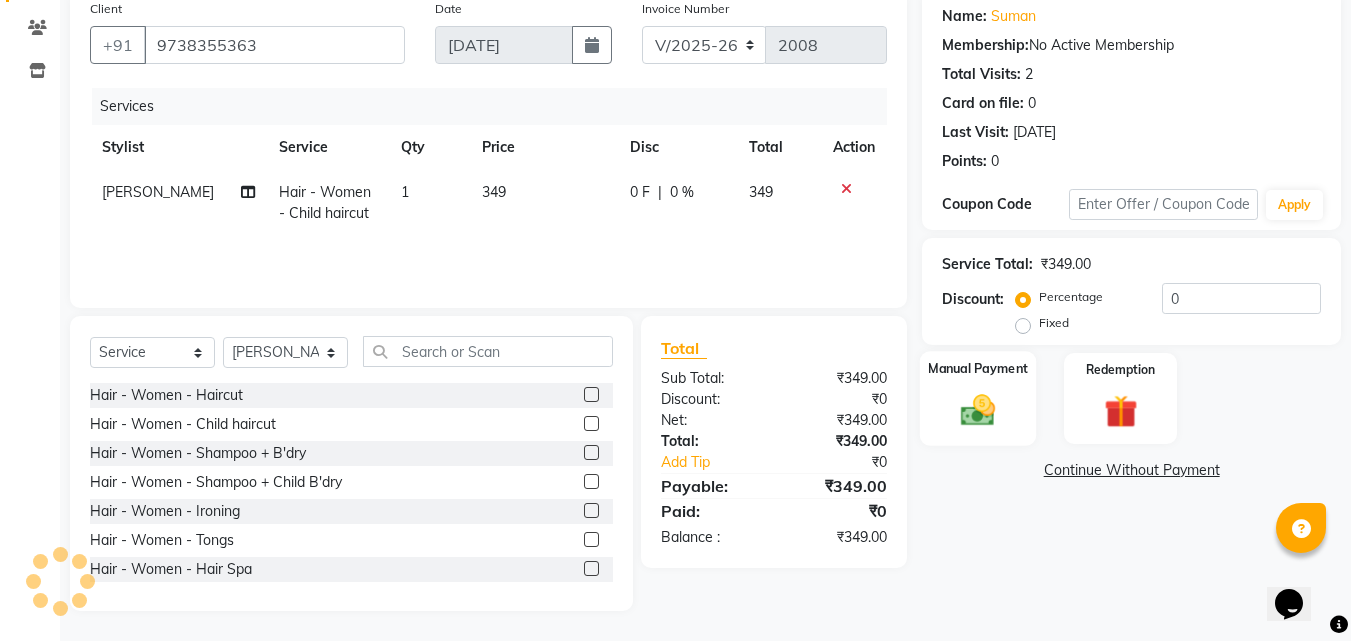 click 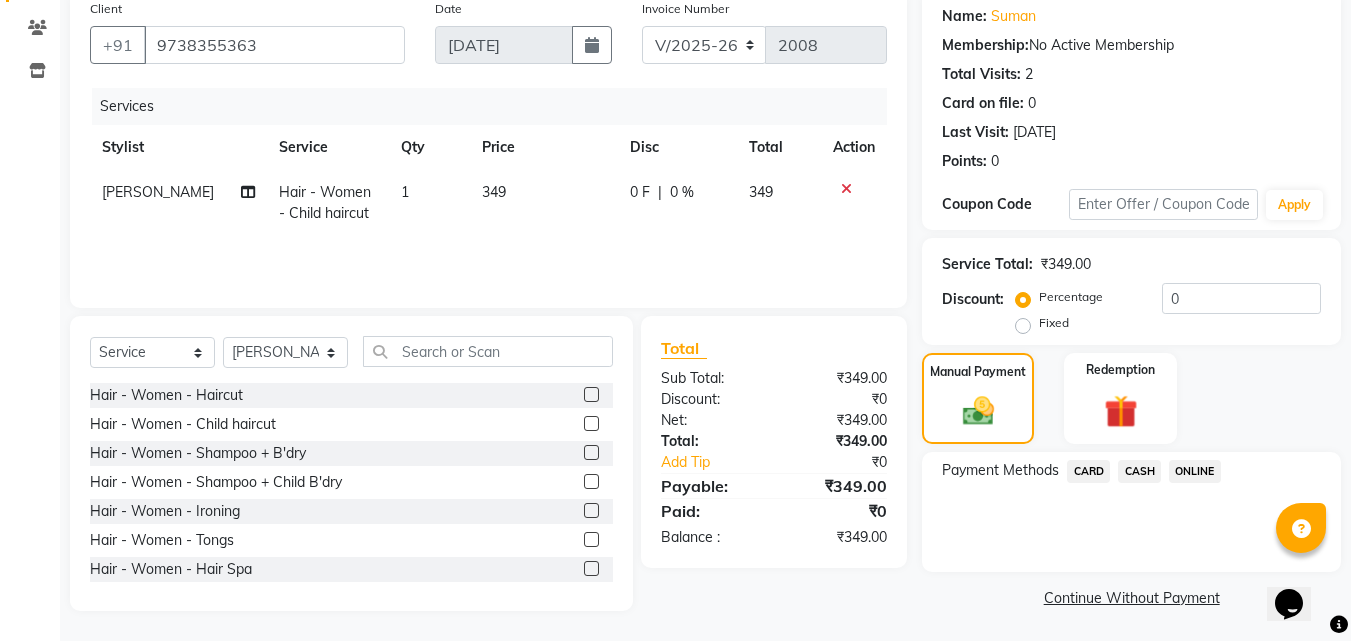 click on "ONLINE" 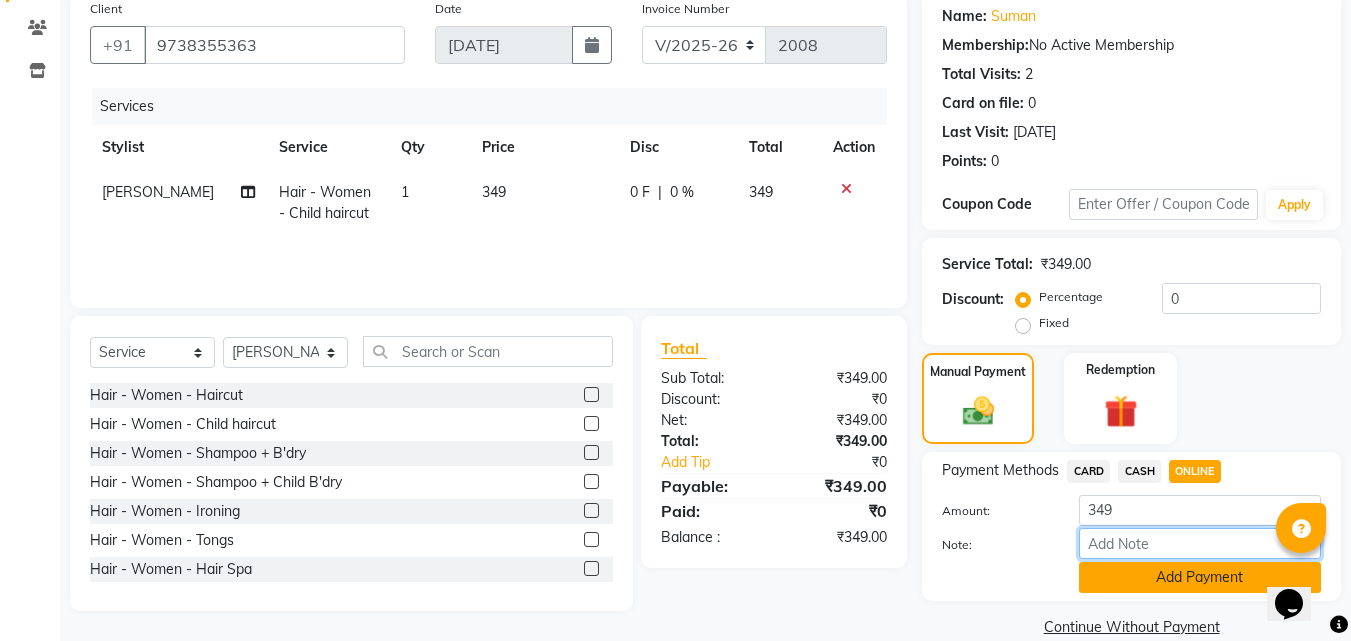 drag, startPoint x: 1110, startPoint y: 544, endPoint x: 1148, endPoint y: 568, distance: 44.94441 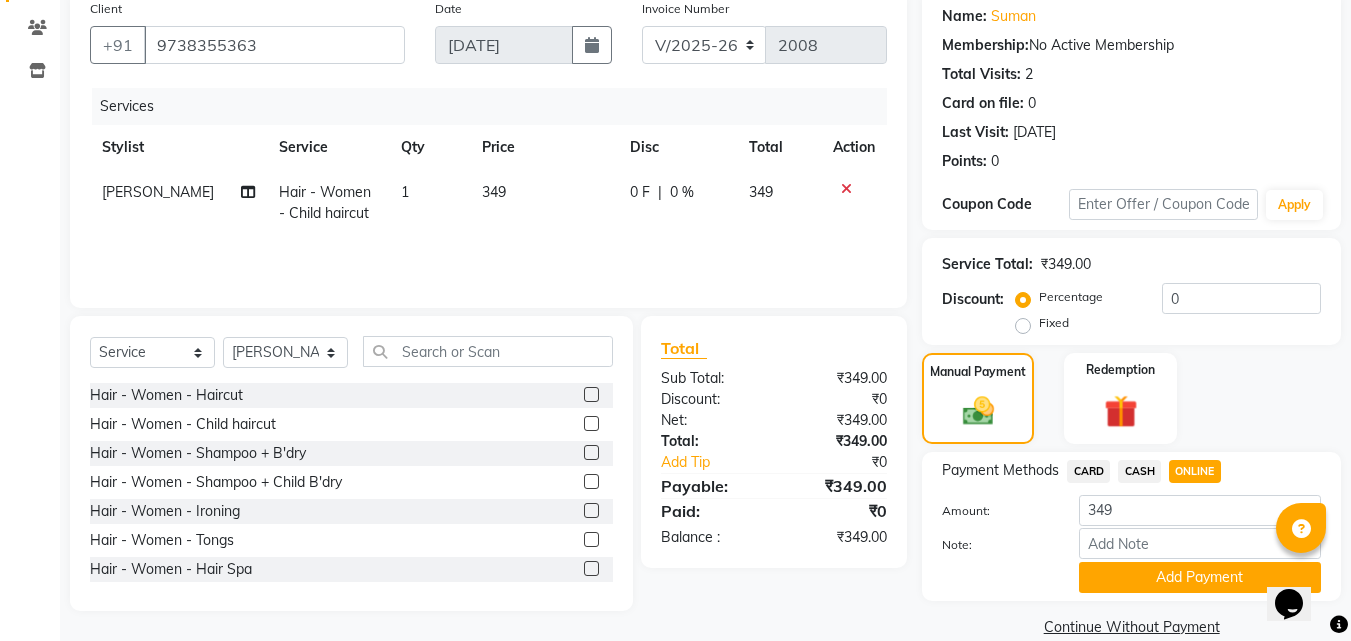 click 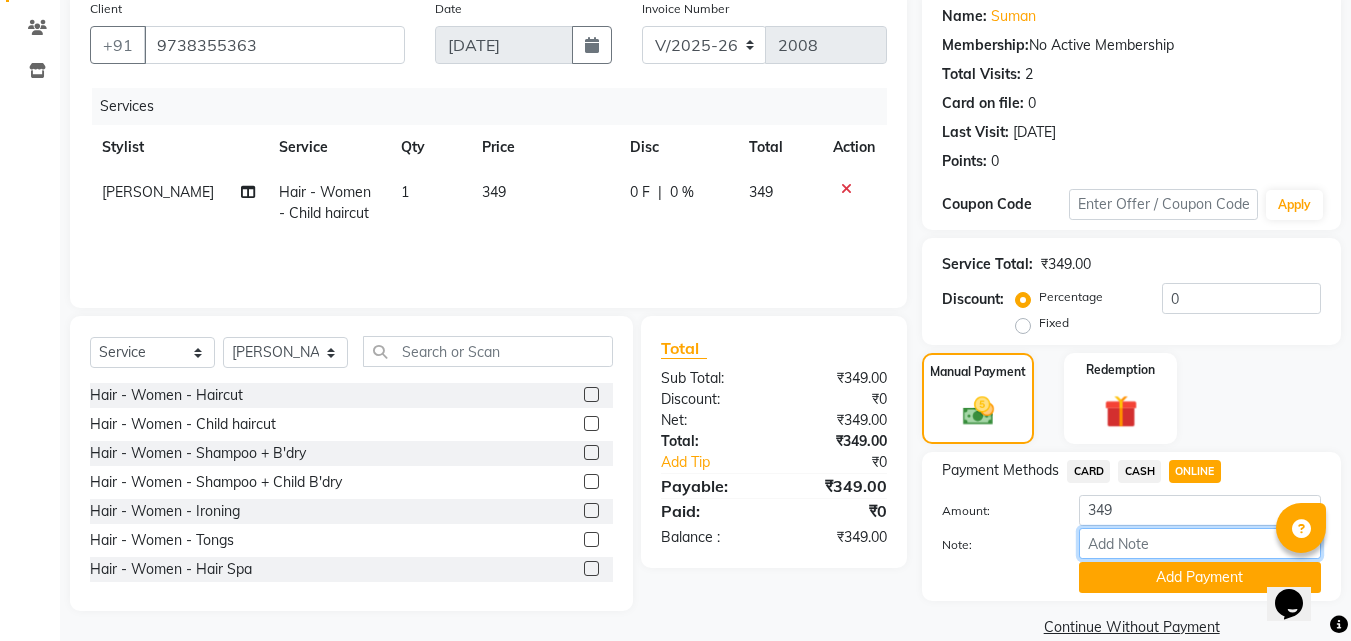 drag, startPoint x: 1129, startPoint y: 543, endPoint x: 1131, endPoint y: 555, distance: 12.165525 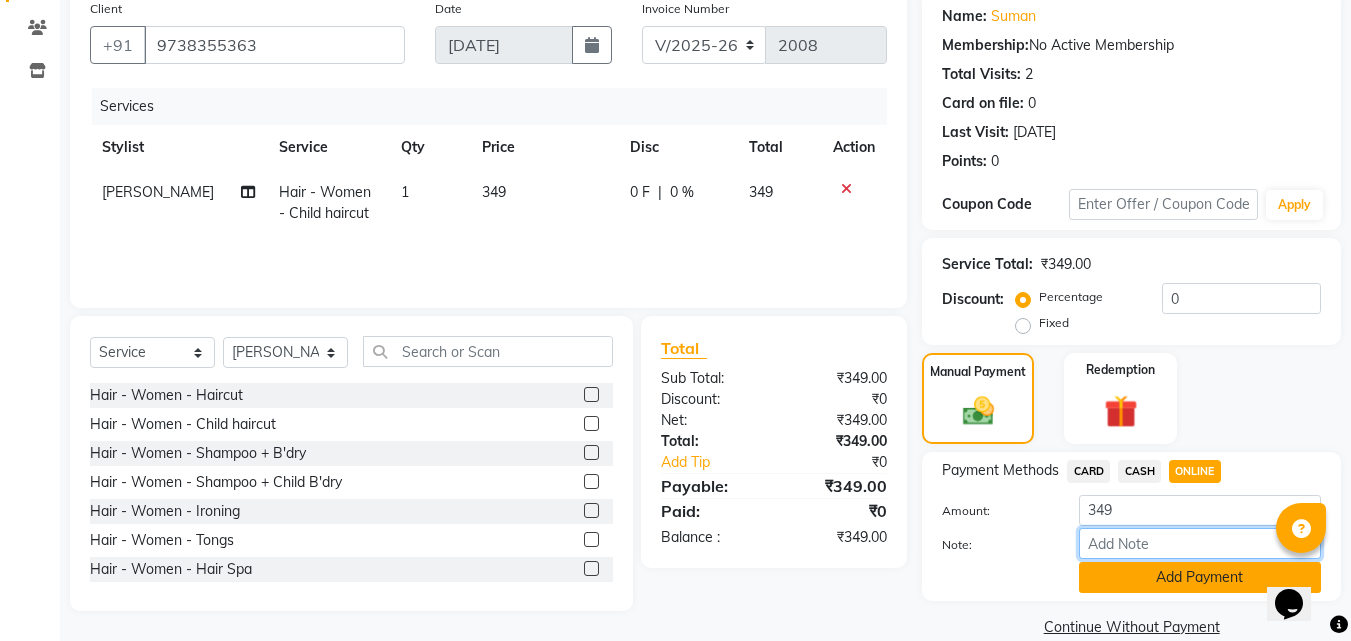 type on "THANK YOU VISIT AGAIN" 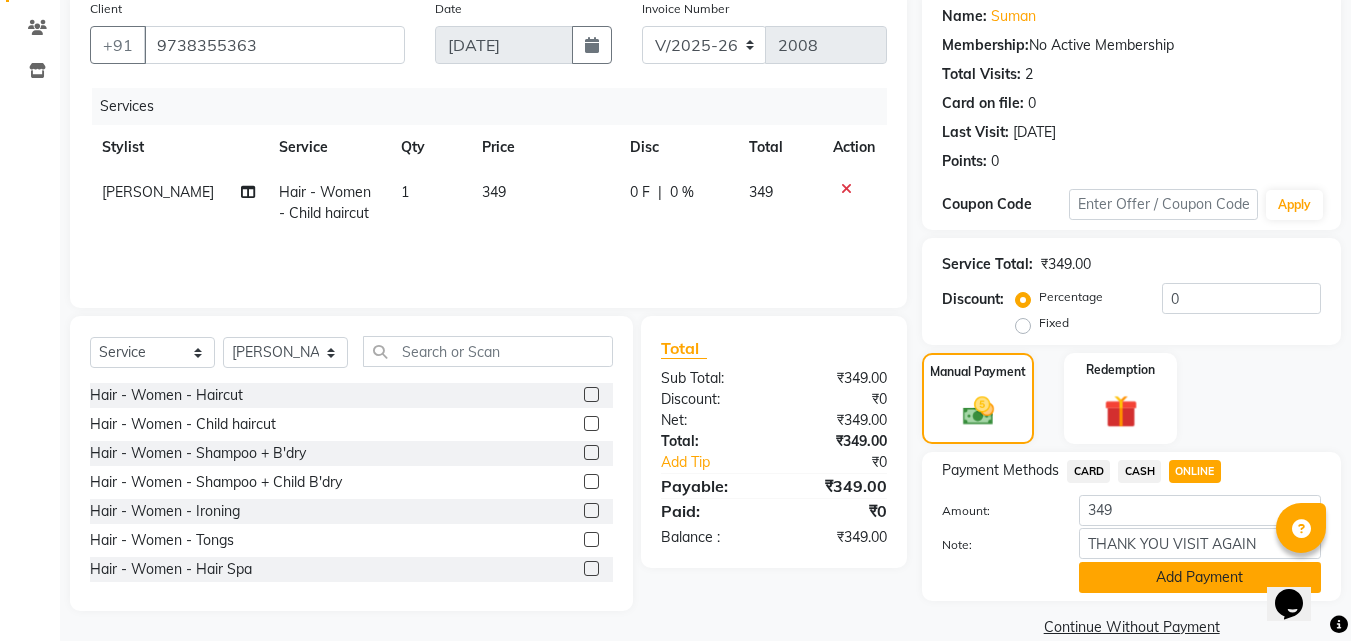click on "Add Payment" 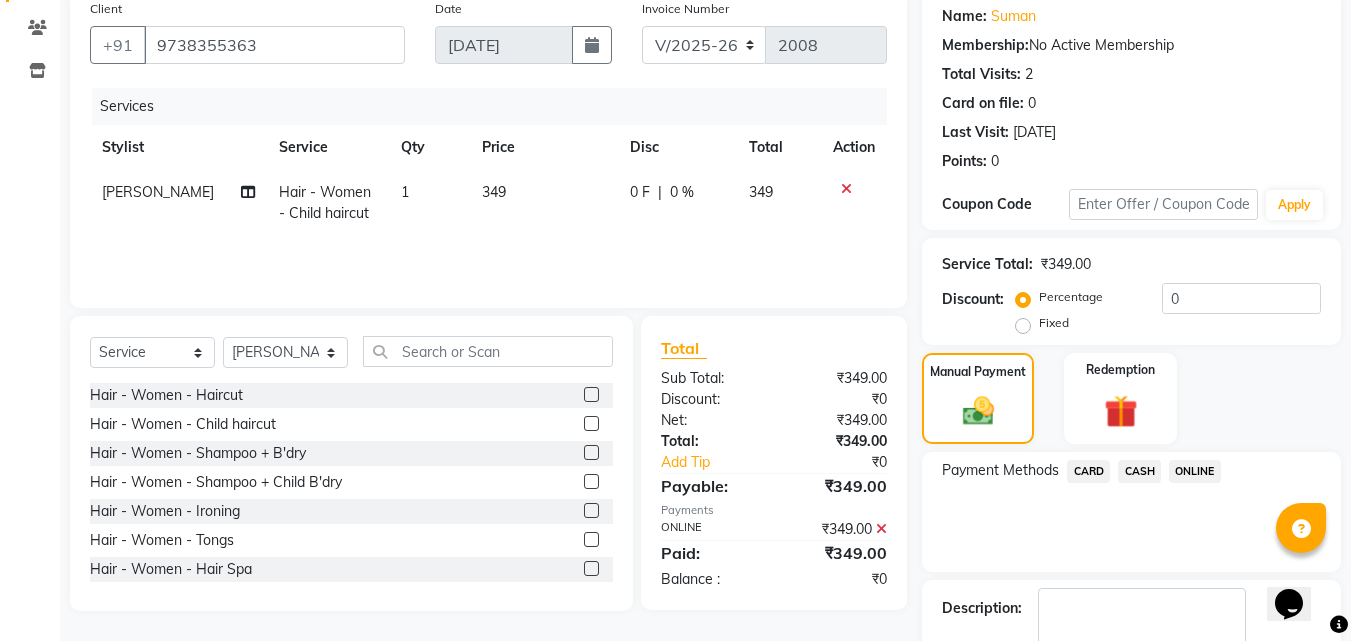scroll, scrollTop: 275, scrollLeft: 0, axis: vertical 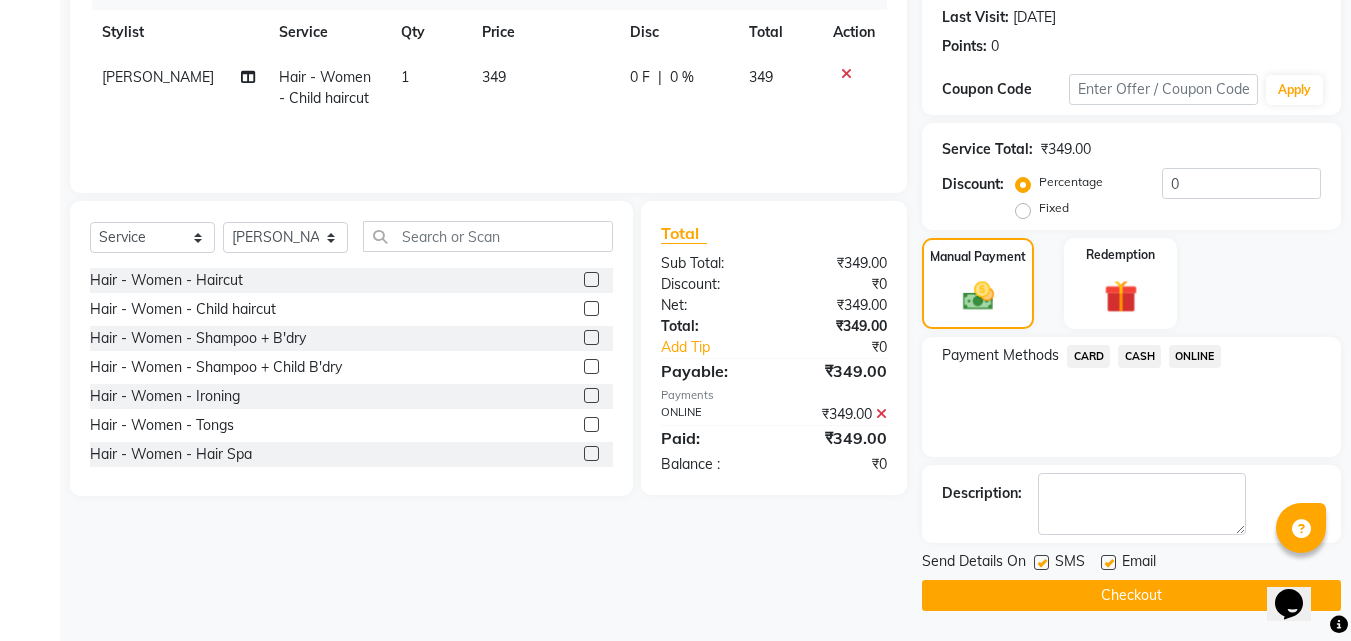 click on "SMS" 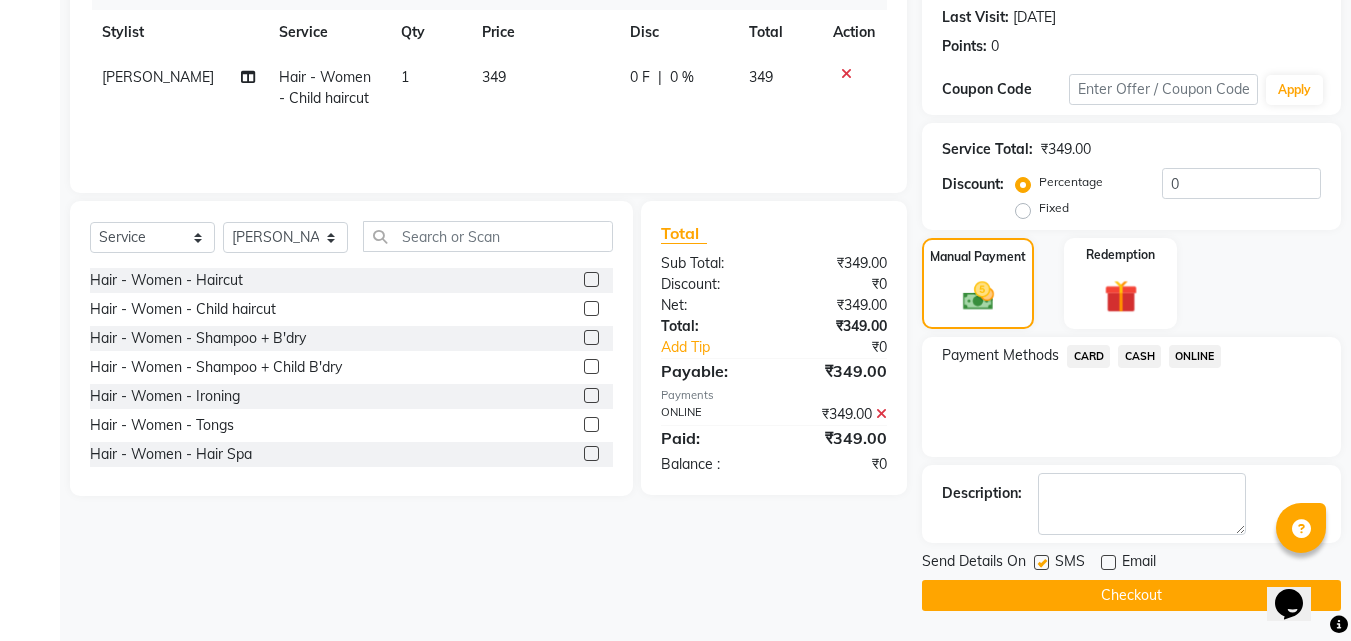 click 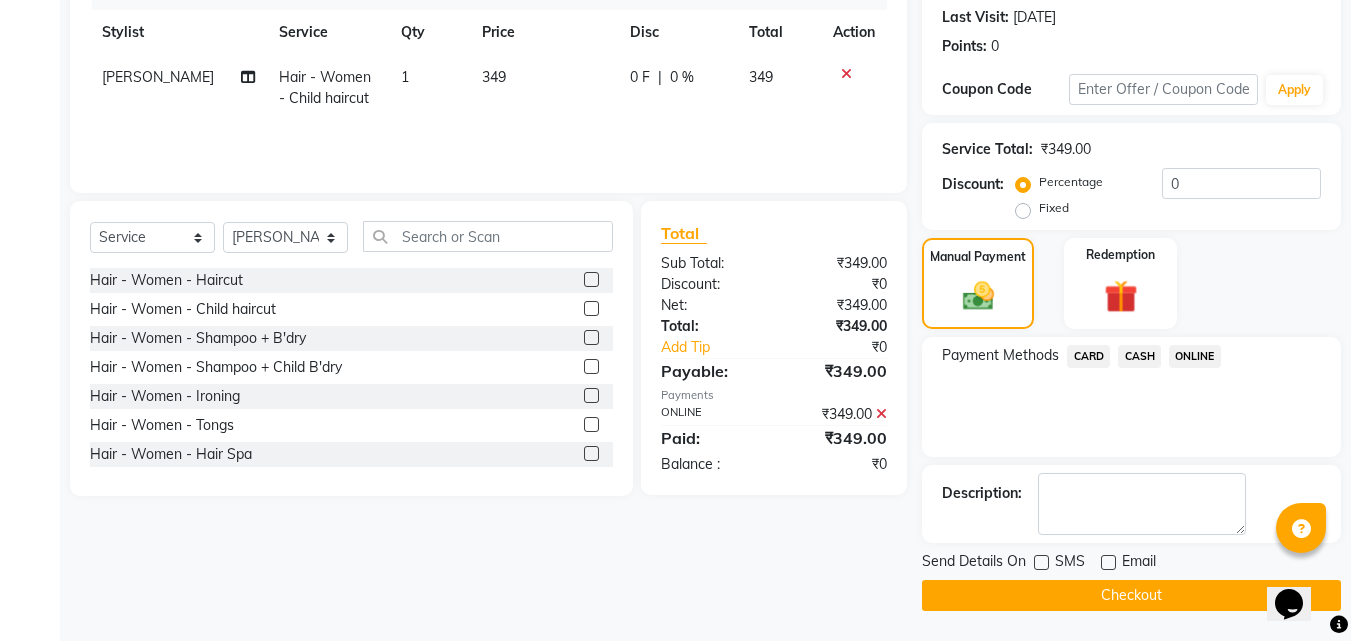 click on "Checkout" 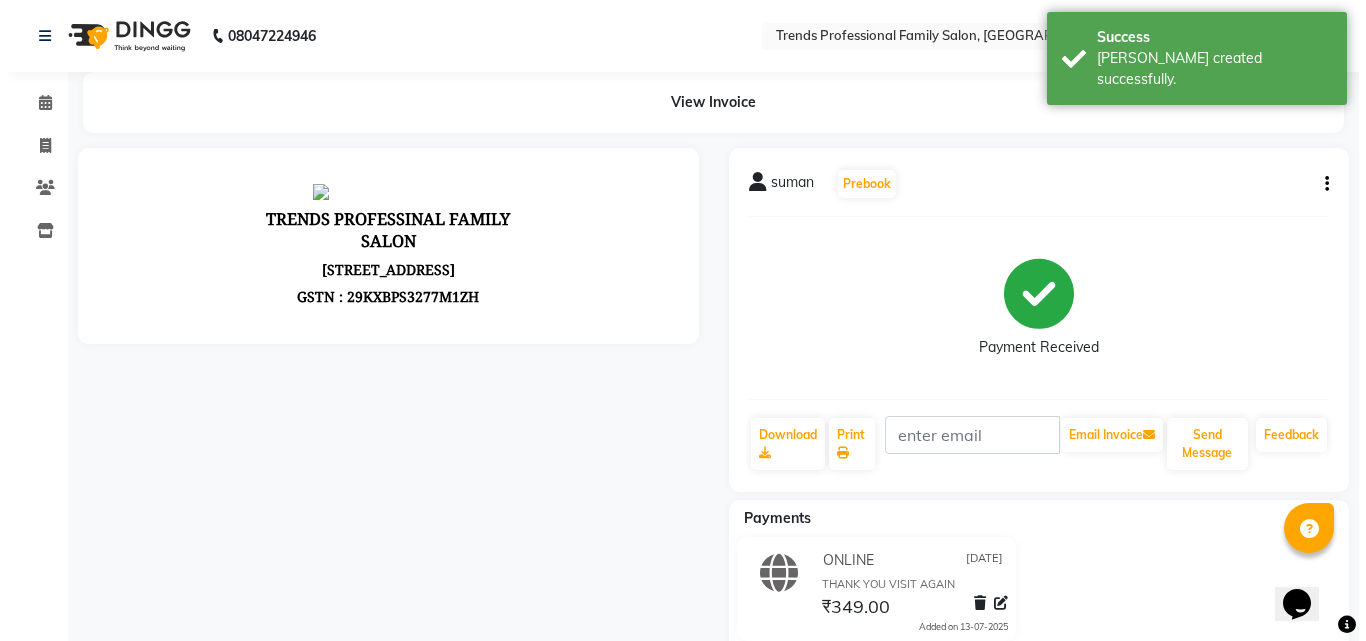 scroll, scrollTop: 0, scrollLeft: 0, axis: both 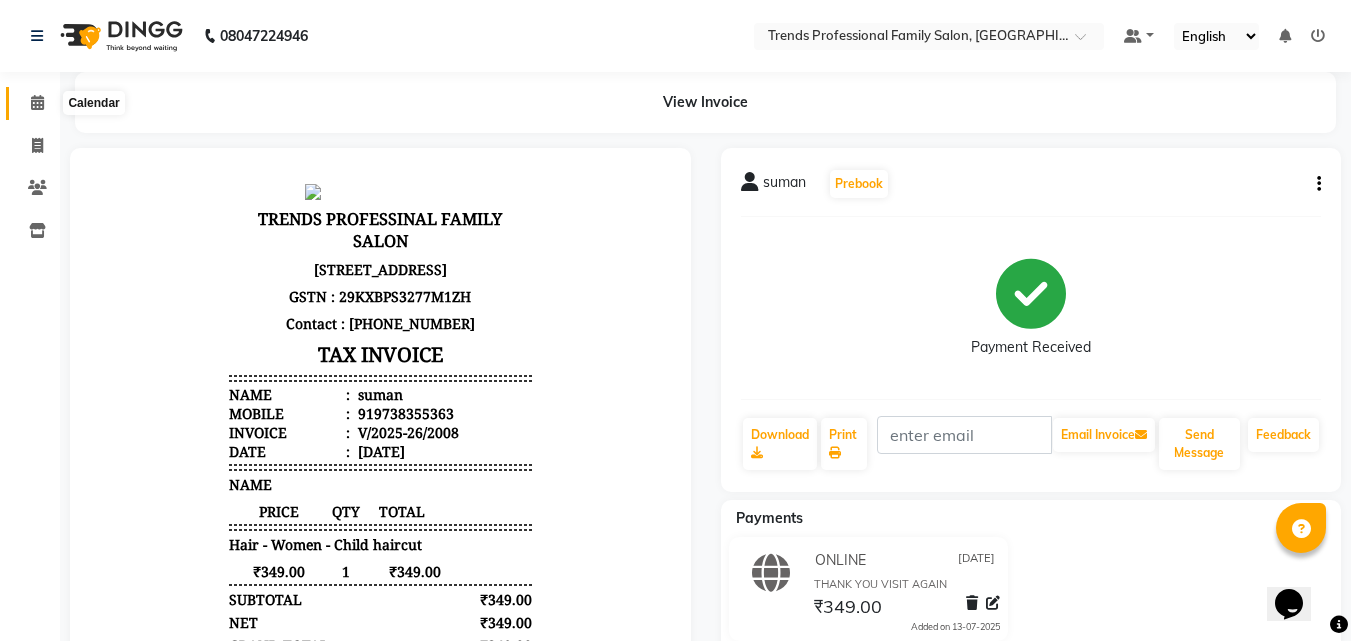 click 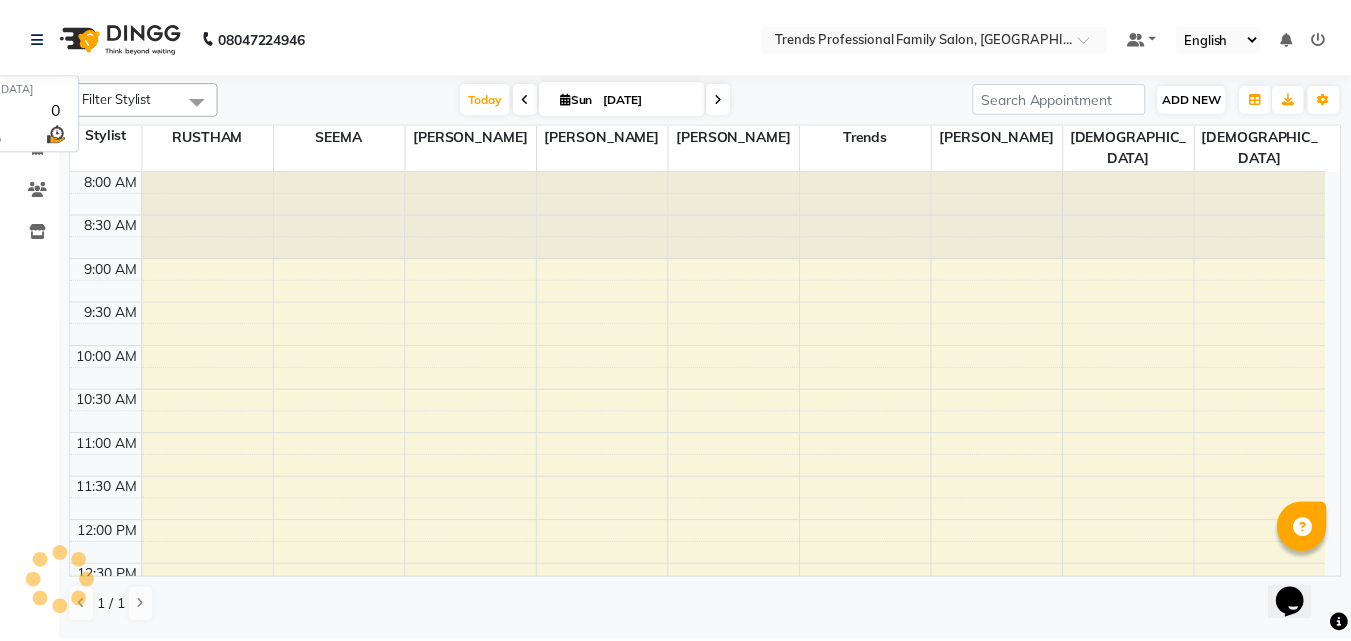 scroll, scrollTop: 441, scrollLeft: 0, axis: vertical 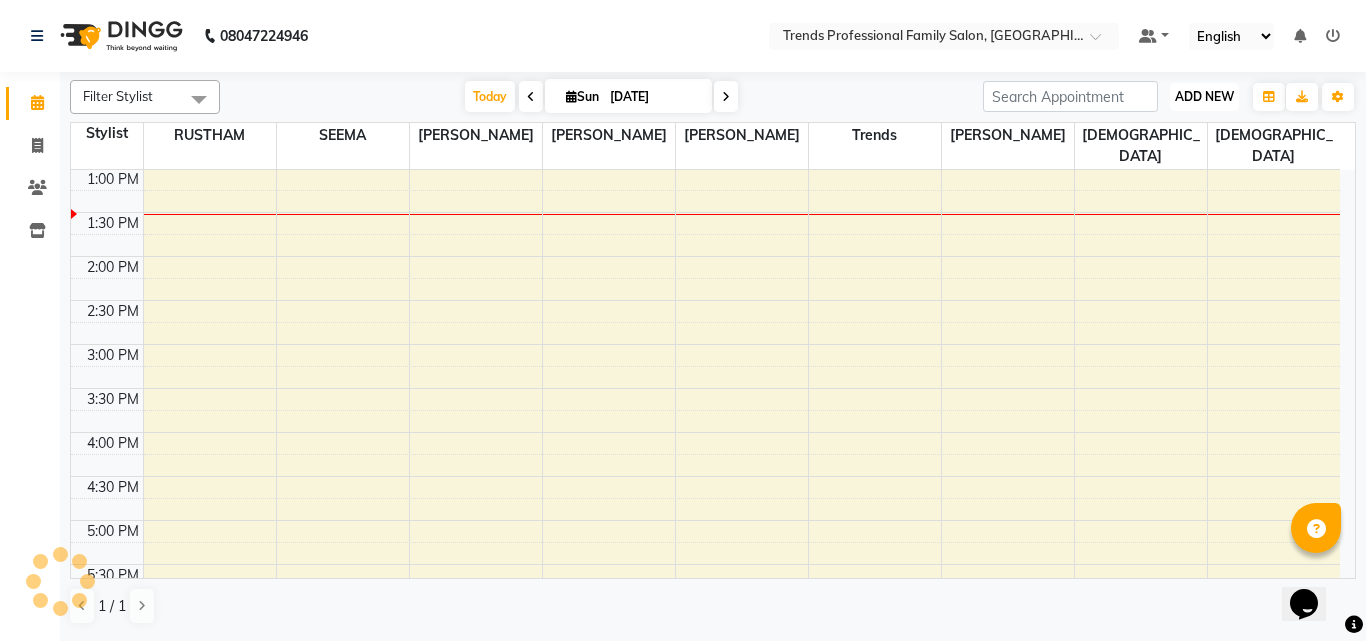click on "ADD NEW" at bounding box center (1204, 96) 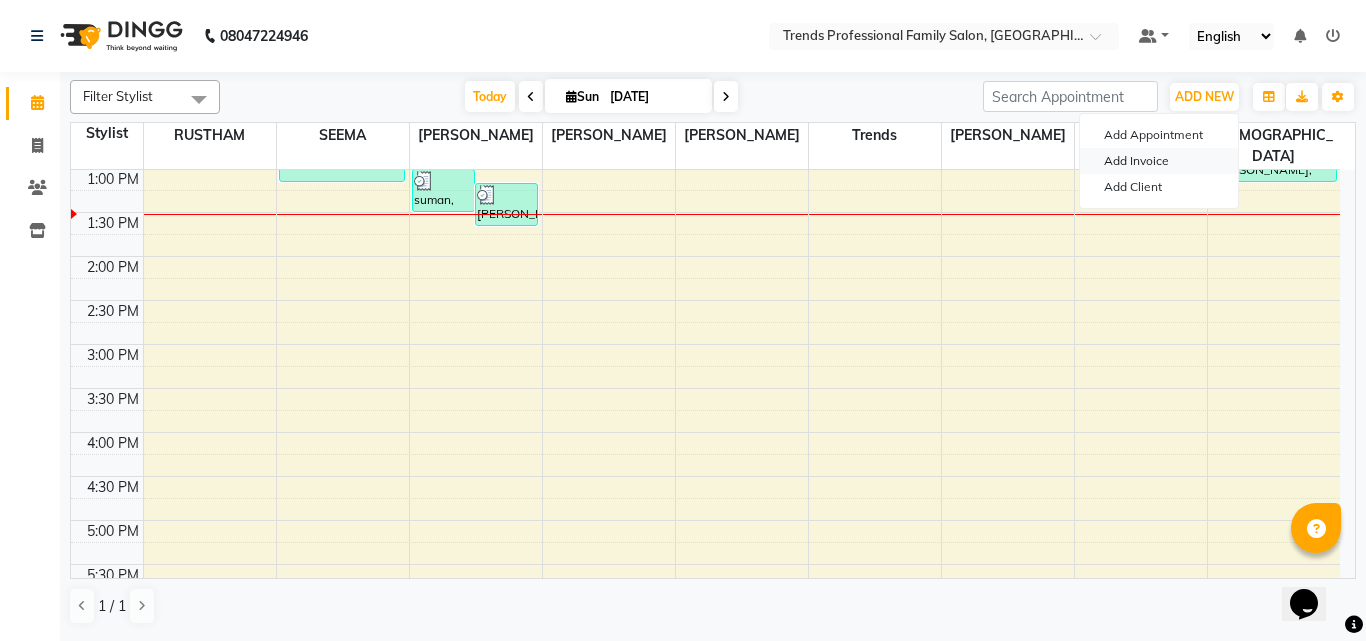 click on "Add Invoice" at bounding box center [1159, 161] 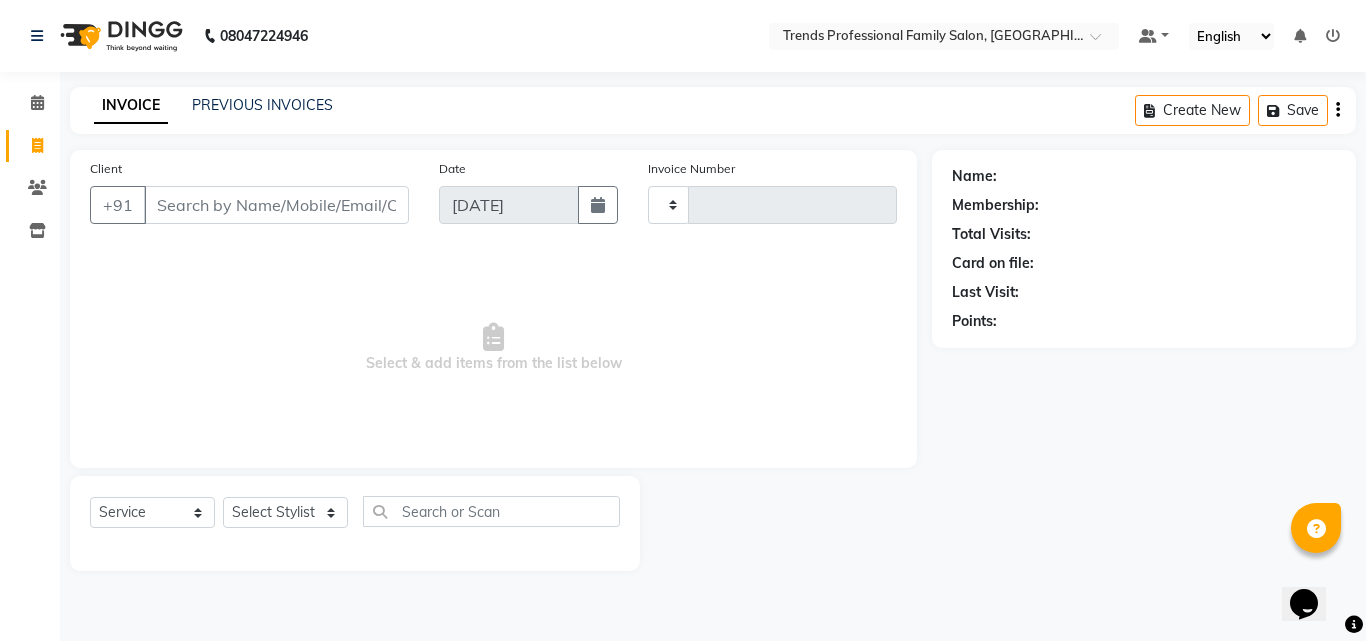 type on "2009" 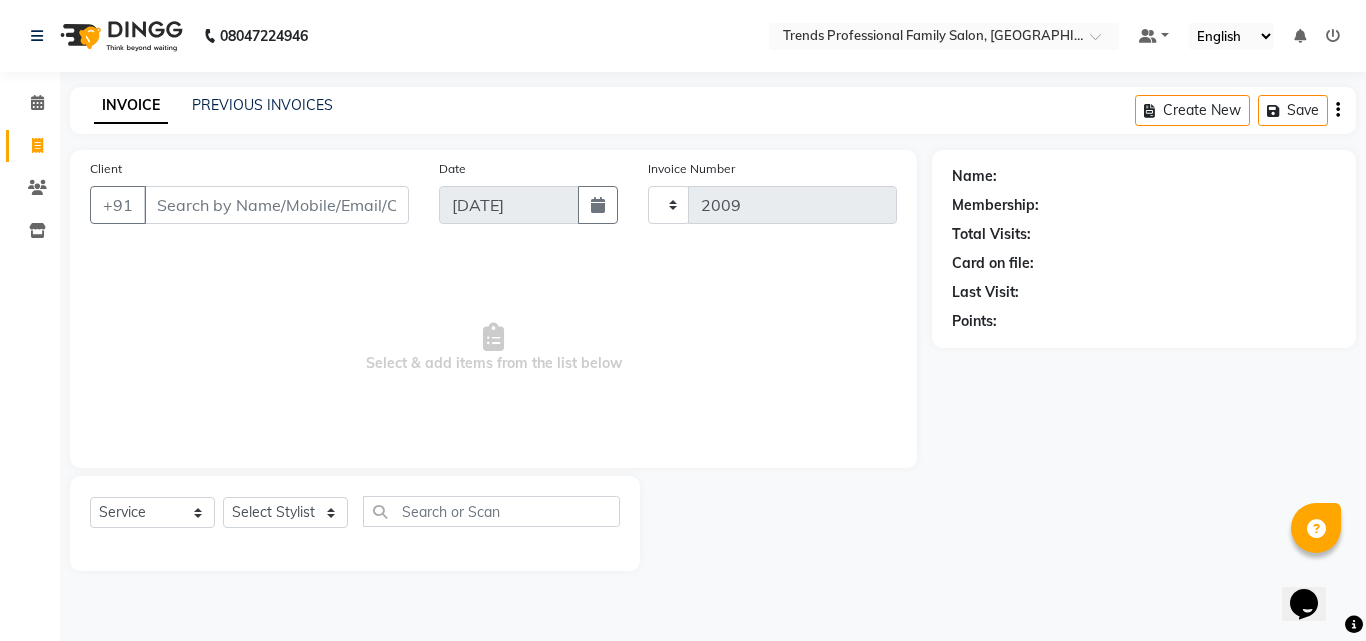 select on "7345" 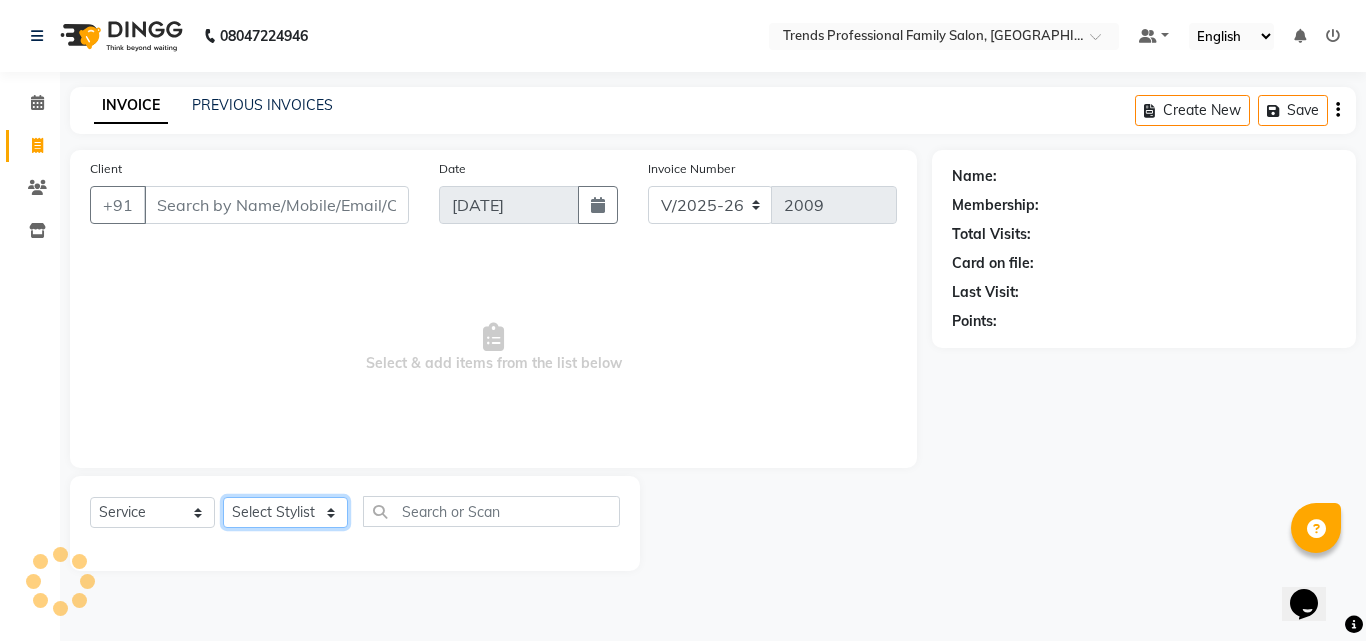click on "Select Stylist" 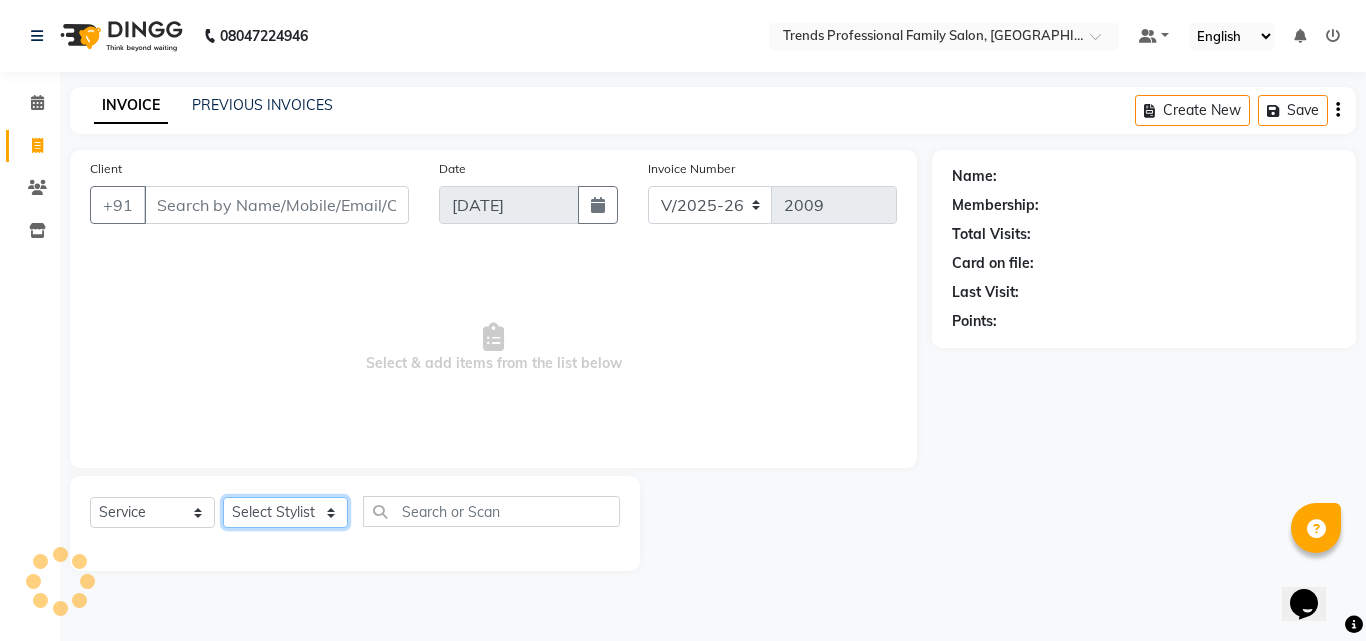 click on "Select Stylist" 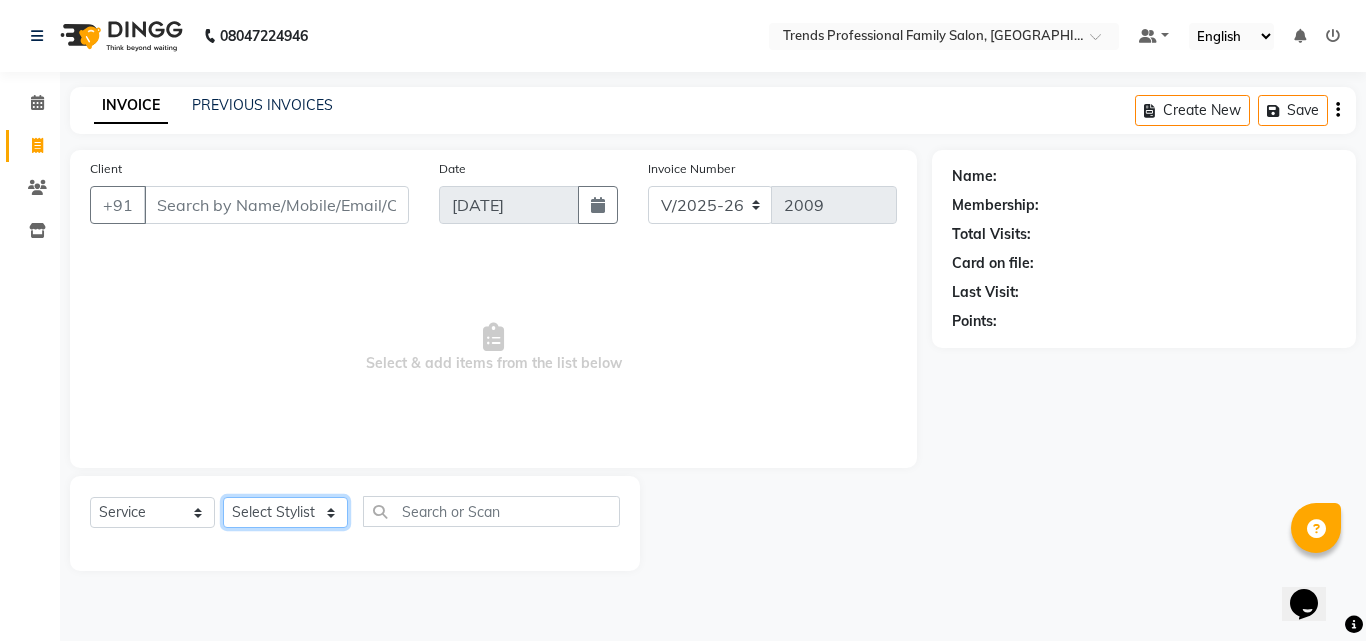 click on "Select Stylist [PERSON_NAME] [PERSON_NAME] [PERSON_NAME] [PERSON_NAME] [DEMOGRAPHIC_DATA][PERSON_NAME] Sumika Trends" 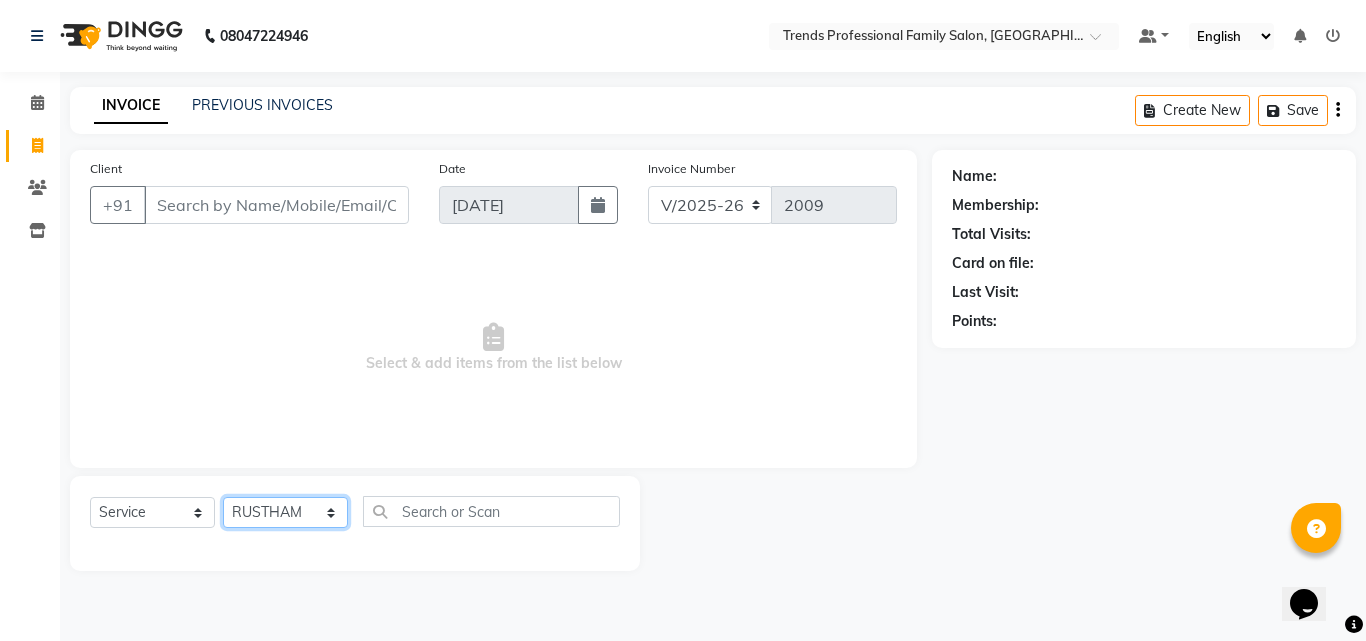 click on "Select Stylist [PERSON_NAME] [PERSON_NAME] [PERSON_NAME] [PERSON_NAME] [DEMOGRAPHIC_DATA][PERSON_NAME] Sumika Trends" 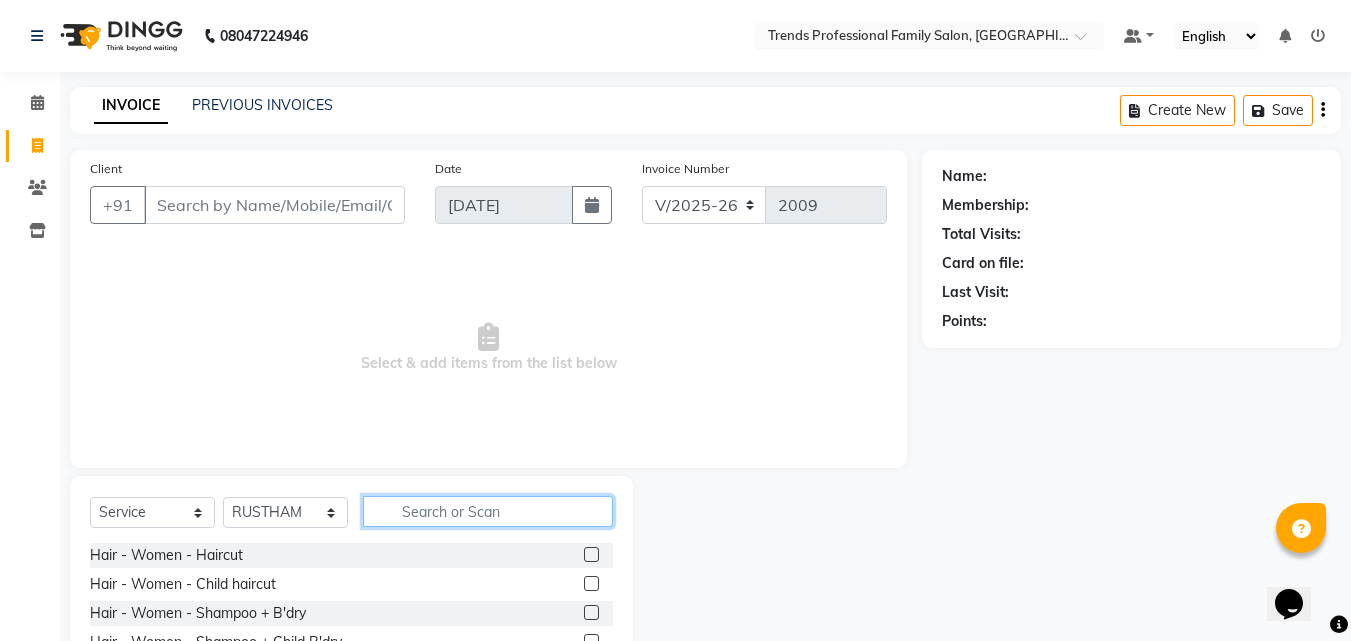 click 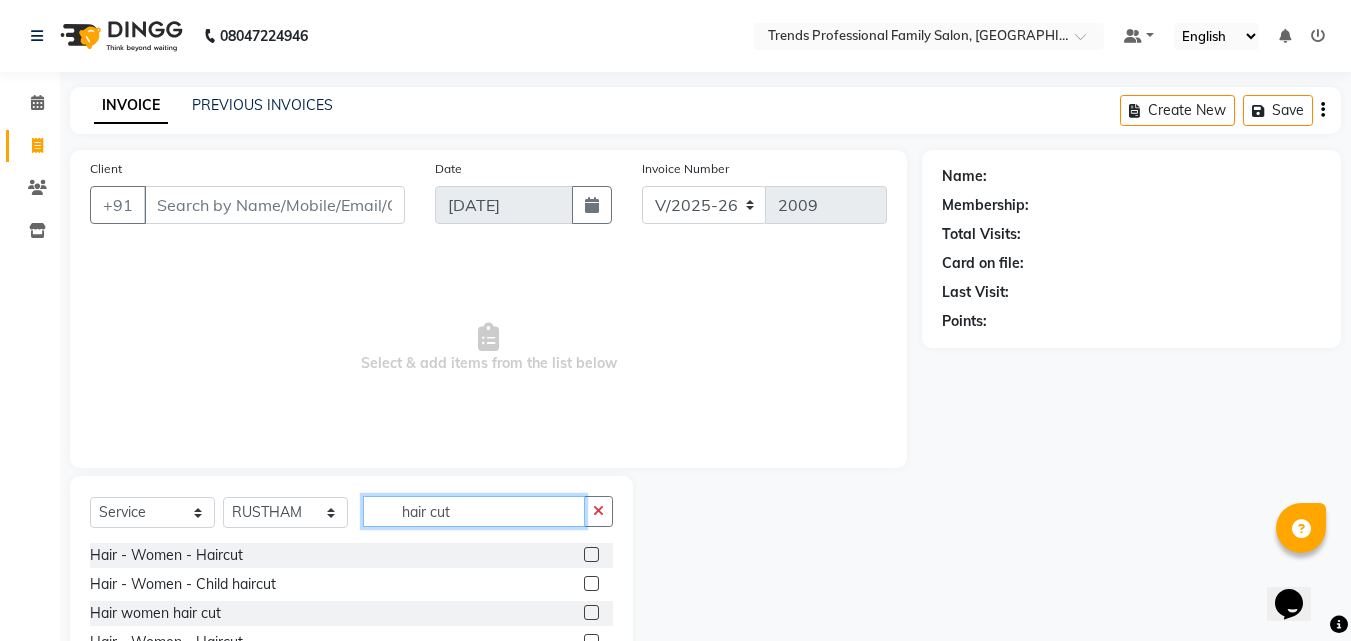 scroll, scrollTop: 160, scrollLeft: 0, axis: vertical 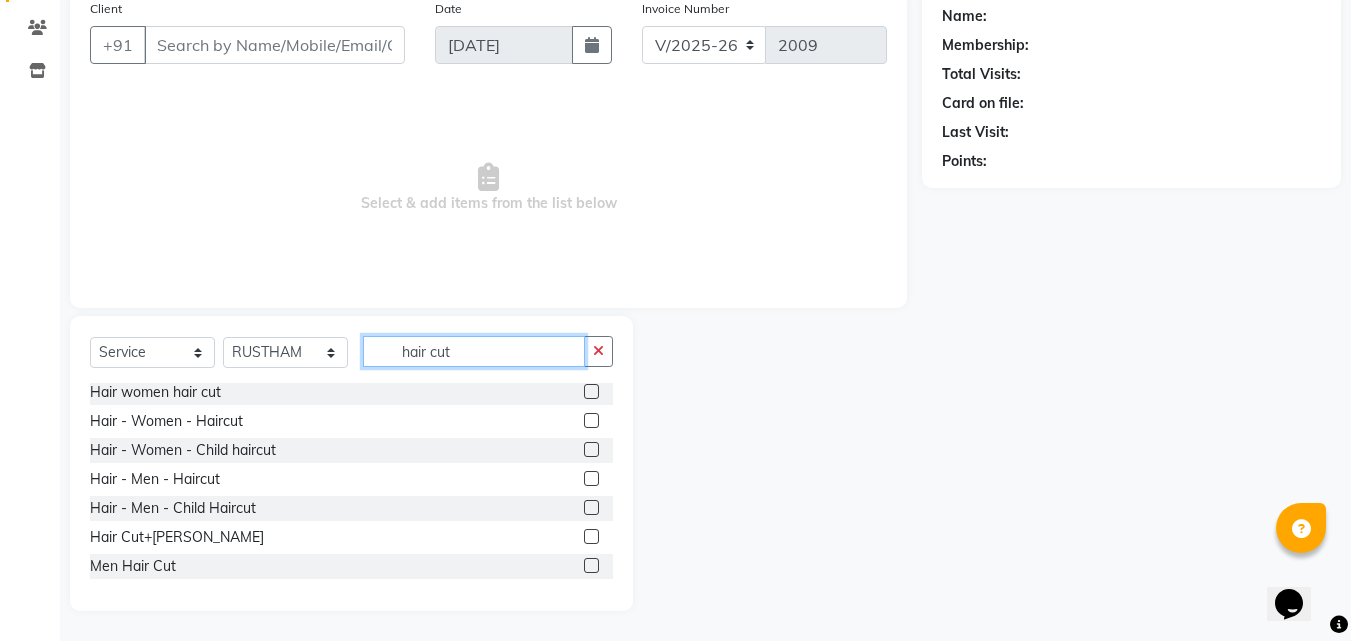 type on "hair cut" 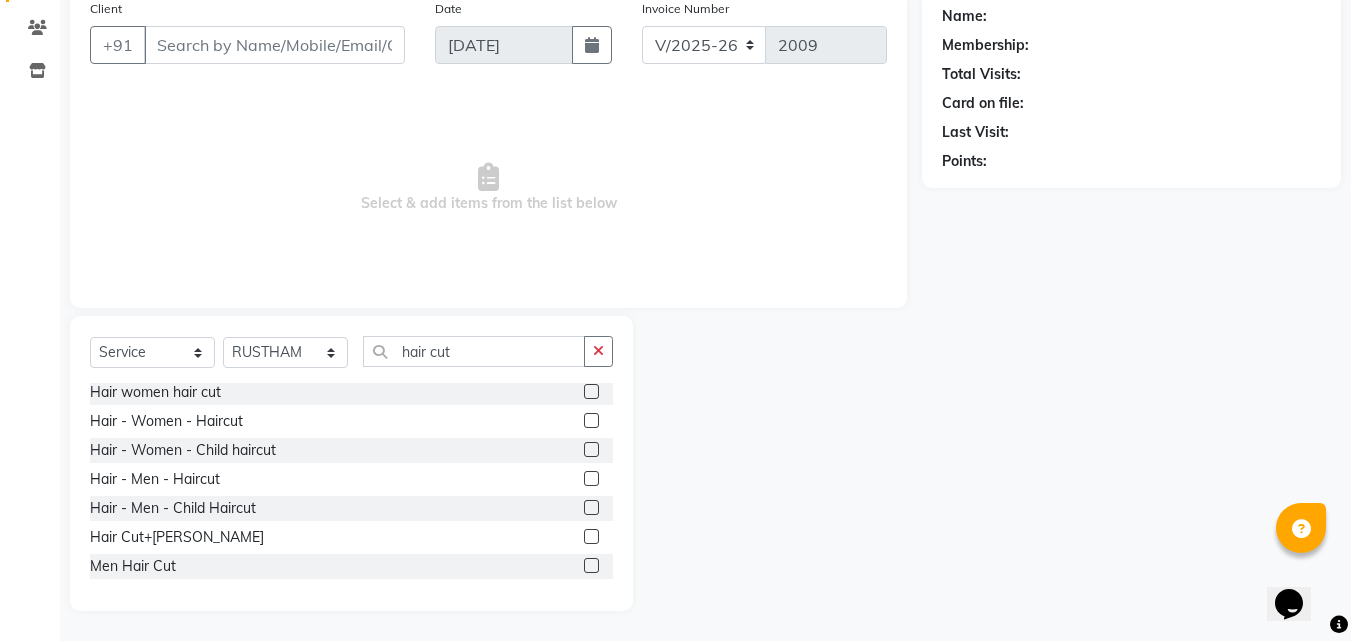 click 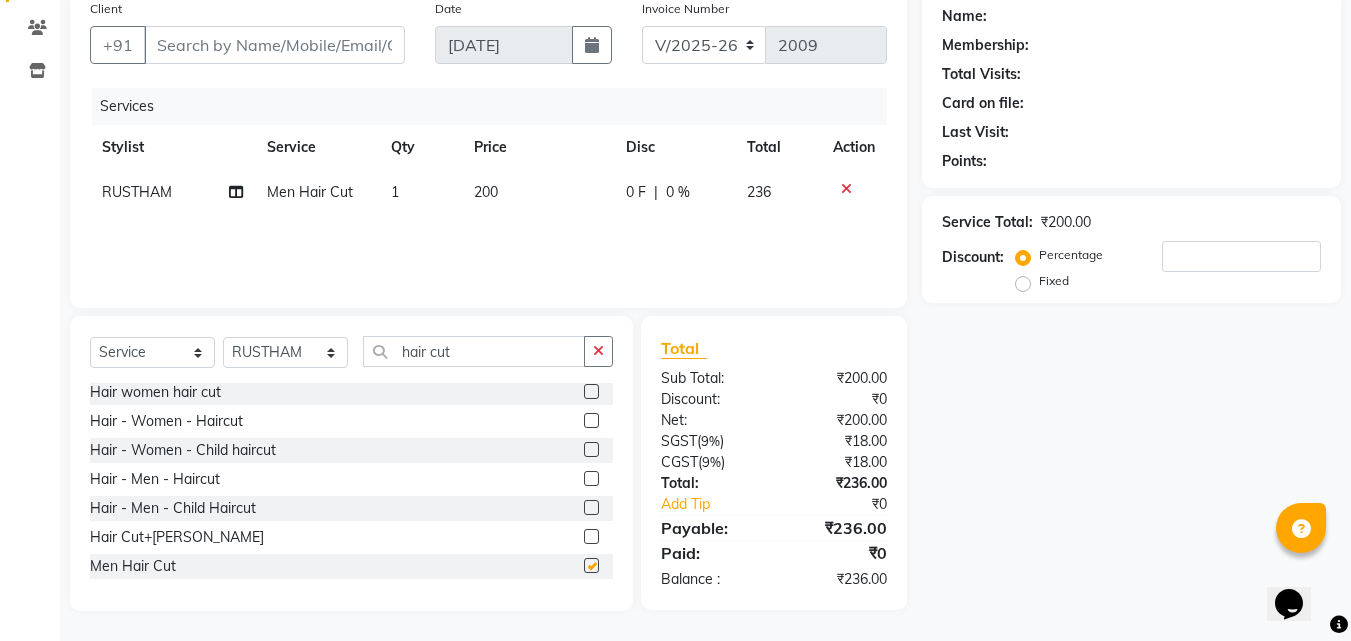 checkbox on "false" 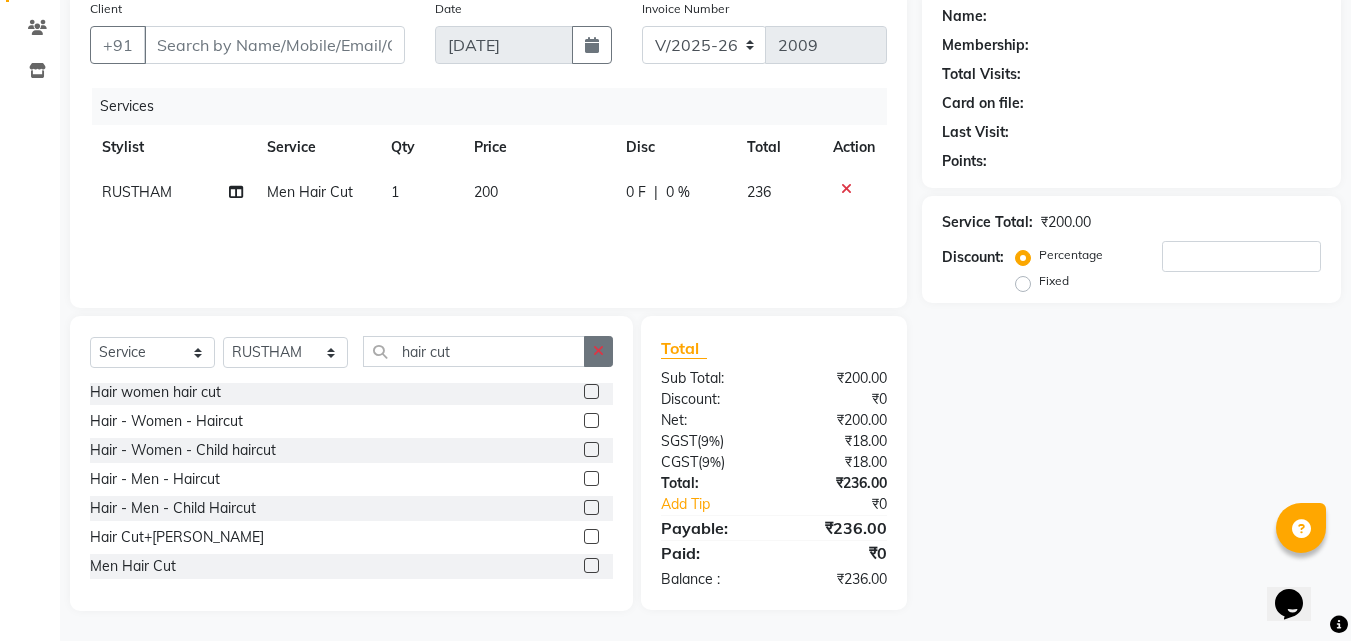 click 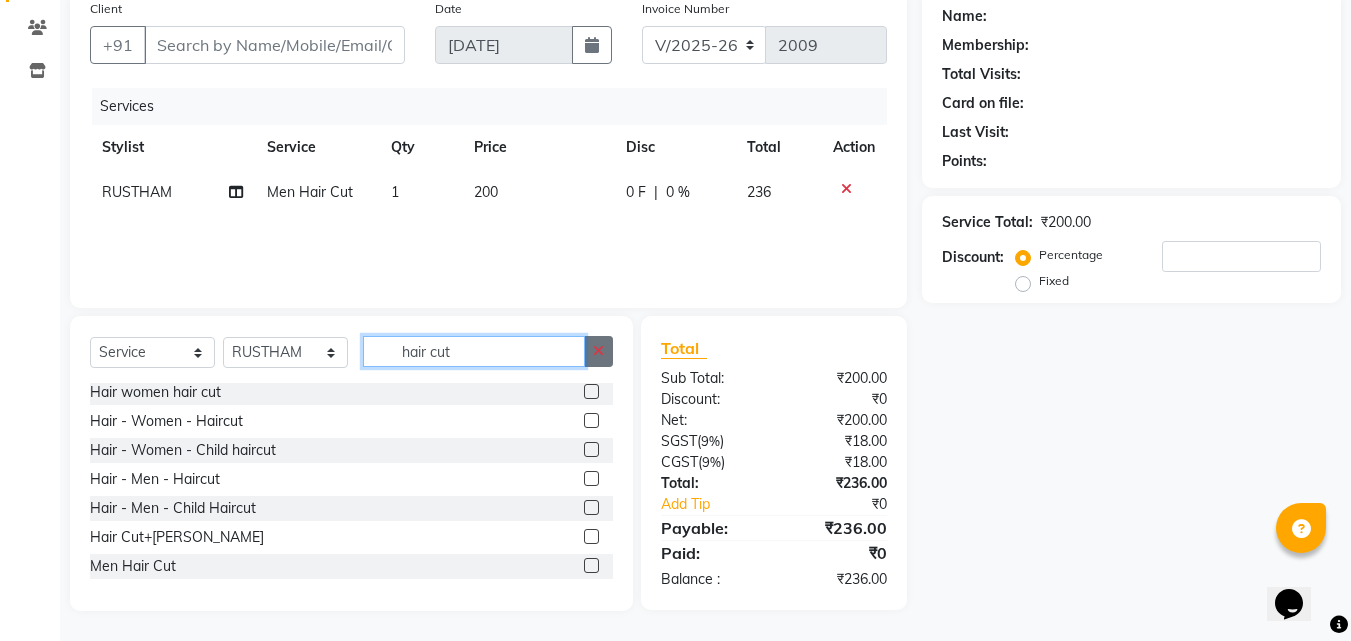 type 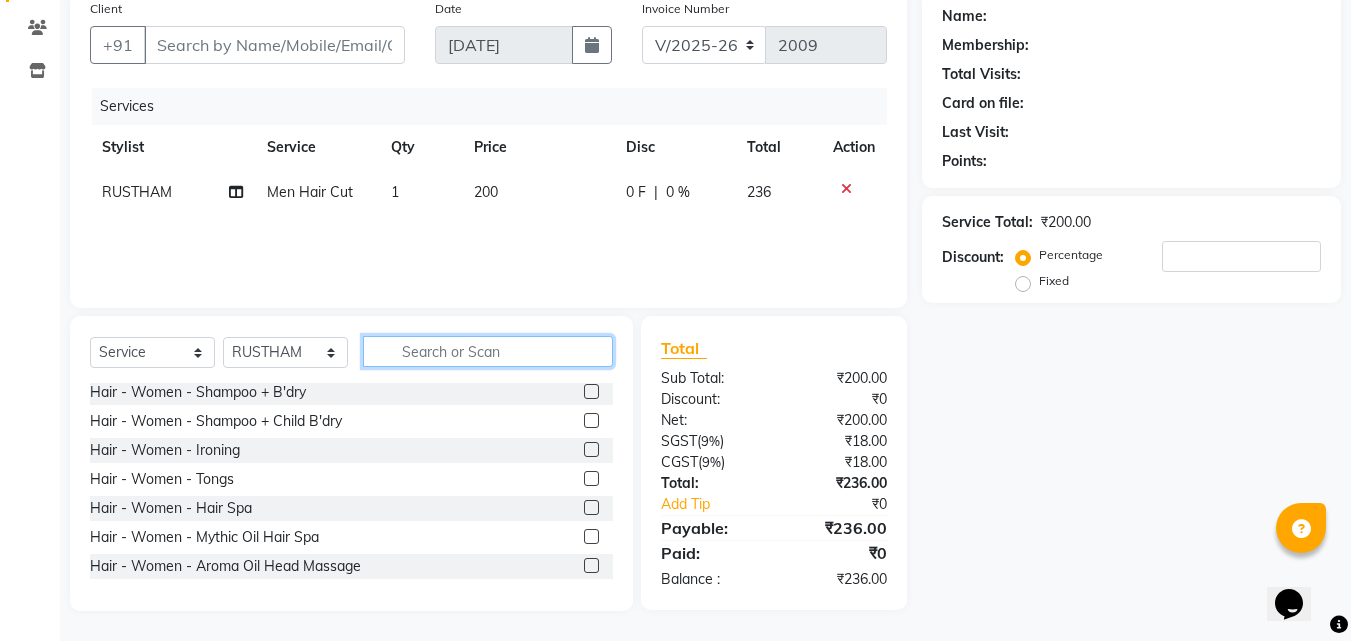 scroll, scrollTop: 0, scrollLeft: 0, axis: both 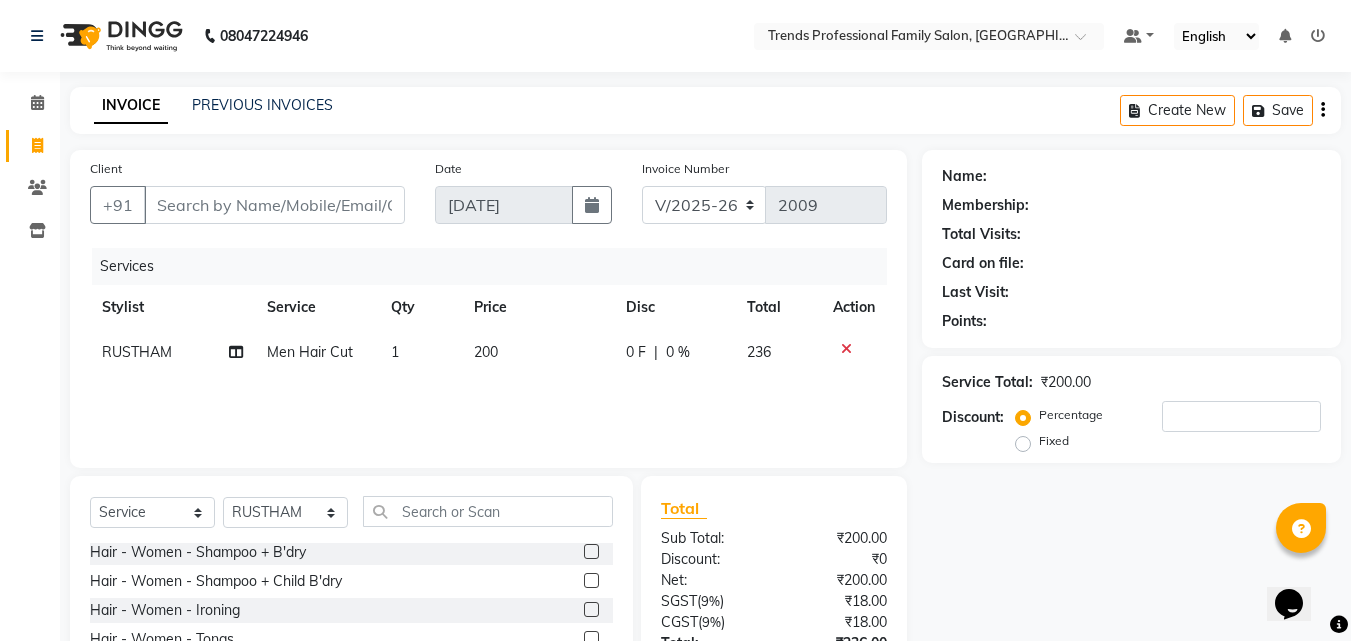 click 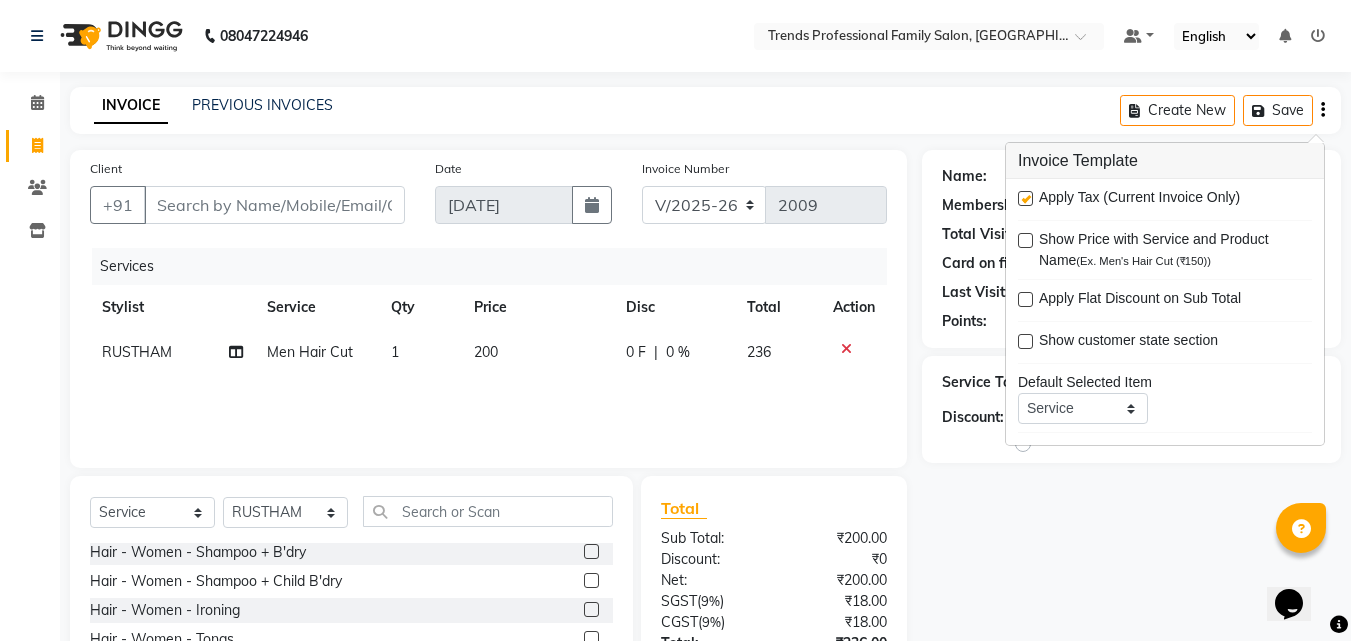 click at bounding box center [1025, 198] 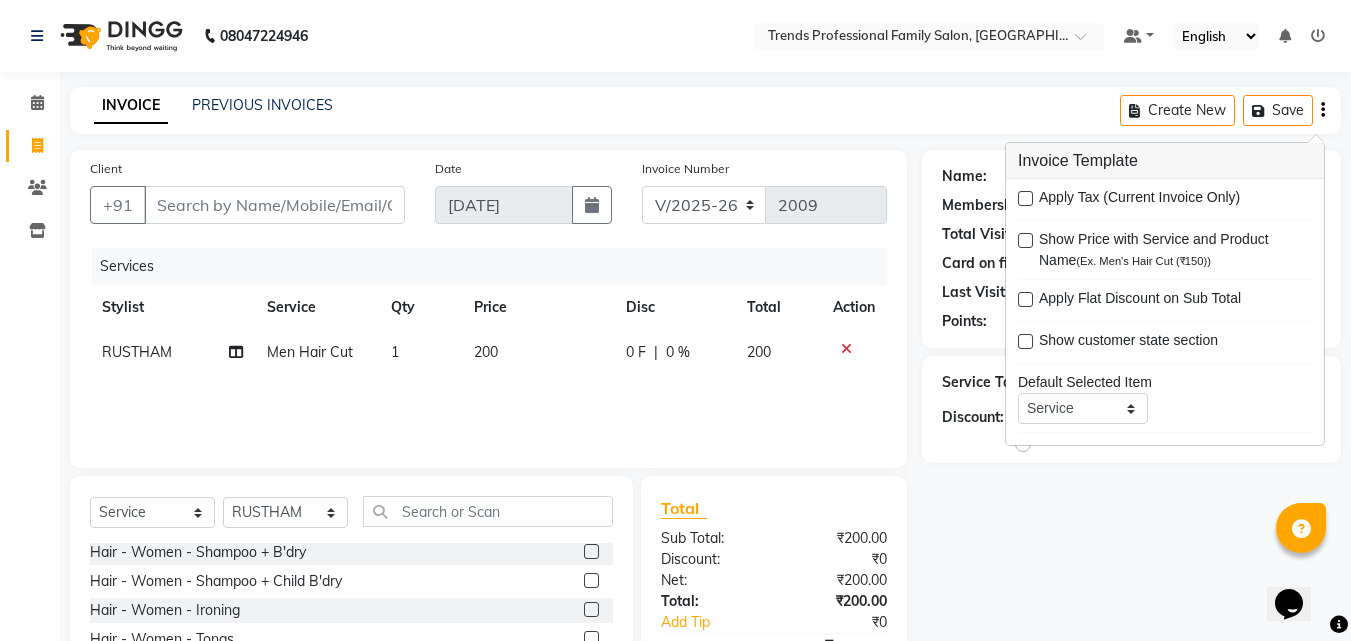 click on "Name:" 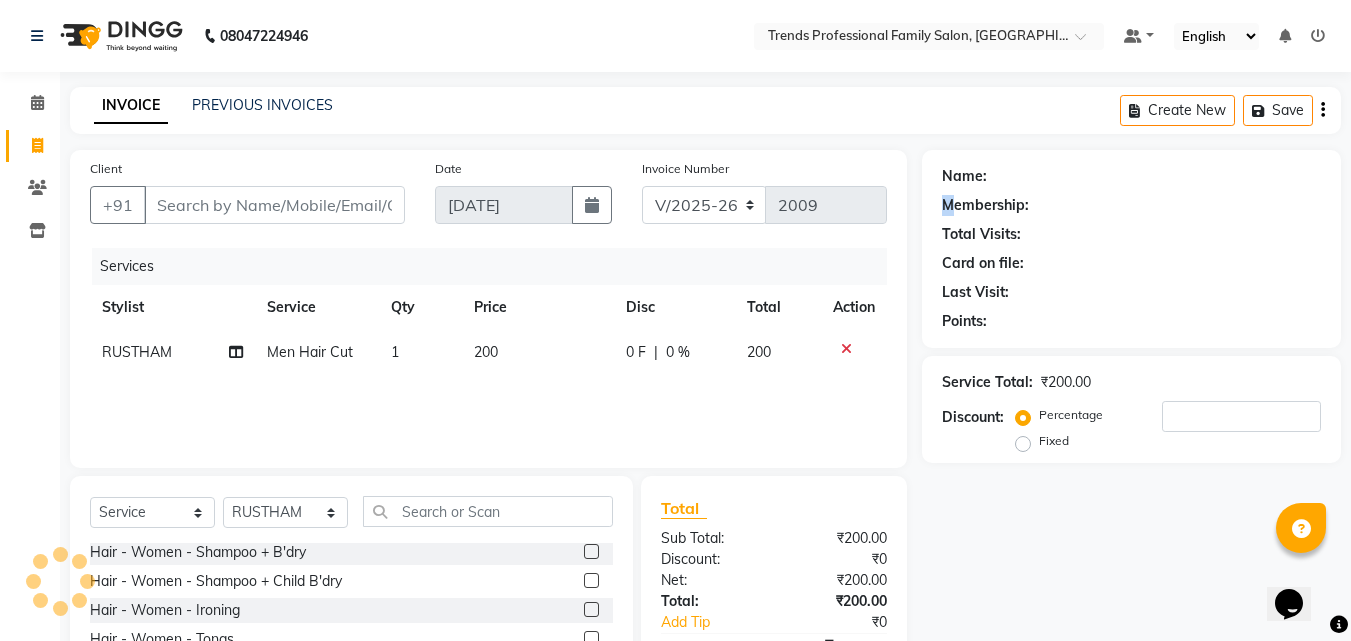 drag, startPoint x: 990, startPoint y: 173, endPoint x: 957, endPoint y: 187, distance: 35.846897 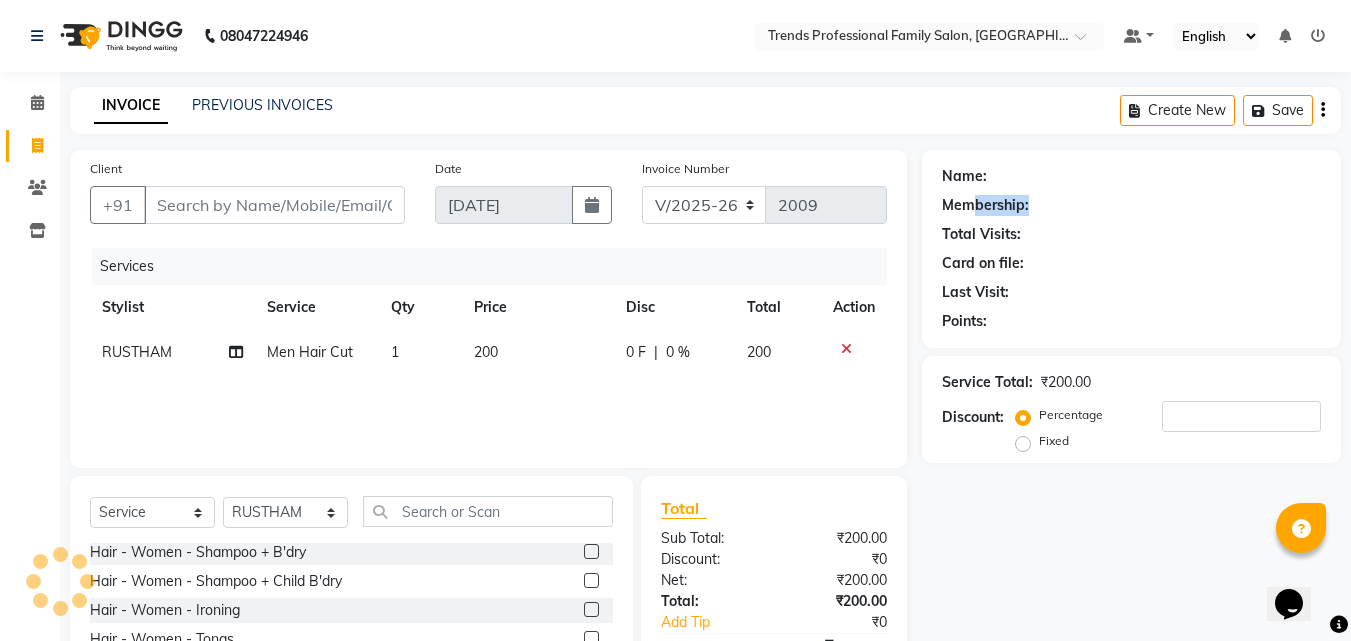 drag, startPoint x: 974, startPoint y: 187, endPoint x: 1037, endPoint y: 193, distance: 63.28507 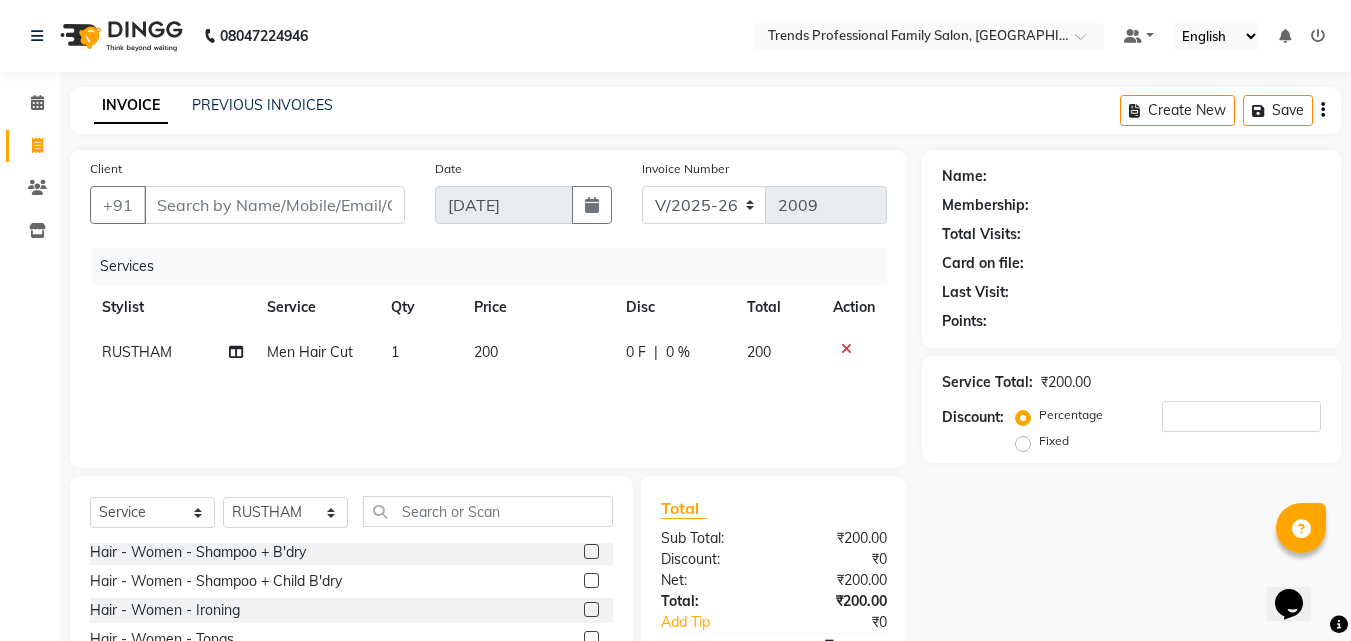 click on "Total Visits:" 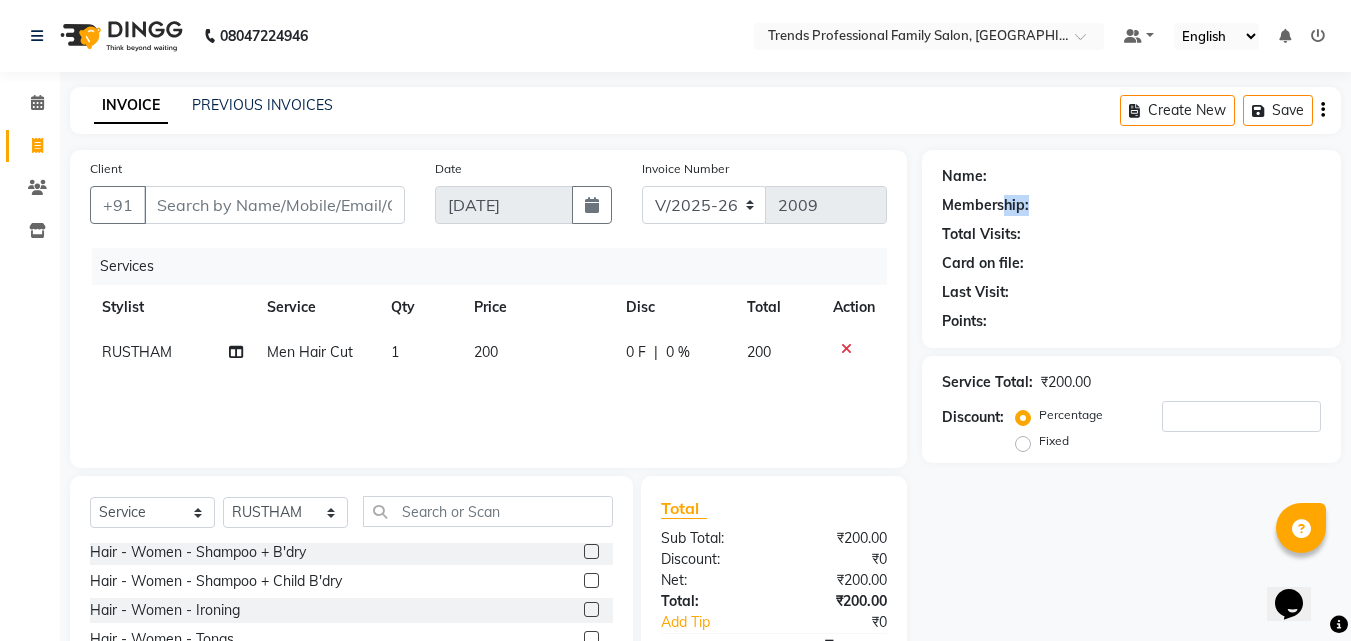 drag, startPoint x: 1000, startPoint y: 198, endPoint x: 1029, endPoint y: 196, distance: 29.068884 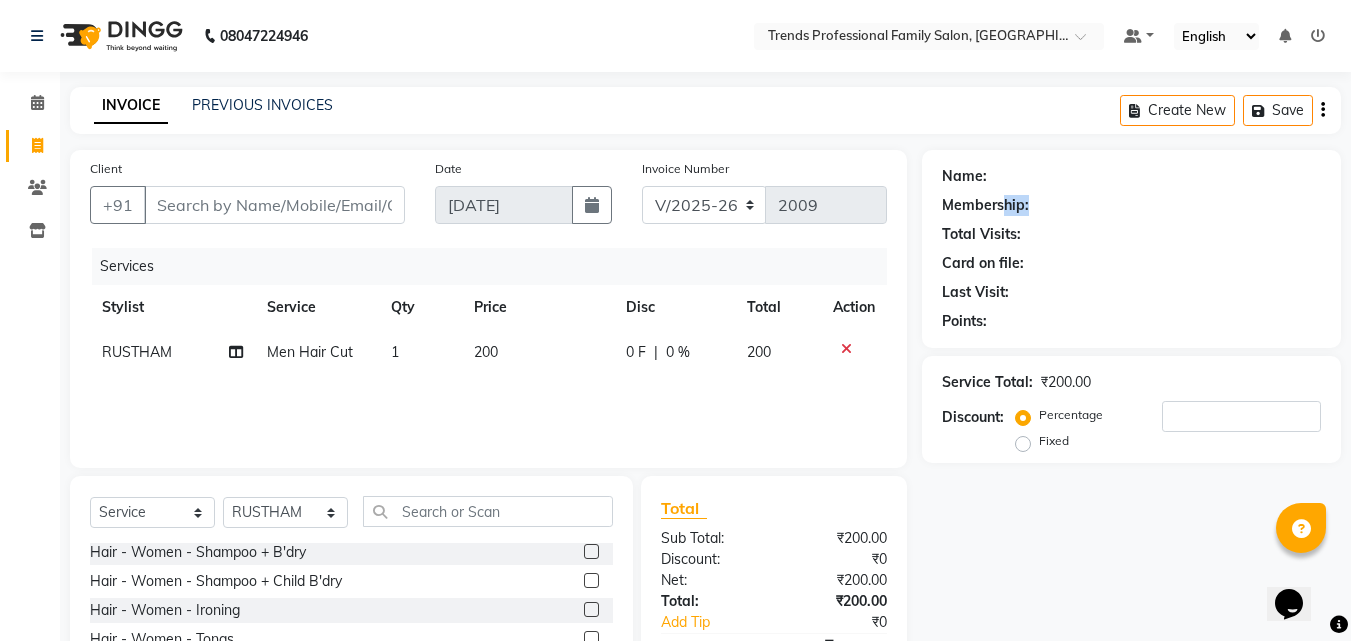 click on "Membership:" 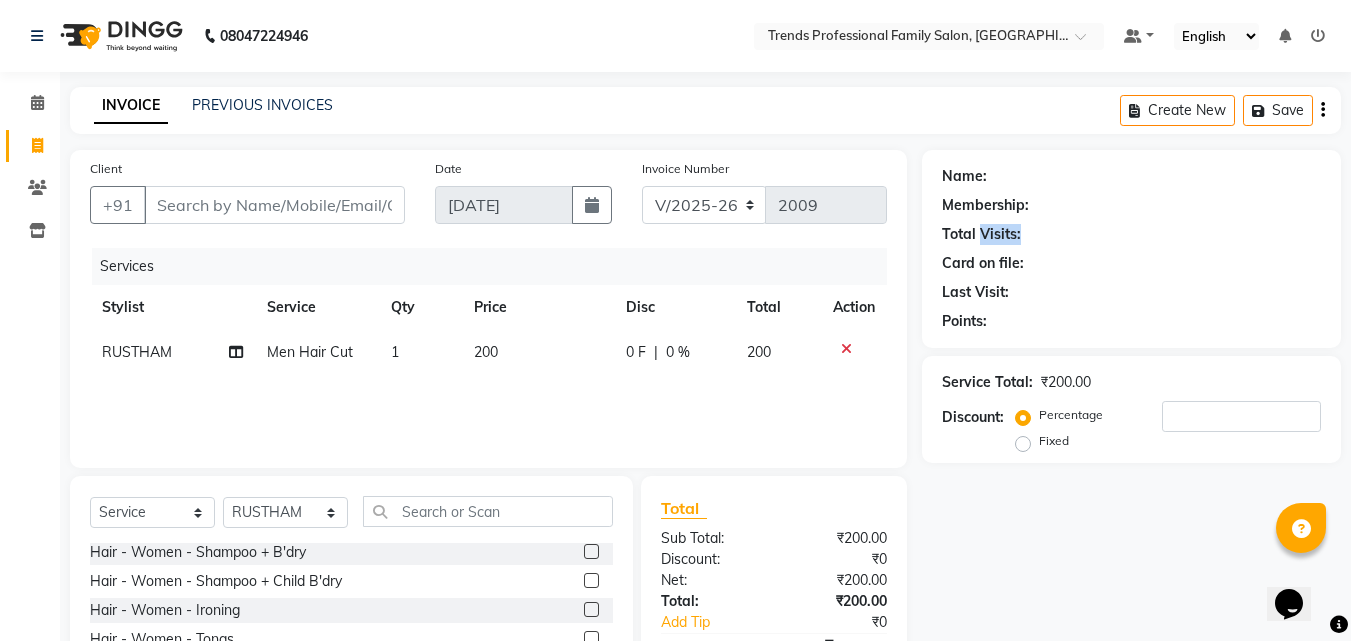 drag, startPoint x: 1022, startPoint y: 223, endPoint x: 979, endPoint y: 228, distance: 43.289722 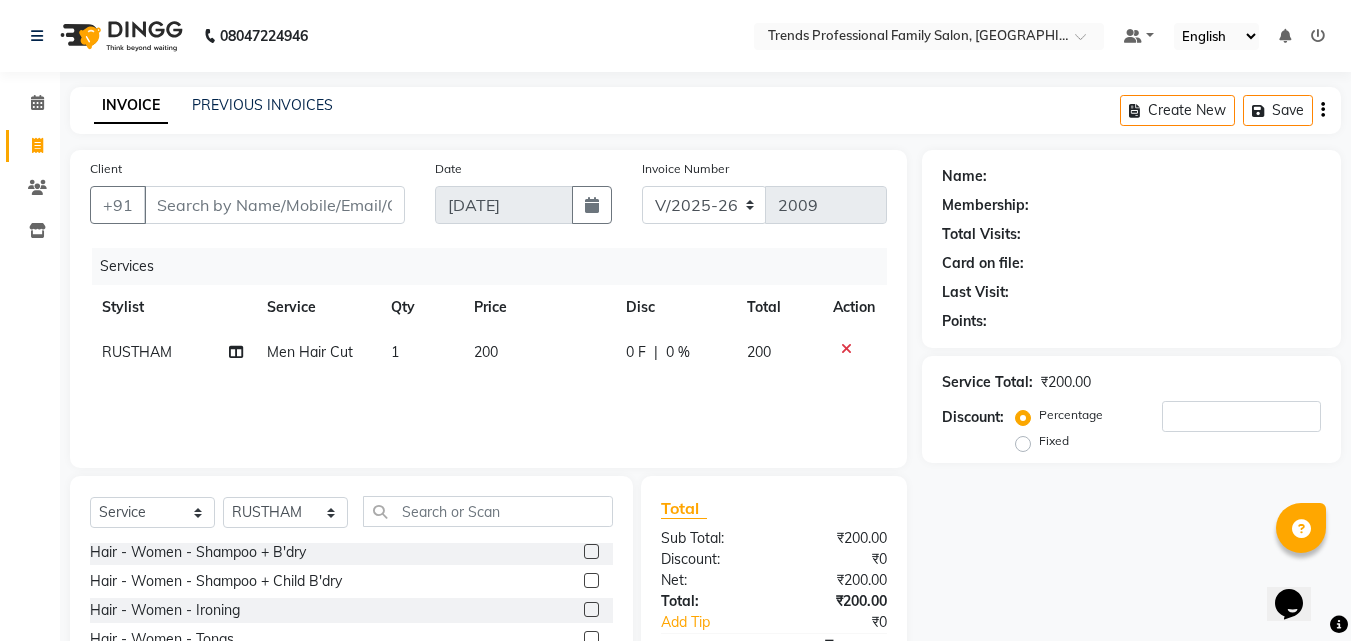 click on "Total Visits:" 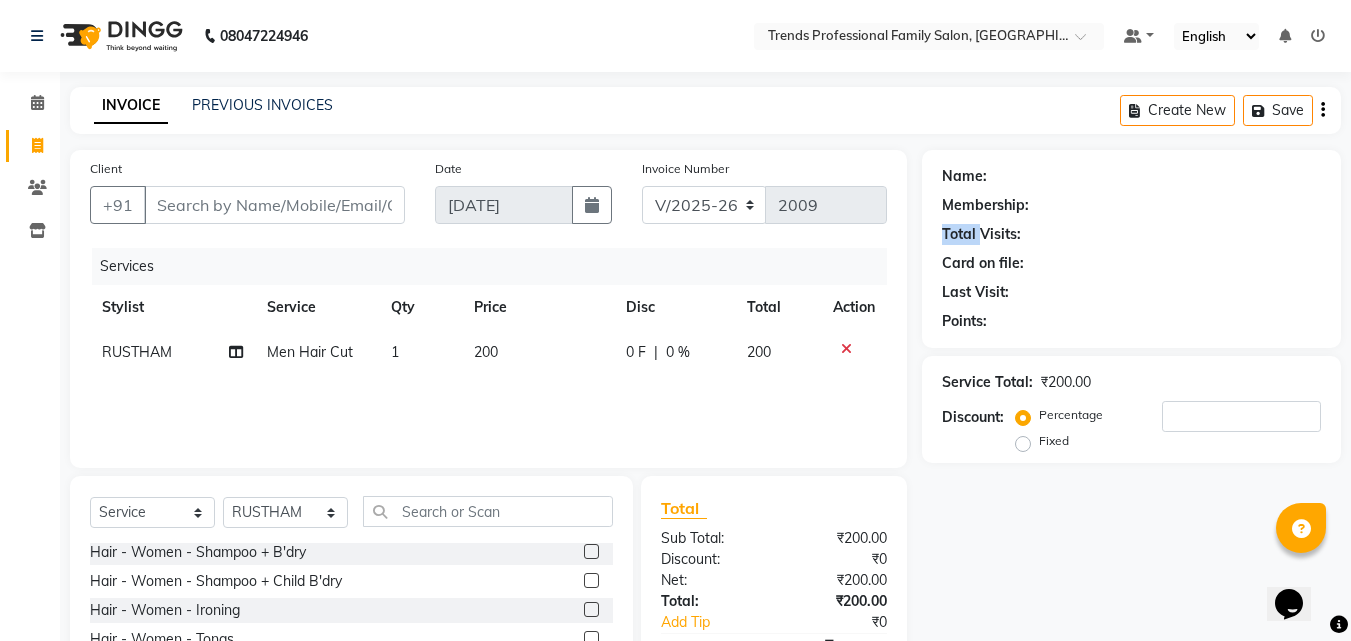 drag, startPoint x: 976, startPoint y: 228, endPoint x: 938, endPoint y: 221, distance: 38.63936 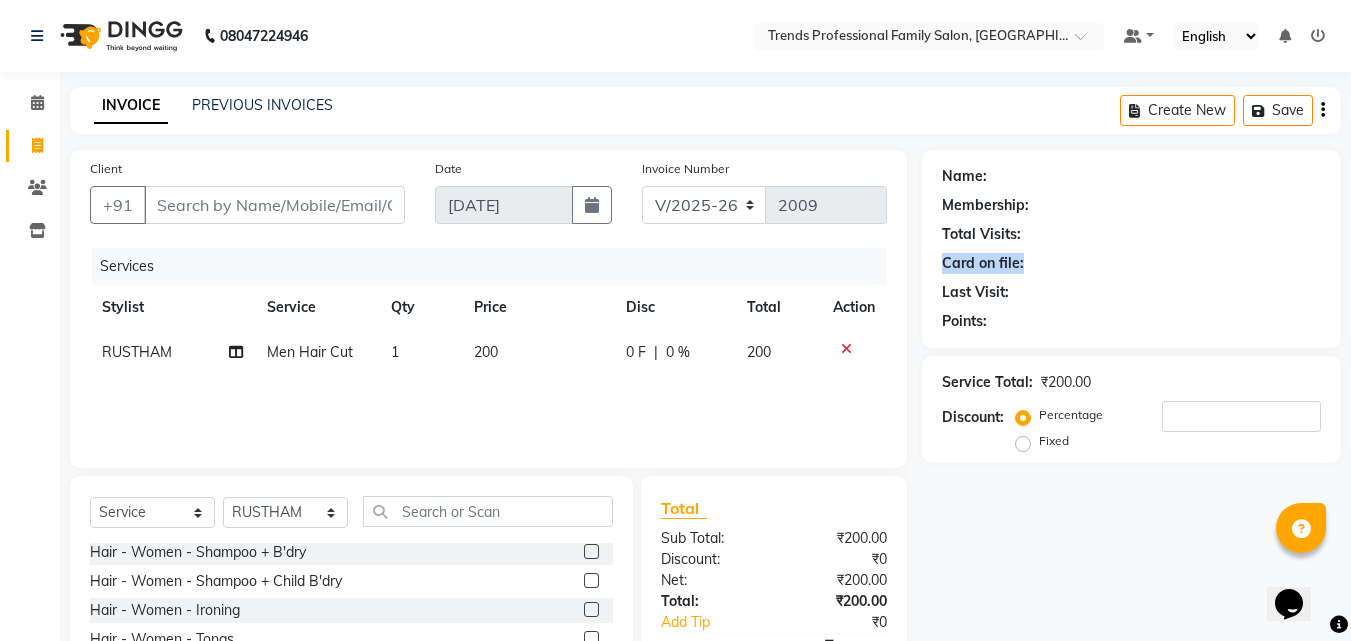 drag, startPoint x: 936, startPoint y: 260, endPoint x: 1042, endPoint y: 271, distance: 106.56923 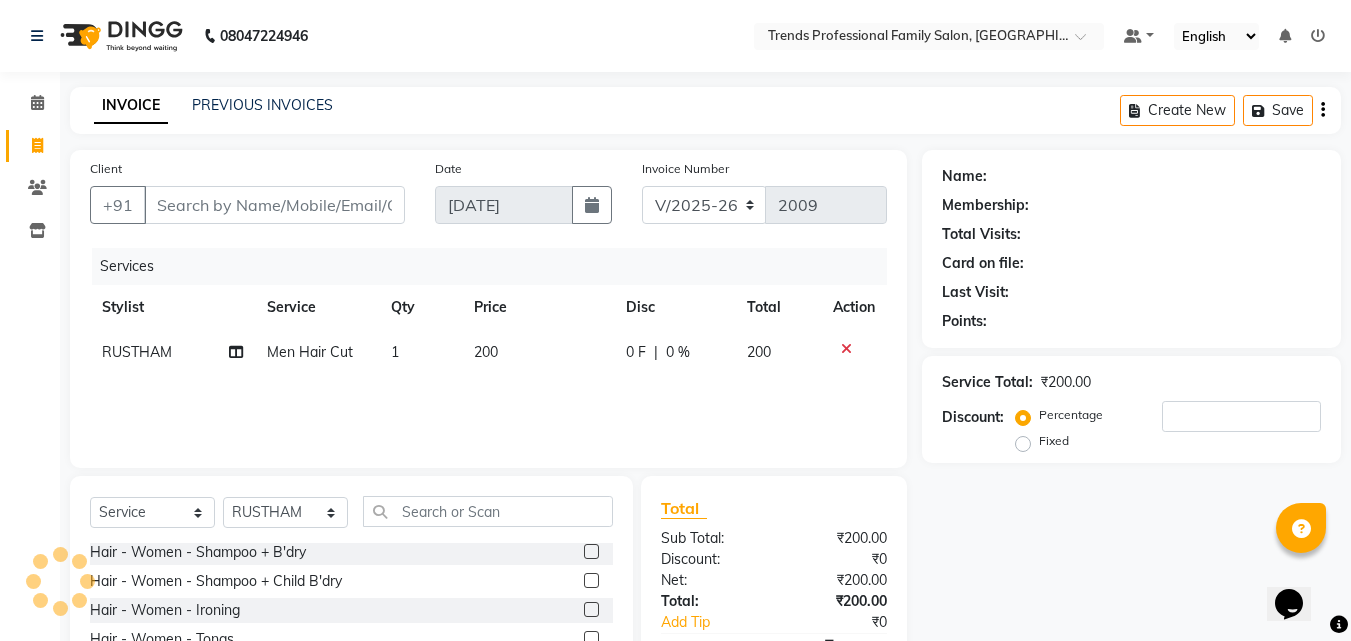 click on "Last Visit:" 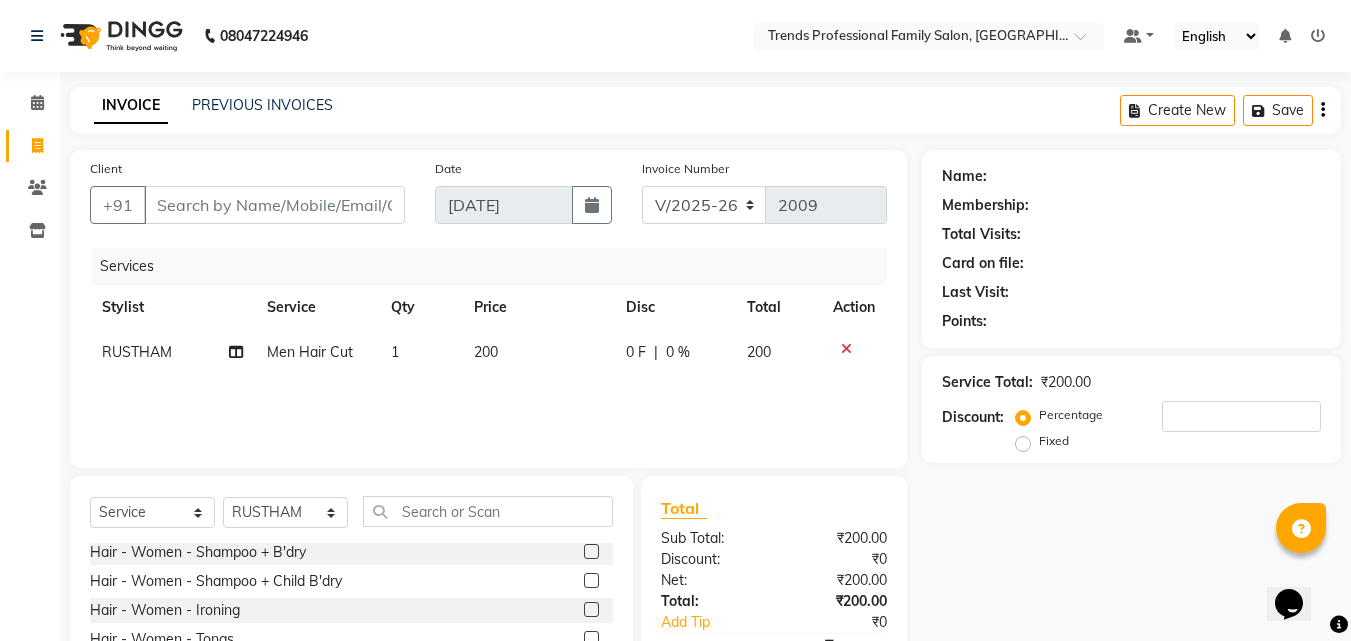 drag, startPoint x: 1037, startPoint y: 293, endPoint x: 959, endPoint y: 331, distance: 86.764046 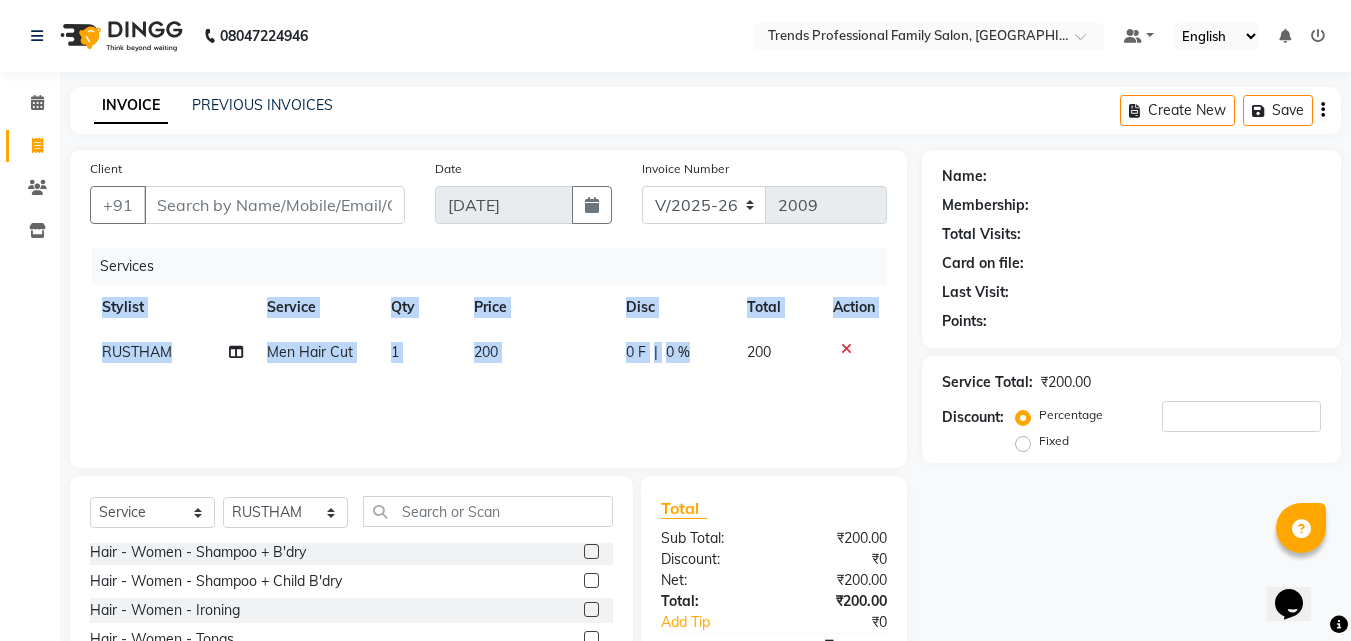 drag, startPoint x: 693, startPoint y: 352, endPoint x: 99, endPoint y: 300, distance: 596.2717 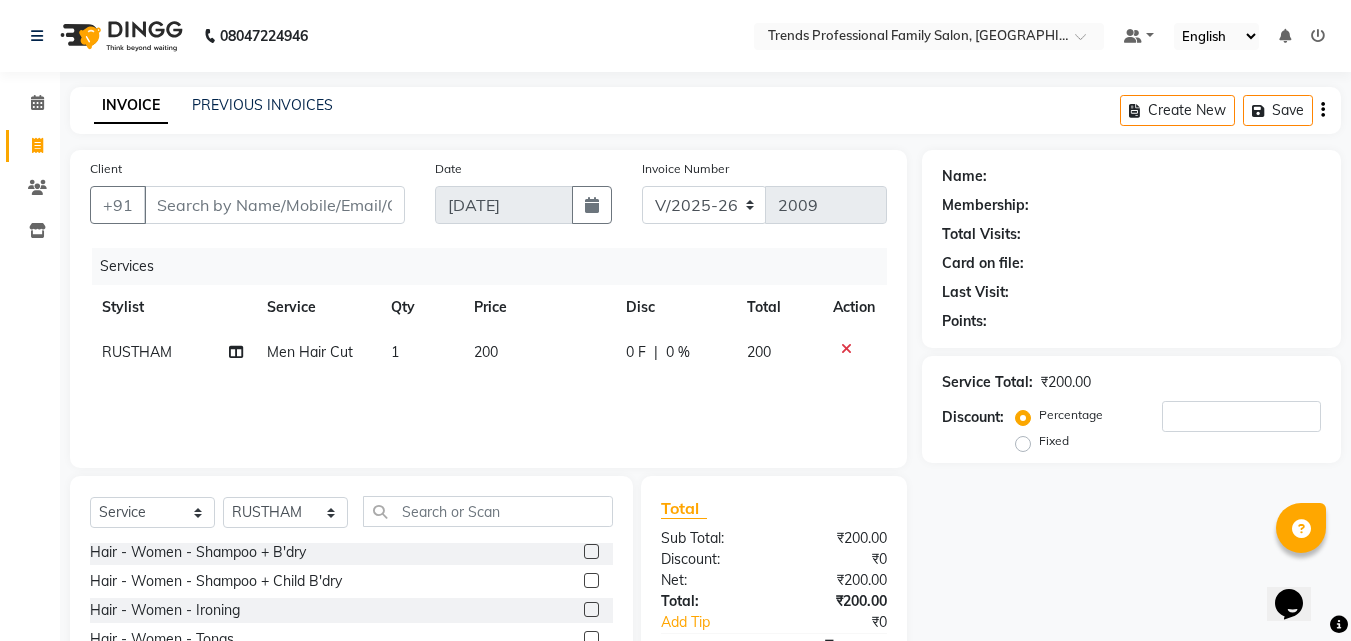 click on "Client +91 Date [DATE] Invoice Number V/2025 V/[PHONE_NUMBER] Services Stylist Service Qty Price Disc Total Action RUSTHAM Men Hair Cut 1 200 0 F | 0 % 200" 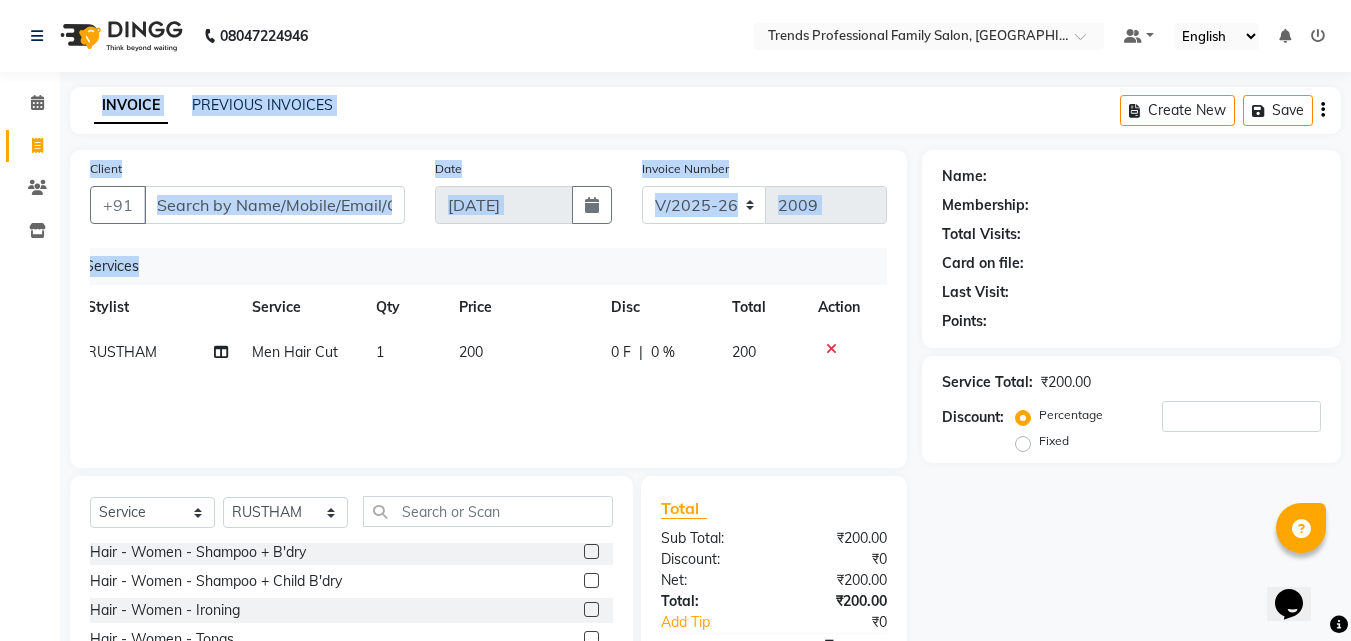 scroll, scrollTop: 0, scrollLeft: 0, axis: both 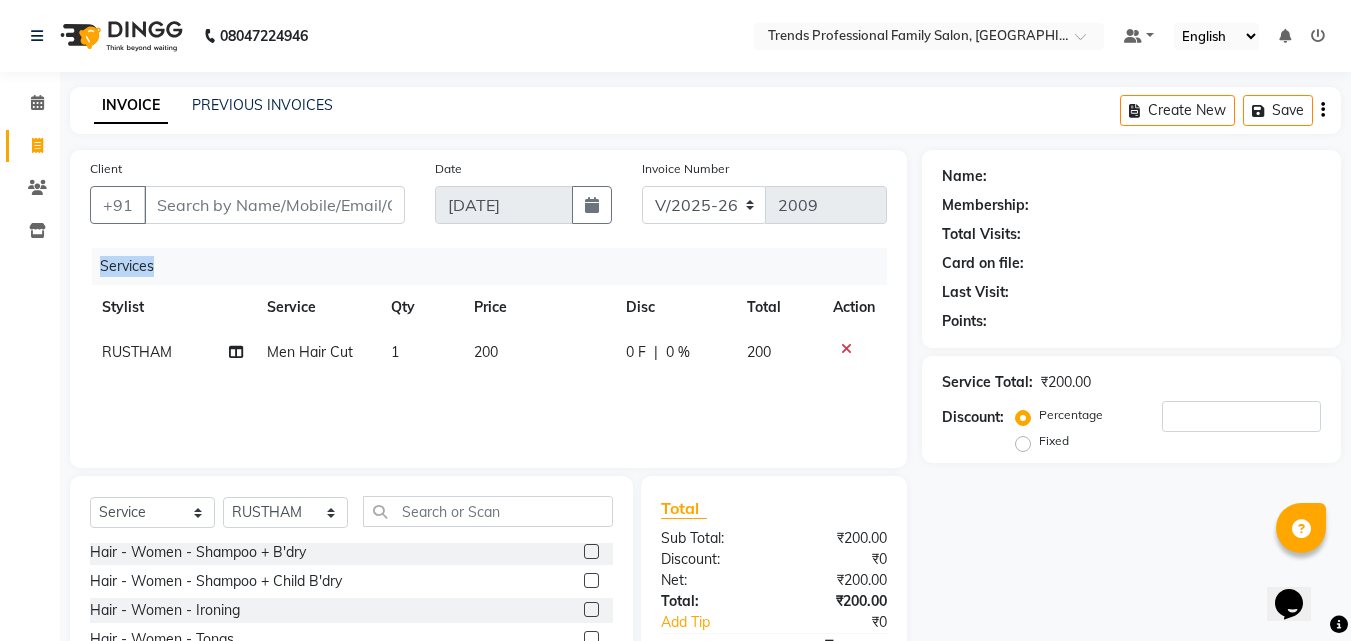 drag, startPoint x: 897, startPoint y: 347, endPoint x: 103, endPoint y: 274, distance: 797.34875 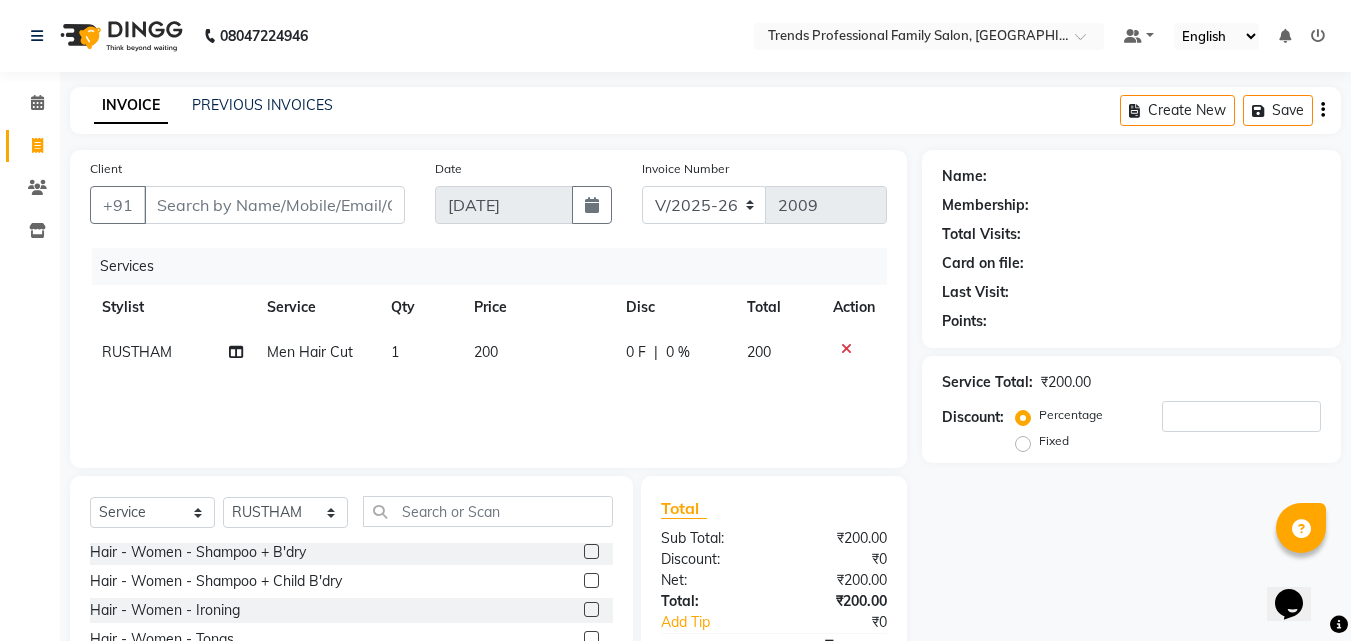 click on "Name: Membership: Total Visits: Card on file: Last Visit:  Points:  Service Total:  ₹200.00  Discount:  Percentage   Fixed" 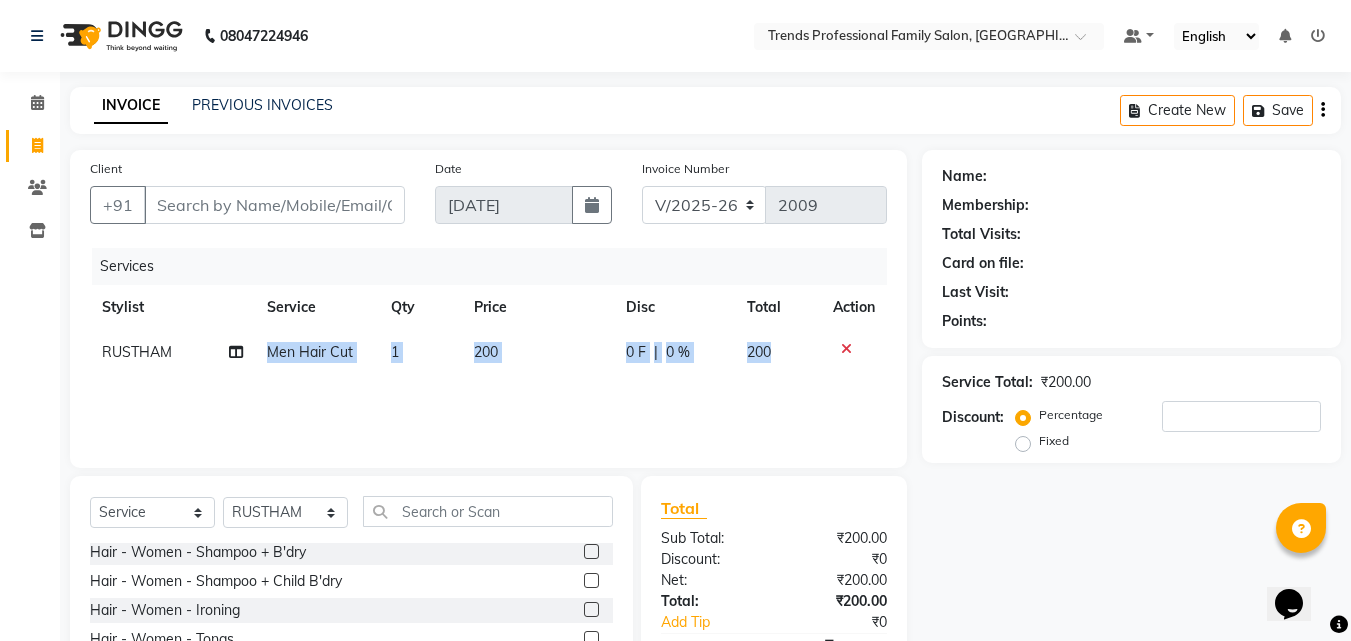drag, startPoint x: 832, startPoint y: 355, endPoint x: 265, endPoint y: 347, distance: 567.05646 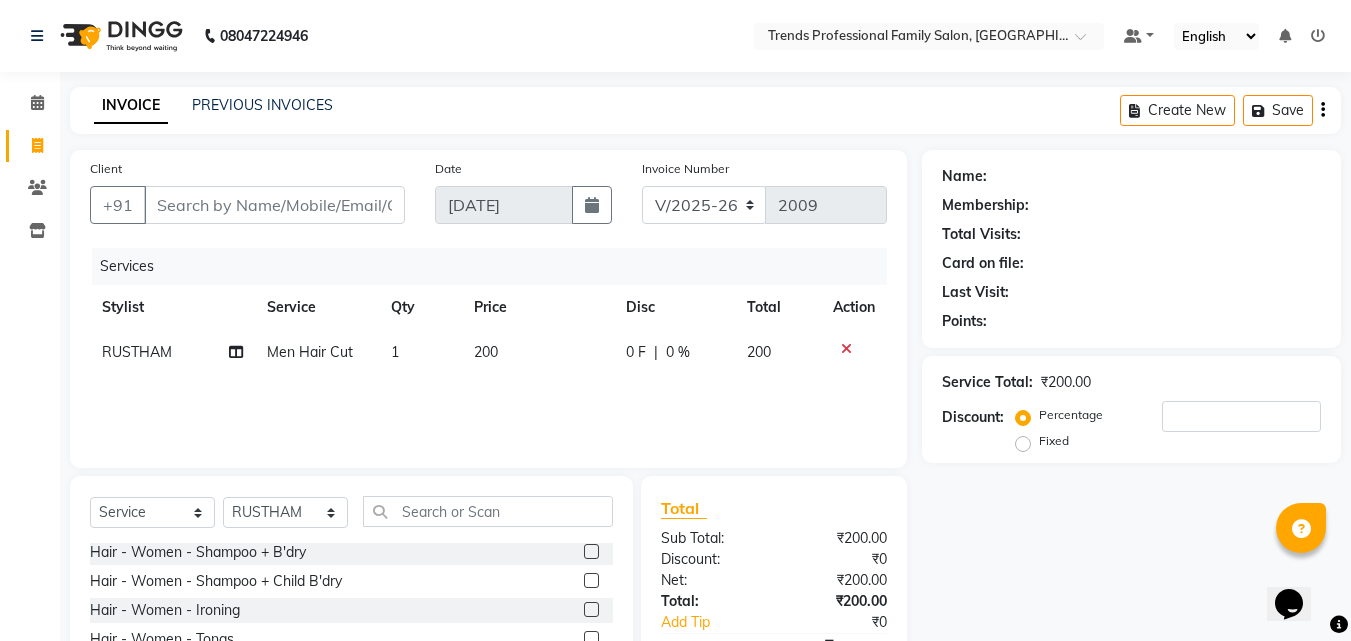 click on "Name: Membership: Total Visits: Card on file: Last Visit:  Points:  Service Total:  ₹200.00  Discount:  Percentage   Fixed" 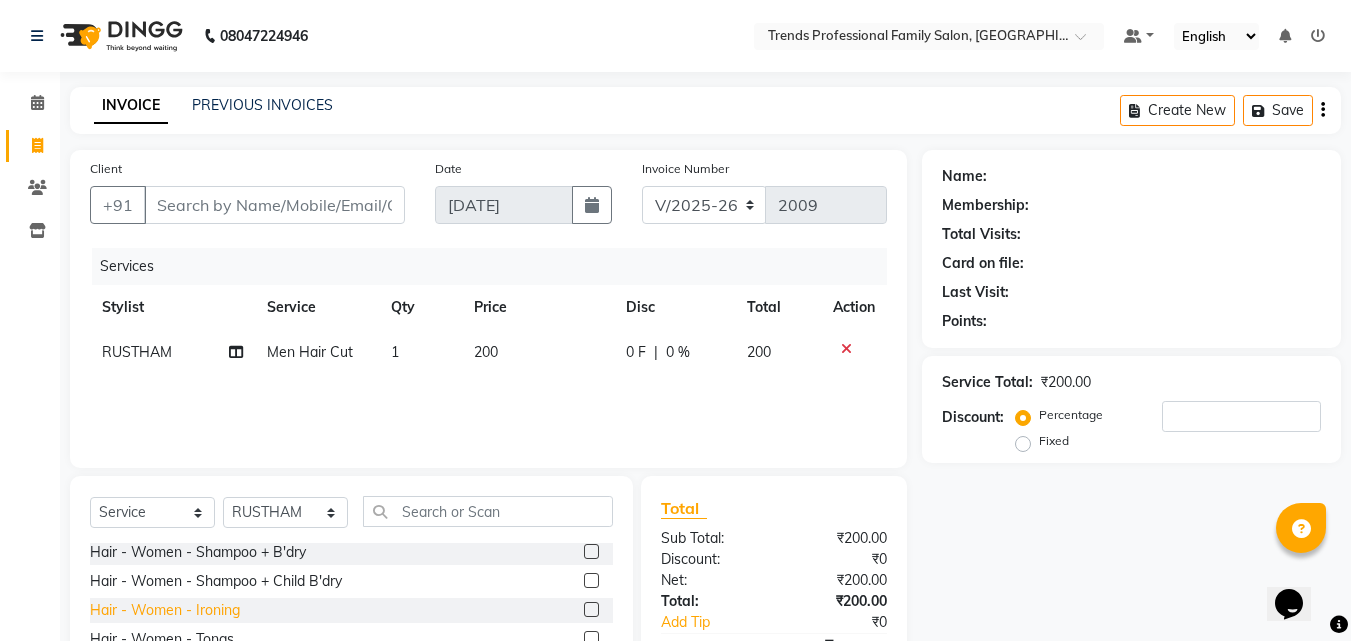 scroll, scrollTop: 160, scrollLeft: 0, axis: vertical 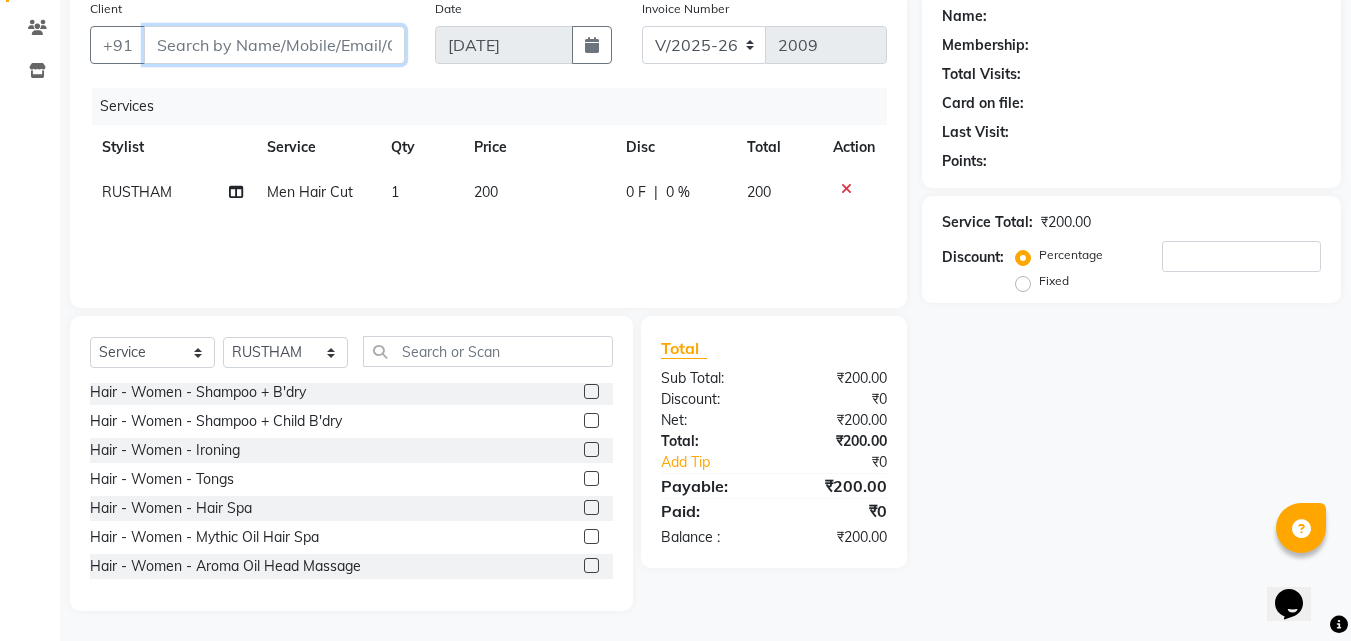 click on "Client" at bounding box center (274, 45) 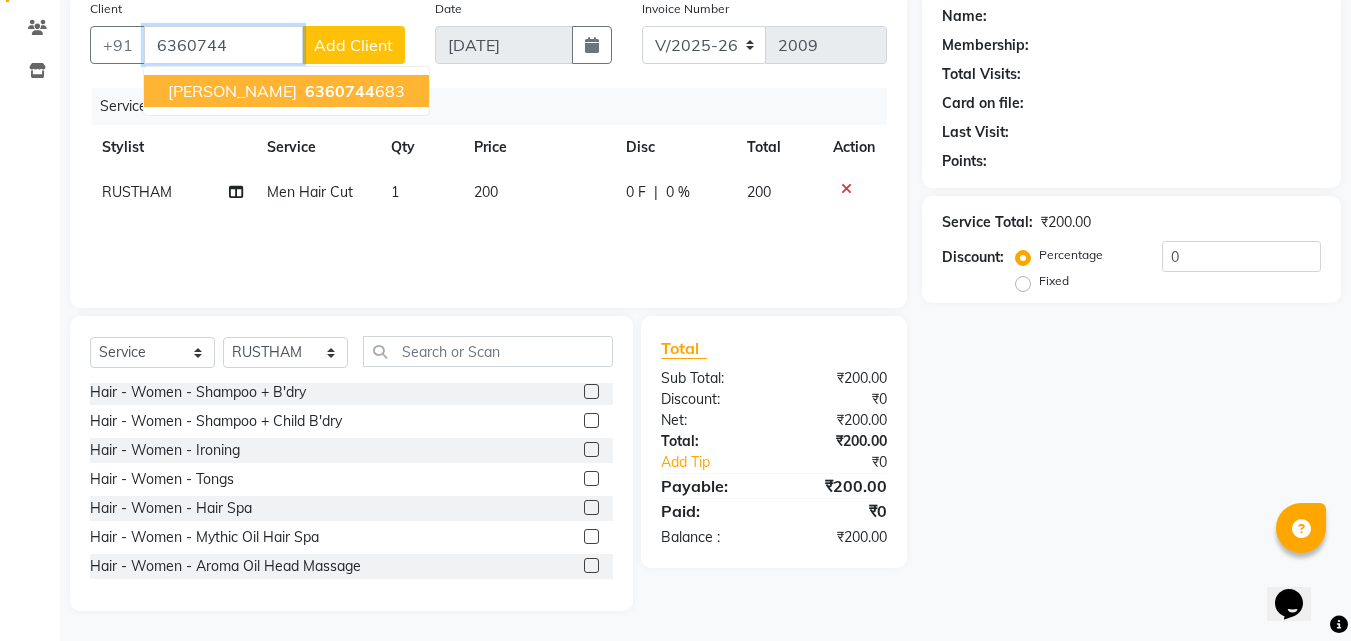 click on "6360744" at bounding box center [340, 91] 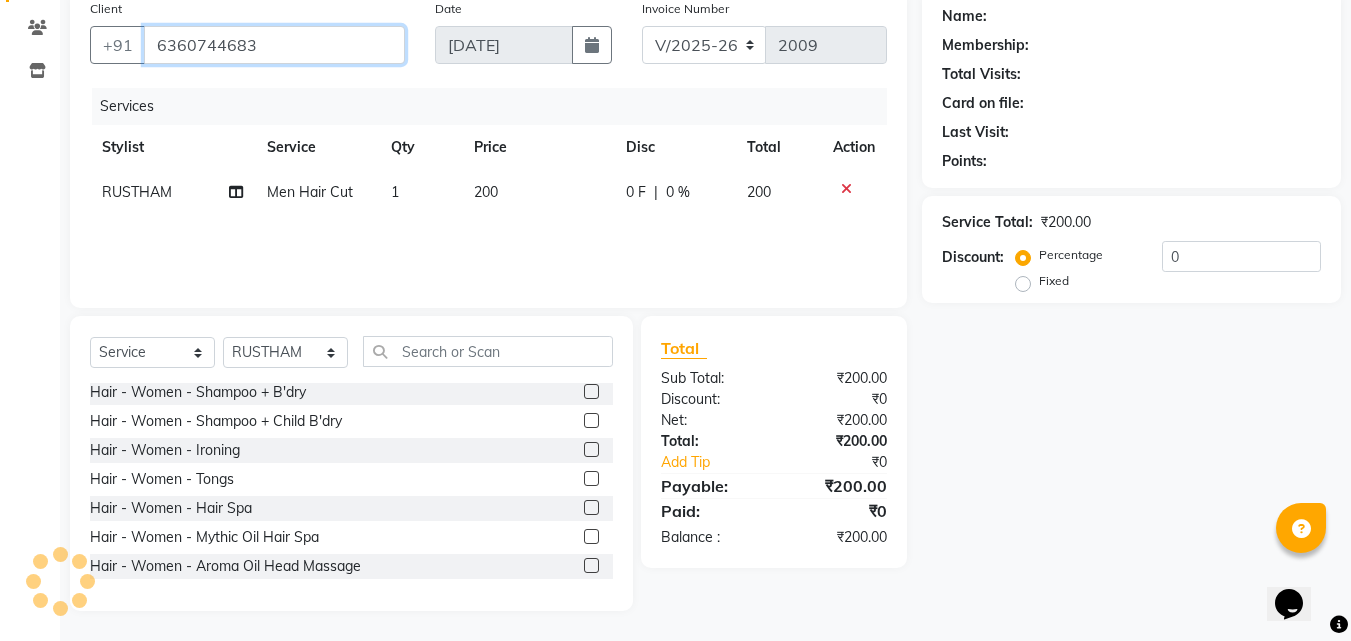 type on "6360744683" 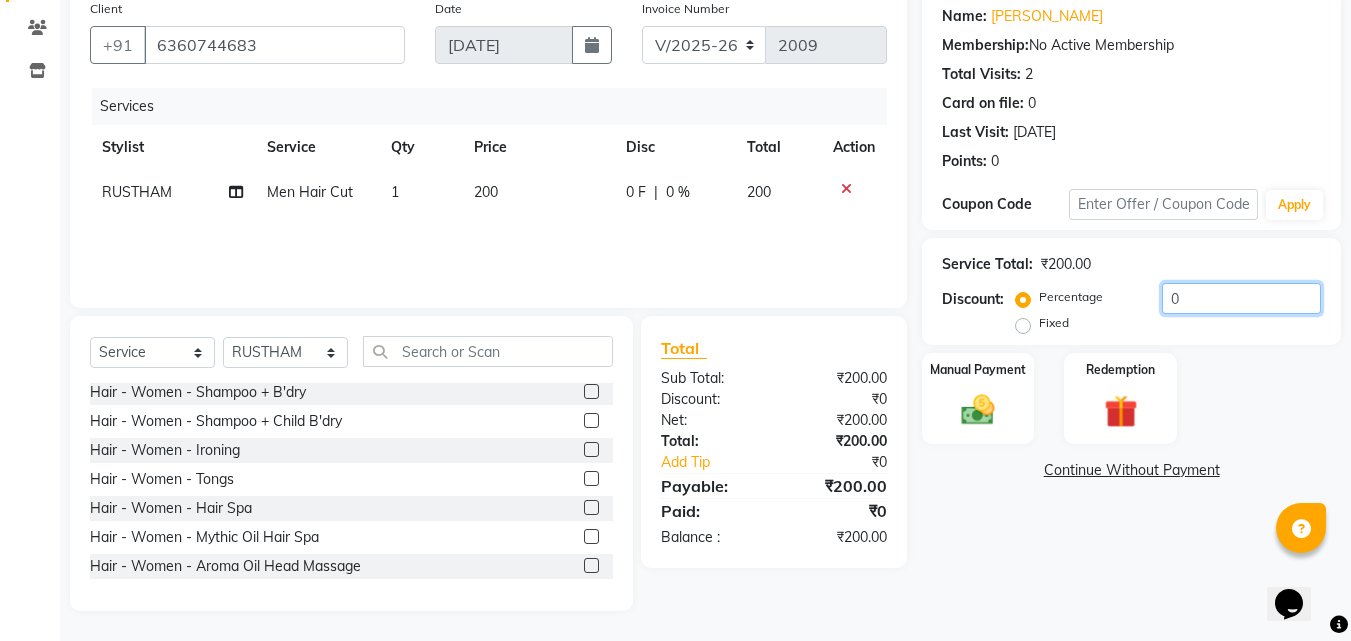 click on "0" 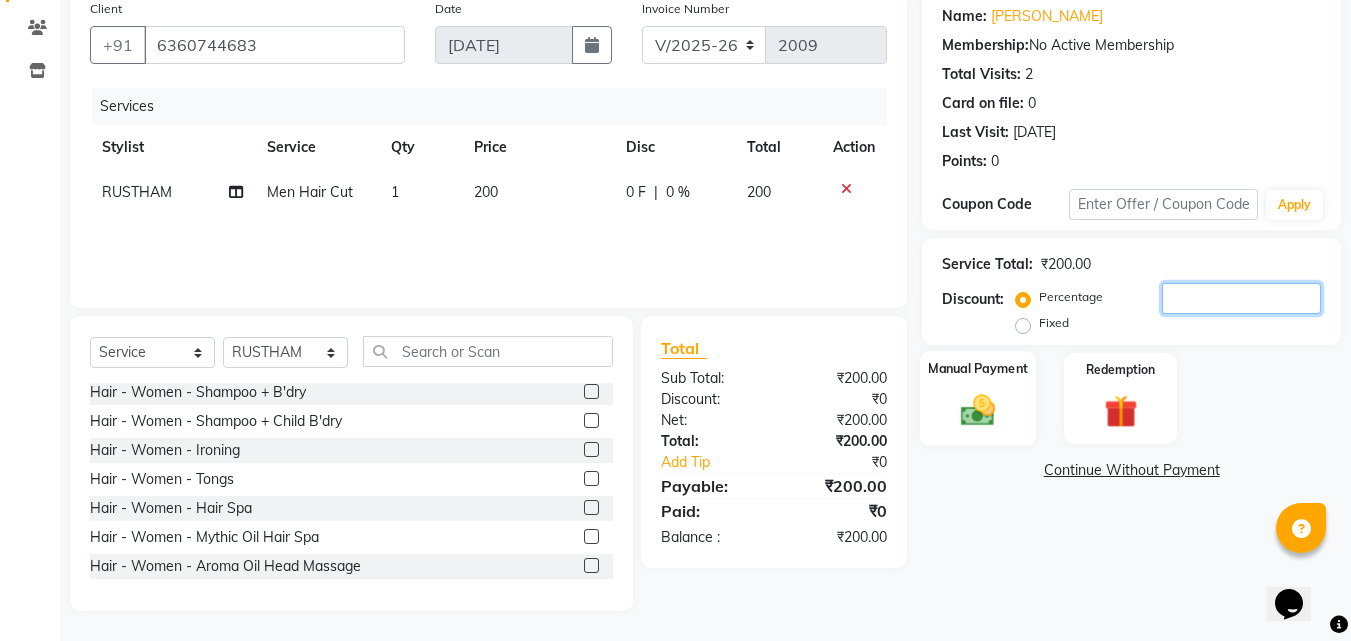 type 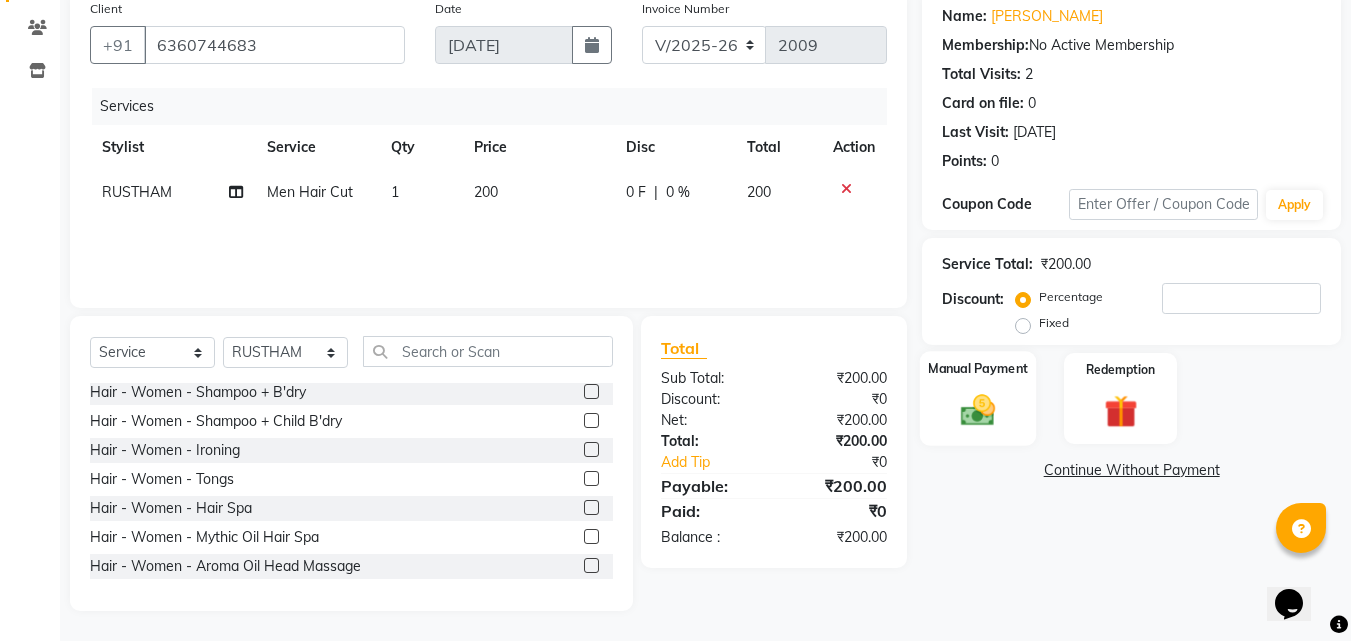 click 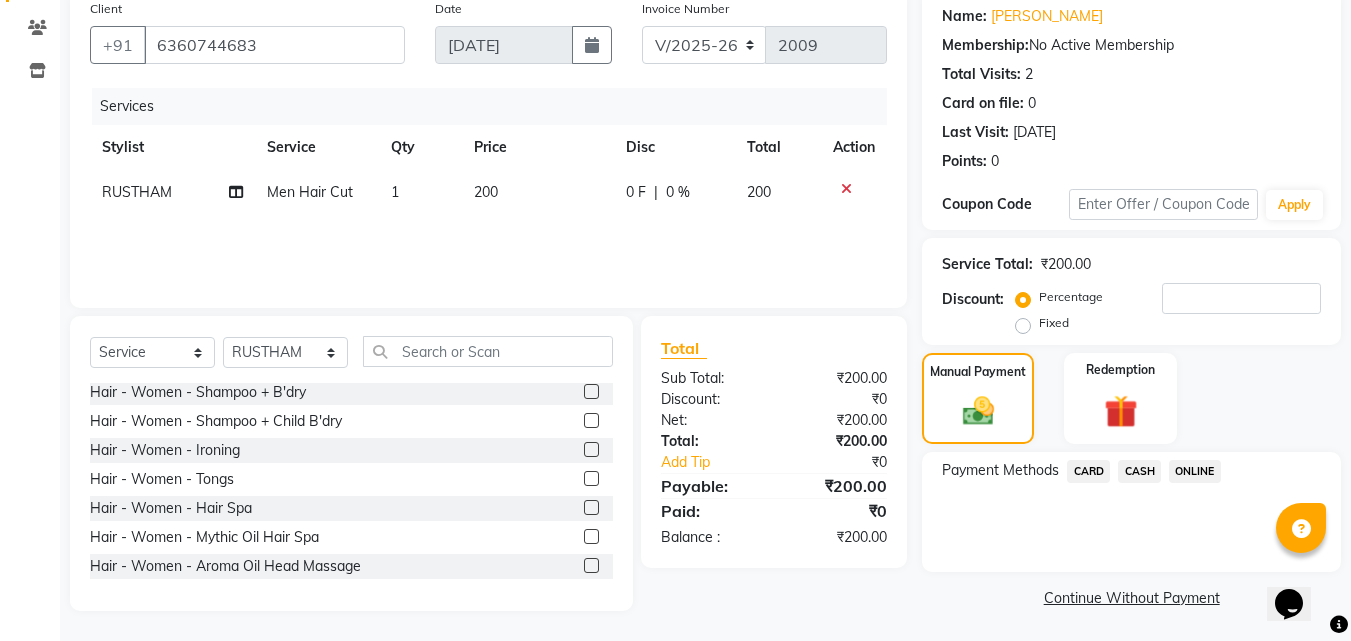 click on "Payment Methods  CARD   CASH   ONLINE" 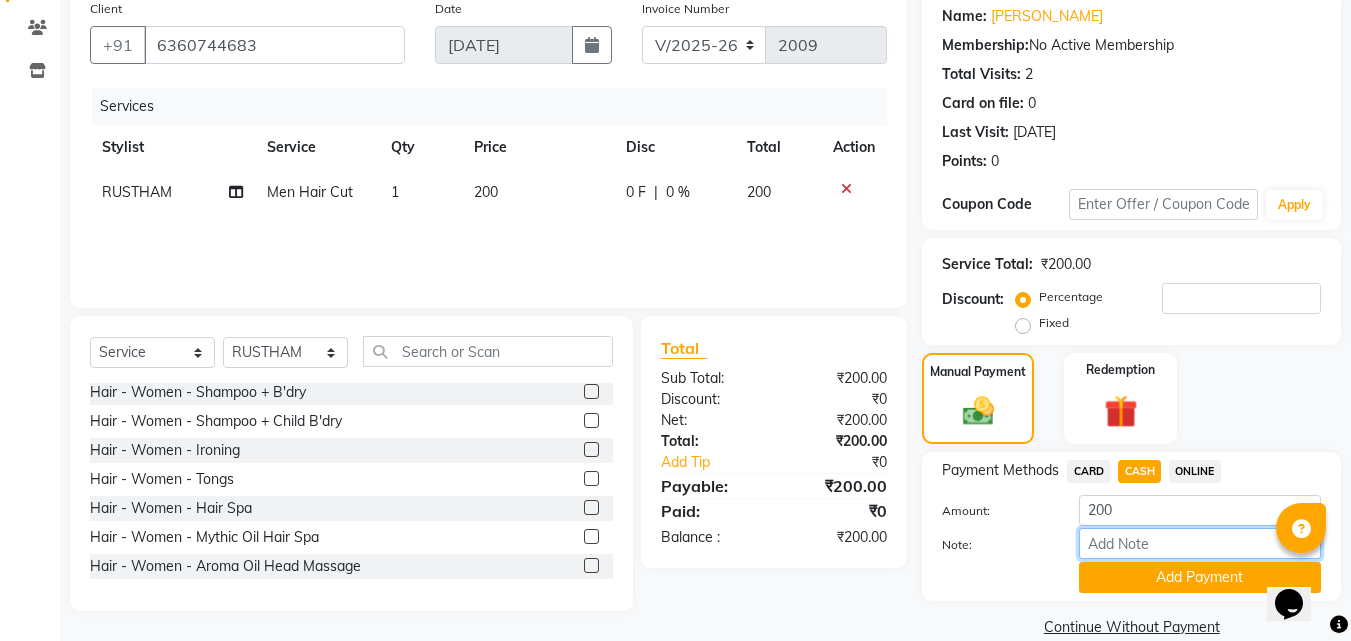 click on "Note:" at bounding box center (1200, 543) 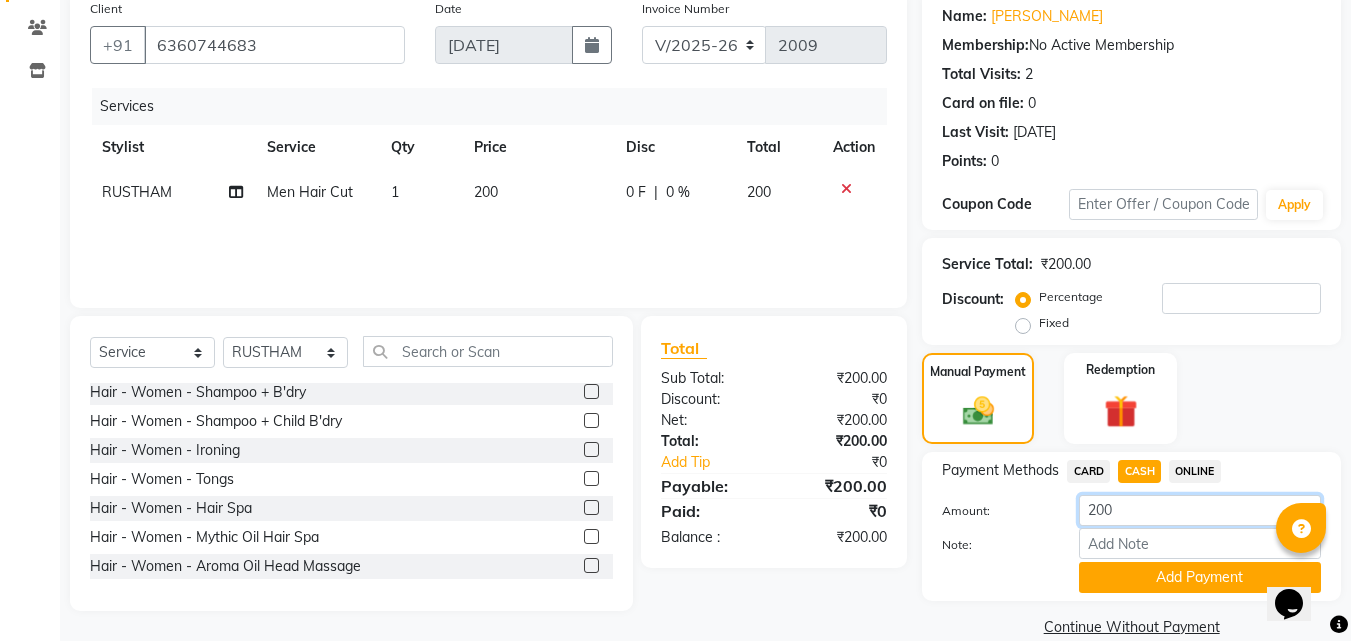 drag, startPoint x: 1136, startPoint y: 513, endPoint x: 1092, endPoint y: 514, distance: 44.011364 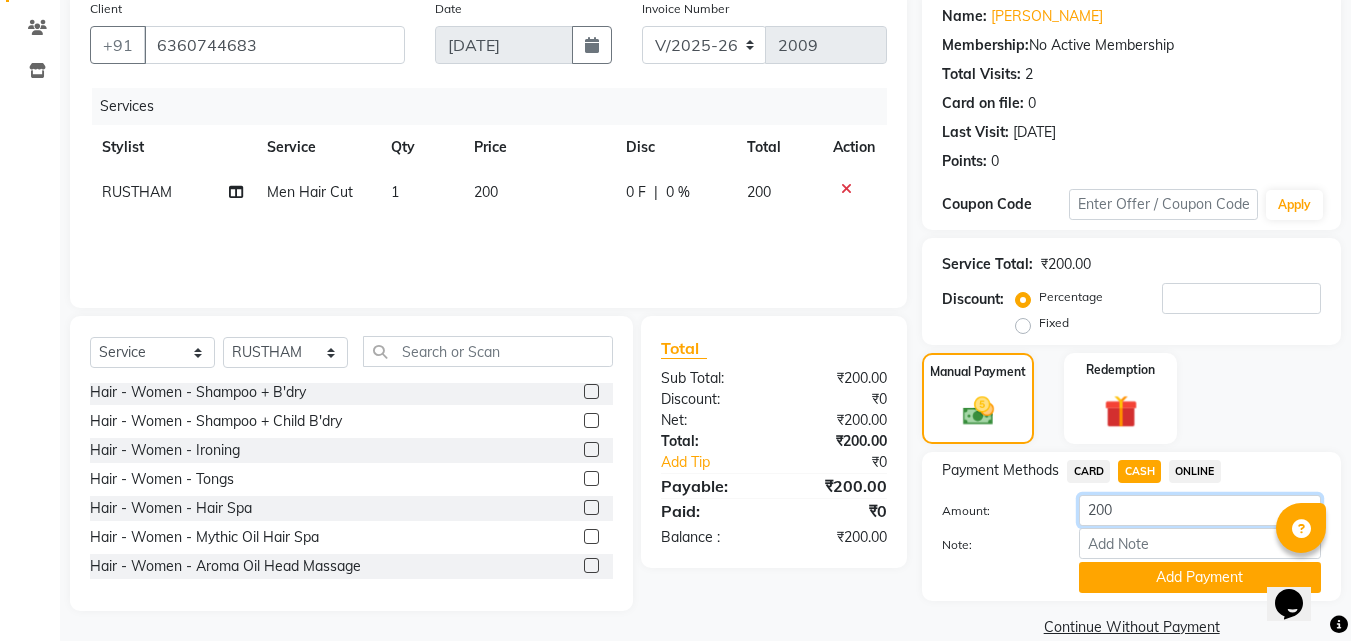 drag, startPoint x: 1082, startPoint y: 514, endPoint x: 1116, endPoint y: 506, distance: 34.928497 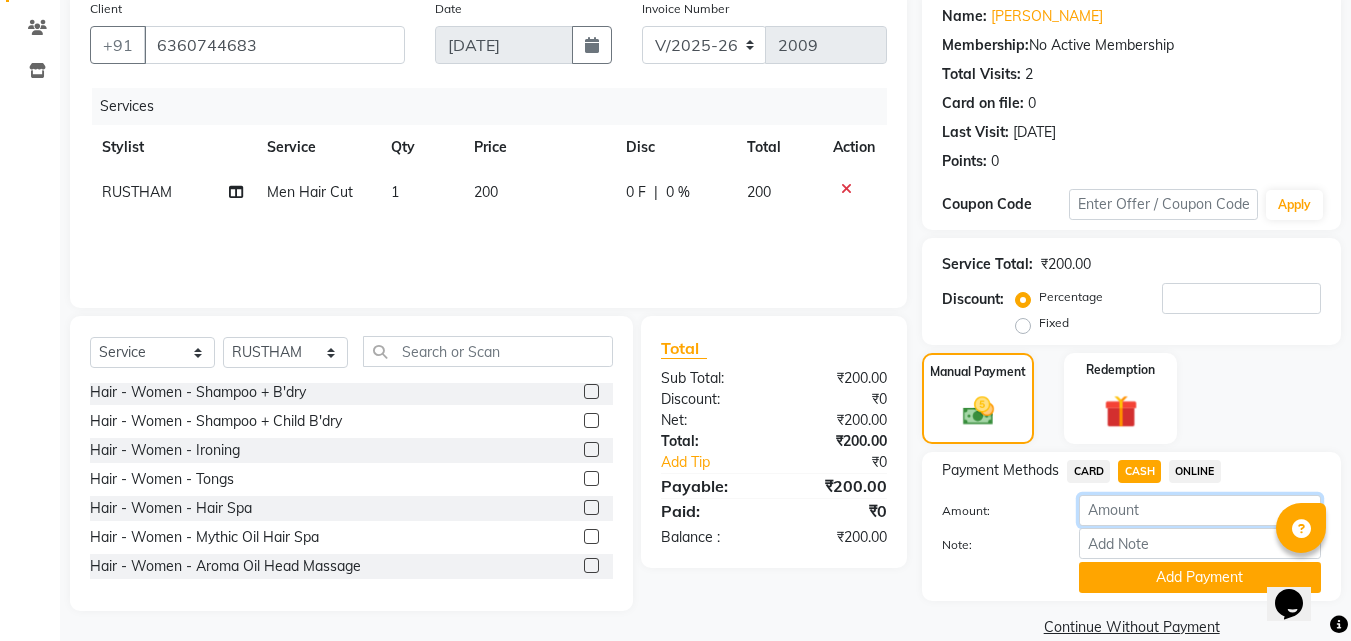 type on "2" 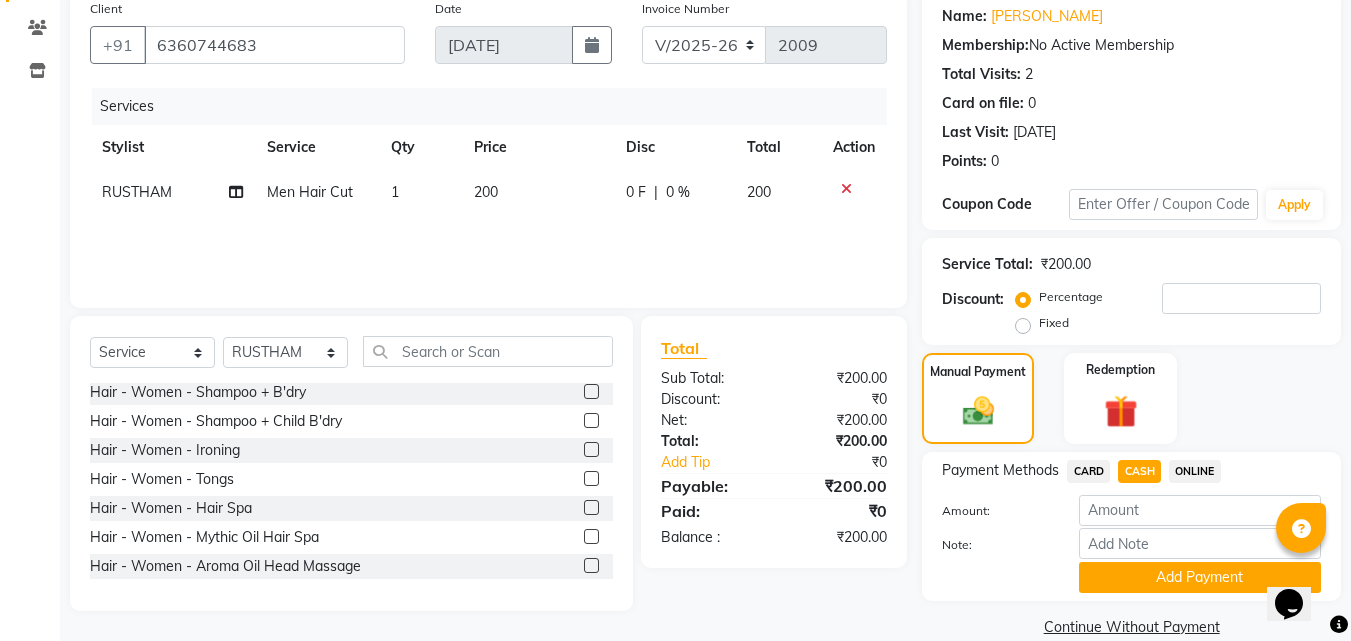 click on "CARD" 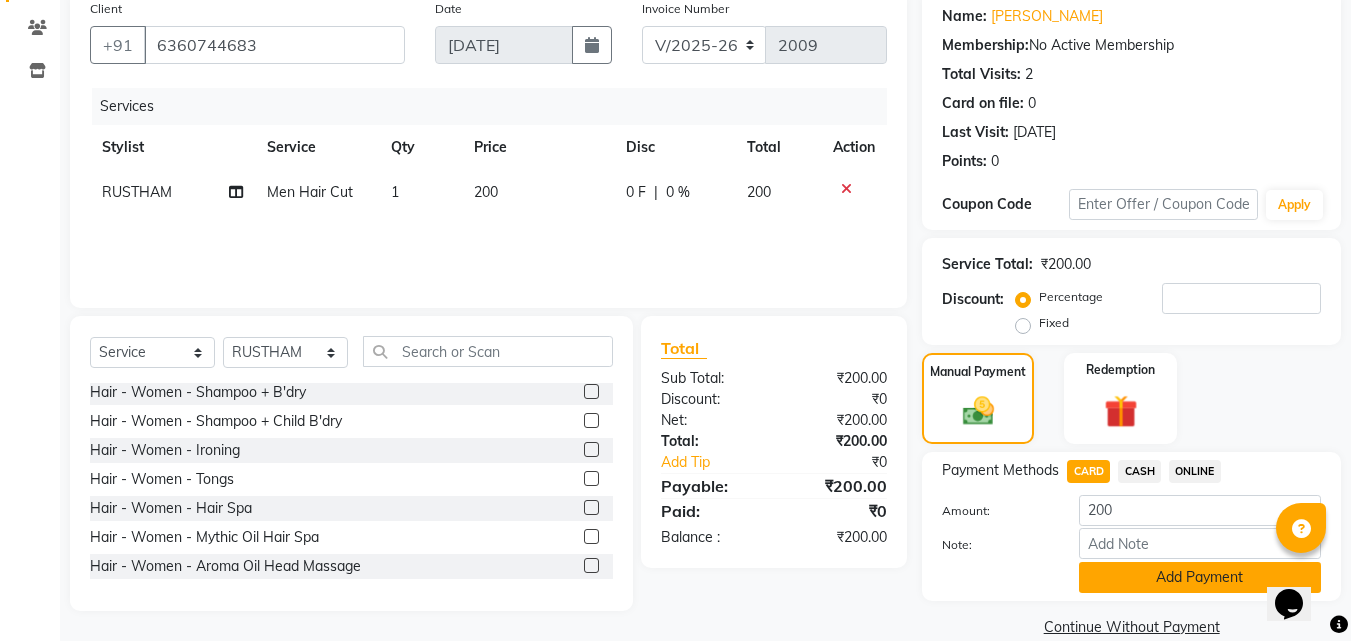 click on "Add Payment" 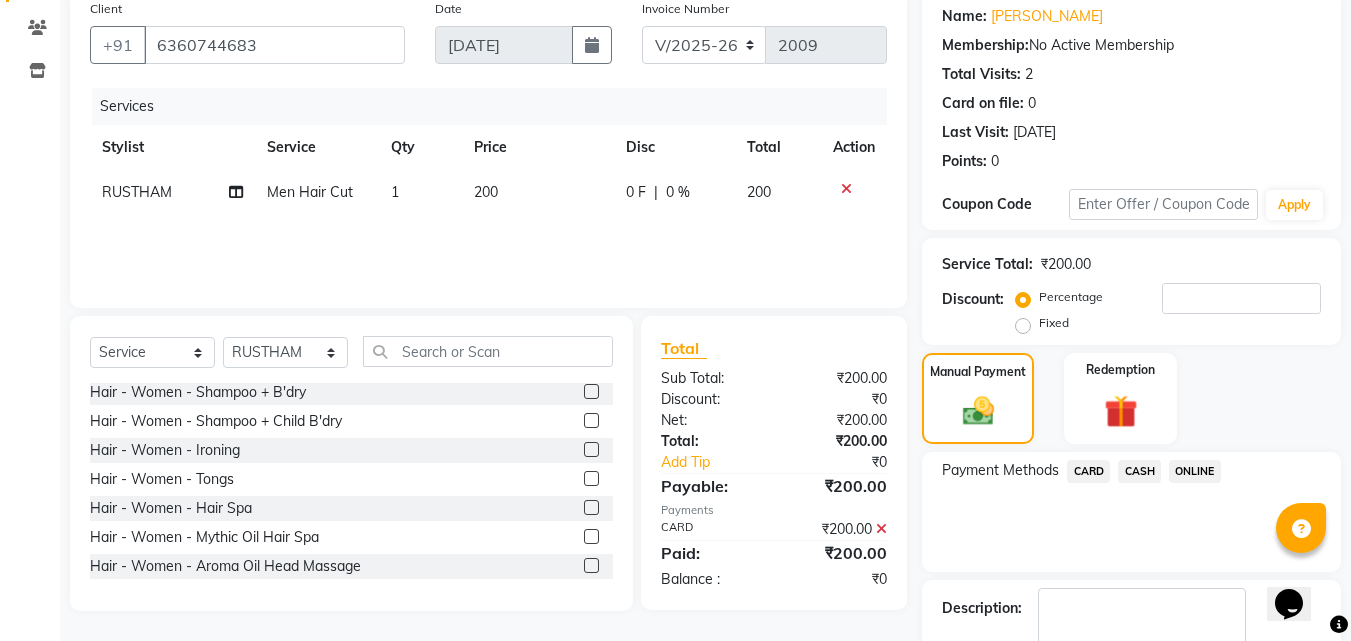 scroll, scrollTop: 275, scrollLeft: 0, axis: vertical 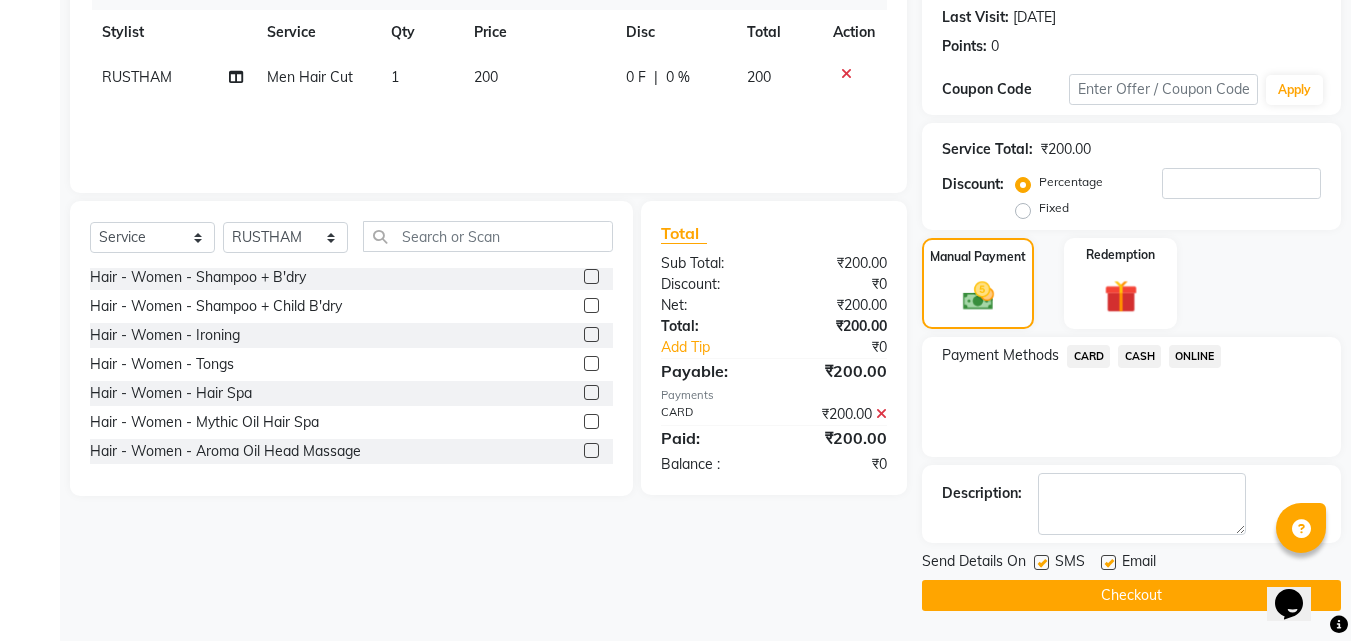 click 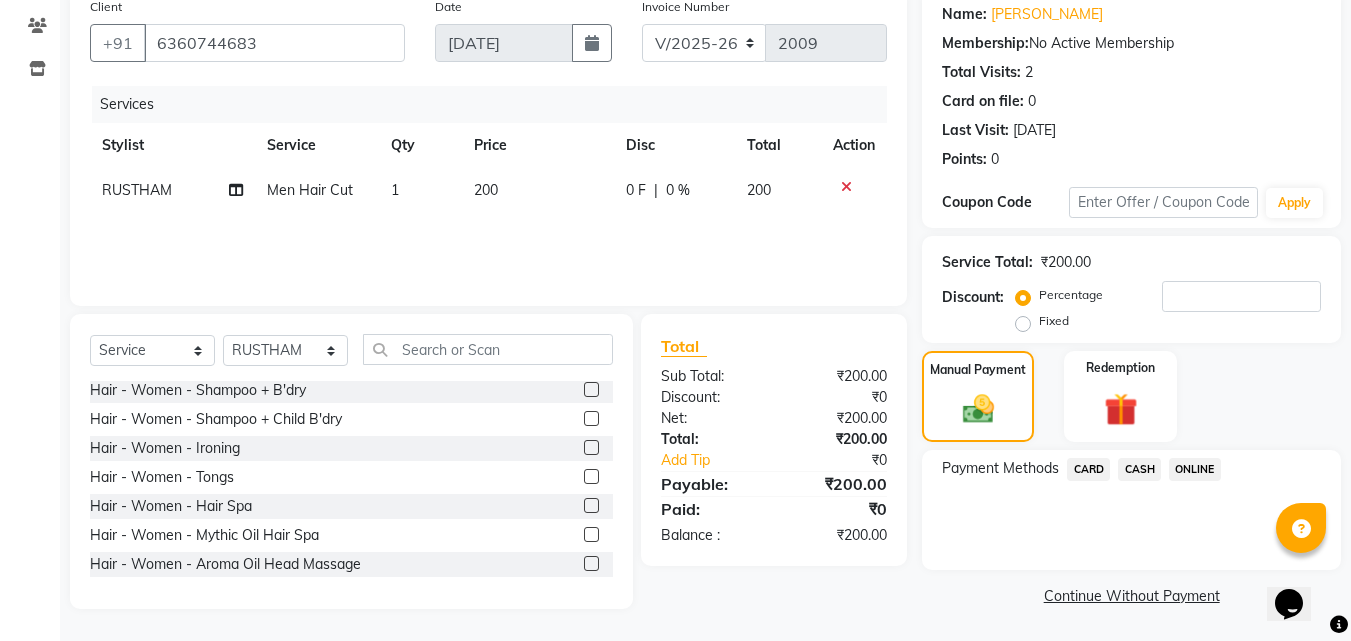 click on "CASH" 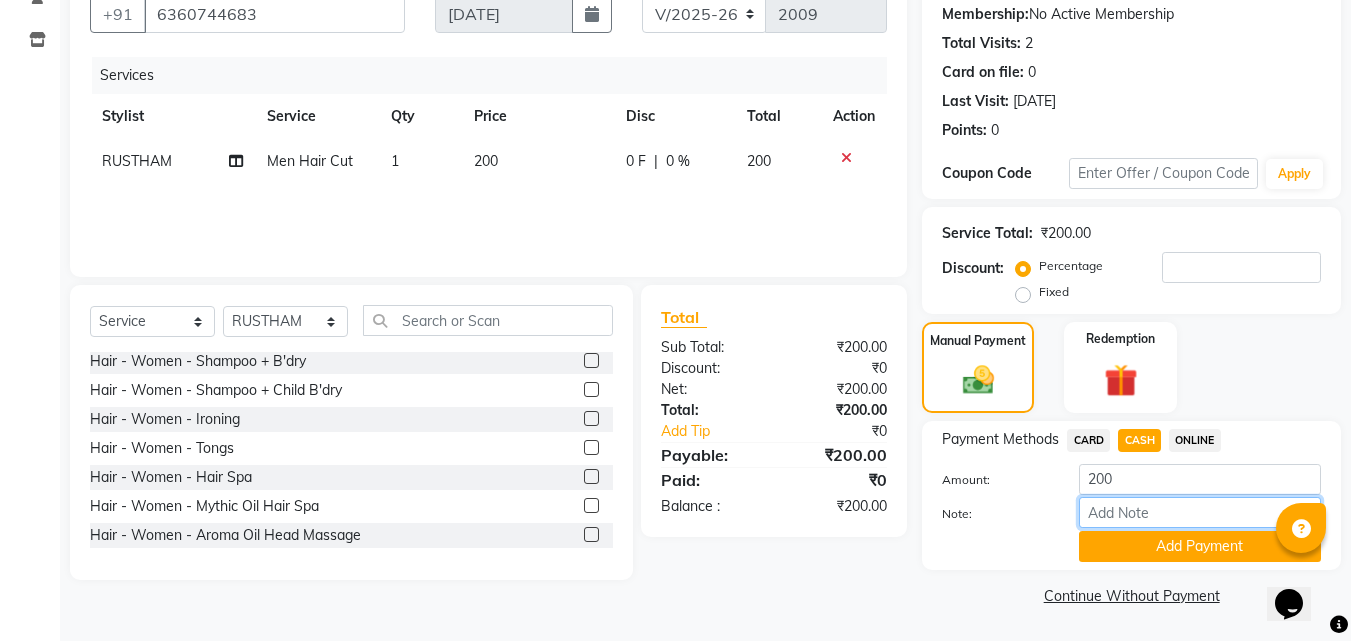 click on "Note:" at bounding box center (1200, 512) 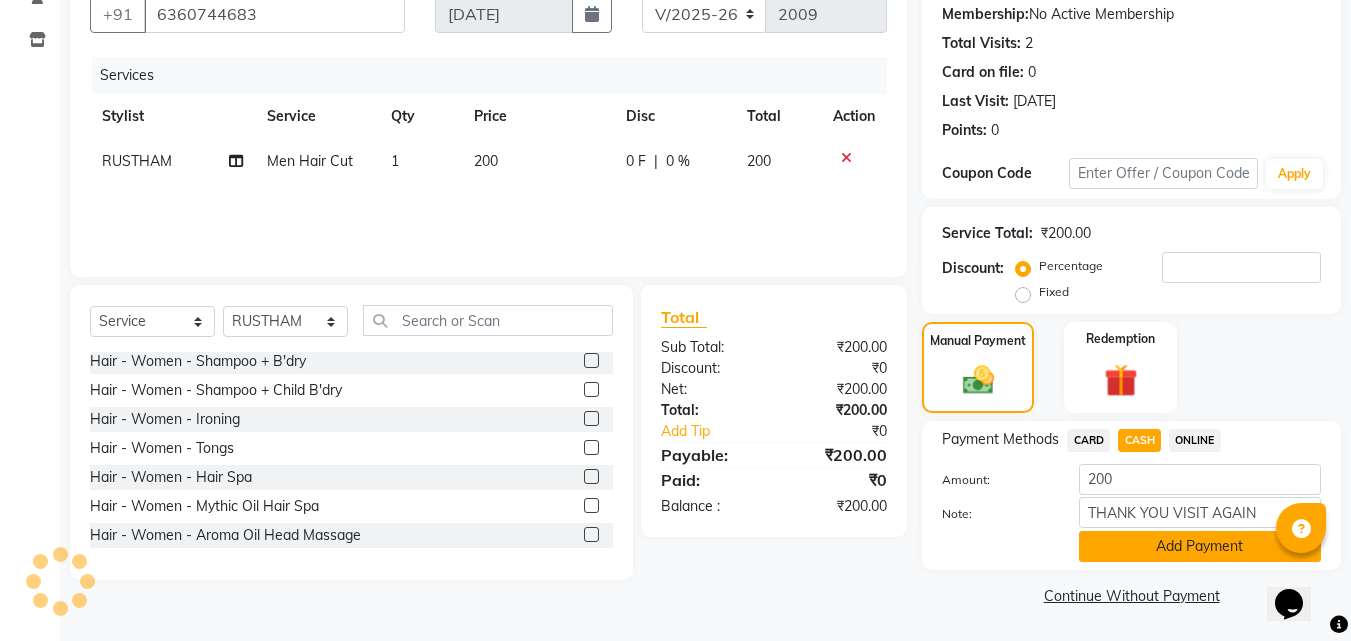 click on "Add Payment" 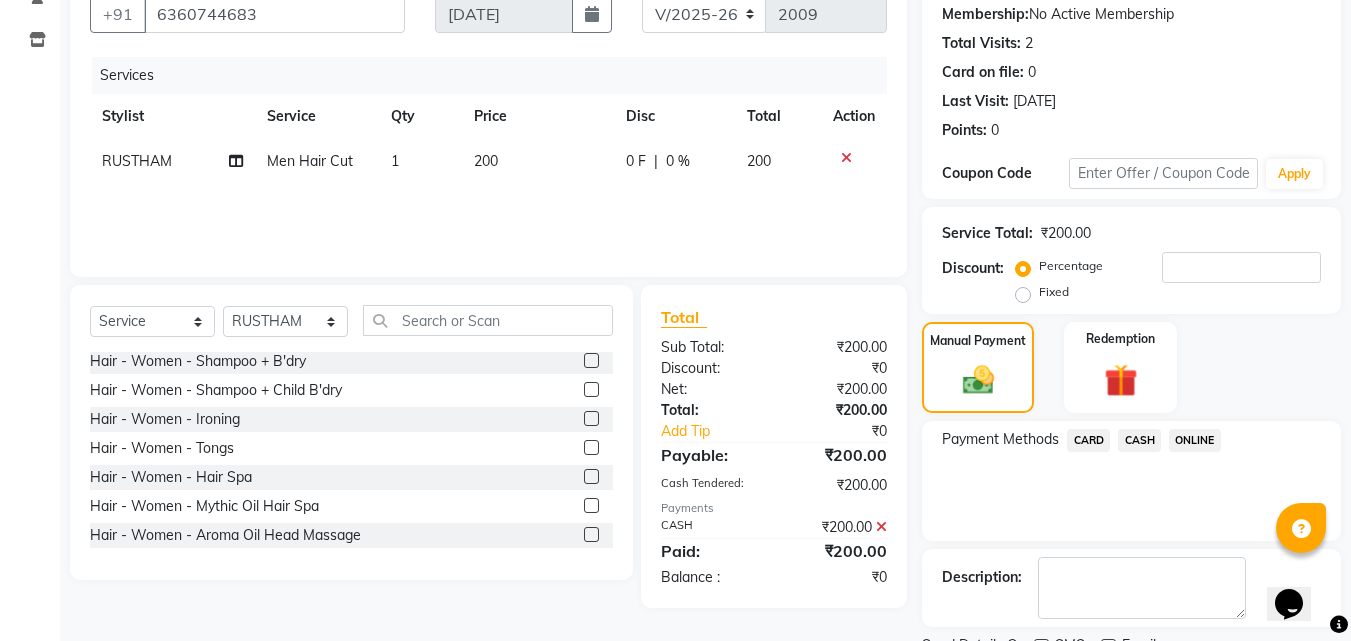 scroll, scrollTop: 275, scrollLeft: 0, axis: vertical 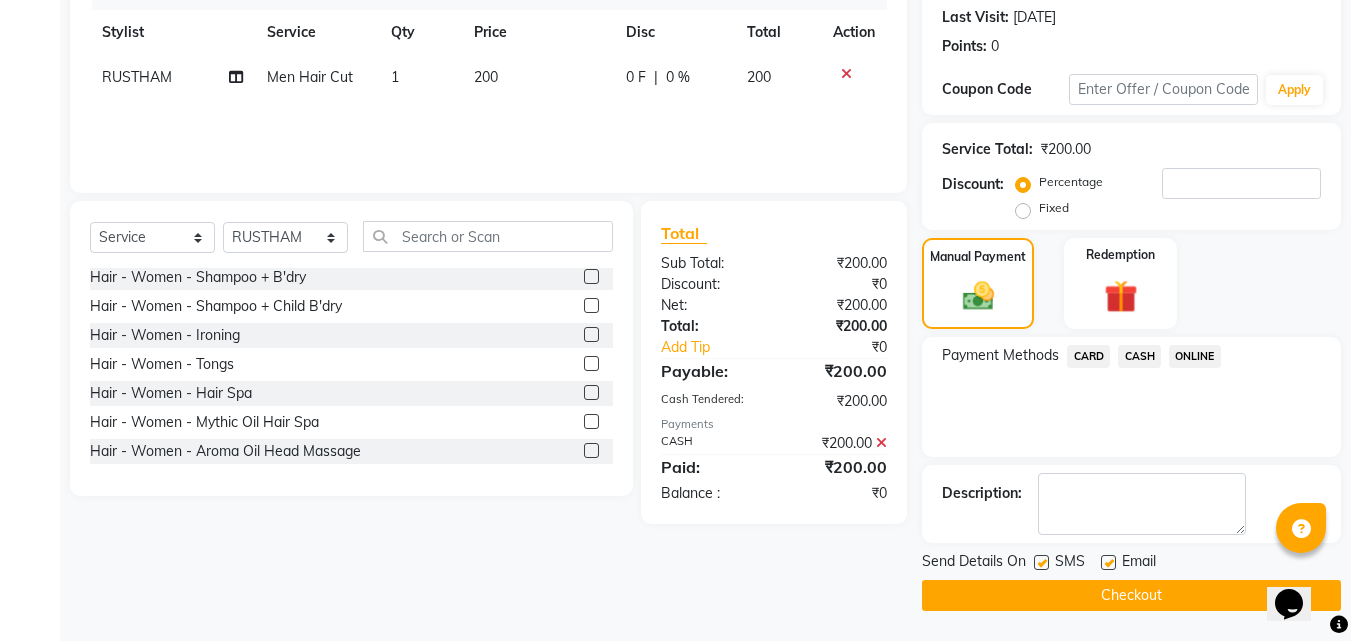 click 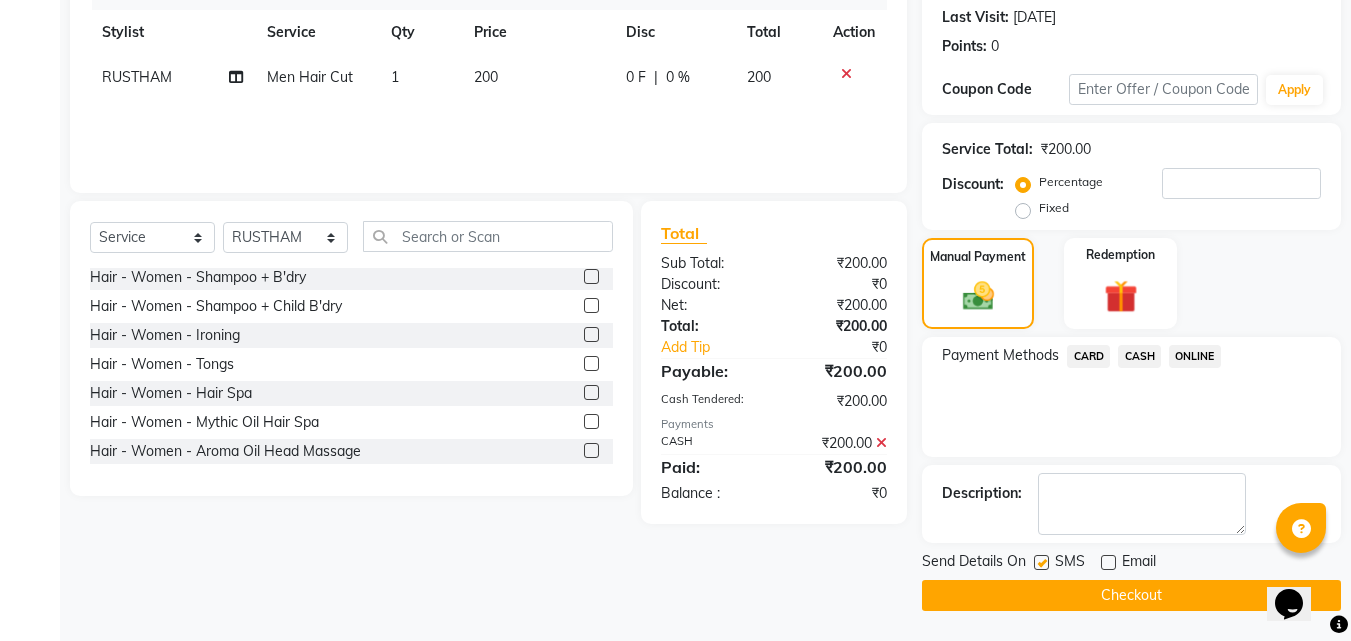 click 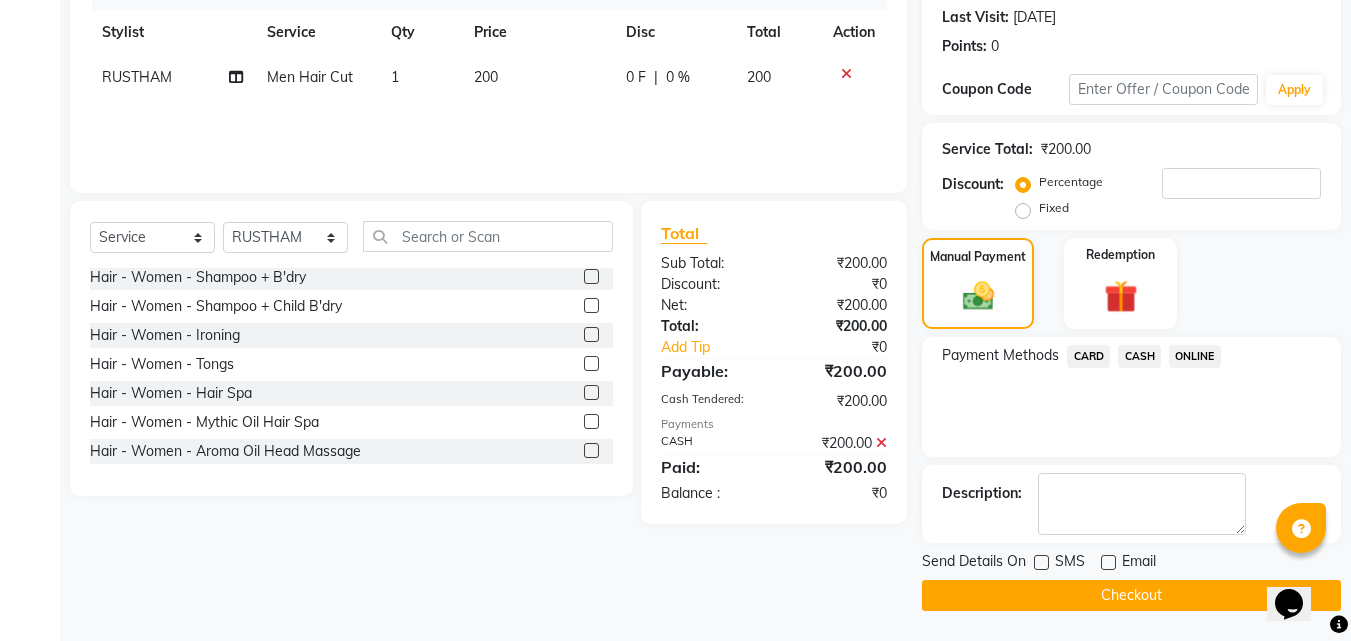click on "Checkout" 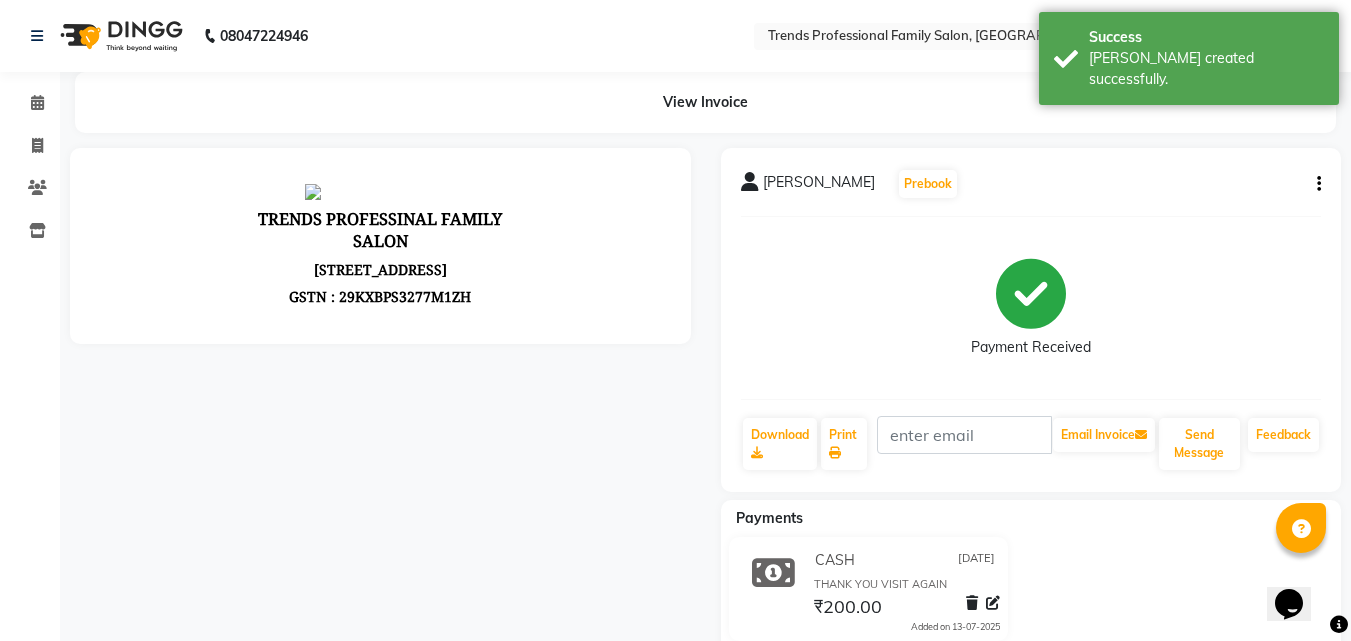 scroll, scrollTop: 0, scrollLeft: 0, axis: both 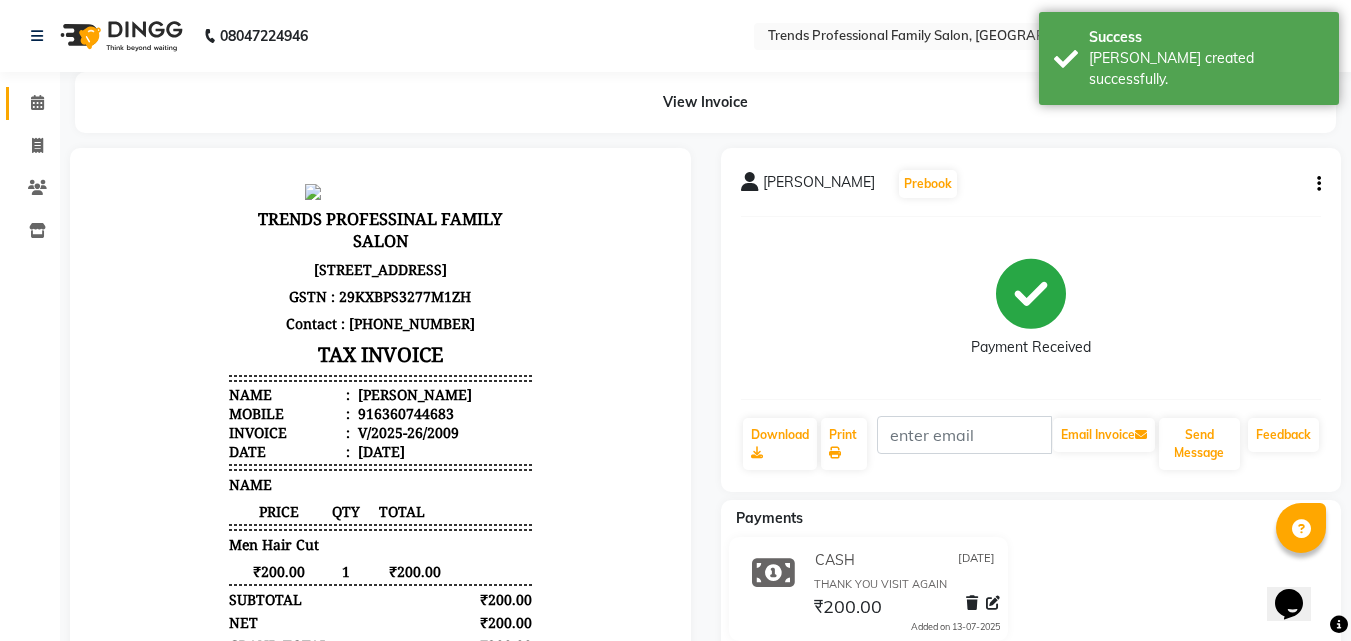 click on "Calendar" 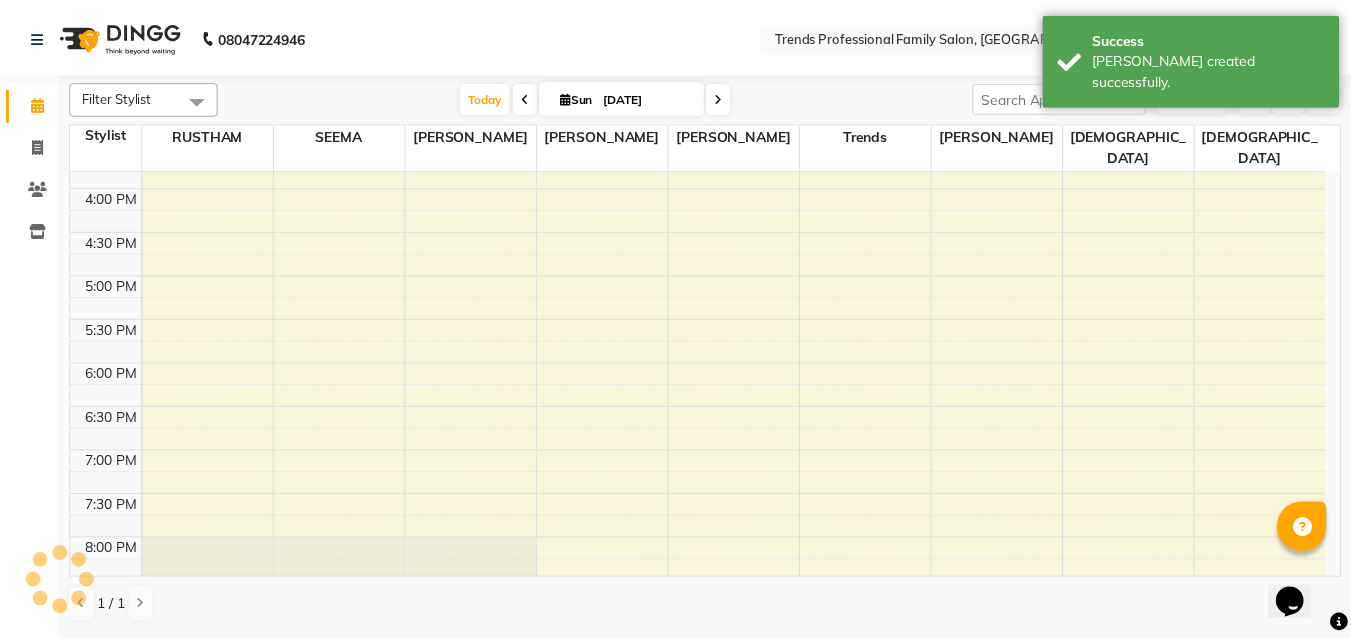 scroll, scrollTop: 645, scrollLeft: 0, axis: vertical 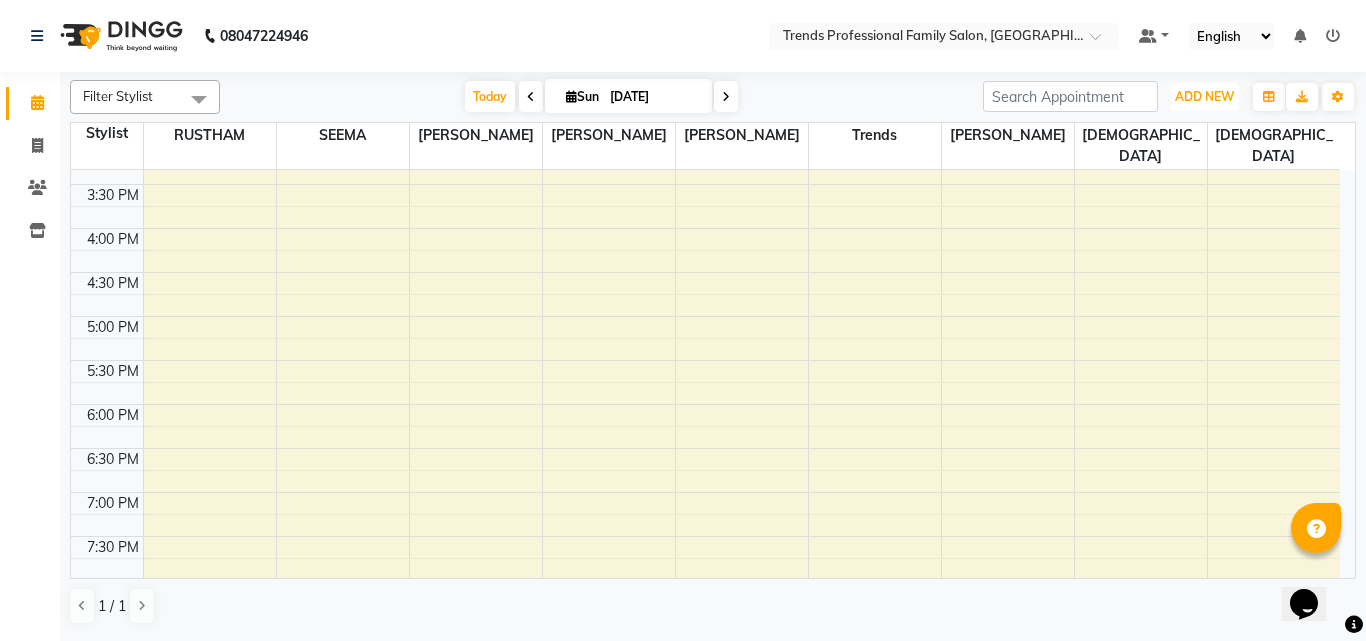 drag, startPoint x: 1199, startPoint y: 87, endPoint x: 1246, endPoint y: 89, distance: 47.042534 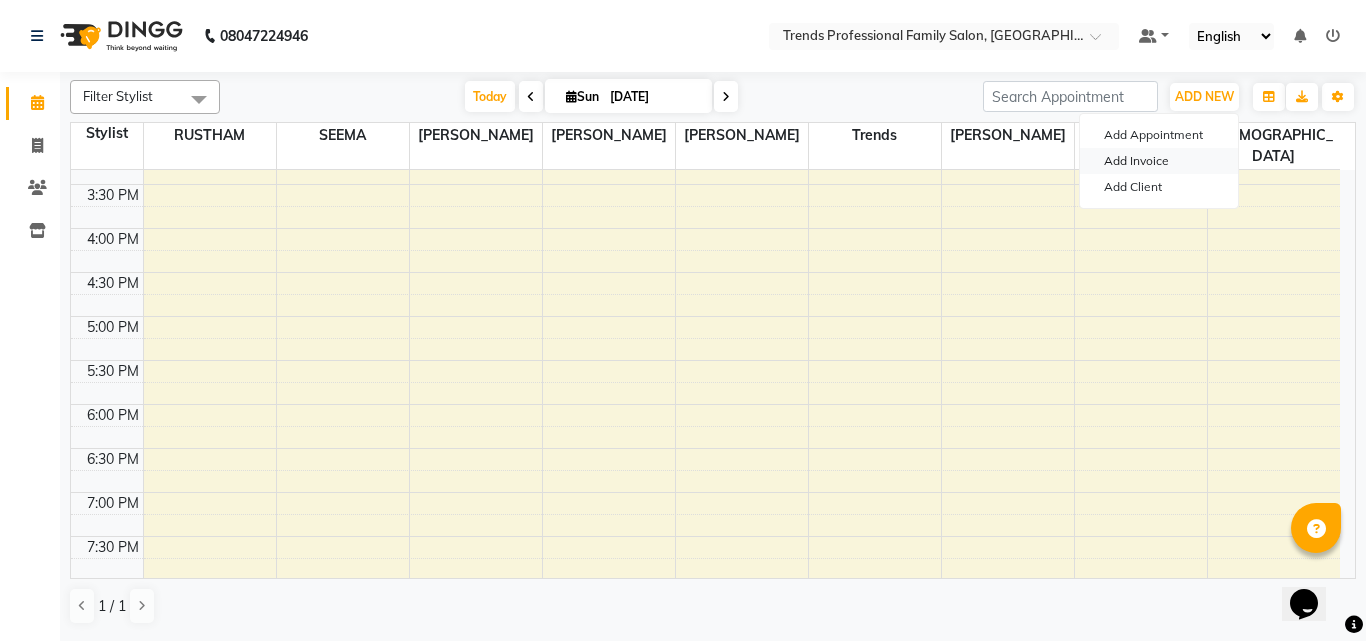 click on "Add Invoice" at bounding box center [1159, 161] 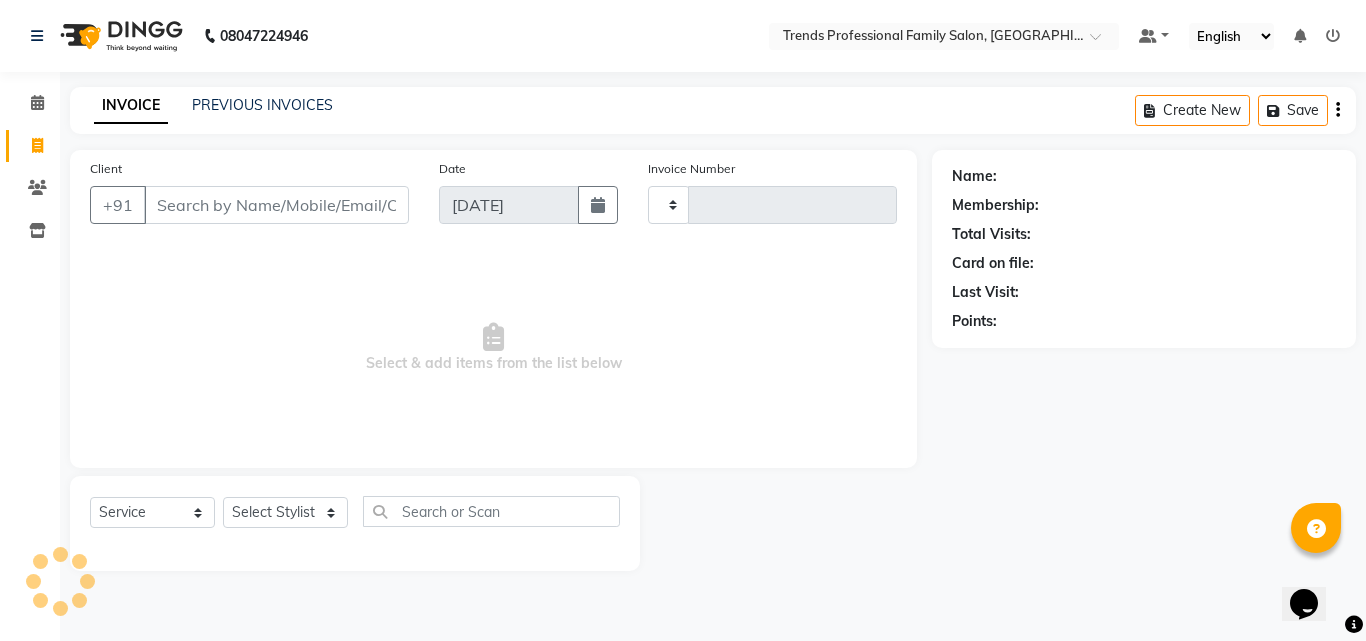 type on "2010" 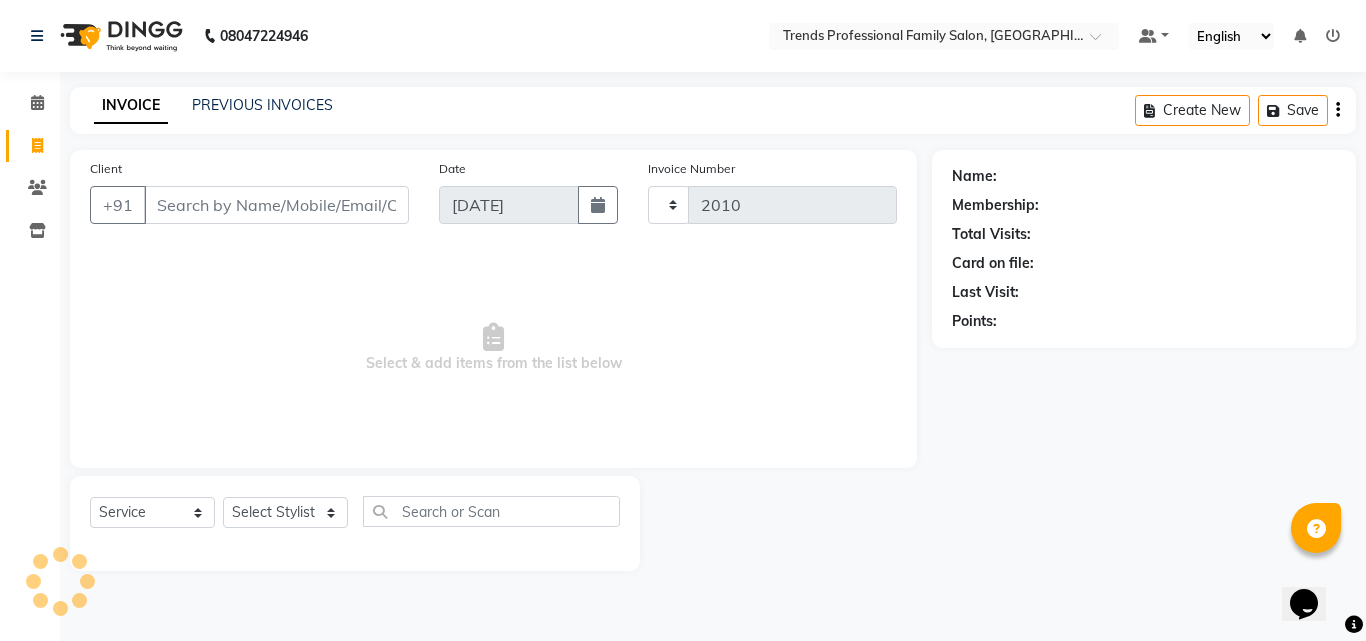 select on "7345" 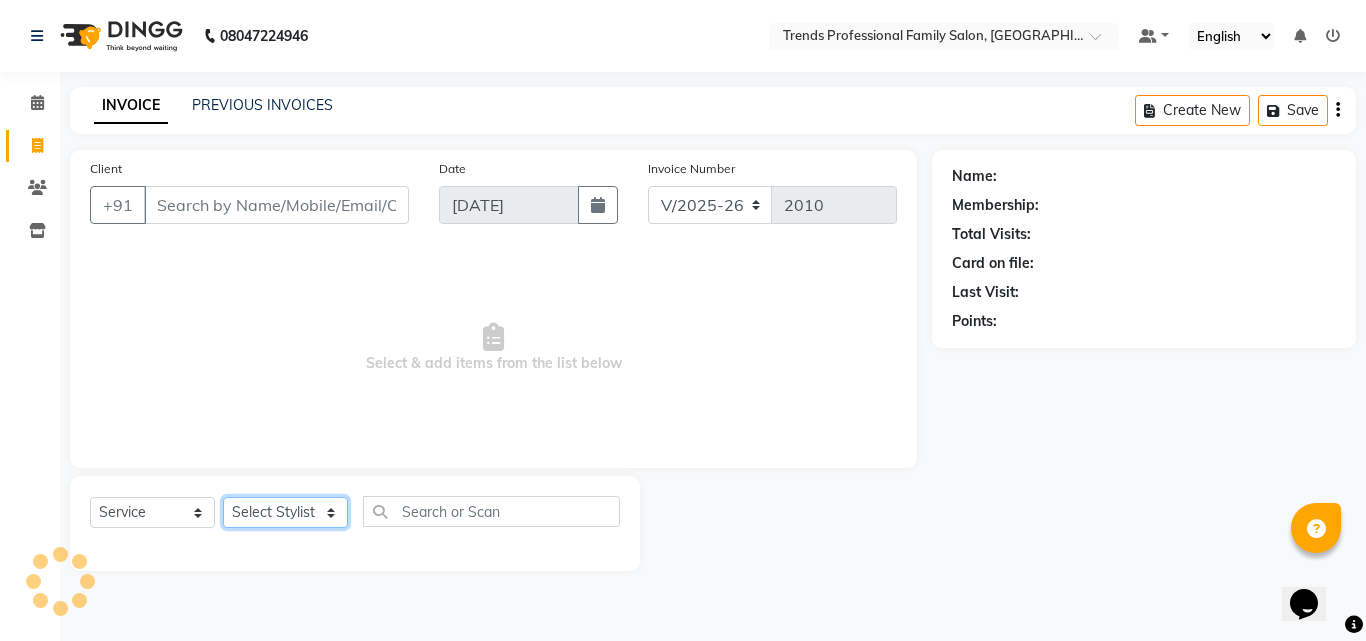 click on "Select Stylist" 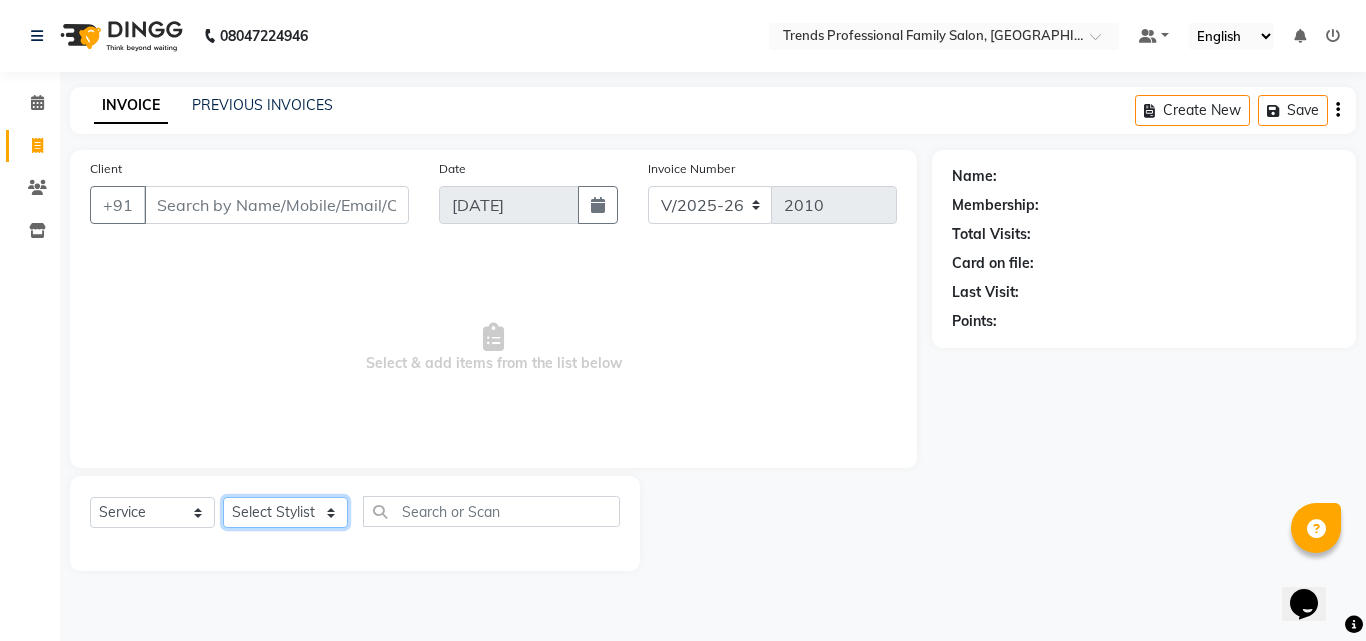 select on "64189" 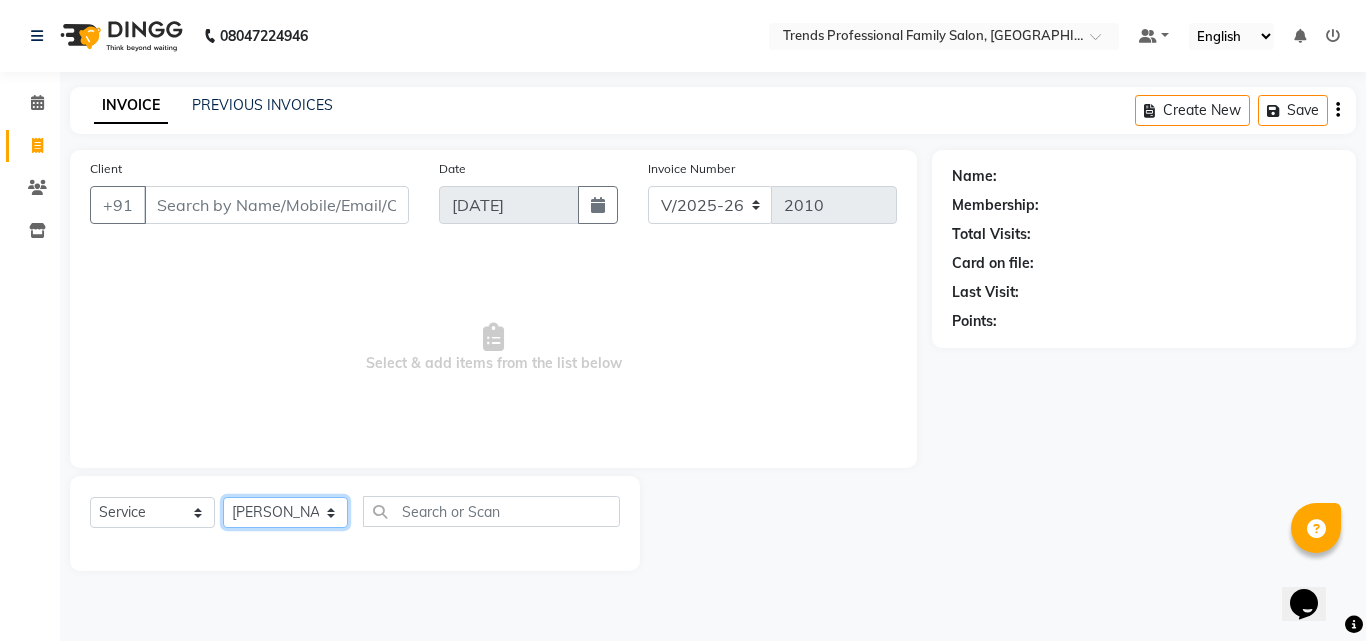 click on "Select Stylist [PERSON_NAME] [PERSON_NAME] [PERSON_NAME] [PERSON_NAME] [DEMOGRAPHIC_DATA][PERSON_NAME] Sumika Trends" 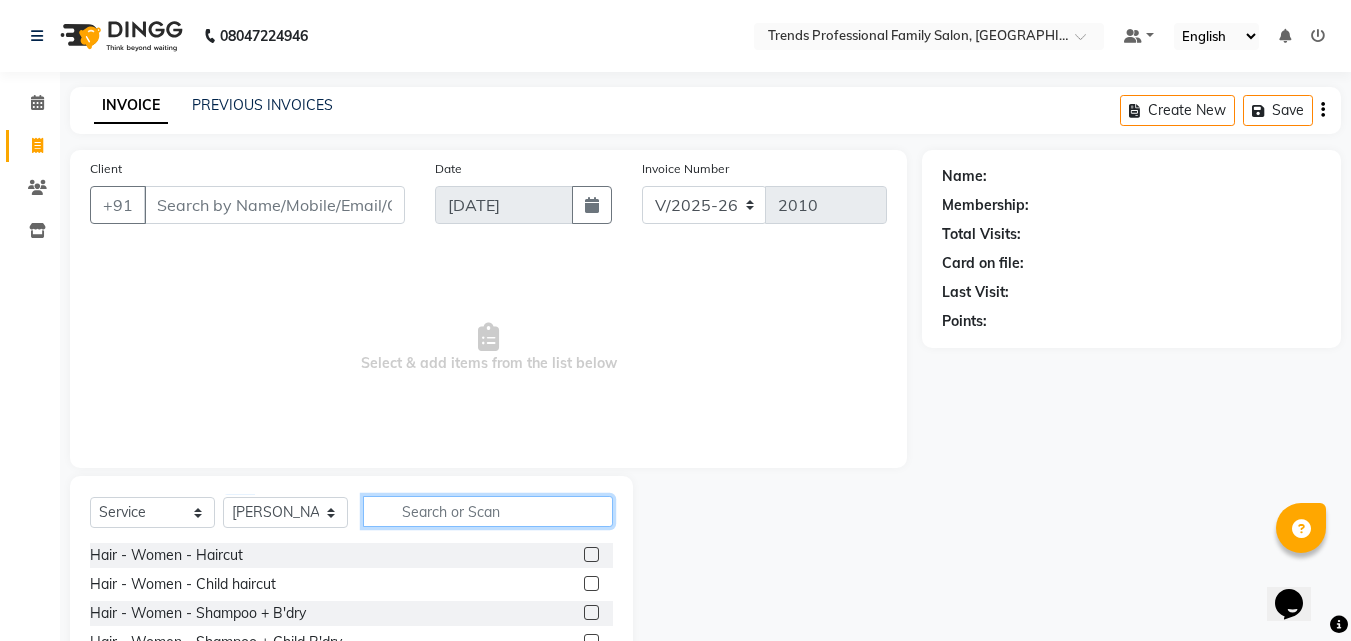 click 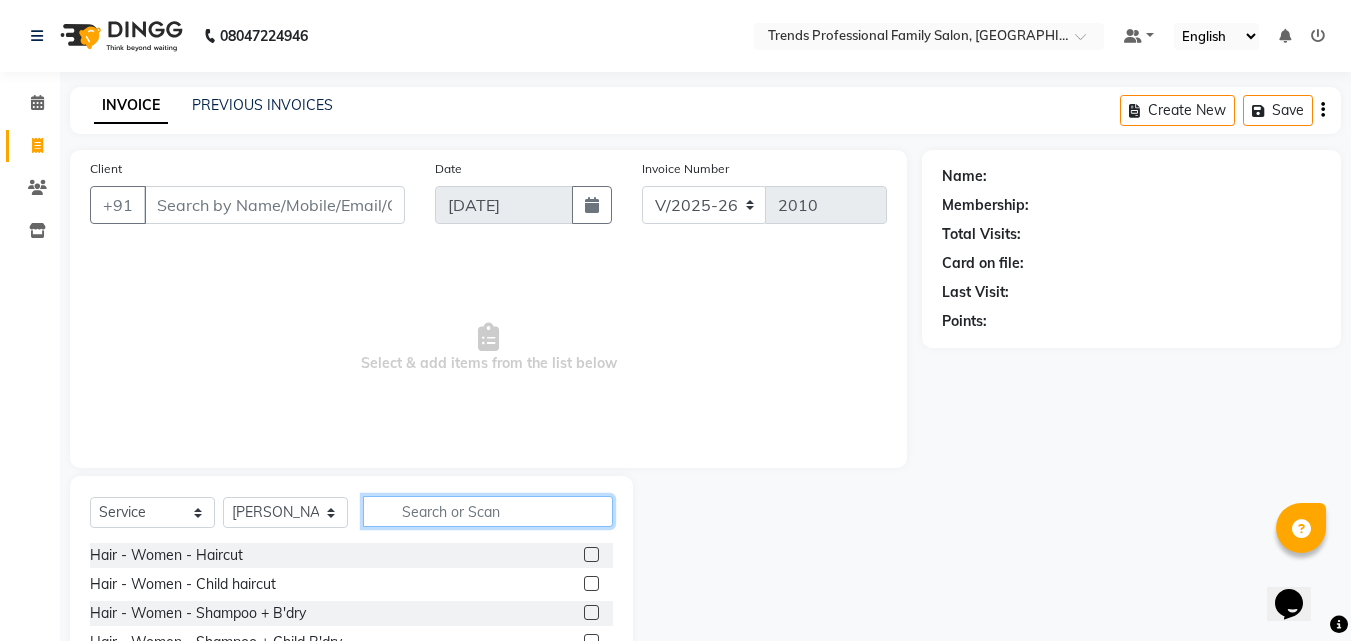 scroll, scrollTop: 160, scrollLeft: 0, axis: vertical 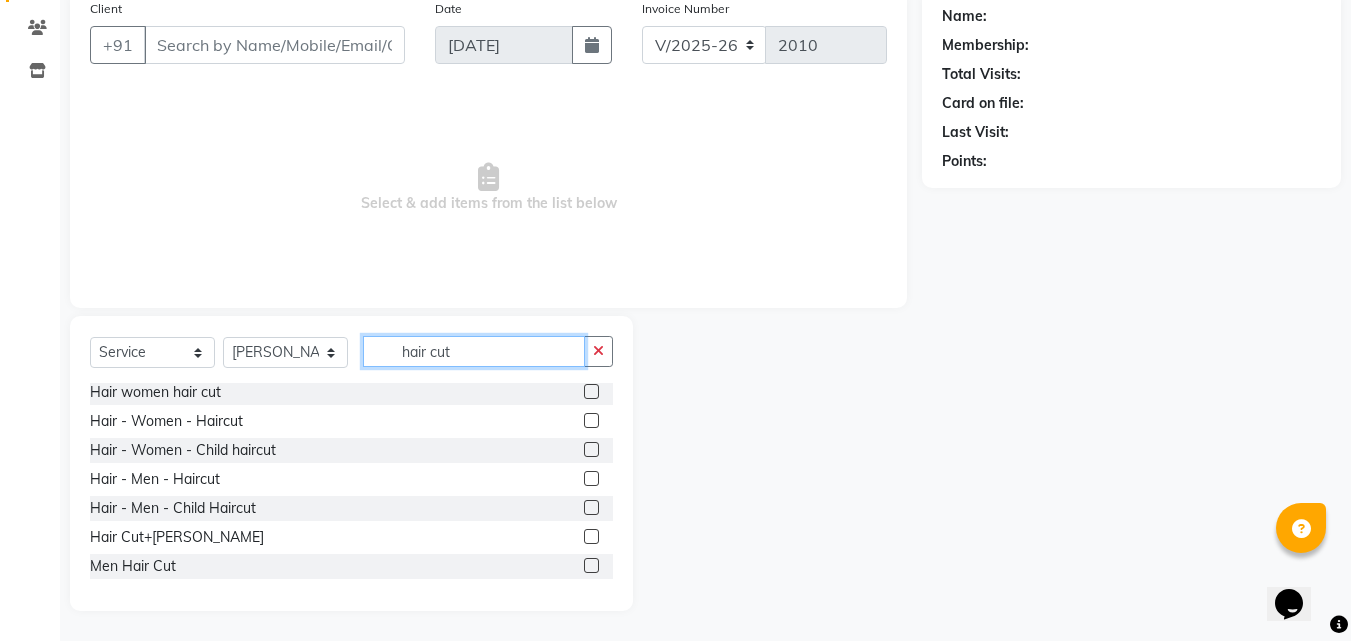 type on "hair cut" 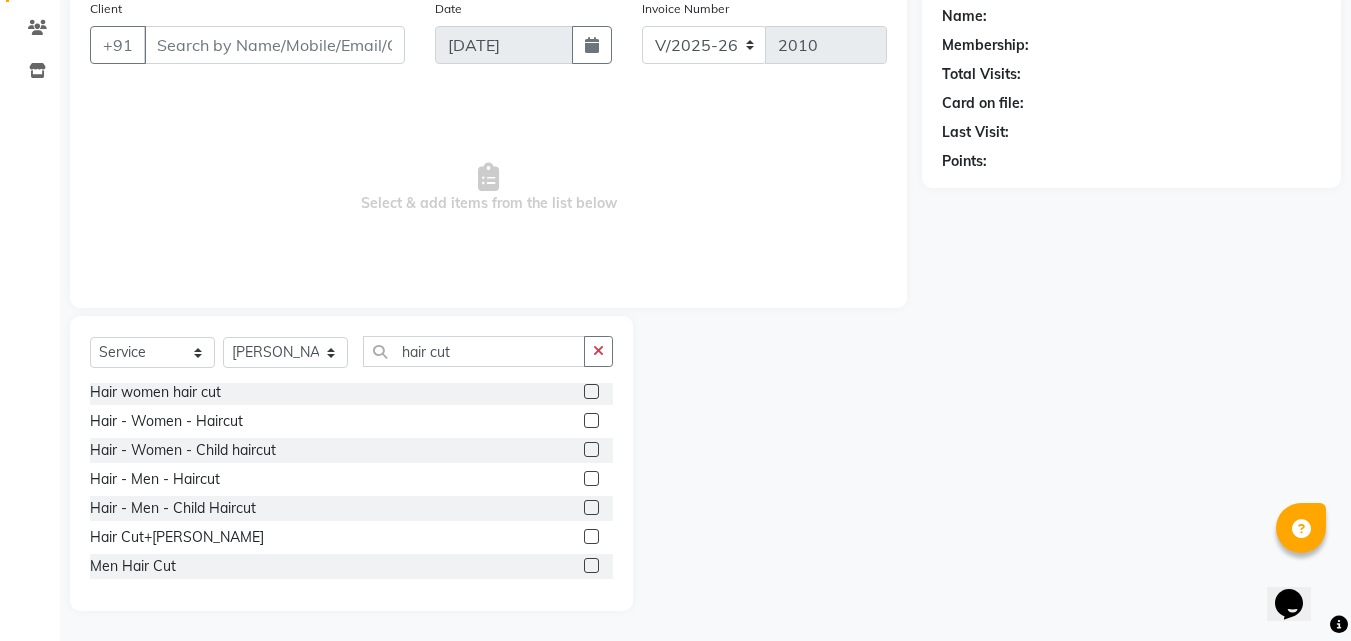 click 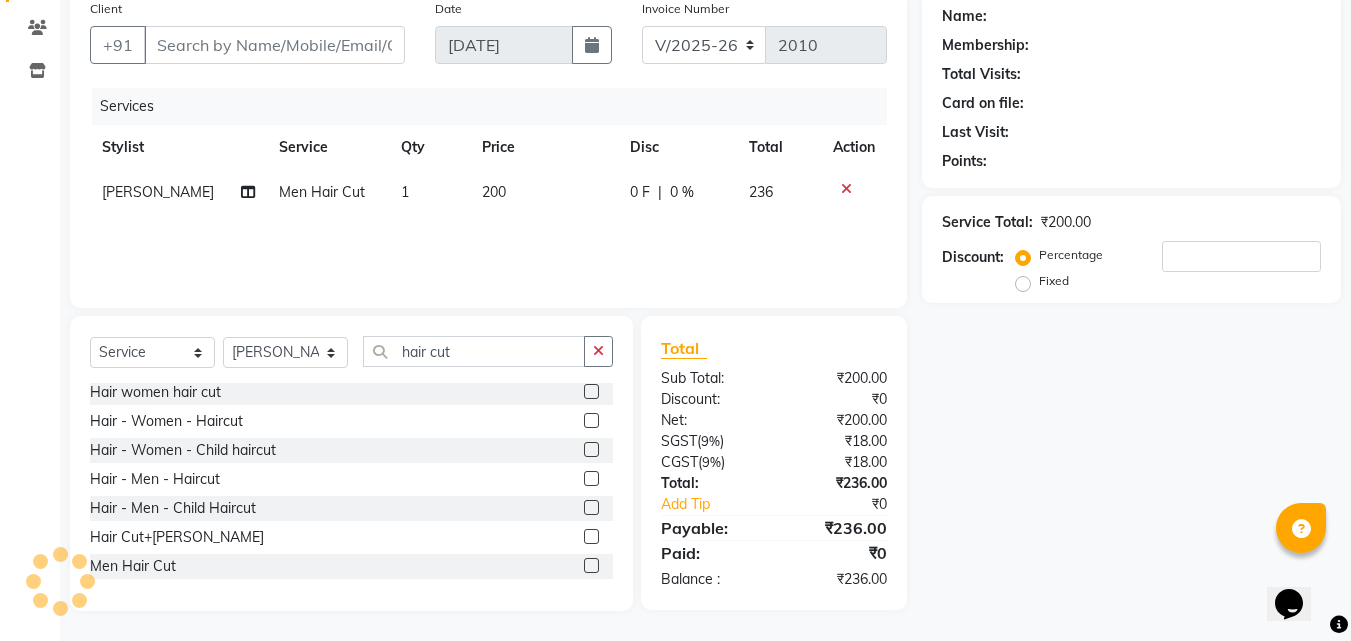 click 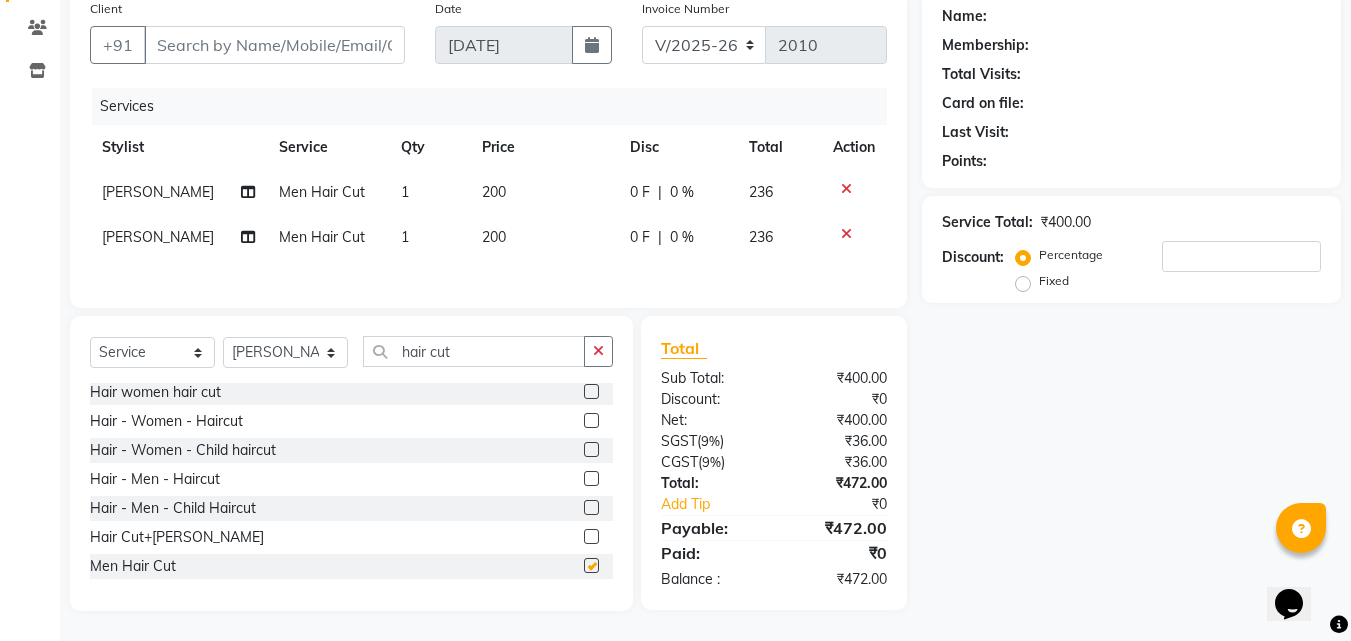 checkbox on "false" 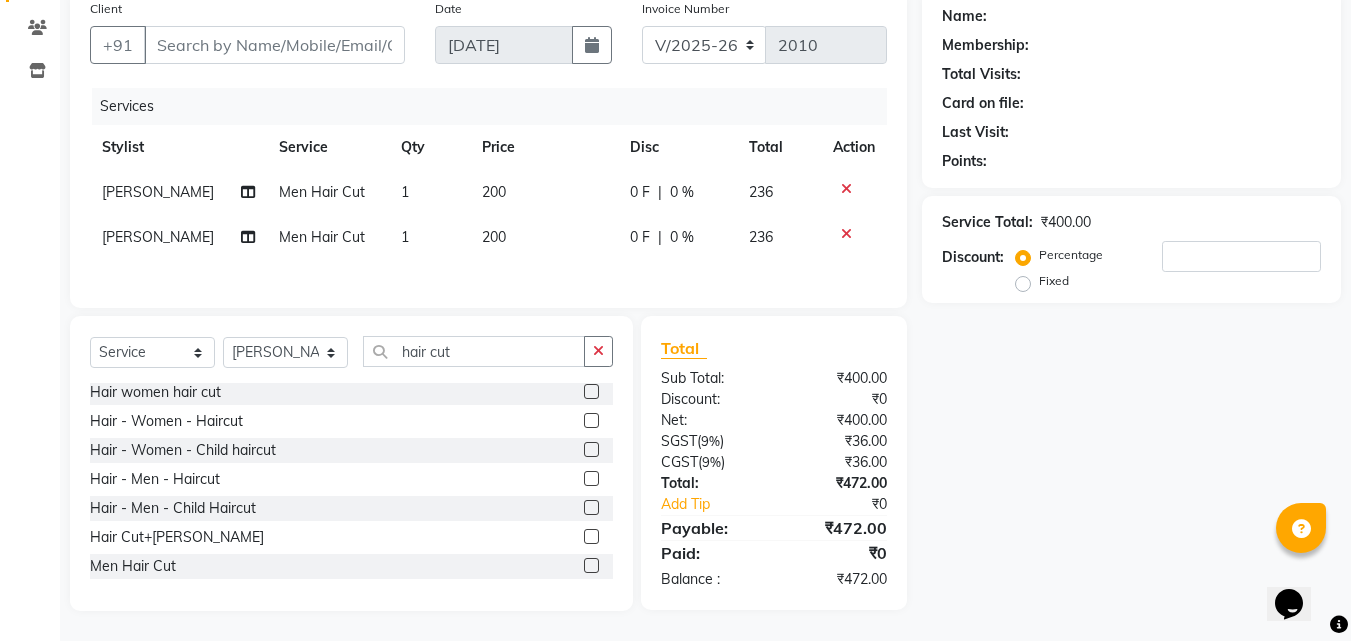 scroll, scrollTop: 0, scrollLeft: 0, axis: both 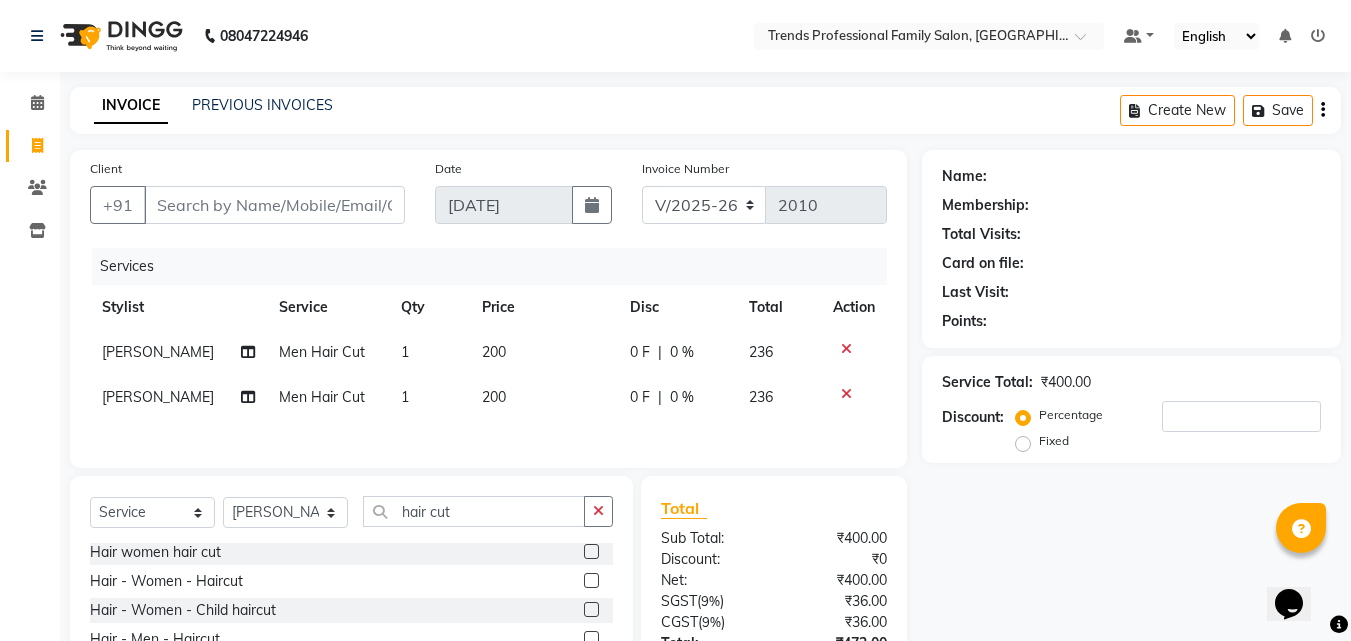 click 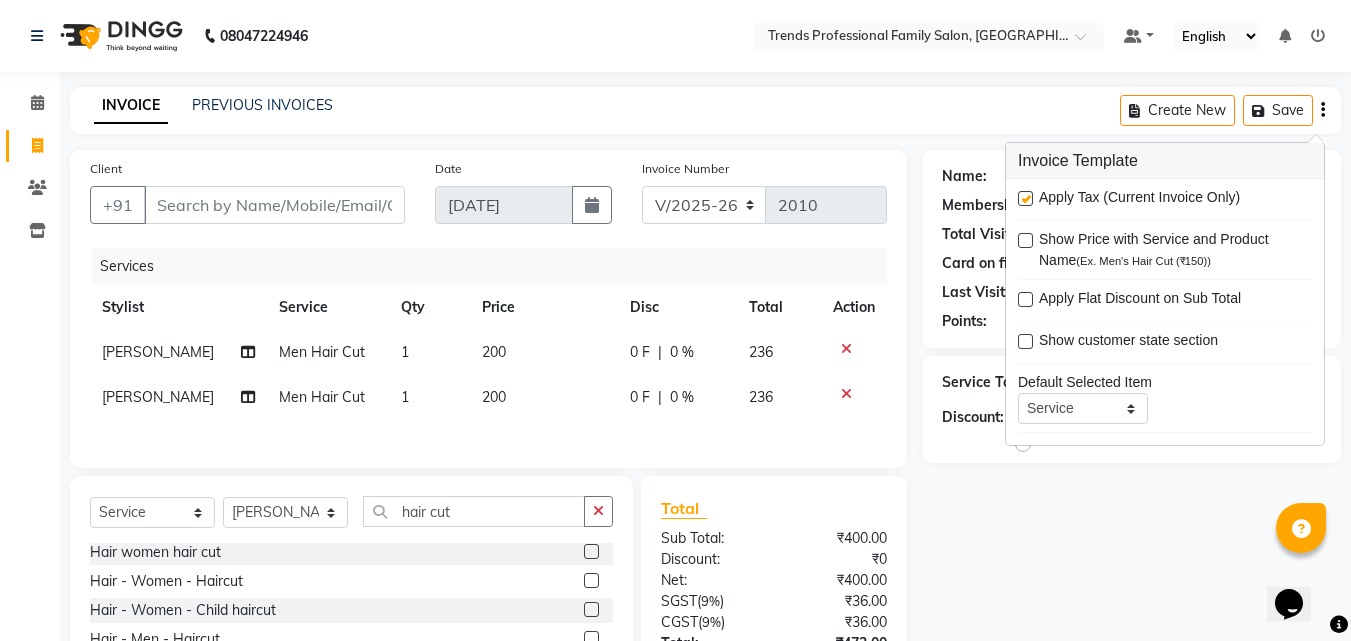 click at bounding box center [1025, 198] 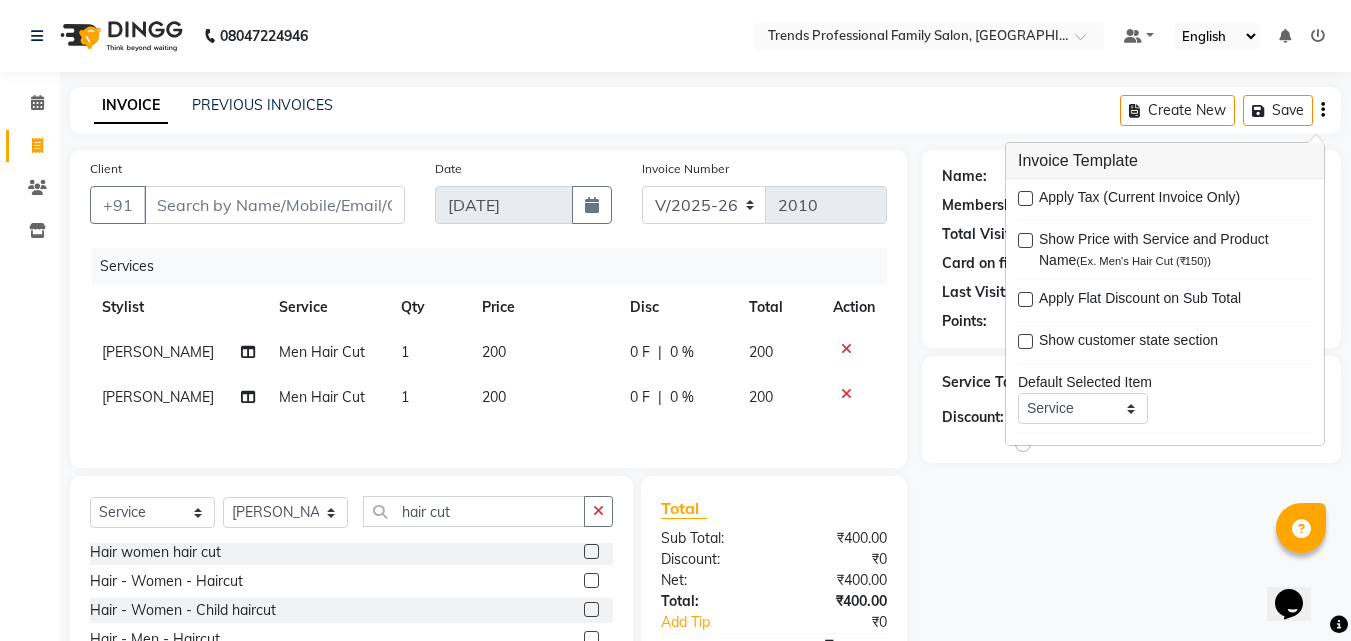 click on "Name: Membership: Total Visits: Card on file: Last Visit:  Points:" 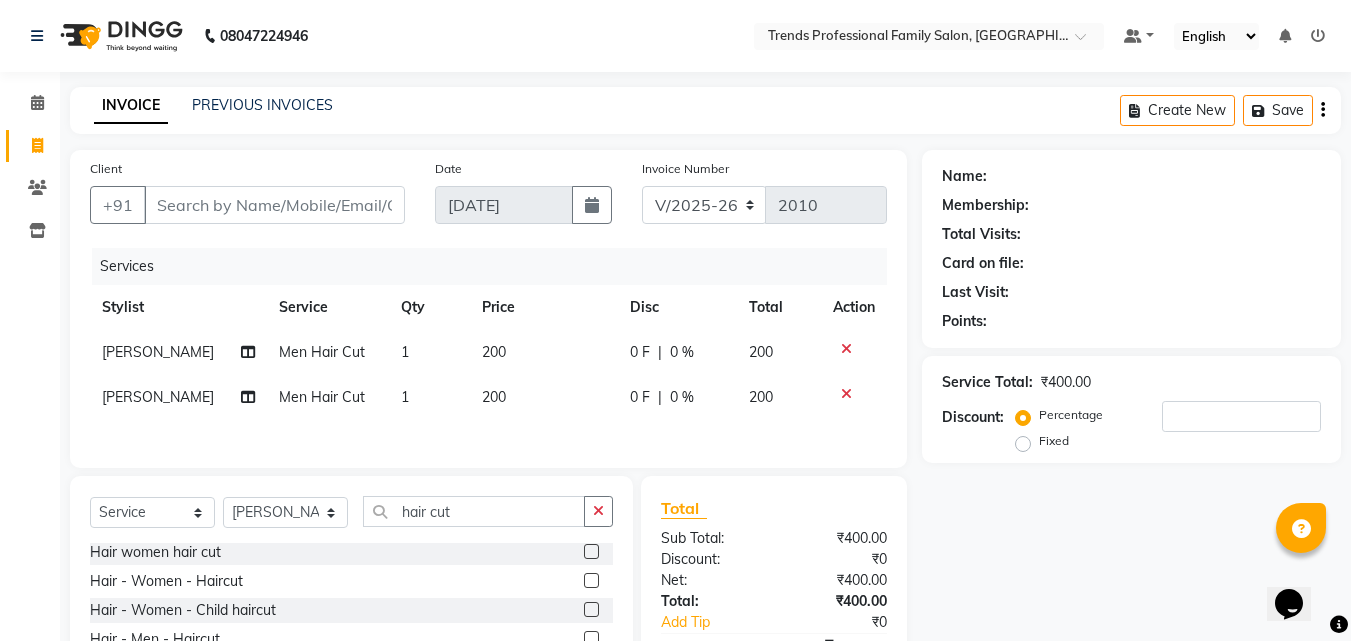 click on "[PERSON_NAME]" 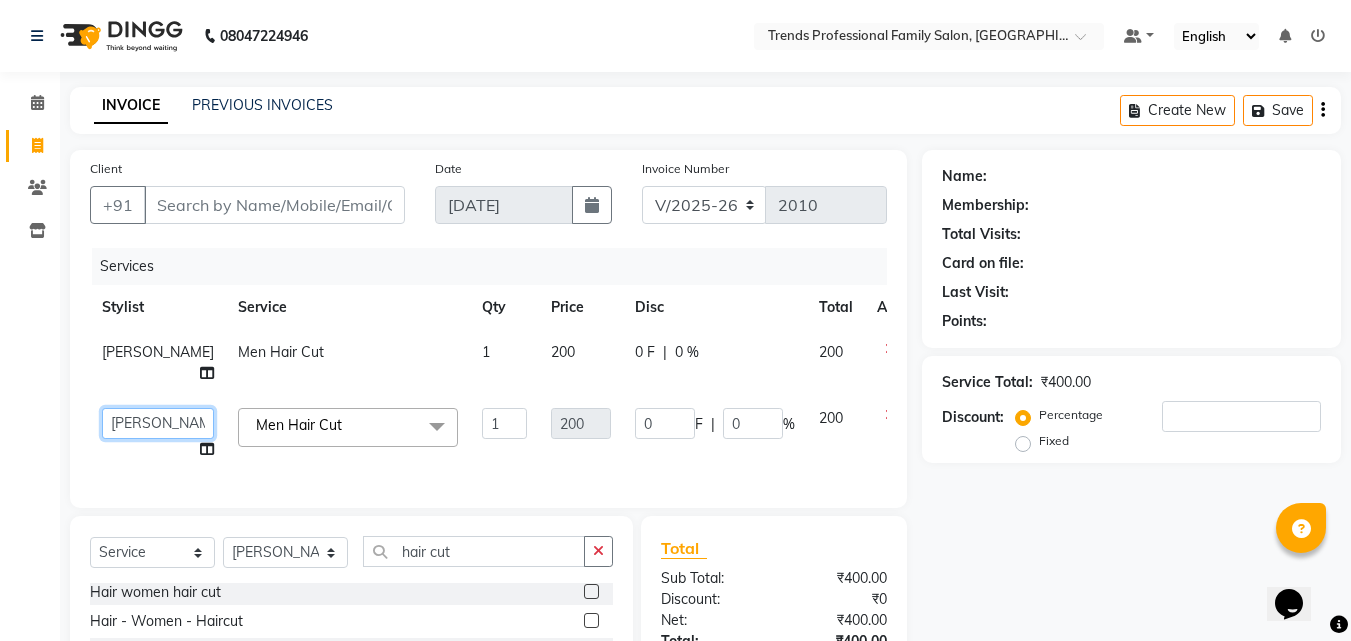 click on "[PERSON_NAME]   [PERSON_NAME]   [PERSON_NAME]   RUSTHAM   [PERSON_NAME]   [DEMOGRAPHIC_DATA][PERSON_NAME][DEMOGRAPHIC_DATA]   Trends" 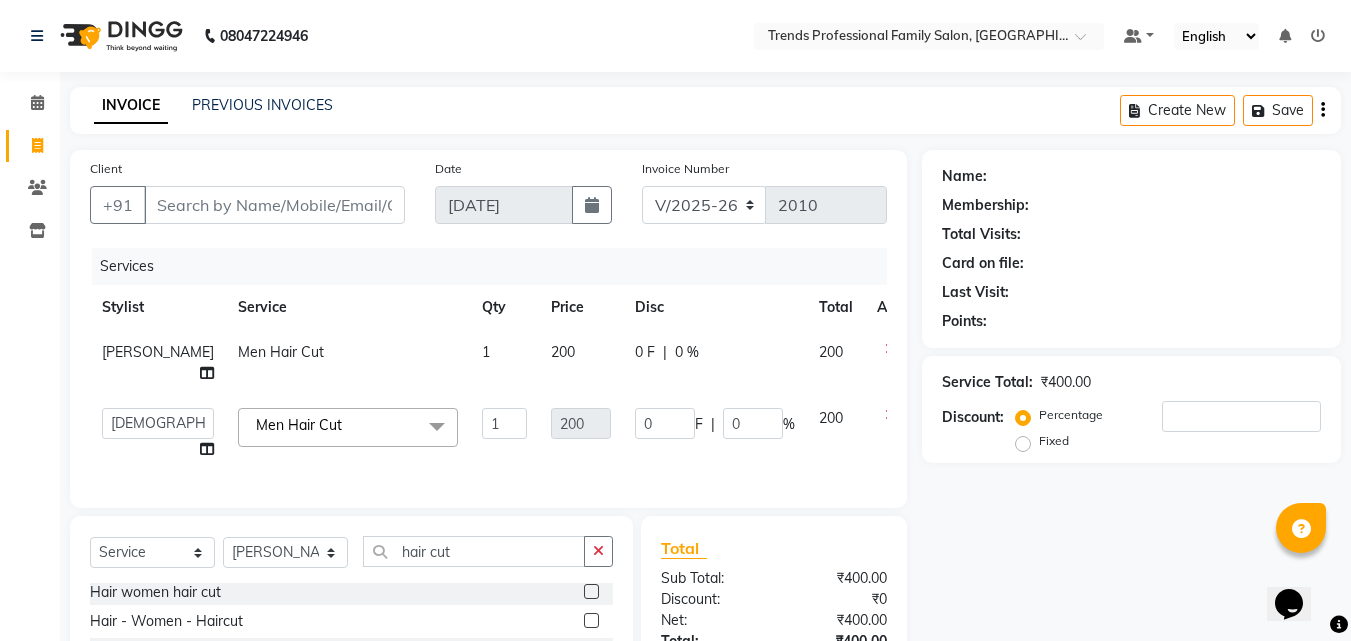 select on "84239" 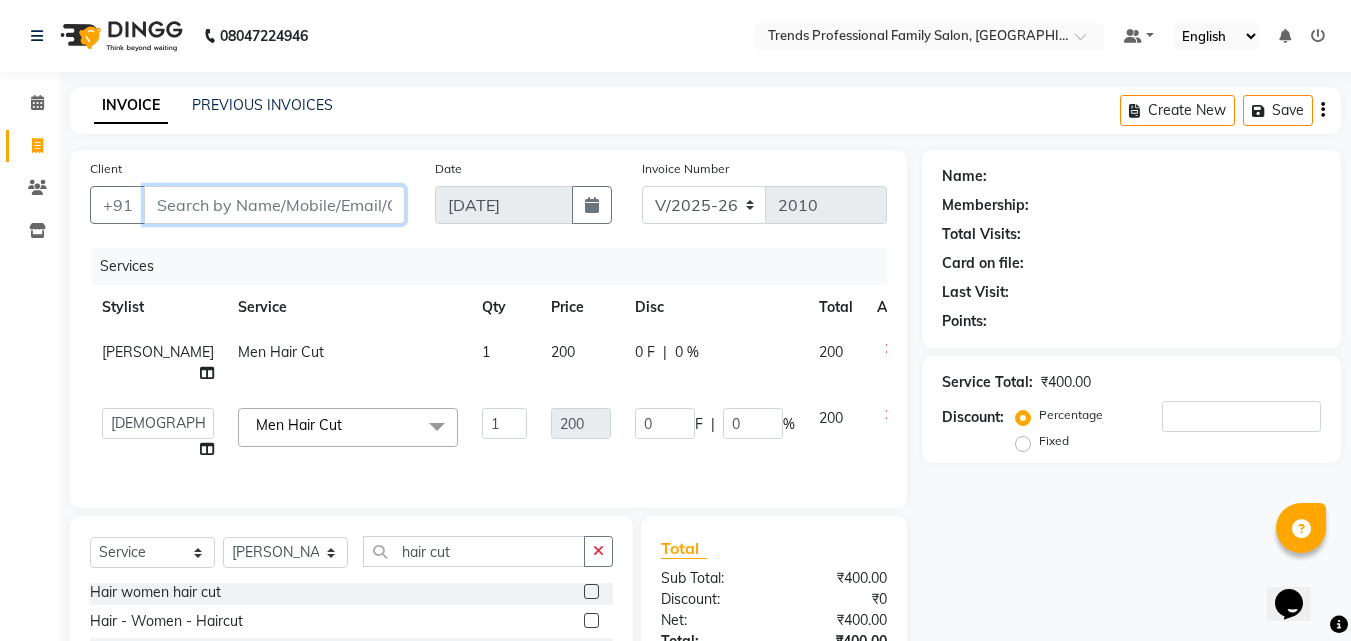 click on "Client" at bounding box center [274, 205] 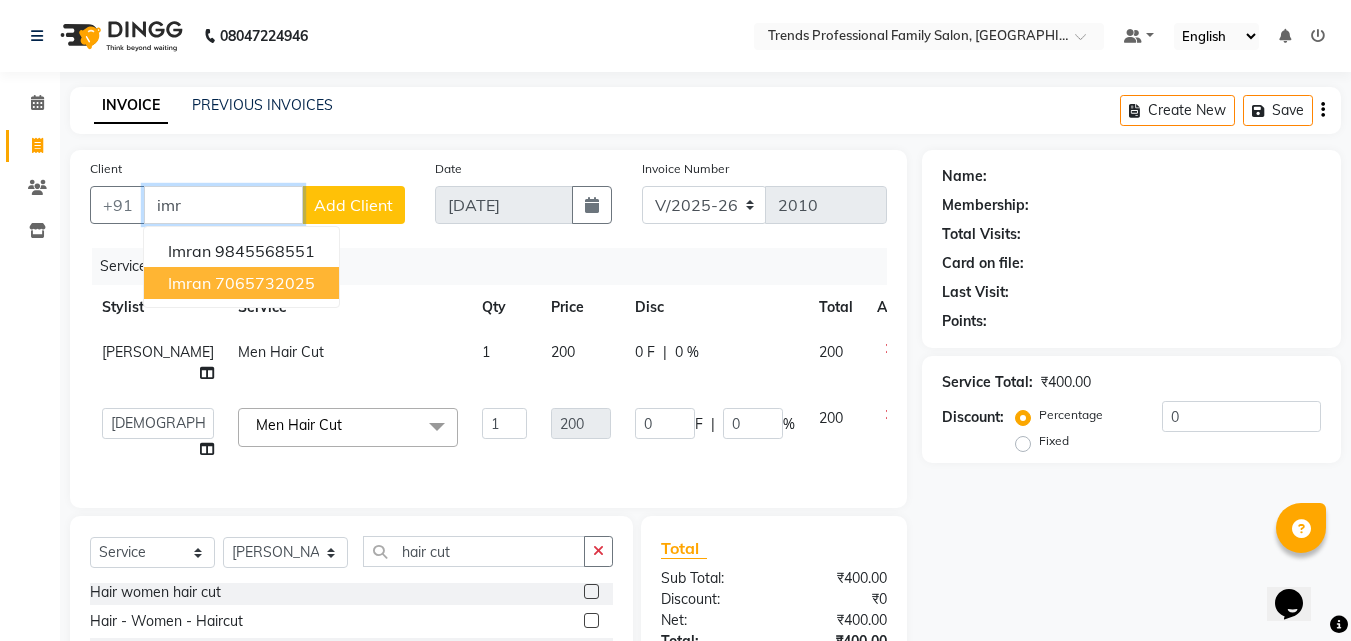 click on "7065732025" at bounding box center (265, 283) 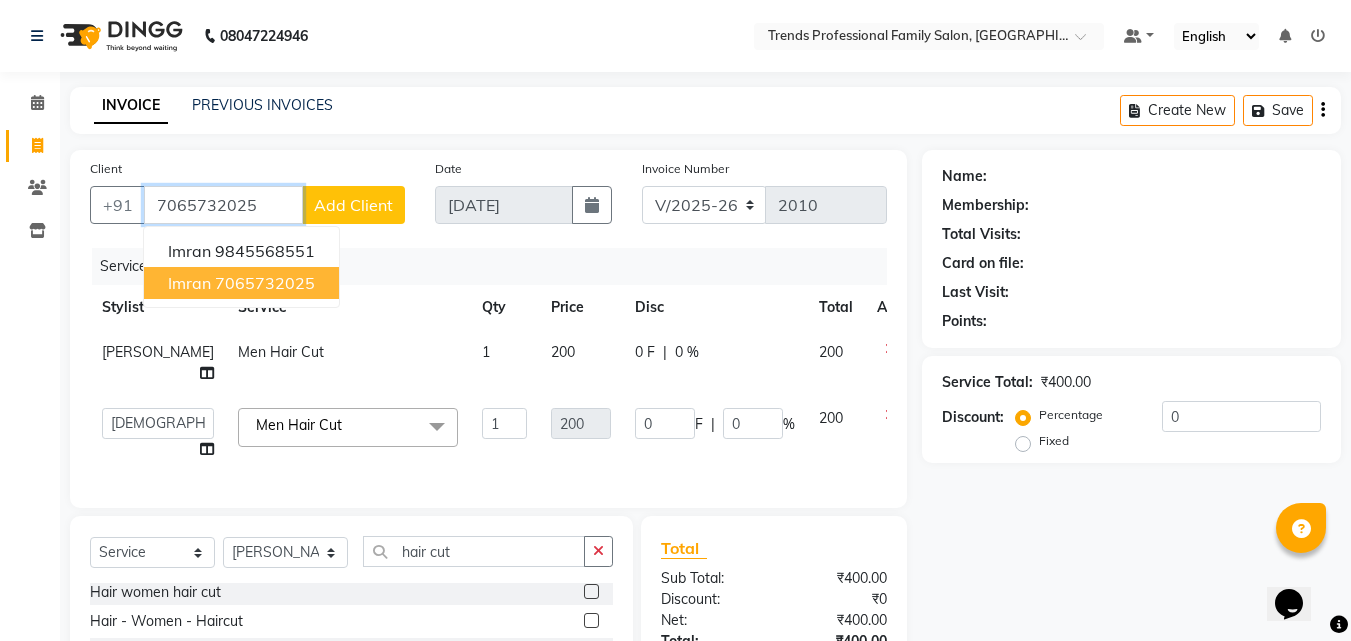 type on "7065732025" 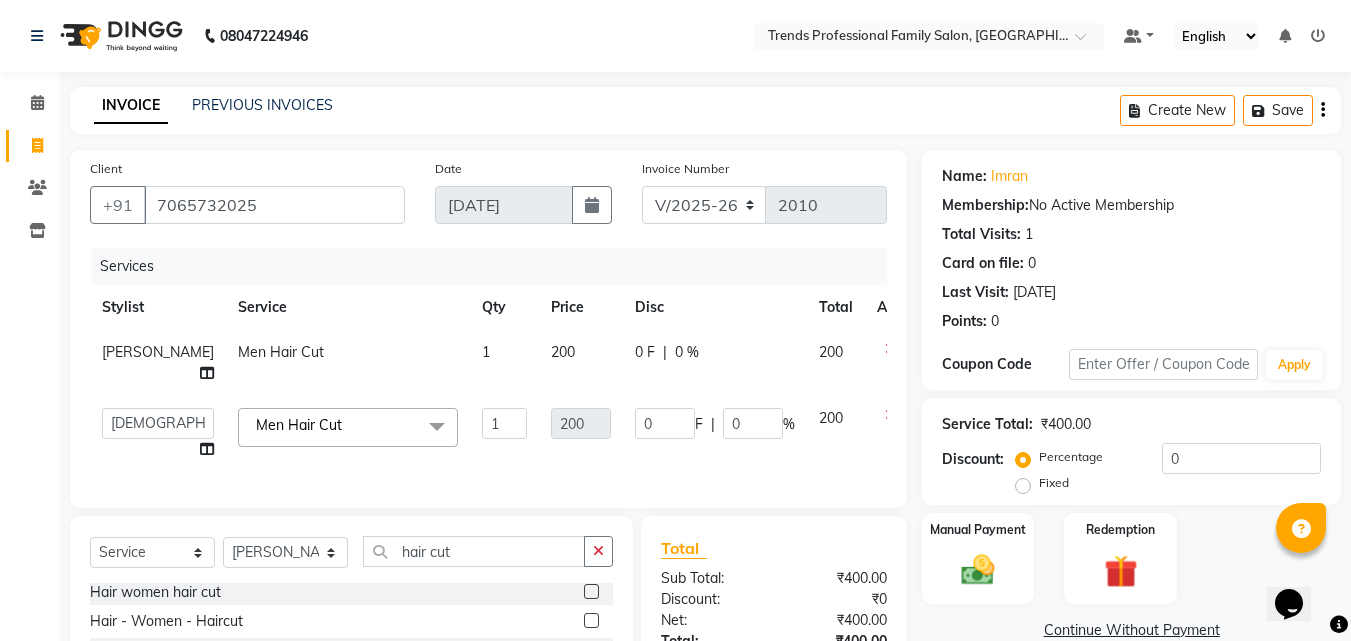 scroll, scrollTop: 215, scrollLeft: 0, axis: vertical 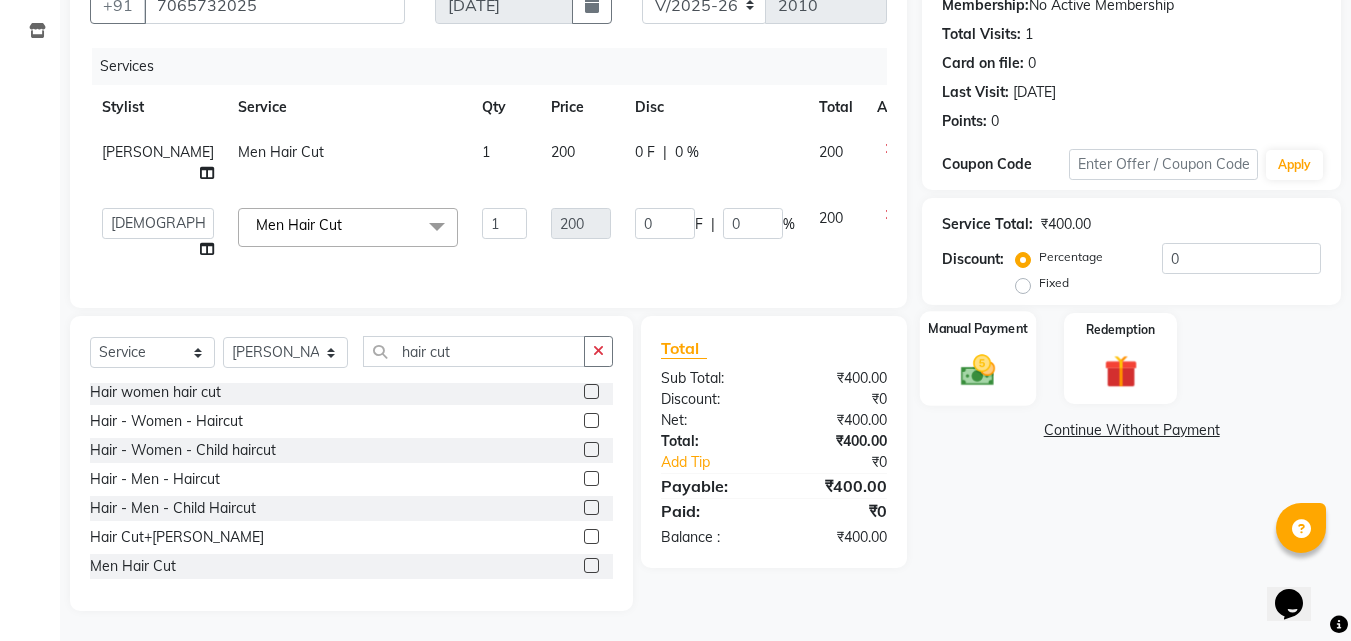 click 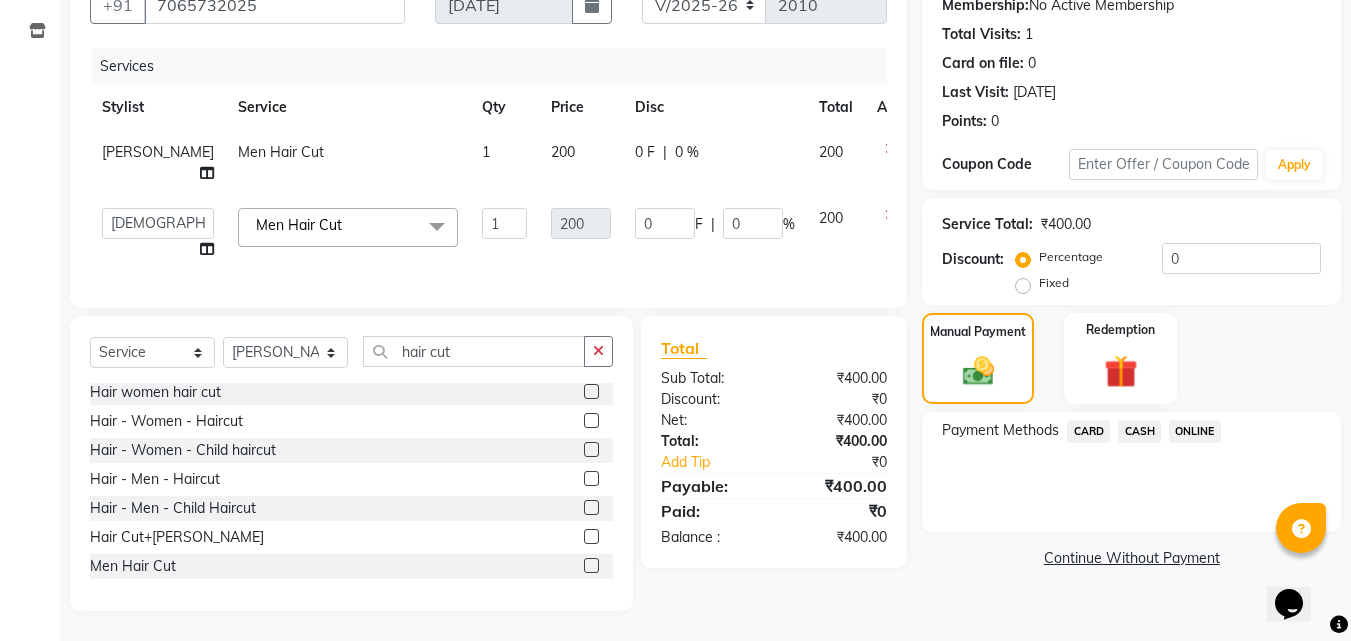 click on "ONLINE" 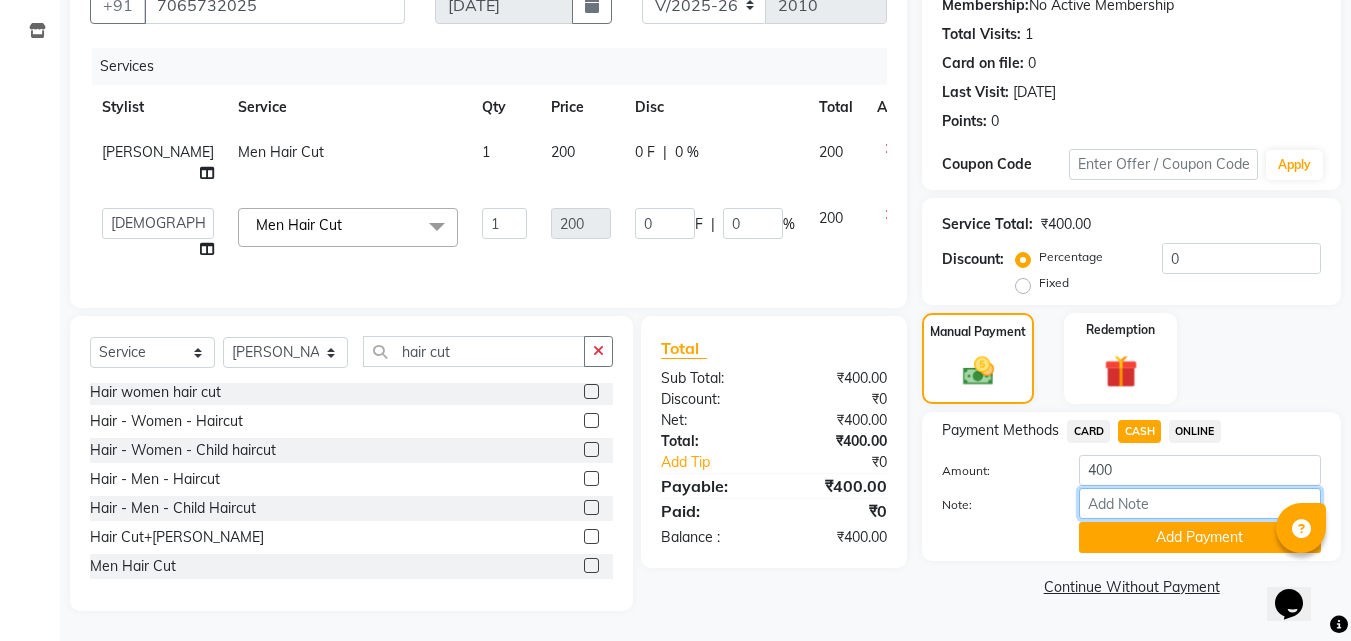 click on "Note:" at bounding box center (1200, 503) 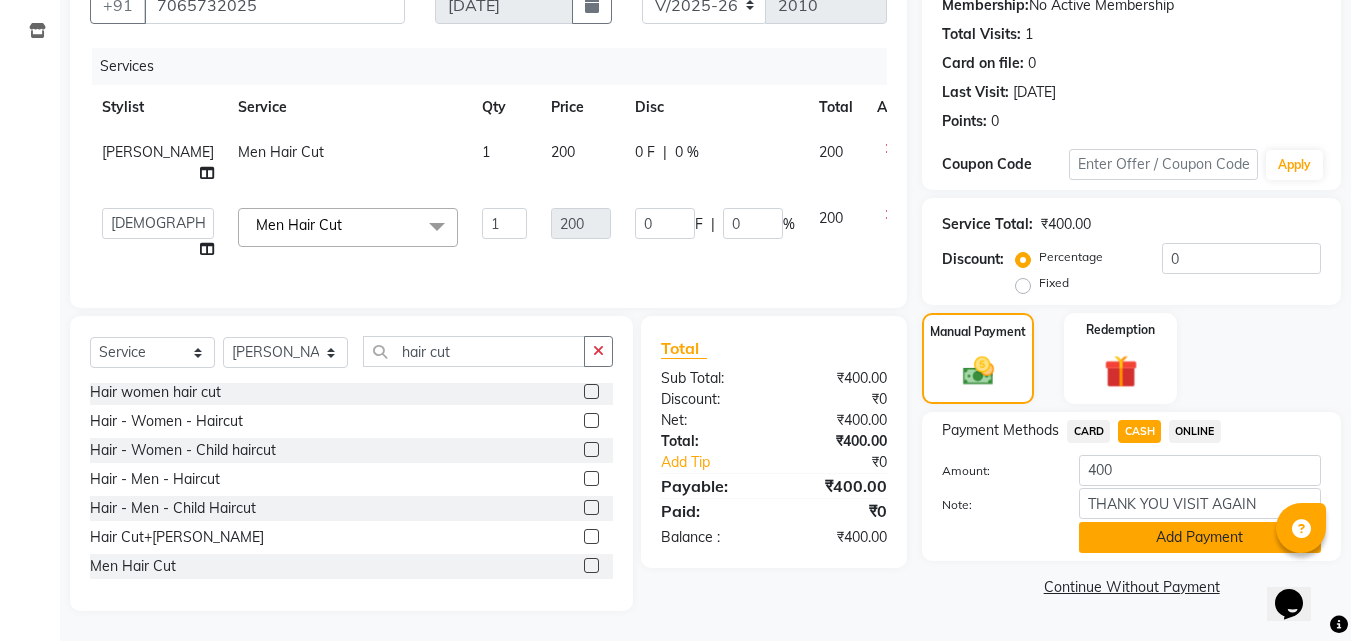 click on "Add Payment" 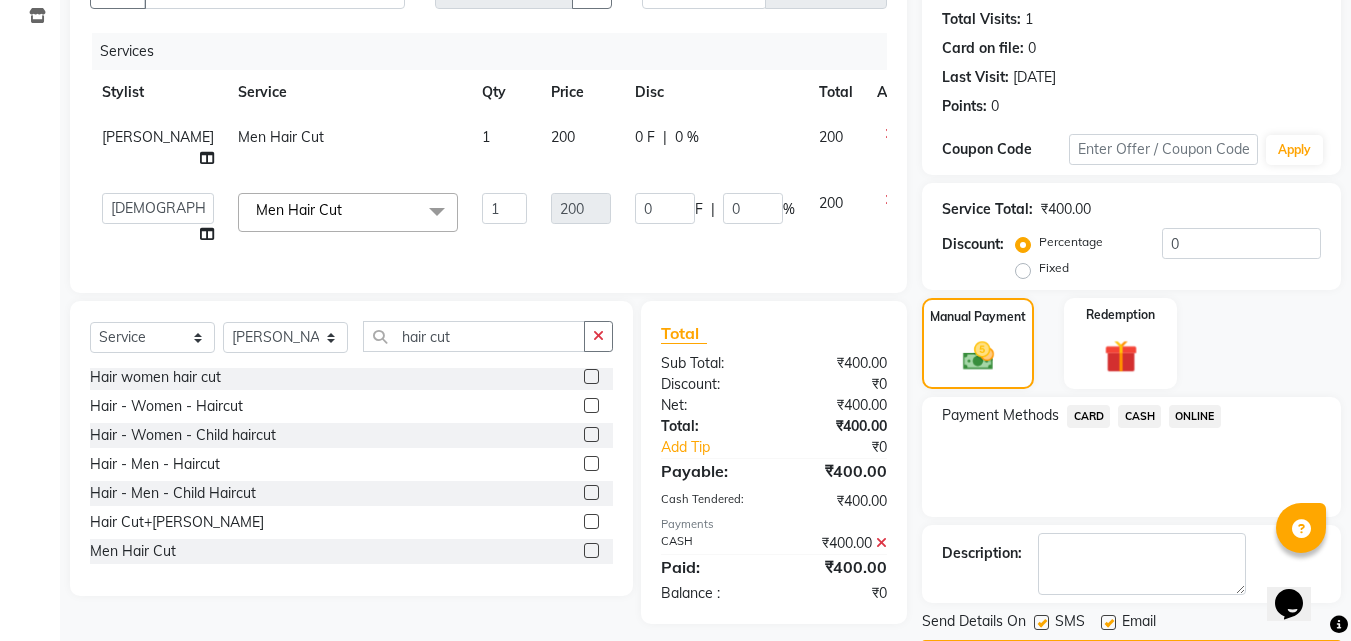 scroll, scrollTop: 275, scrollLeft: 0, axis: vertical 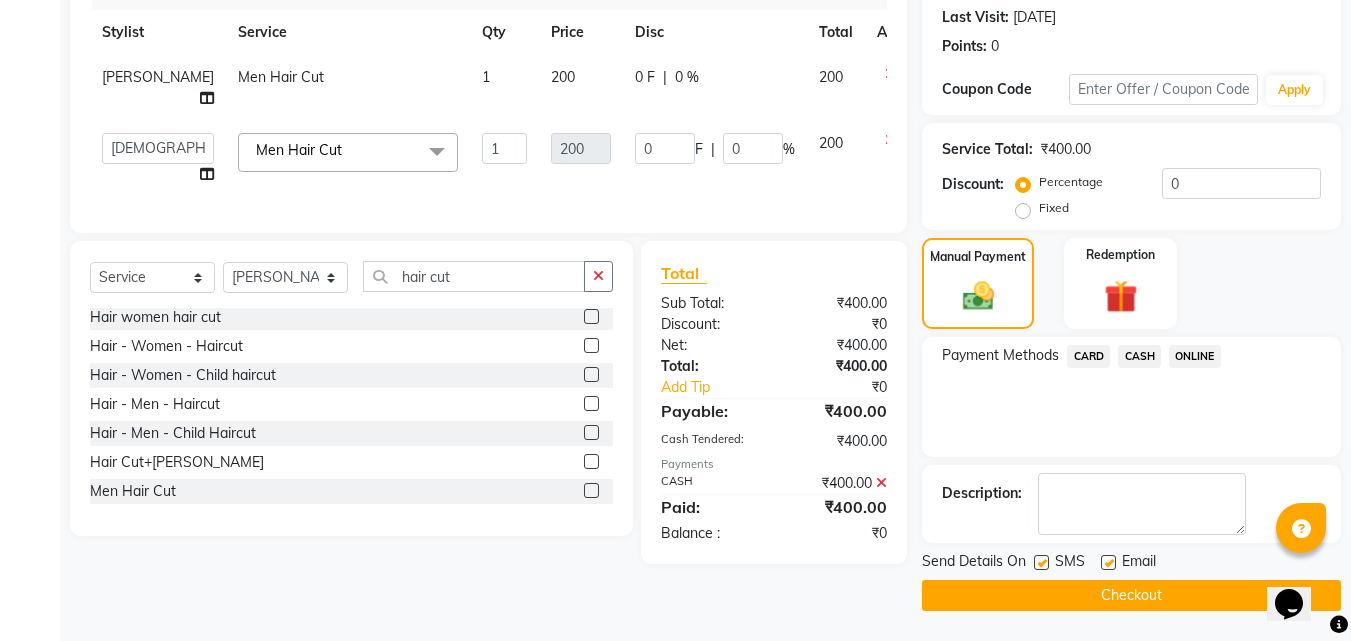 click 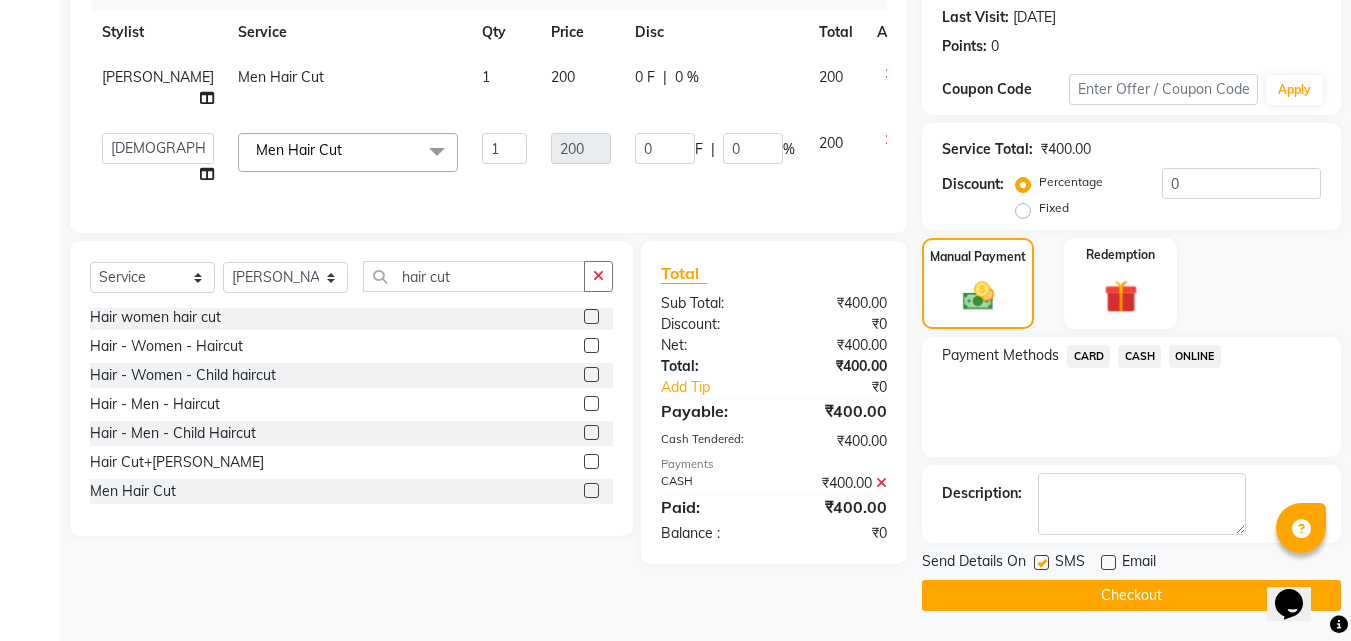 click on "SMS" 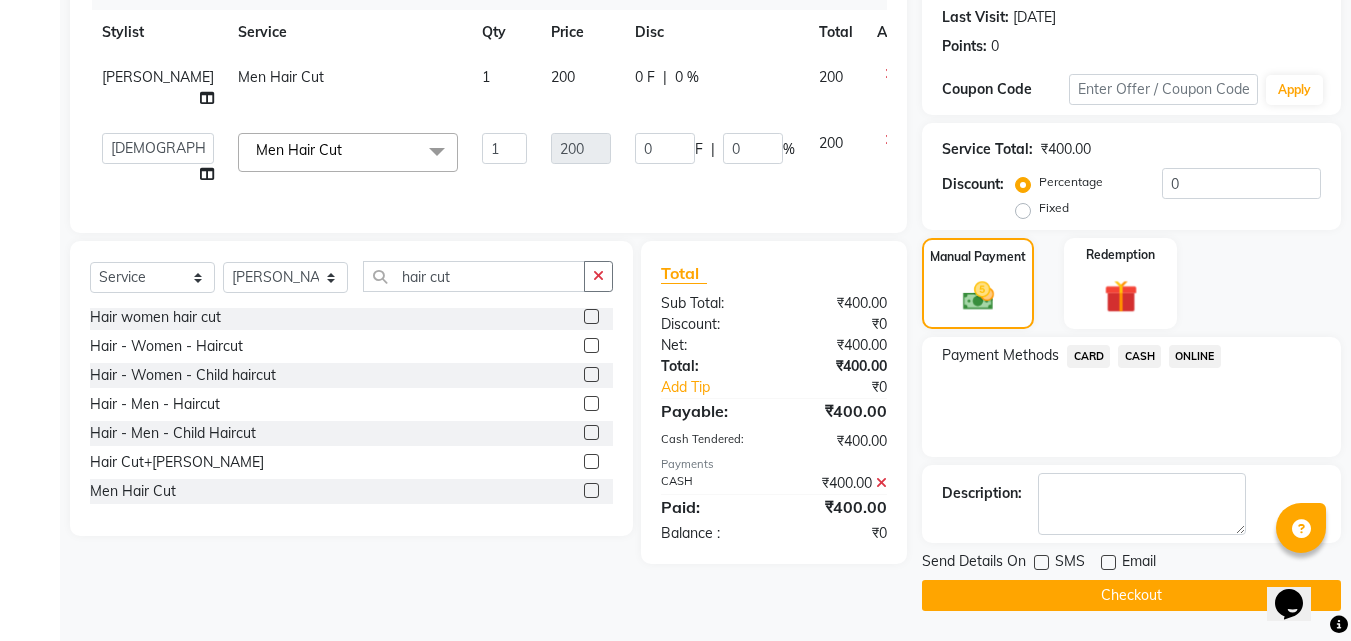 click on "Checkout" 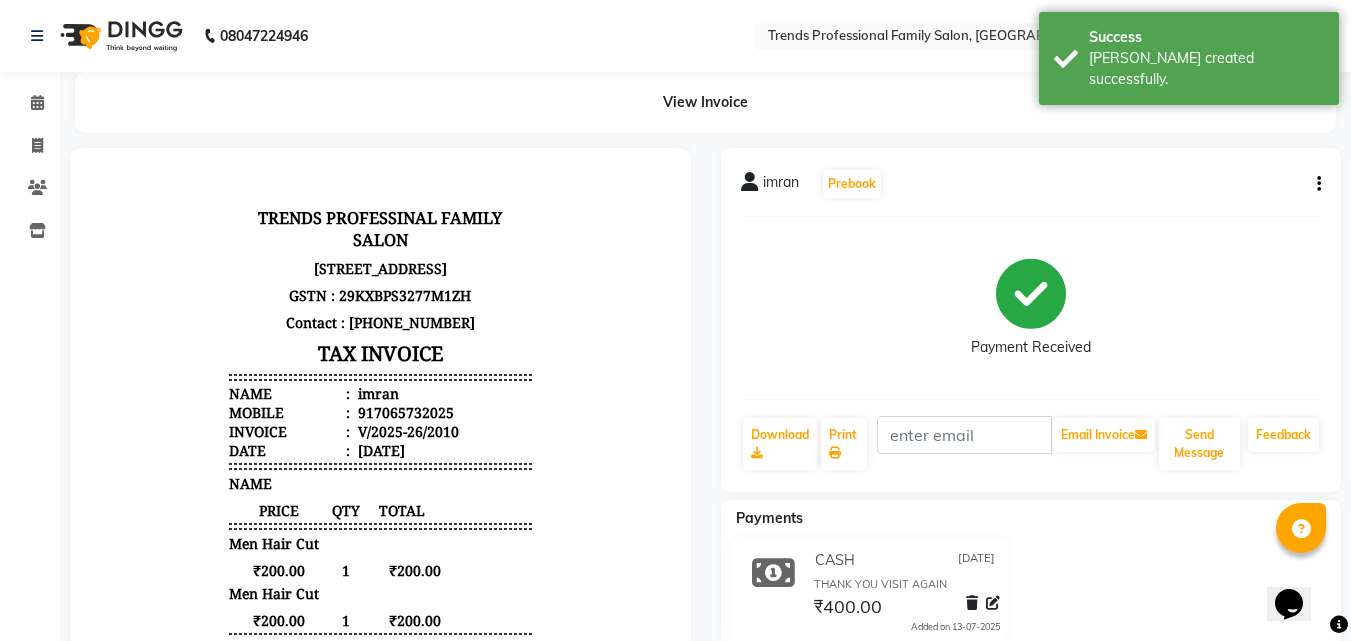 scroll, scrollTop: 244, scrollLeft: 0, axis: vertical 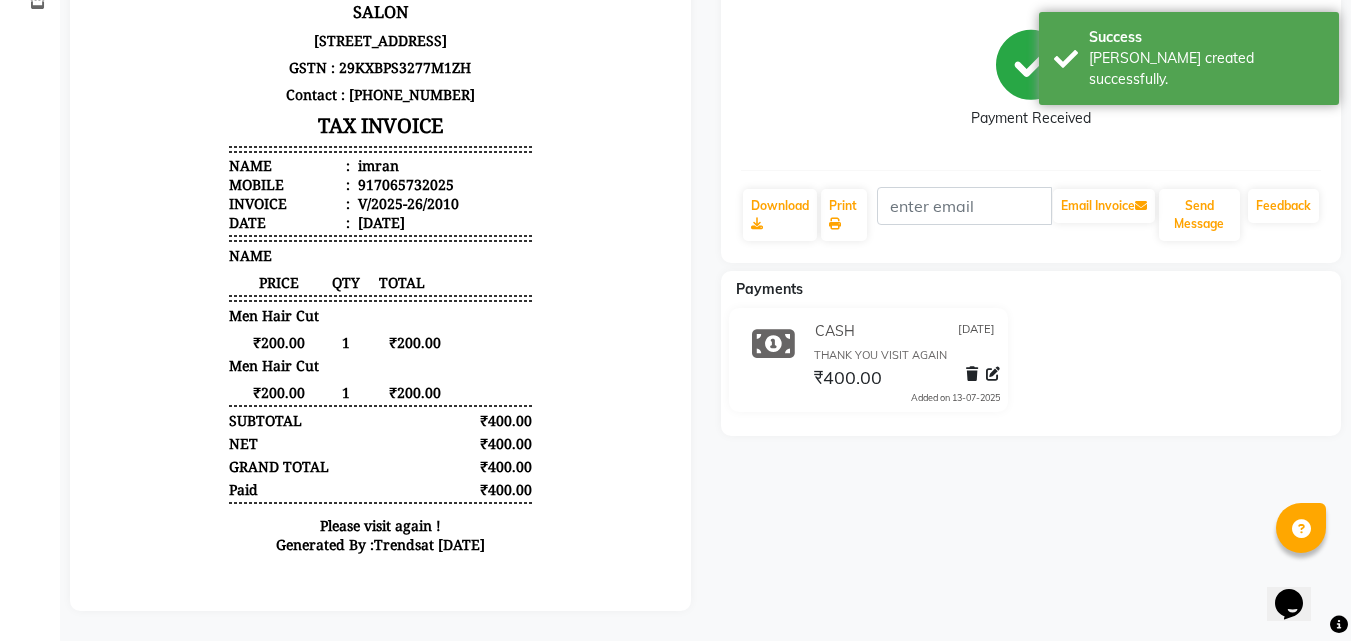 drag, startPoint x: 277, startPoint y: 337, endPoint x: 546, endPoint y: 503, distance: 316.0965 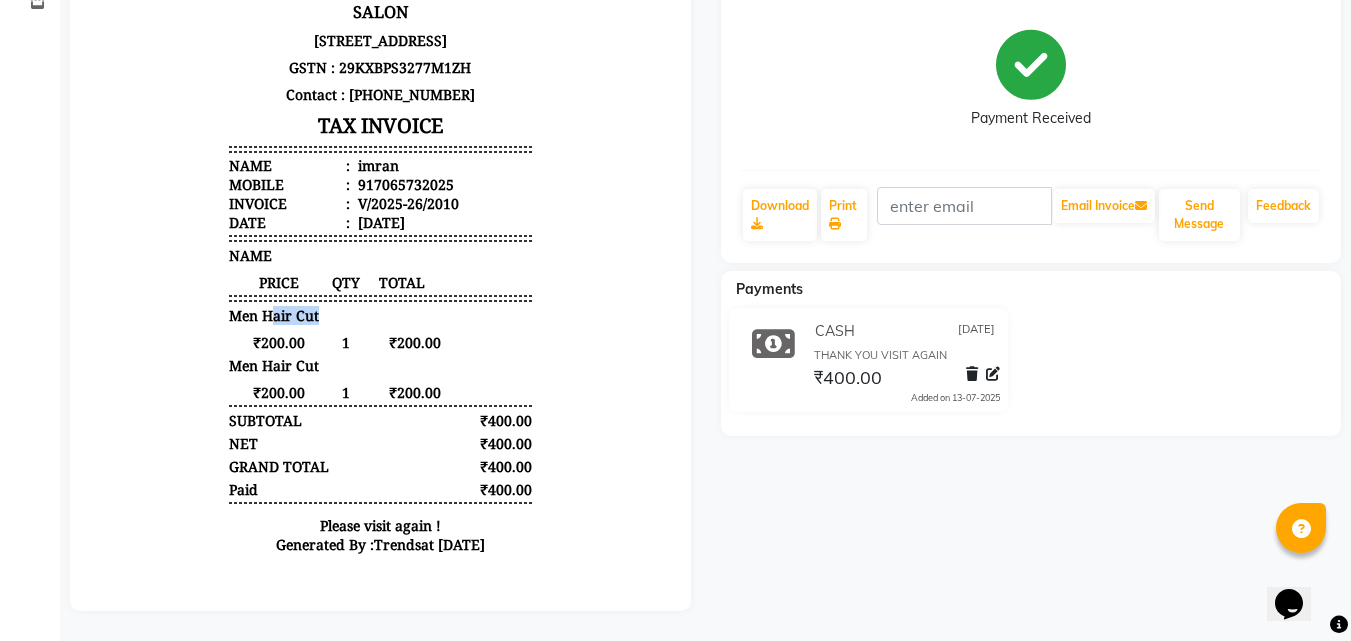 drag, startPoint x: 475, startPoint y: 333, endPoint x: 236, endPoint y: 325, distance: 239.13385 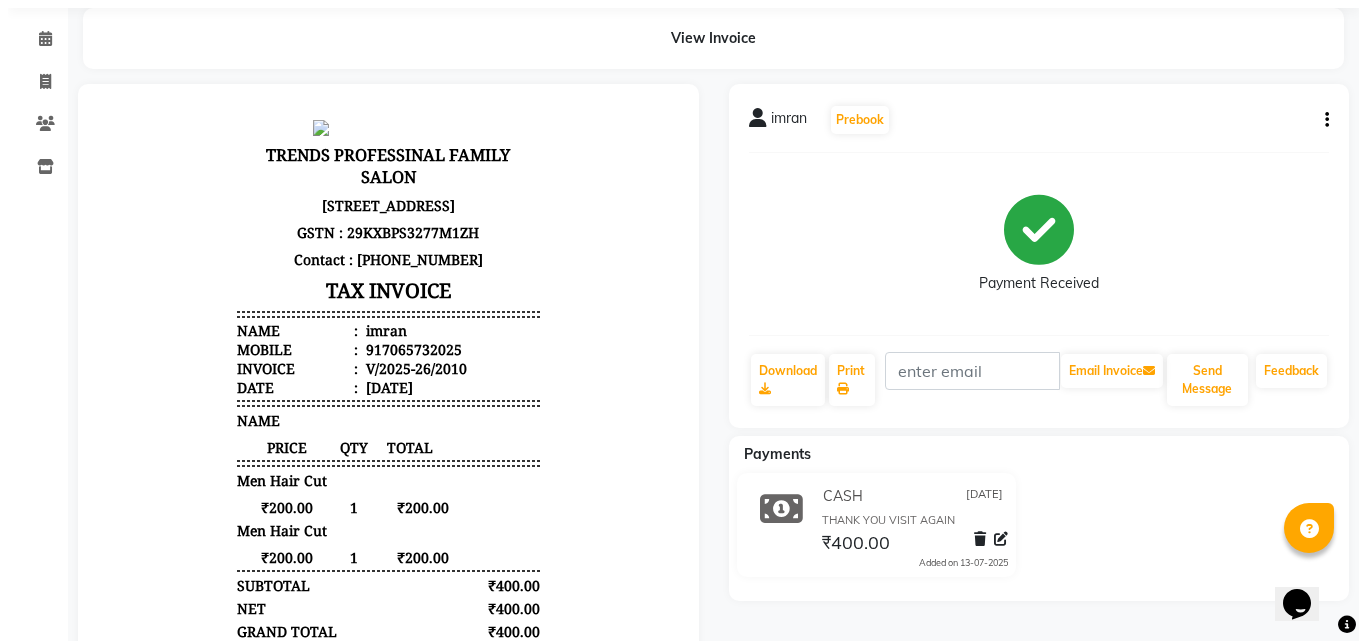 scroll, scrollTop: 0, scrollLeft: 0, axis: both 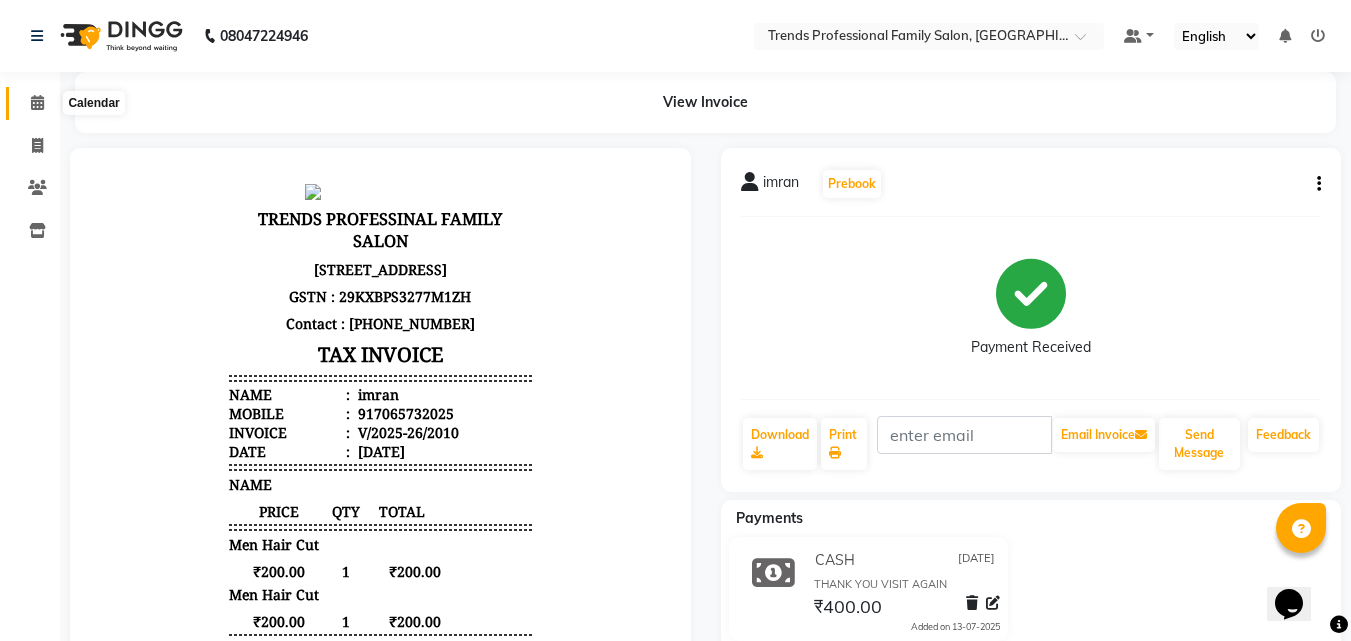 click 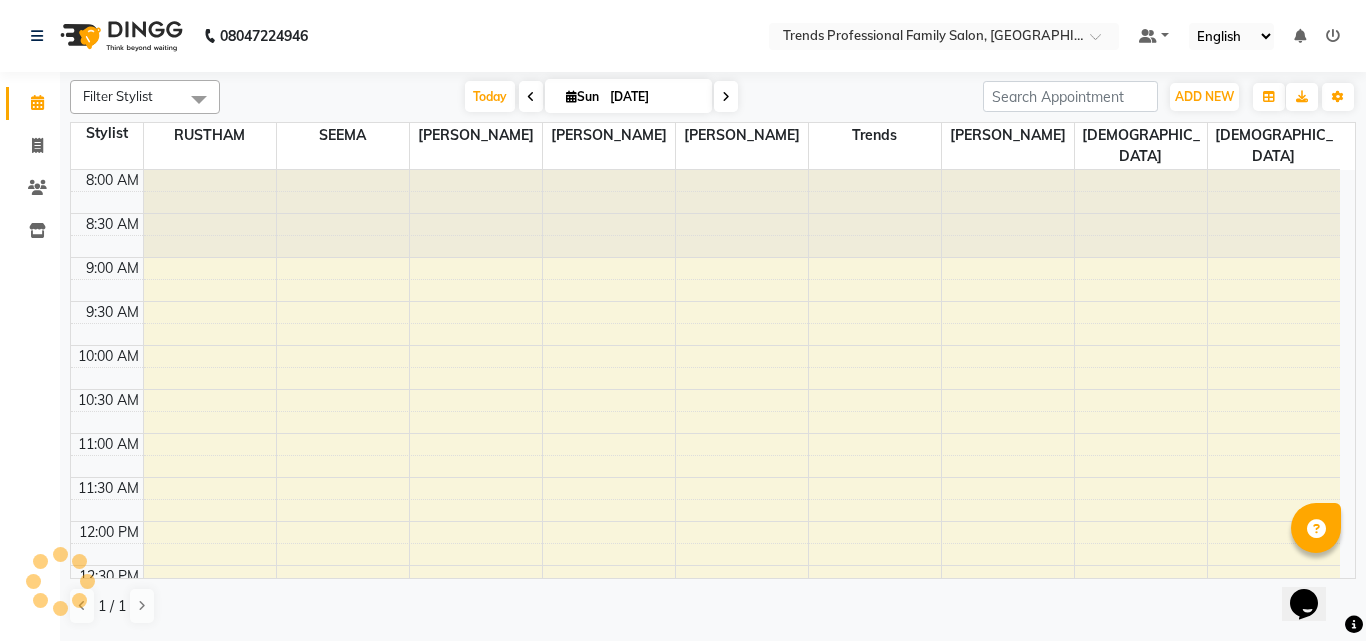 scroll, scrollTop: 529, scrollLeft: 0, axis: vertical 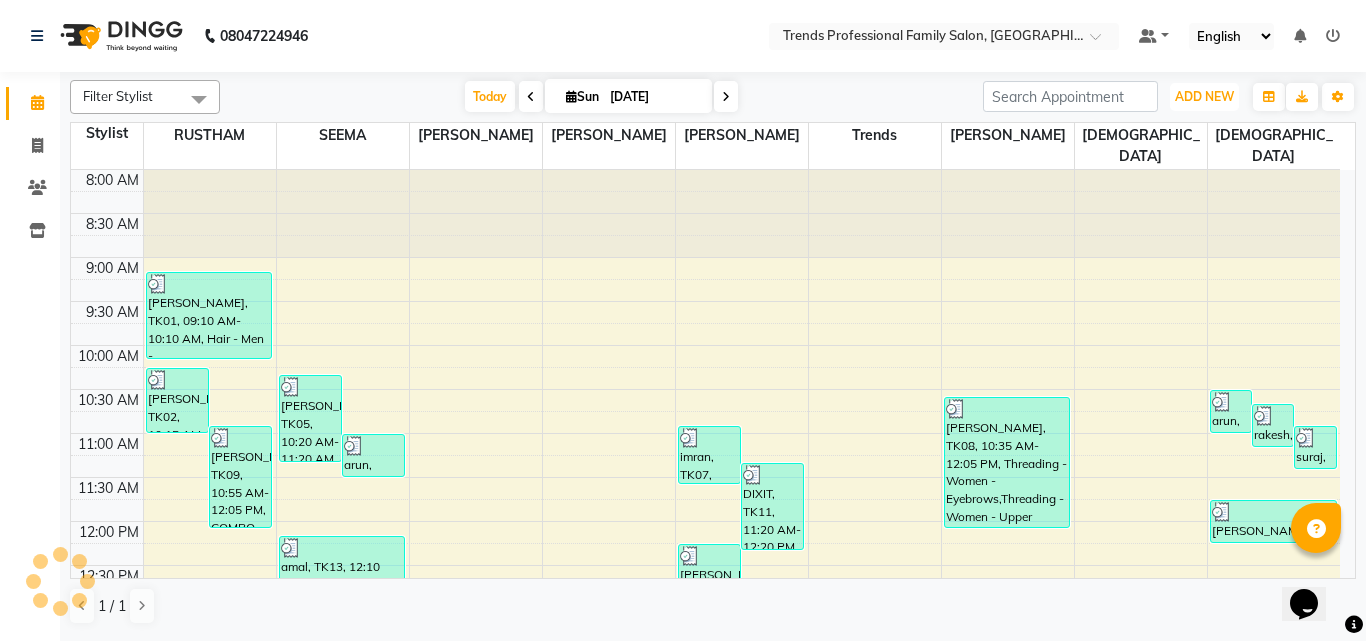 drag, startPoint x: 1182, startPoint y: 100, endPoint x: 1365, endPoint y: 128, distance: 185.12968 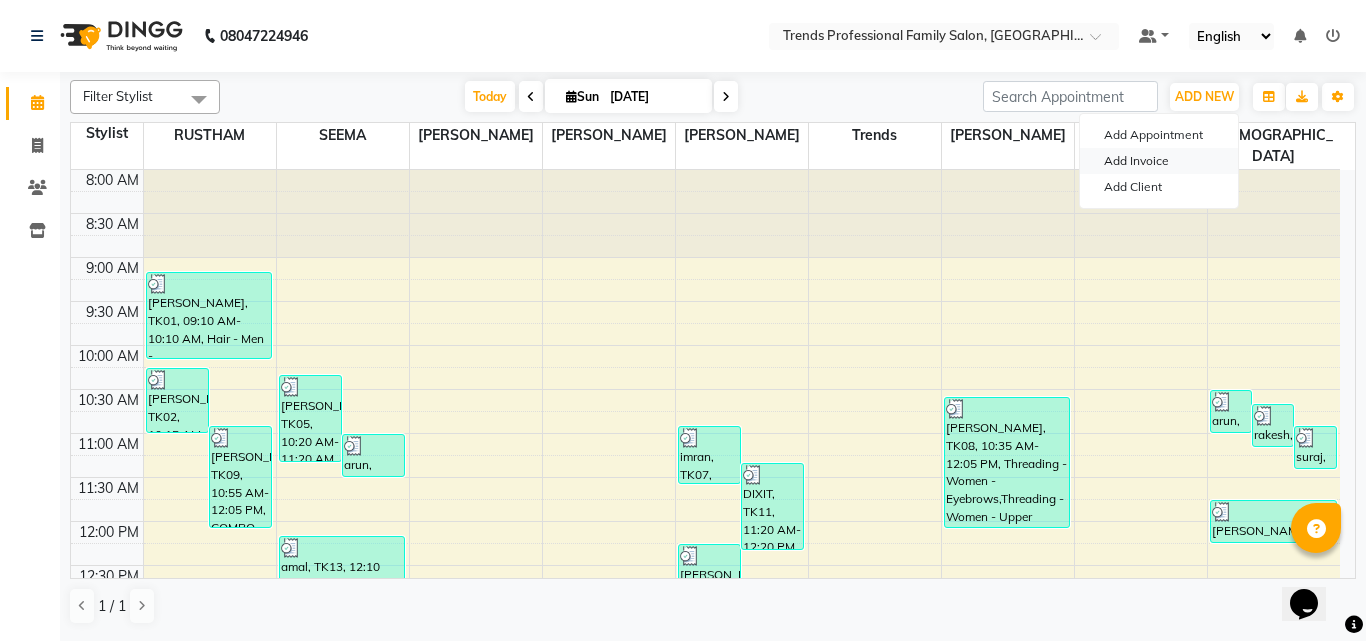click on "Add Invoice" at bounding box center [1159, 161] 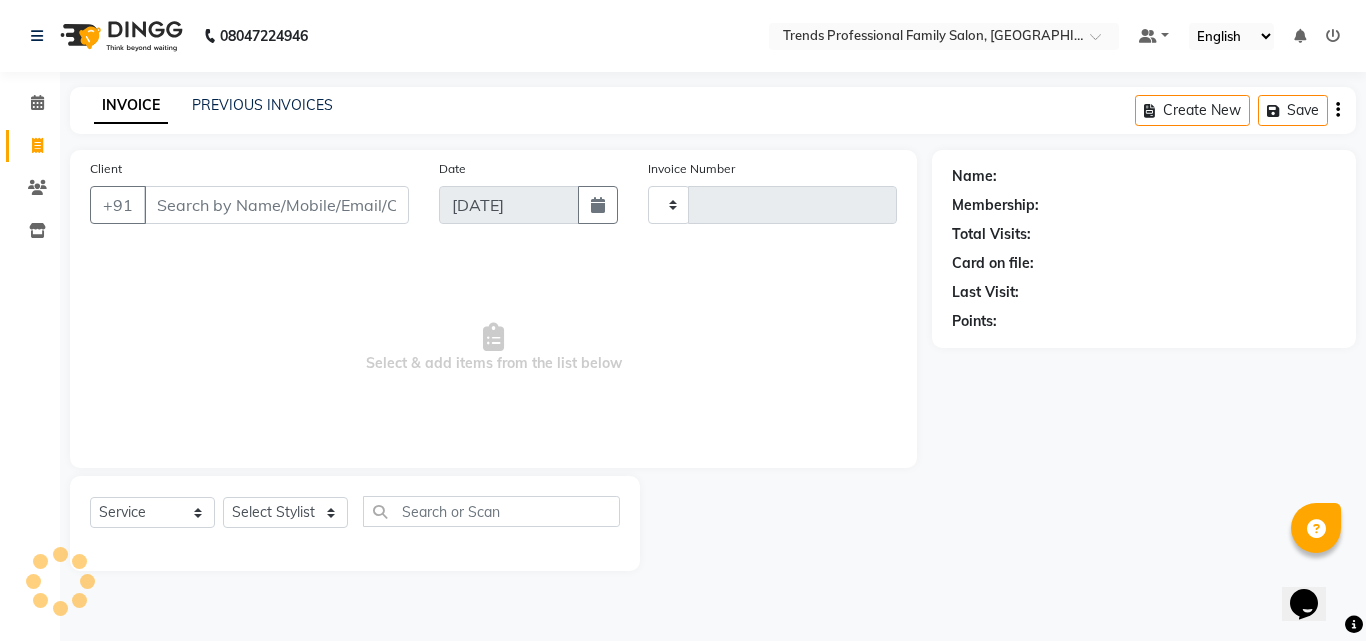 type on "2011" 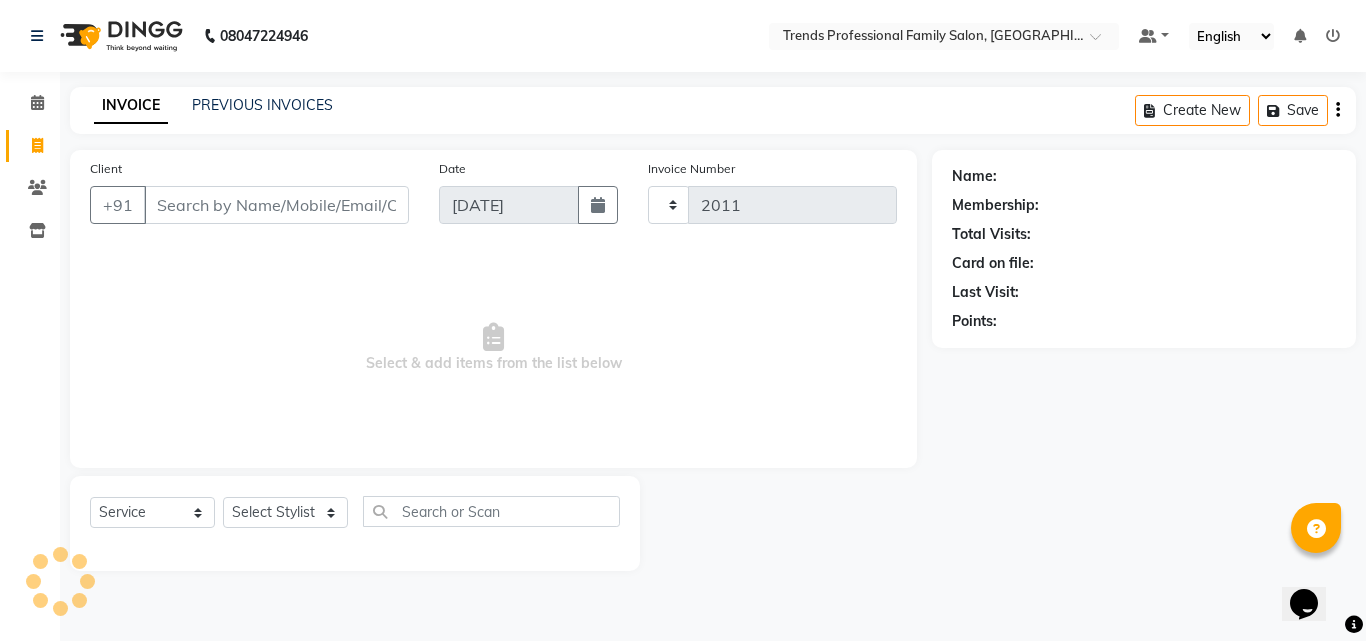 select on "7345" 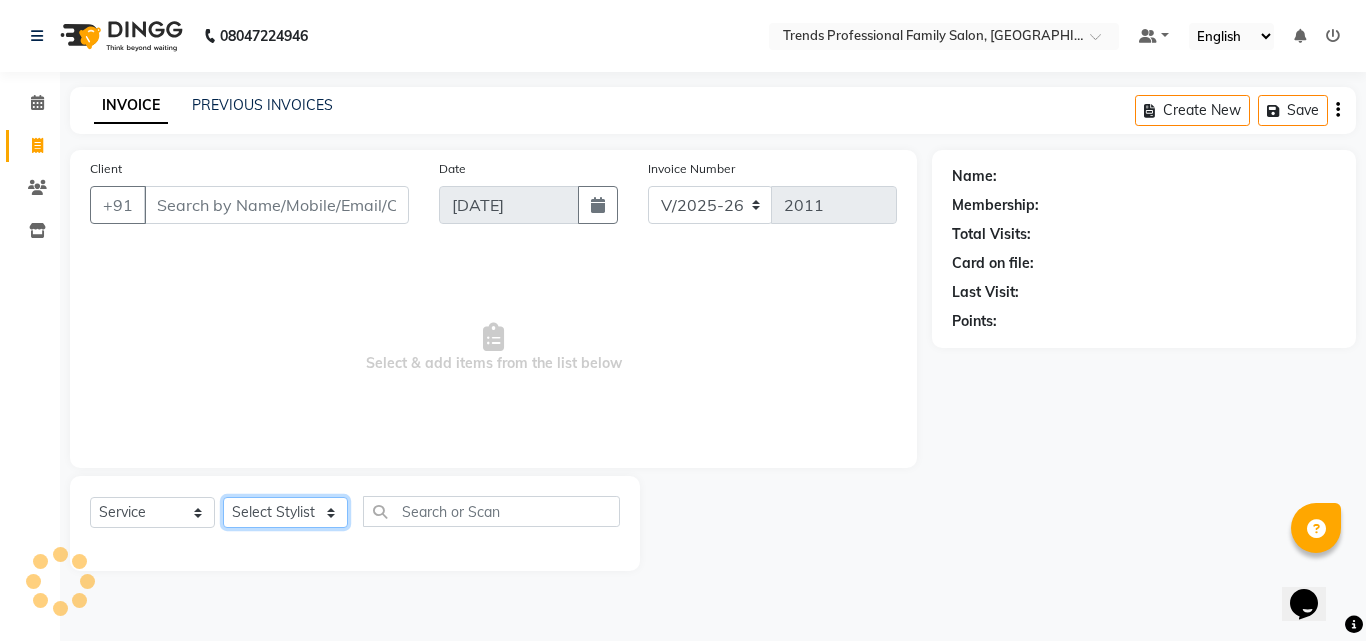 click on "Select Stylist" 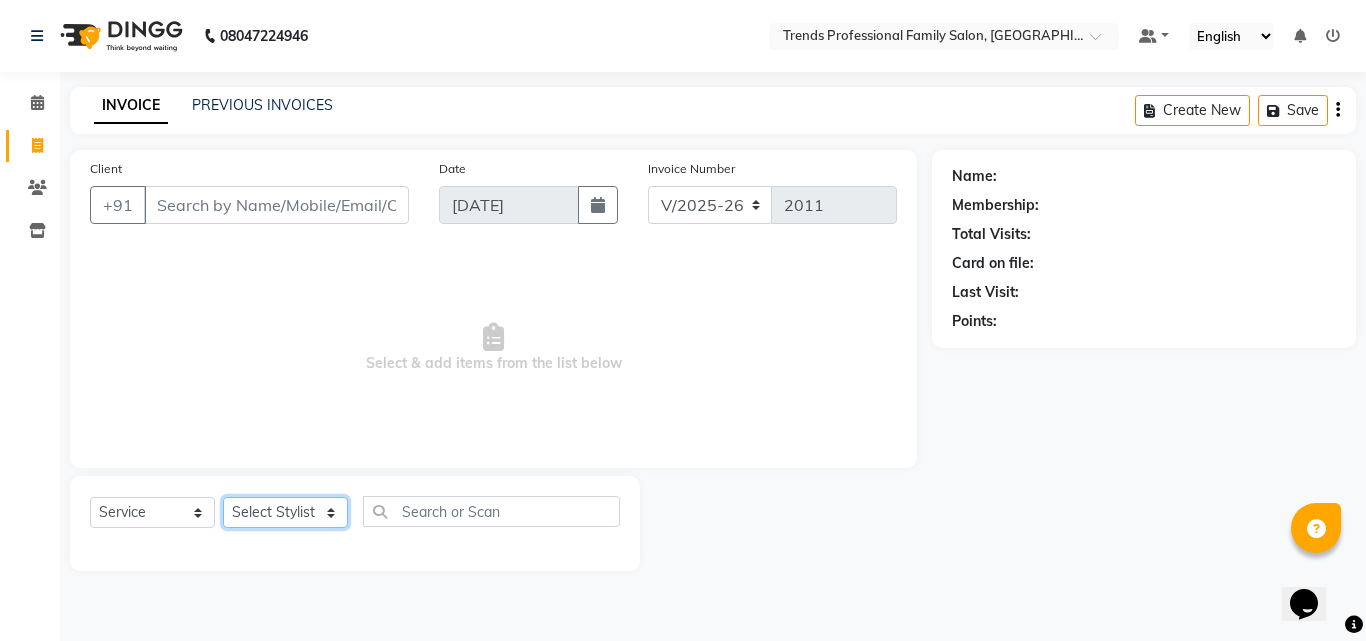 select on "64189" 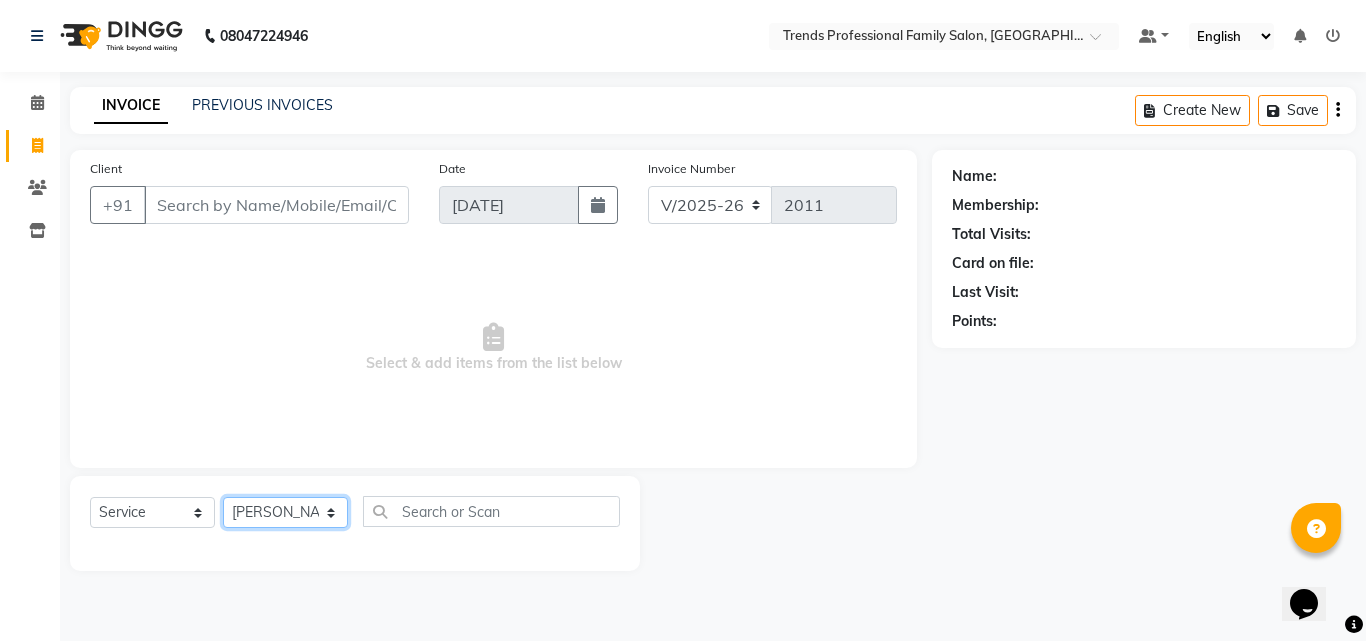 click on "Select Stylist [PERSON_NAME] [PERSON_NAME] [PERSON_NAME] [PERSON_NAME] [DEMOGRAPHIC_DATA][PERSON_NAME] Sumika Trends" 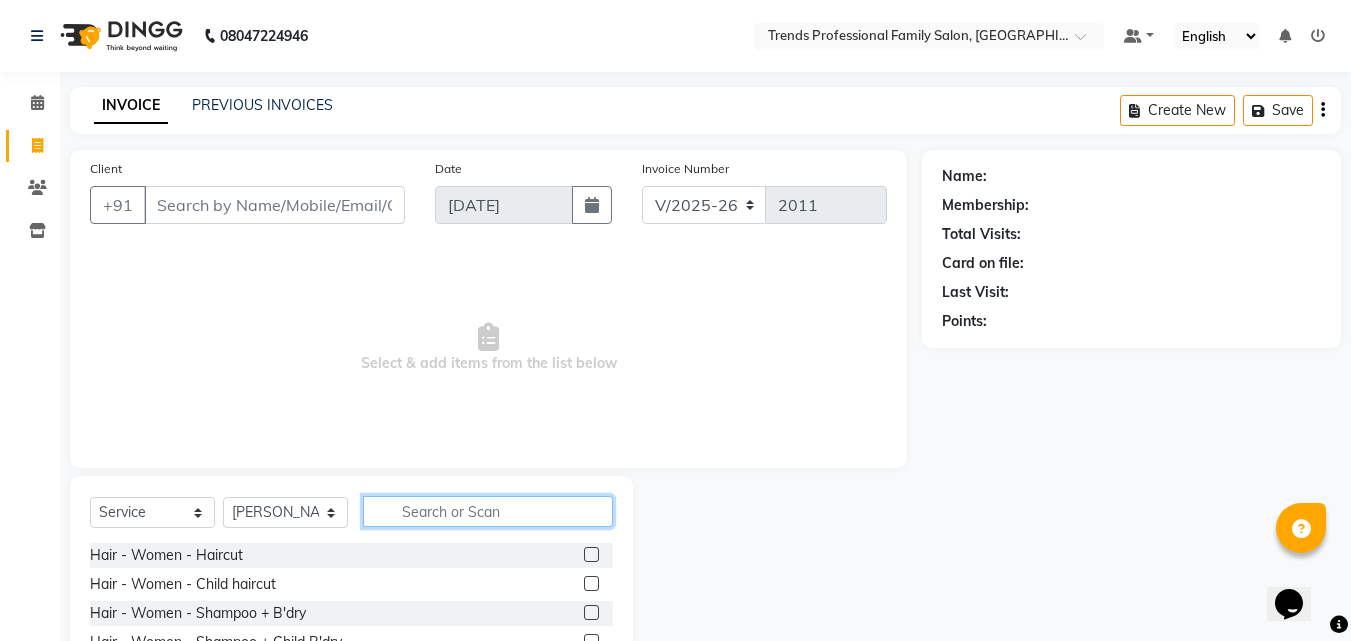 click 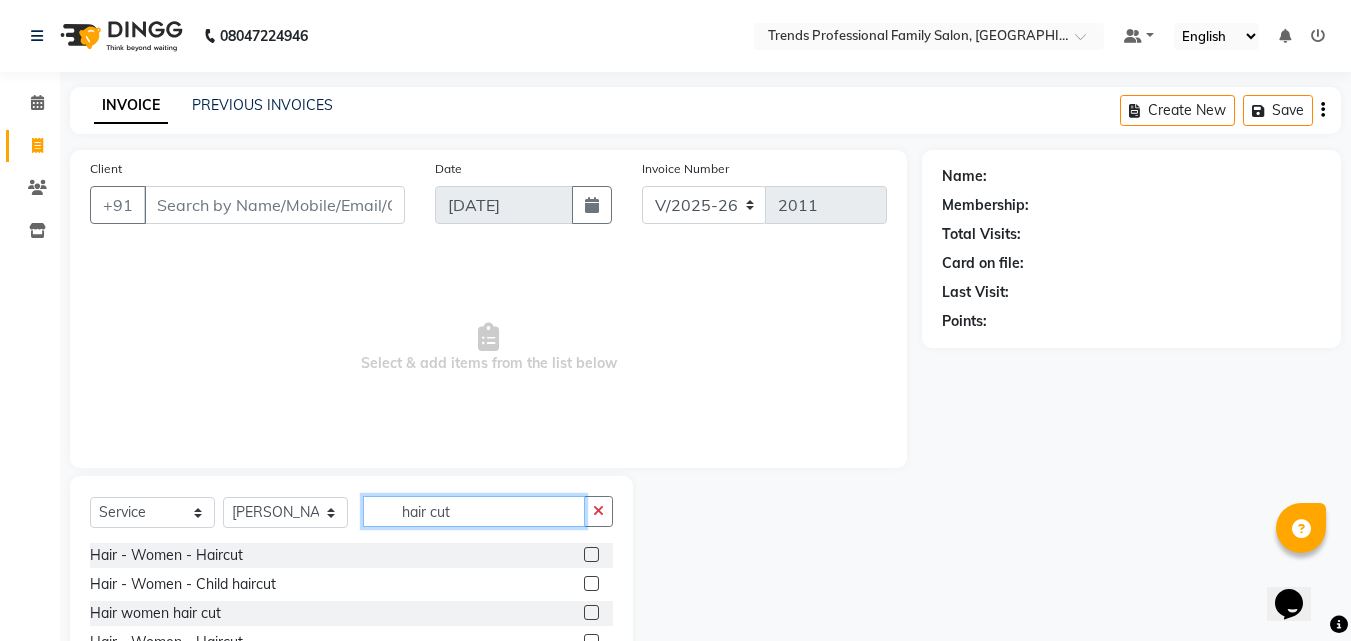 scroll, scrollTop: 160, scrollLeft: 0, axis: vertical 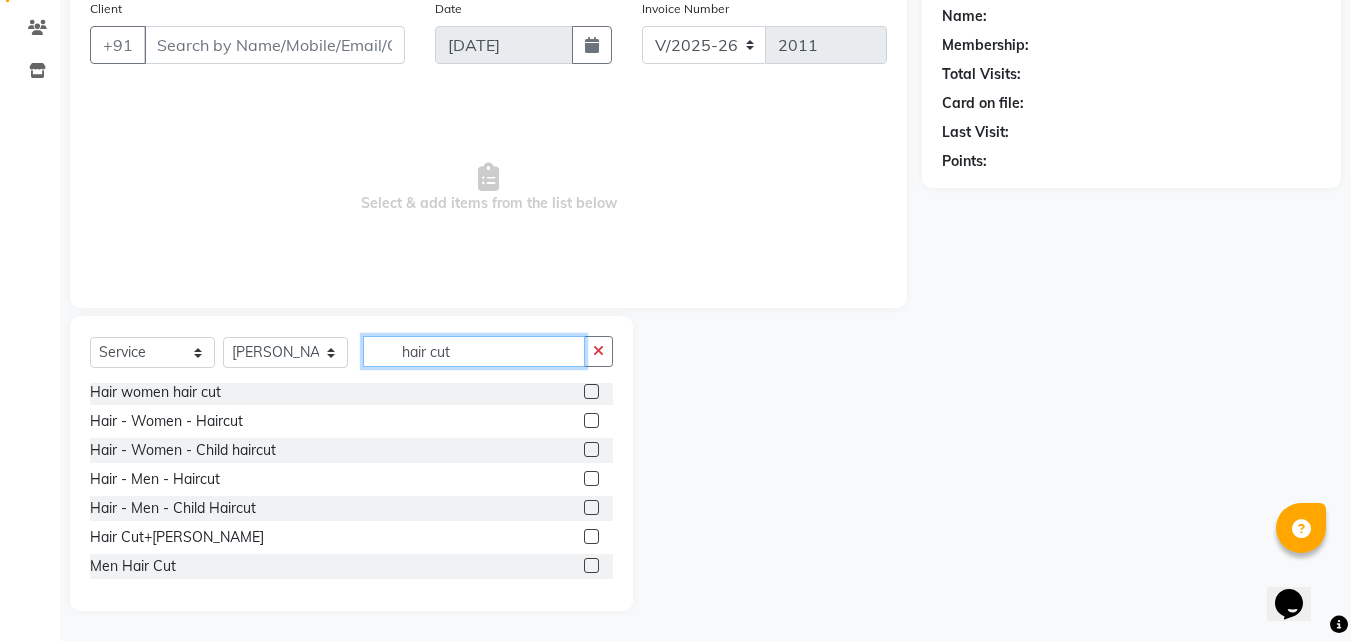 type on "hair cut" 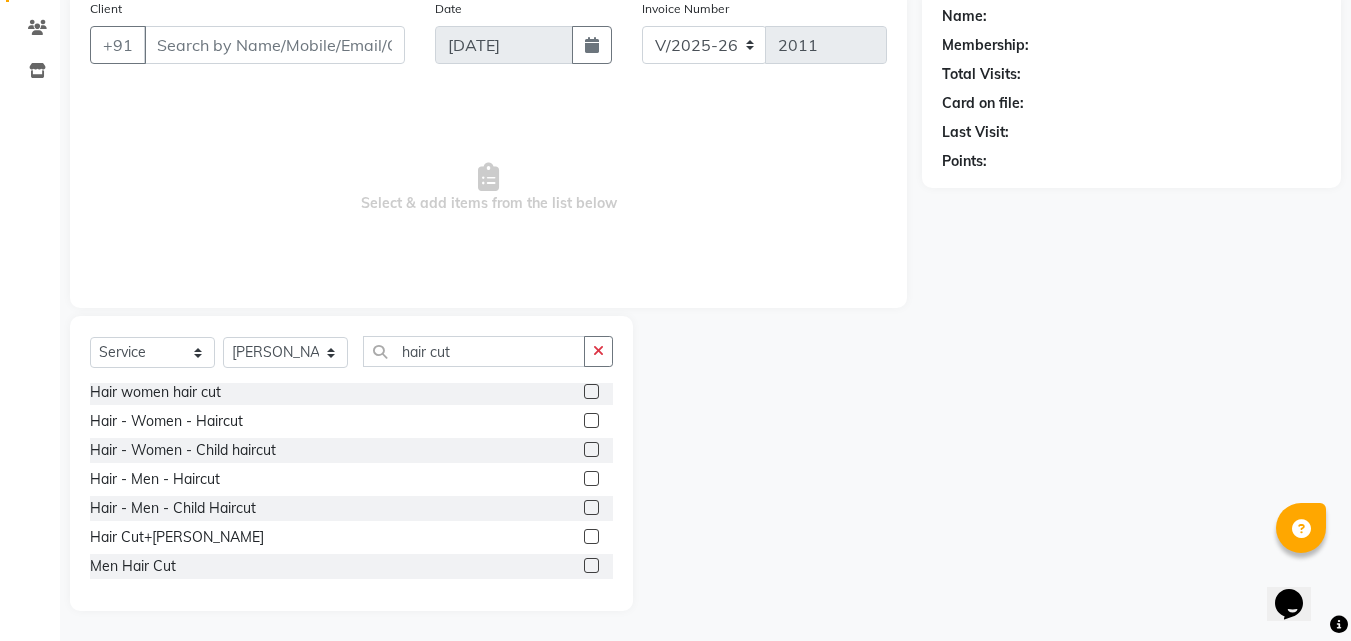 click 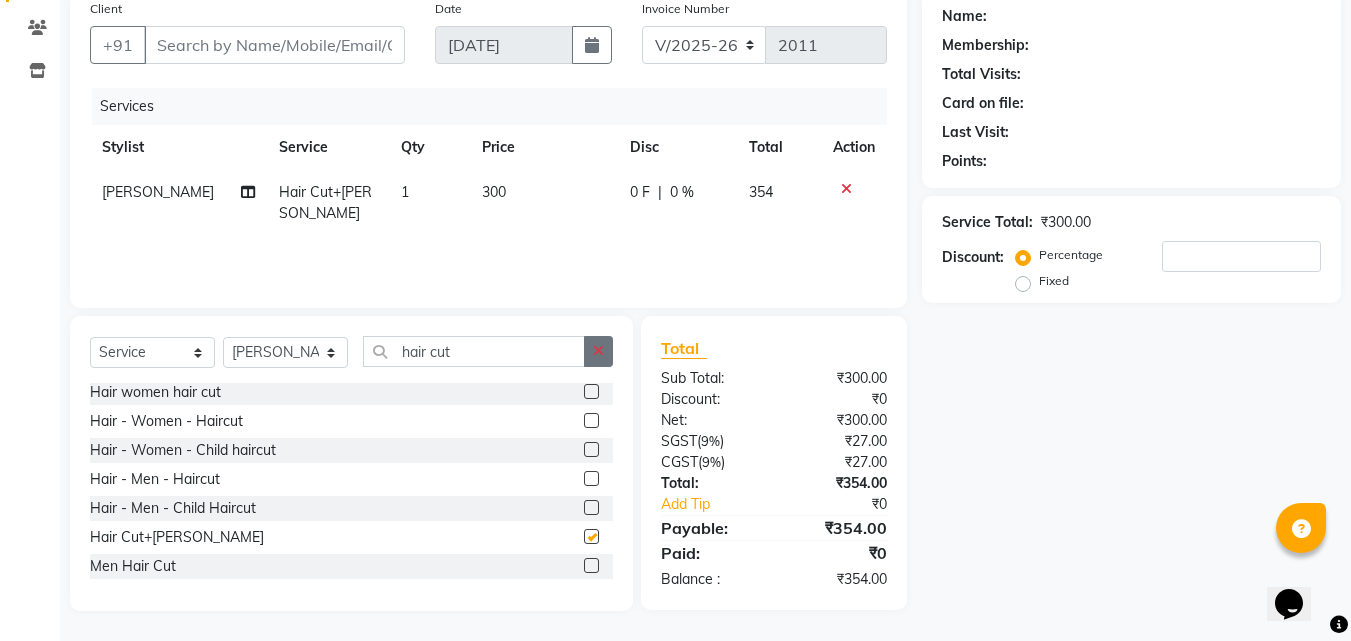 checkbox on "false" 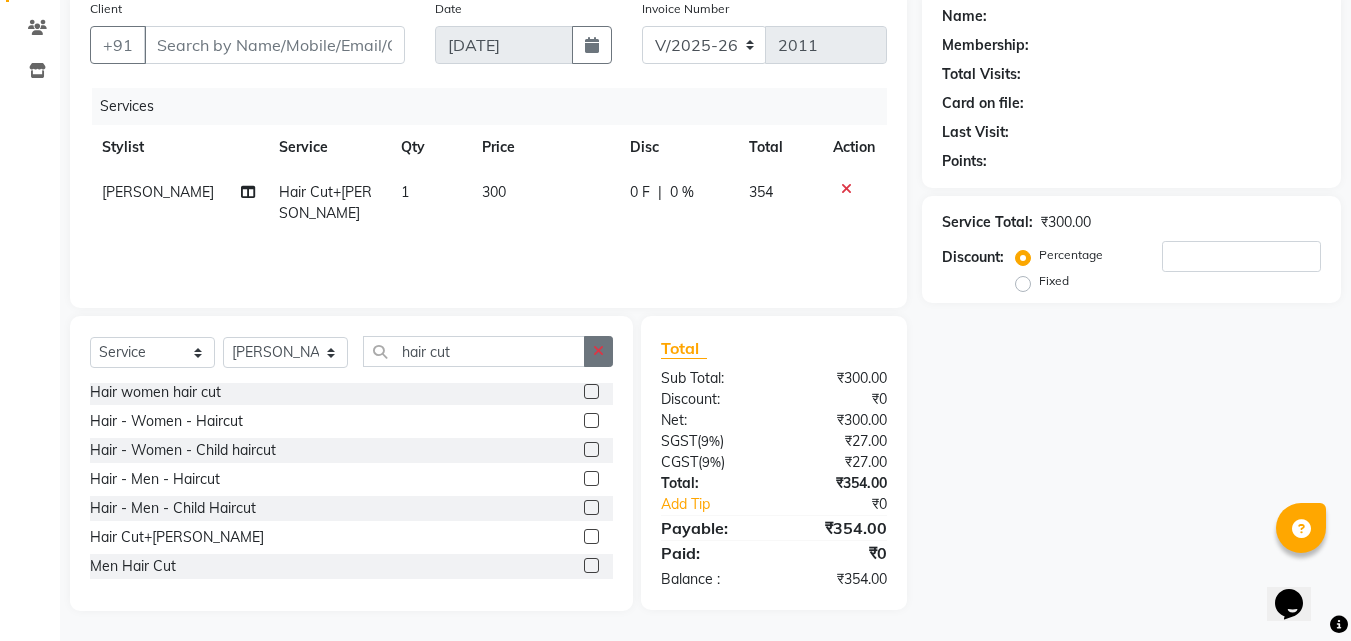 click 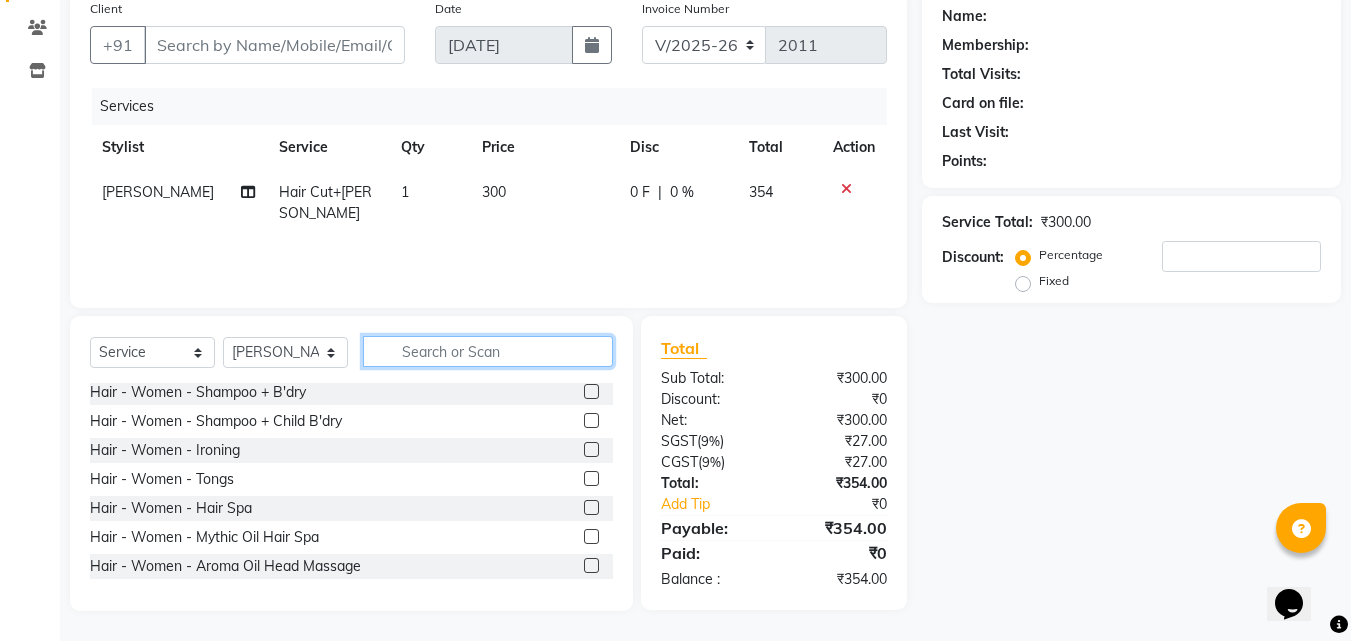 click 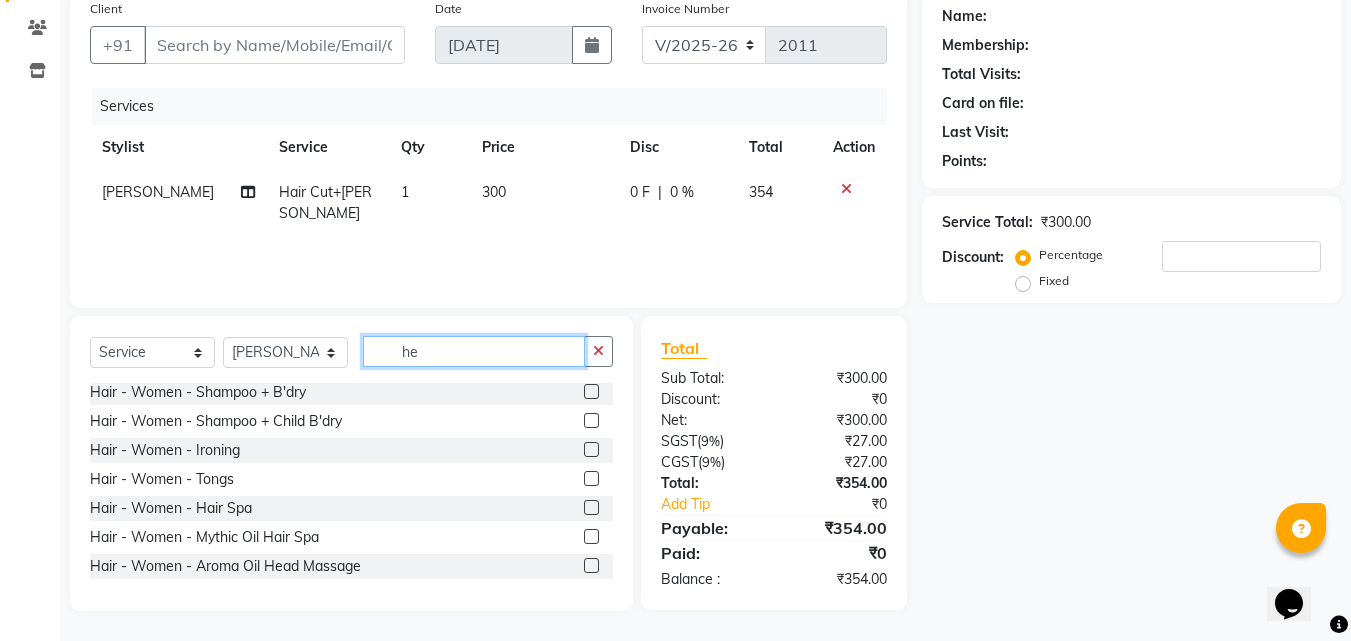 scroll, scrollTop: 0, scrollLeft: 0, axis: both 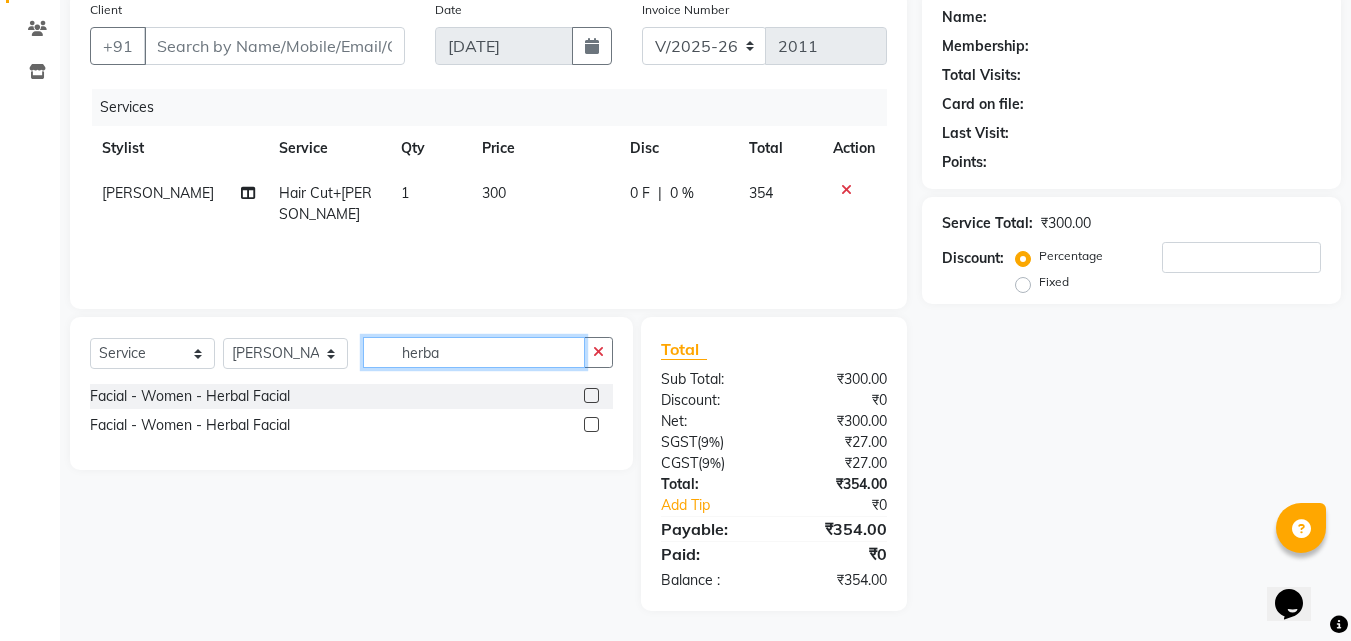 type on "herba" 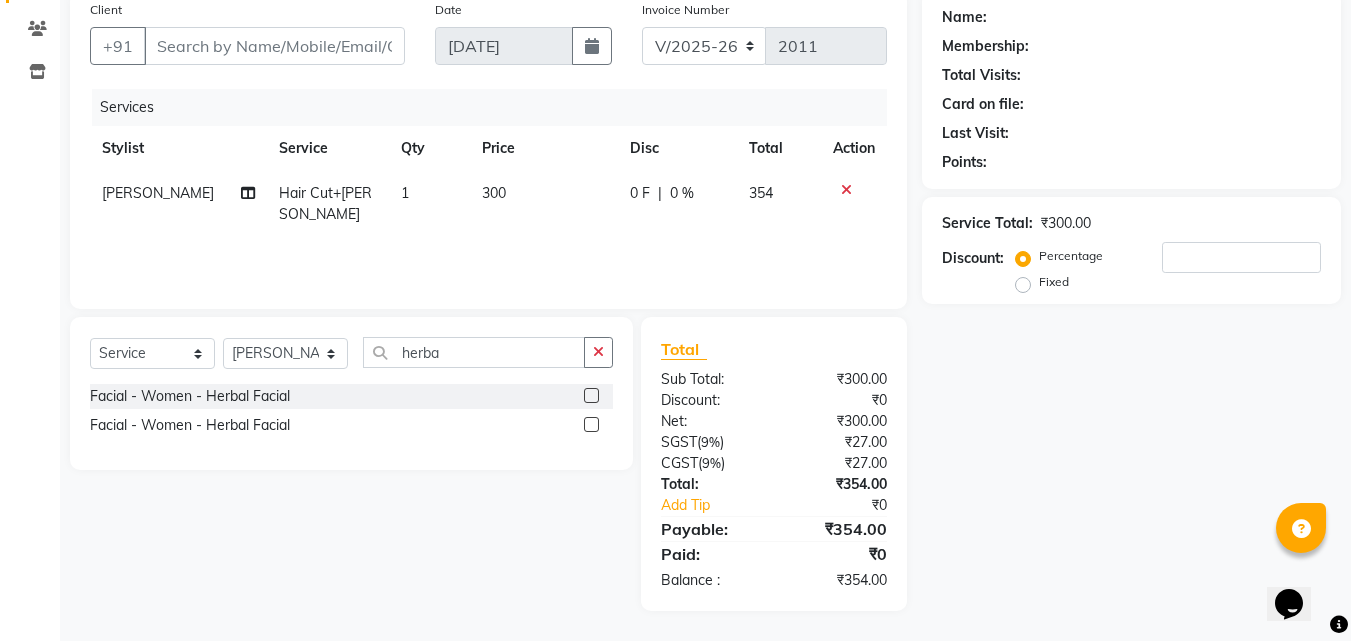 click 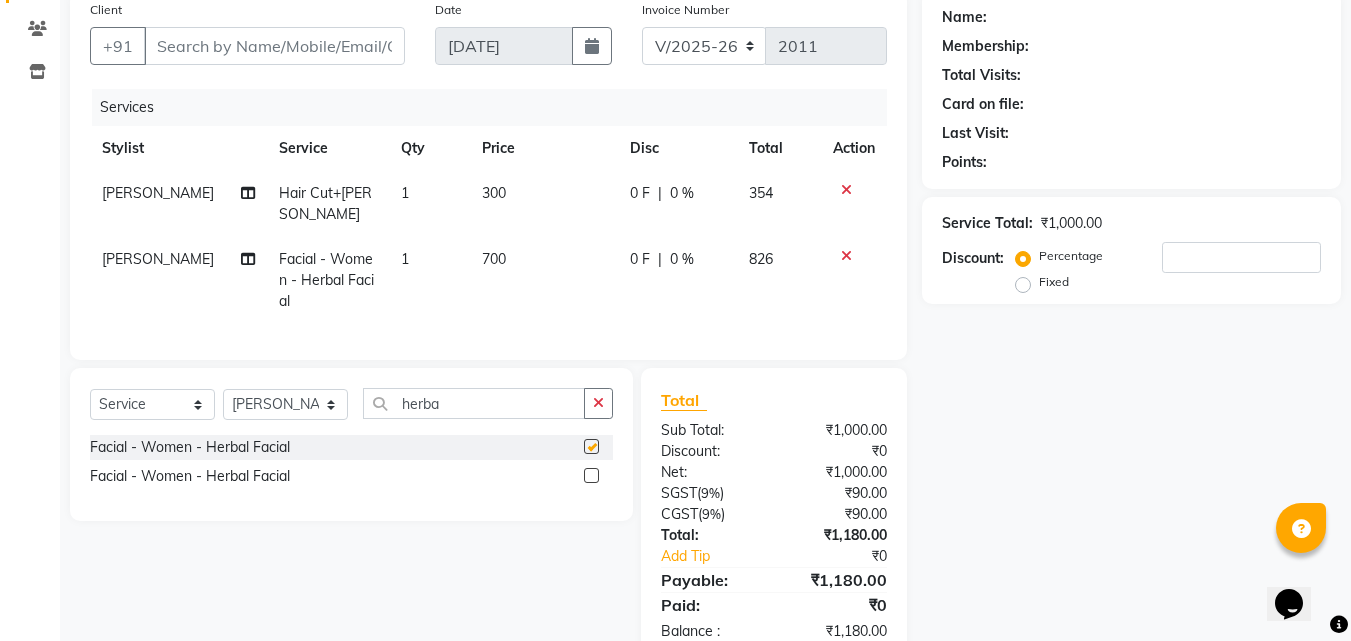 checkbox on "false" 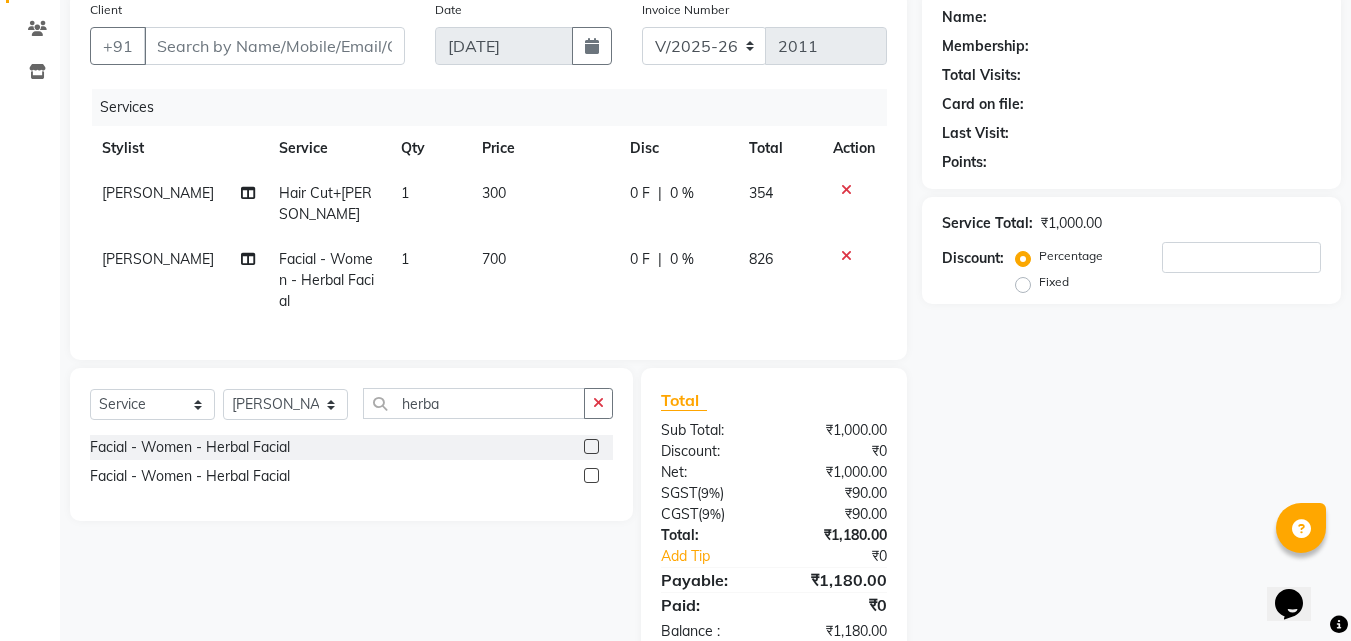 scroll, scrollTop: 225, scrollLeft: 0, axis: vertical 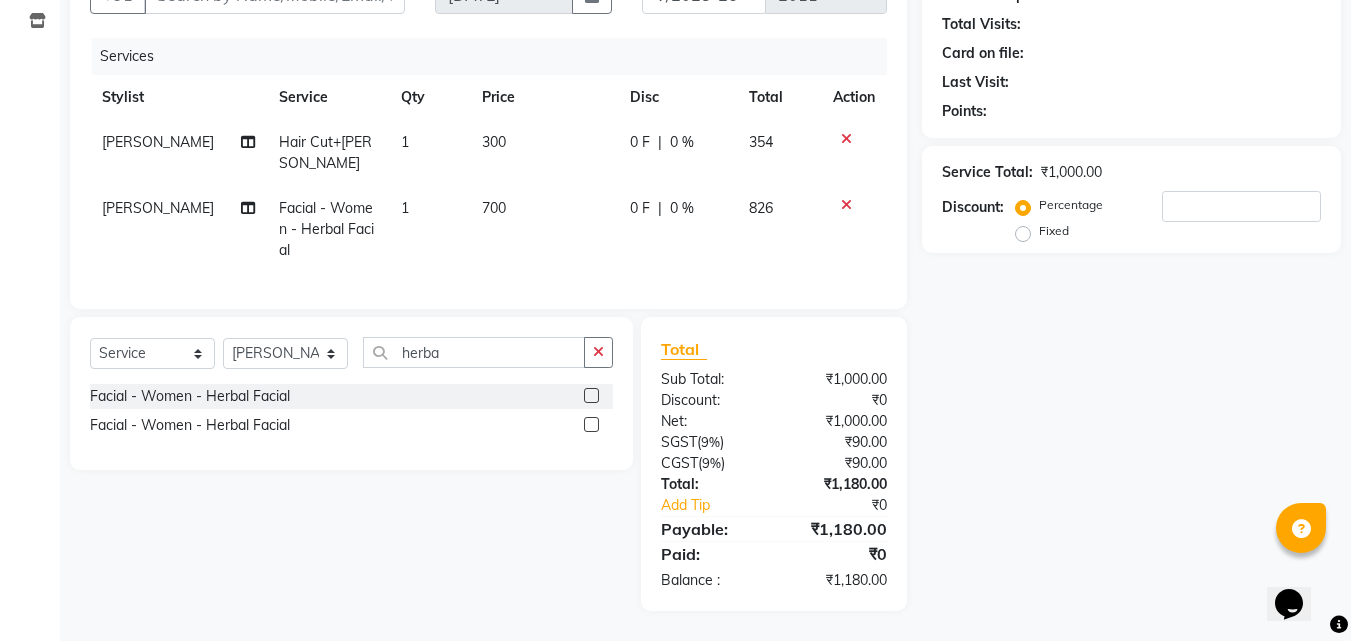 click on "Select  Service  Product  Membership  Package Voucher Prepaid Gift Card  Select Stylist [PERSON_NAME] [PERSON_NAME] [PERSON_NAME] RUSTHAM SEEMA [PERSON_NAME] Sumika Trends herba" 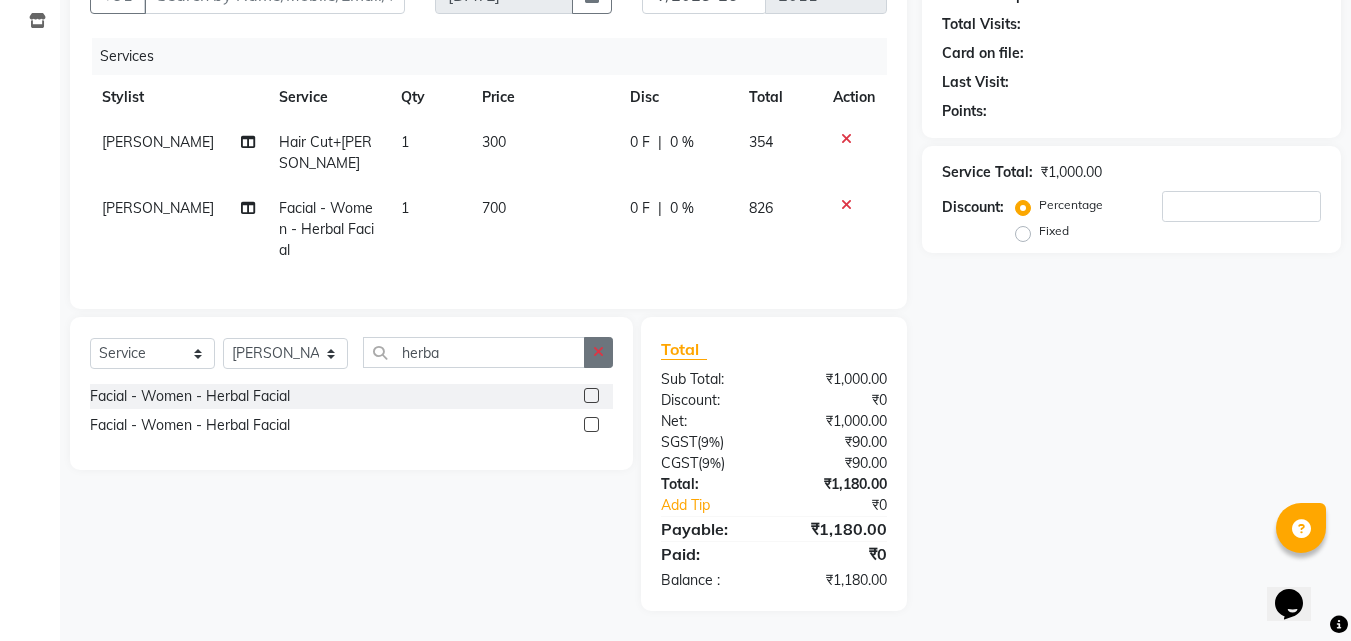 click 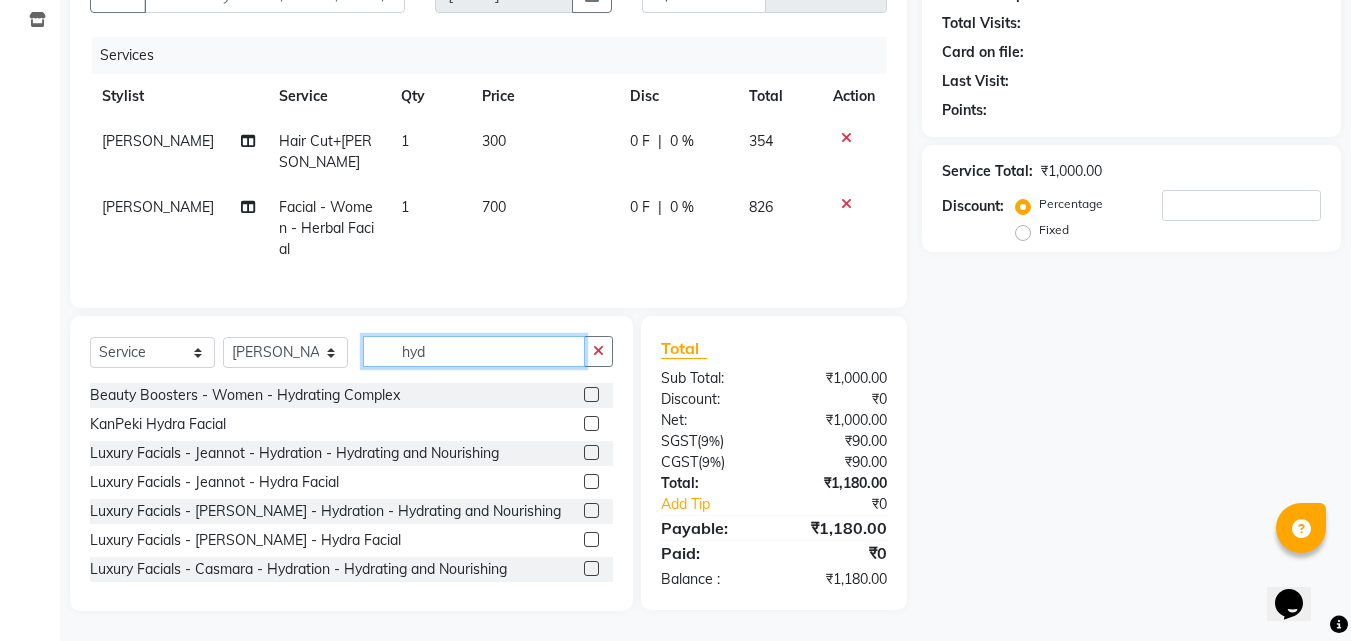 type on "hyd" 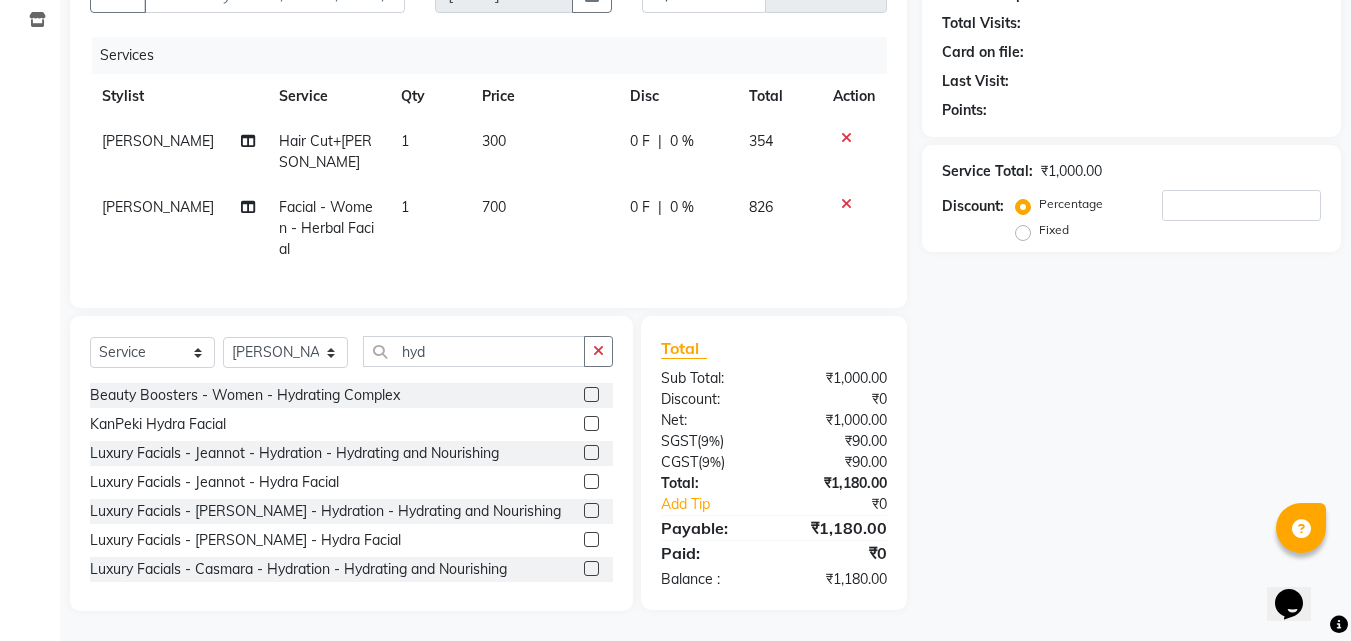 click 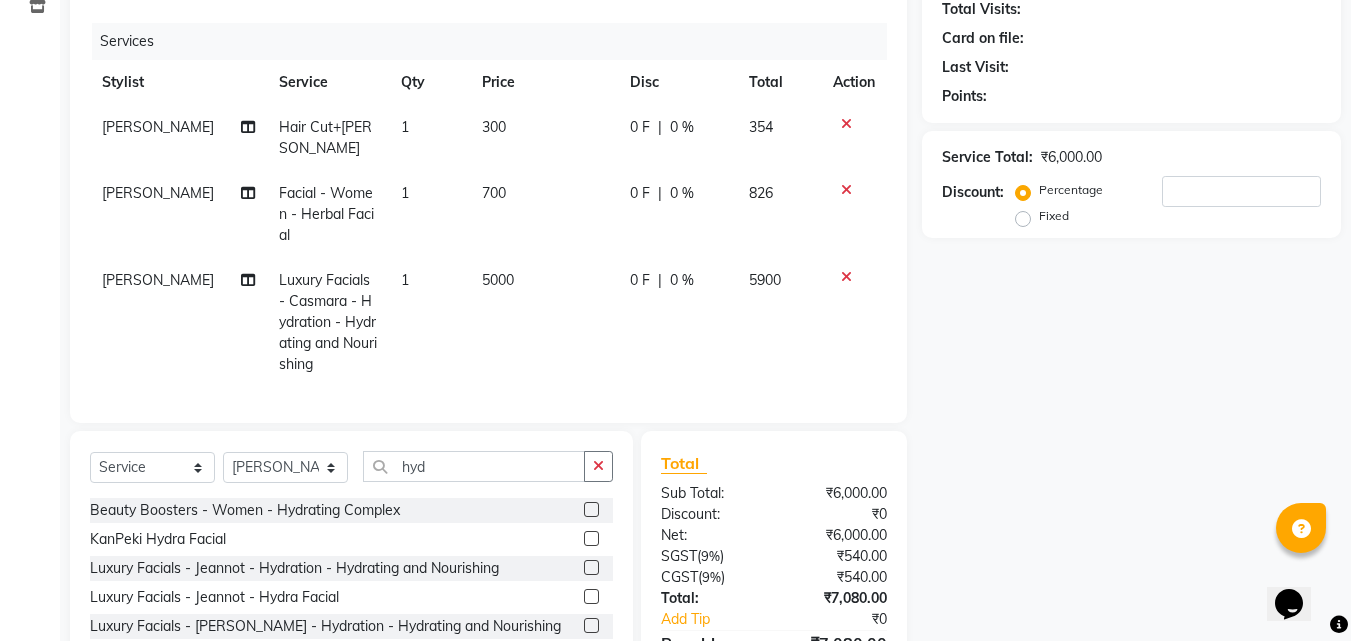 checkbox on "false" 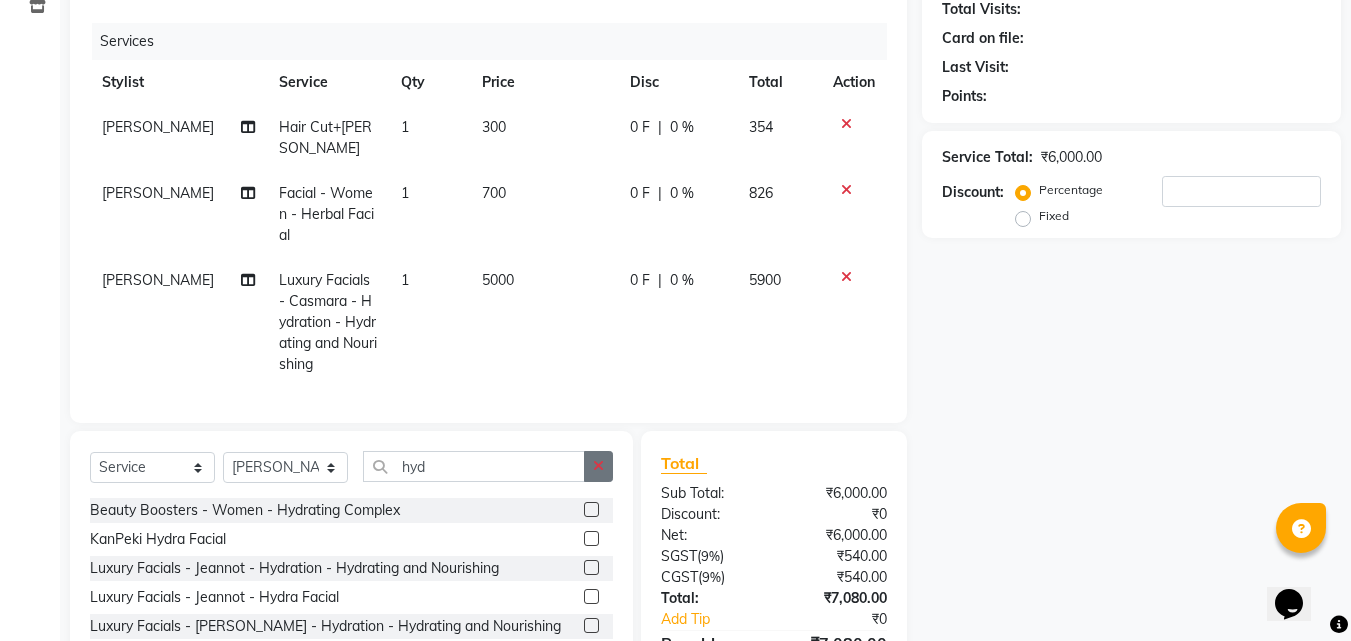 click 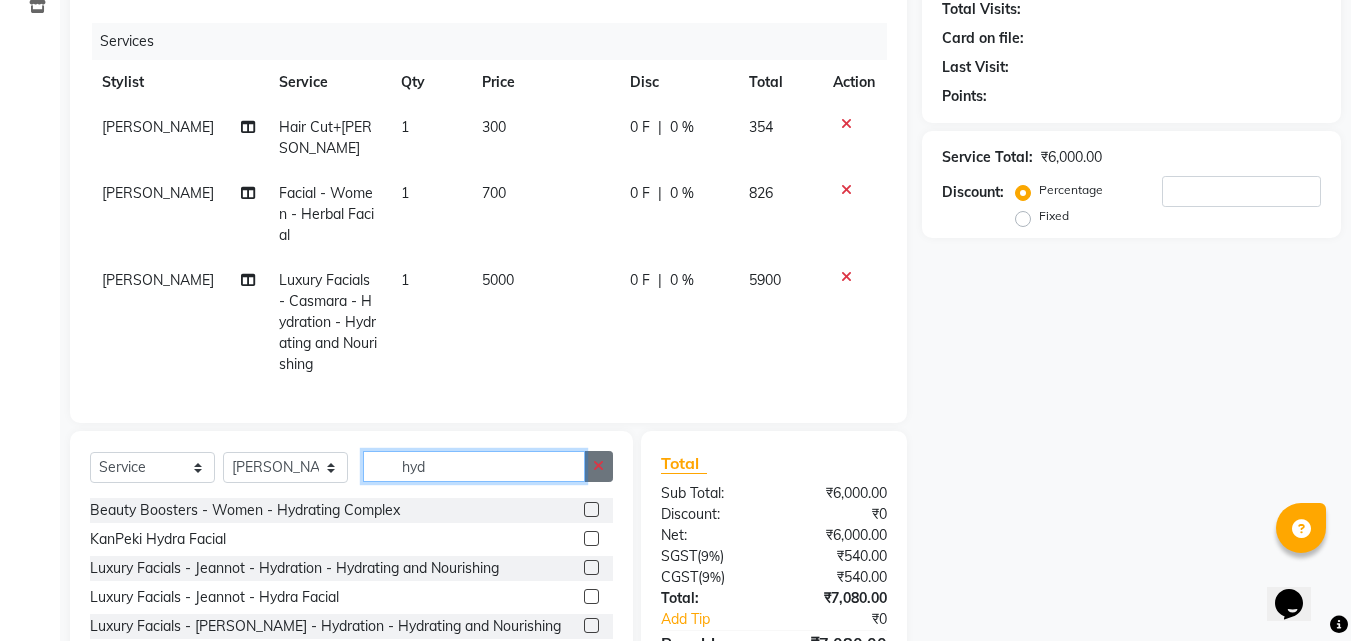 type 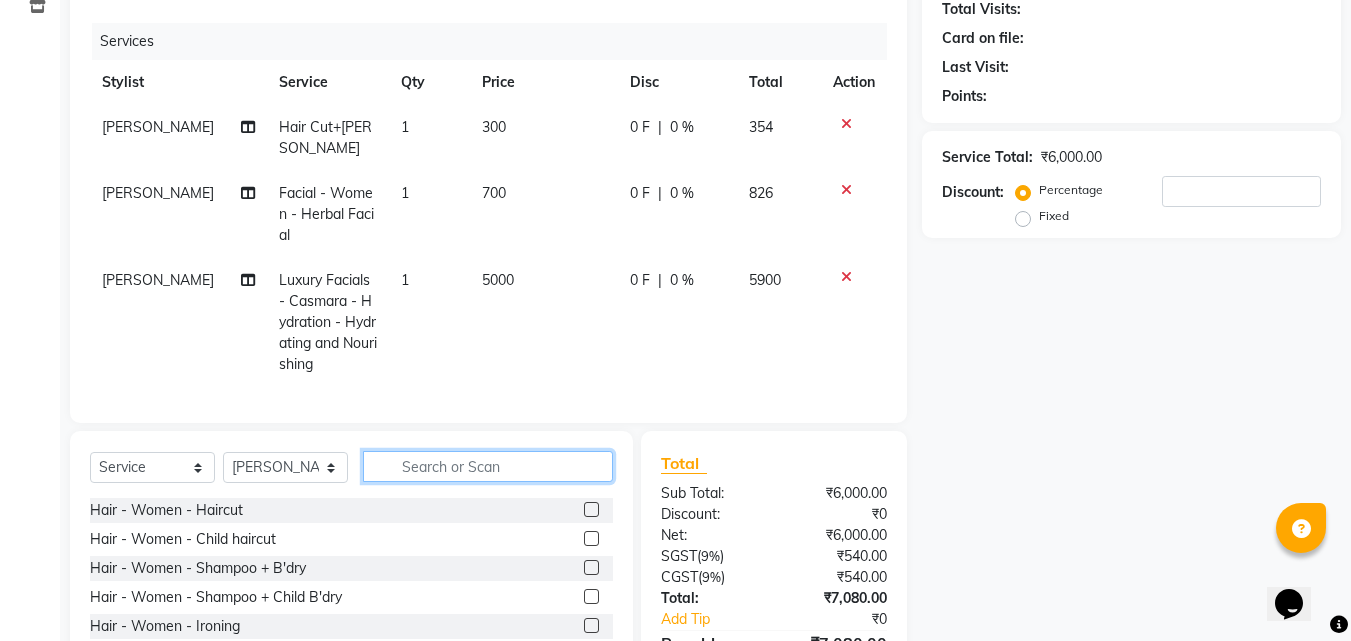 scroll, scrollTop: 355, scrollLeft: 0, axis: vertical 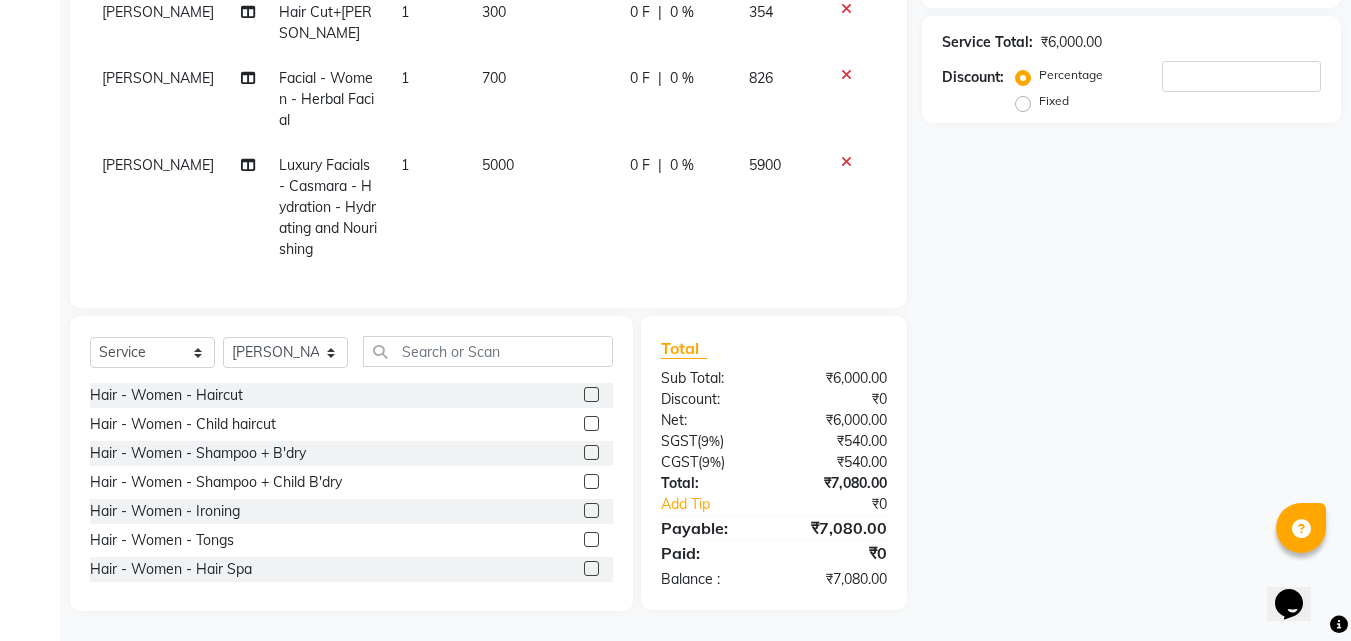 click on "[PERSON_NAME]" 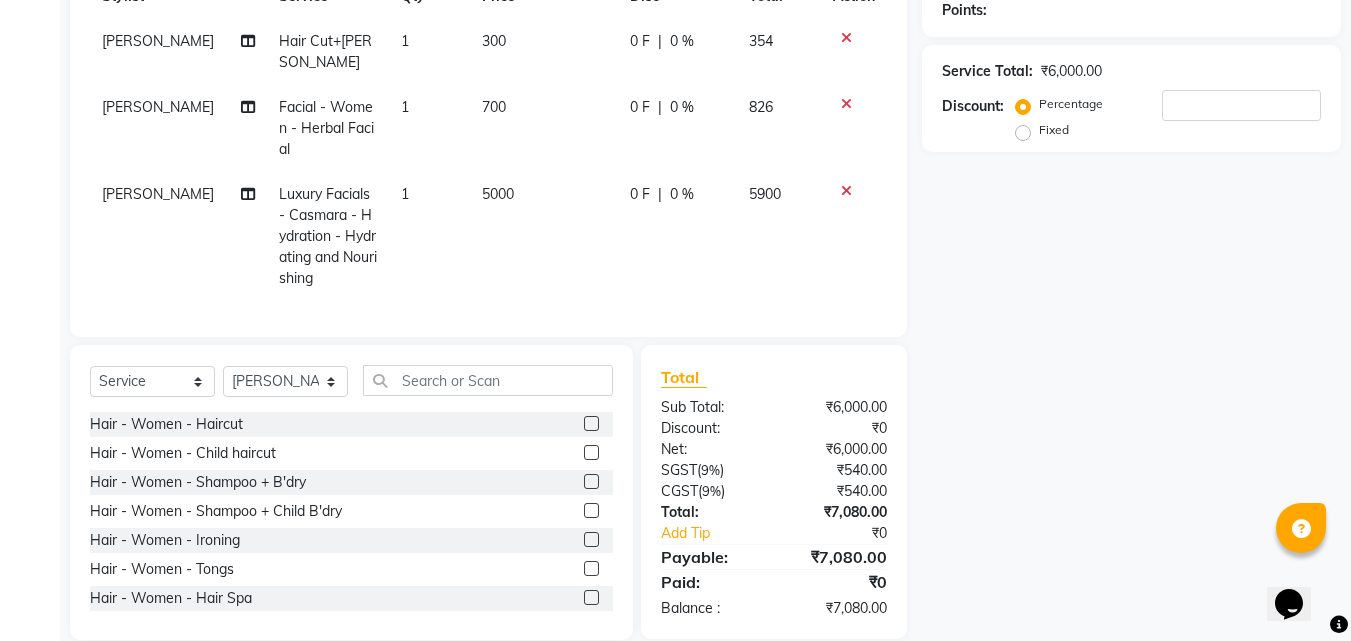 select on "64189" 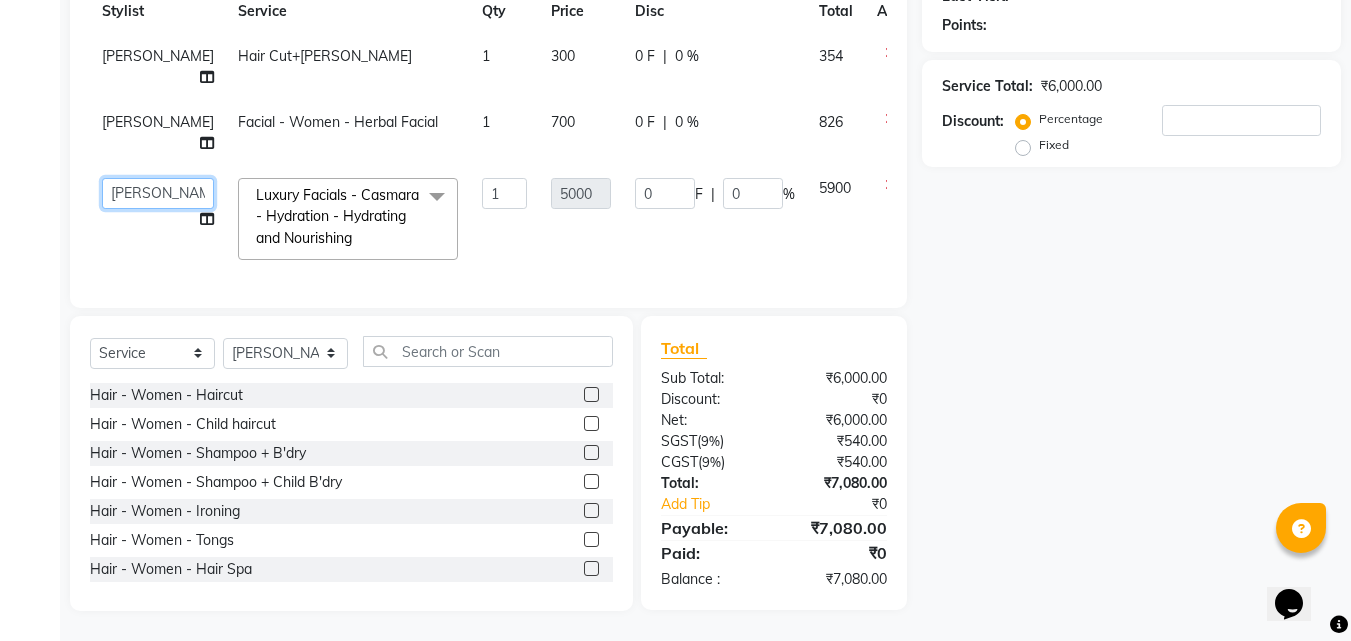 click on "[PERSON_NAME]   [PERSON_NAME]   [PERSON_NAME]   RUSTHAM   [PERSON_NAME]   [DEMOGRAPHIC_DATA][PERSON_NAME][DEMOGRAPHIC_DATA]   Trends" 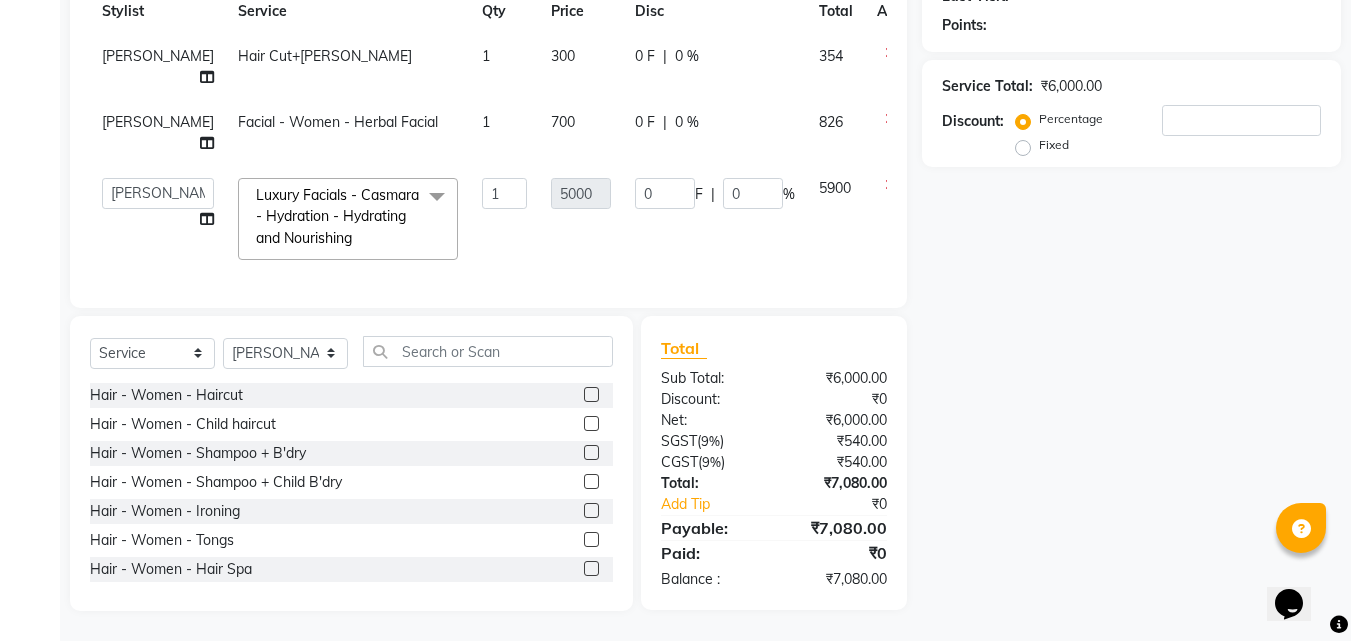 select on "72180" 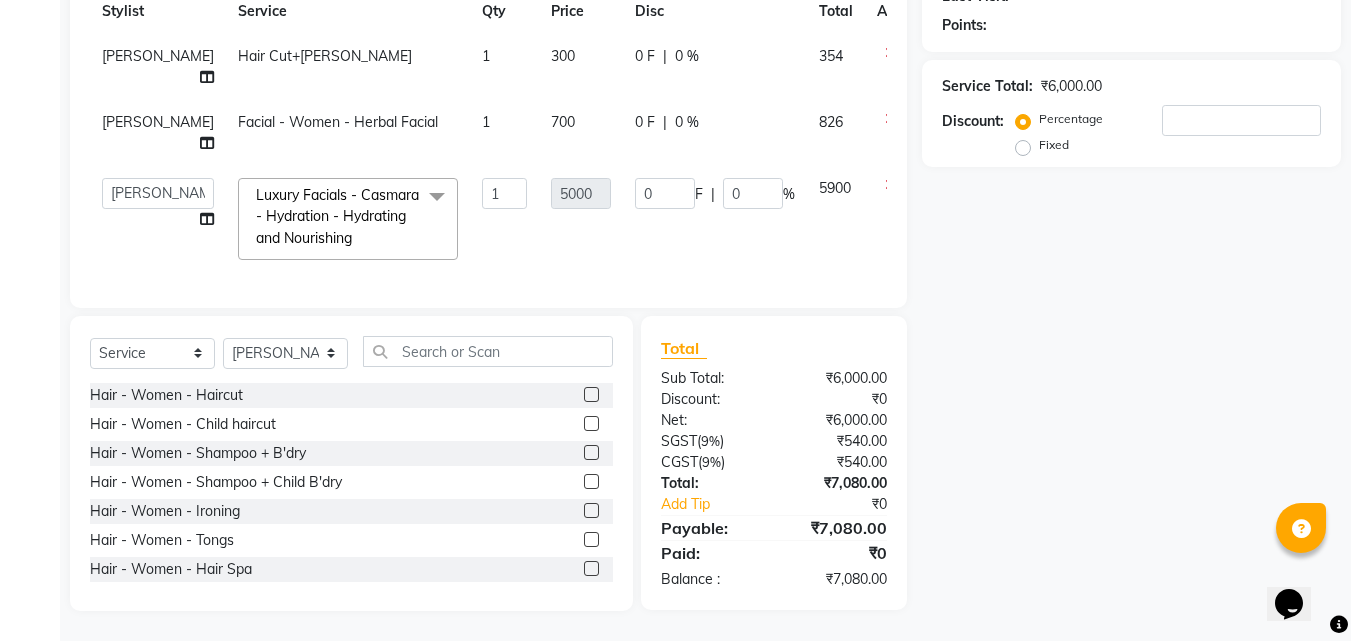 click on "Select  Service  Product  Membership  Package Voucher Prepaid Gift Card  Select Stylist [PERSON_NAME] [PERSON_NAME] [PERSON_NAME] RUSTHAM SEEMA [PERSON_NAME] Sumika Trends Hair - Women - Haircut  Hair - Women - Child haircut  Hair - Women - Shampoo + B'dry  Hair - Women - Shampoo + Child B'dry  Hair - Women - Ironing  Hair - Women - Tongs  Hair - Women - Hair Spa  Hair - Women - Mythic Oil Hair Spa  Hair - Women - Aroma Oil Head Massage  Hair - Women - Almond Oil Head Massage  Hair - Women - Olive Oil Head Massage  Hair - Women - Coconut Oil Head Massage  Hair - Women - [MEDICAL_DATA] / Hair Loss Treatment  Hair Colour (Global Colour) - Women - Root Touch Up  Hair Colour (Global Colour) - Women - Inoa Roots  Hair Colour (Global Colour) - Women - Short  Hair Colour (Global Colour) - Women - Medium  Hair Colour (Global Colour) - Women - Long  Hair Colour (Global Colour) - Women - Extra Long  Hair Colour (Balayage) - Women - Short  Hair Colour (Balayage) - Women - Medium  Hair Colour (Balayage) - Women - Long" 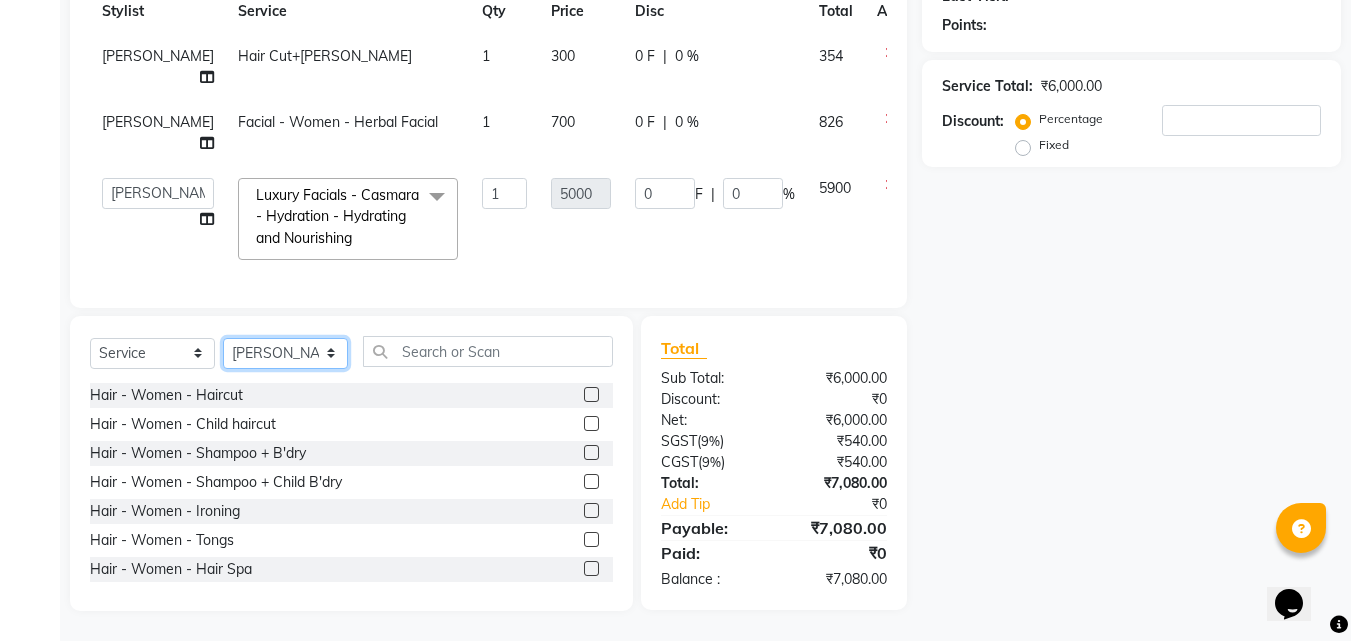 click on "Select Stylist [PERSON_NAME] [PERSON_NAME] [PERSON_NAME] [PERSON_NAME] [DEMOGRAPHIC_DATA][PERSON_NAME] Sumika Trends" 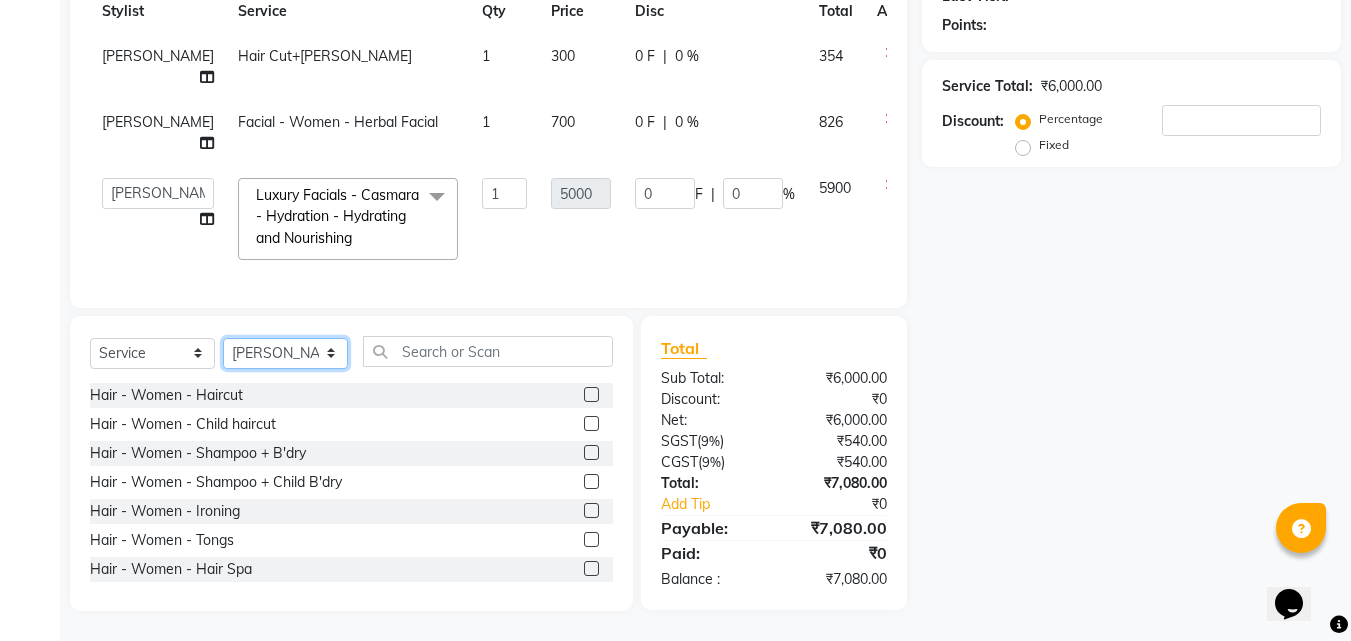 select on "72180" 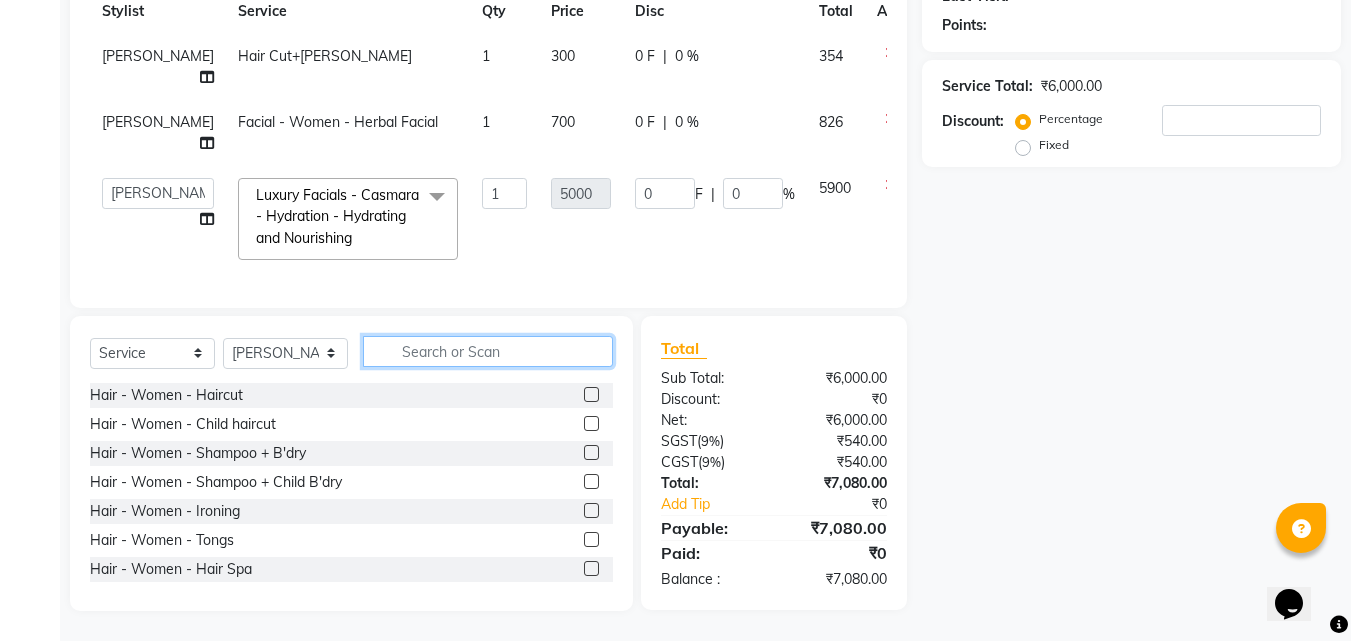 click 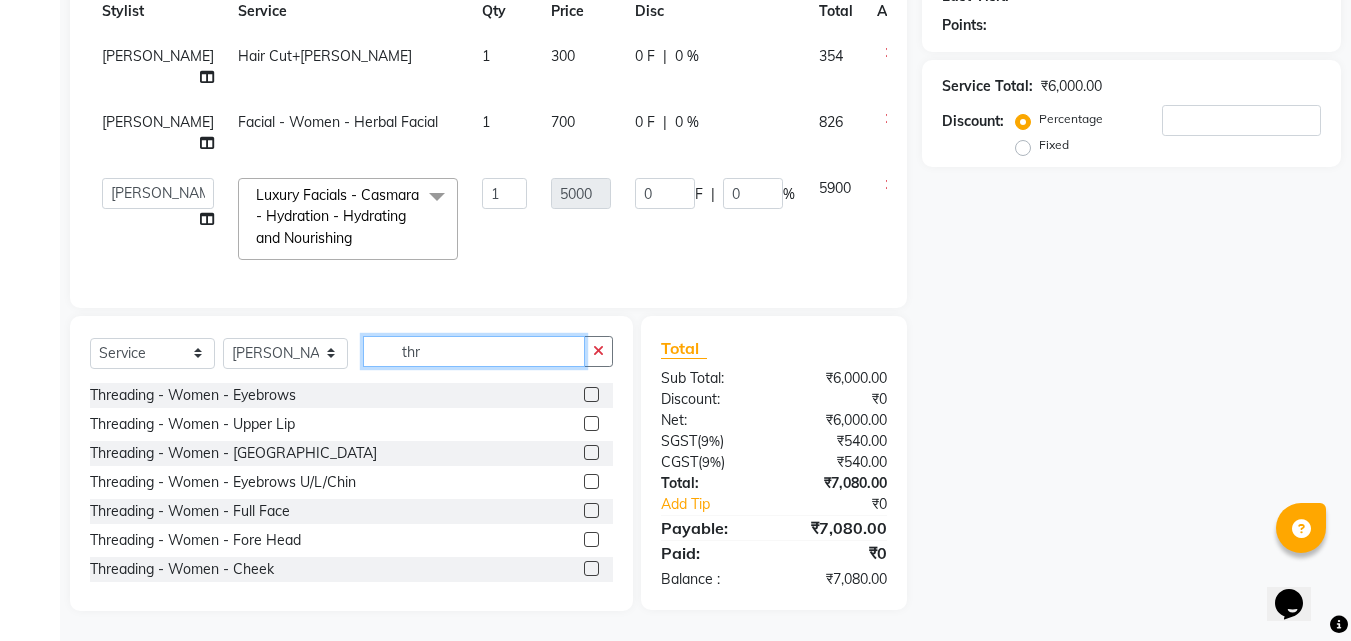 type on "thr" 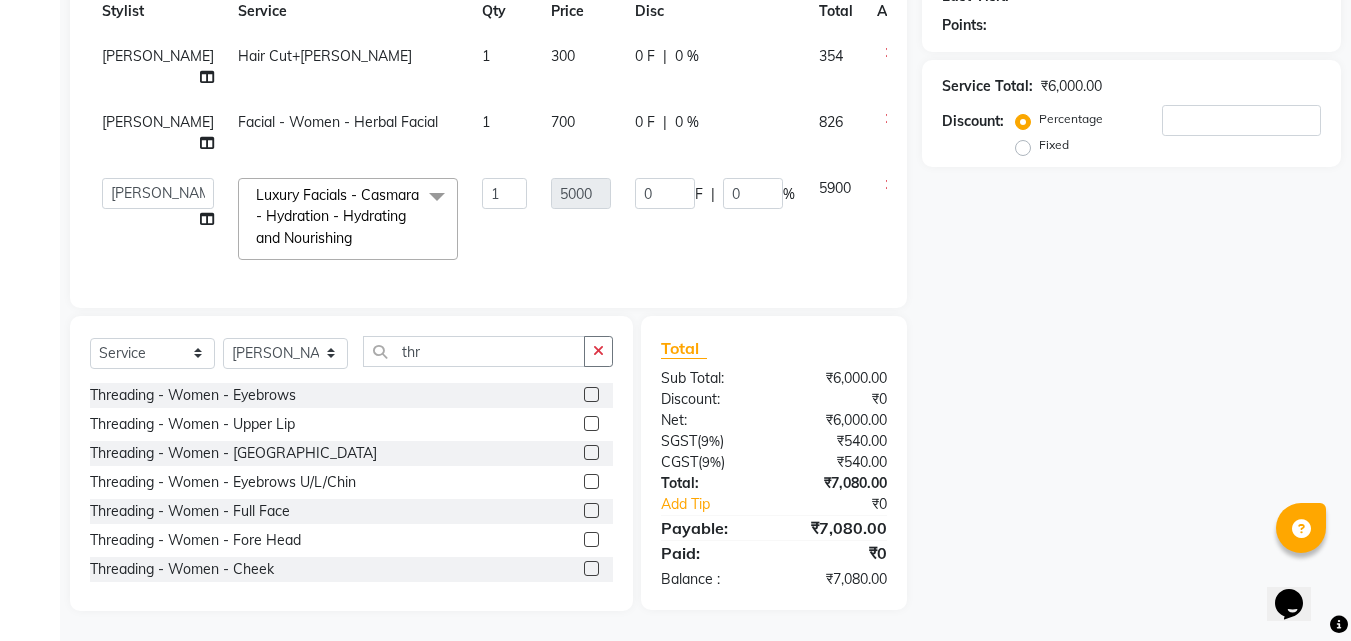 click 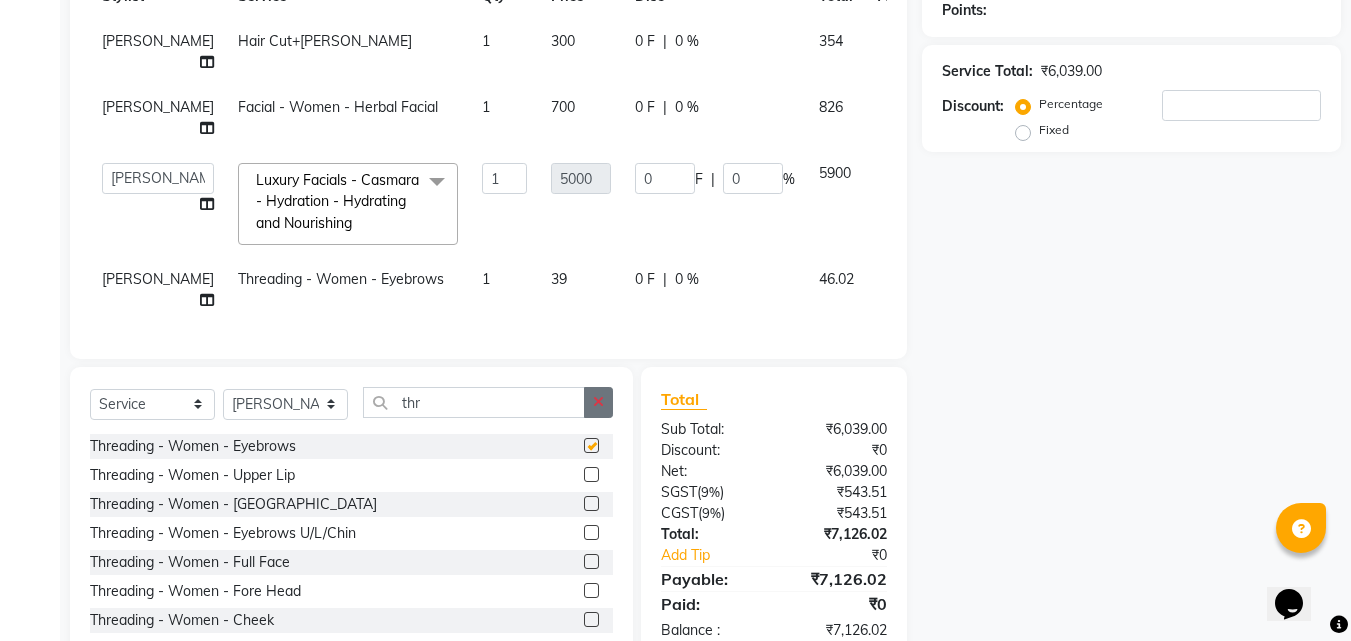 checkbox on "false" 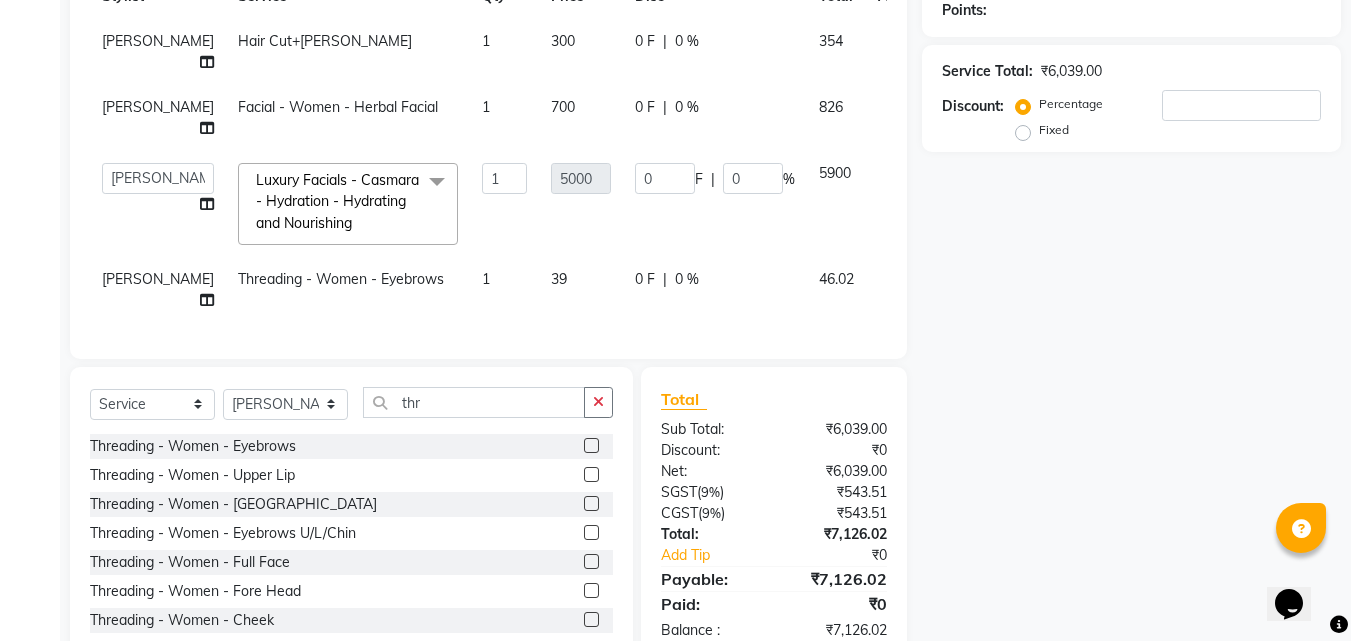 drag, startPoint x: 603, startPoint y: 409, endPoint x: 759, endPoint y: 322, distance: 178.6197 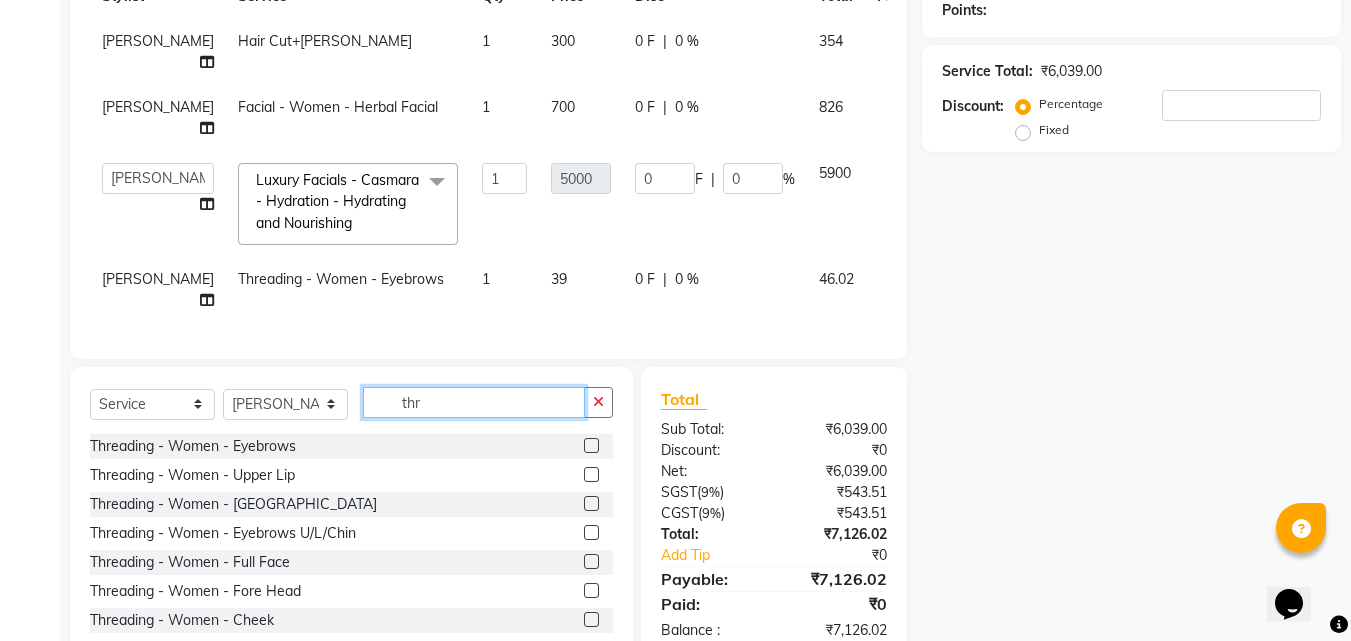 type 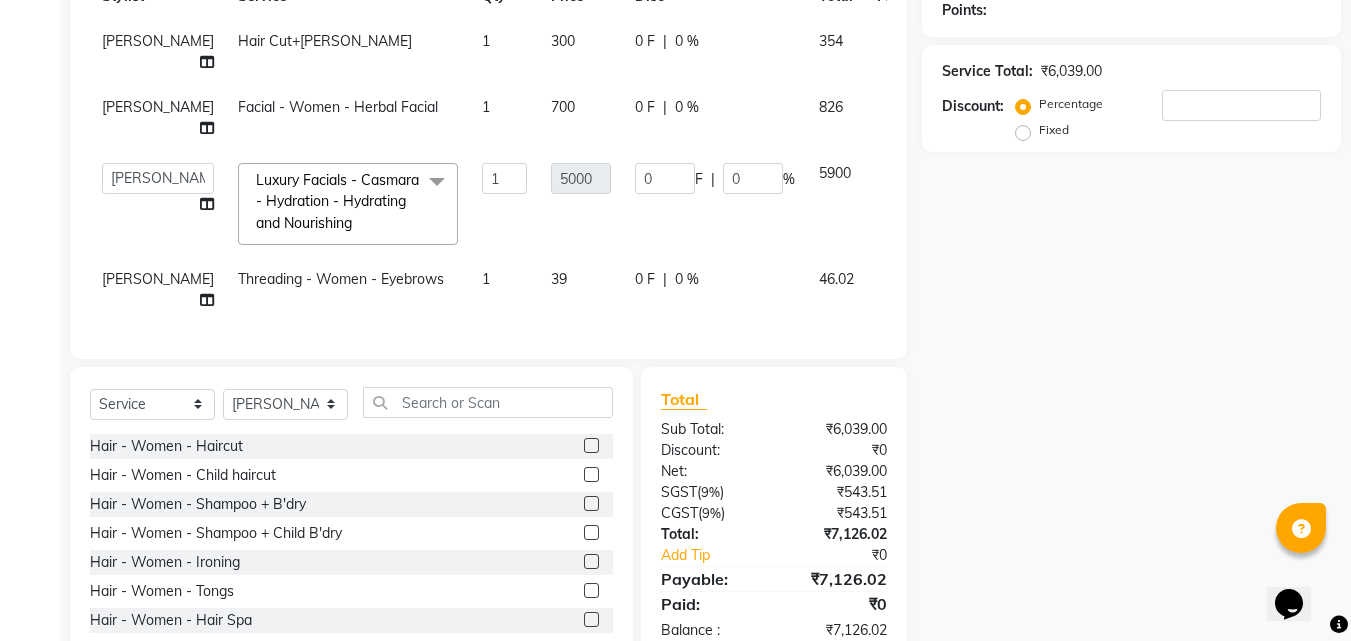 click on "Name: Membership: Total Visits: Card on file: Last Visit:  Points:  Service Total:  ₹6,039.00  Discount:  Percentage   Fixed" 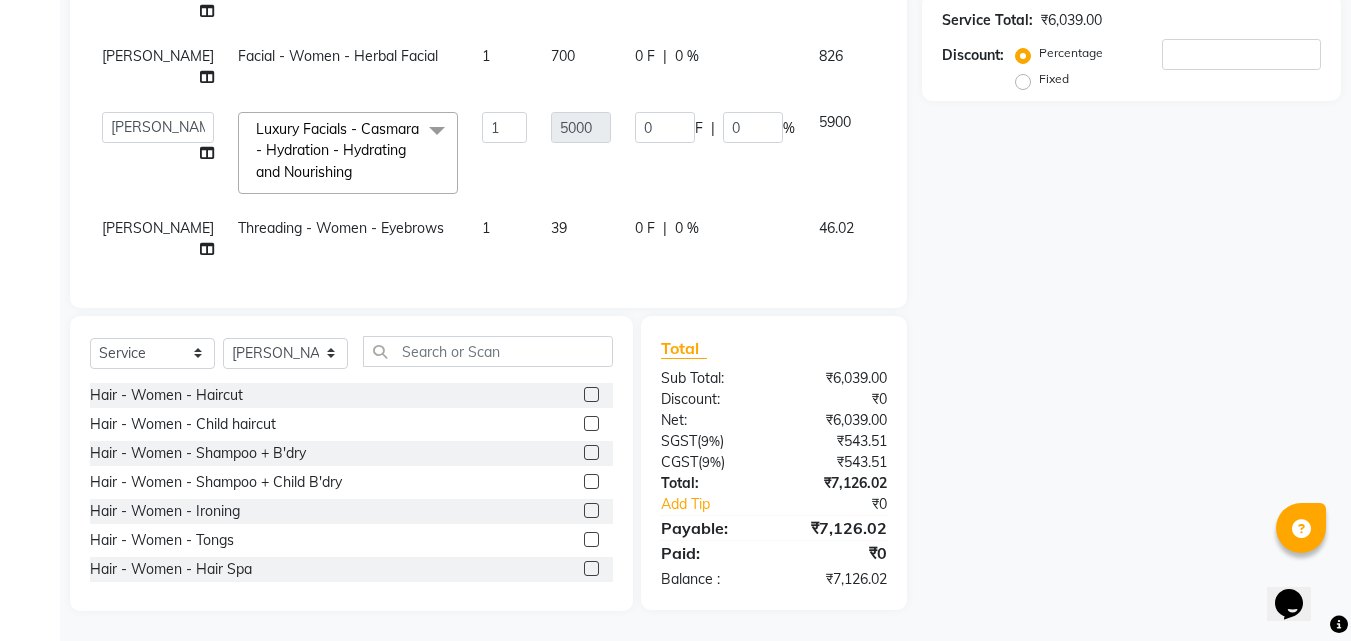 scroll, scrollTop: 44, scrollLeft: 0, axis: vertical 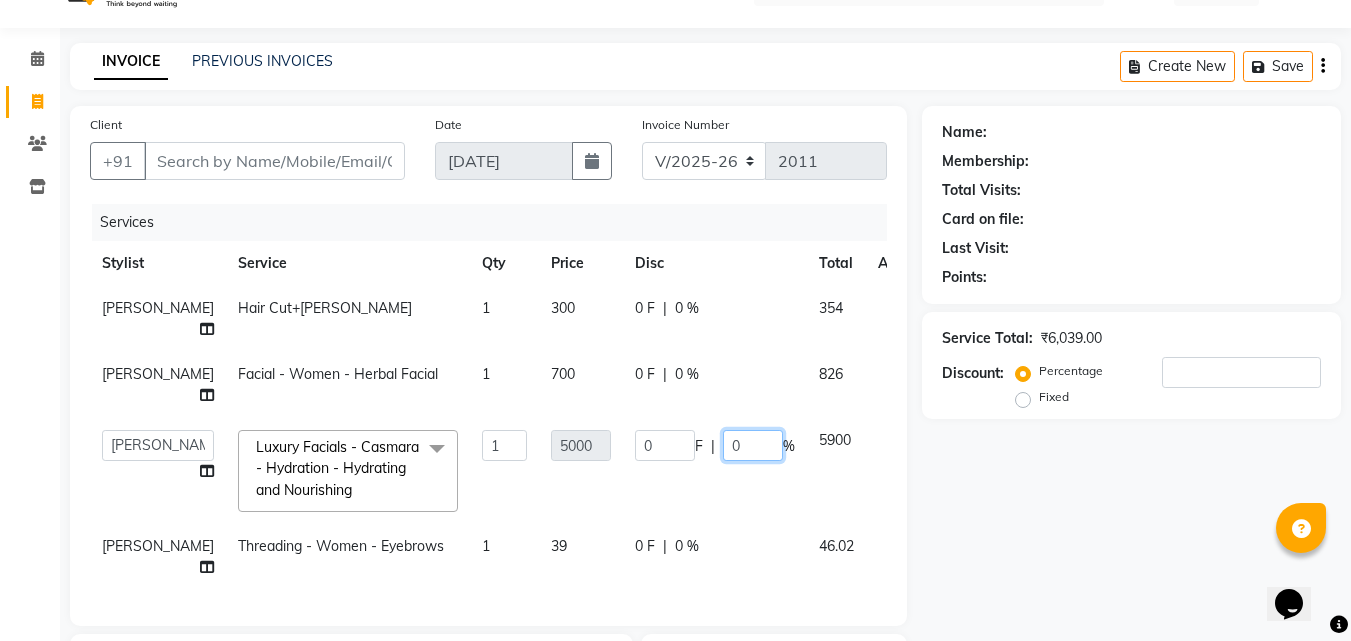drag, startPoint x: 708, startPoint y: 454, endPoint x: 718, endPoint y: 450, distance: 10.770329 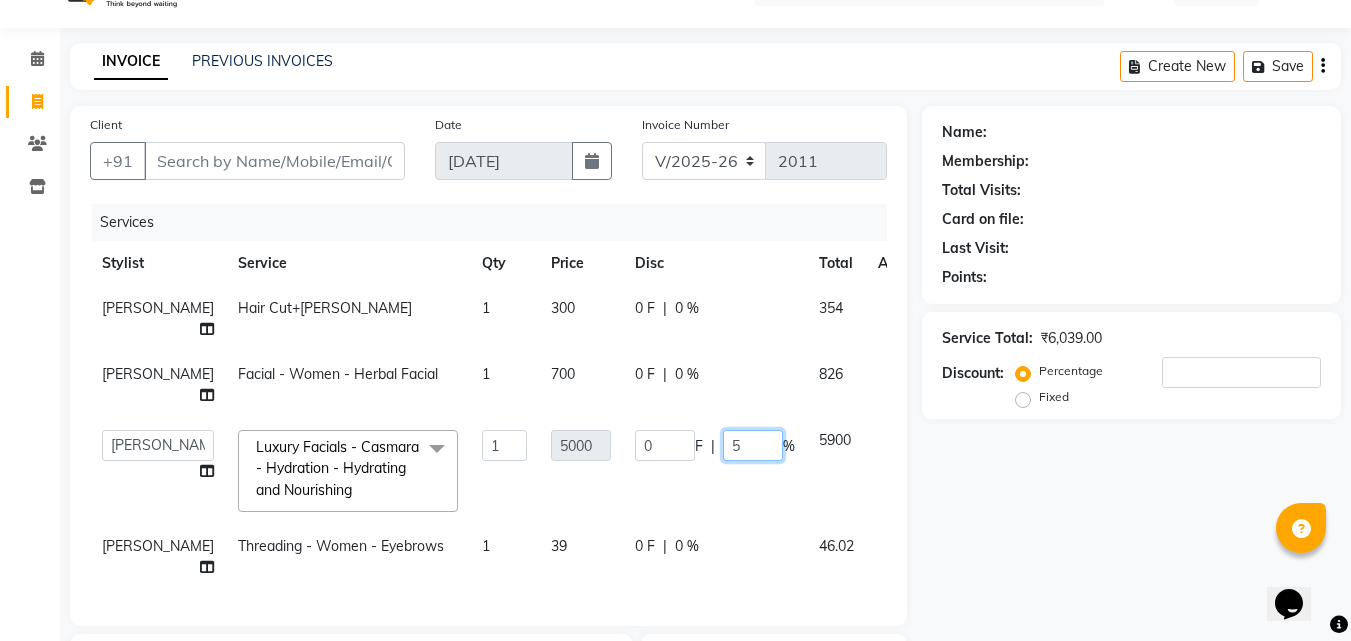 type on "50" 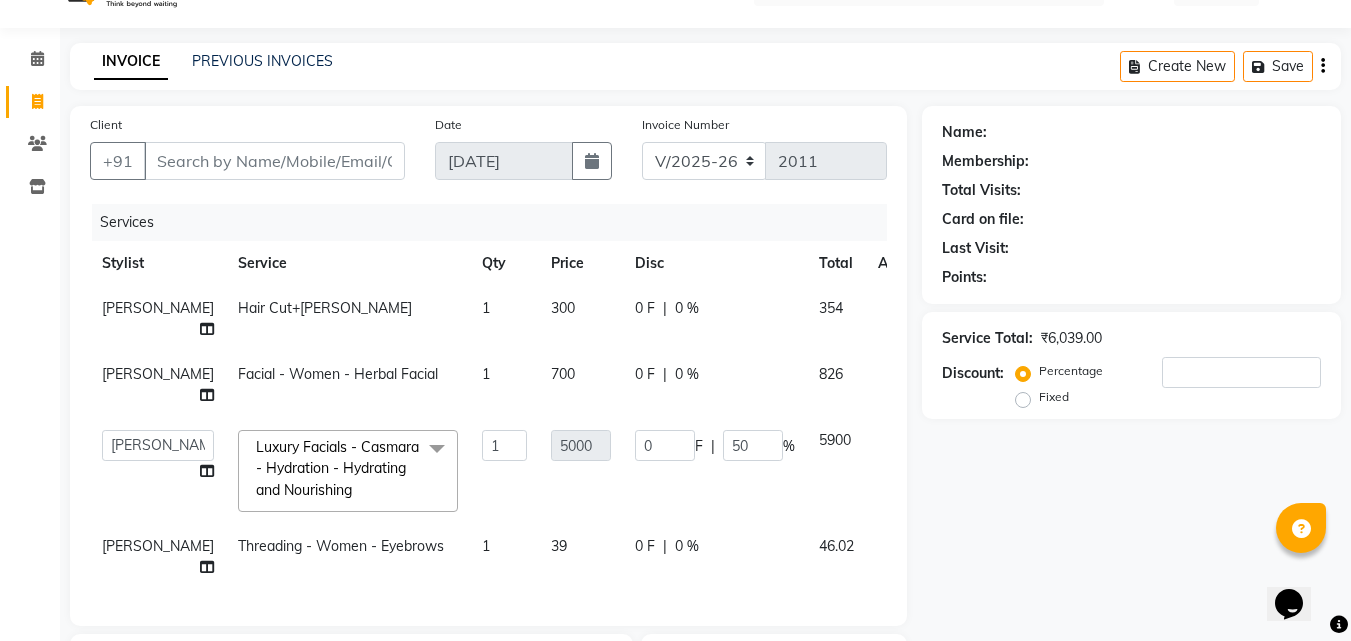 click on "0 %" 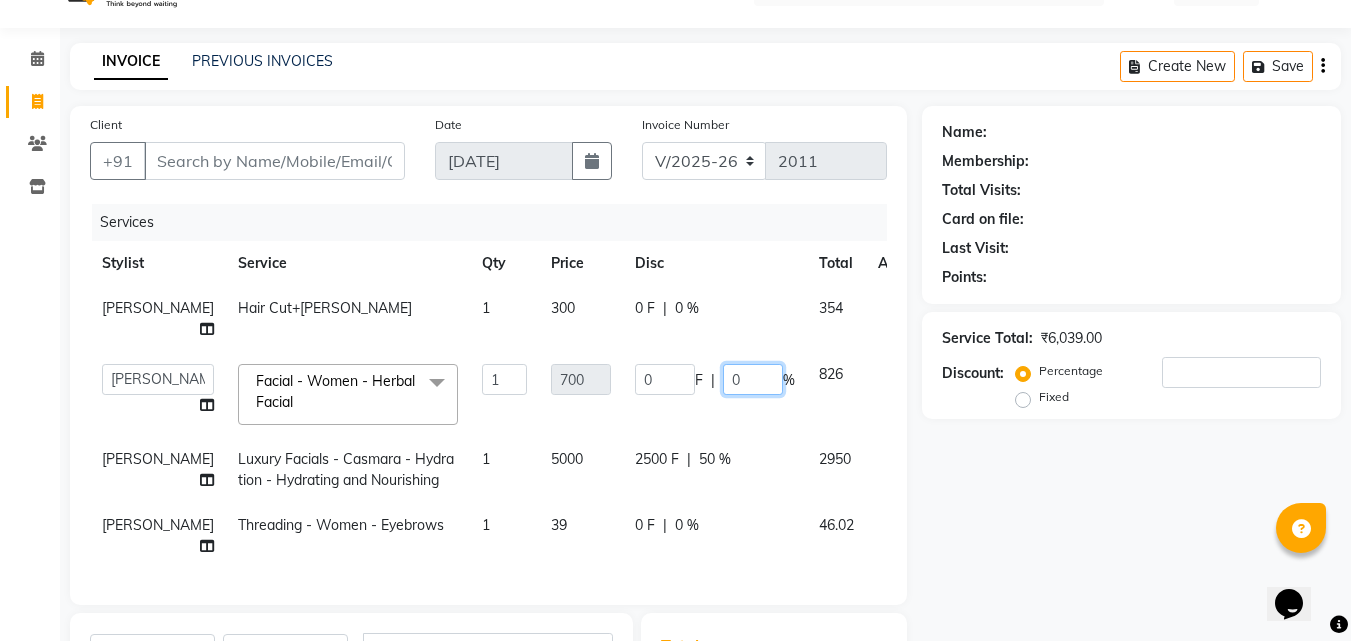 click on "0" 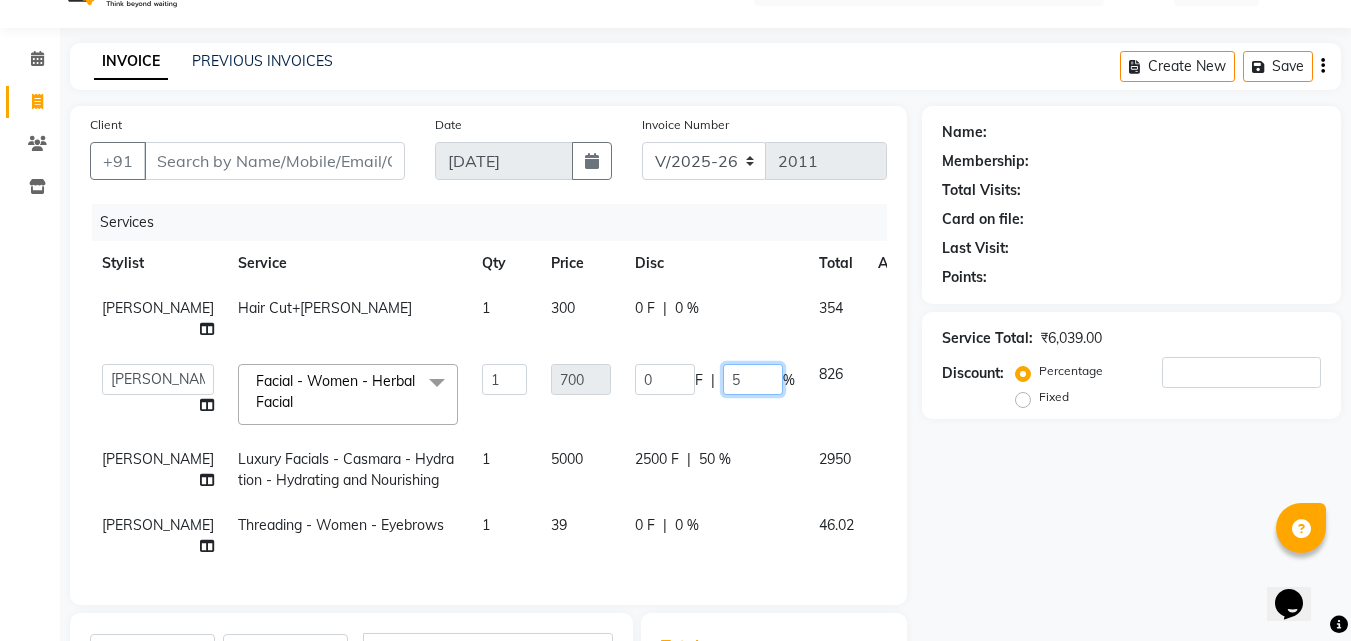 type on "50" 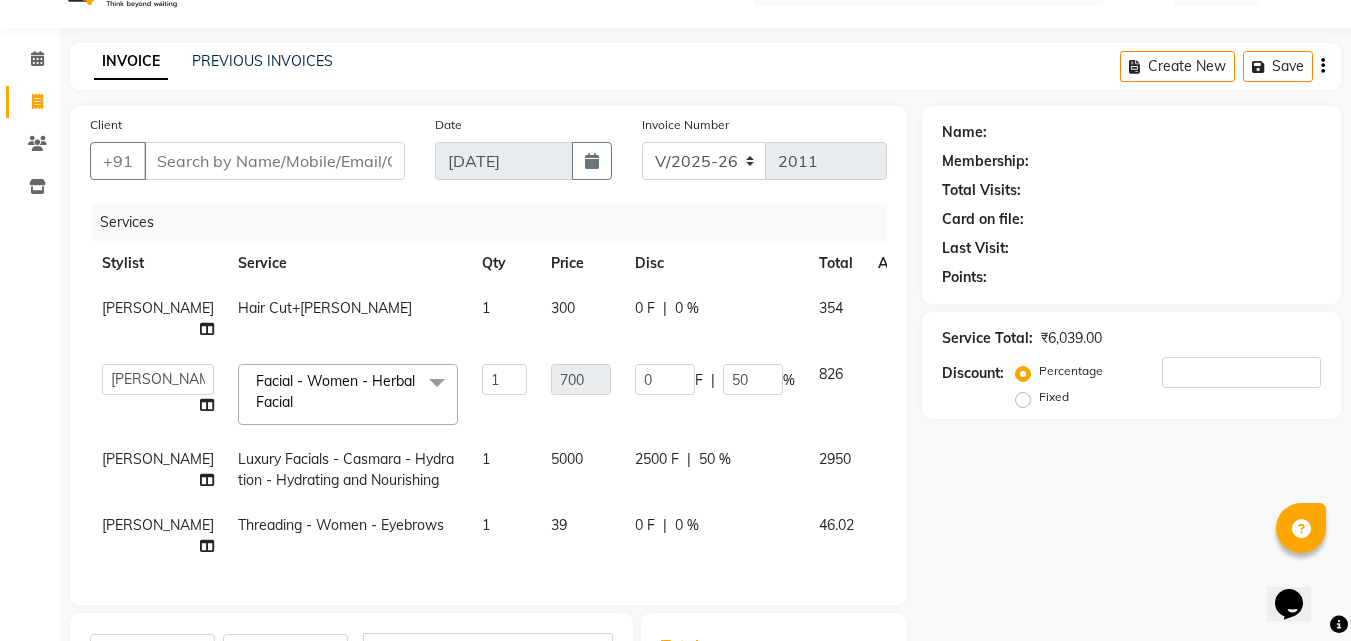 click on "Name: Membership: Total Visits: Card on file: Last Visit:  Points:  Service Total:  ₹6,039.00  Discount:  Percentage   Fixed" 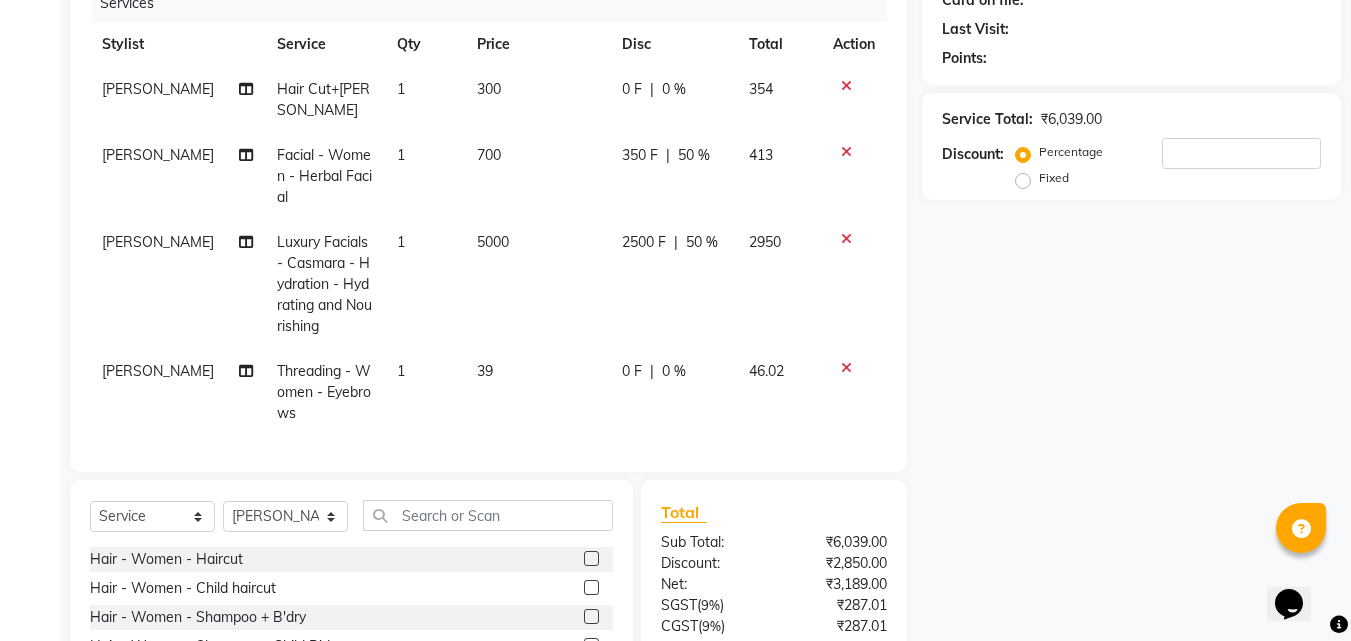 scroll, scrollTop: 442, scrollLeft: 0, axis: vertical 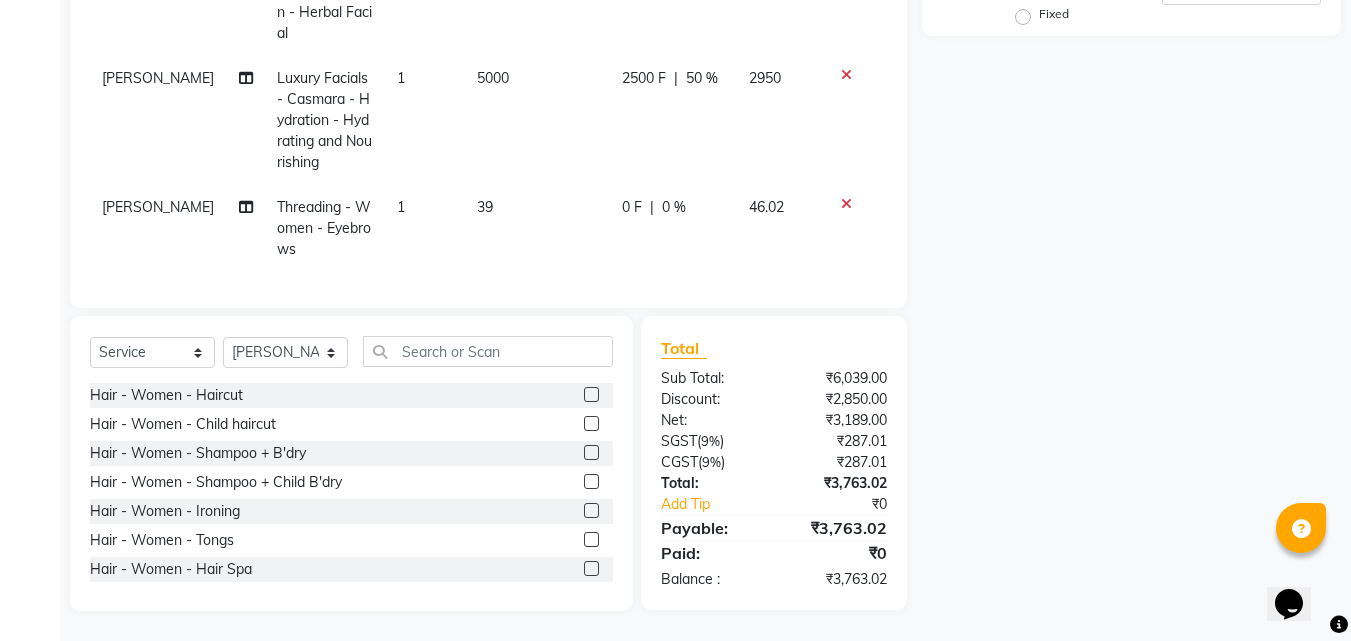 drag, startPoint x: 682, startPoint y: 270, endPoint x: 850, endPoint y: 269, distance: 168.00298 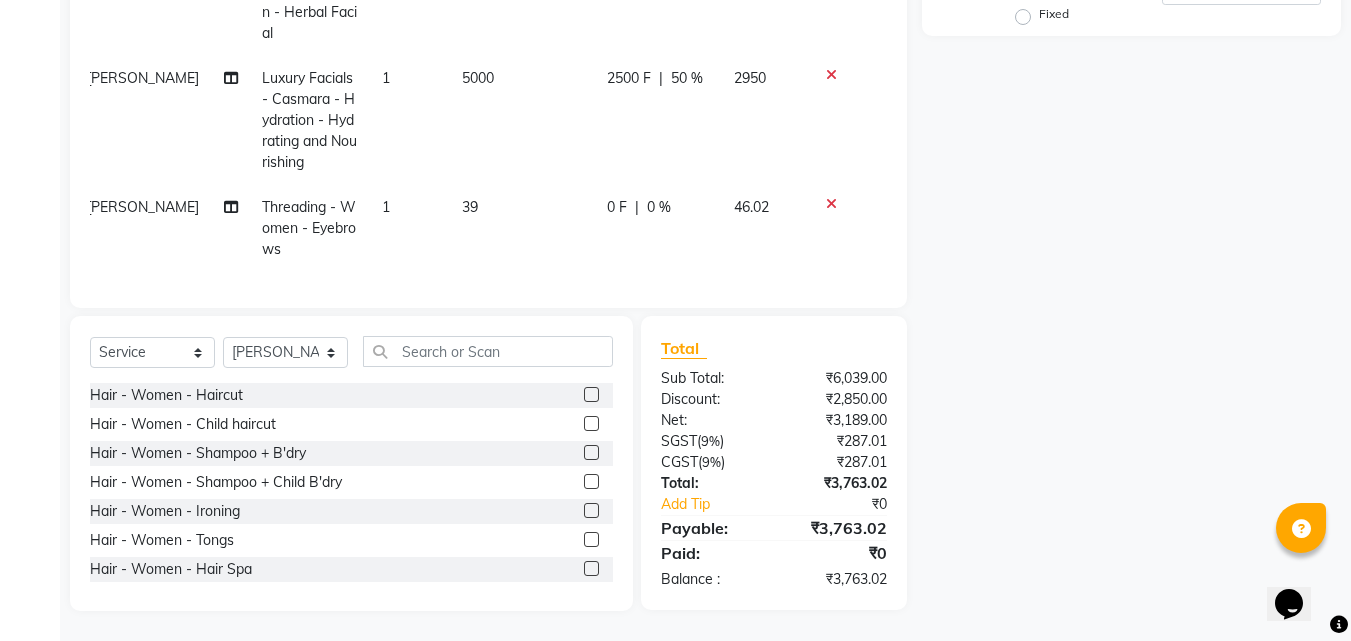 scroll, scrollTop: 0, scrollLeft: 0, axis: both 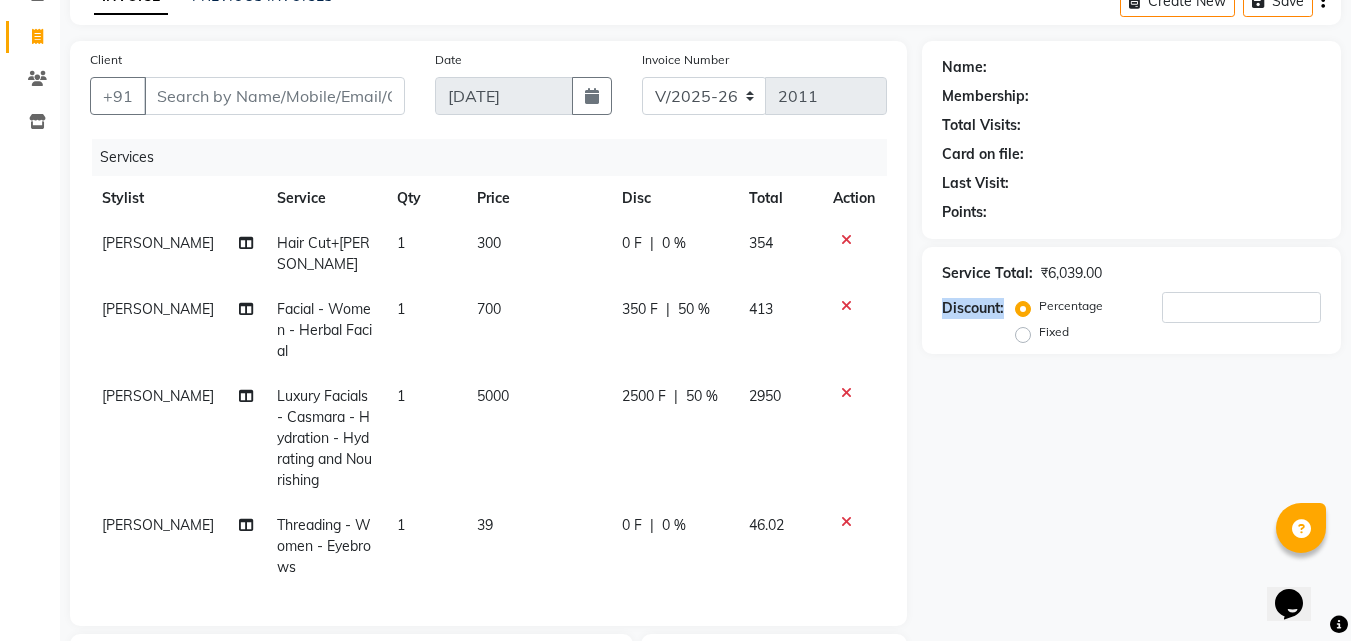 drag, startPoint x: 941, startPoint y: 308, endPoint x: 1005, endPoint y: 309, distance: 64.00781 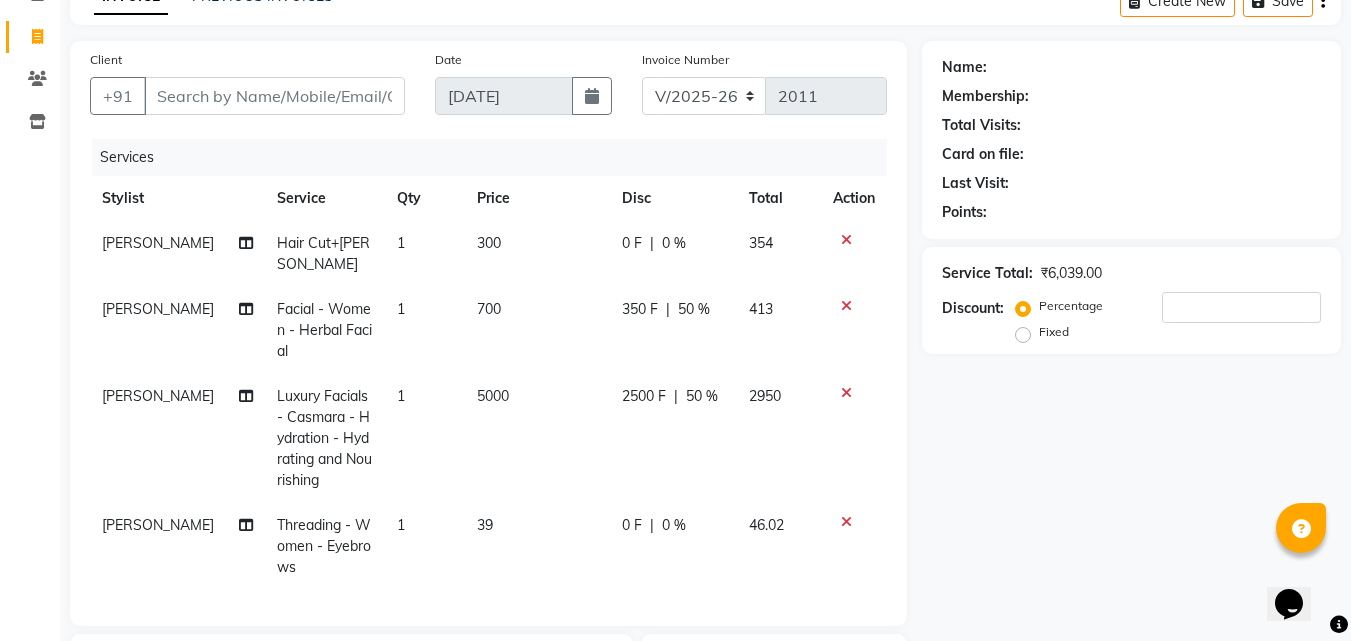 scroll, scrollTop: 442, scrollLeft: 0, axis: vertical 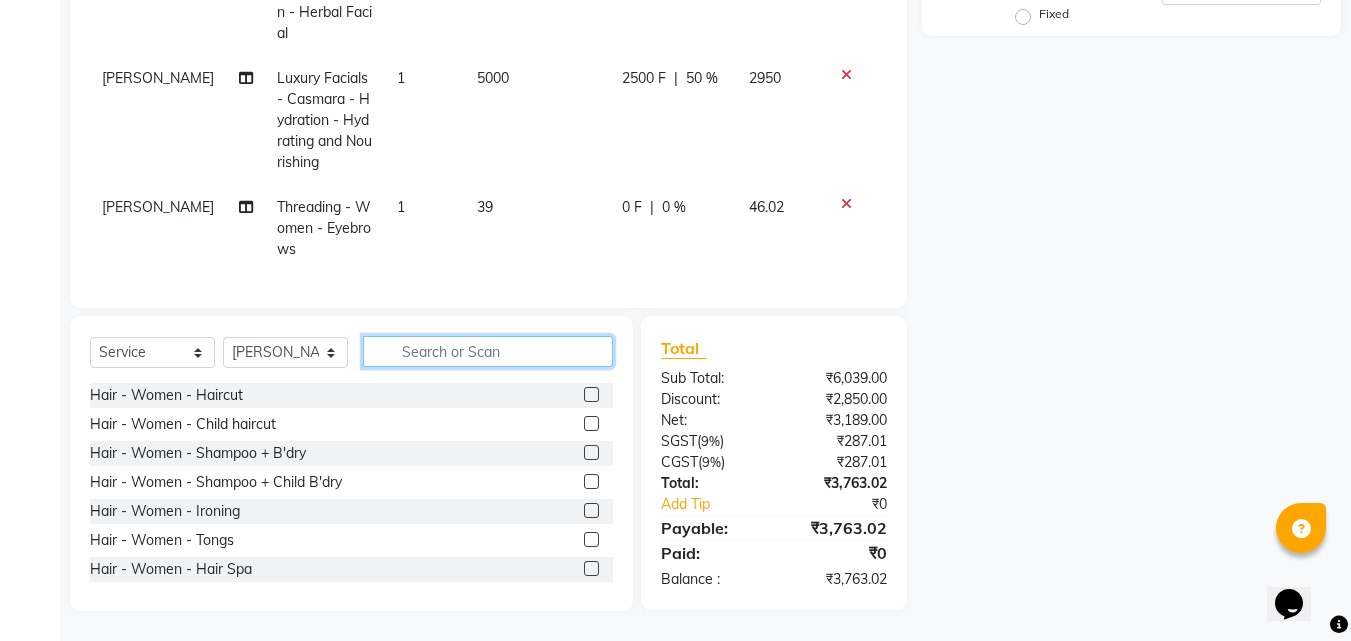 click 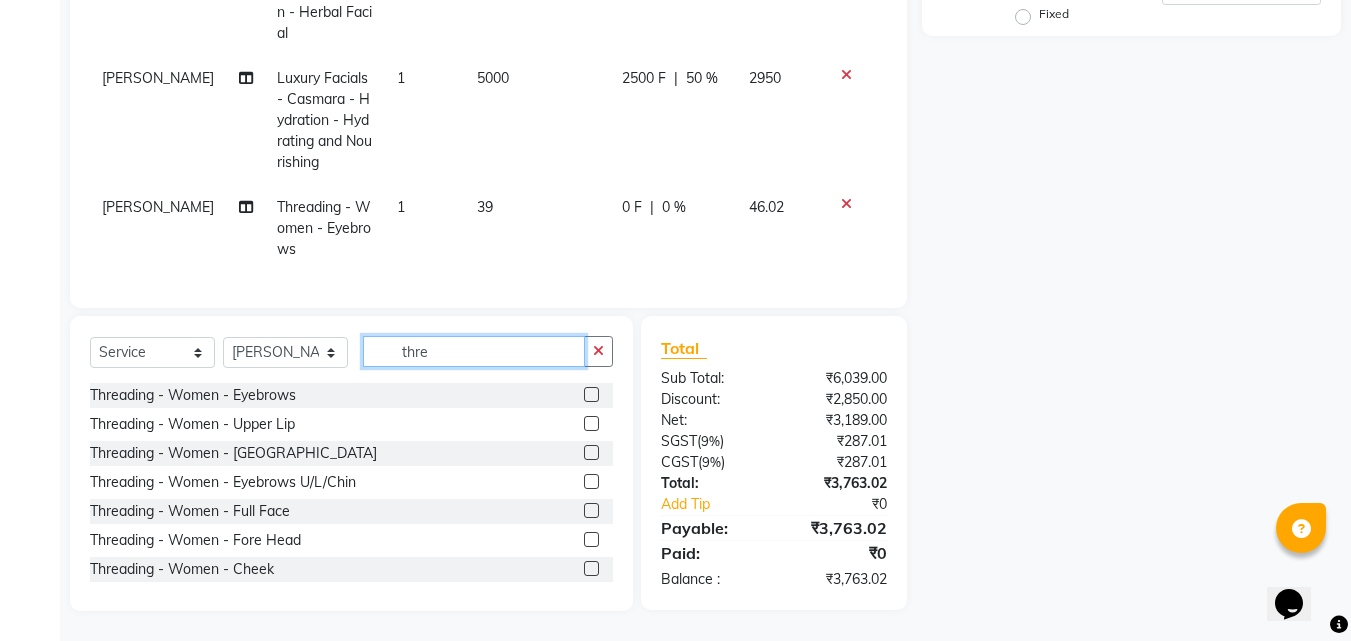 type on "thre" 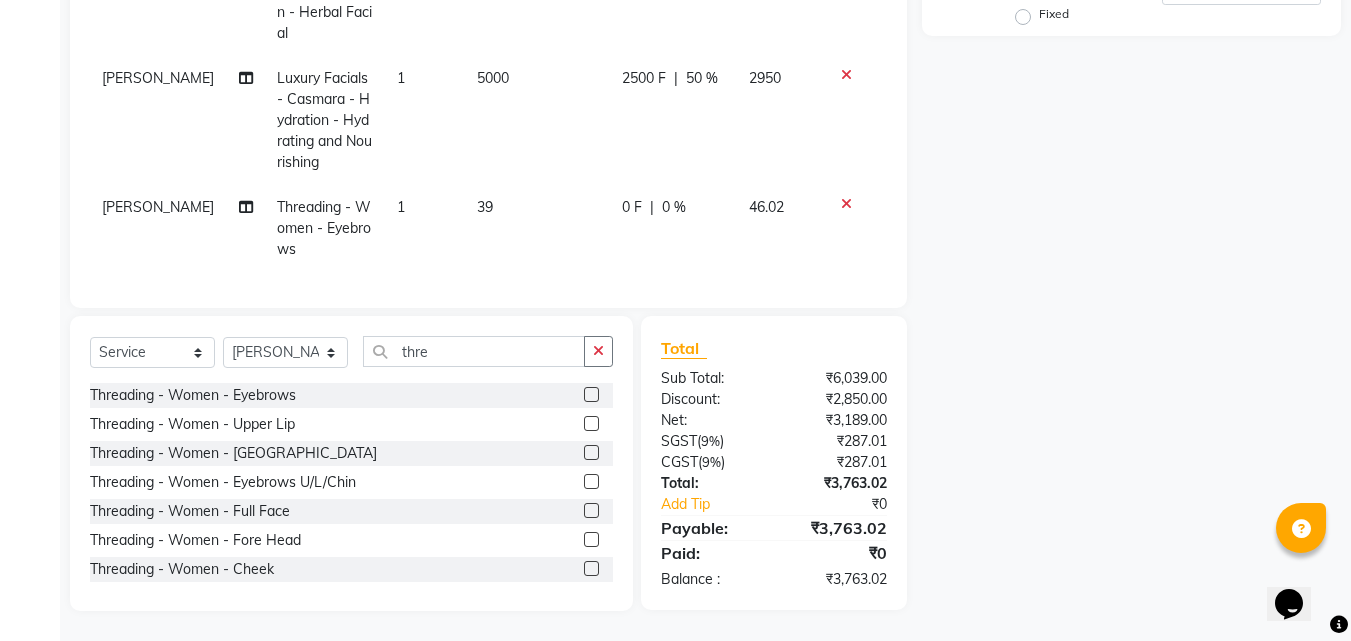 click on "Threading - Women - Upper Lip" 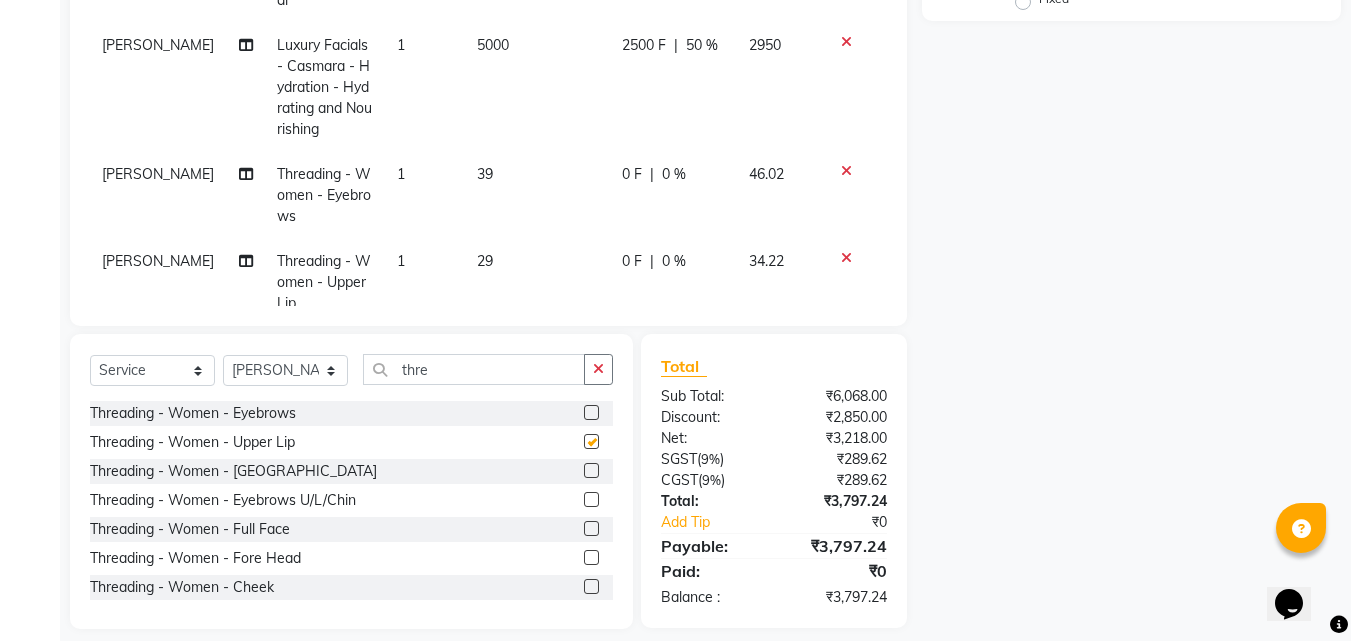 checkbox on "false" 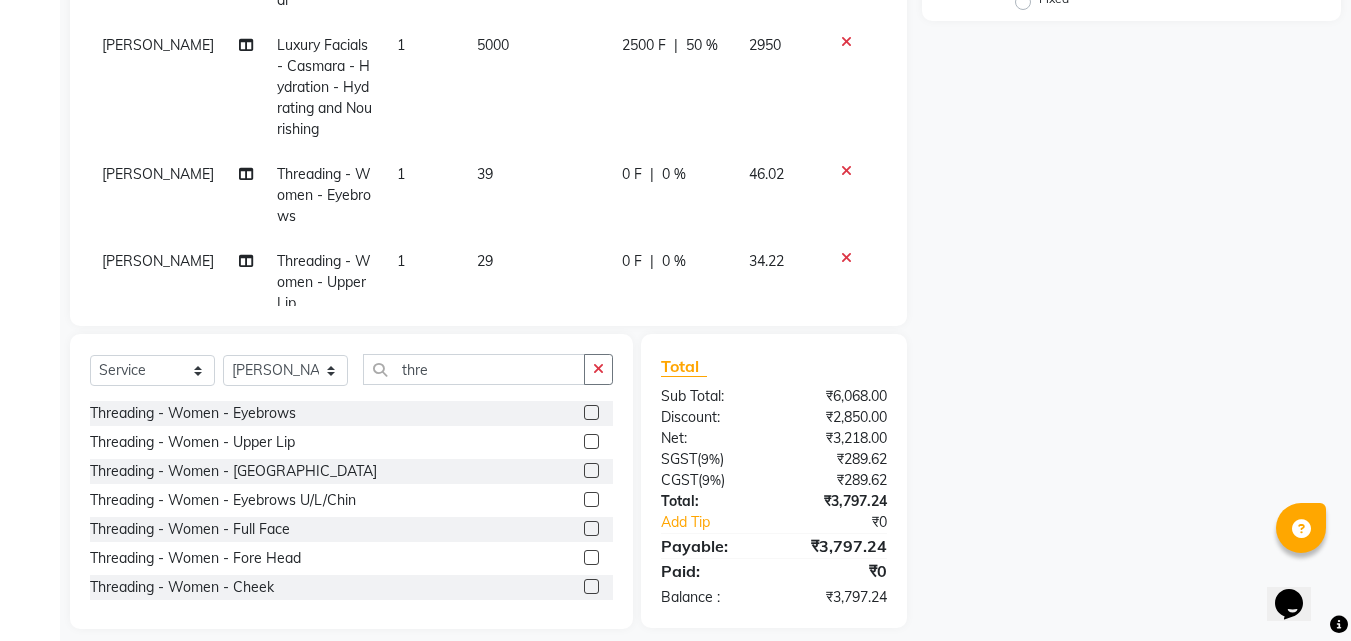 scroll, scrollTop: 69, scrollLeft: 0, axis: vertical 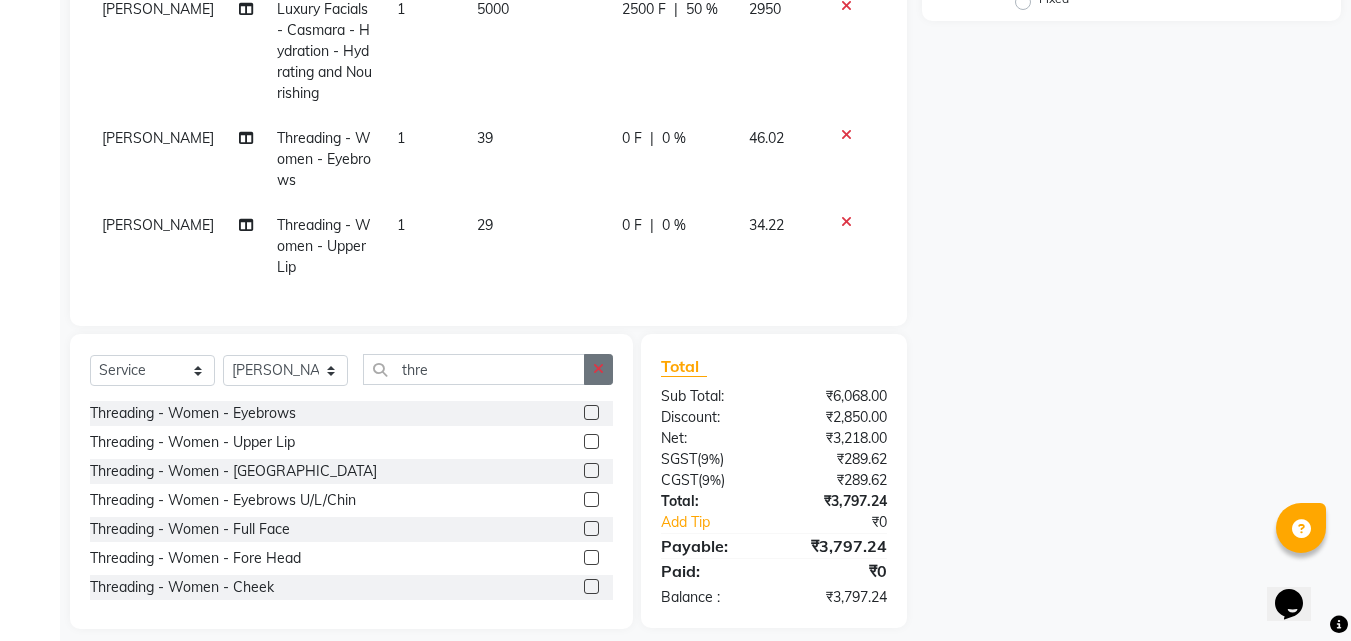 click 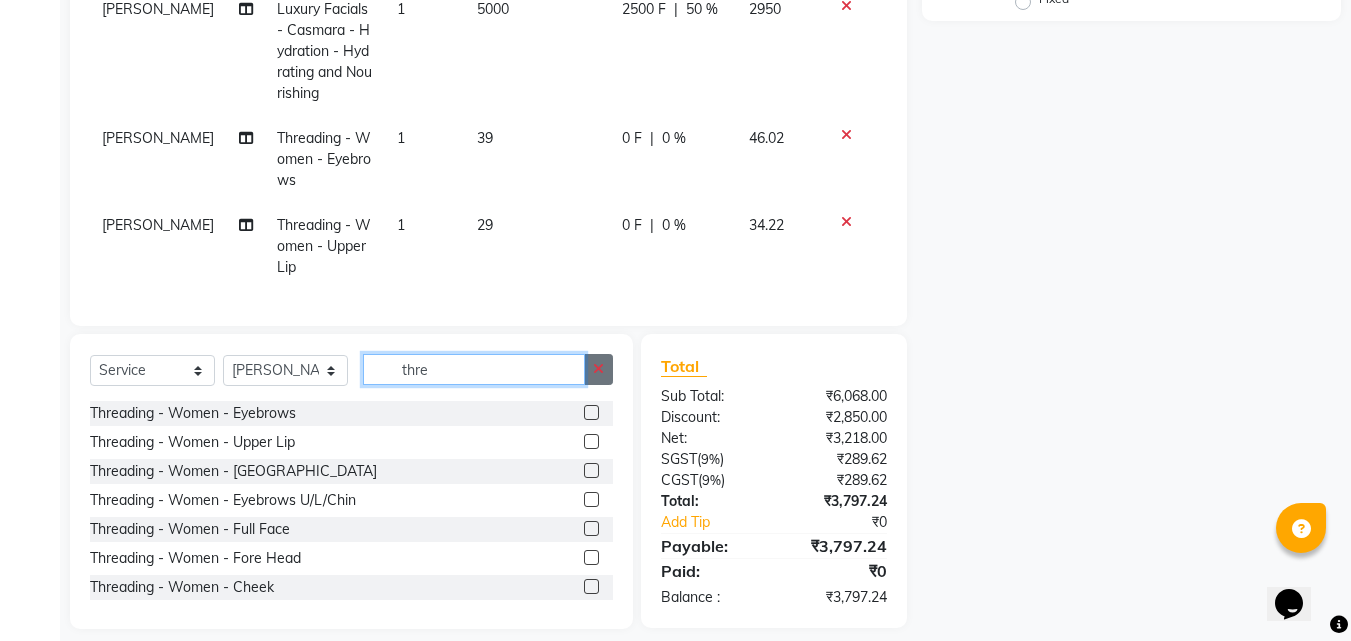 type 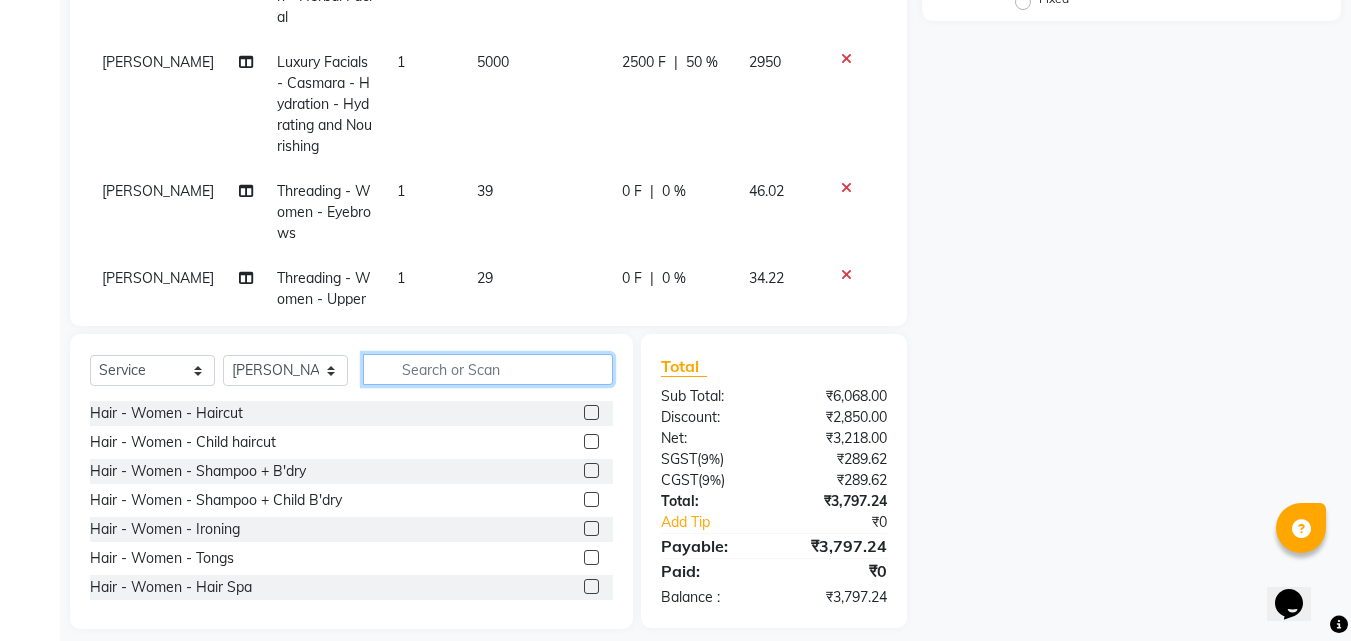 scroll, scrollTop: 0, scrollLeft: 0, axis: both 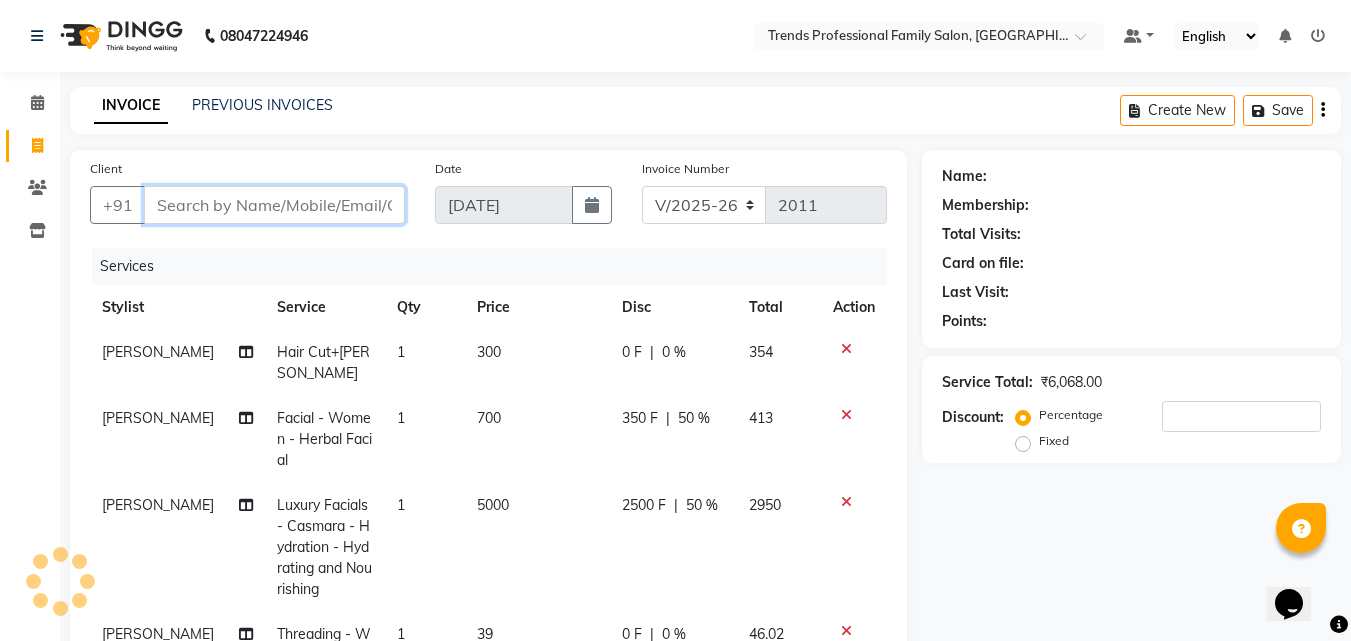 click on "Client" at bounding box center [274, 205] 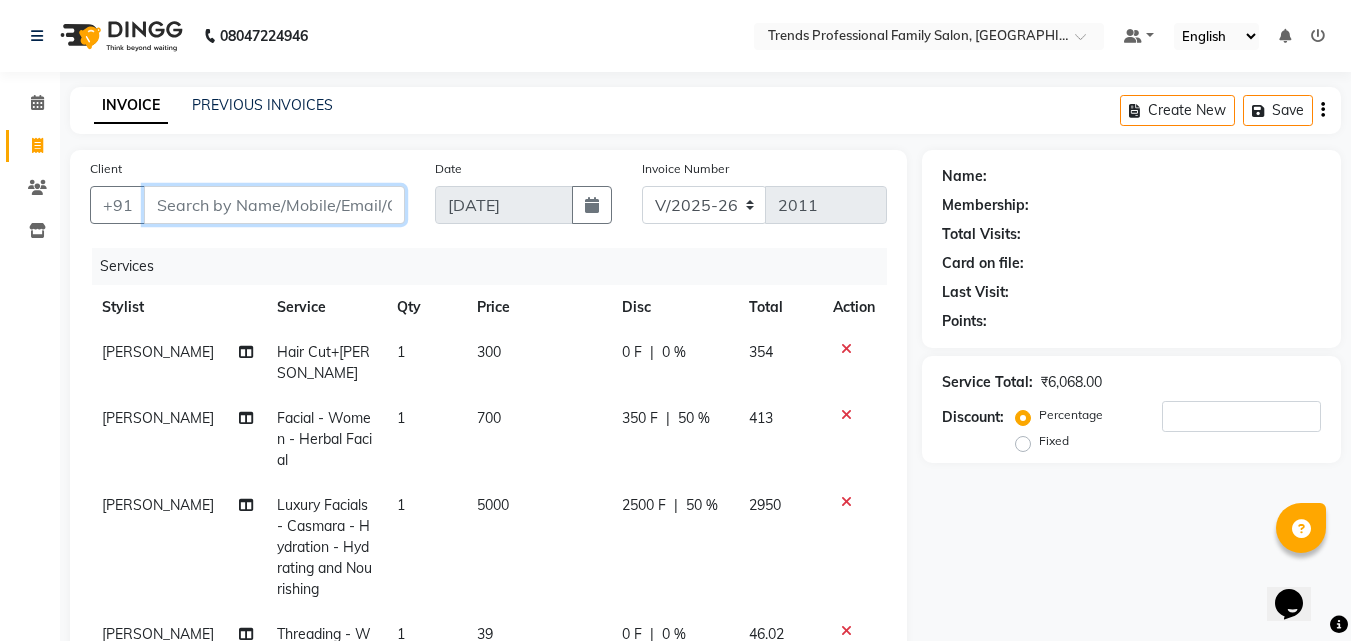 scroll, scrollTop: 333, scrollLeft: 0, axis: vertical 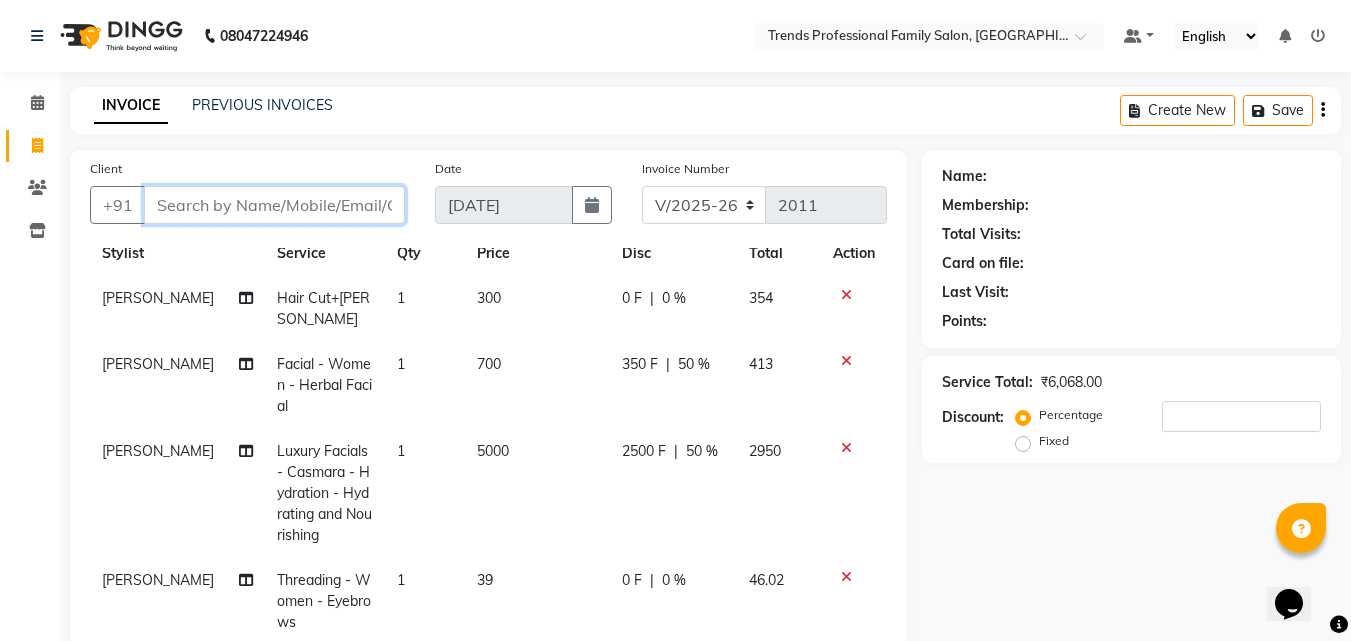 click on "Client" at bounding box center [274, 205] 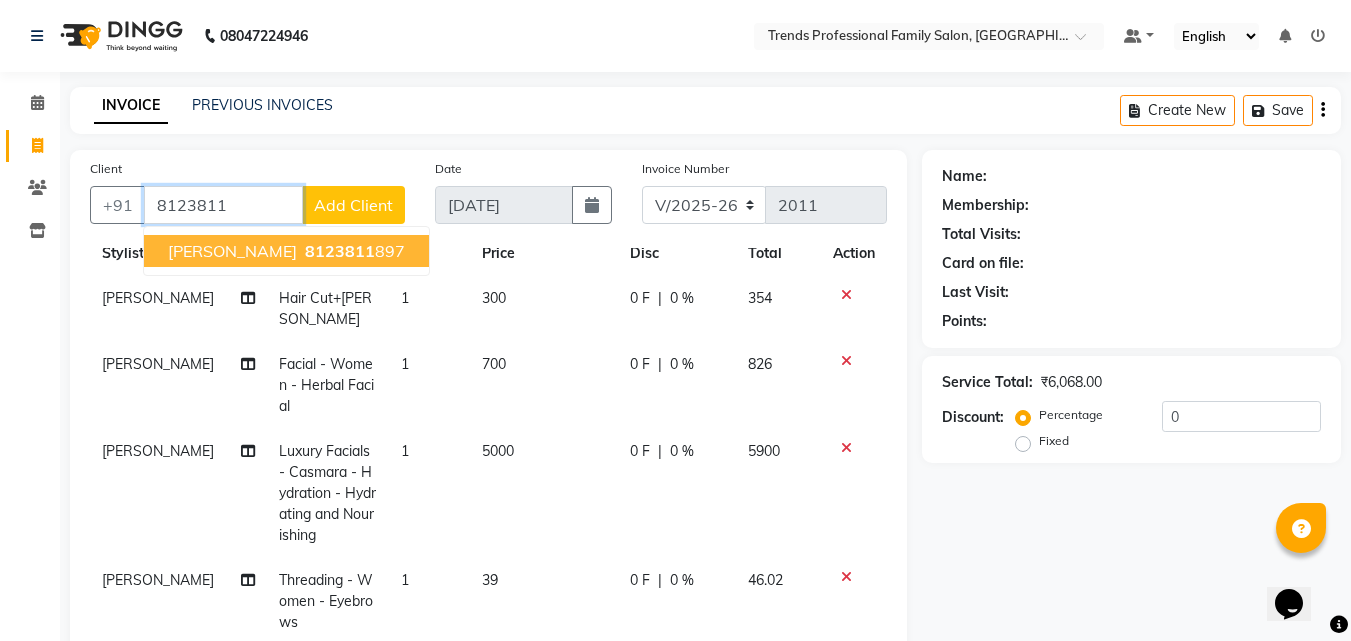 click on "[PERSON_NAME]   8123811 897" at bounding box center [286, 251] 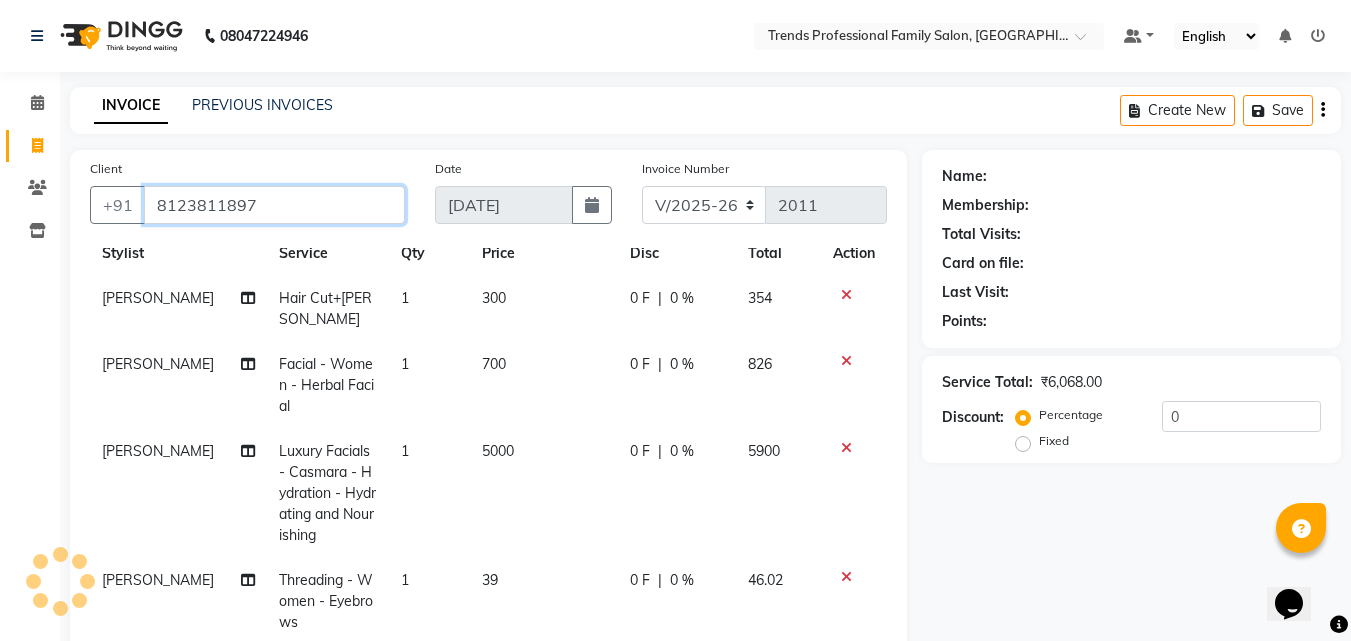 type on "8123811897" 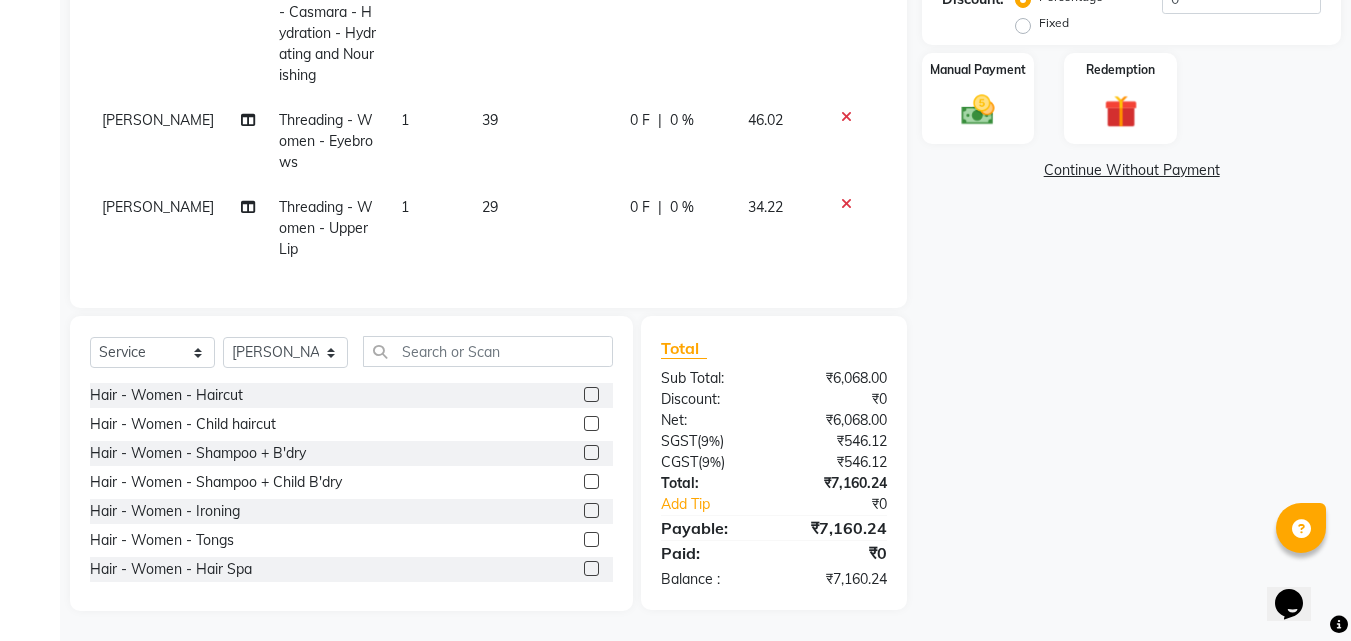 scroll, scrollTop: 0, scrollLeft: 0, axis: both 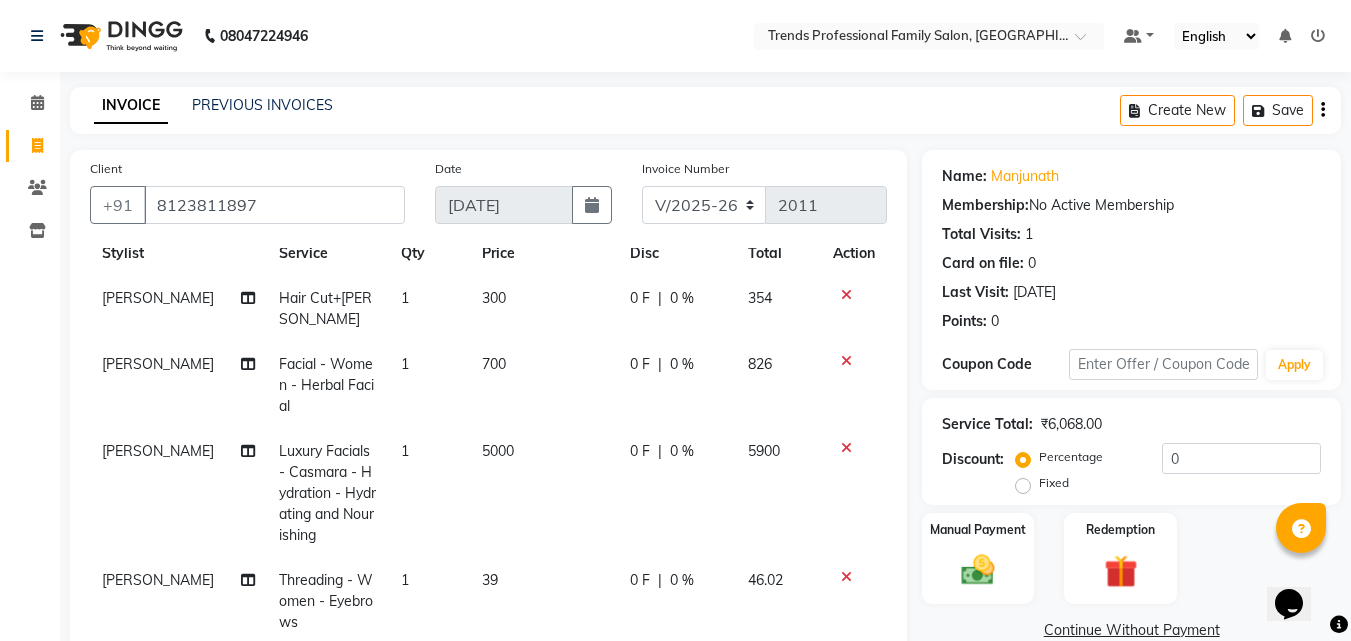 drag, startPoint x: 652, startPoint y: 426, endPoint x: 725, endPoint y: 436, distance: 73.68175 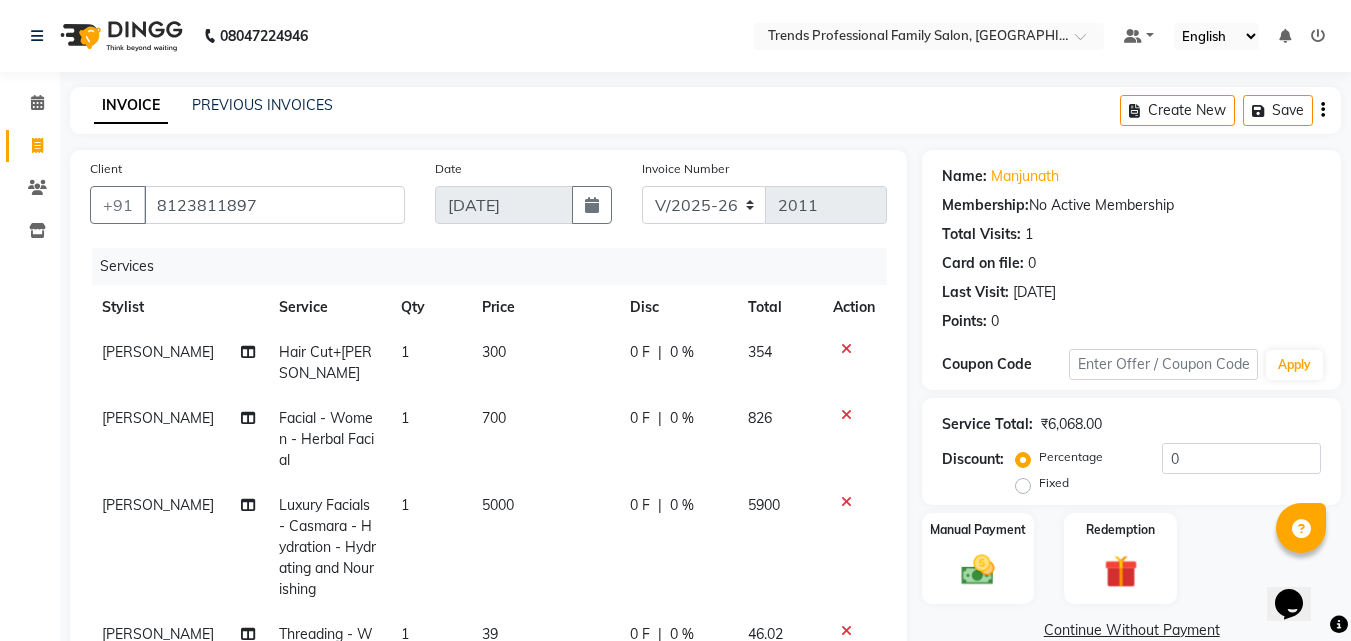 select on "72180" 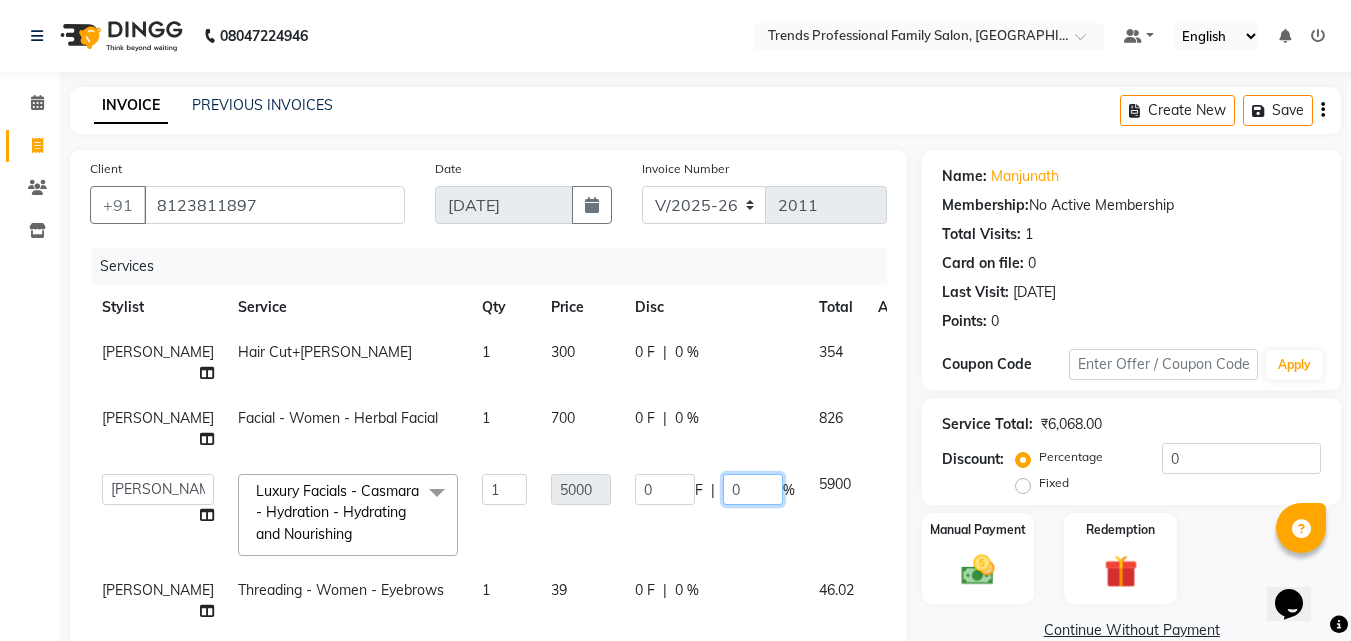 click on "0" 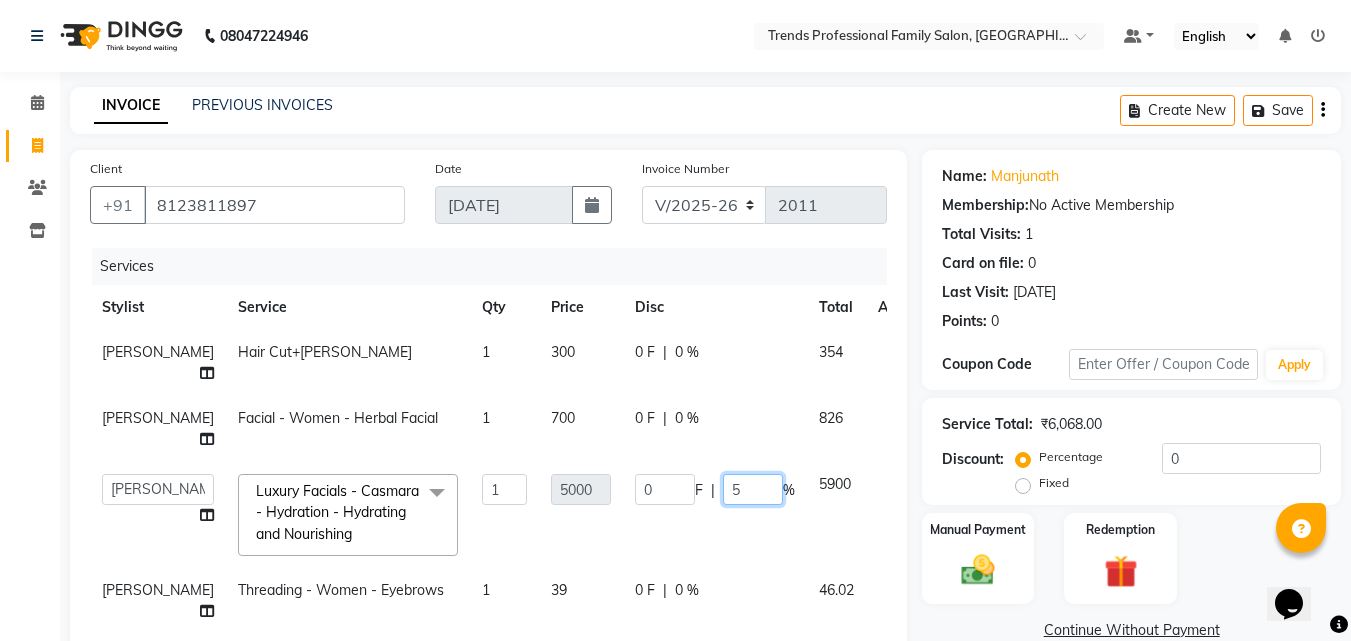 type on "50" 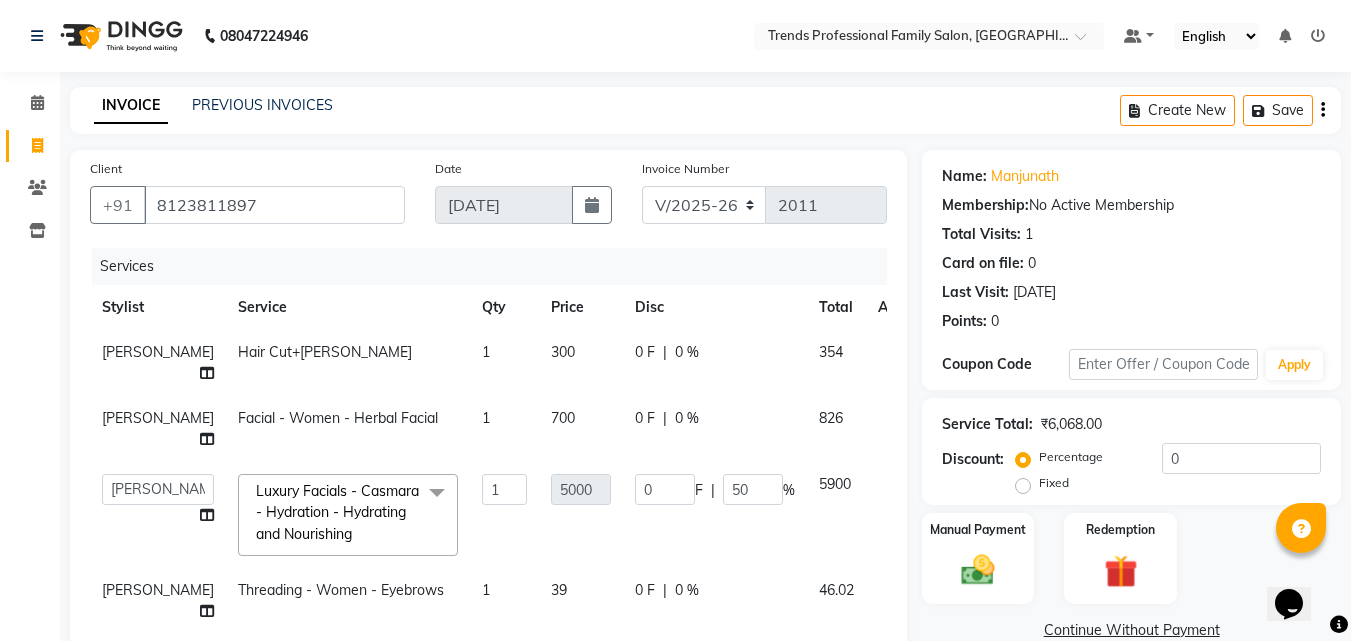 click on "0 F | 0 %" 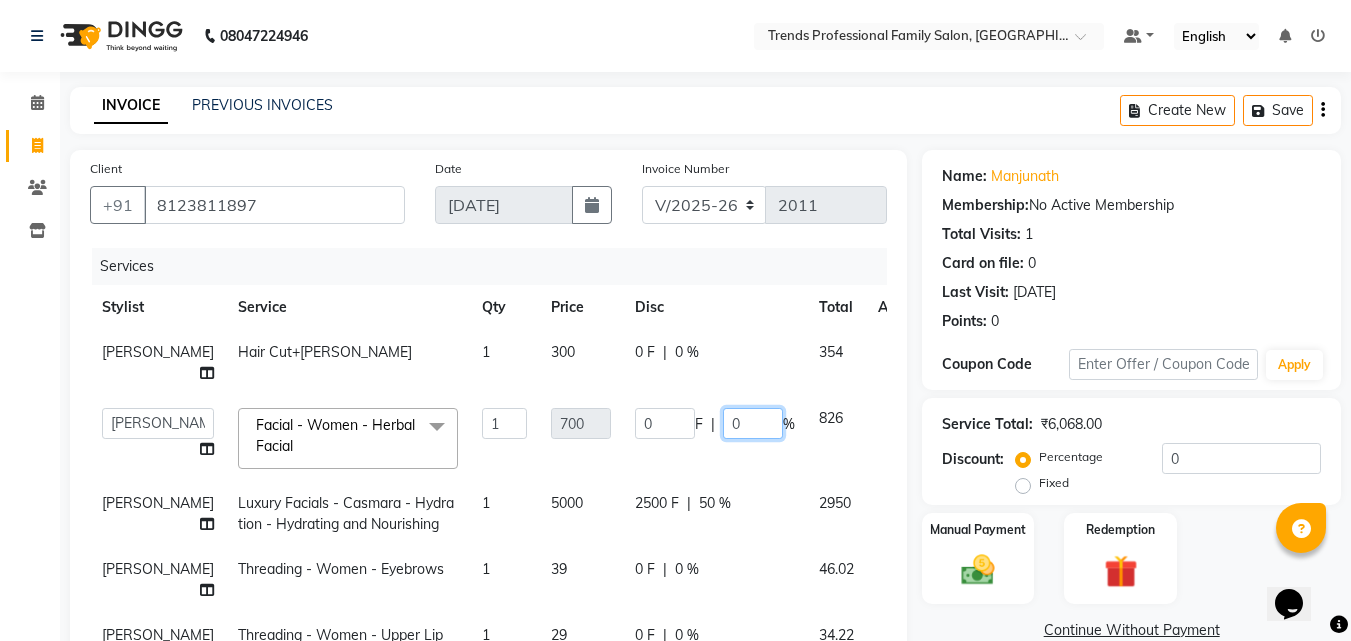 click on "0" 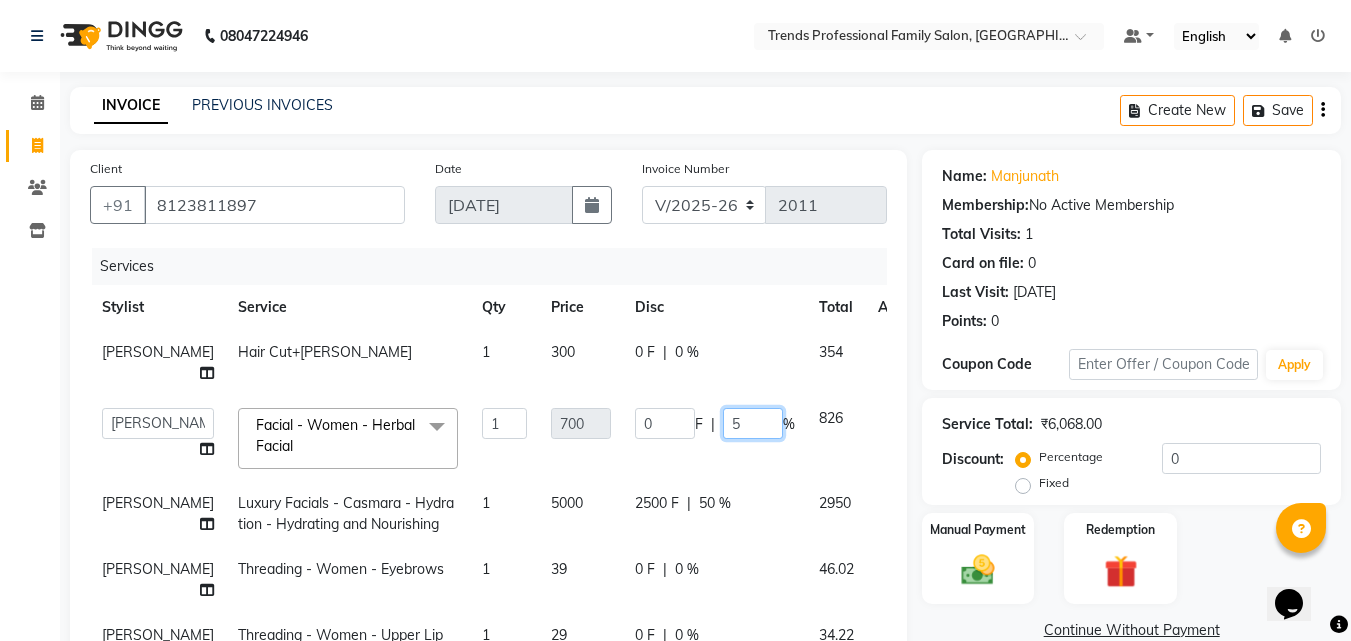 type on "50" 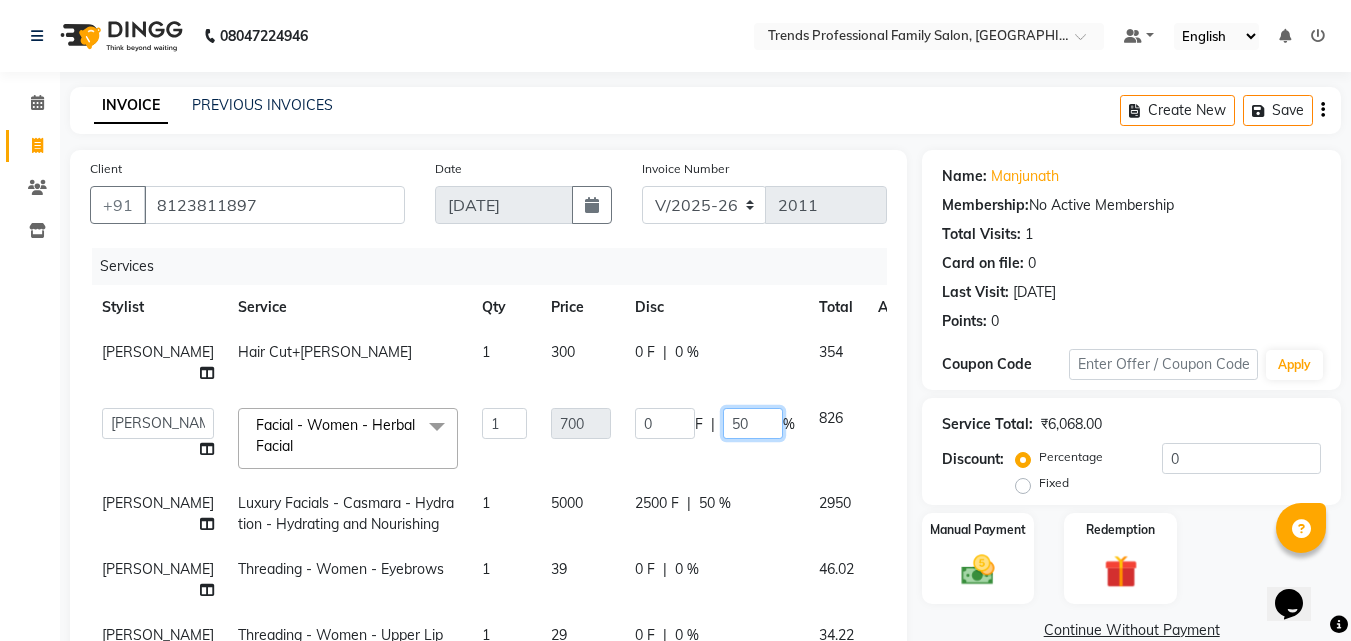 scroll, scrollTop: 422, scrollLeft: 0, axis: vertical 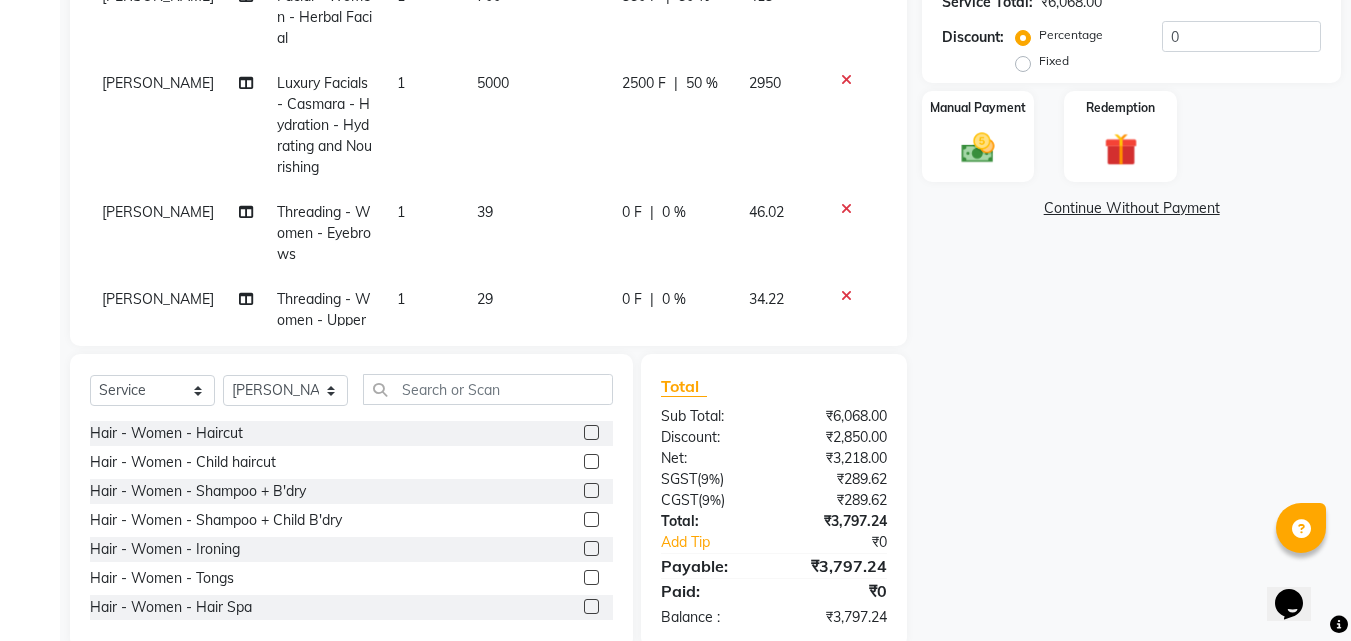 click on "Name: [PERSON_NAME]  Membership:  No Active Membership  Total Visits:  1 Card on file:  0 Last Visit:   [DATE] Points:   0  Coupon Code Apply Service Total:  ₹6,068.00  Discount:  Percentage   Fixed  0 Manual Payment Redemption  Continue Without Payment" 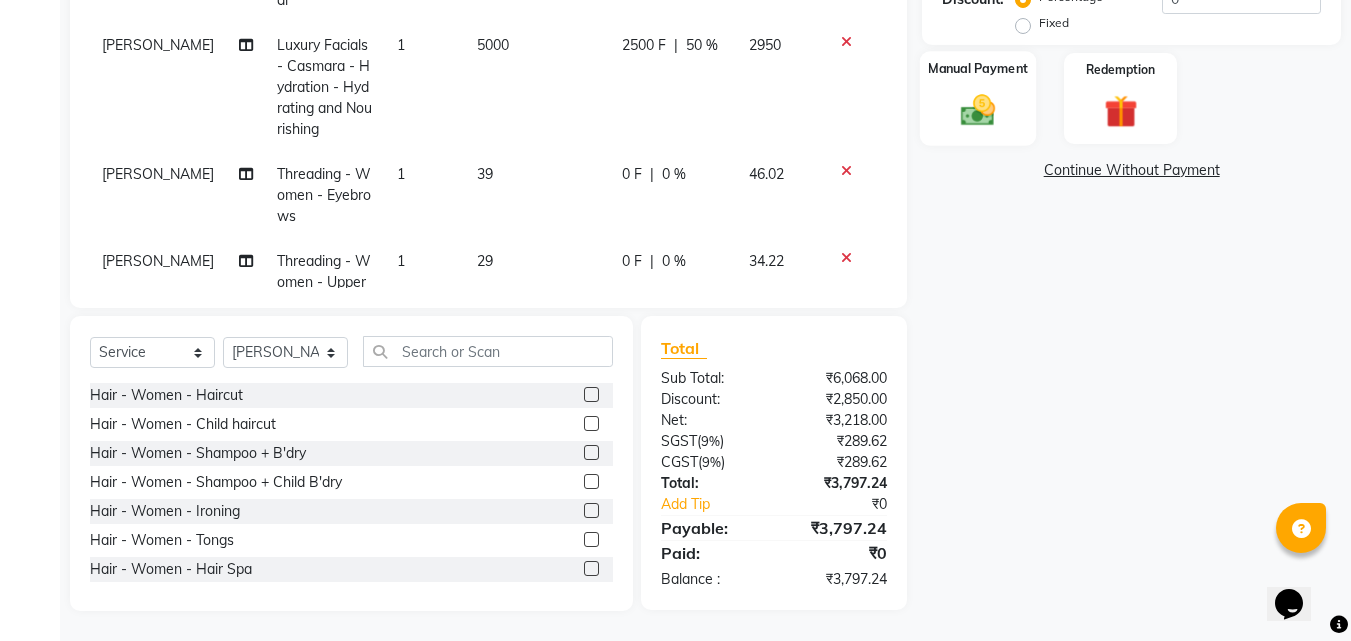 drag, startPoint x: 993, startPoint y: 107, endPoint x: 1003, endPoint y: 108, distance: 10.049875 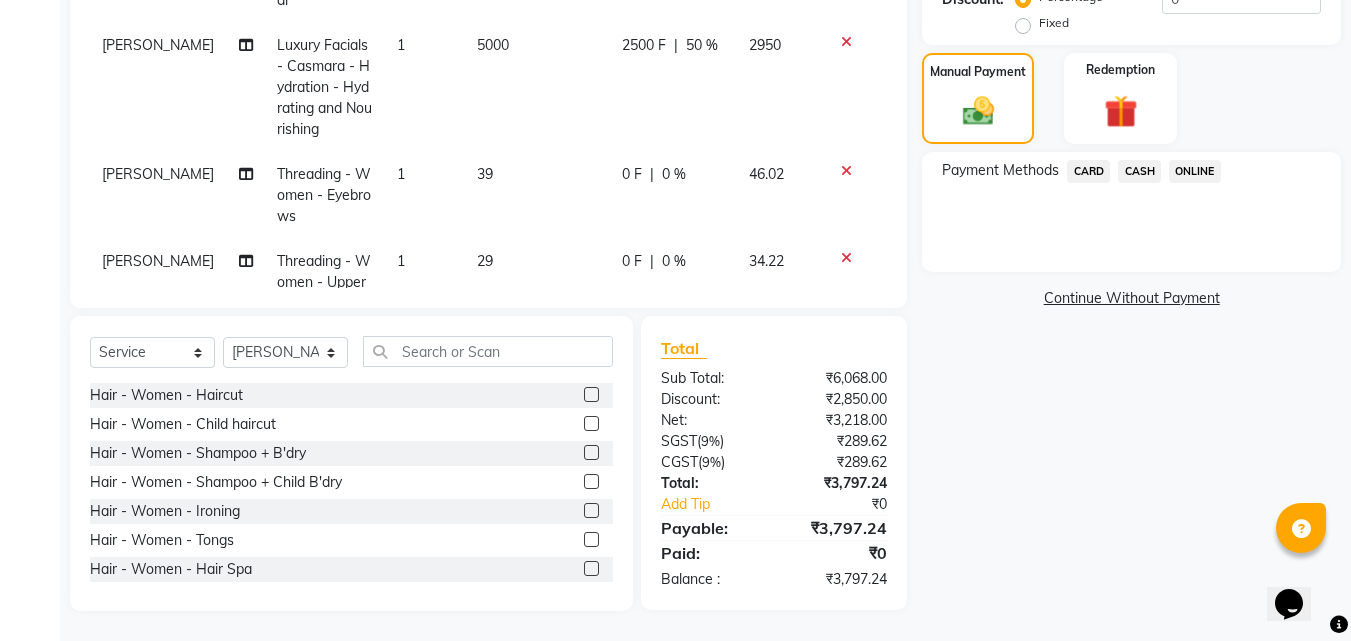 click on "ONLINE" 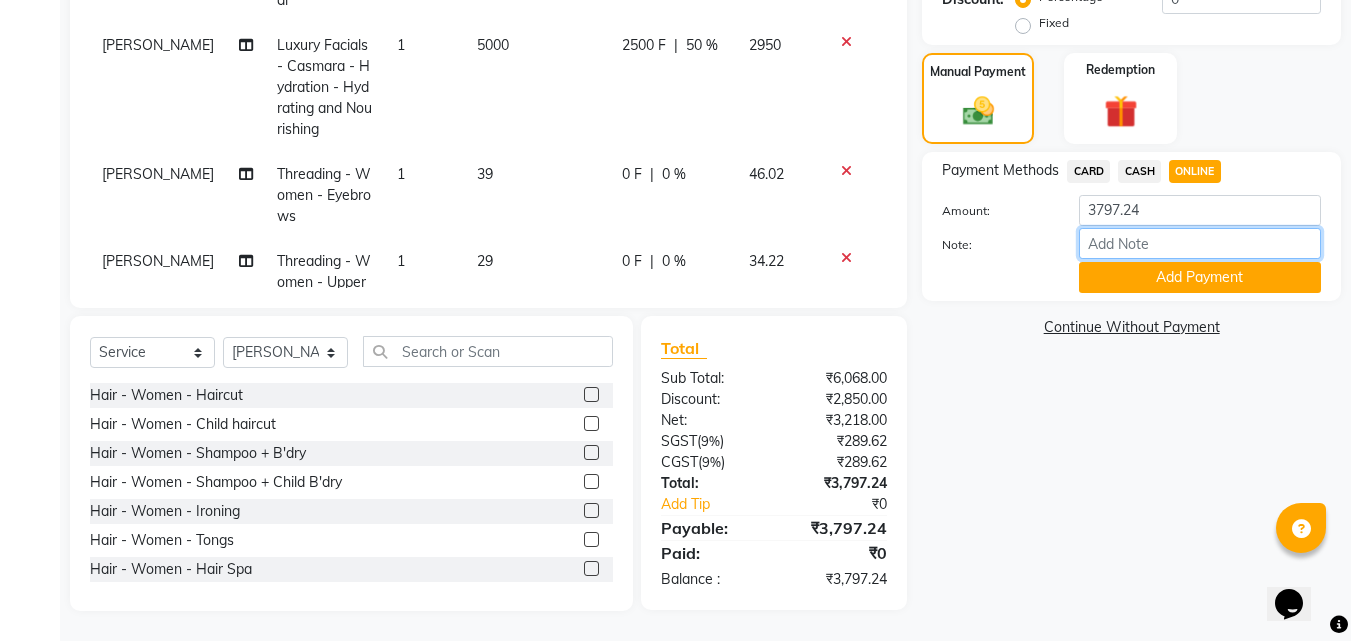 click on "Note:" at bounding box center (1200, 243) 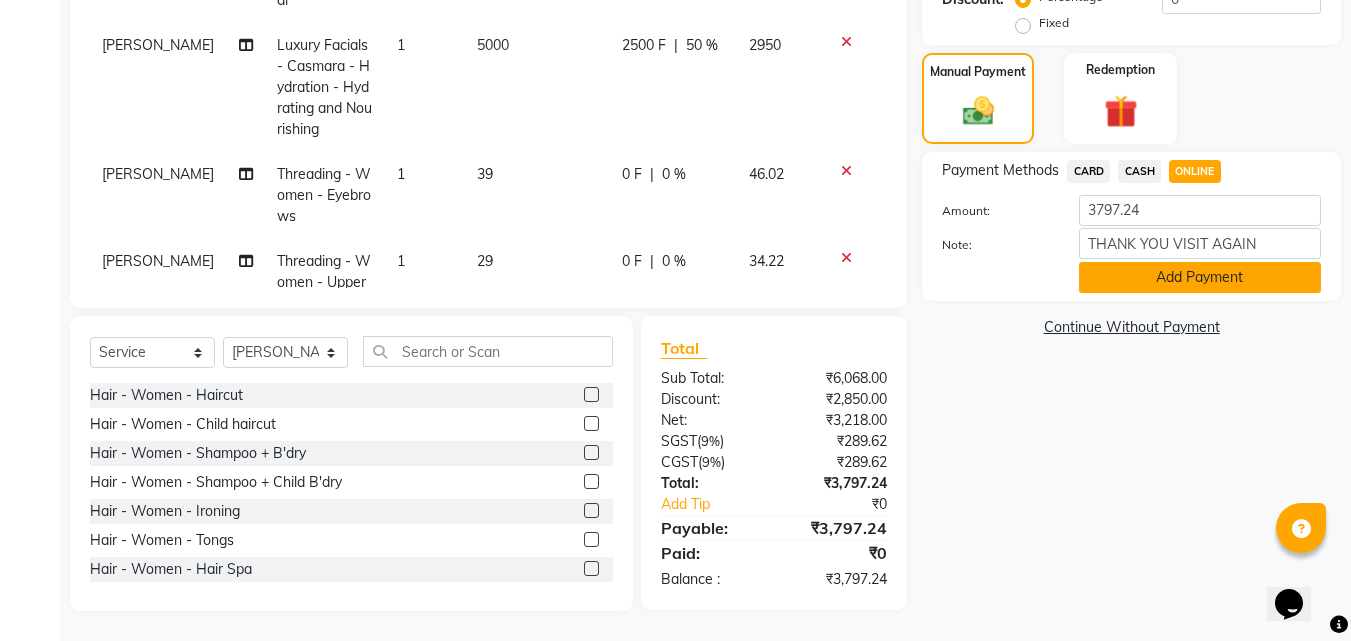click on "Add Payment" 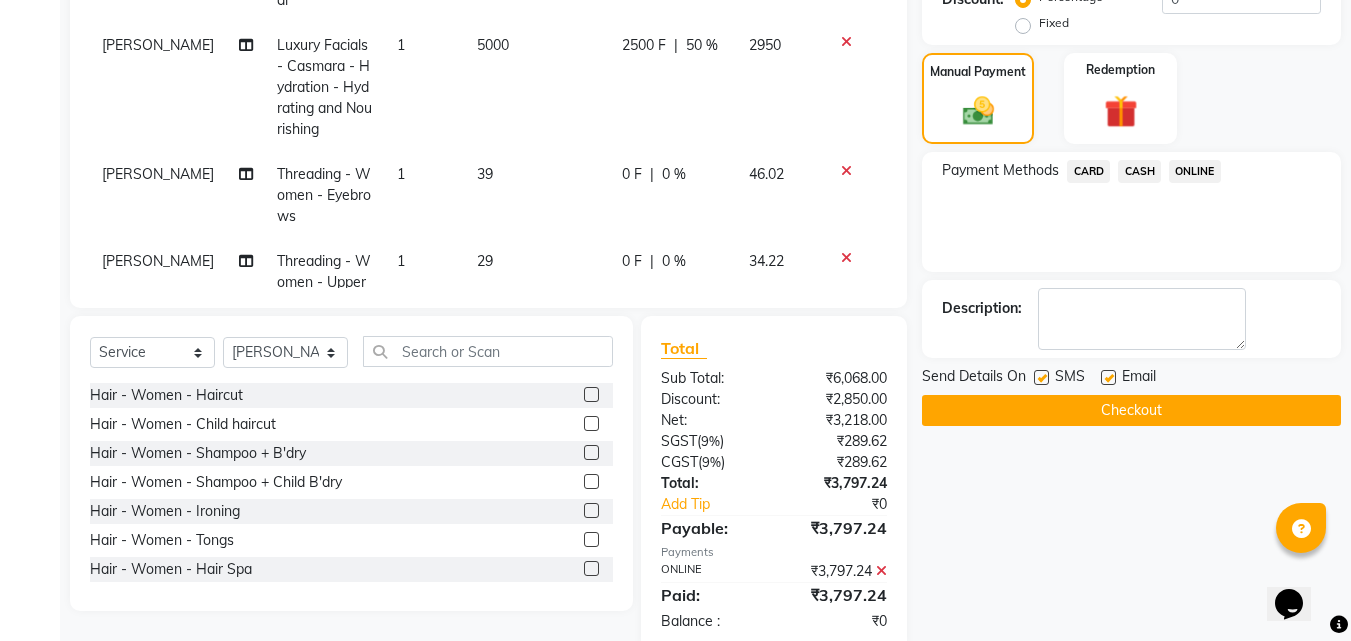 scroll, scrollTop: 501, scrollLeft: 0, axis: vertical 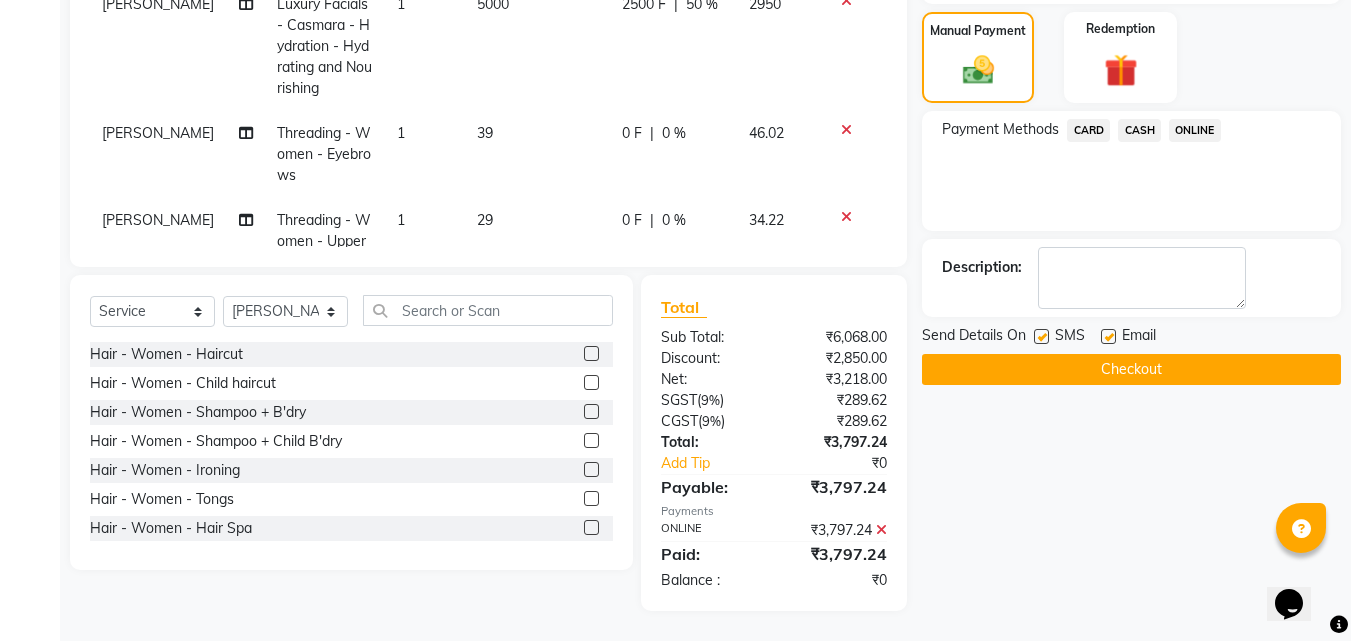 click 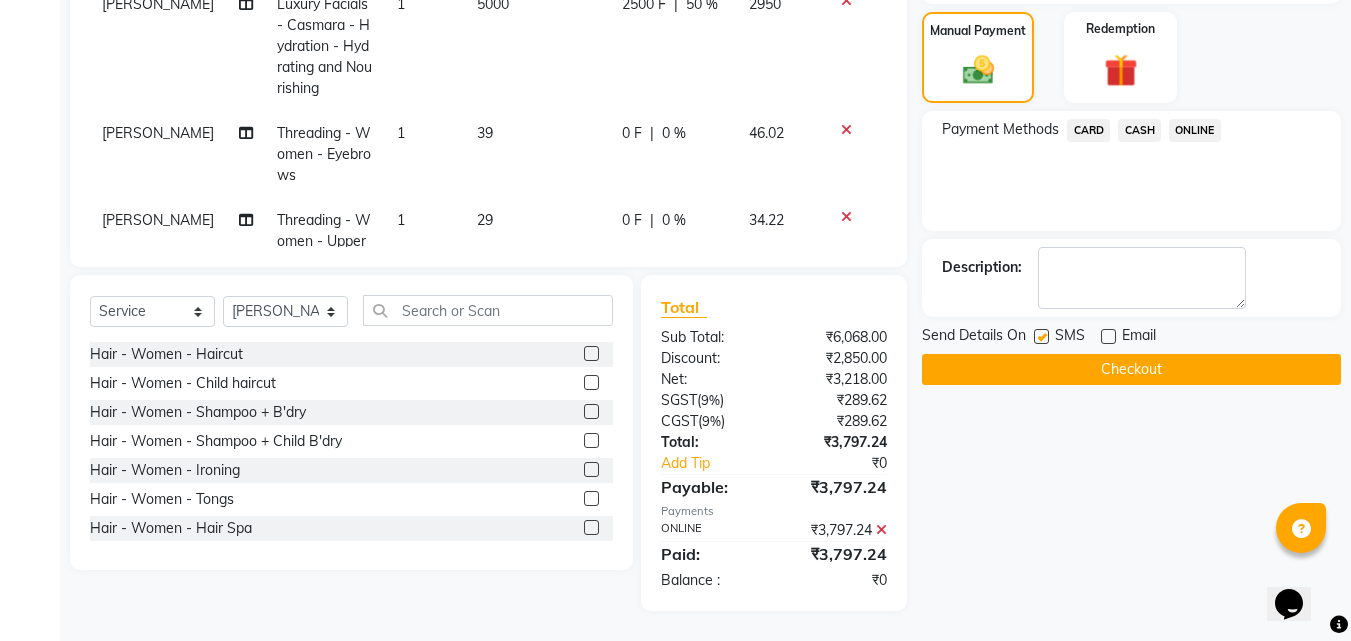 click on "Checkout" 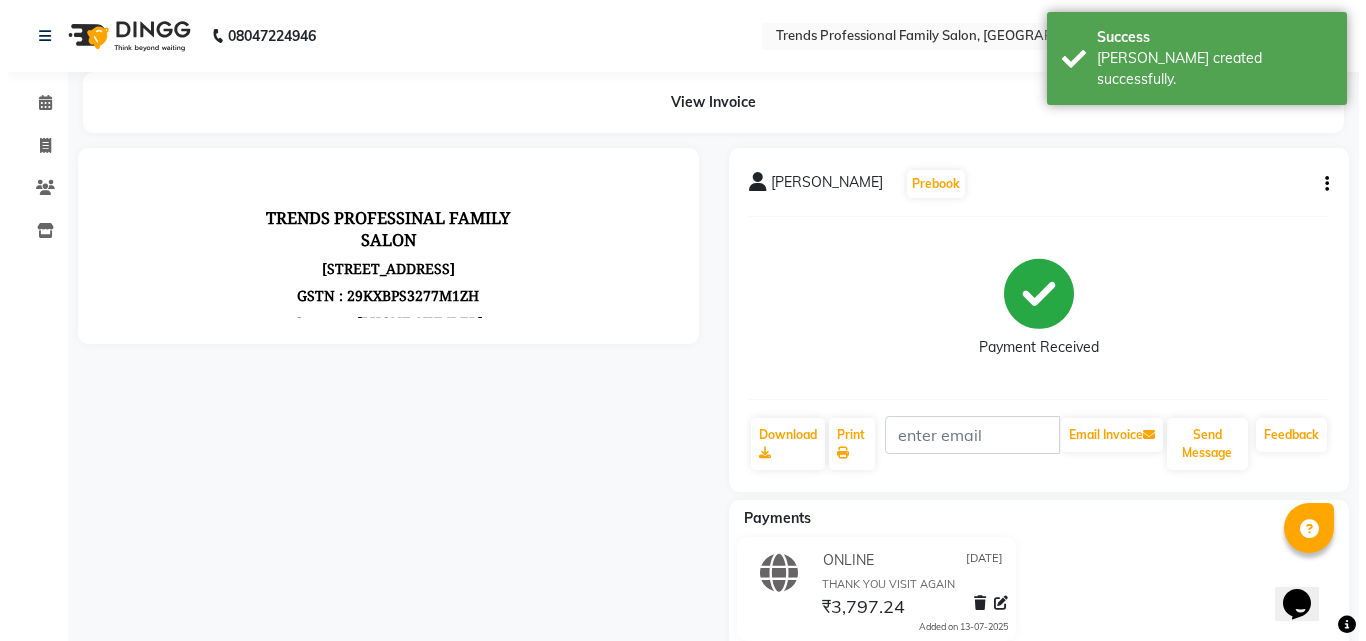 scroll, scrollTop: 0, scrollLeft: 0, axis: both 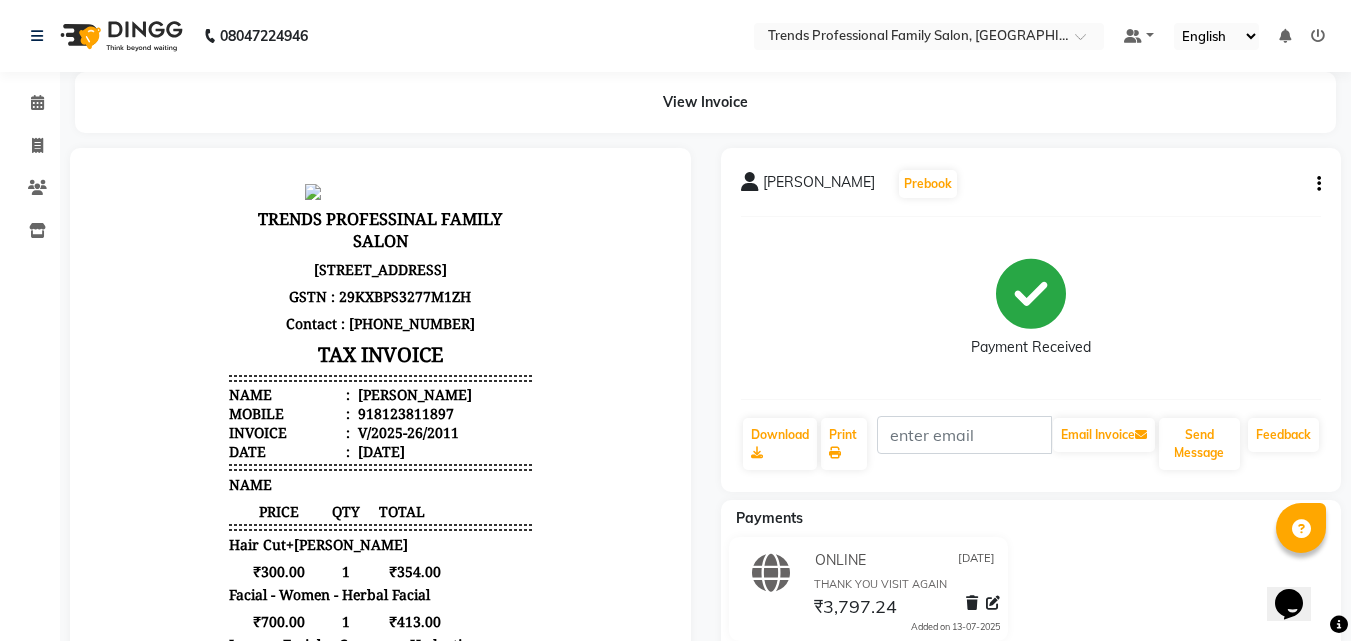 click on "Calendar" 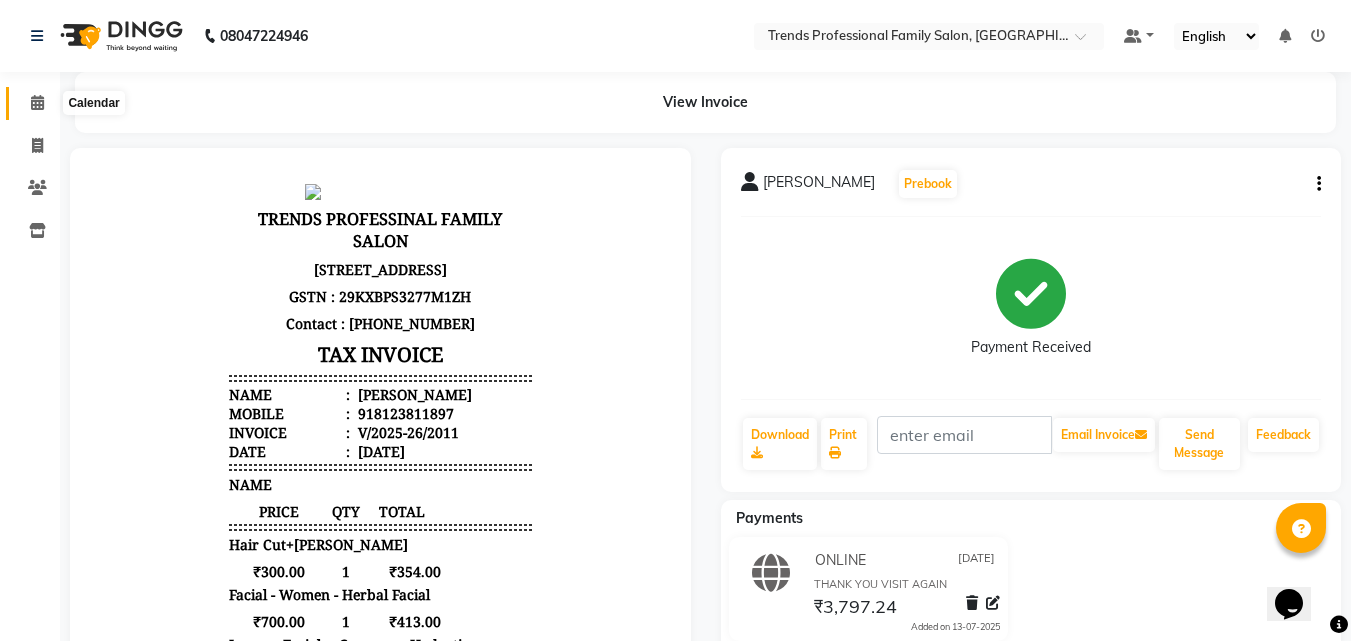 click 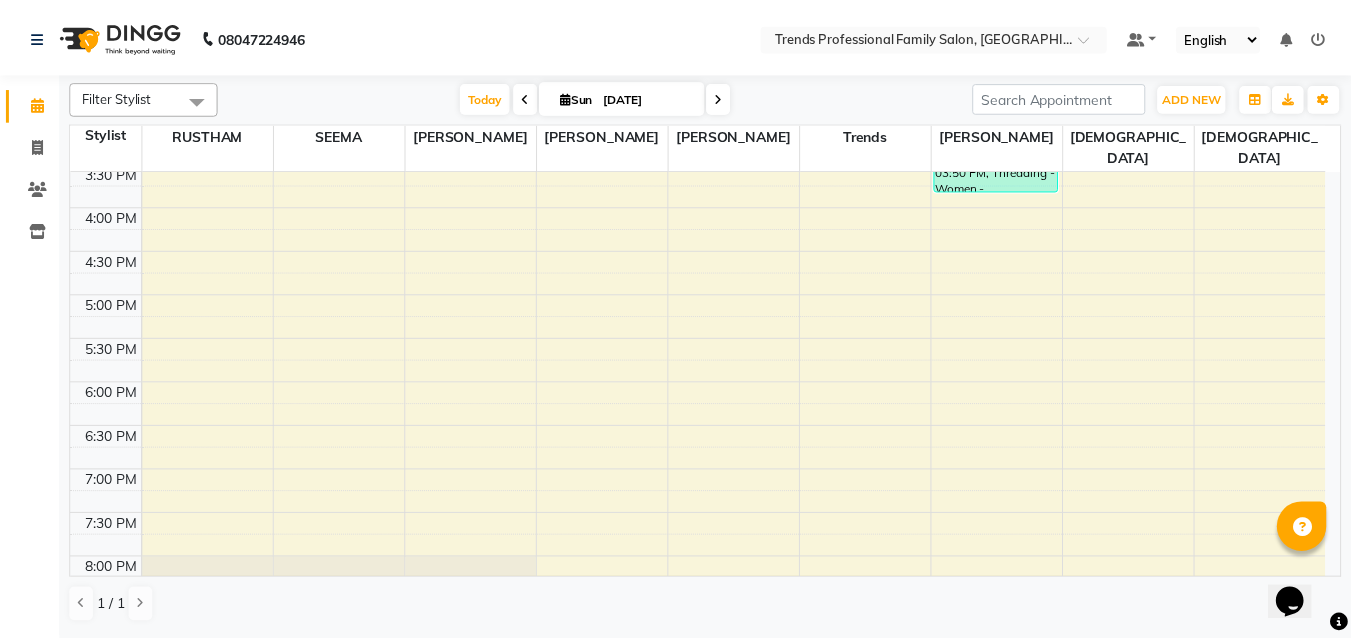 scroll, scrollTop: 0, scrollLeft: 0, axis: both 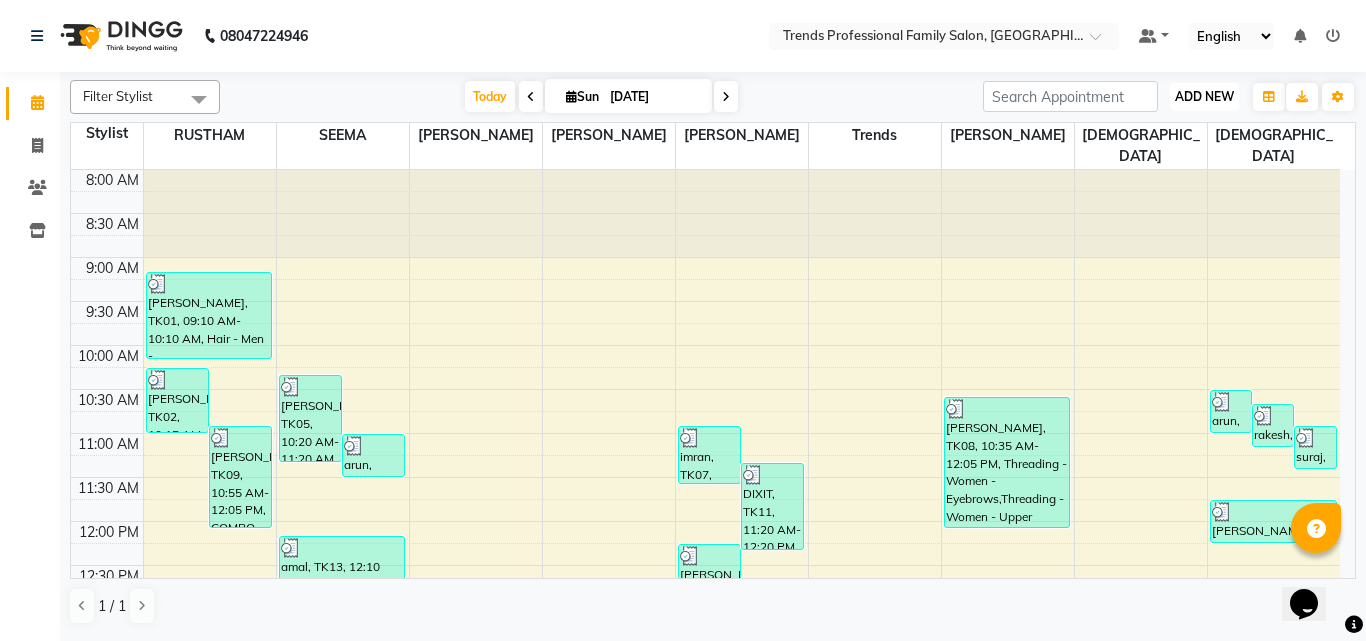 click on "ADD NEW" at bounding box center [1204, 96] 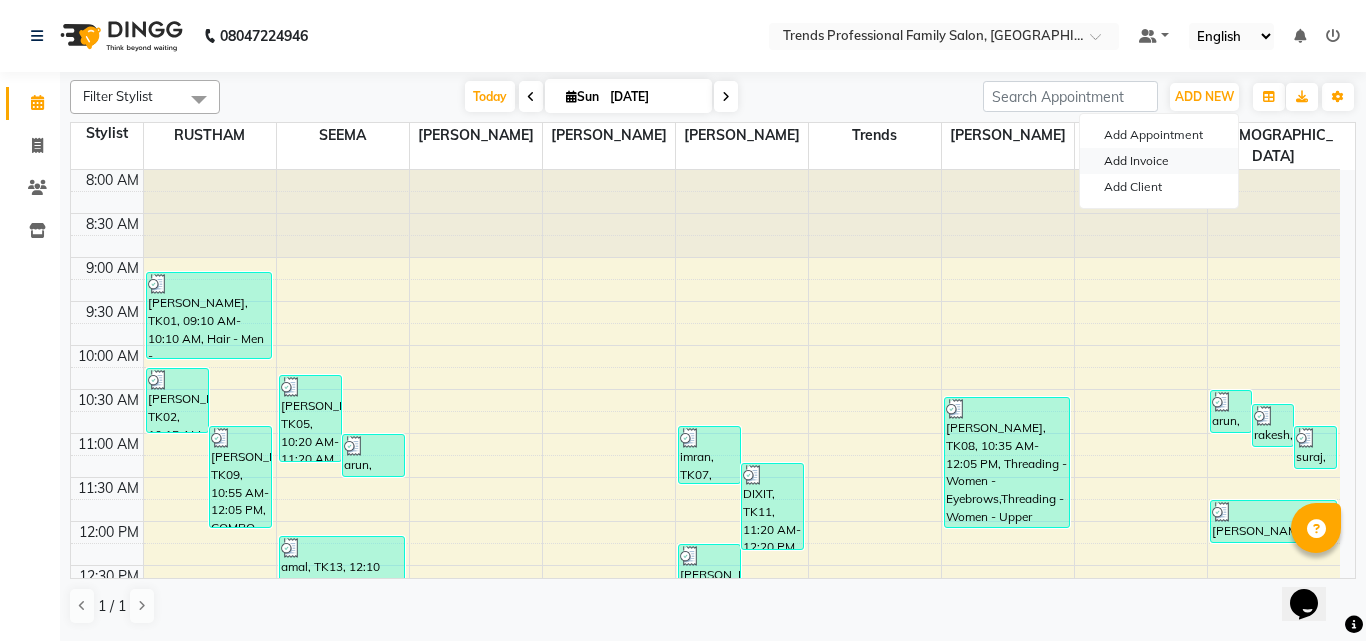 click on "Add Invoice" at bounding box center (1159, 161) 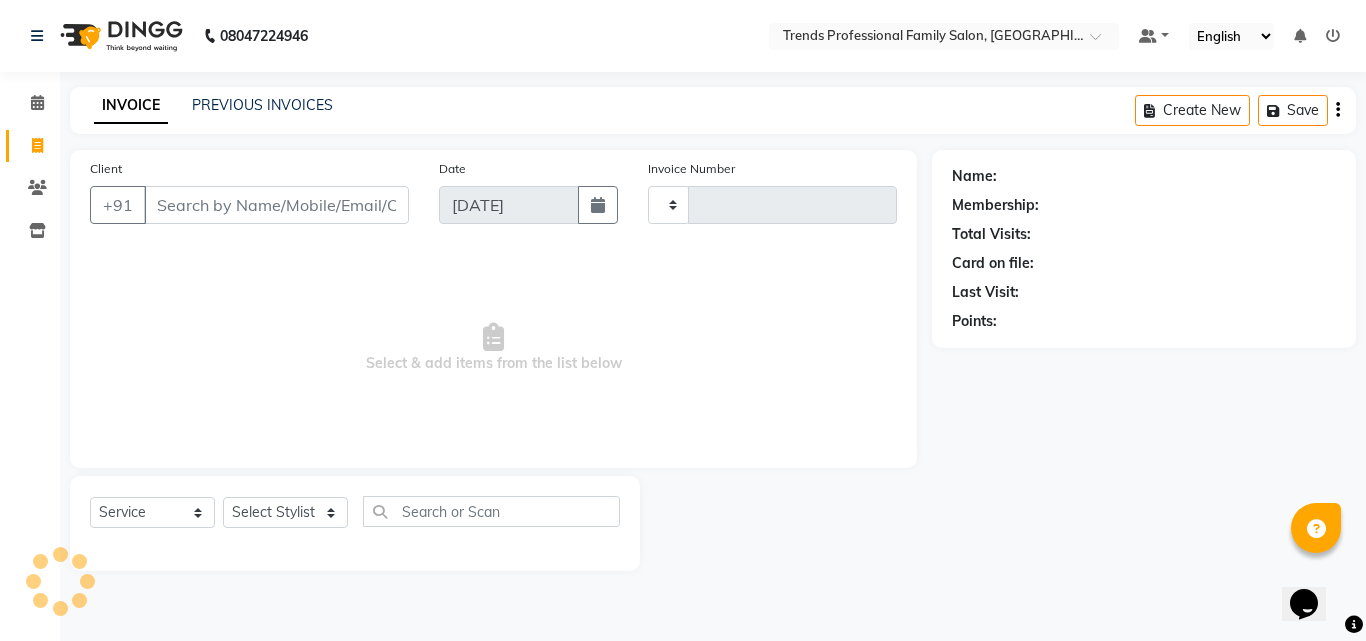 type on "2012" 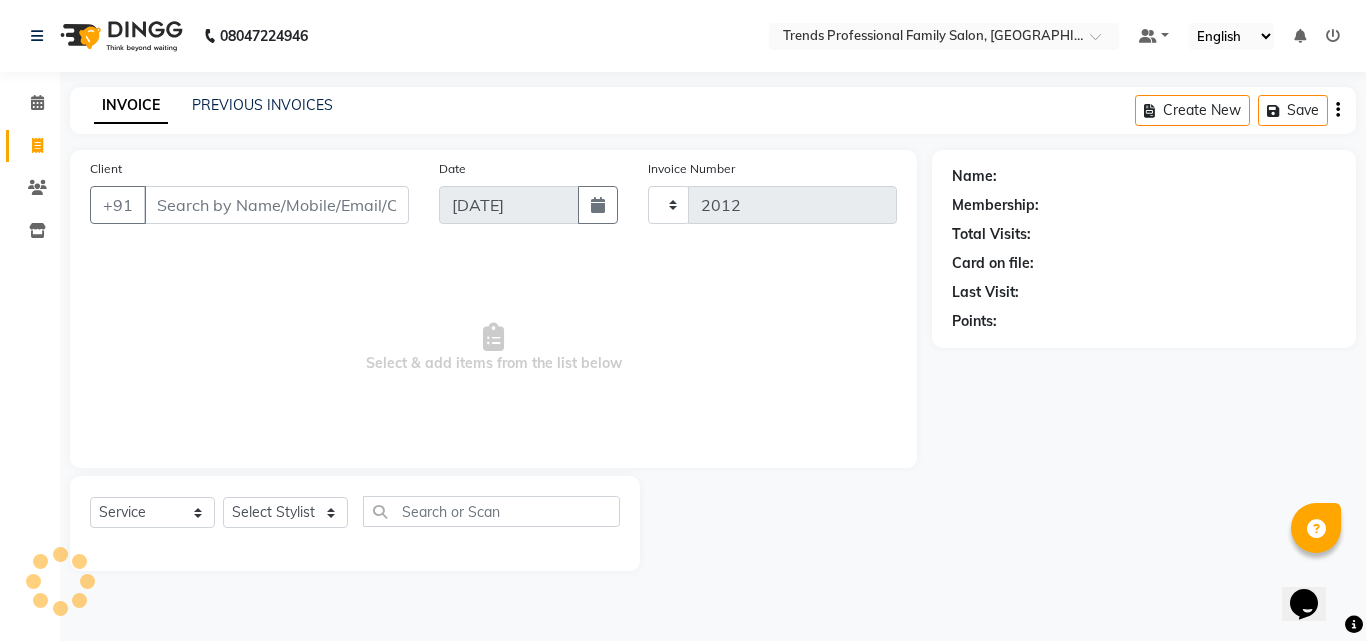select on "7345" 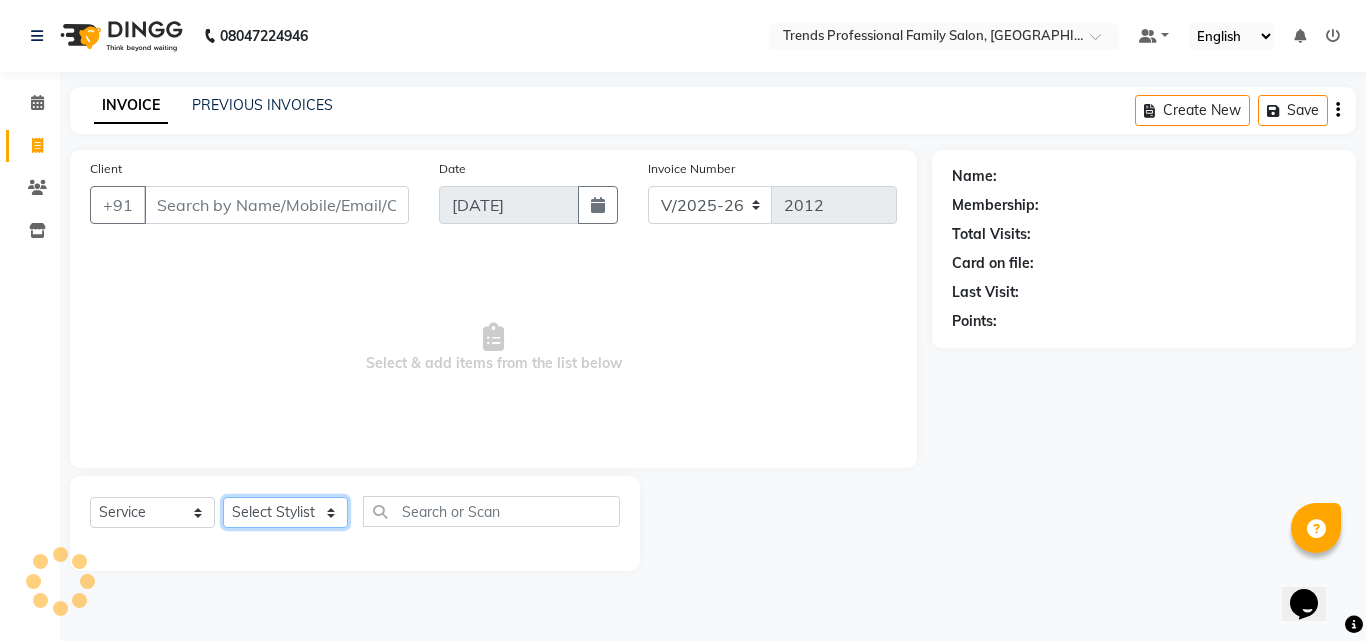 click on "Select Stylist" 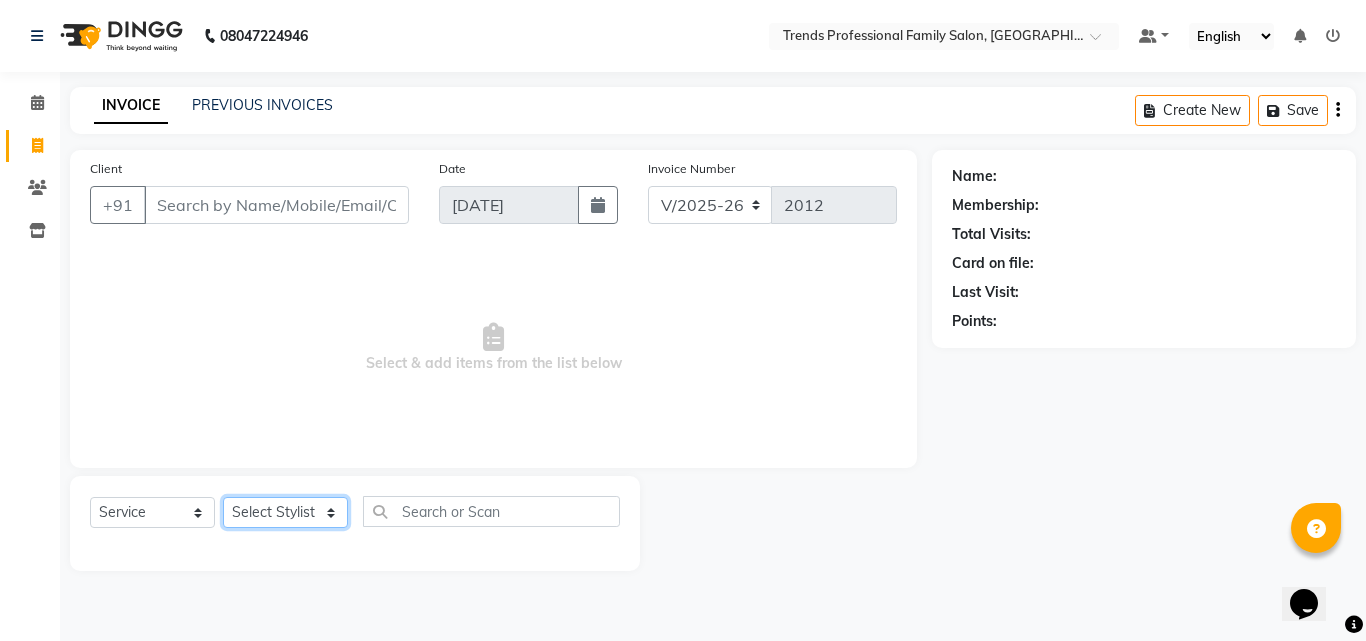 select on "64189" 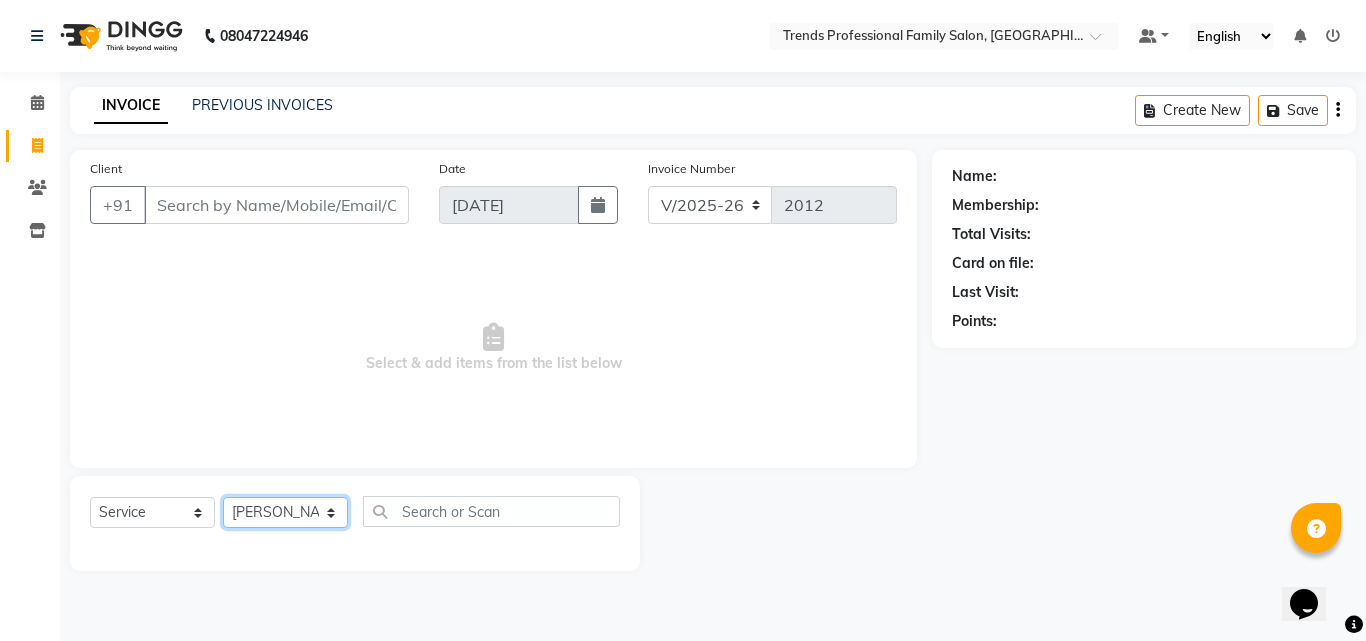 click on "Select Stylist [PERSON_NAME] [PERSON_NAME] [PERSON_NAME] [PERSON_NAME] [DEMOGRAPHIC_DATA][PERSON_NAME] Sumika Trends" 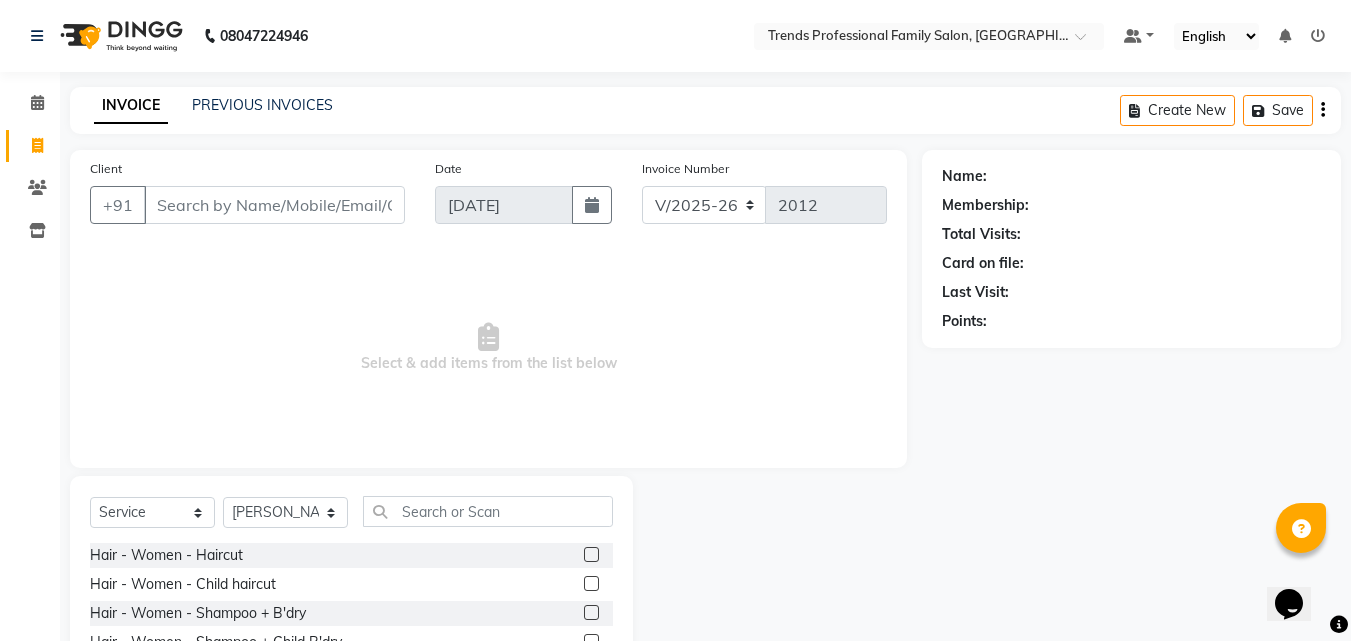 click on "Select  Service  Product  Membership  Package Voucher Prepaid Gift Card  Select Stylist [PERSON_NAME] [PERSON_NAME] [PERSON_NAME] RUSTHAM SEEMA [PERSON_NAME] Sumika Trends" 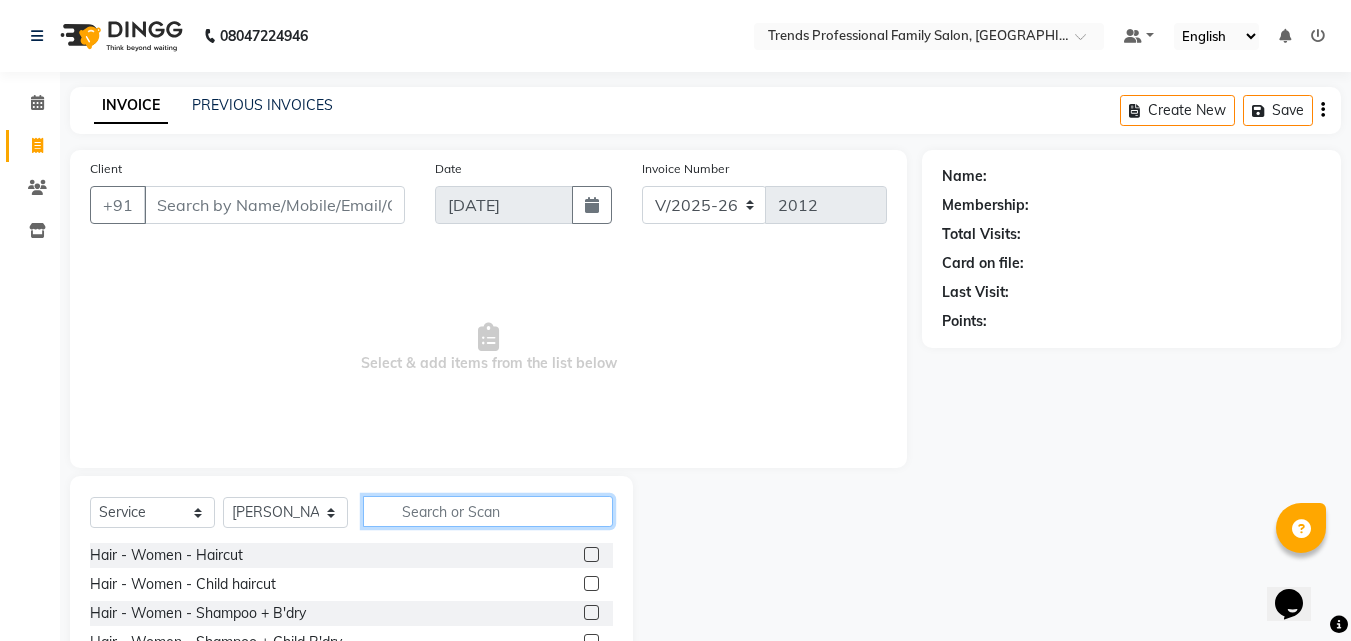 click 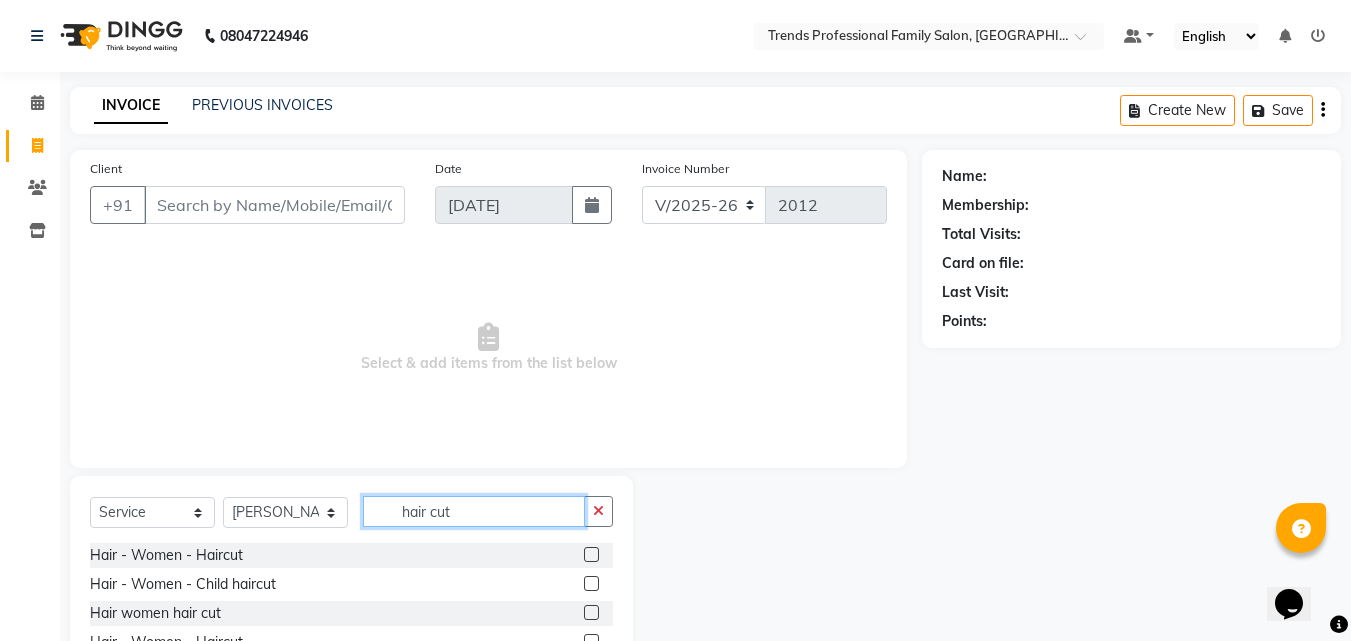 scroll, scrollTop: 160, scrollLeft: 0, axis: vertical 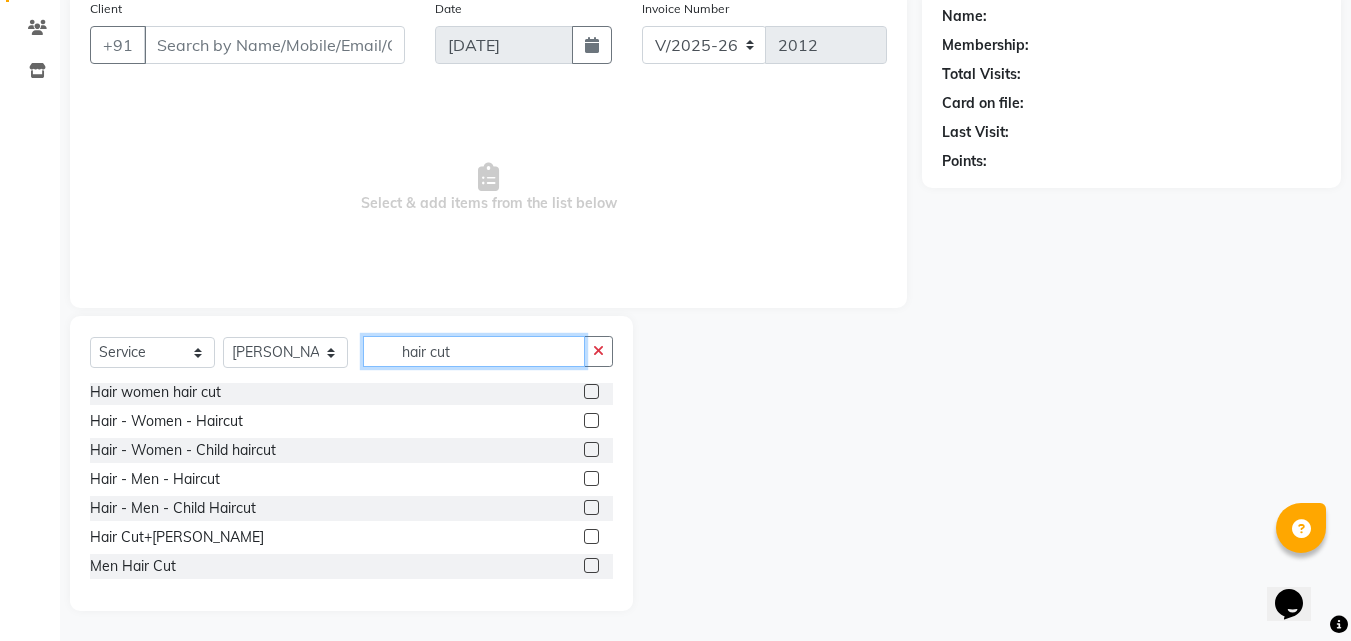 type on "hair cut" 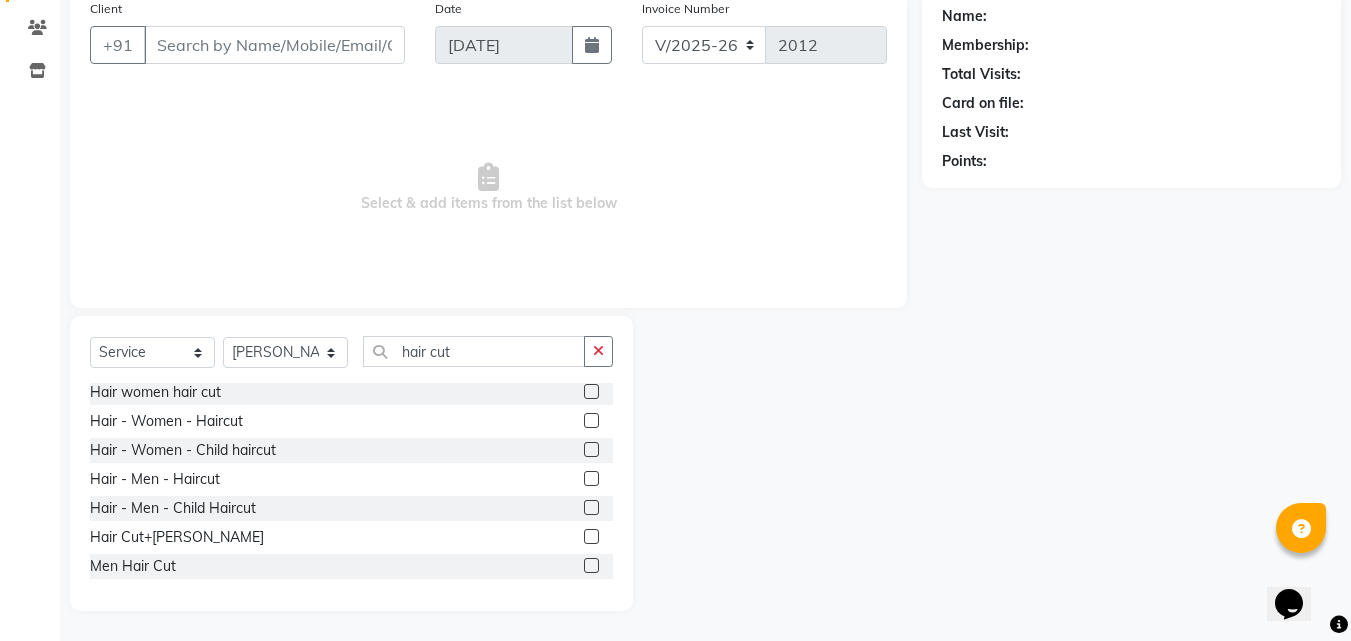 click 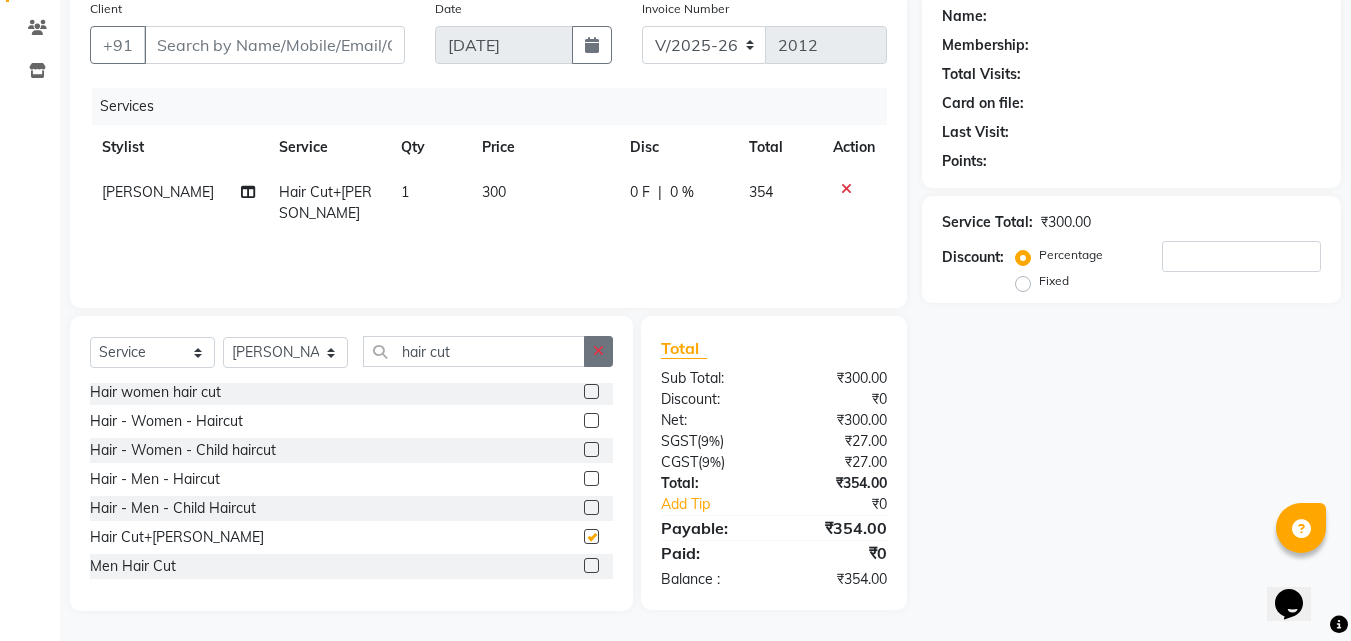 checkbox on "false" 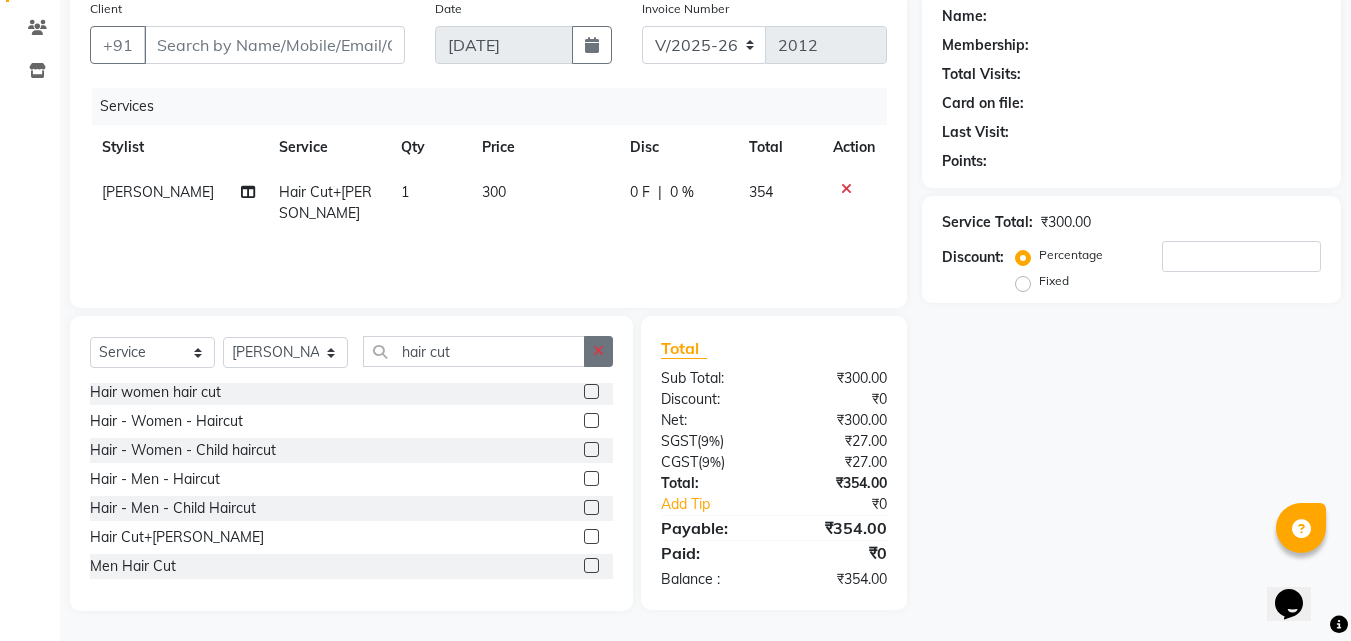 click 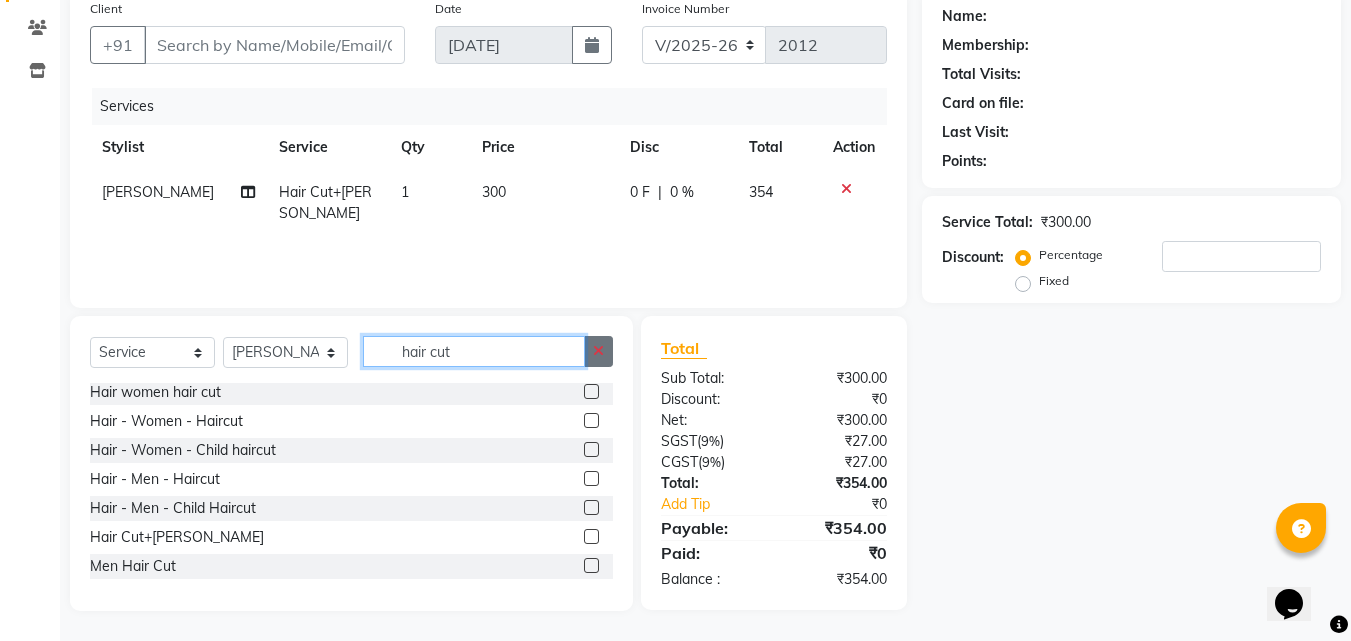 type 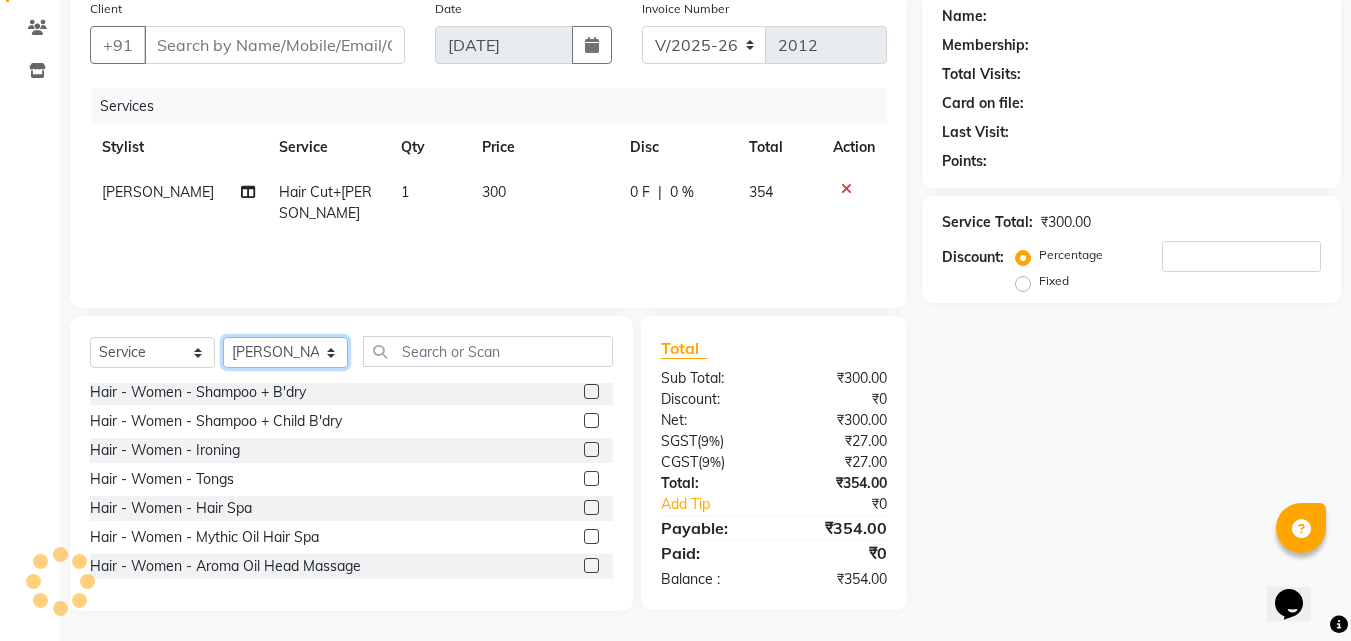click on "Select Stylist [PERSON_NAME] [PERSON_NAME] [PERSON_NAME] [PERSON_NAME] [DEMOGRAPHIC_DATA][PERSON_NAME] Sumika Trends" 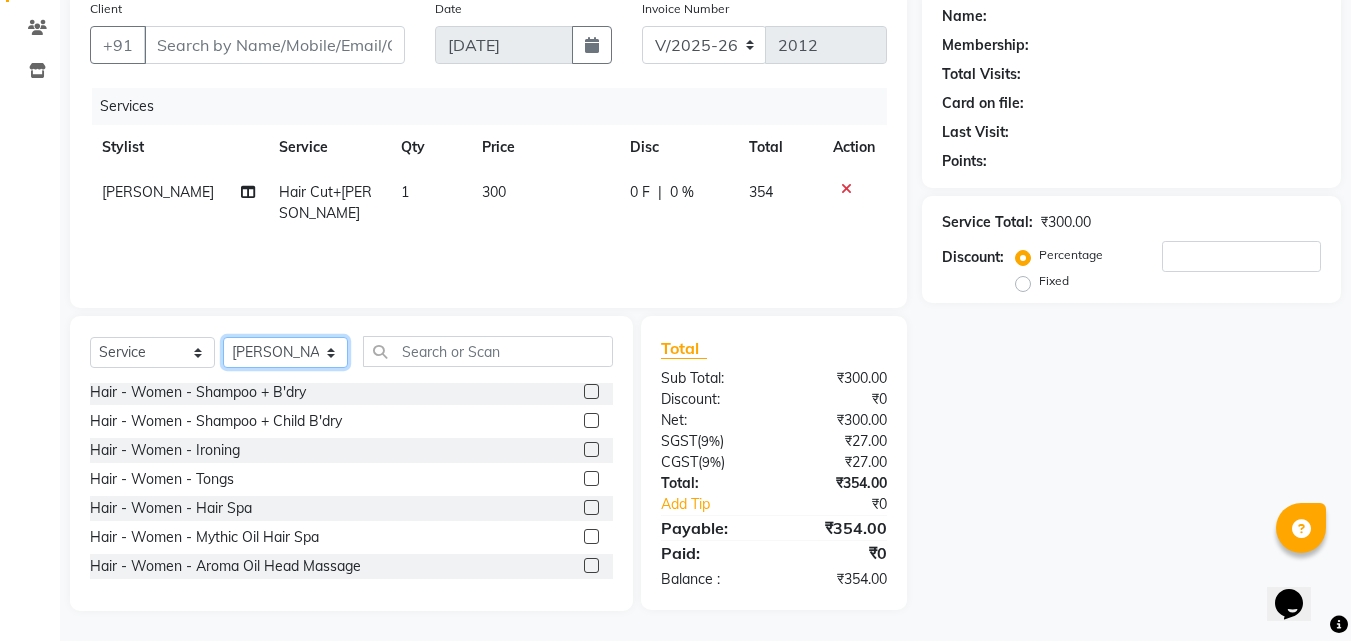 select on "63524" 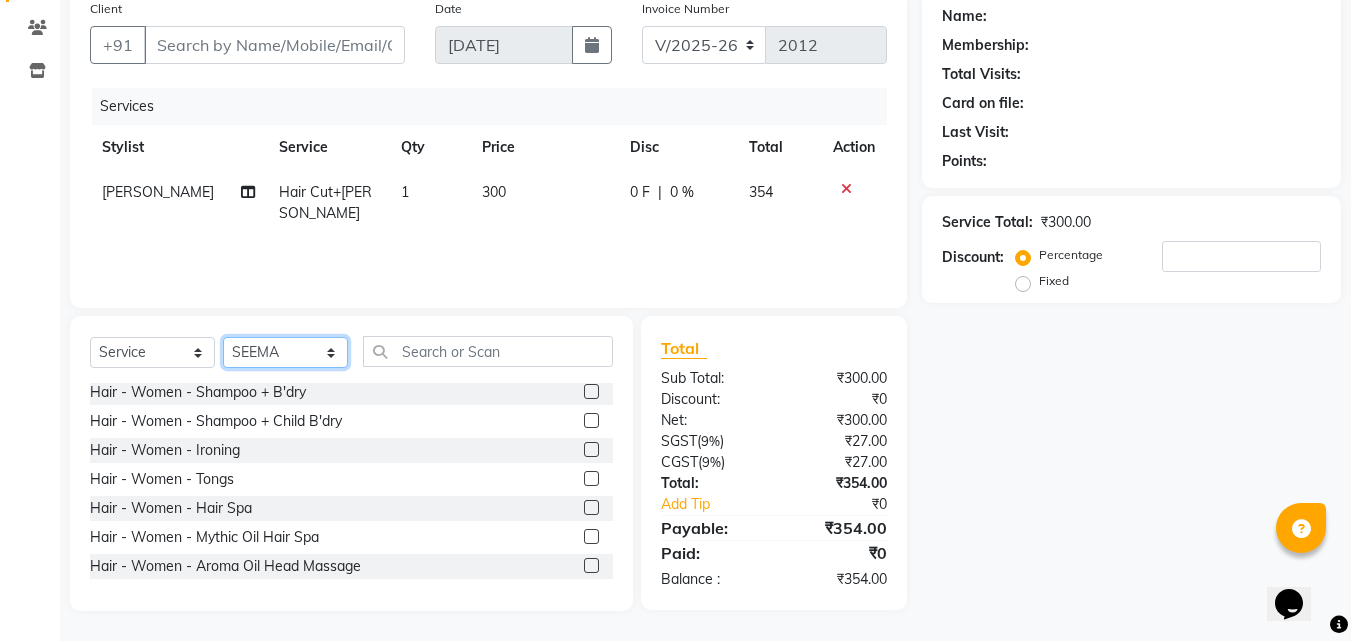 click on "Select Stylist [PERSON_NAME] [PERSON_NAME] [PERSON_NAME] [PERSON_NAME] [DEMOGRAPHIC_DATA][PERSON_NAME] Sumika Trends" 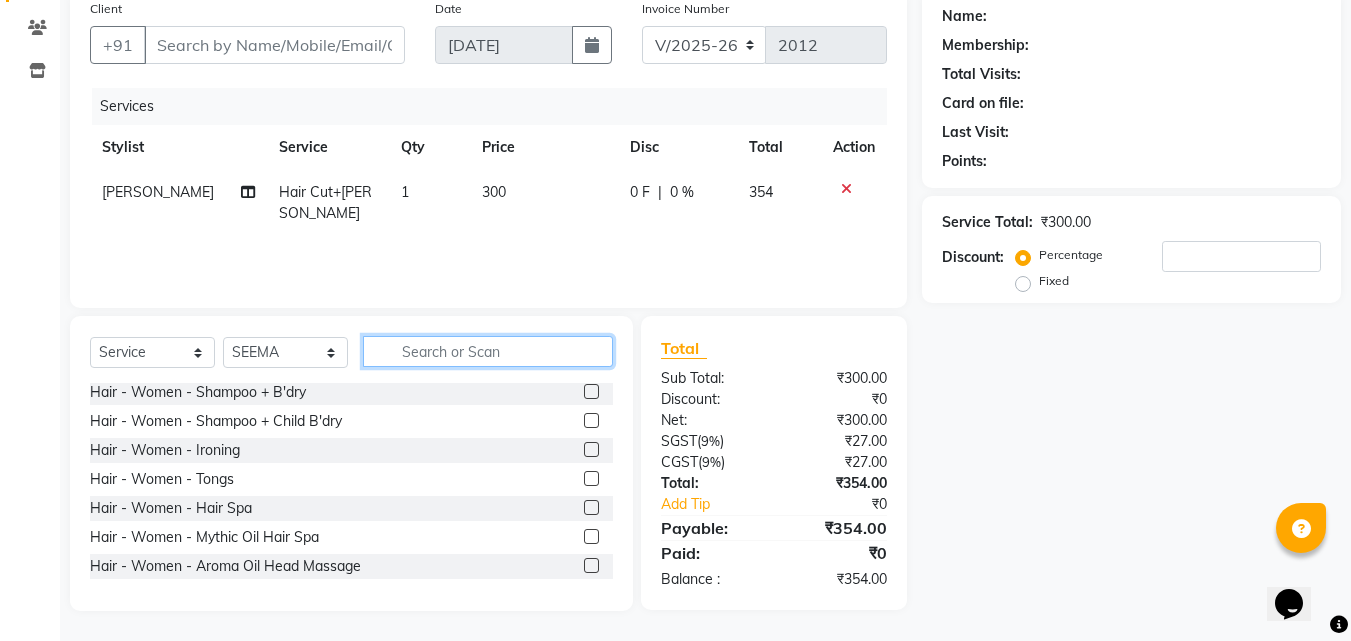 click 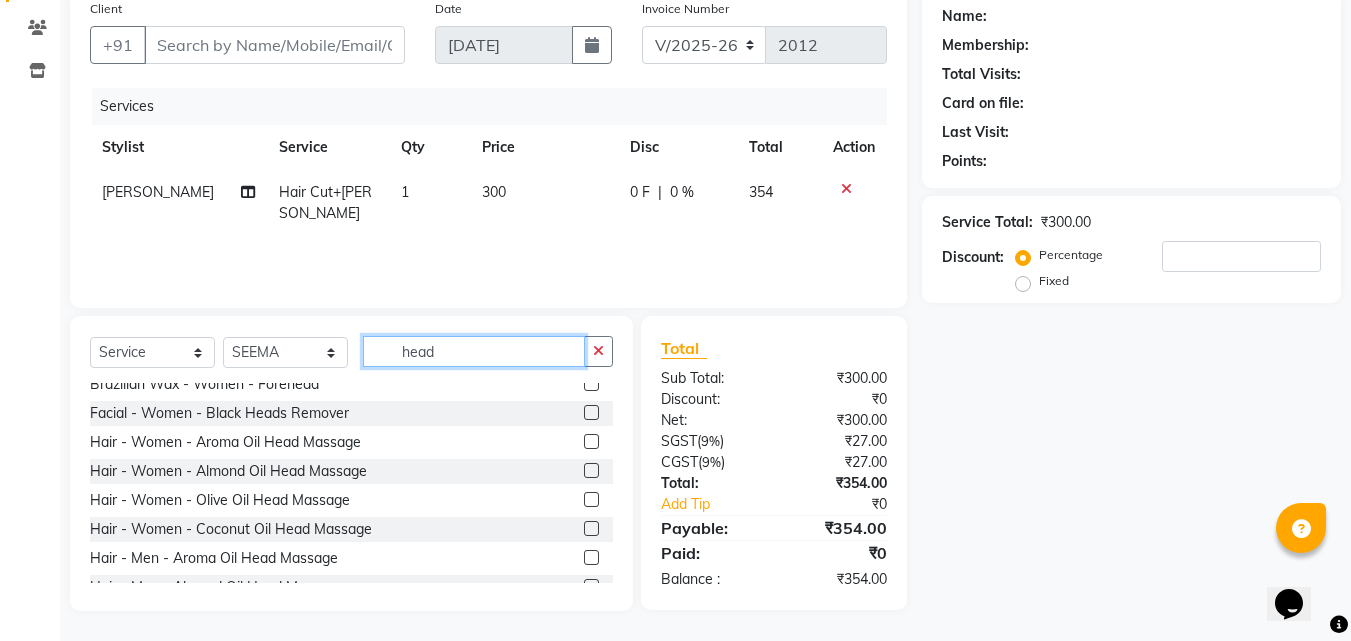 scroll, scrollTop: 322, scrollLeft: 0, axis: vertical 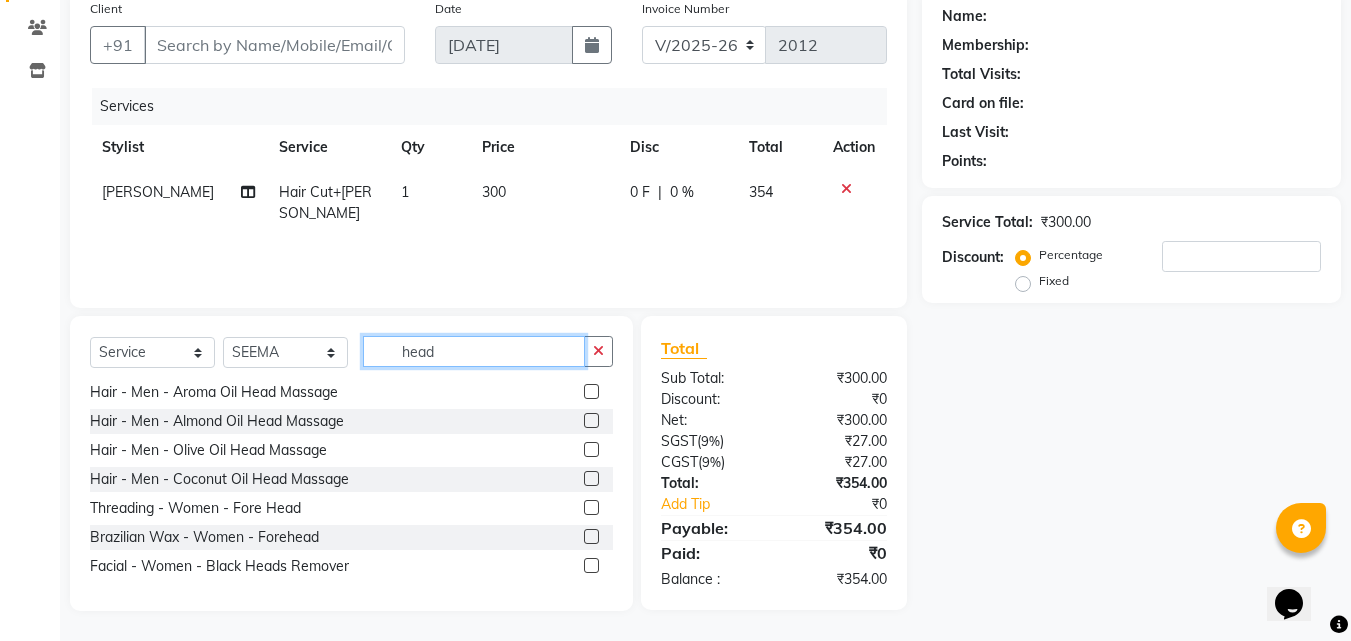 type on "head" 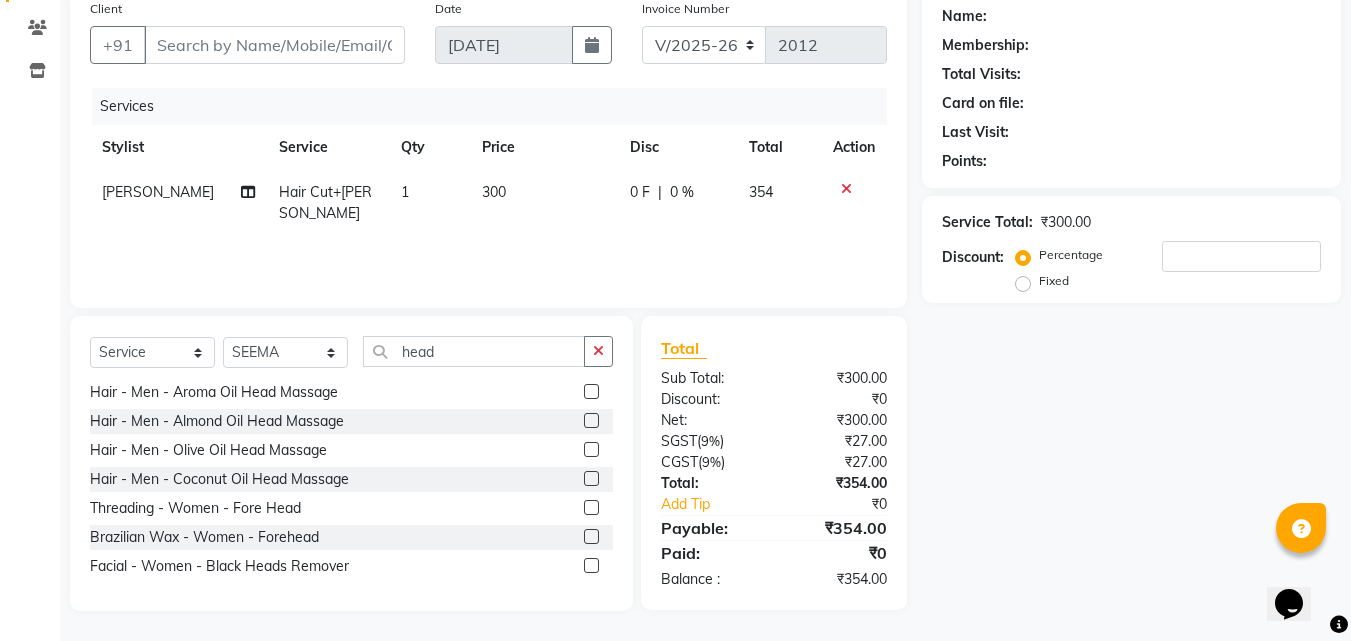 click 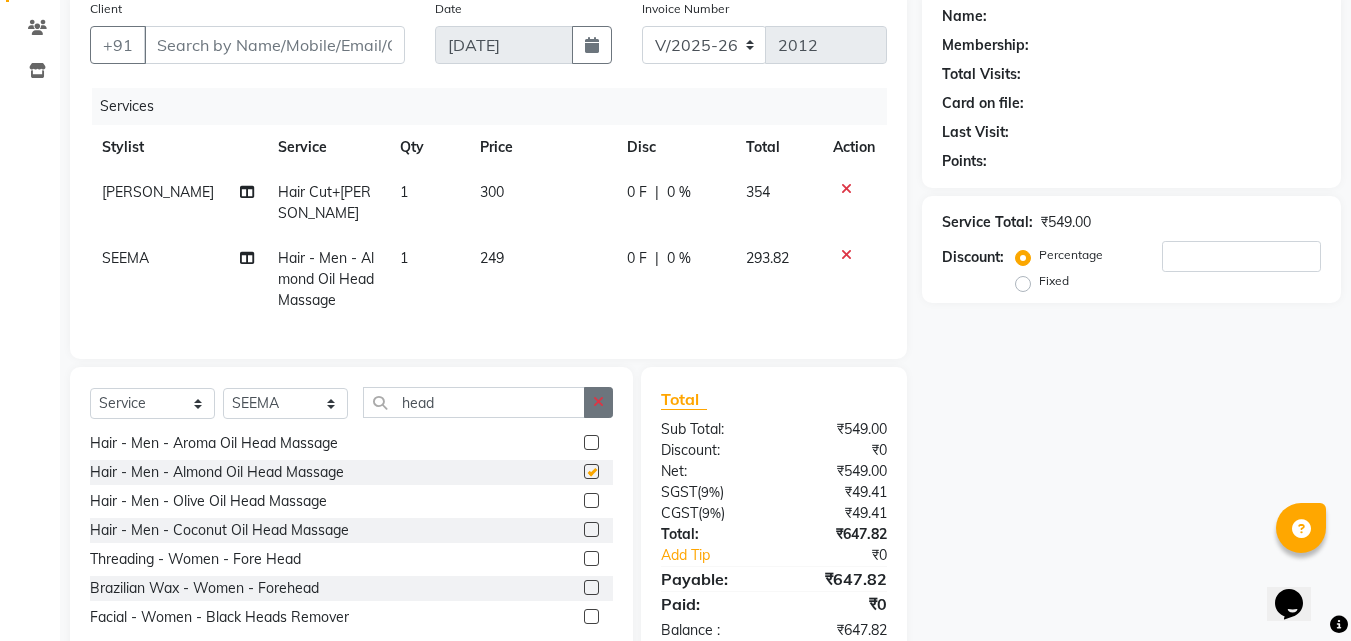checkbox on "false" 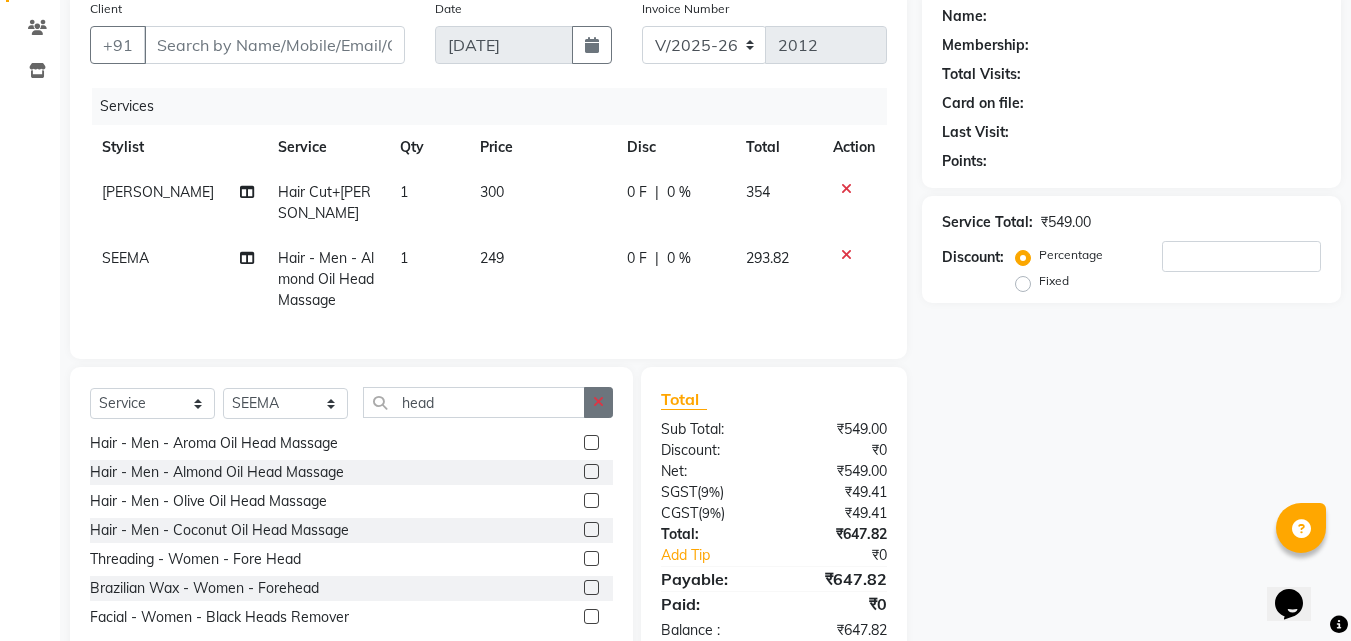 click 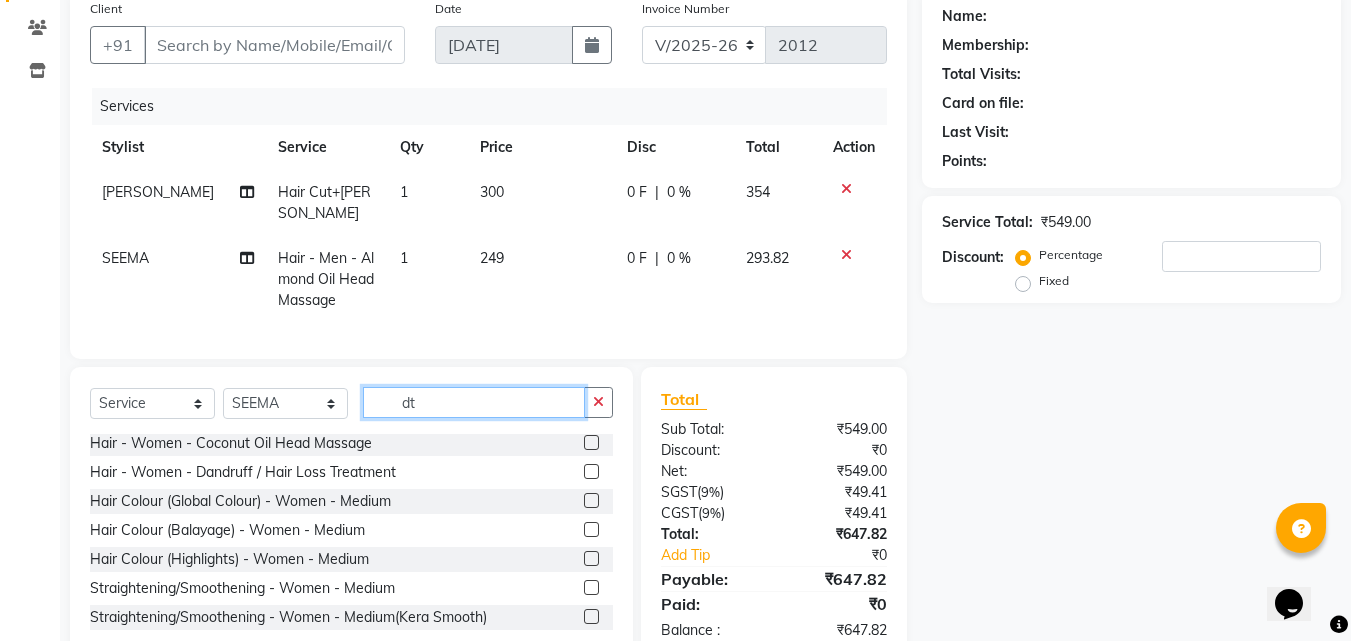 scroll, scrollTop: 0, scrollLeft: 0, axis: both 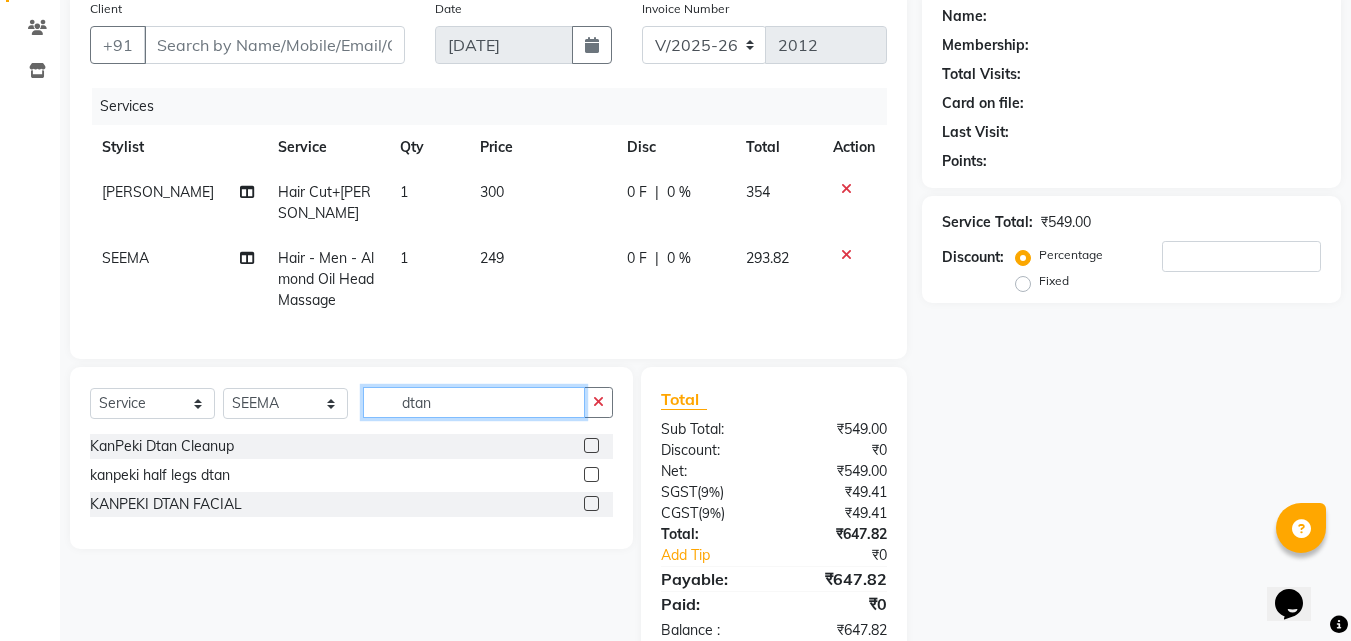 type on "dtan" 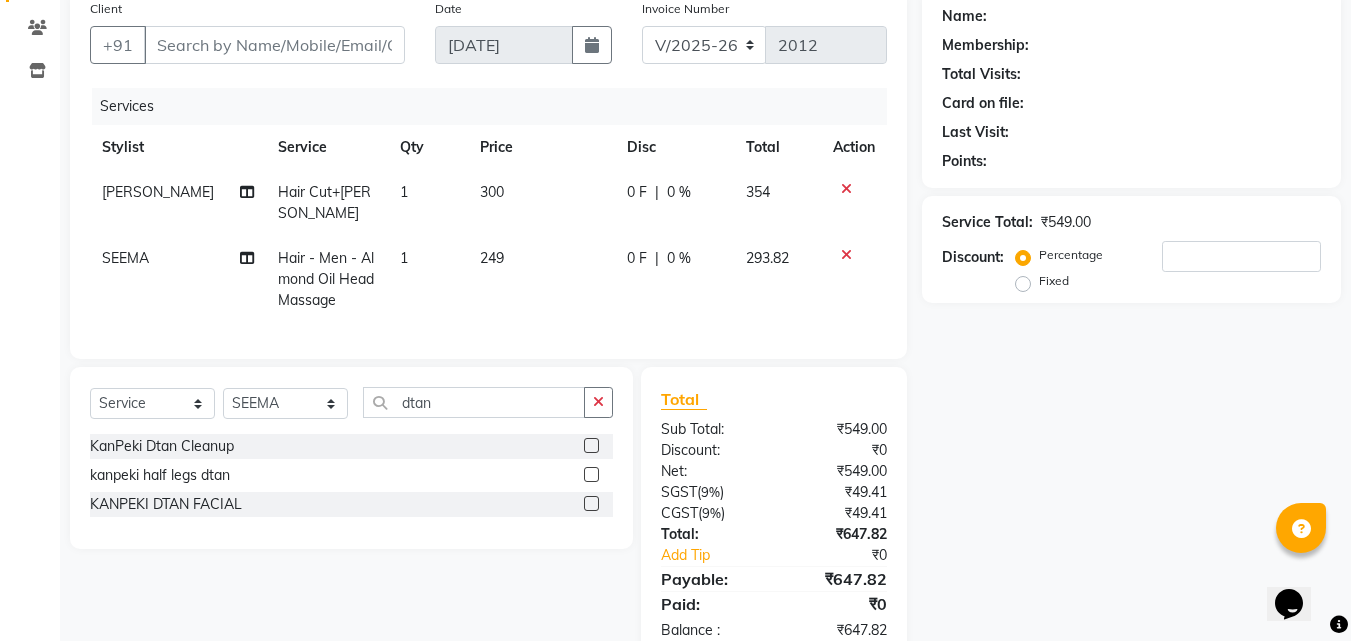 click 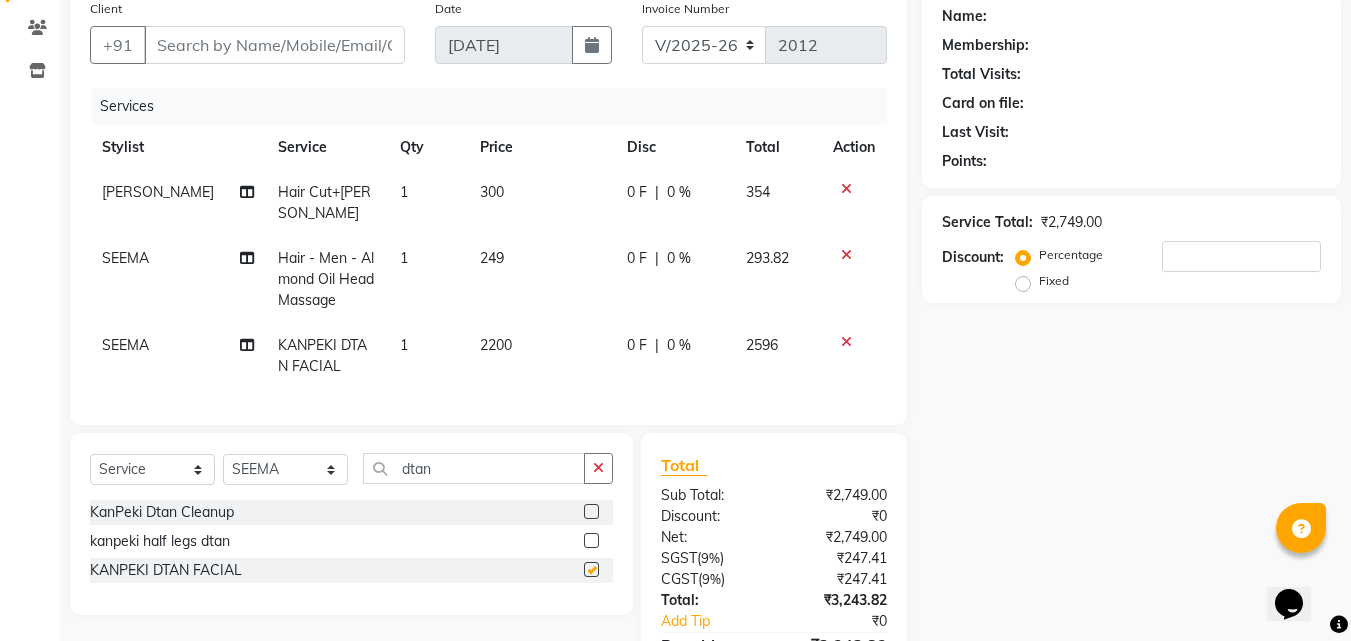 checkbox on "false" 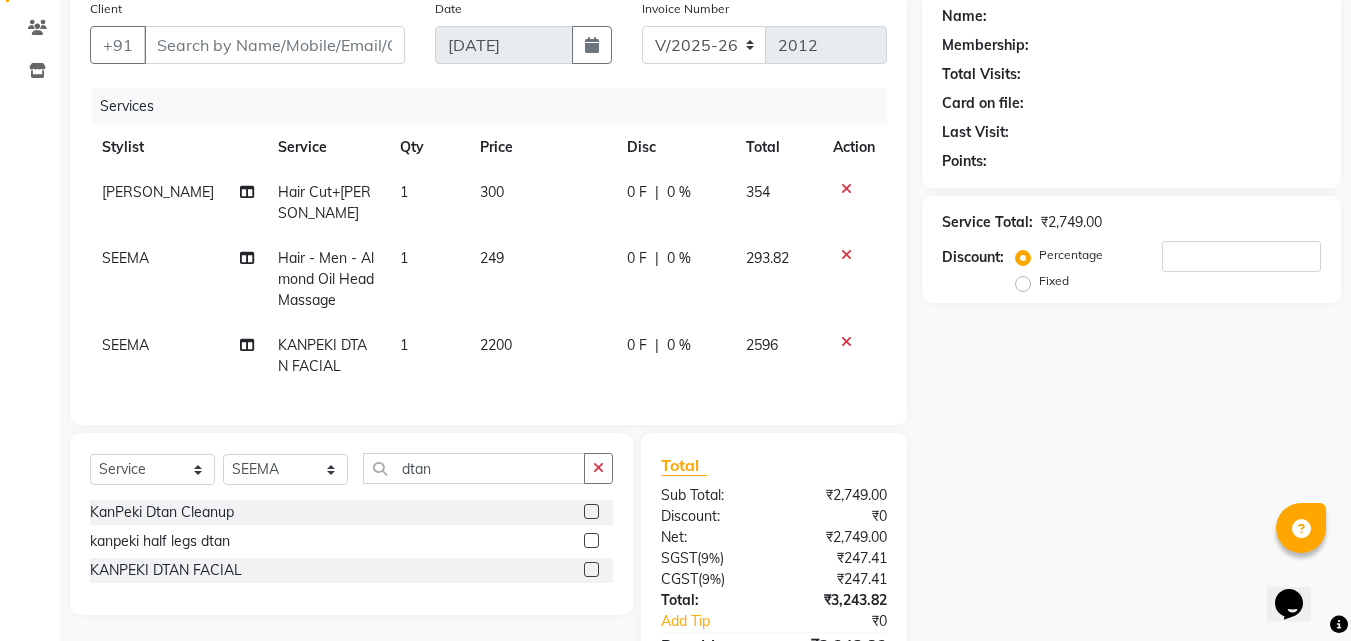 scroll, scrollTop: 291, scrollLeft: 0, axis: vertical 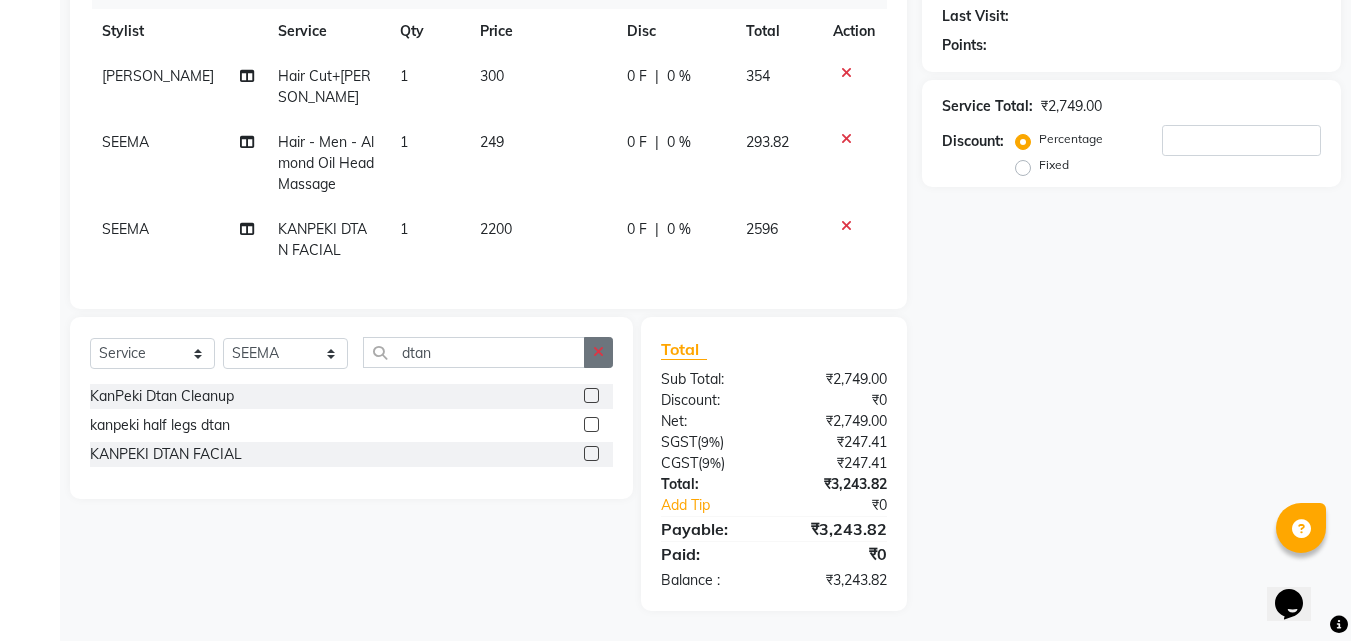click 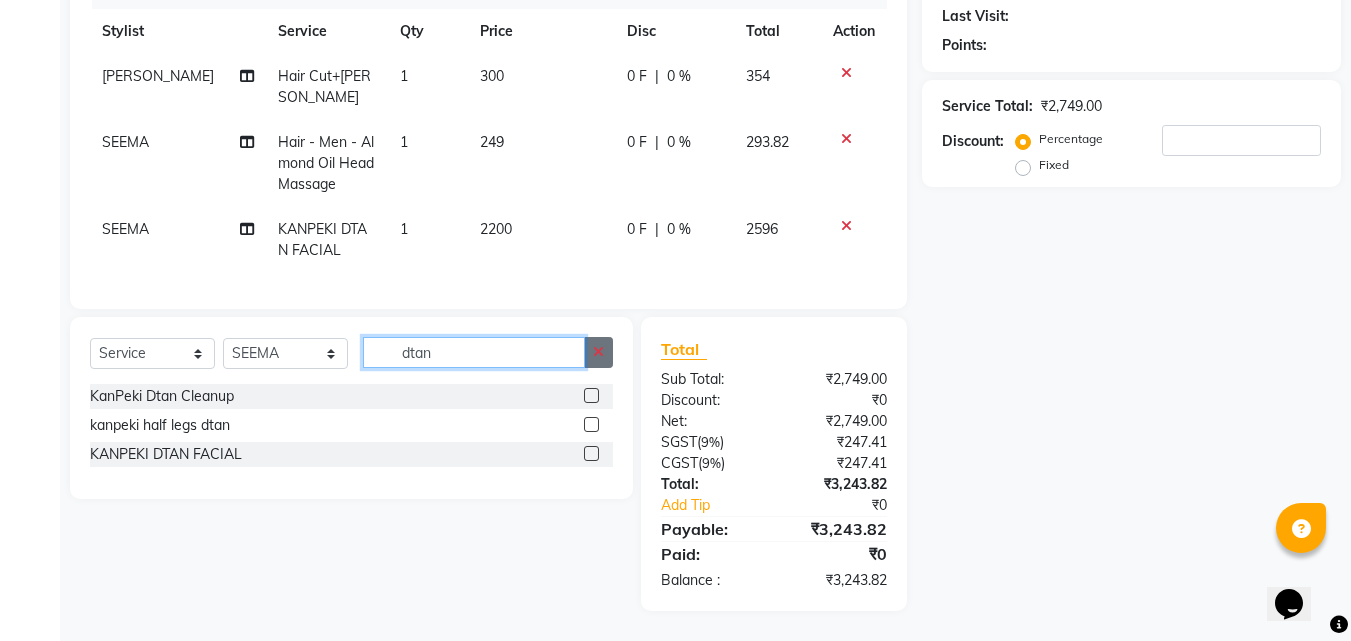 type 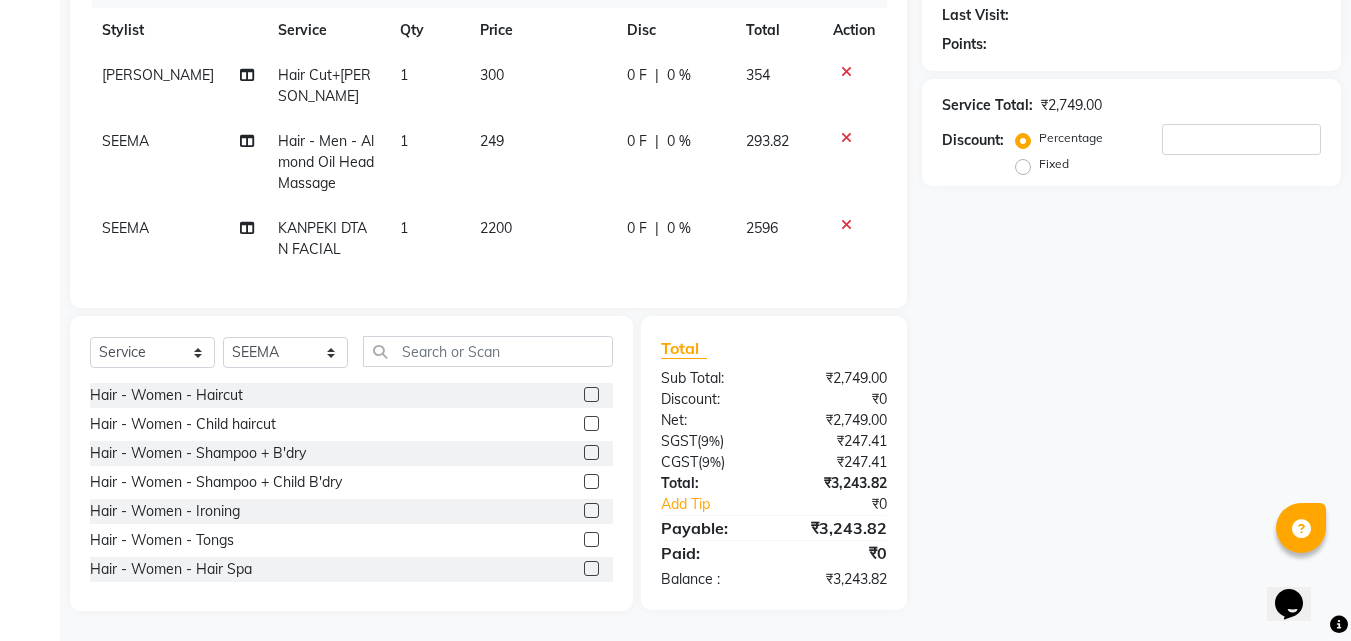 click on "0 %" 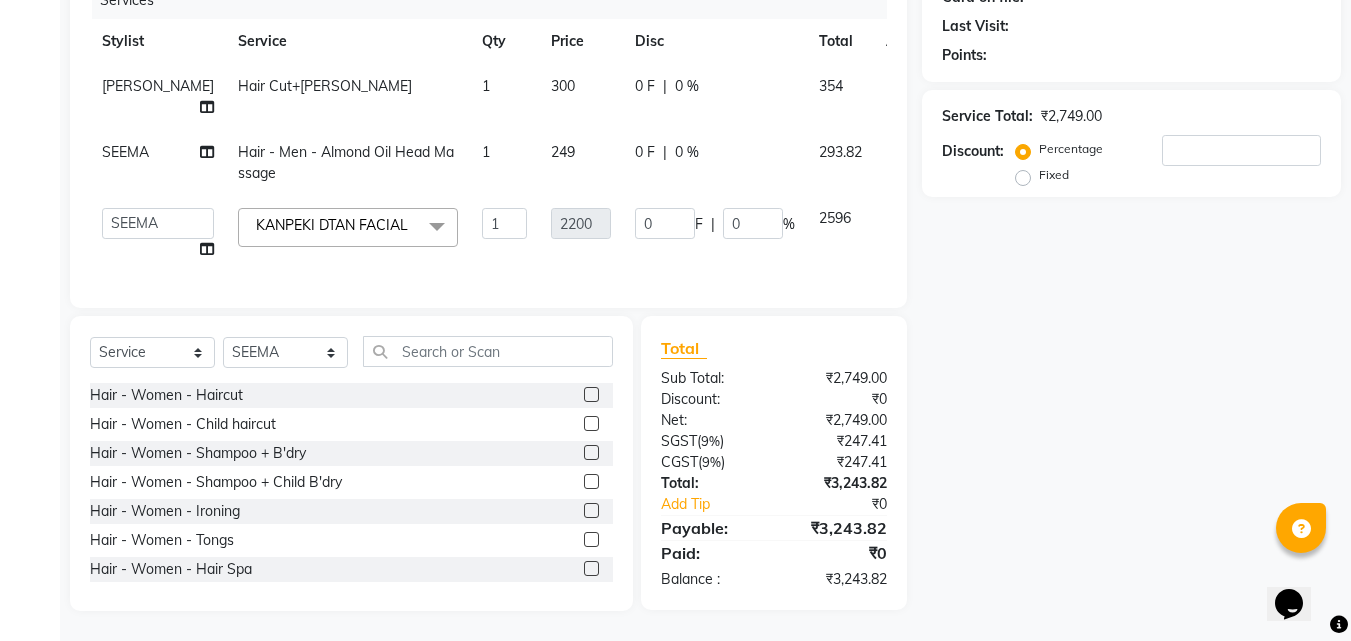 scroll, scrollTop: 281, scrollLeft: 0, axis: vertical 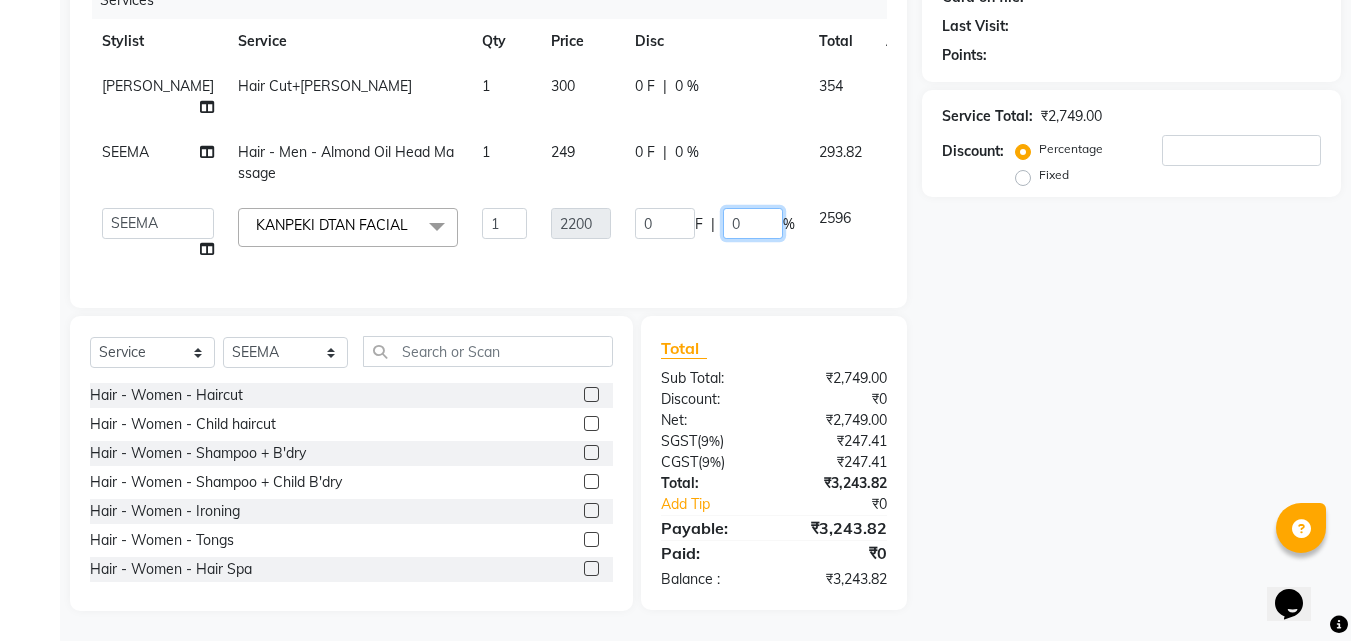 click on "0" 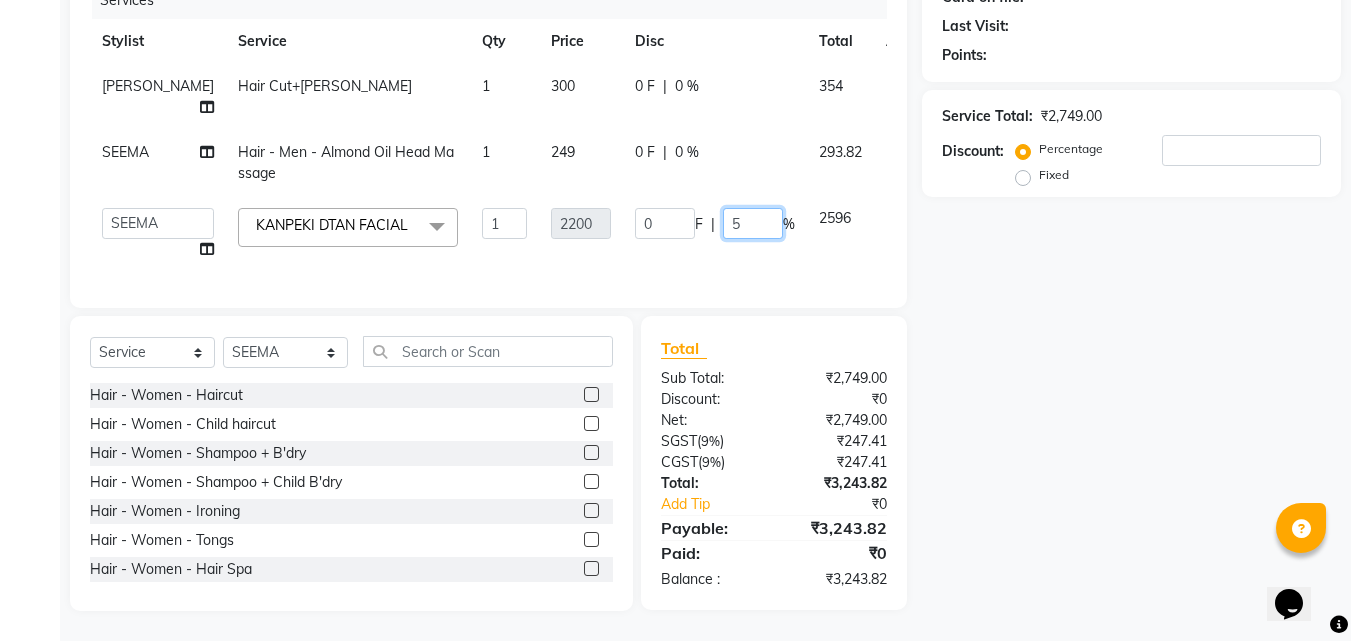 type on "50" 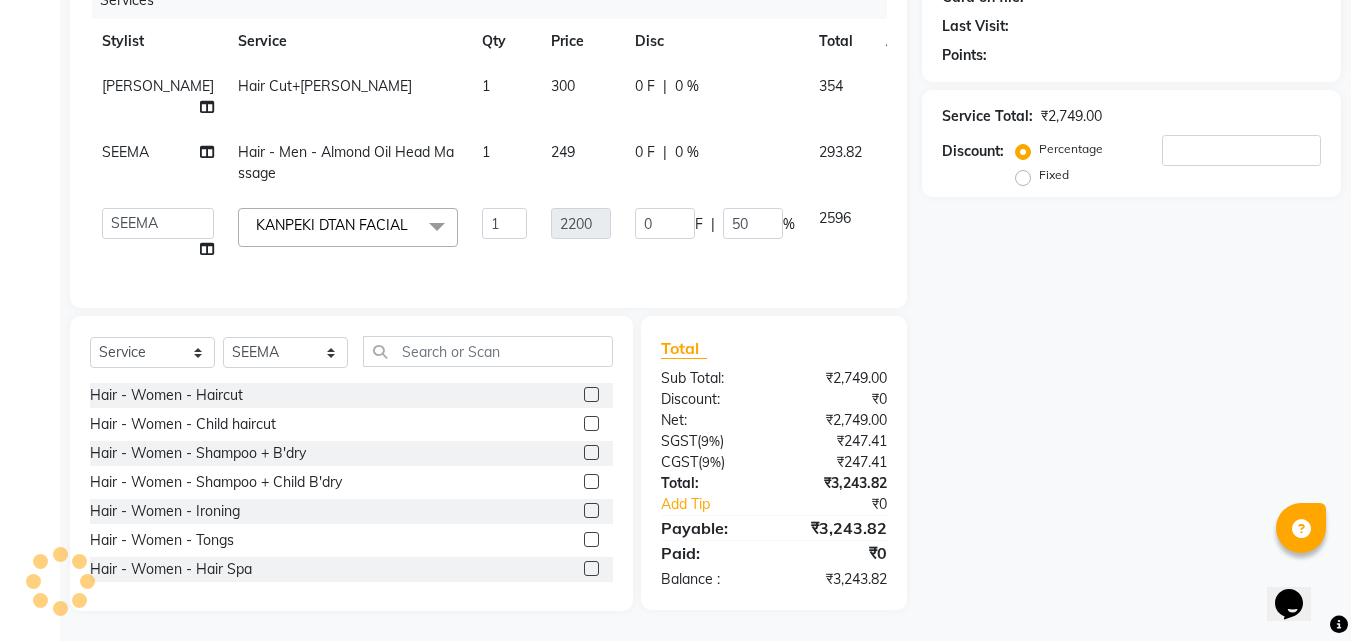 click on "Name: Membership: Total Visits: Card on file: Last Visit:  Points:  Service Total:  ₹2,749.00  Discount:  Percentage   Fixed" 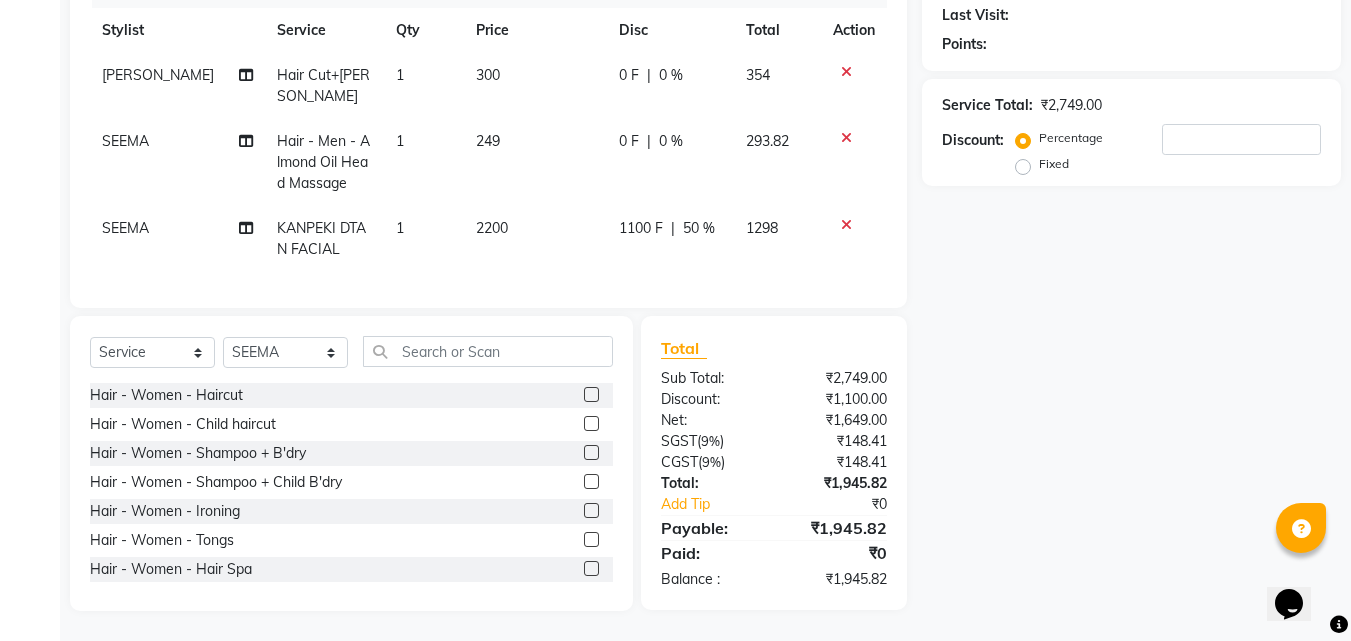 scroll, scrollTop: 0, scrollLeft: 0, axis: both 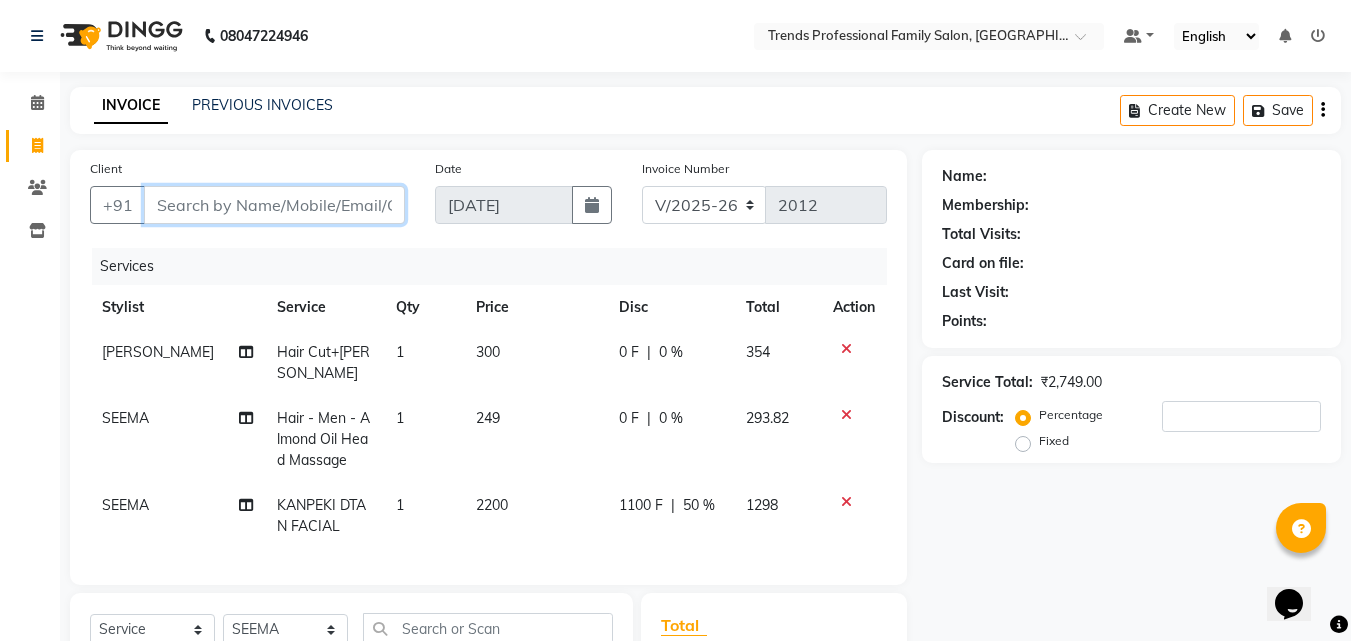 click on "Client" at bounding box center (274, 205) 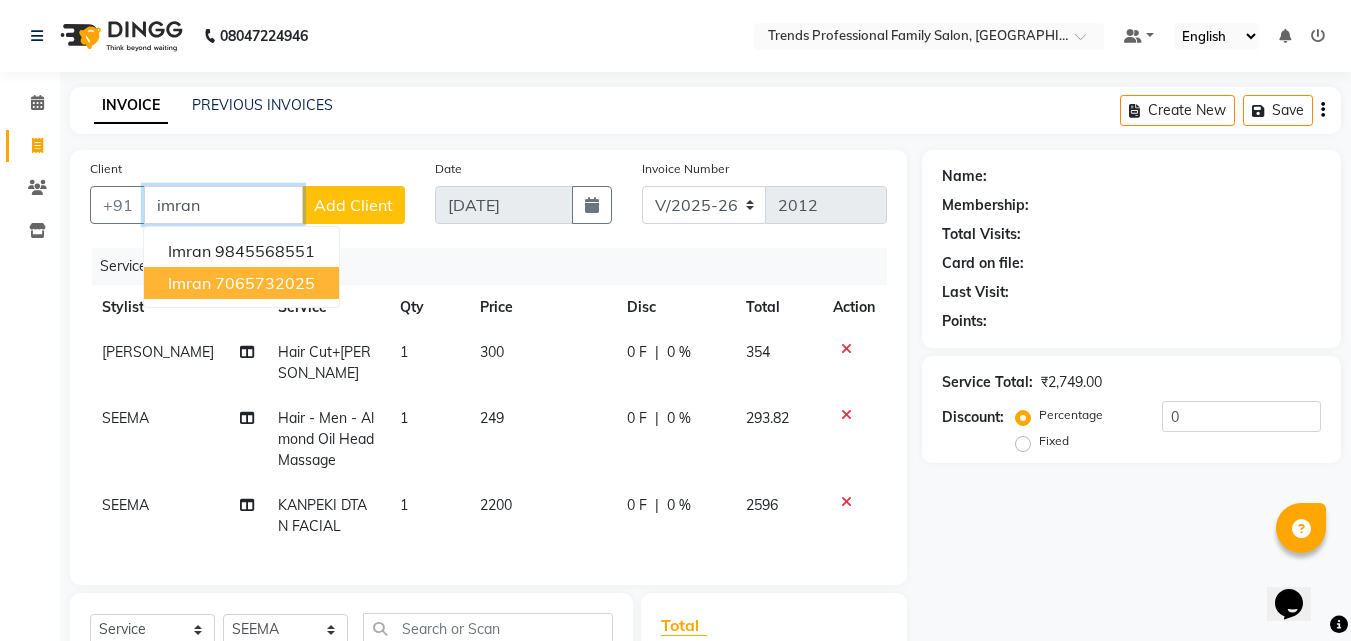 click on "7065732025" at bounding box center [265, 283] 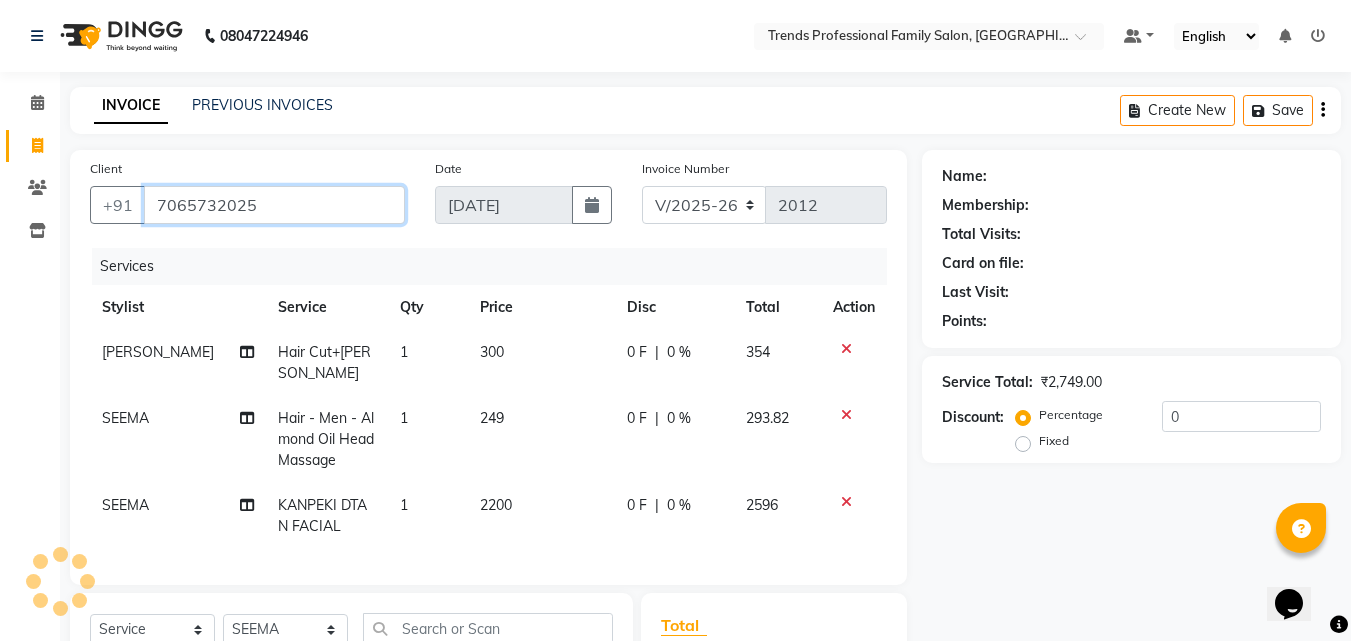 type on "7065732025" 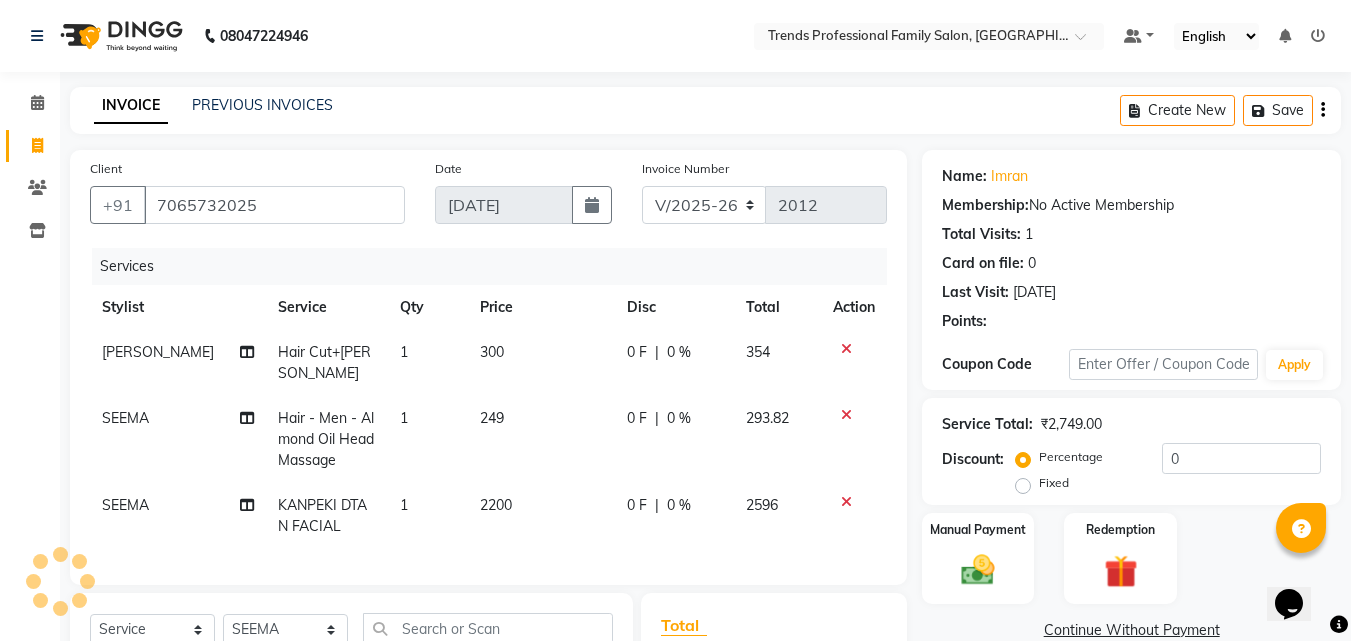 scroll, scrollTop: 292, scrollLeft: 0, axis: vertical 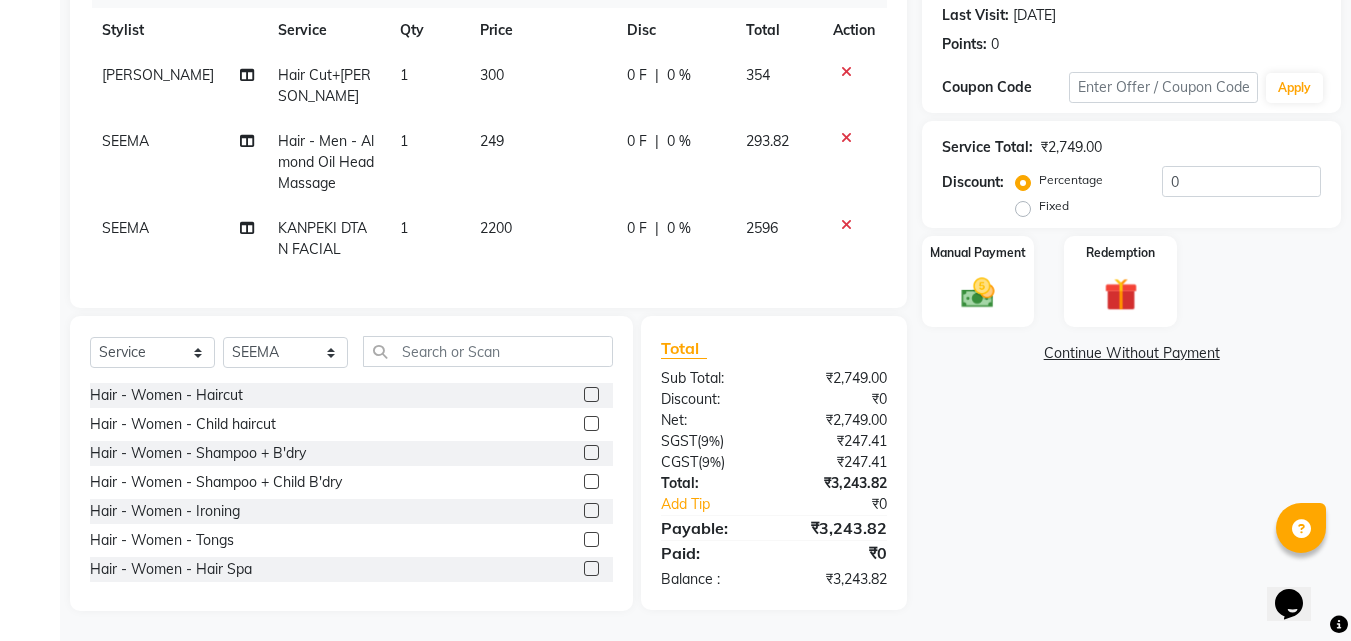 click on "0 %" 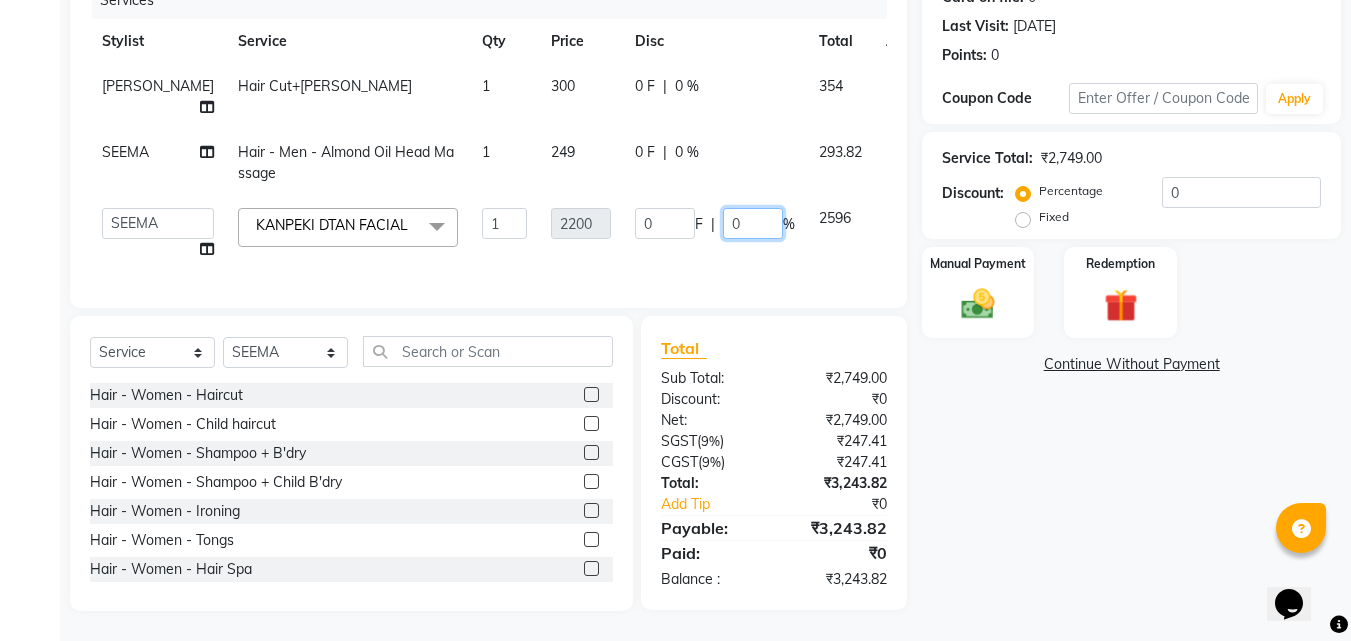 click on "0" 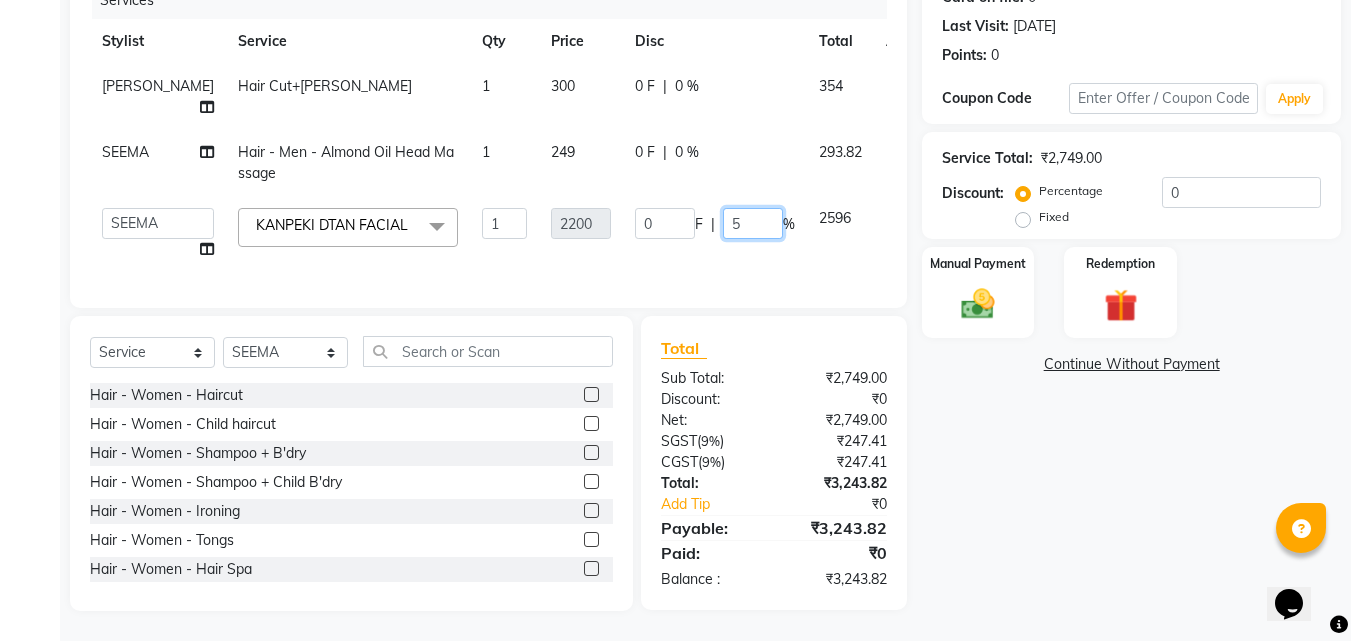 type on "50" 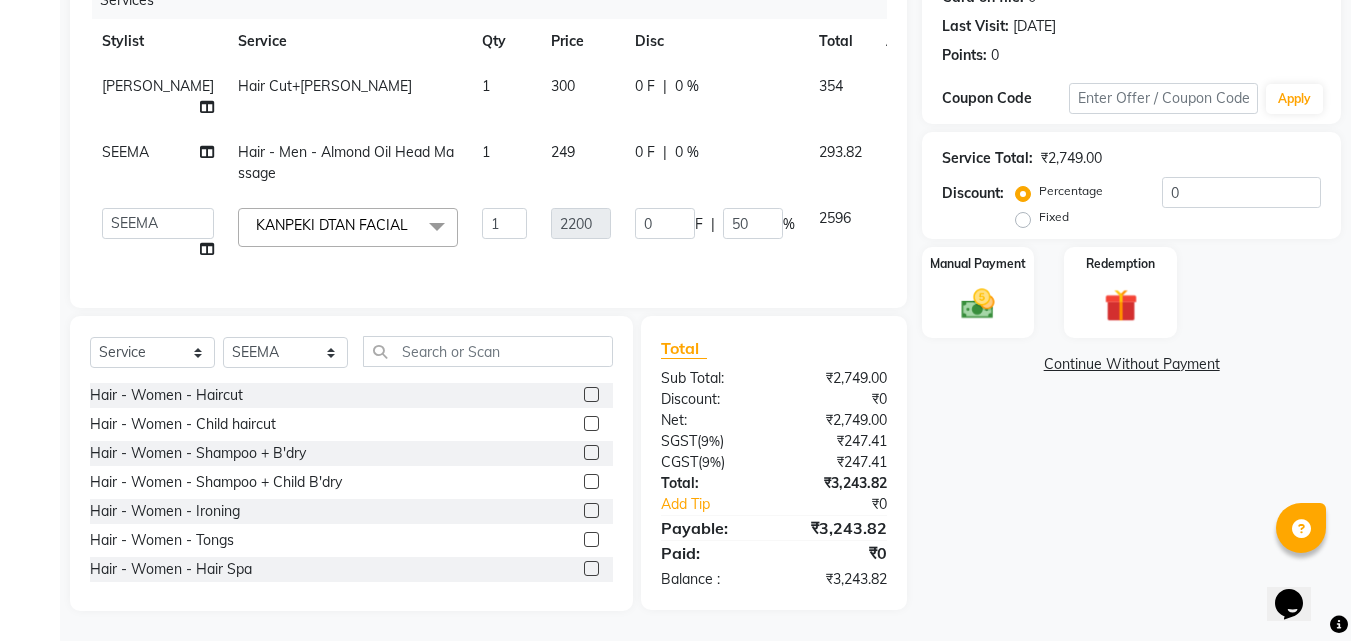 click on "Name: Imran  Membership:  No Active Membership  Total Visits:  1 Card on file:  0 Last Visit:   [DATE] Points:   0  Coupon Code Apply Service Total:  ₹2,749.00  Discount:  Percentage   Fixed  0 Manual Payment Redemption  Continue Without Payment" 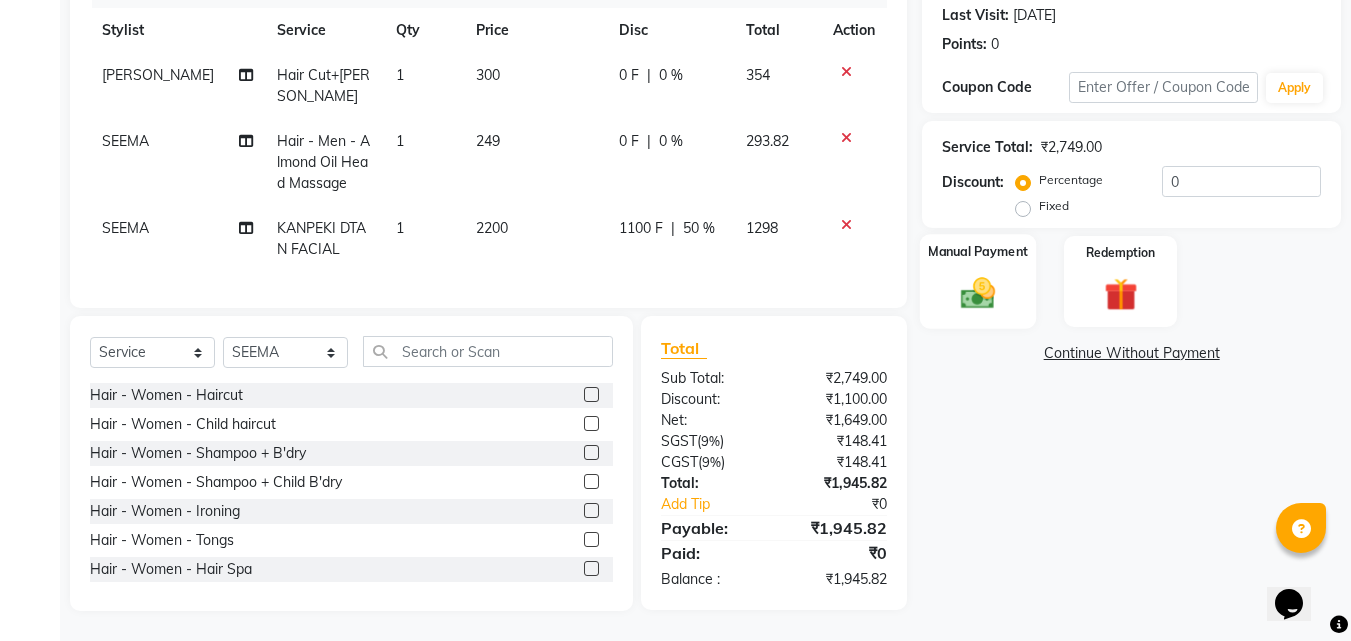 click 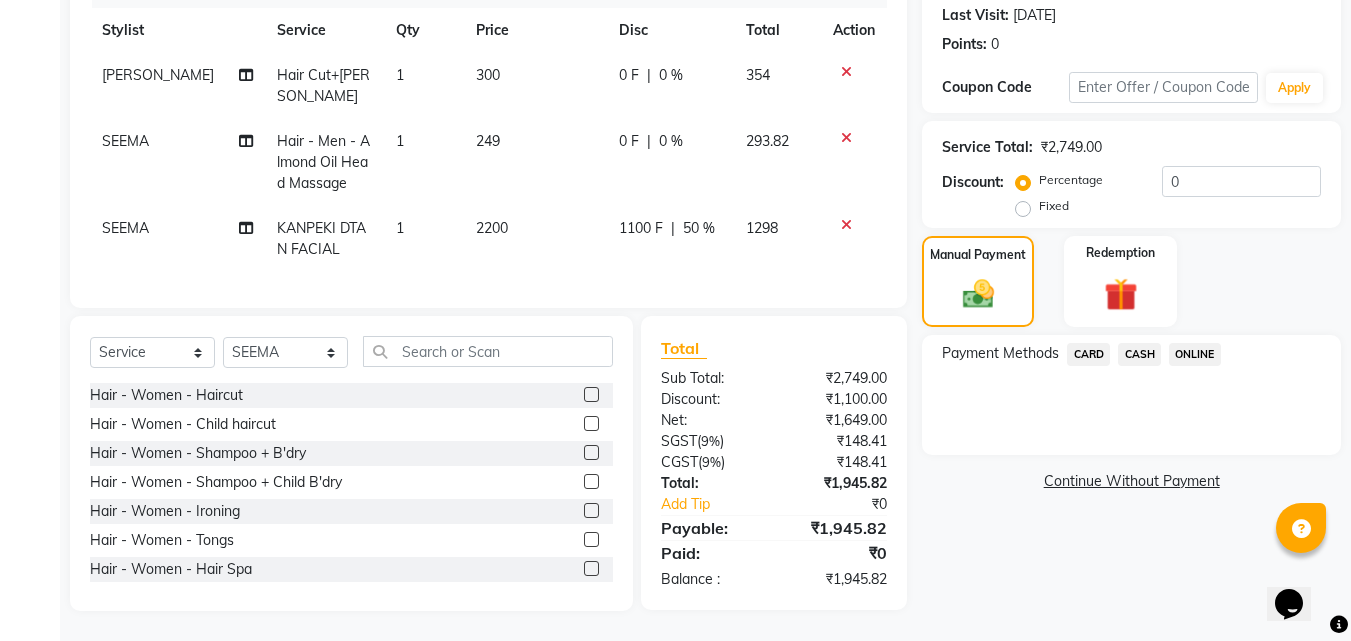 click on "ONLINE" 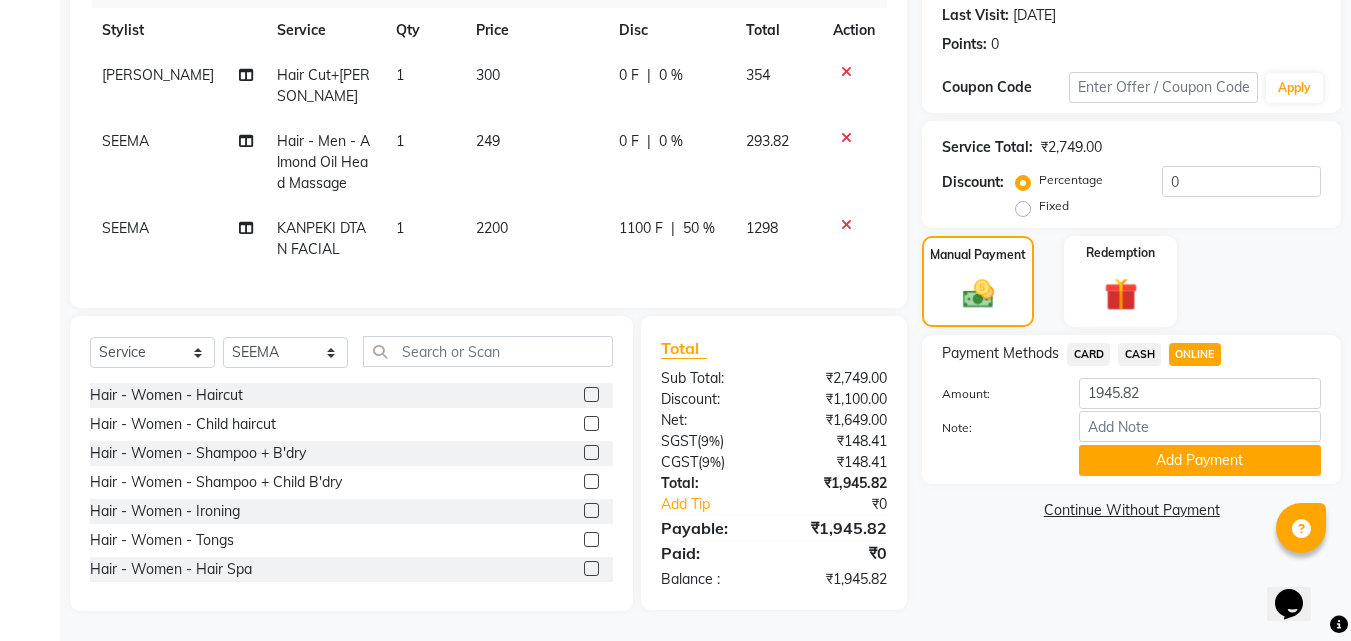 click on "CARD" 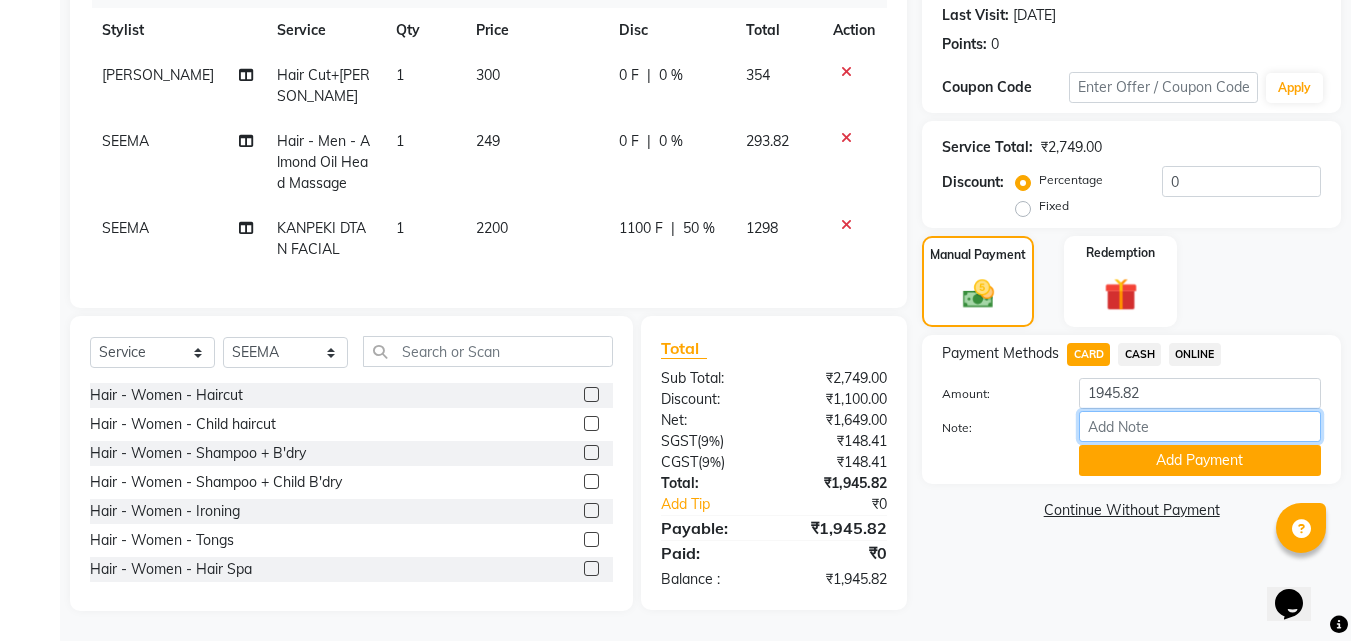click on "Note:" at bounding box center (1200, 426) 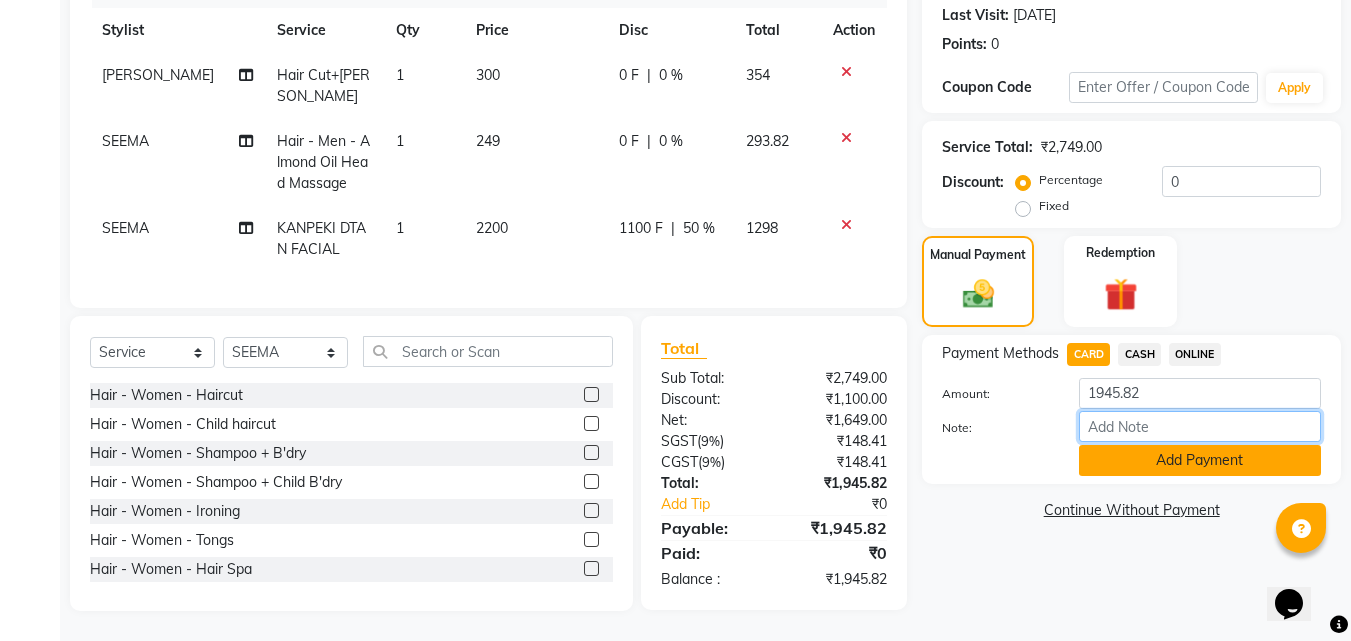 type on "THANK YOU VISIT AGAIN" 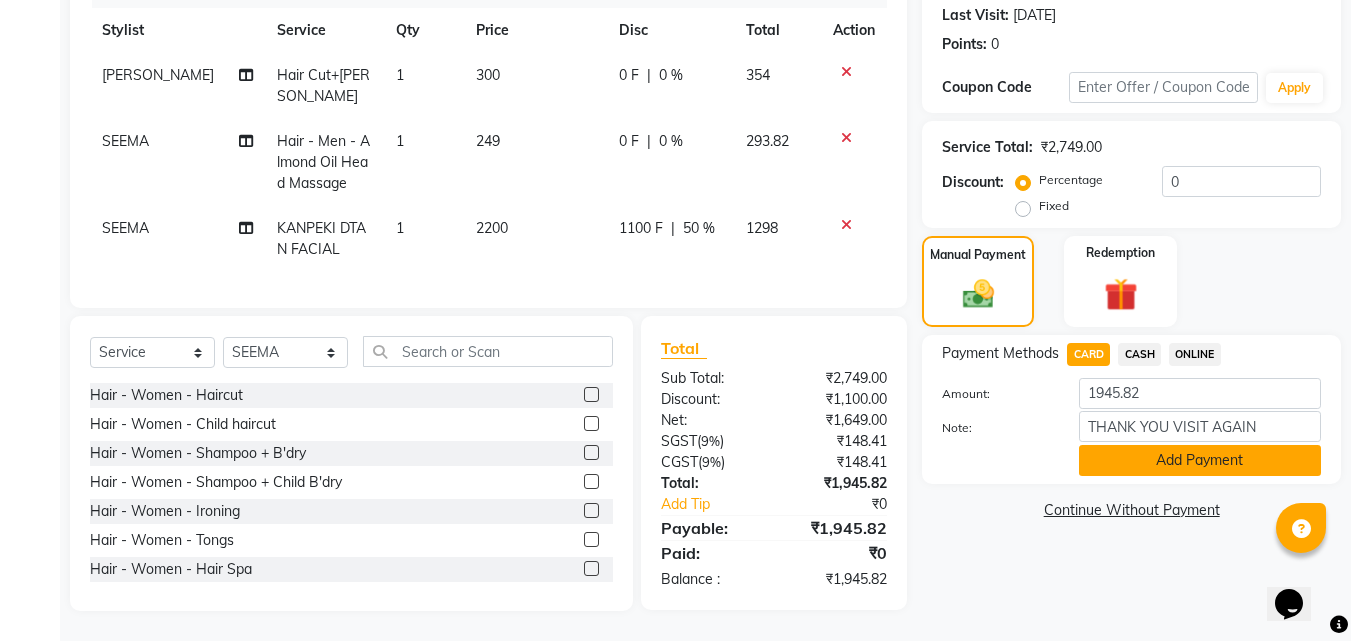 click on "Add Payment" 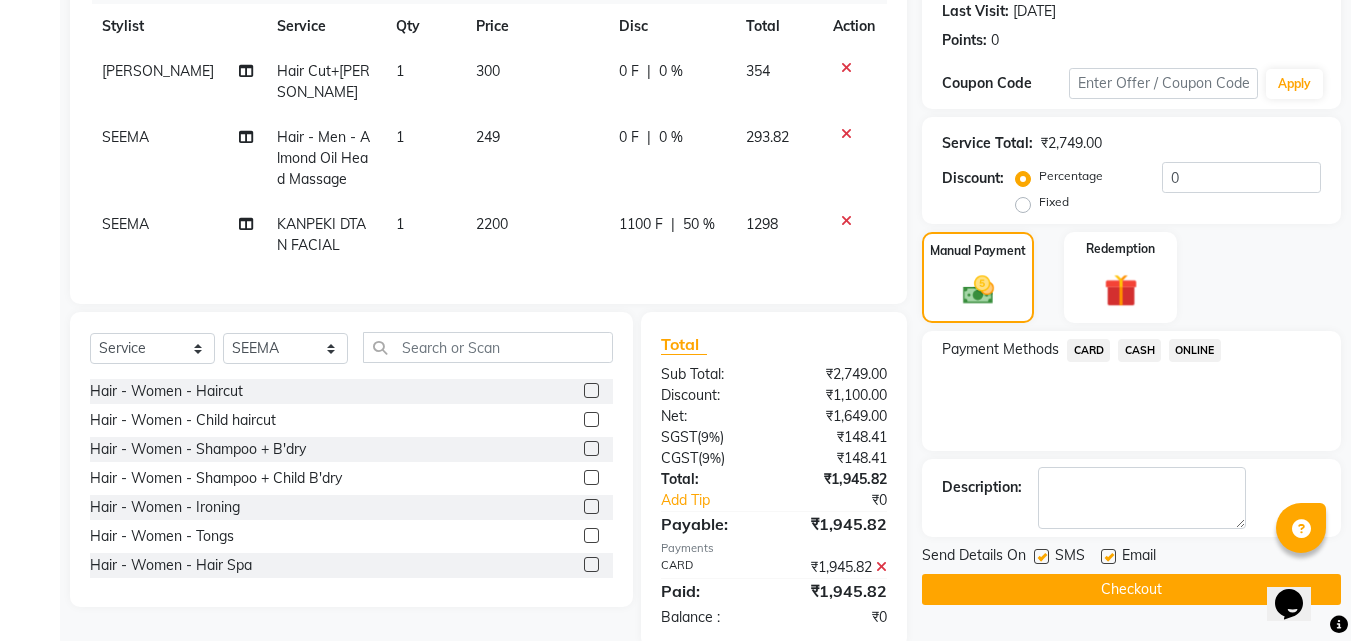 scroll, scrollTop: 333, scrollLeft: 0, axis: vertical 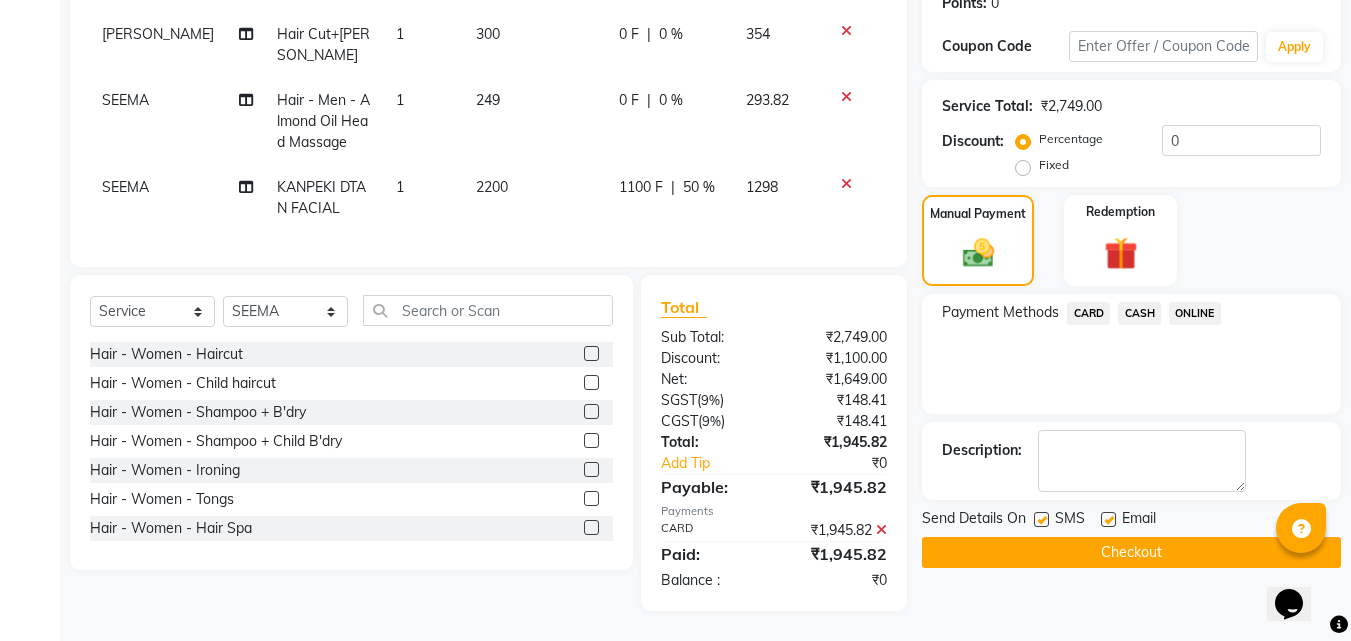click 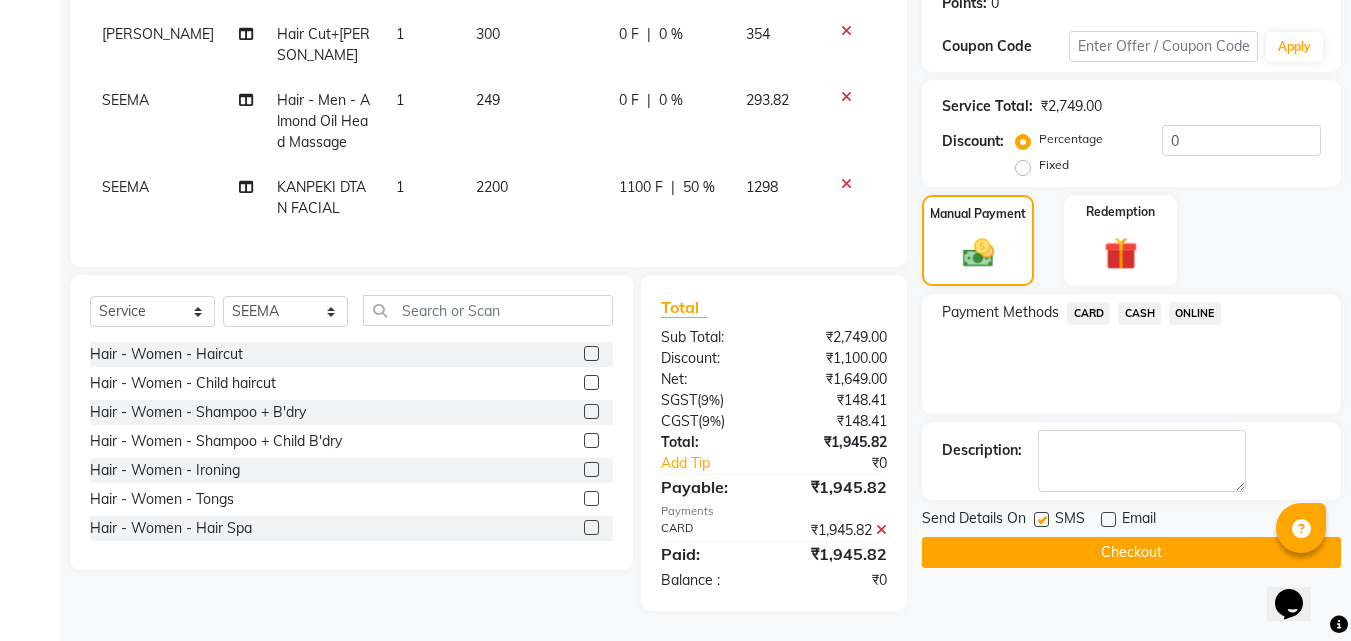 click on "Checkout" 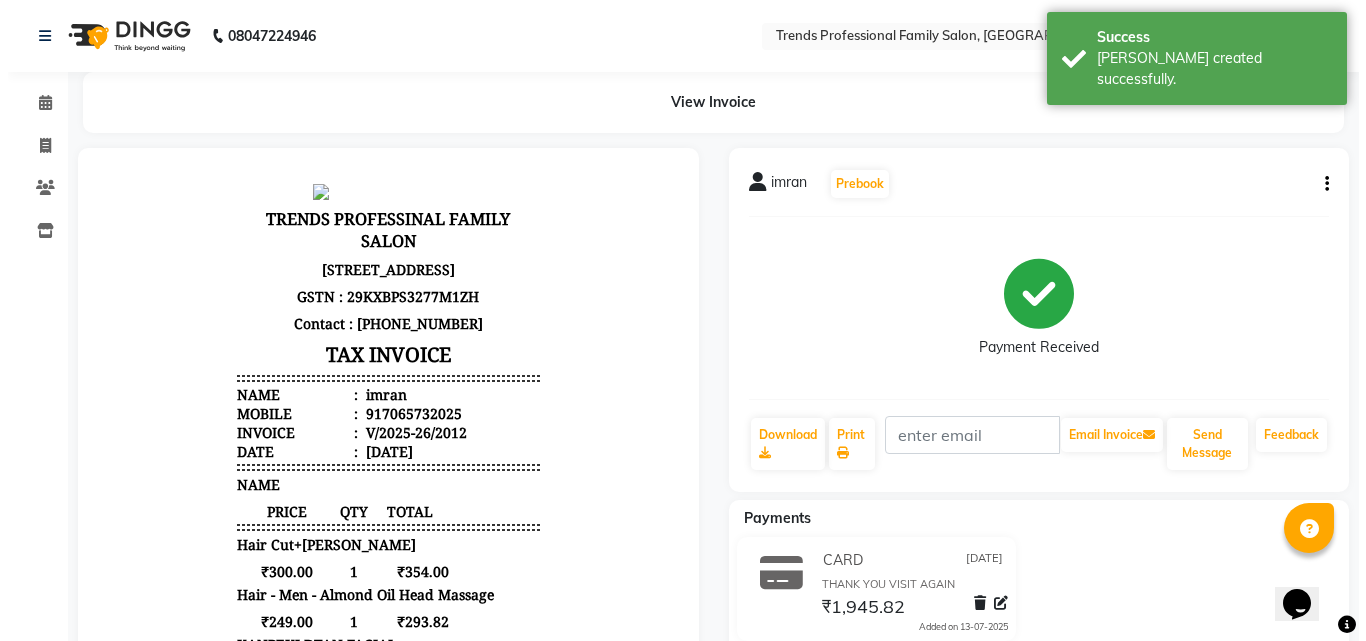 scroll, scrollTop: 0, scrollLeft: 0, axis: both 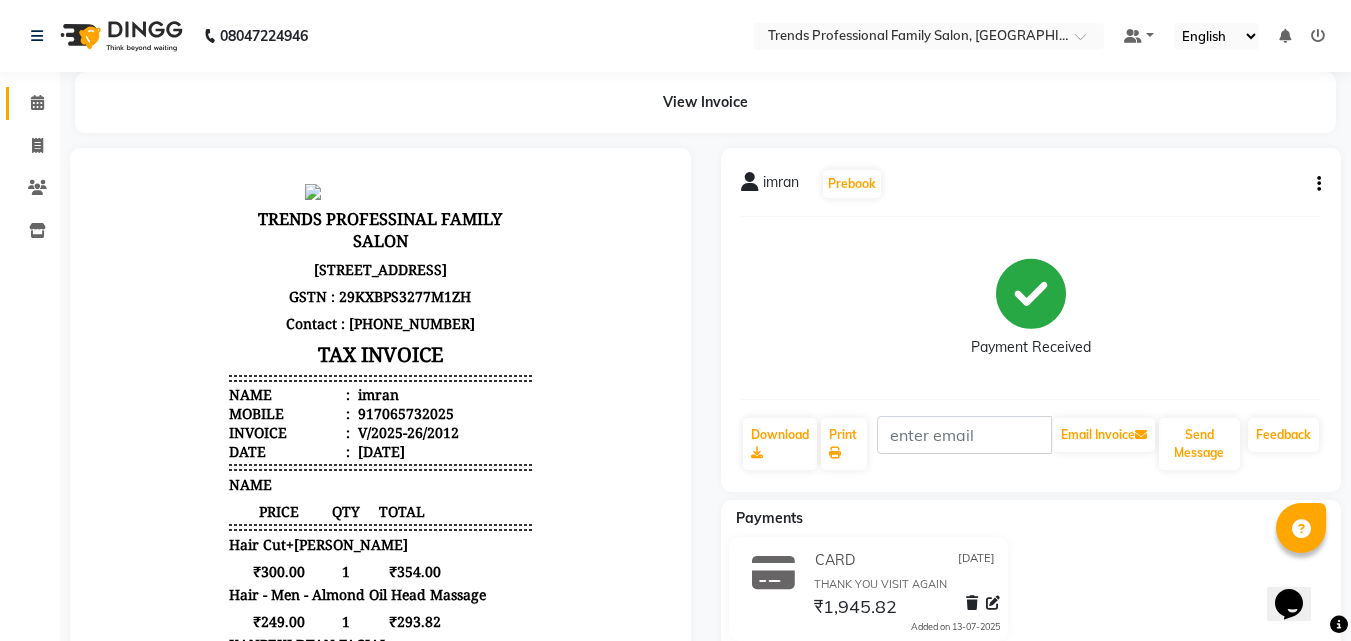 click on "Calendar" 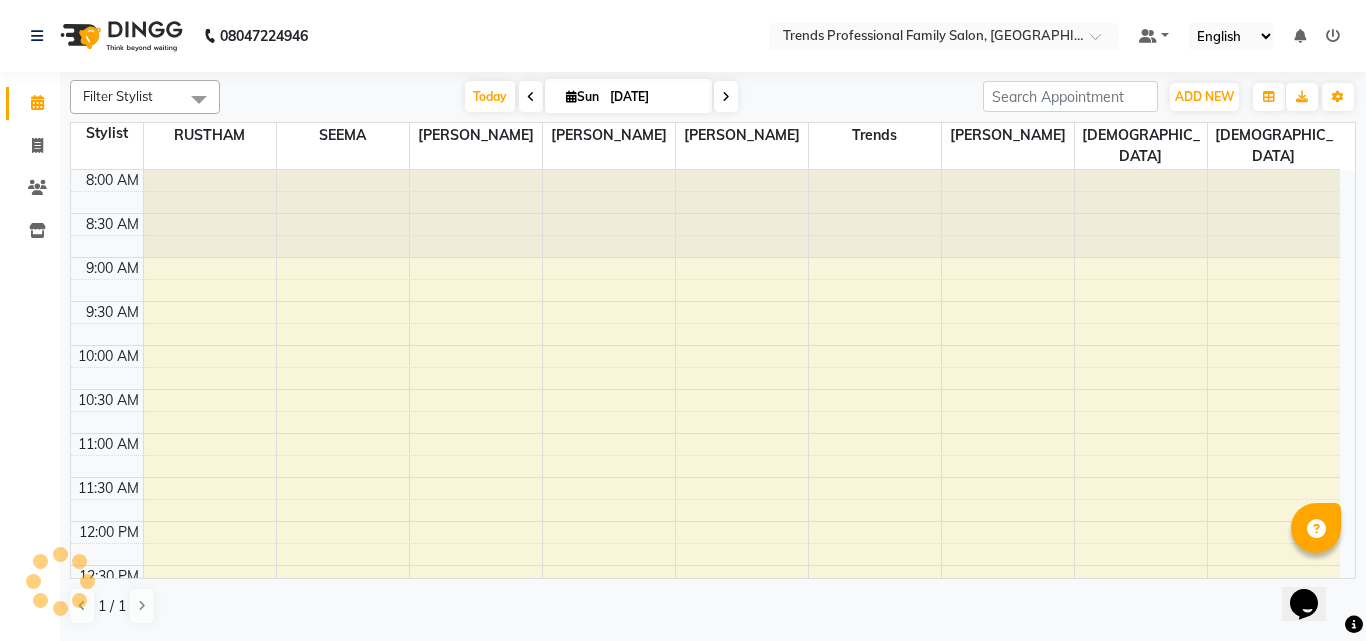 scroll, scrollTop: 0, scrollLeft: 0, axis: both 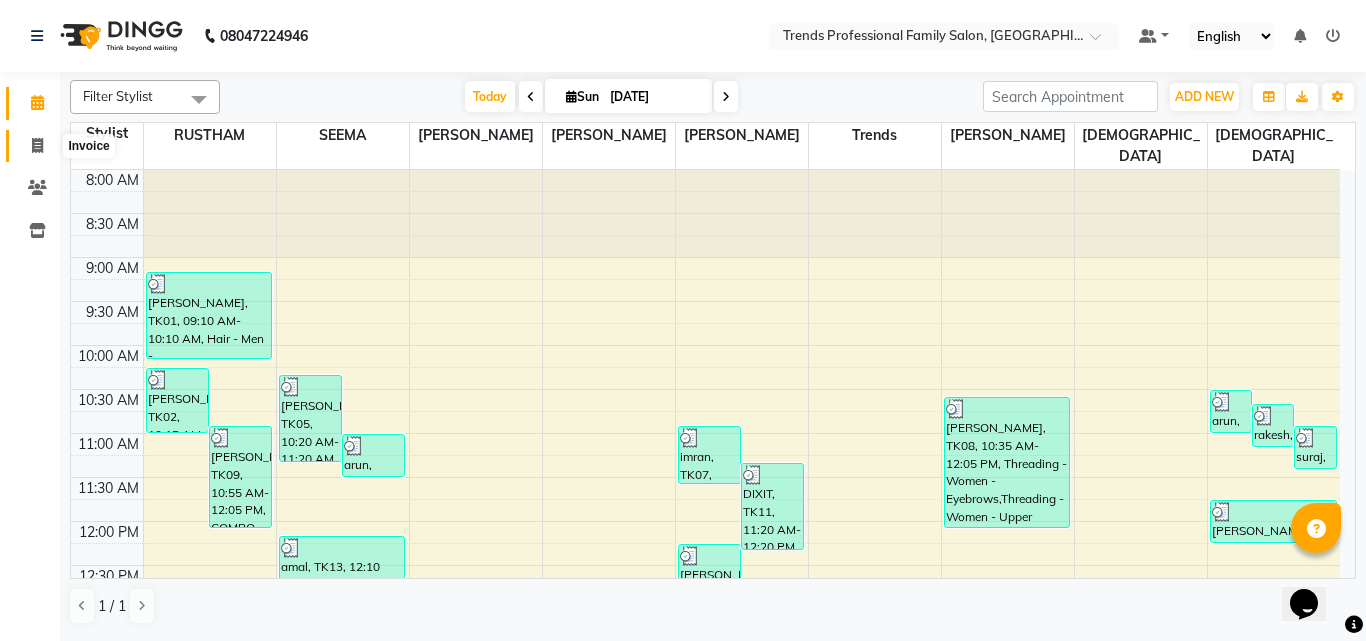 click 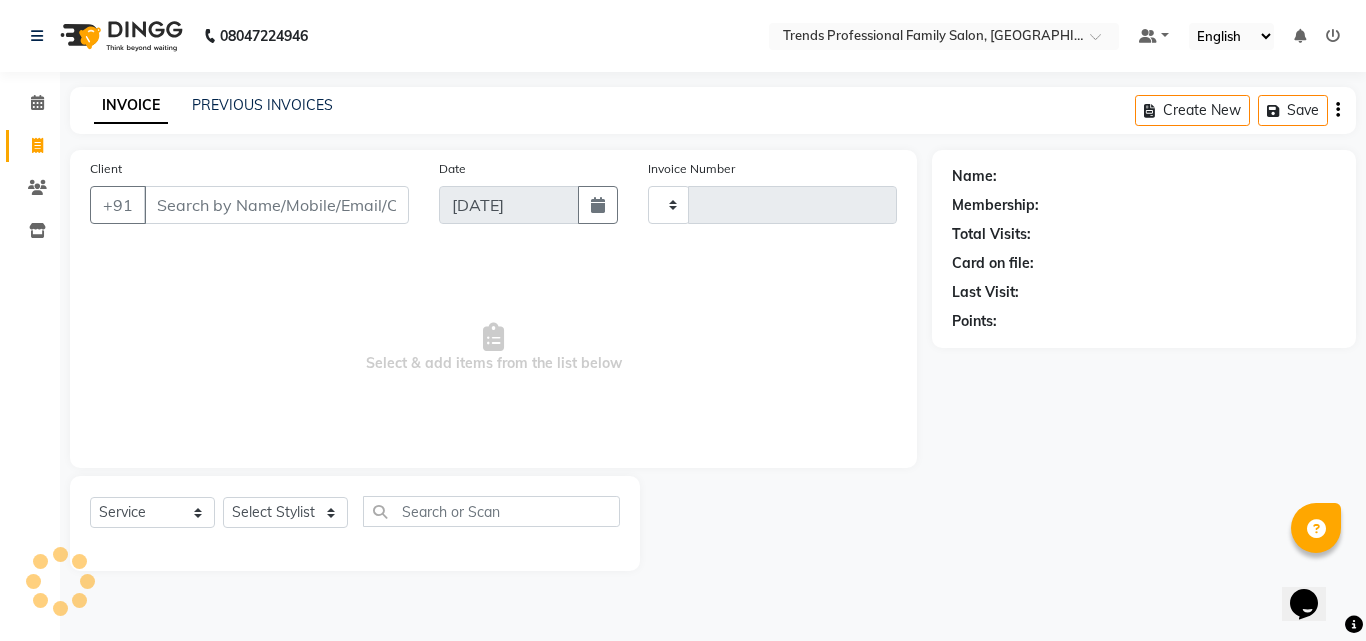 type on "2013" 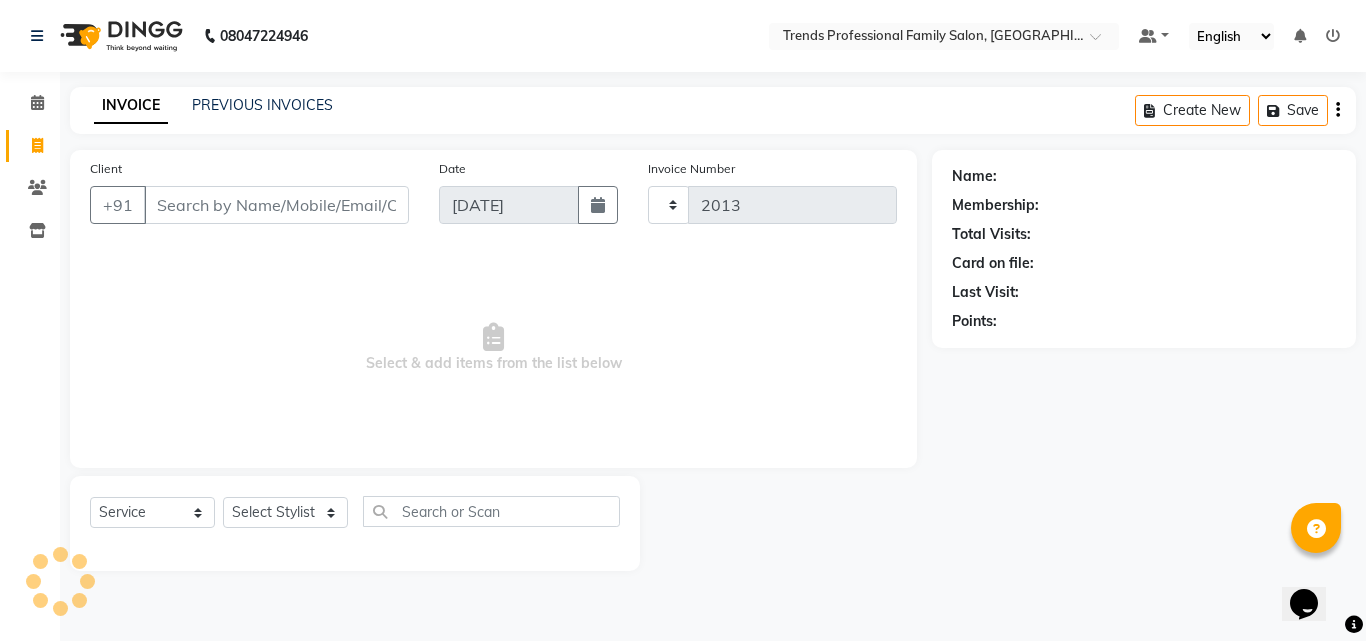 select on "7345" 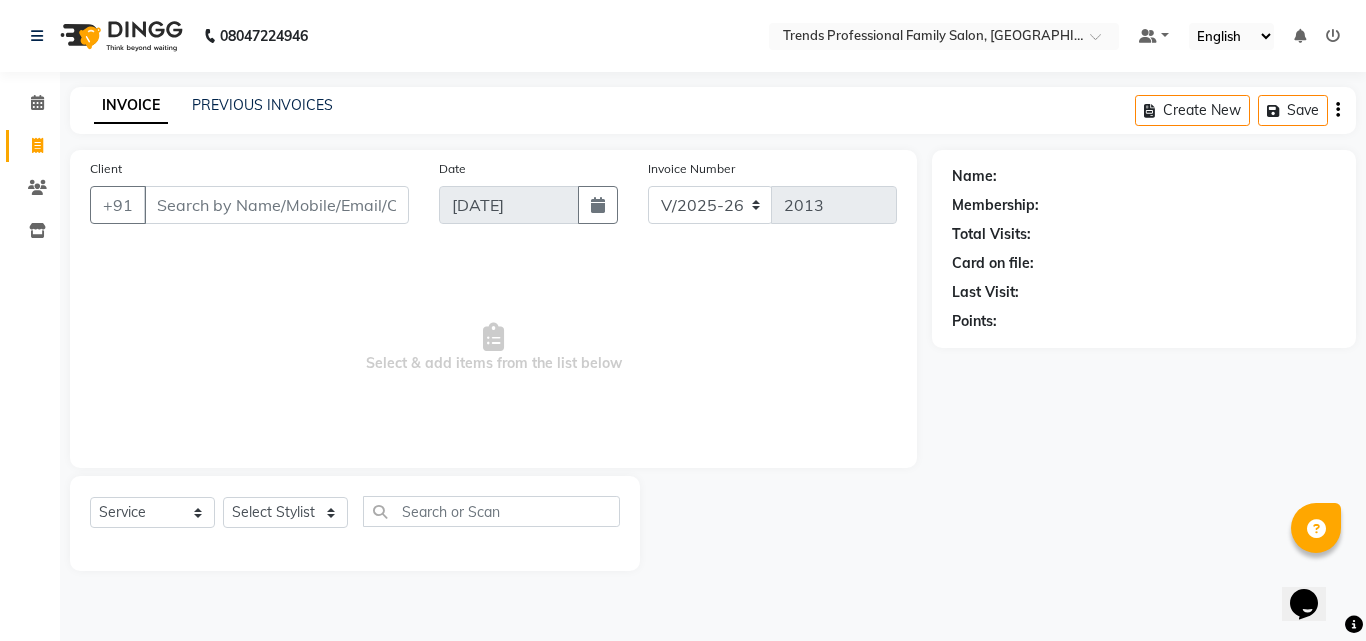 click on "Client" at bounding box center (276, 205) 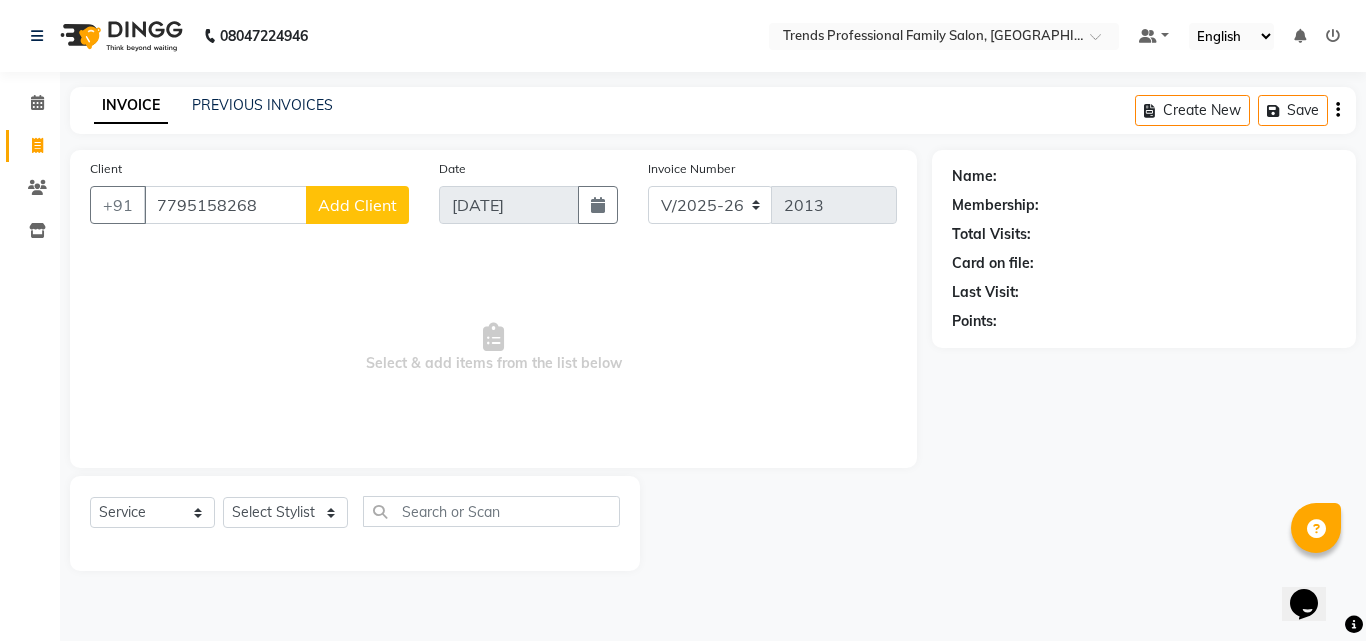 type on "7795158268" 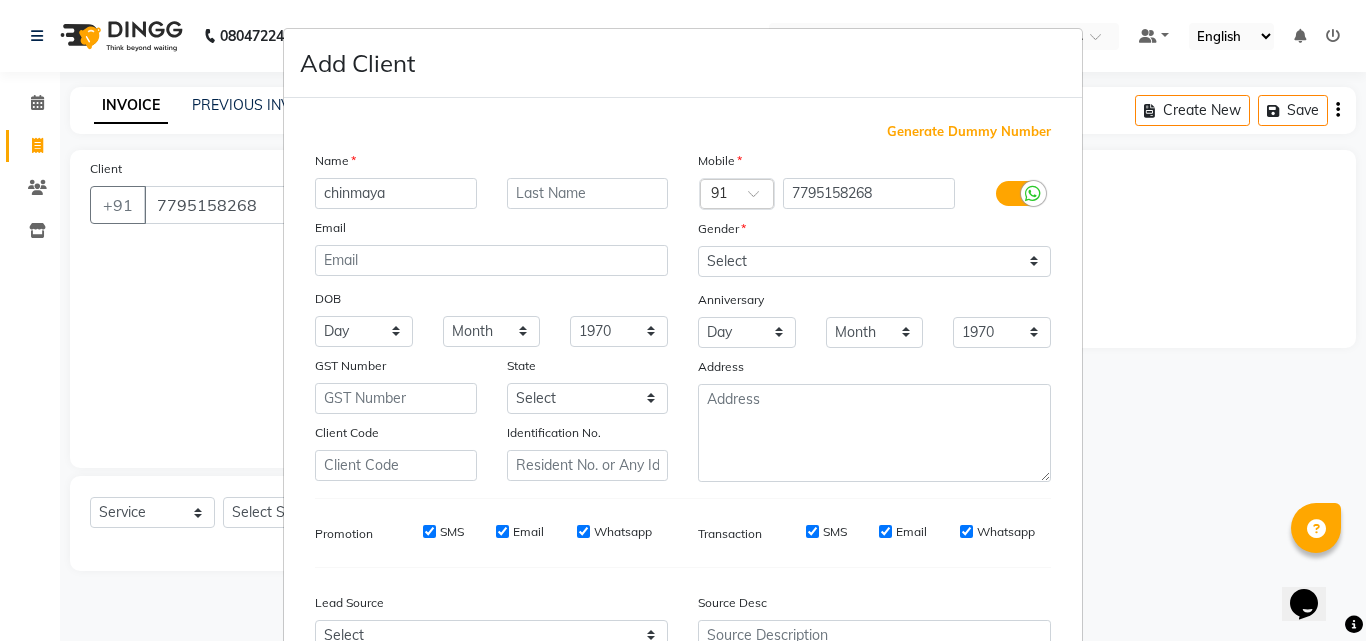 type on "chinmaya" 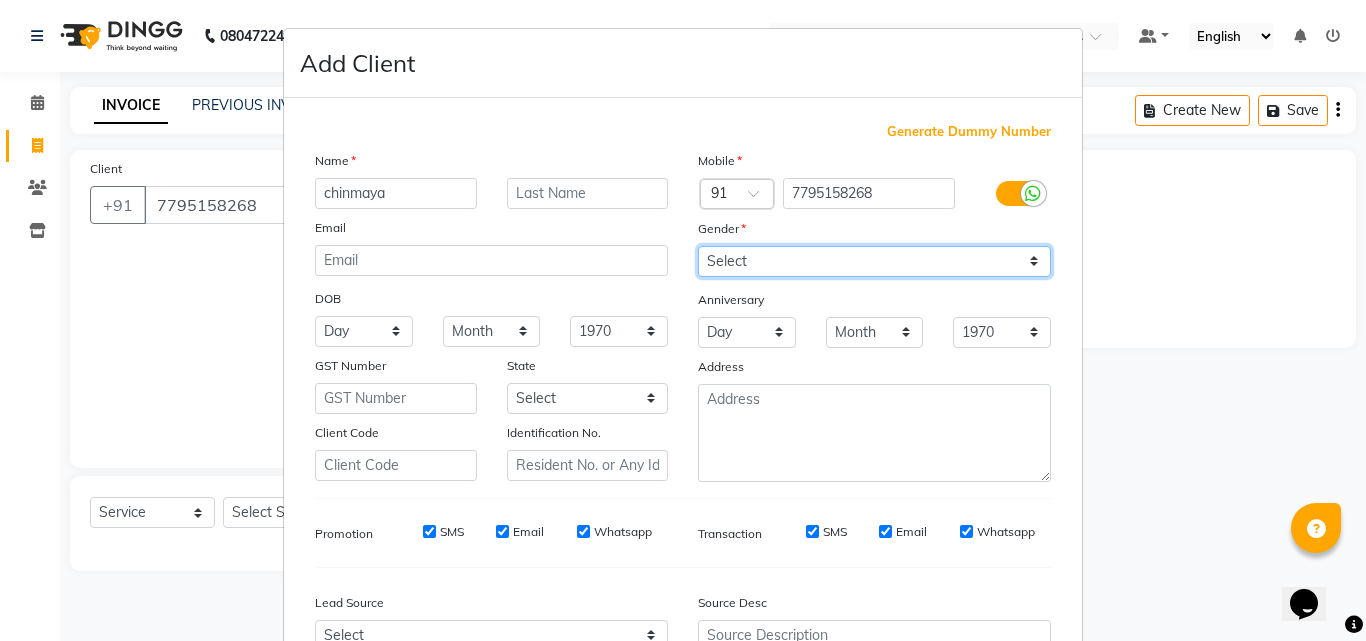 click on "Select [DEMOGRAPHIC_DATA] [DEMOGRAPHIC_DATA] Other Prefer Not To Say" at bounding box center [874, 261] 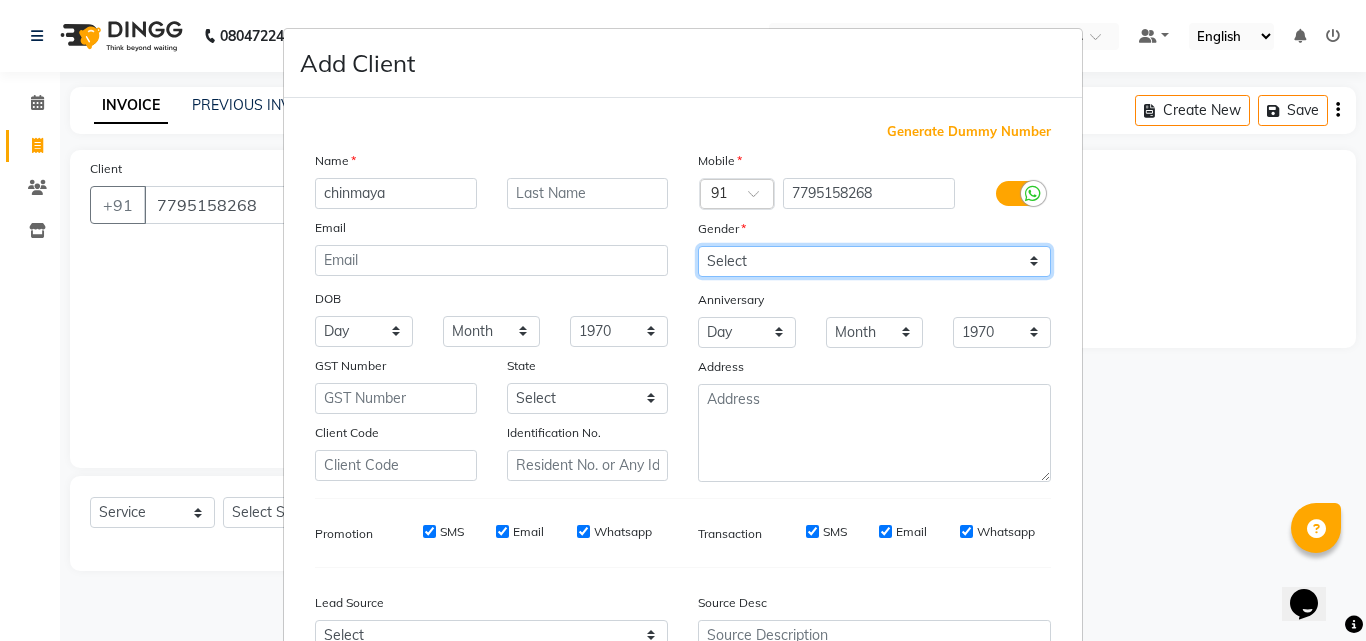 select on "[DEMOGRAPHIC_DATA]" 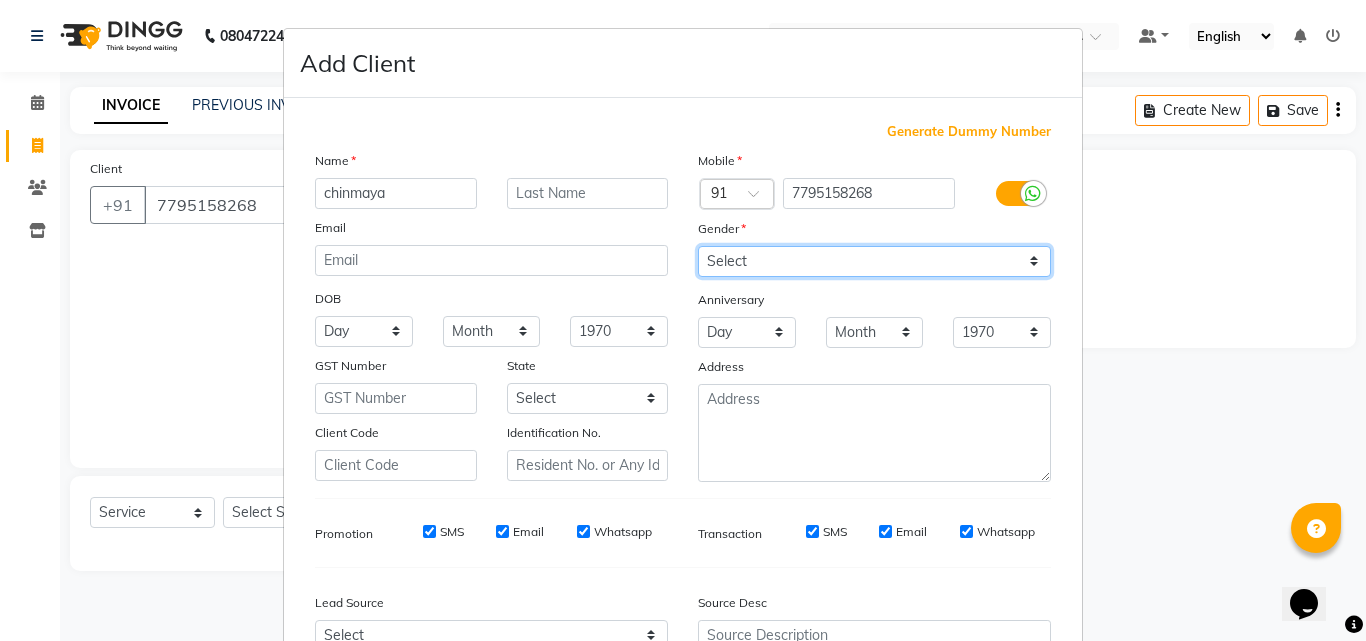click on "Select [DEMOGRAPHIC_DATA] [DEMOGRAPHIC_DATA] Other Prefer Not To Say" at bounding box center [874, 261] 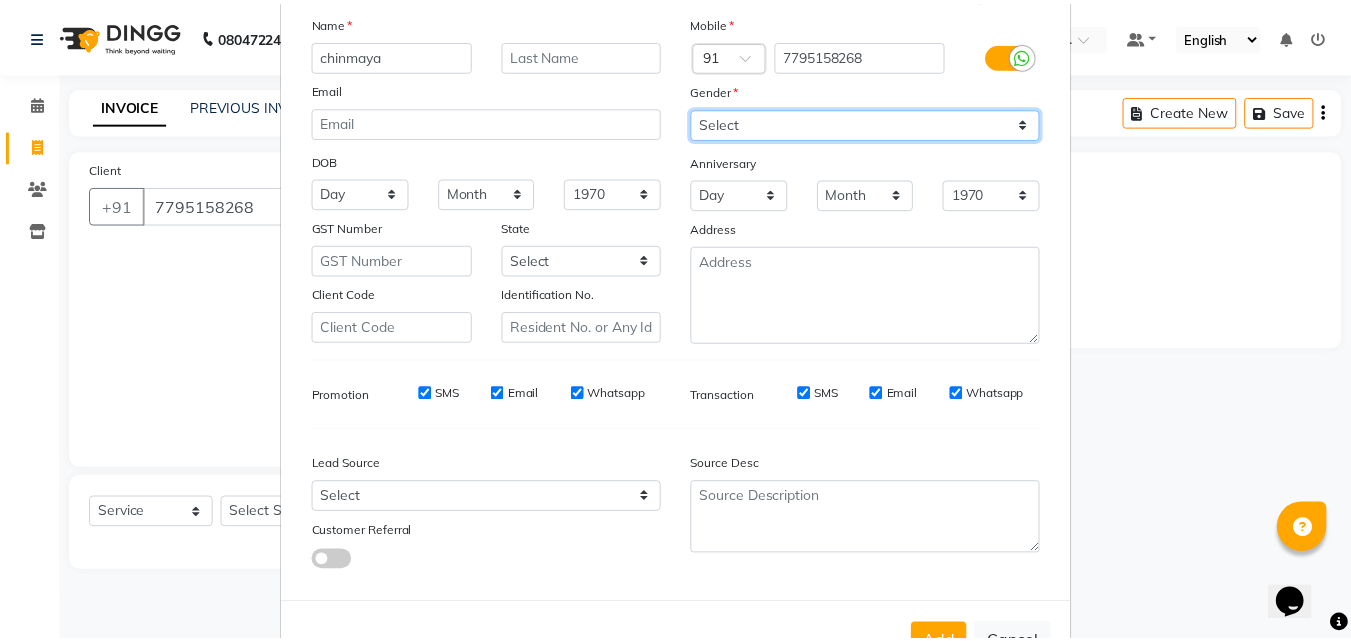 scroll, scrollTop: 208, scrollLeft: 0, axis: vertical 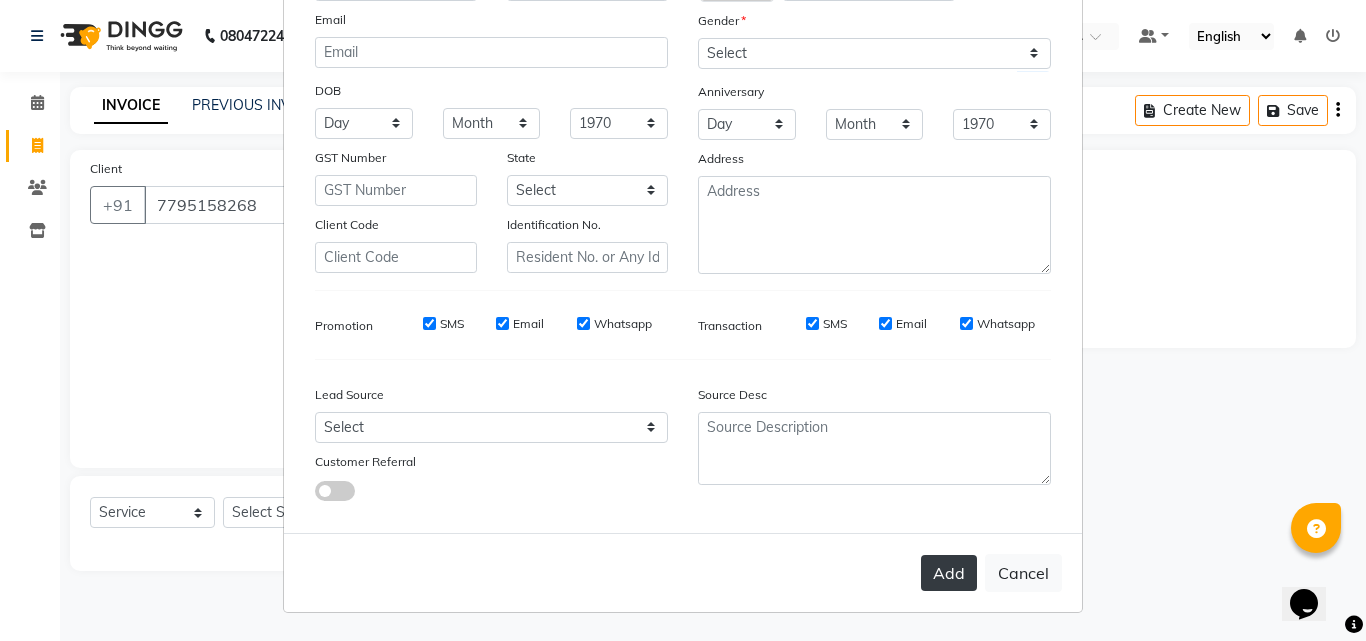 click on "Add" at bounding box center [949, 573] 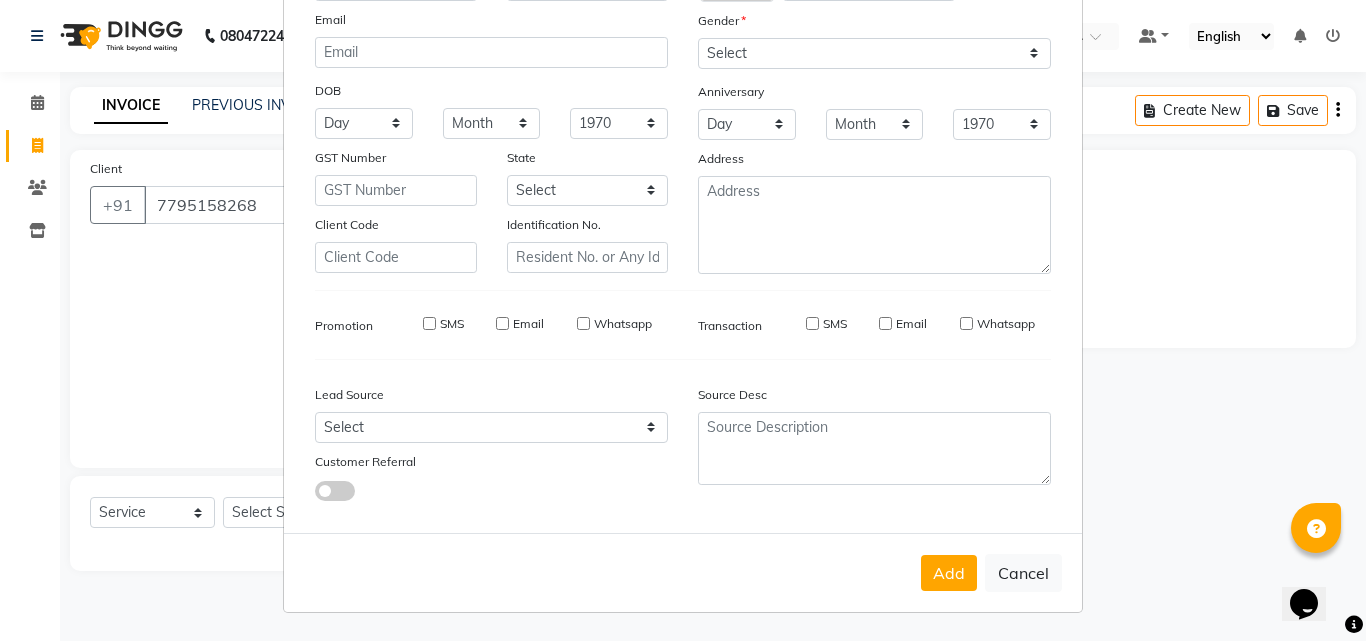 type 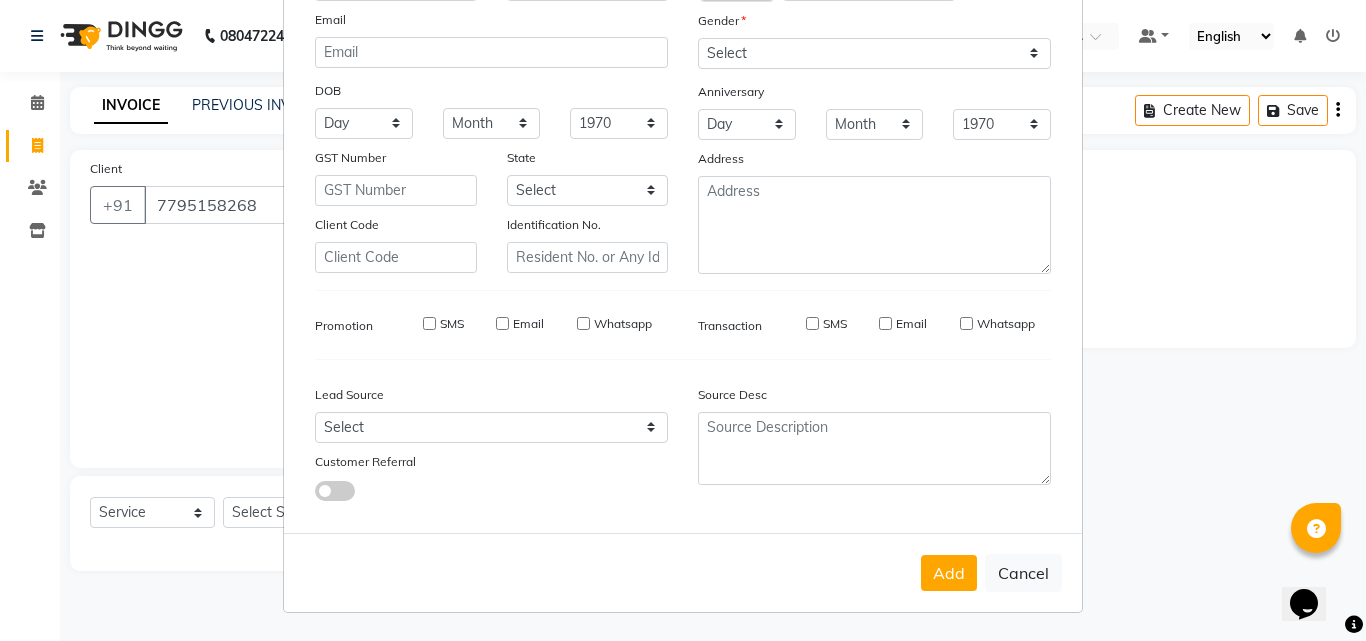 select 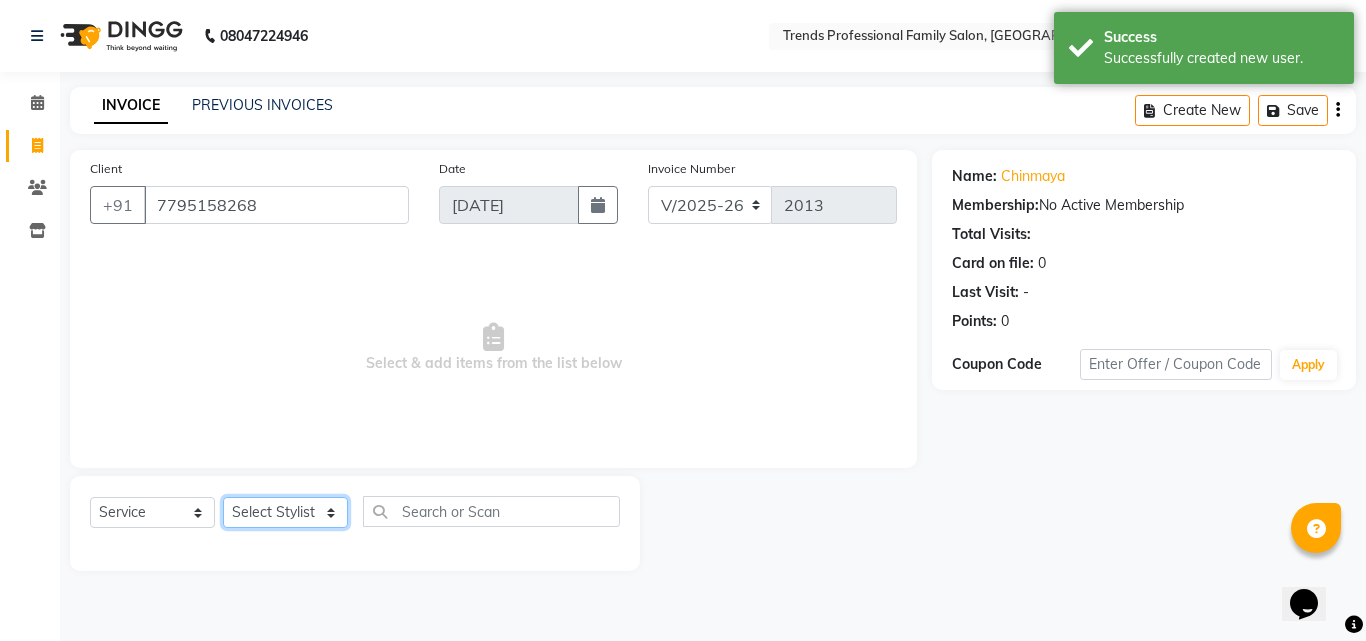 click on "Select Stylist [PERSON_NAME] [PERSON_NAME] [PERSON_NAME] [PERSON_NAME] [DEMOGRAPHIC_DATA][PERSON_NAME] Sumika Trends" 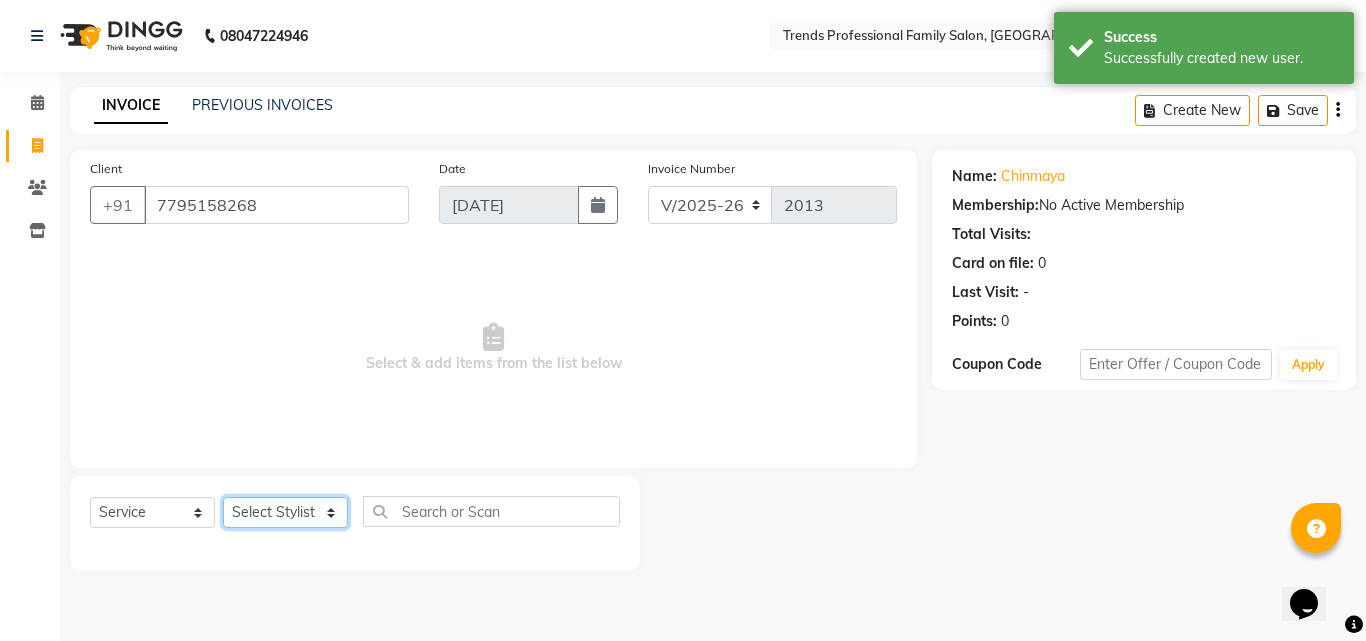 select on "63551" 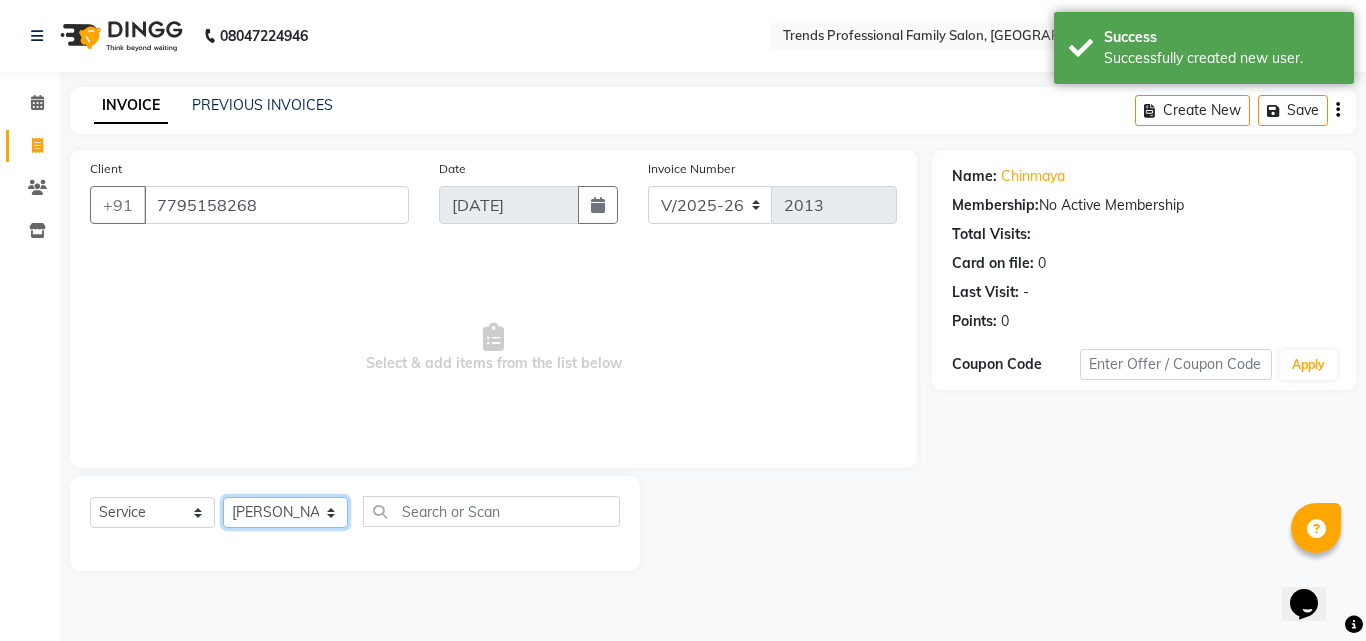 click on "Select Stylist [PERSON_NAME] [PERSON_NAME] [PERSON_NAME] [PERSON_NAME] [DEMOGRAPHIC_DATA][PERSON_NAME] Sumika Trends" 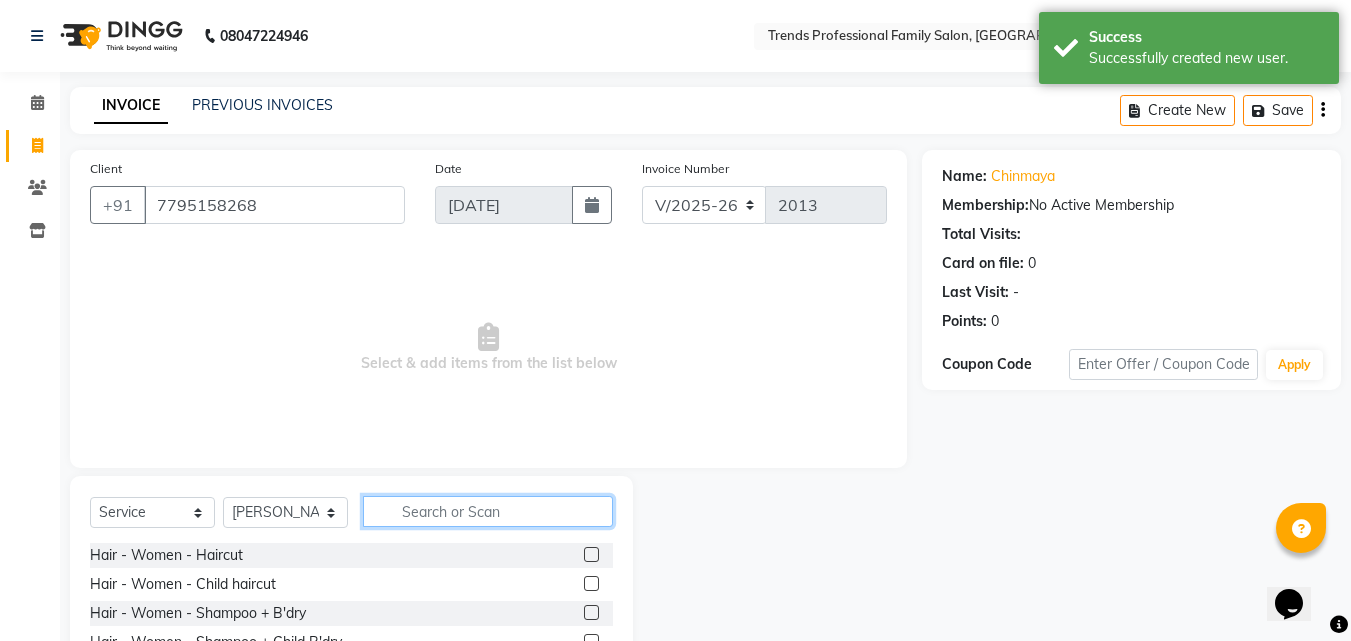 click 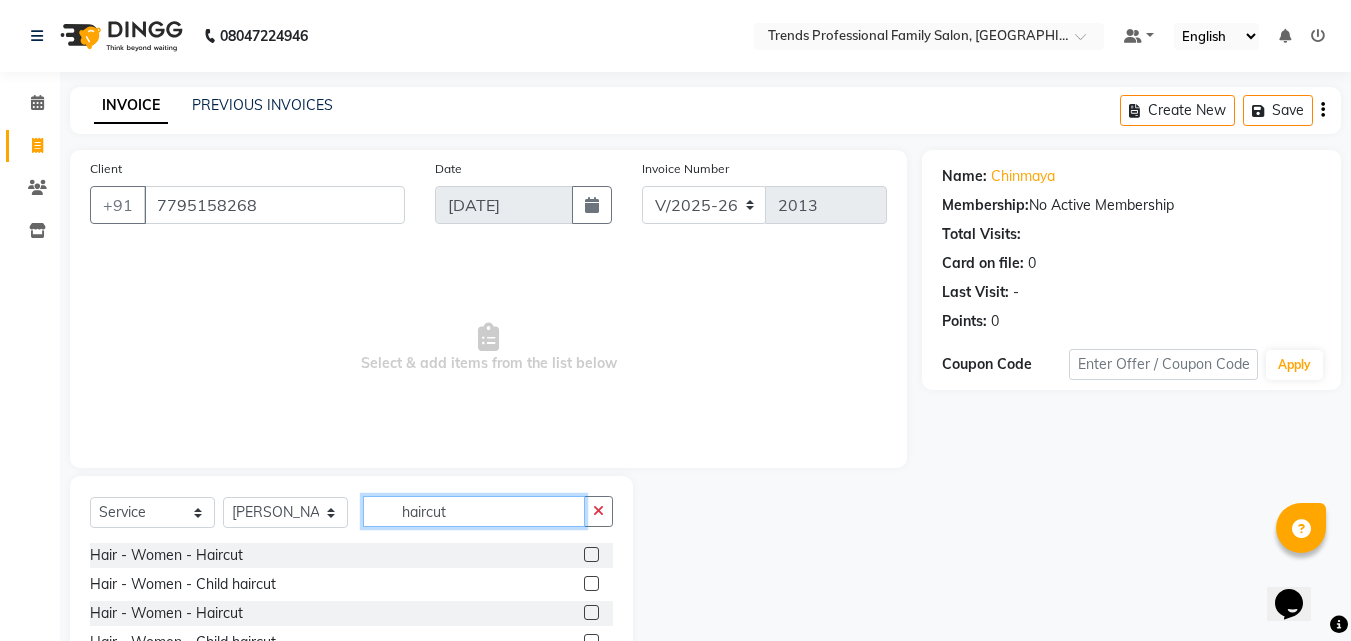 scroll, scrollTop: 134, scrollLeft: 0, axis: vertical 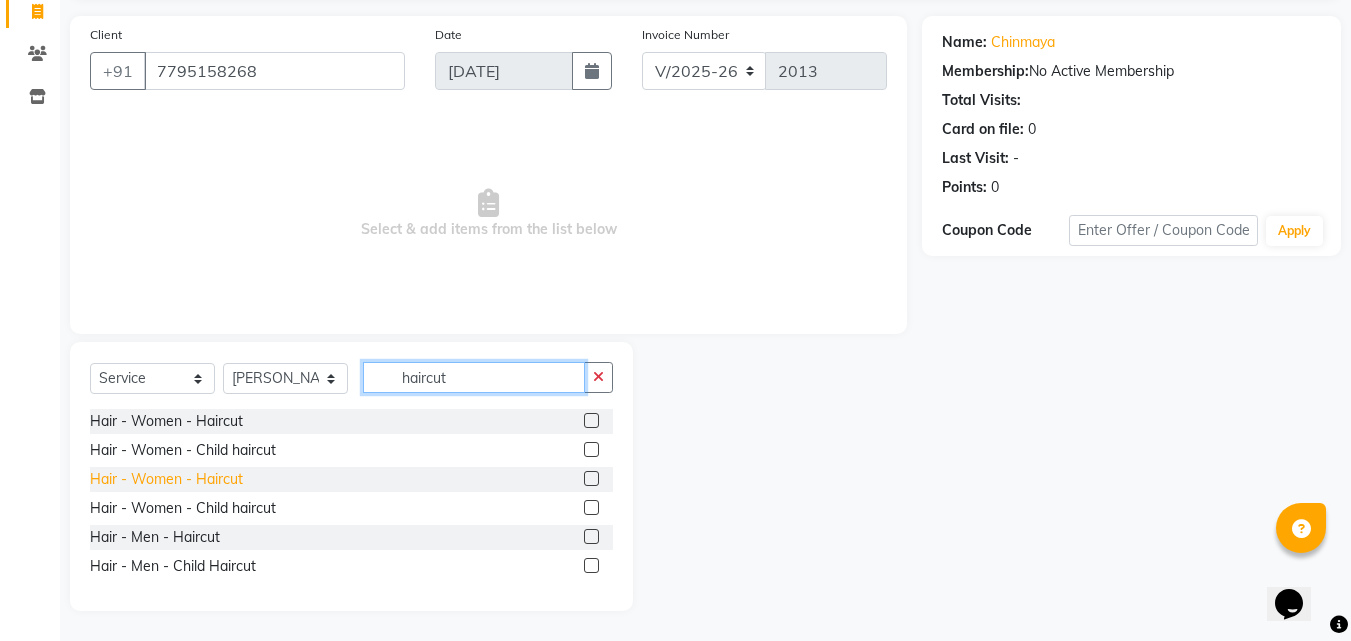 type on "haircut" 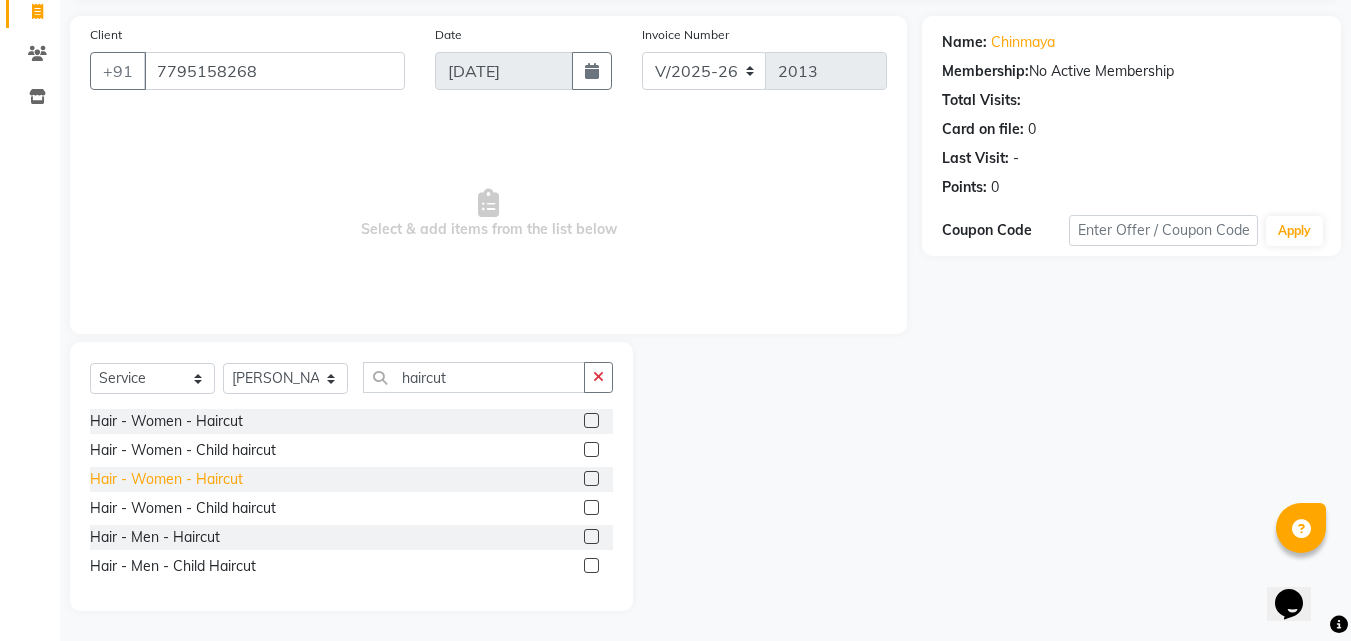 click on "Hair - Women - Haircut" 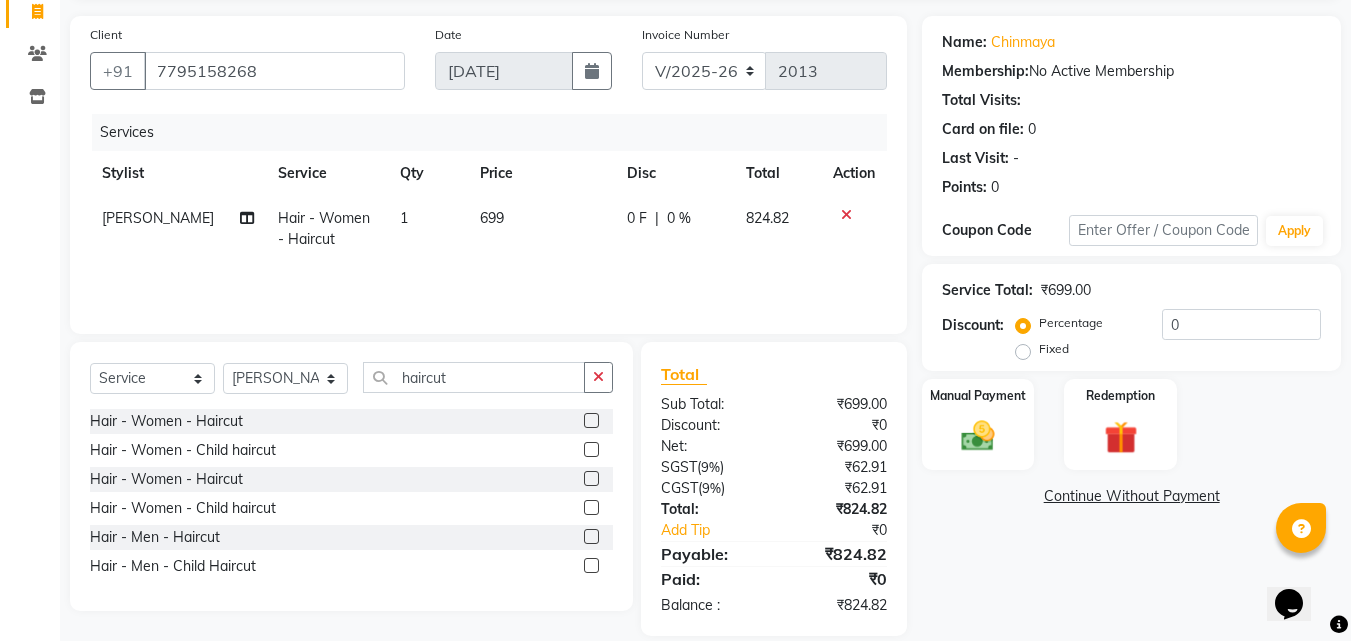 scroll, scrollTop: 159, scrollLeft: 0, axis: vertical 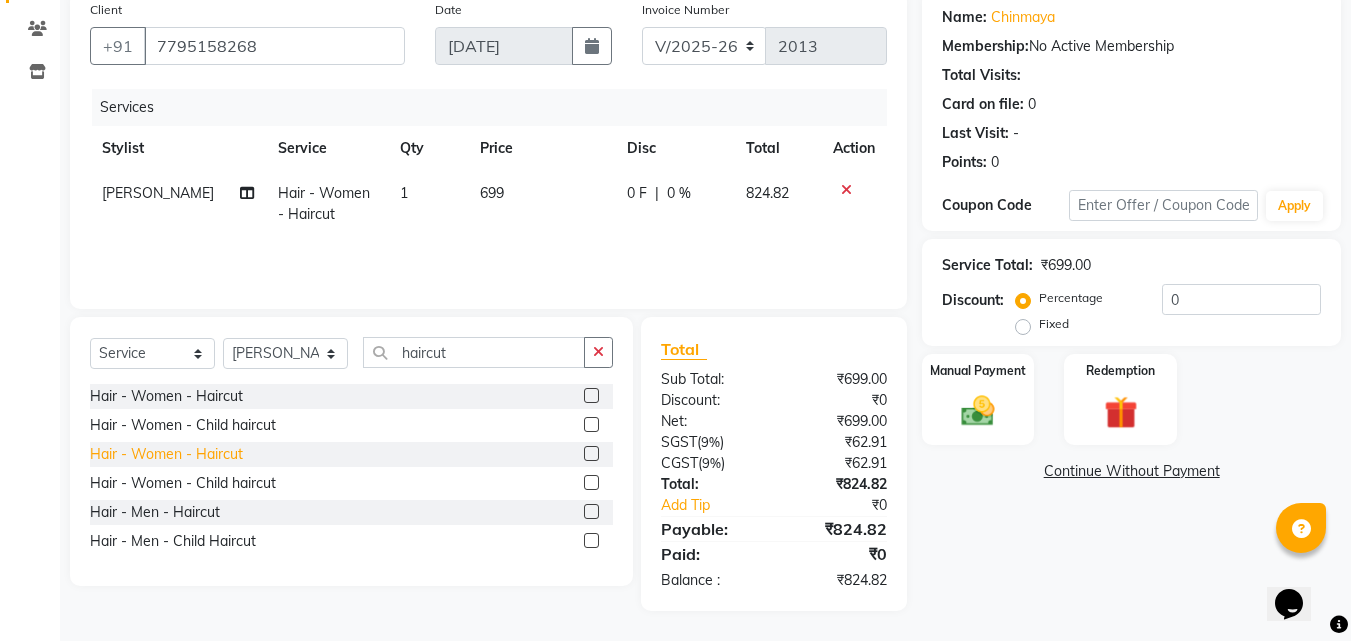 click on "Hair - Women - Haircut" 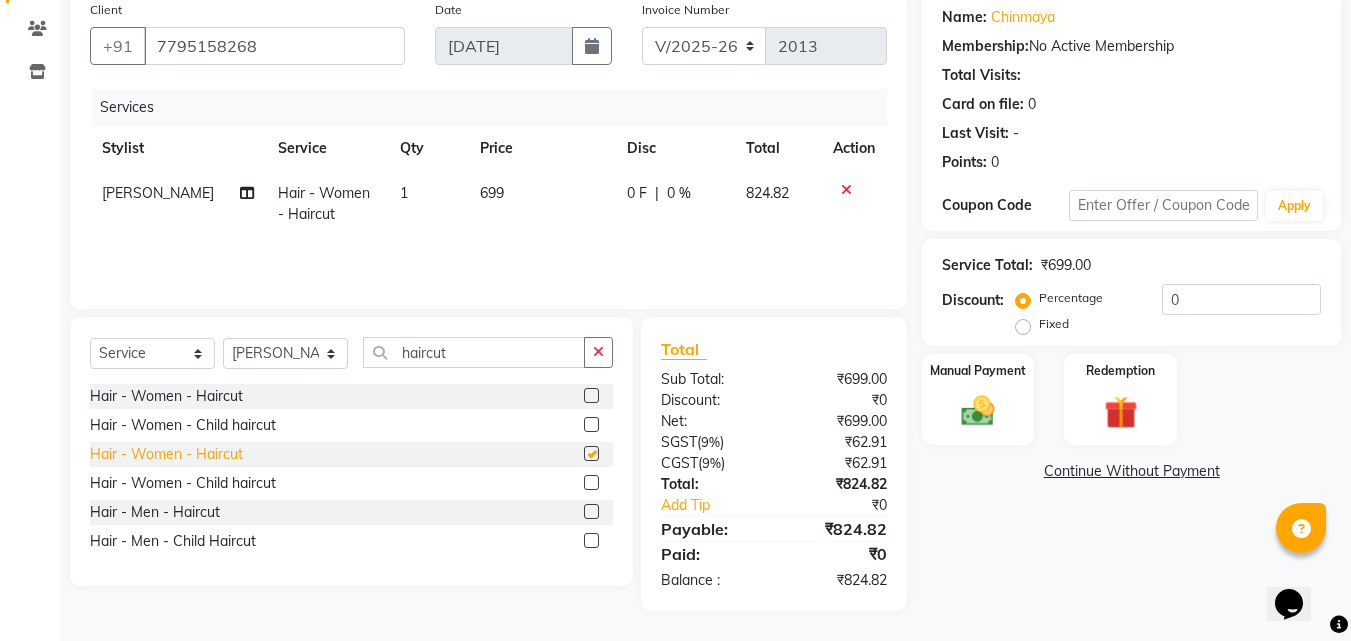 checkbox on "false" 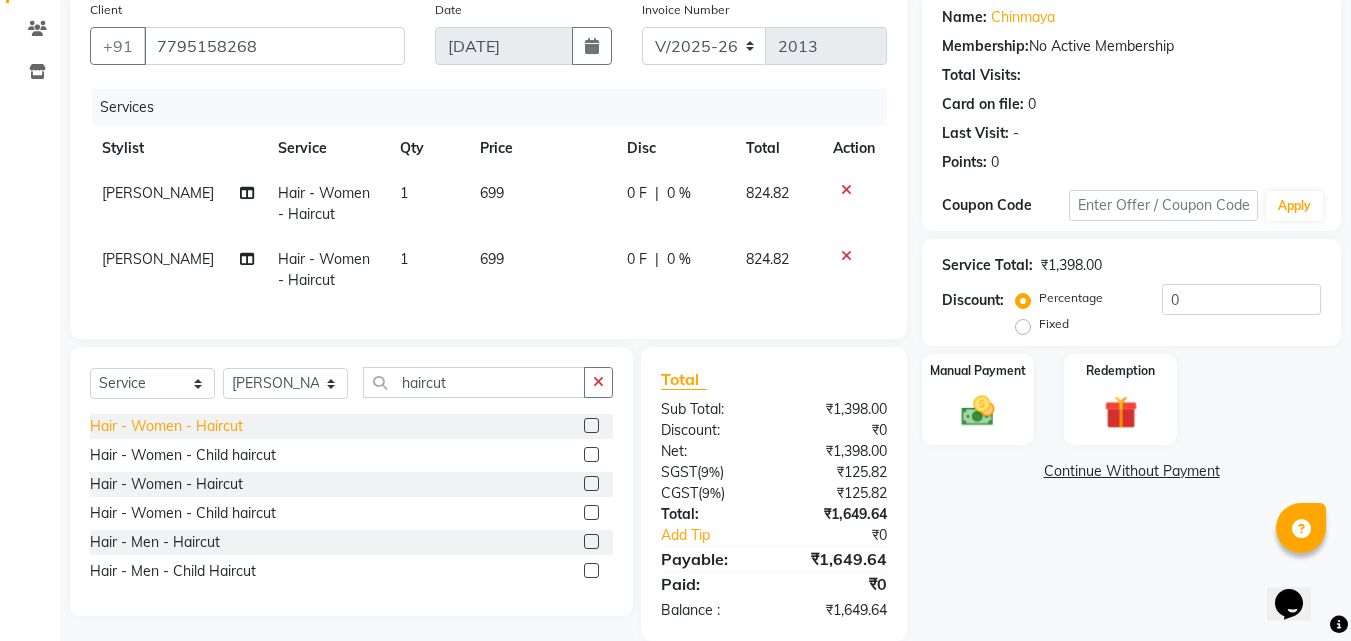 click on "Hair - Women - Haircut" 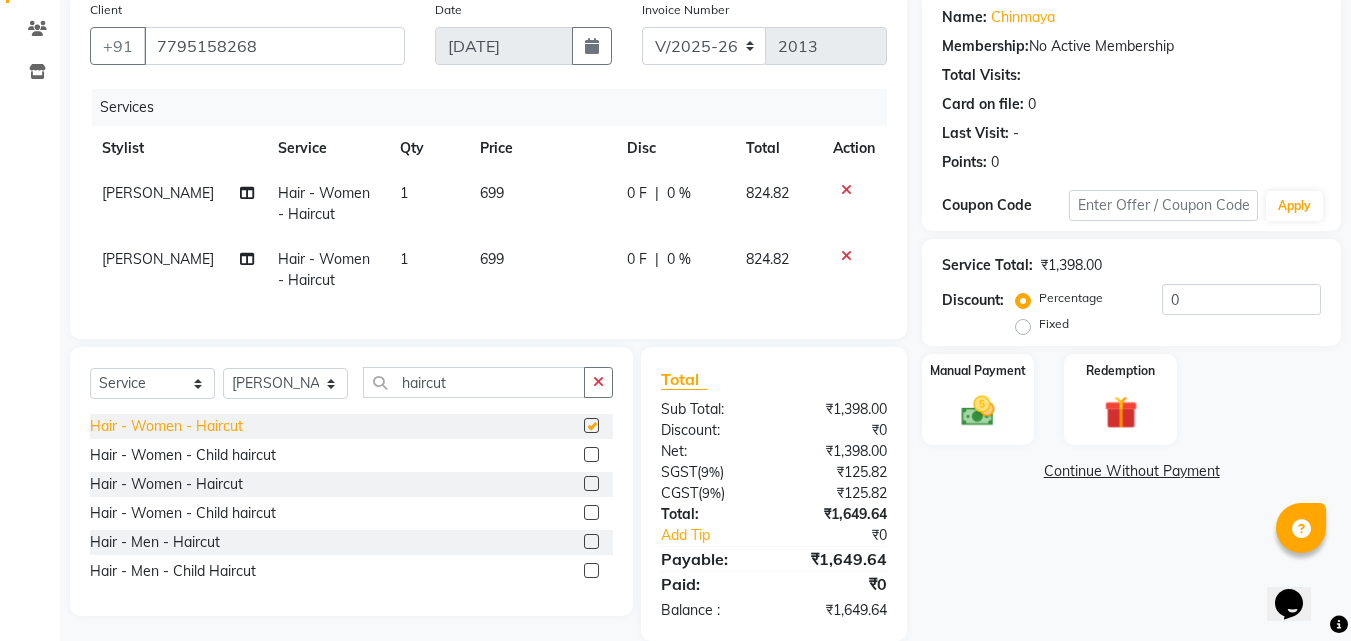 checkbox on "false" 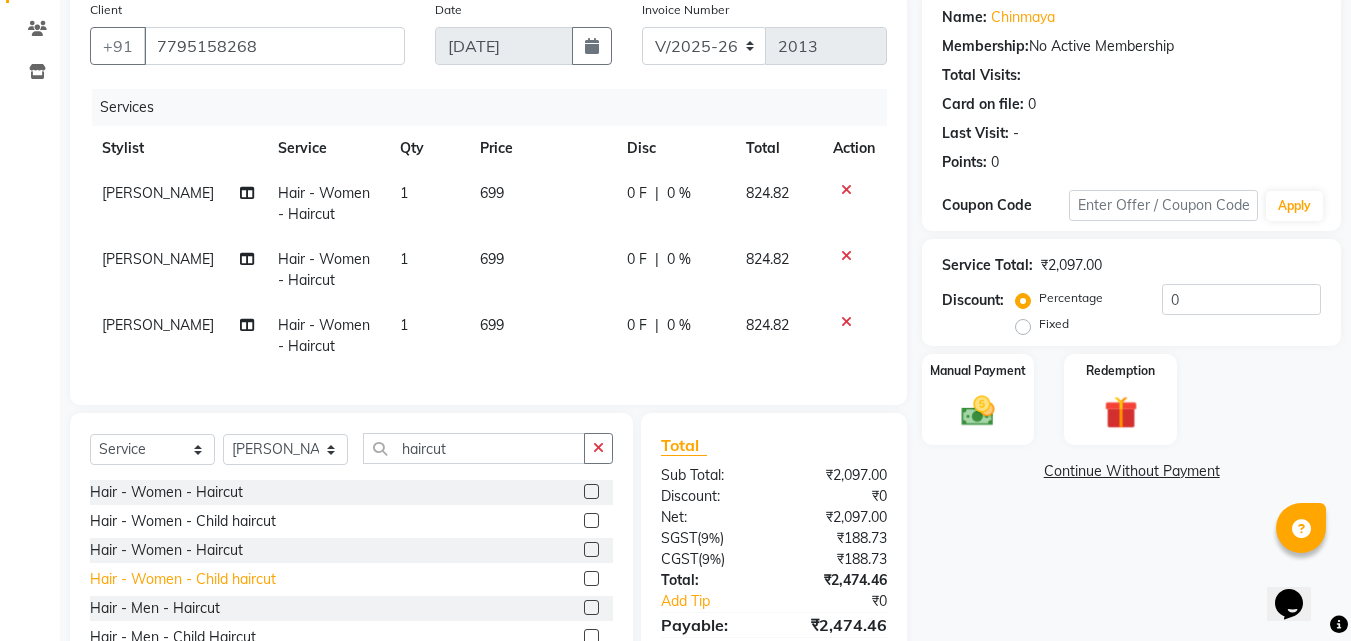 scroll, scrollTop: 270, scrollLeft: 0, axis: vertical 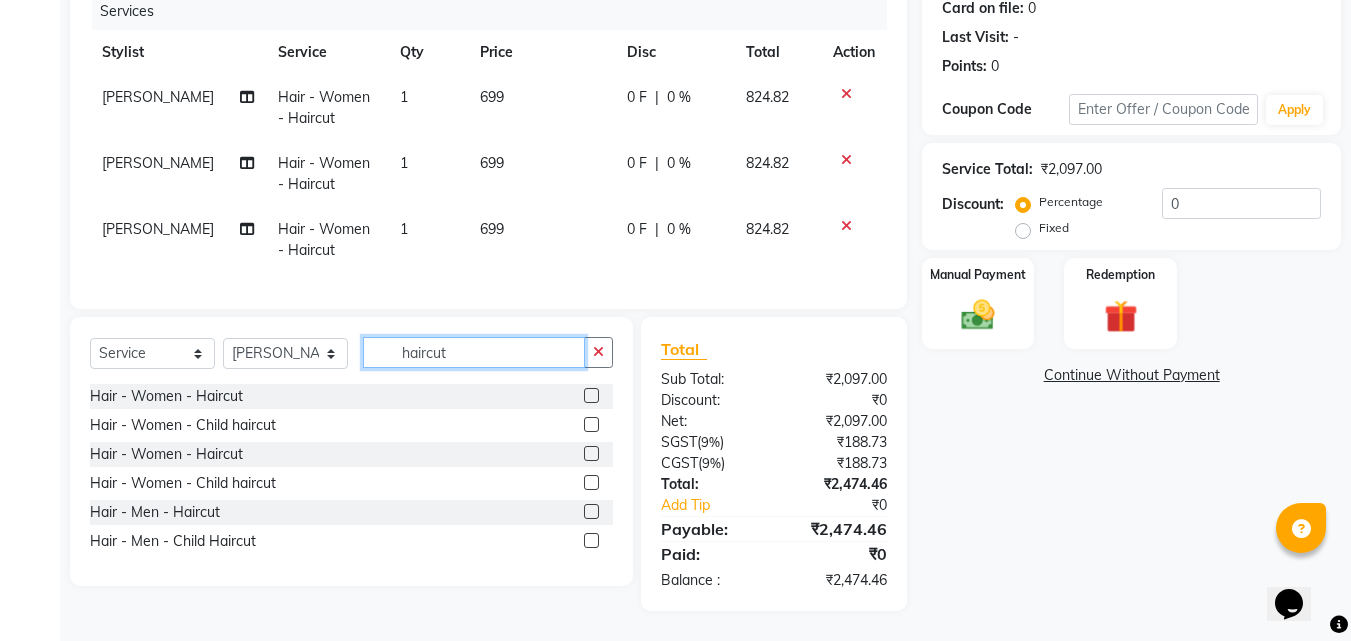 click on "haircut" 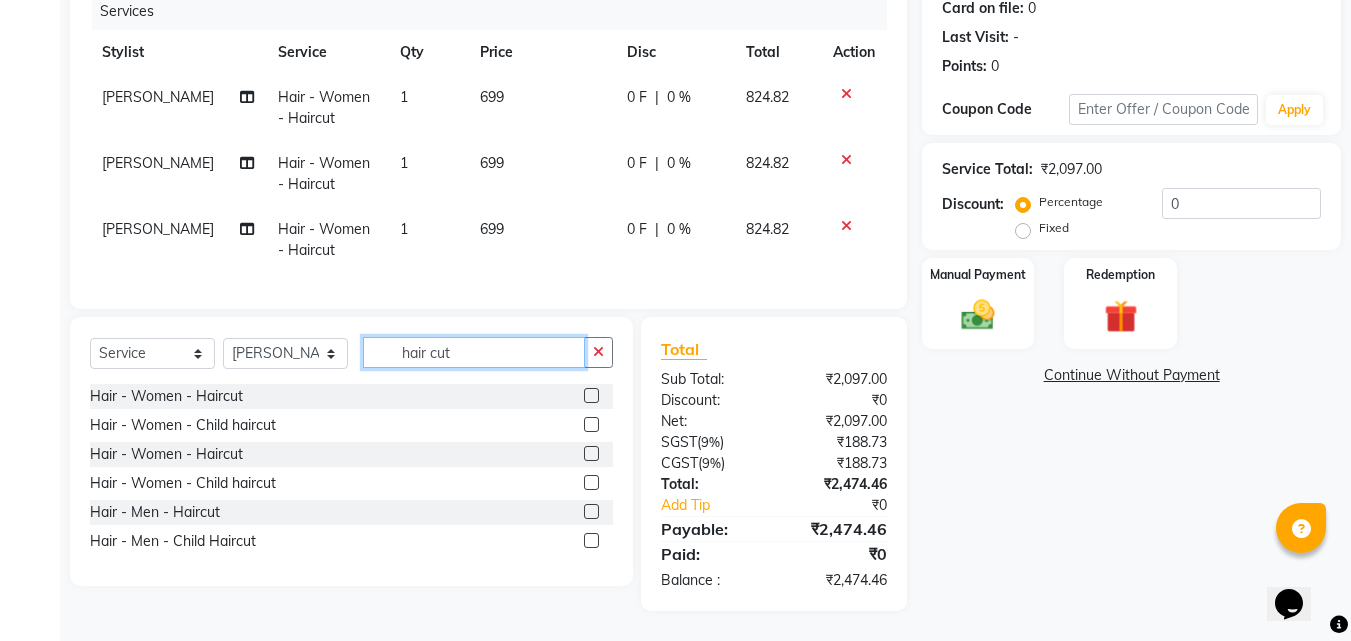type on "hair cut" 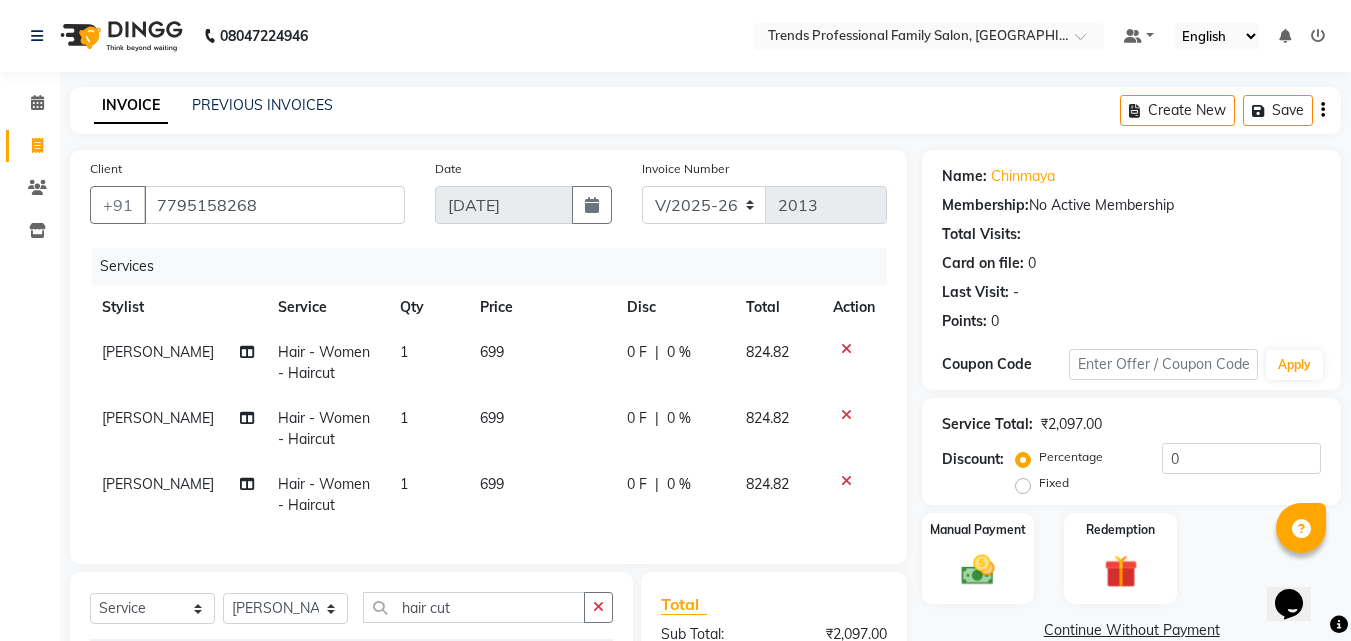 scroll, scrollTop: 270, scrollLeft: 0, axis: vertical 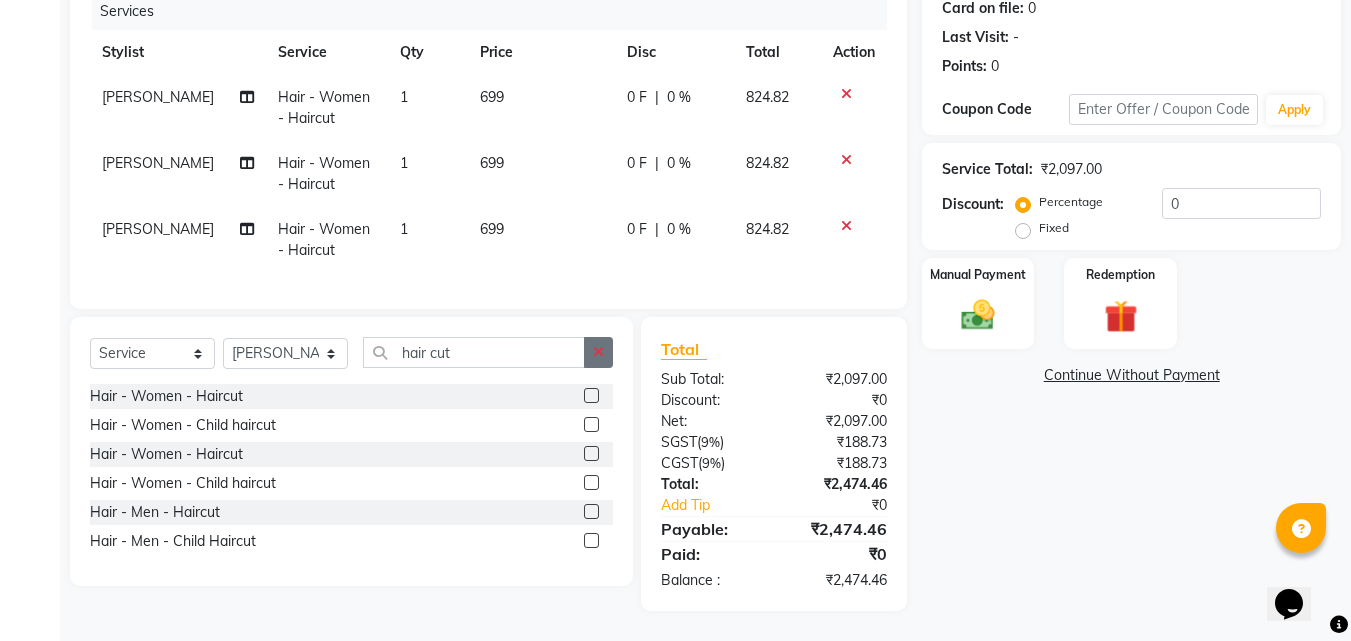 click 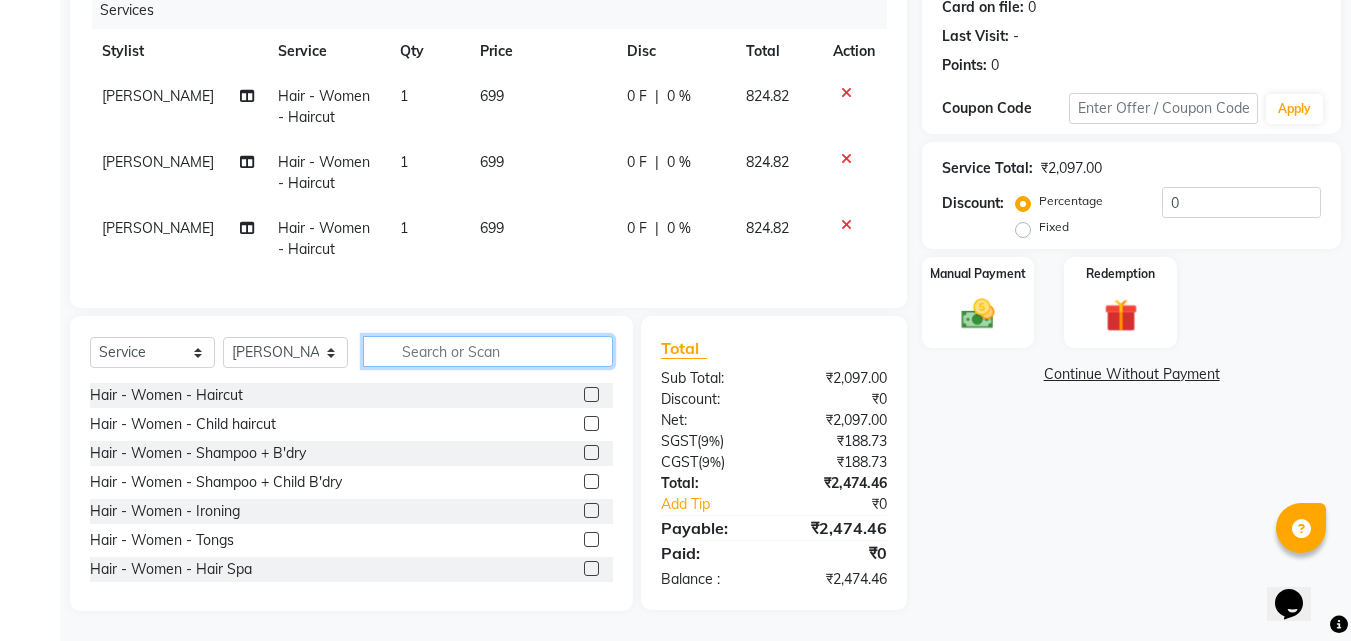 click 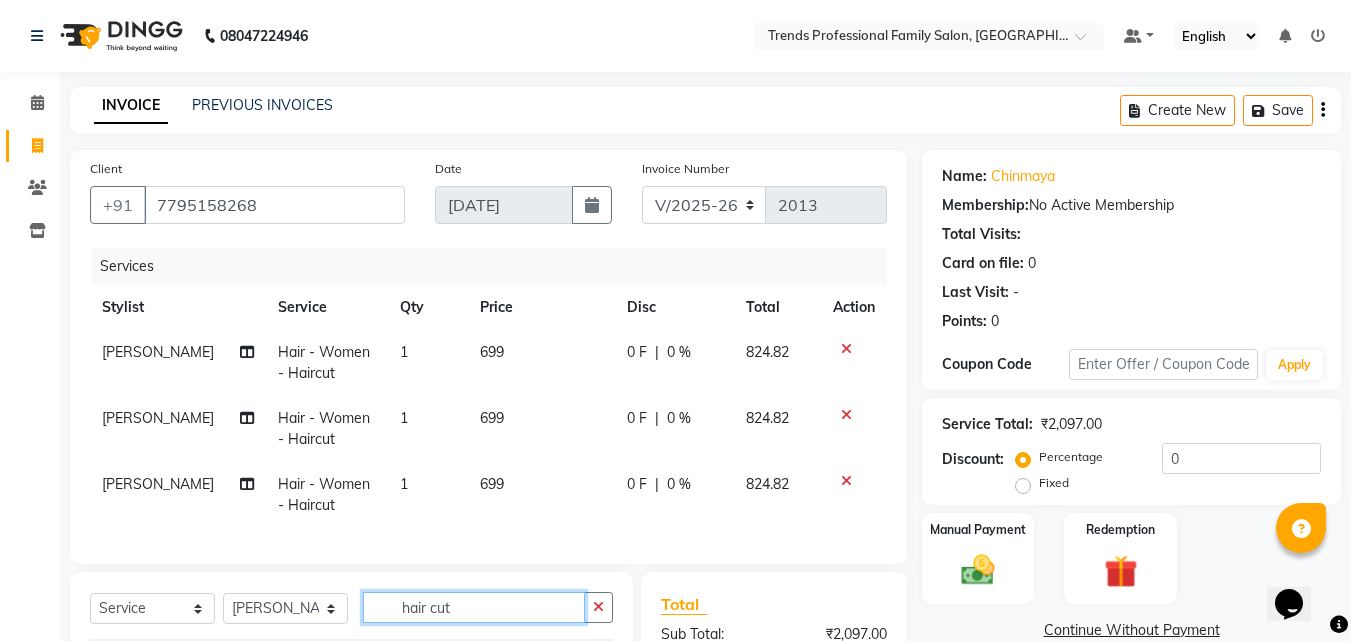 scroll, scrollTop: 270, scrollLeft: 0, axis: vertical 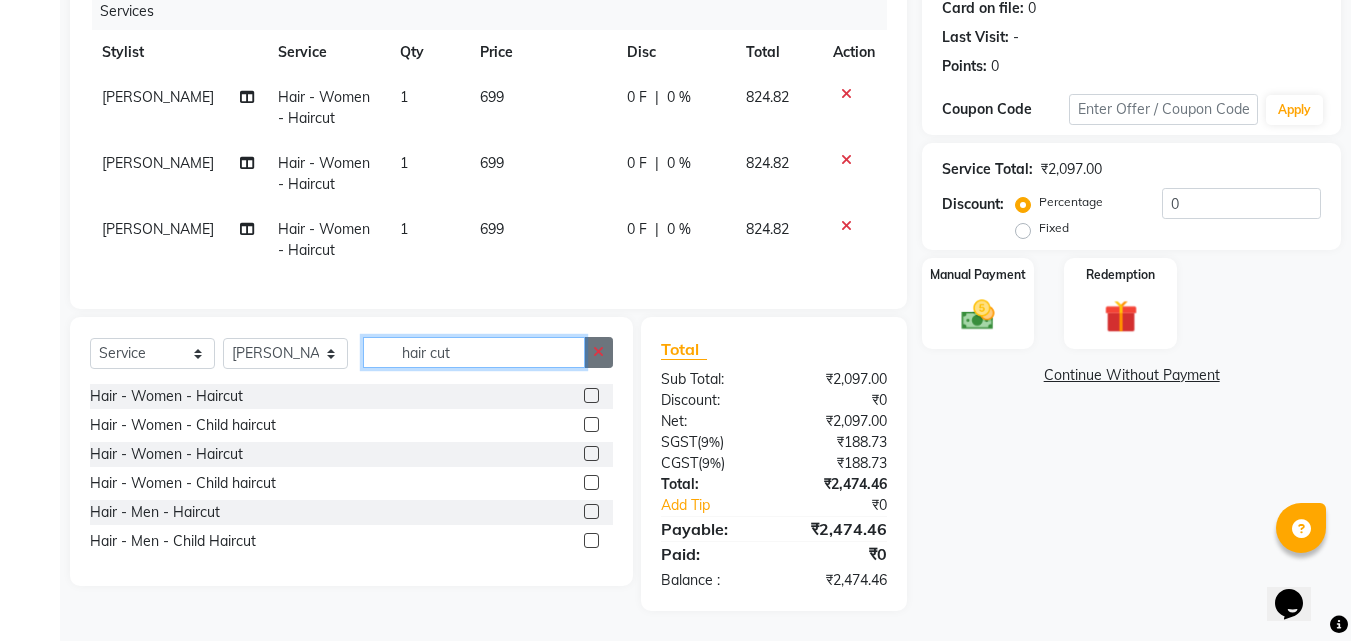 type on "hair cut" 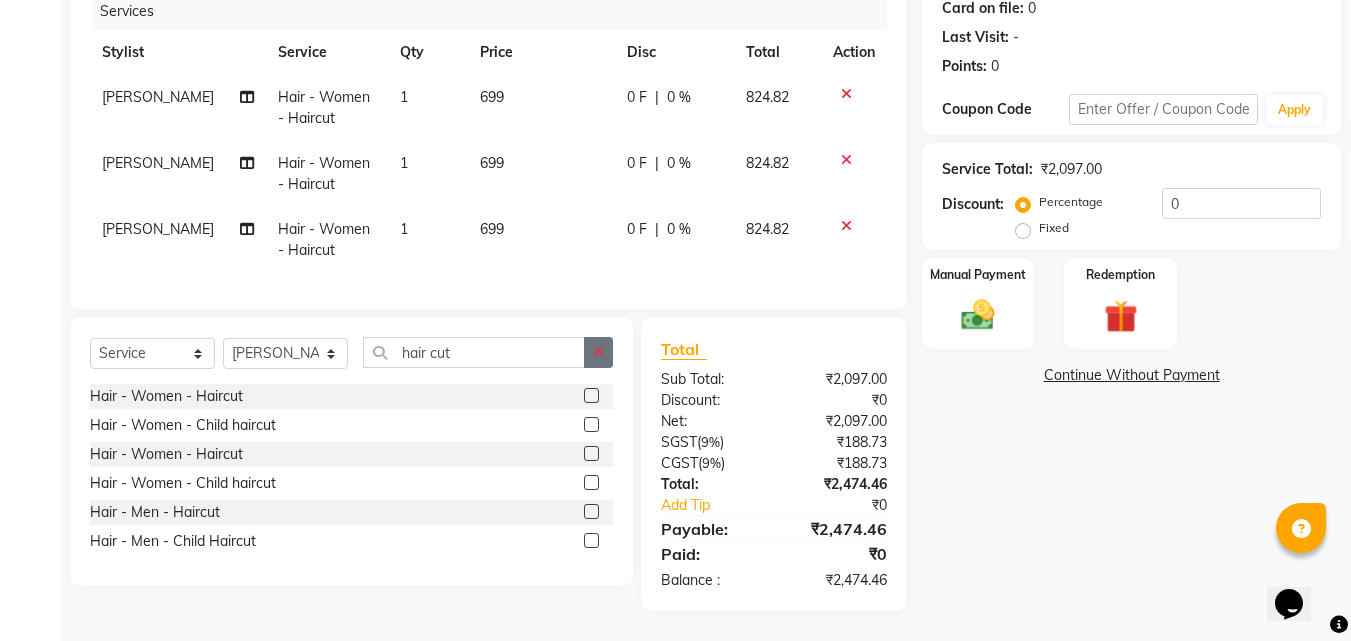 click 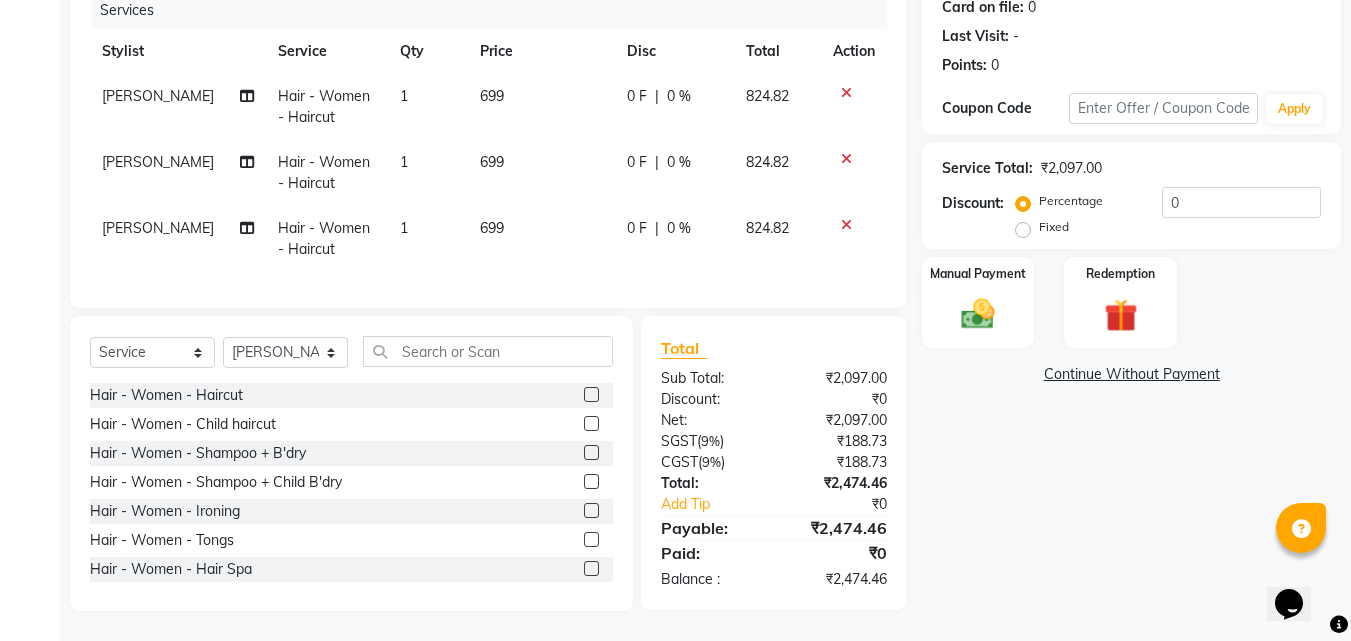 click 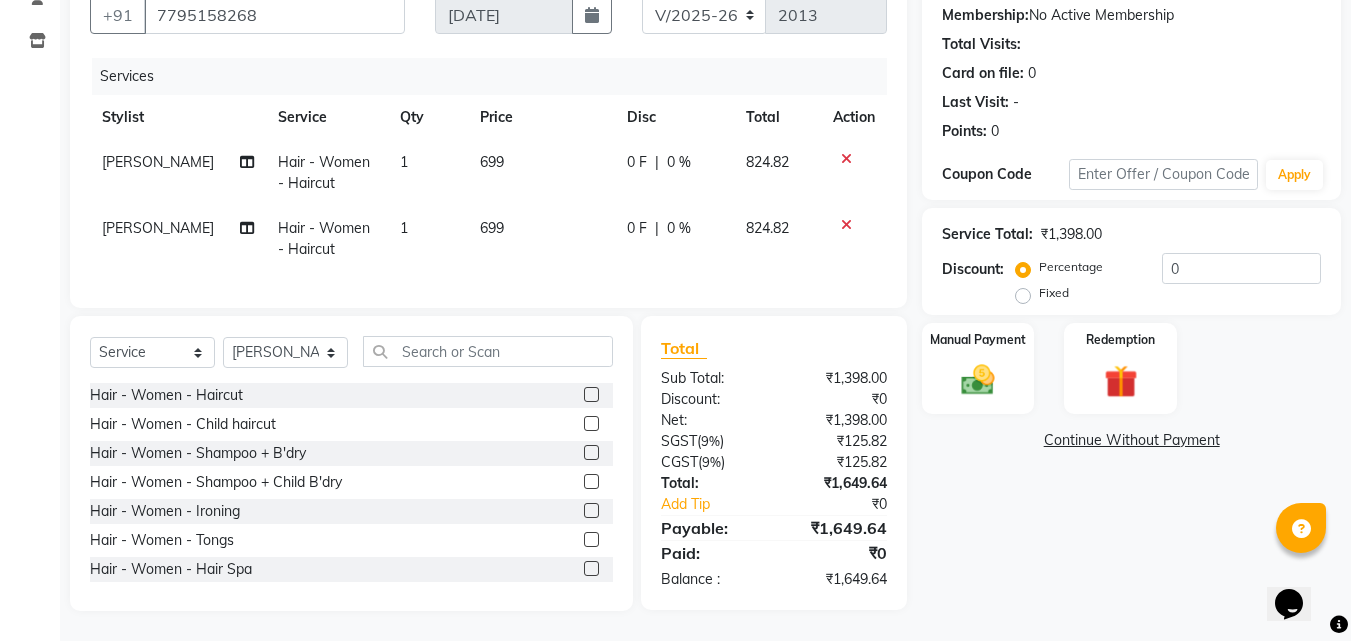 scroll, scrollTop: 205, scrollLeft: 0, axis: vertical 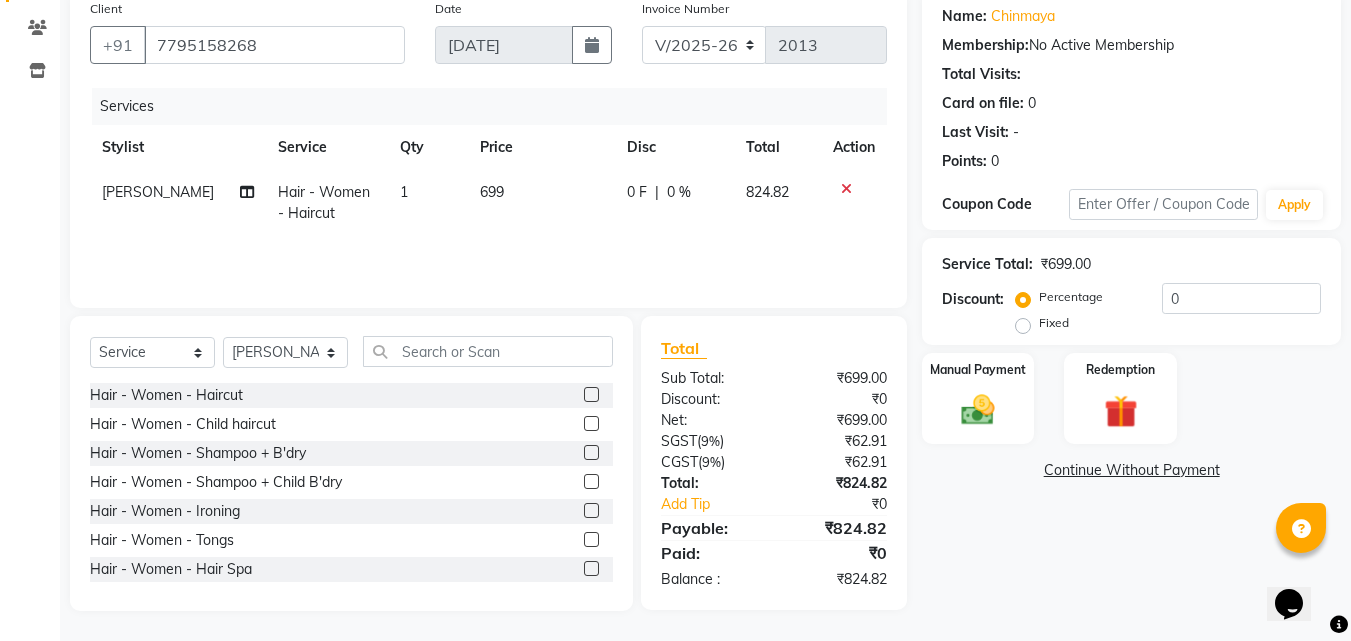 click 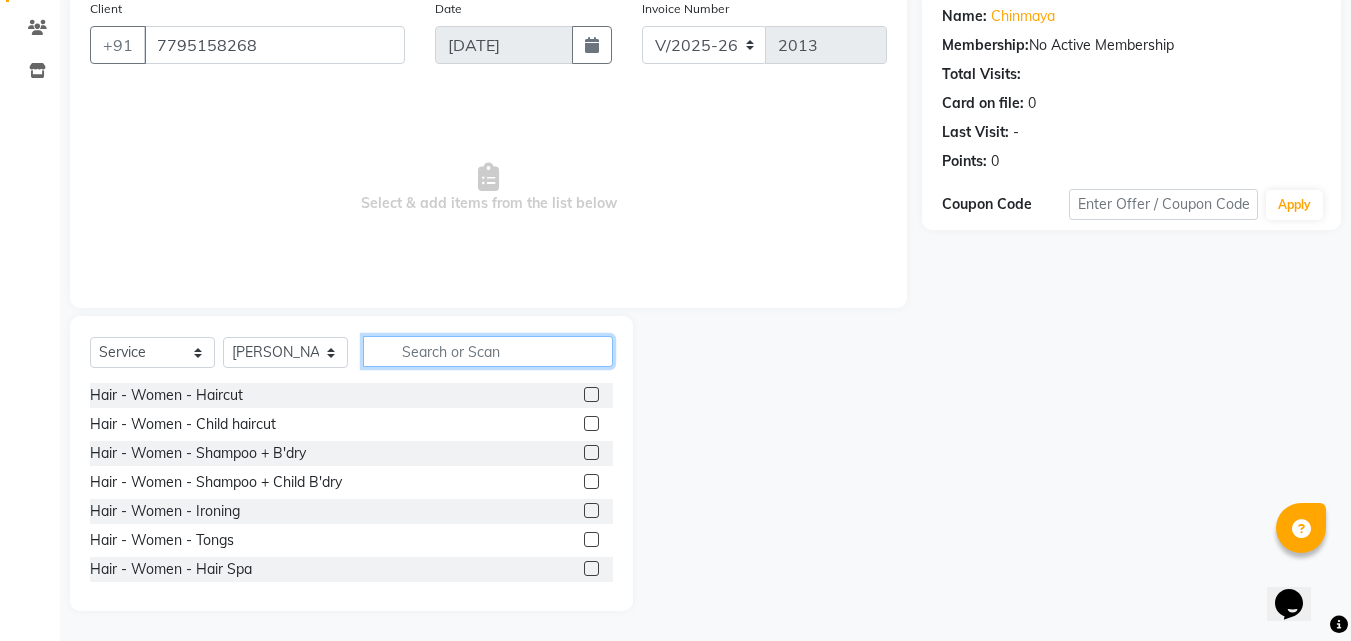 click 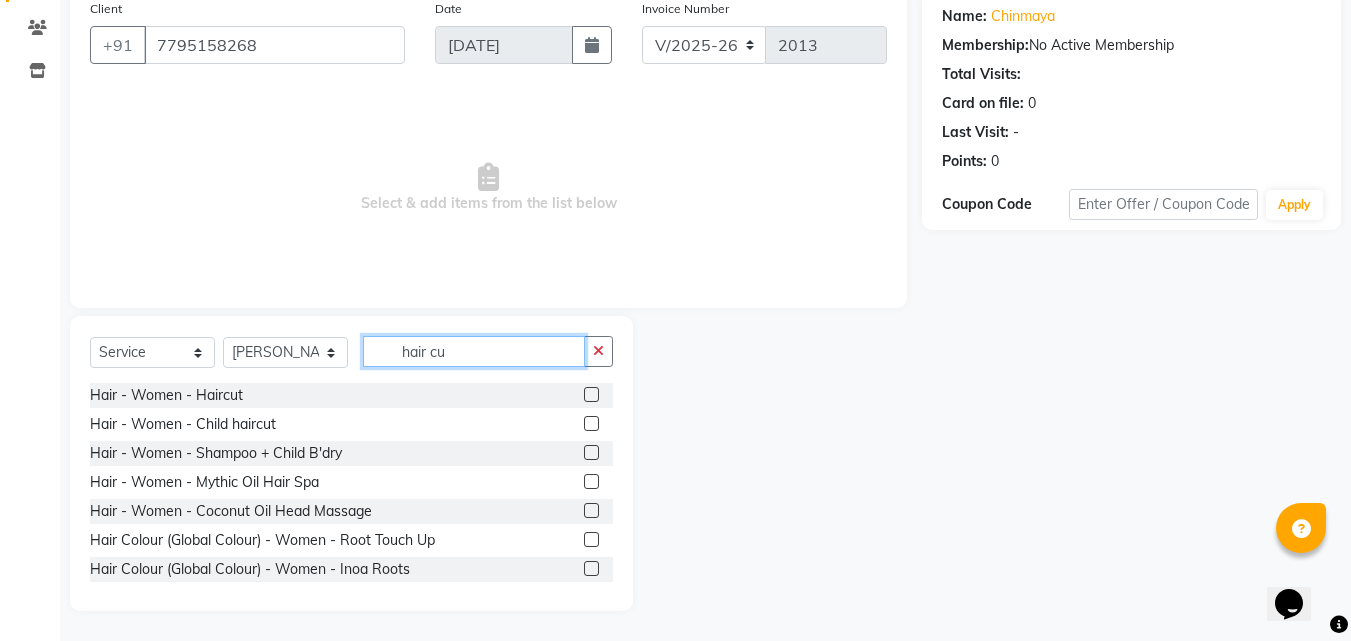 scroll, scrollTop: 134, scrollLeft: 0, axis: vertical 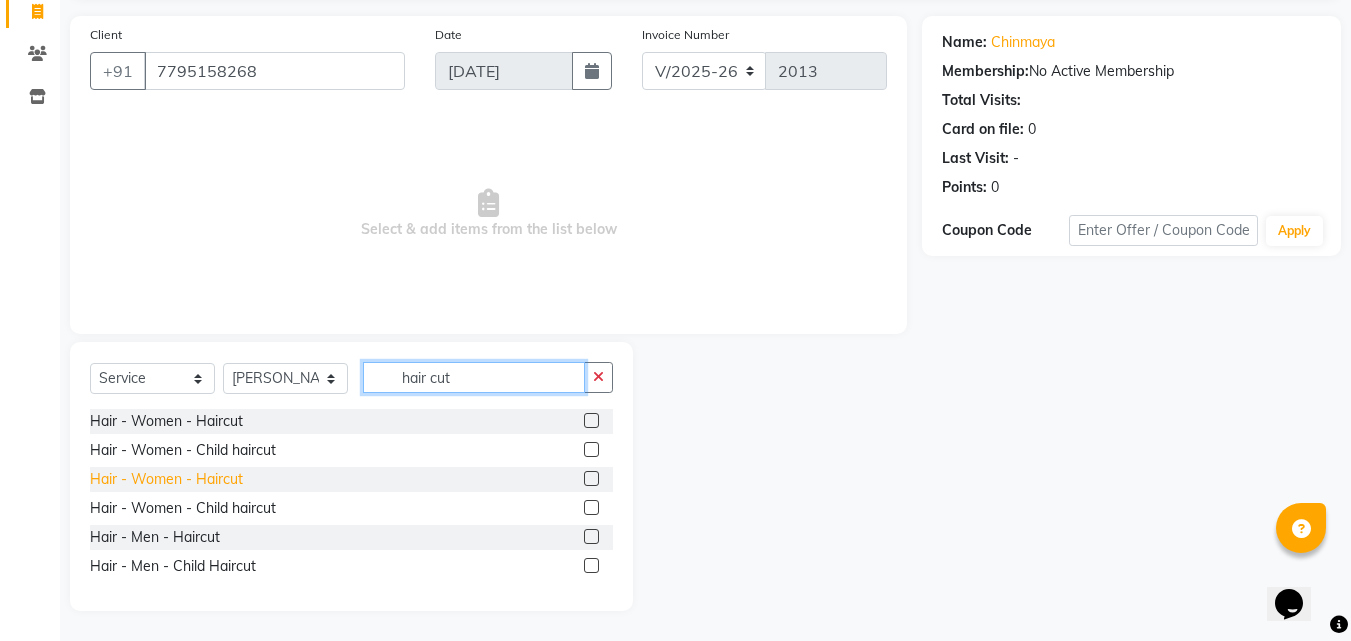 type on "hair cut" 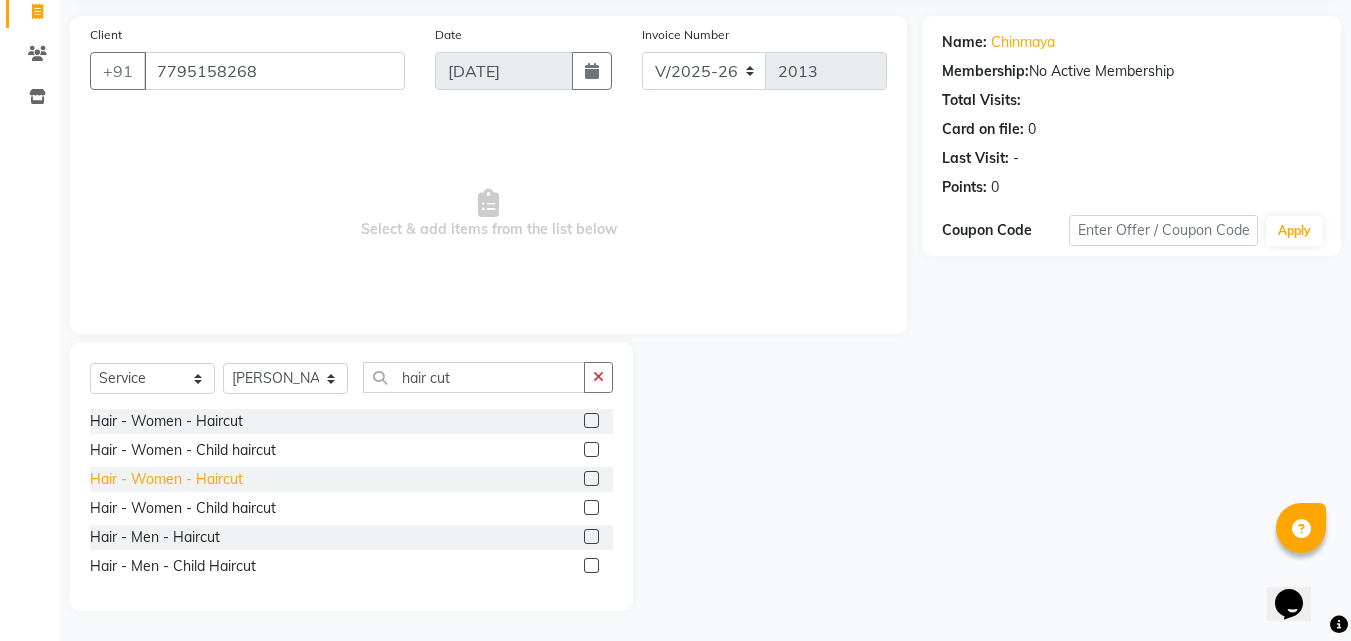 click on "Hair - Women - Haircut" 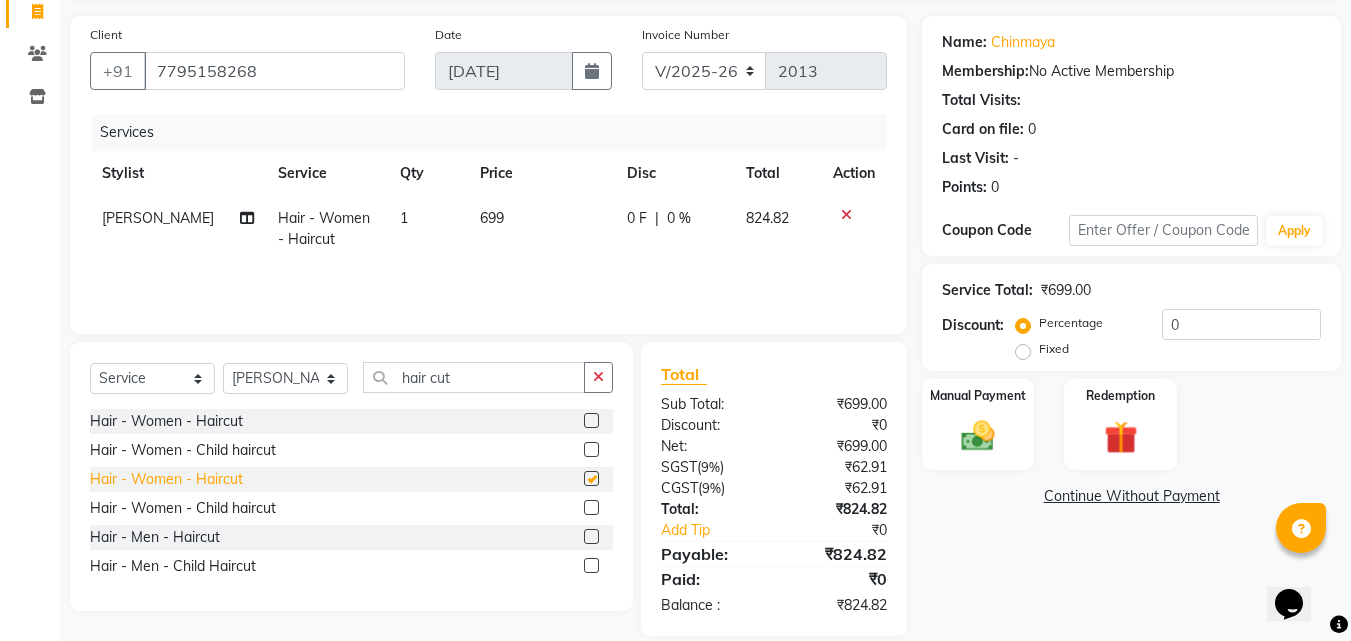 checkbox on "false" 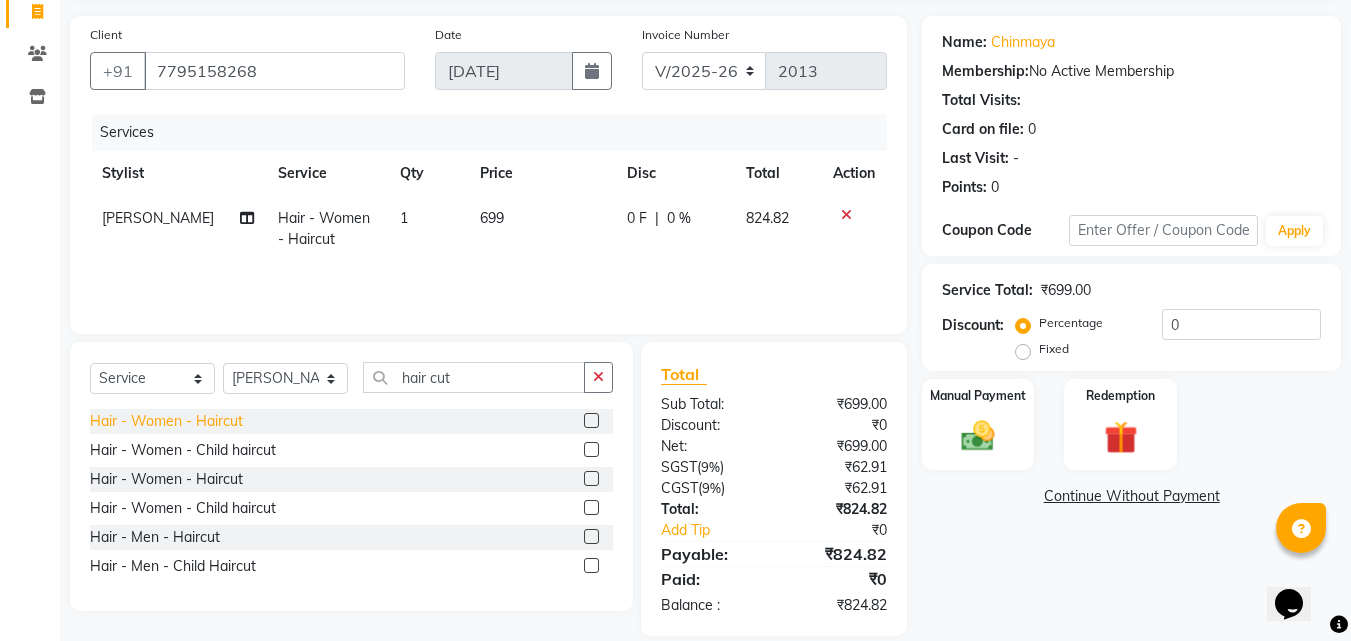 click on "Hair - Women - Haircut" 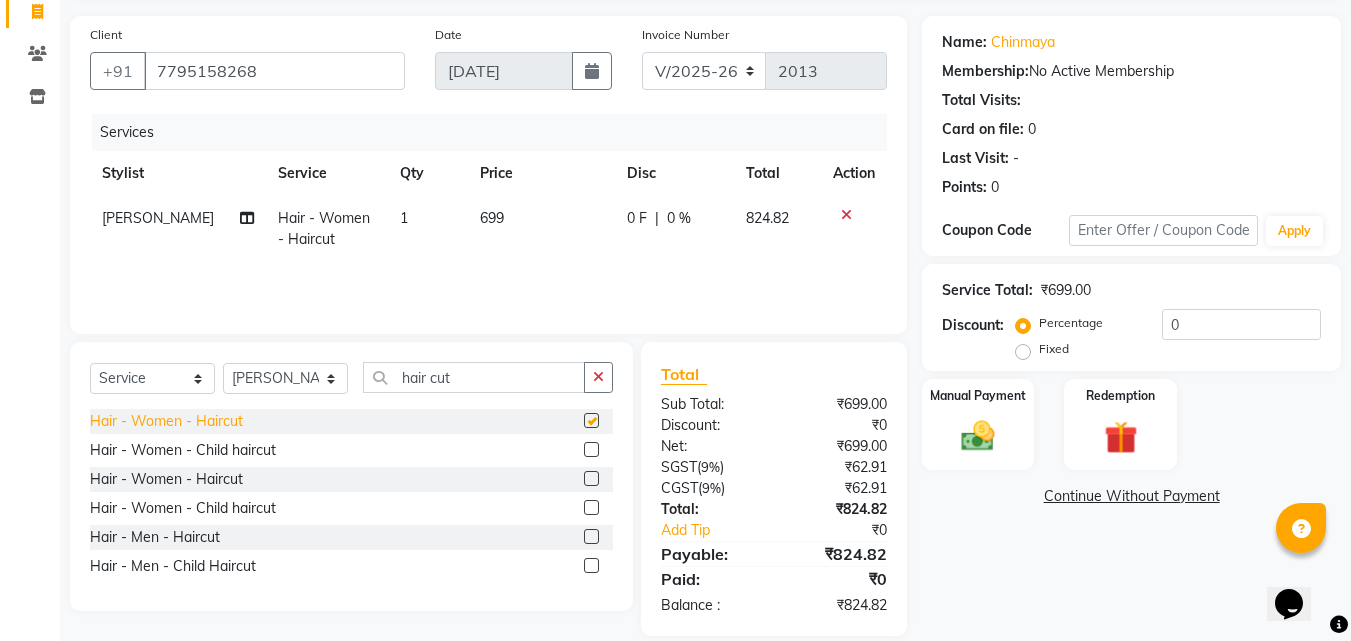 checkbox on "false" 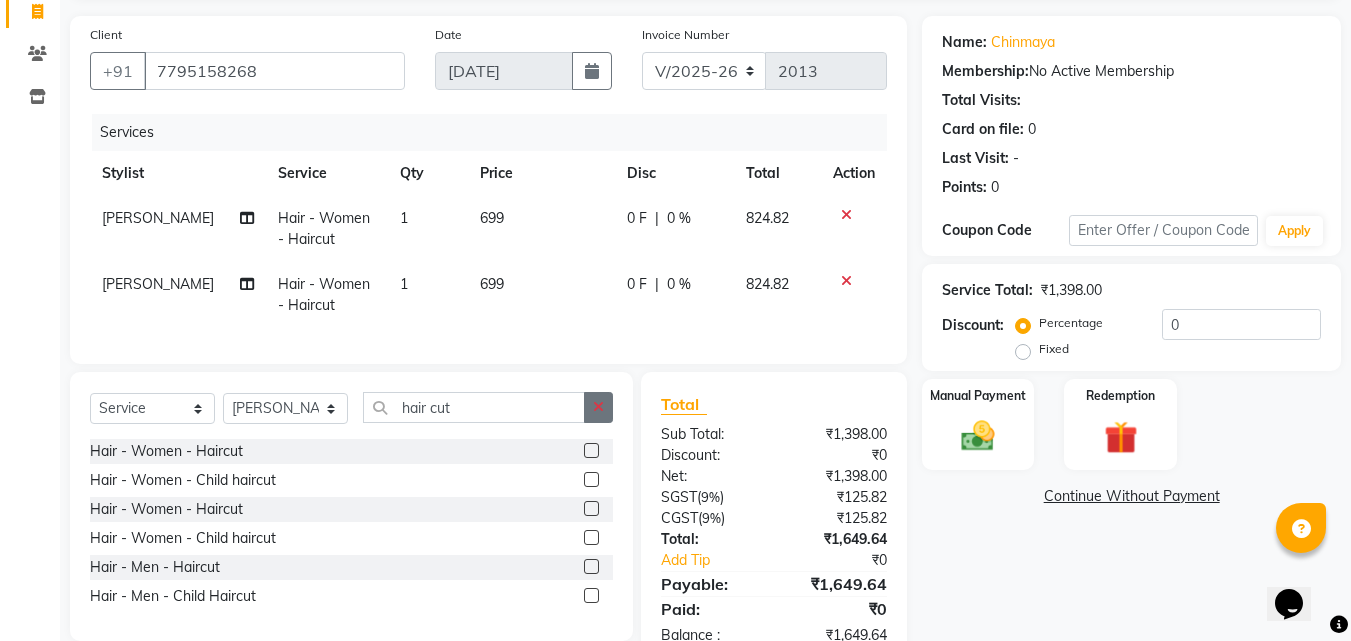 click 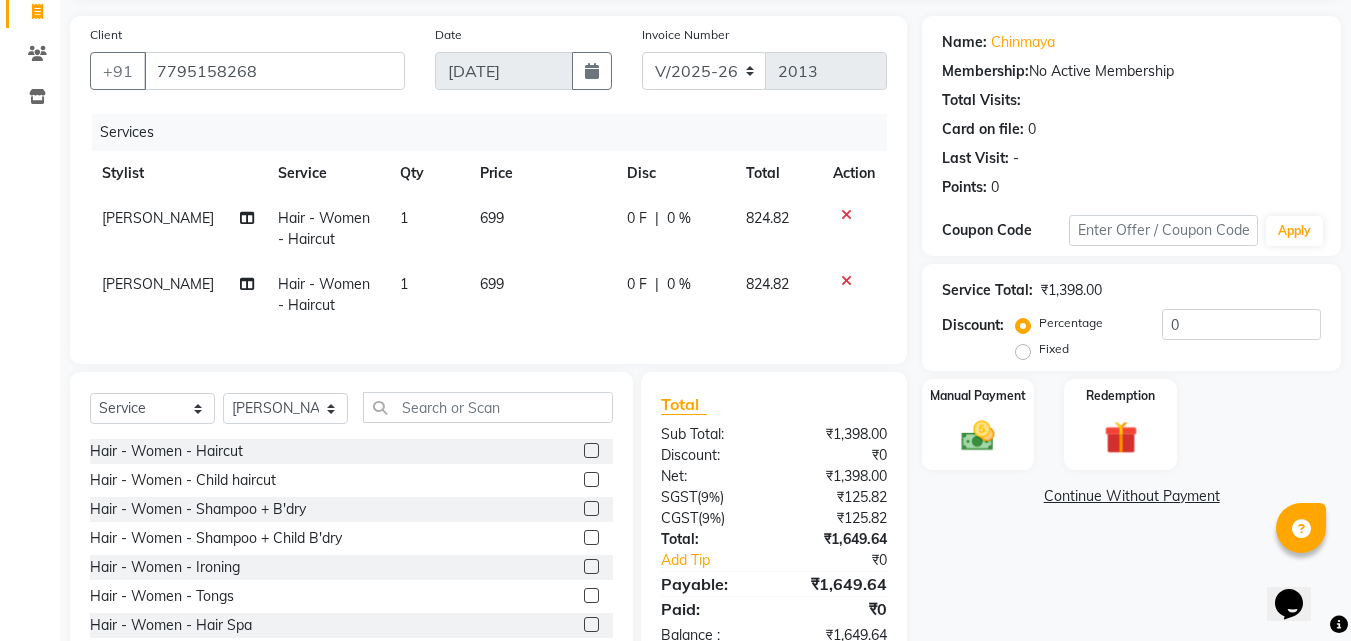 click 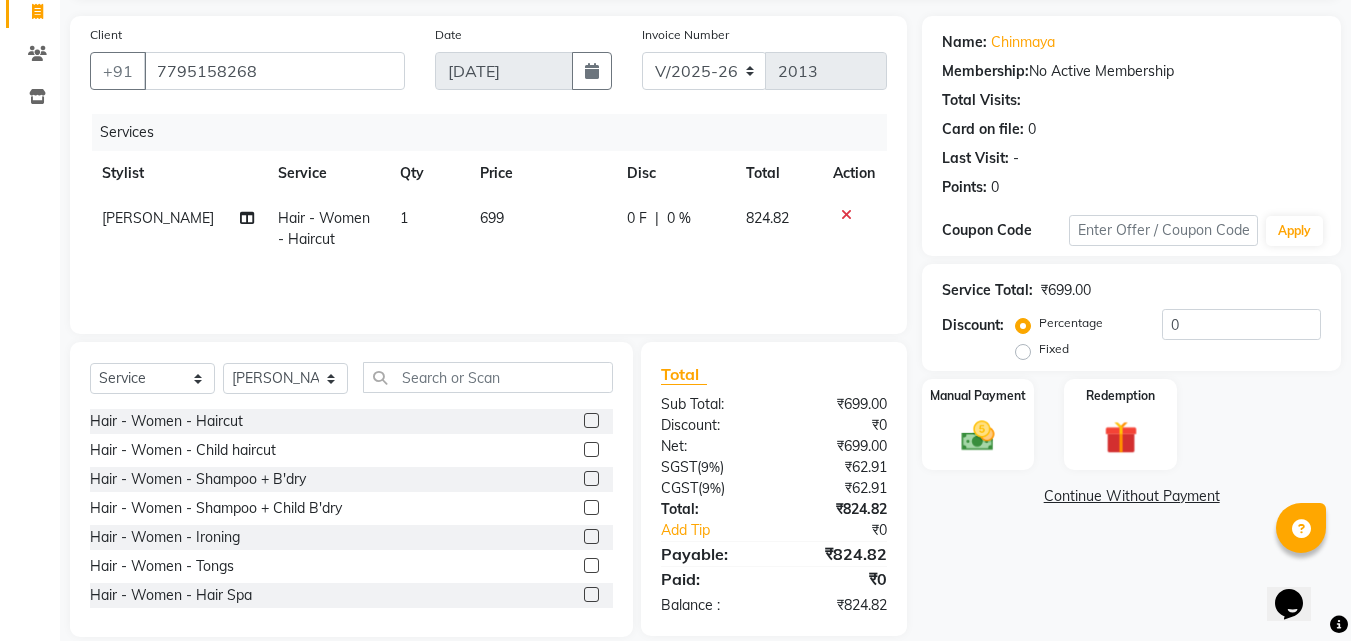 click 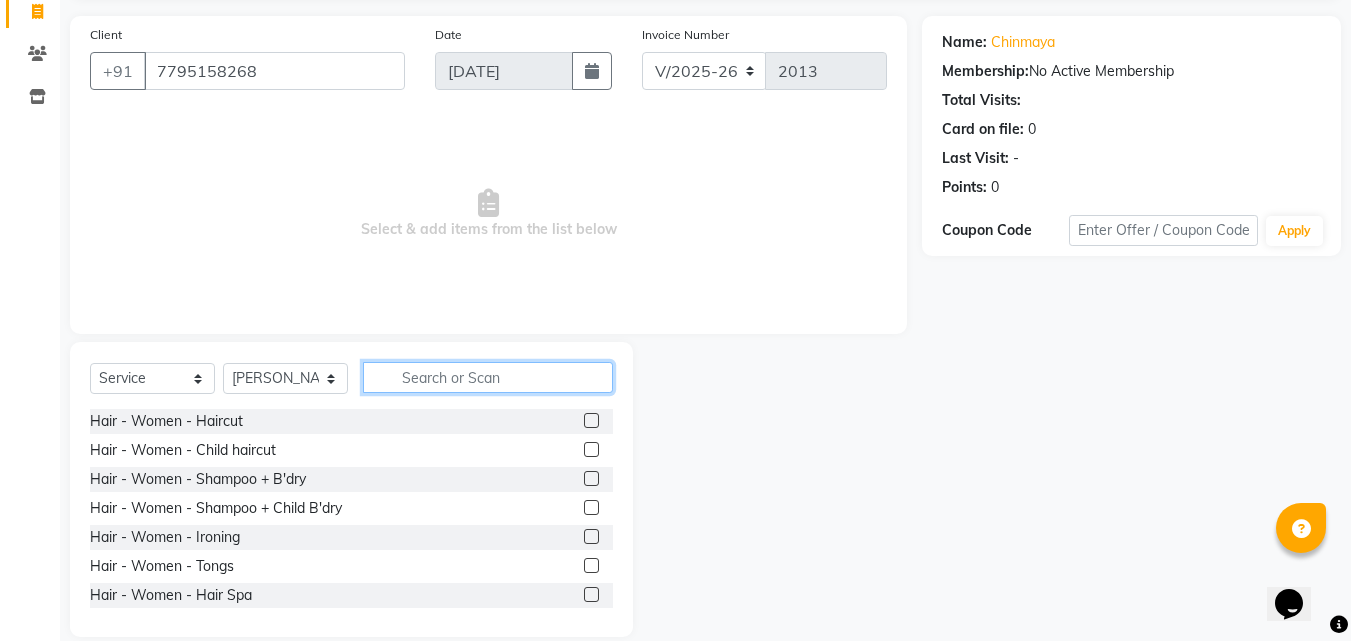 click 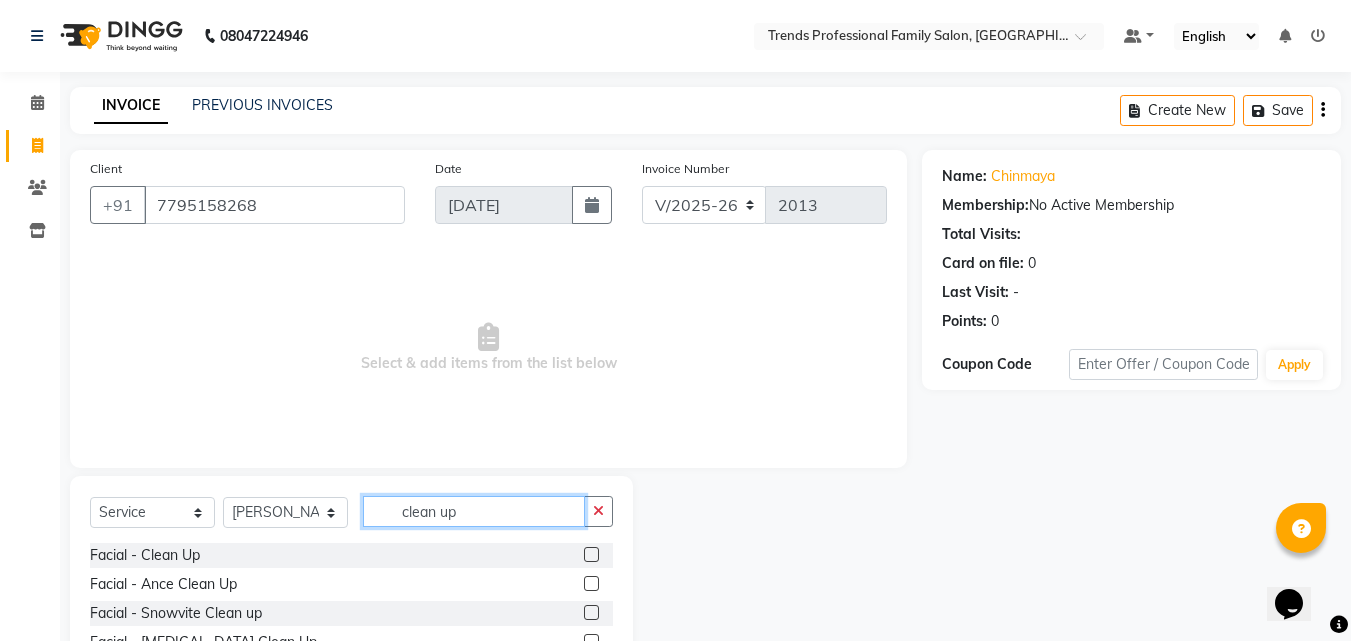 scroll, scrollTop: 160, scrollLeft: 0, axis: vertical 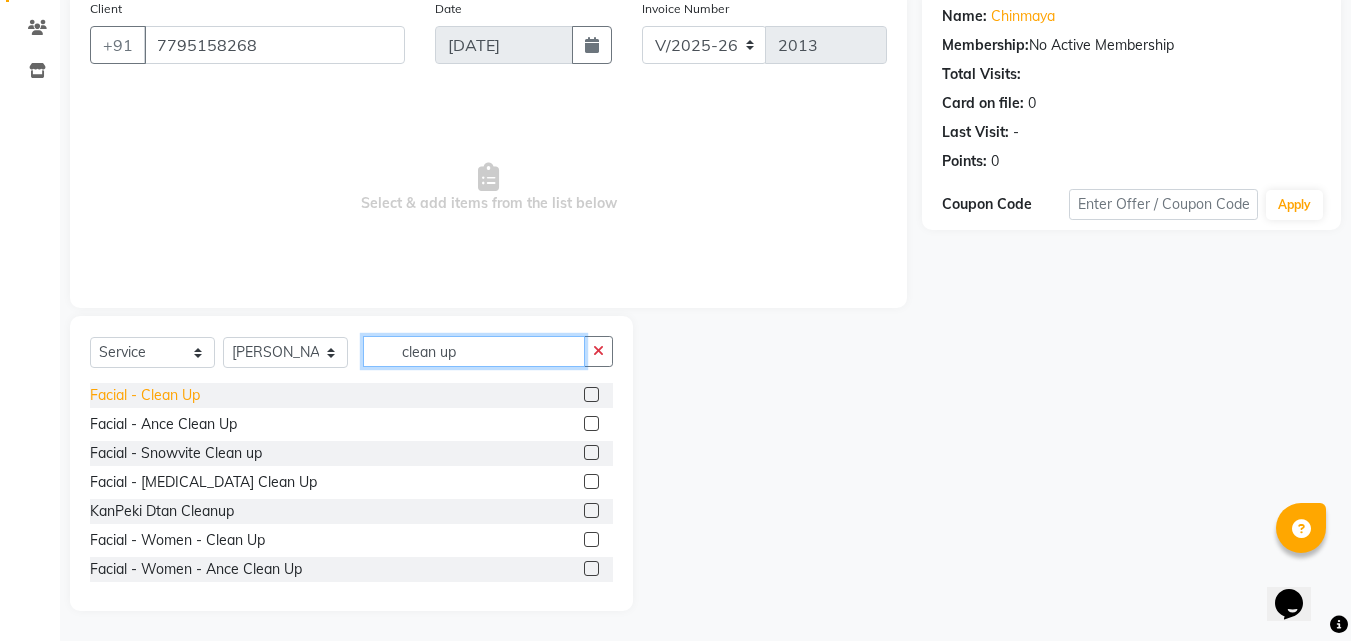 type on "clean up" 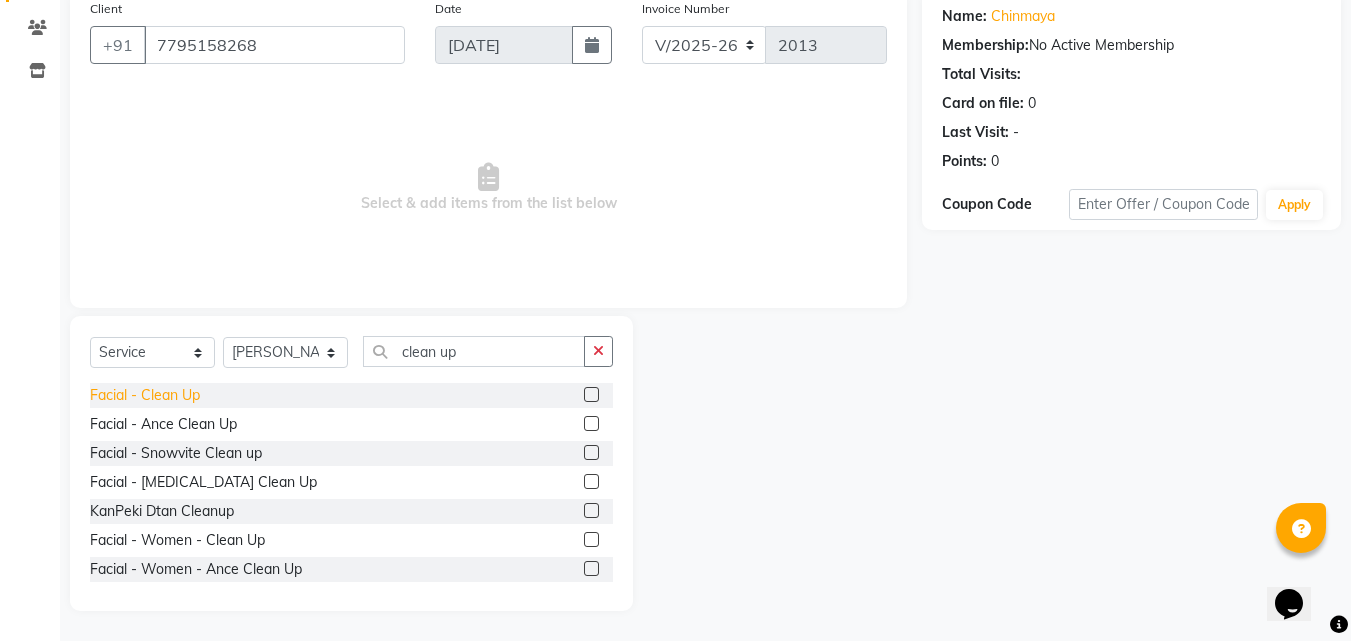 click on "Facial - Clean Up" 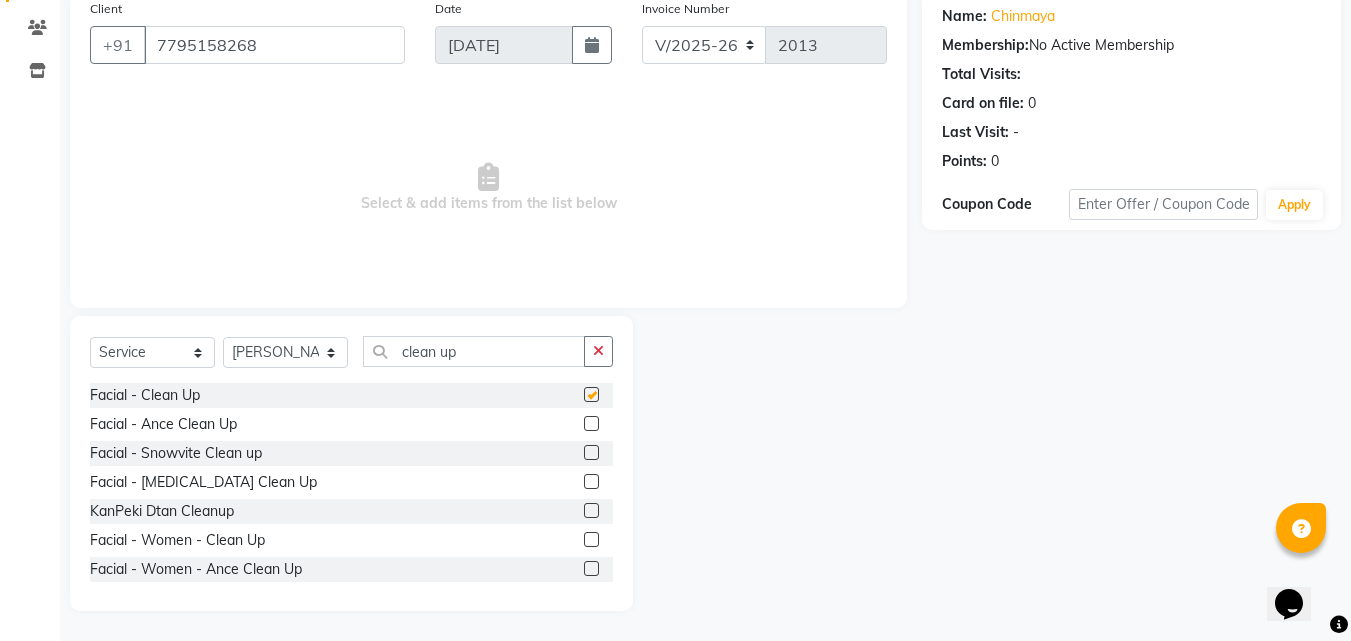 checkbox on "false" 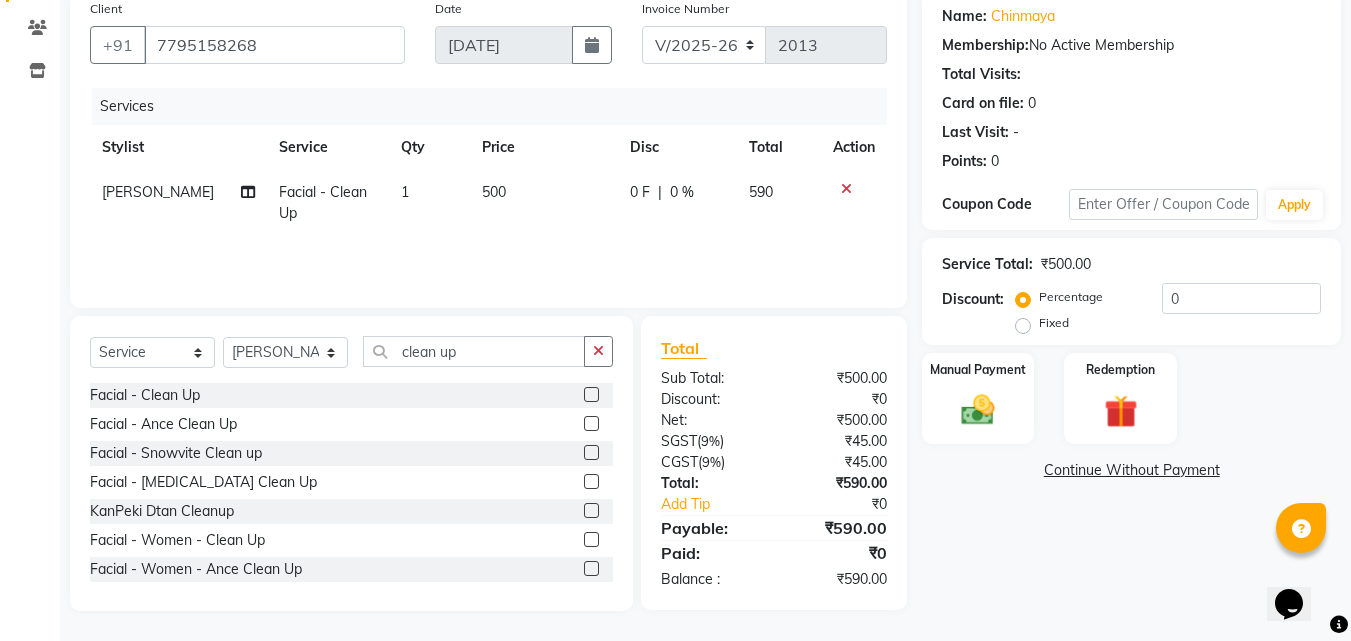 scroll, scrollTop: 0, scrollLeft: 0, axis: both 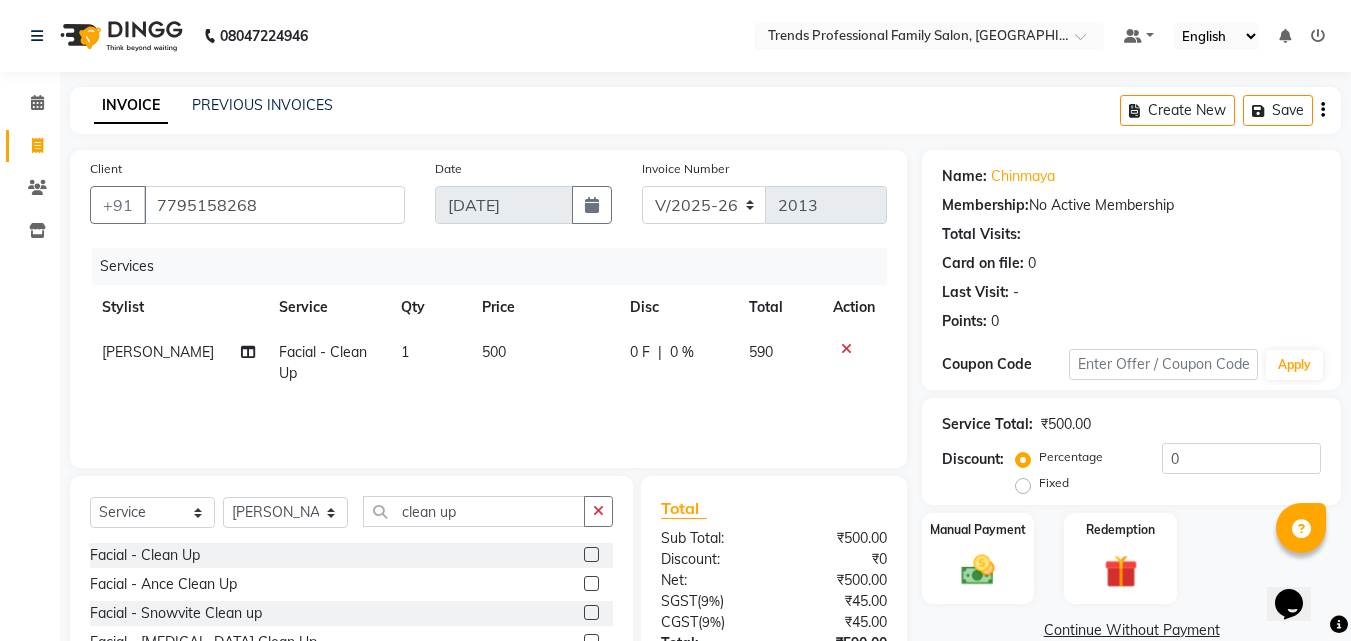 click on "Create New   Save" 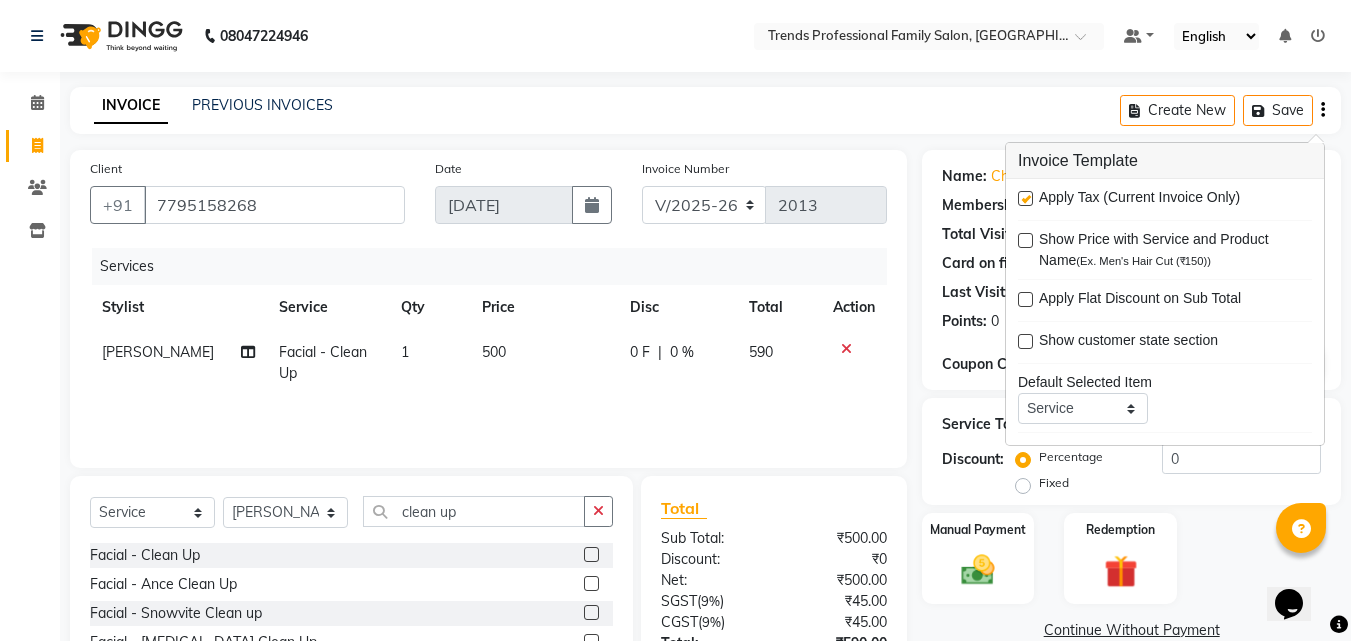 click at bounding box center (1025, 198) 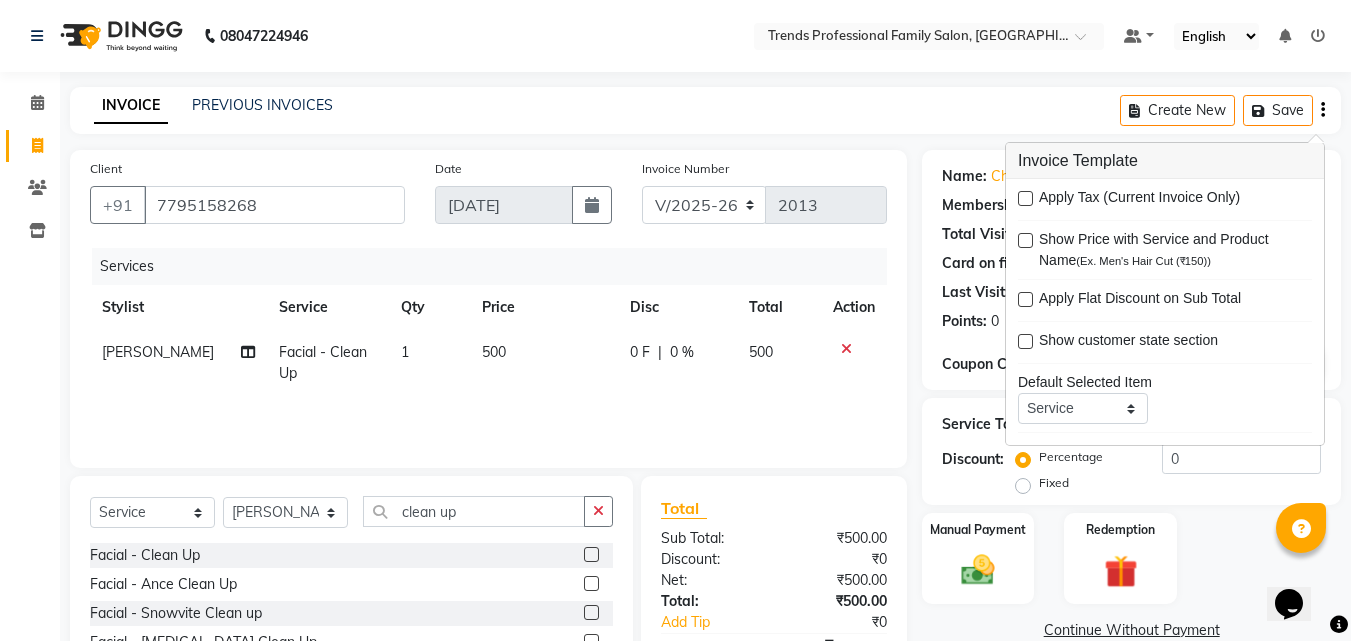 scroll, scrollTop: 160, scrollLeft: 0, axis: vertical 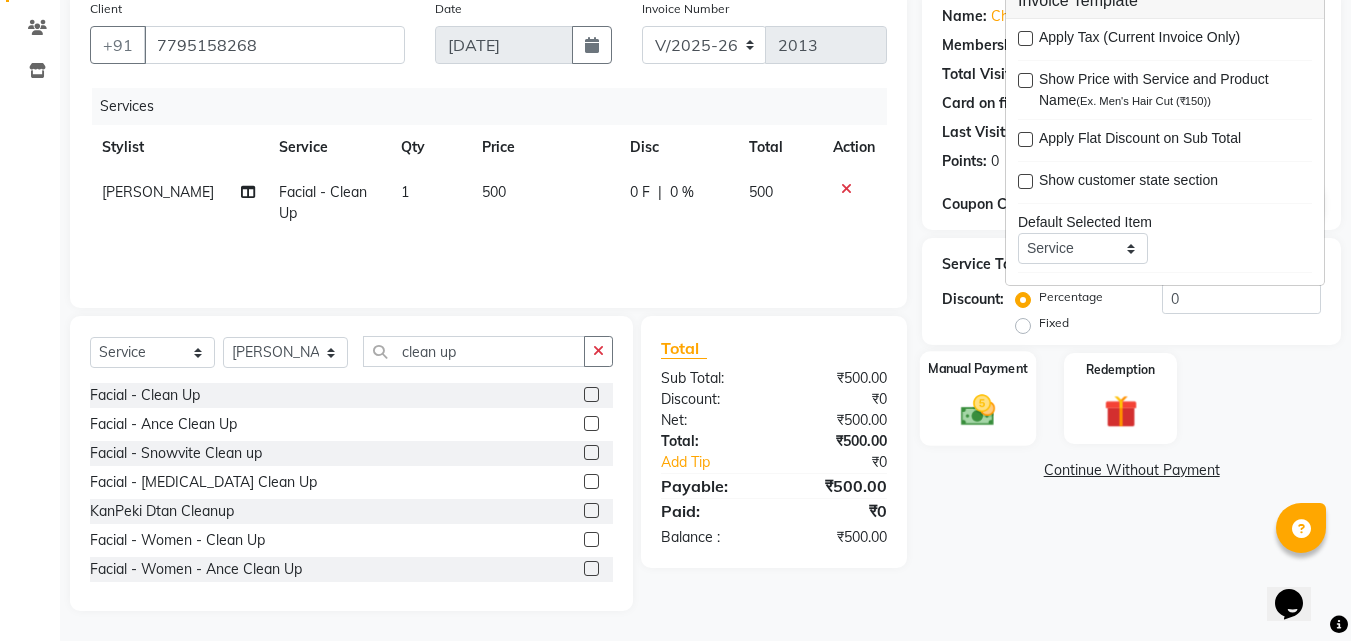 click 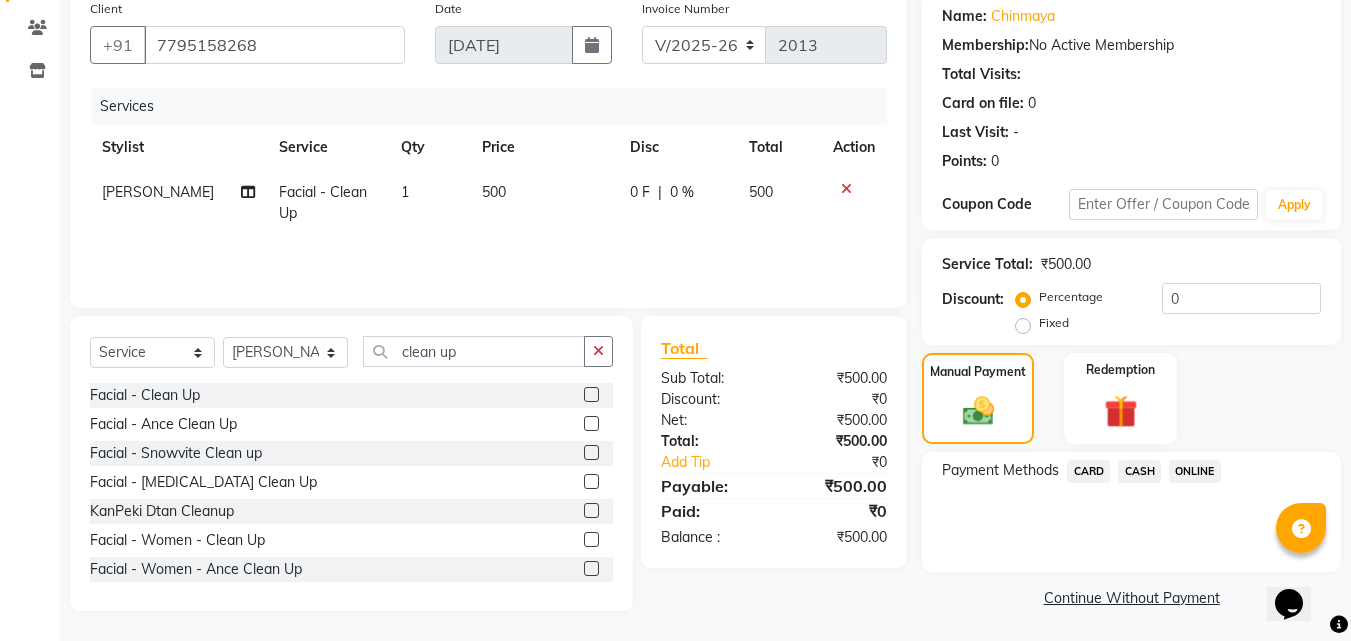 click on "CASH" 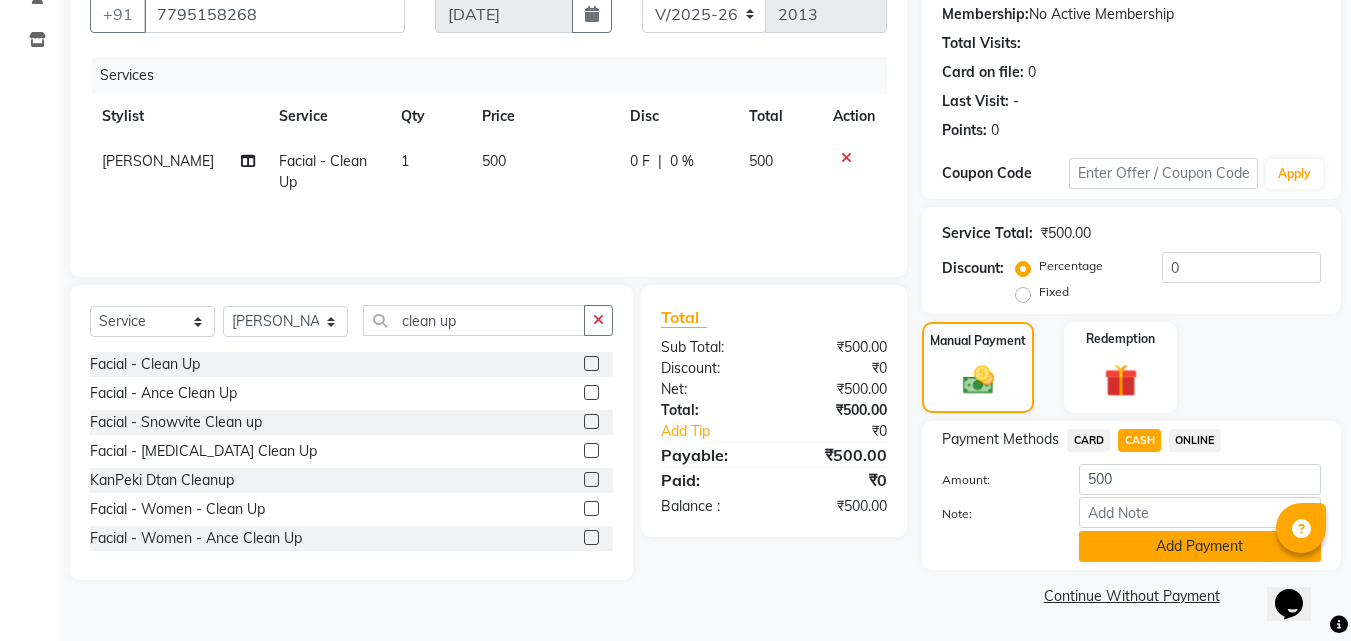 click on "Add Payment" 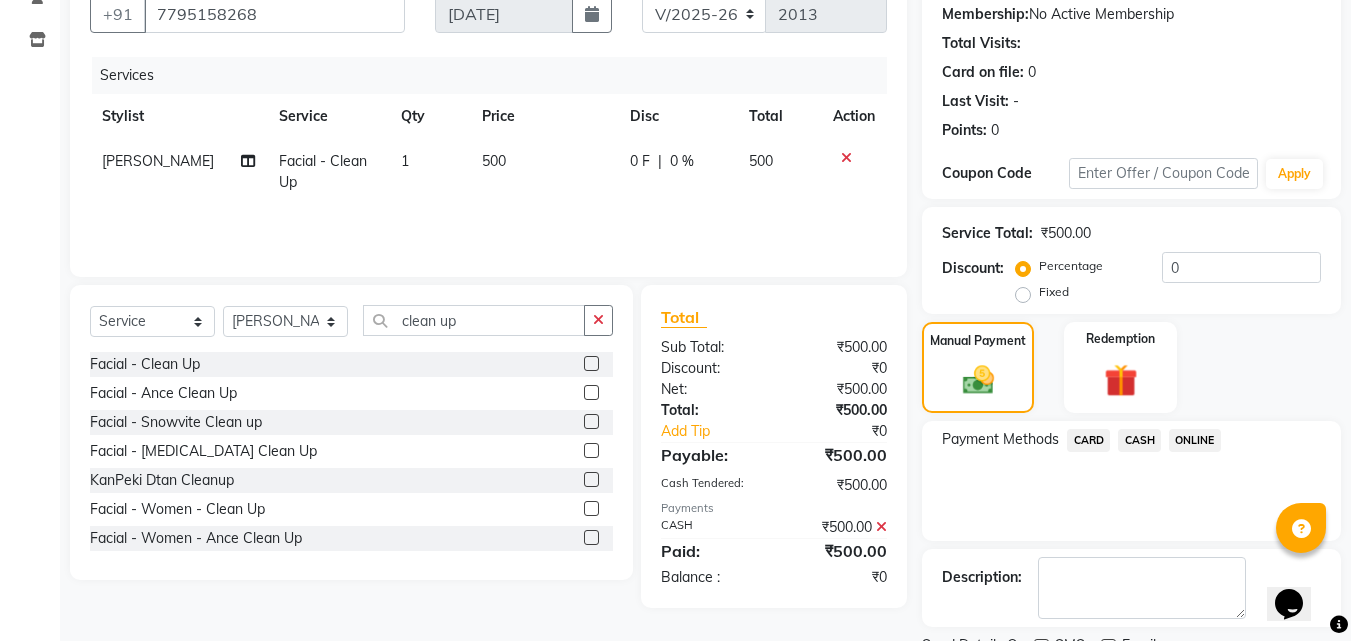 scroll, scrollTop: 275, scrollLeft: 0, axis: vertical 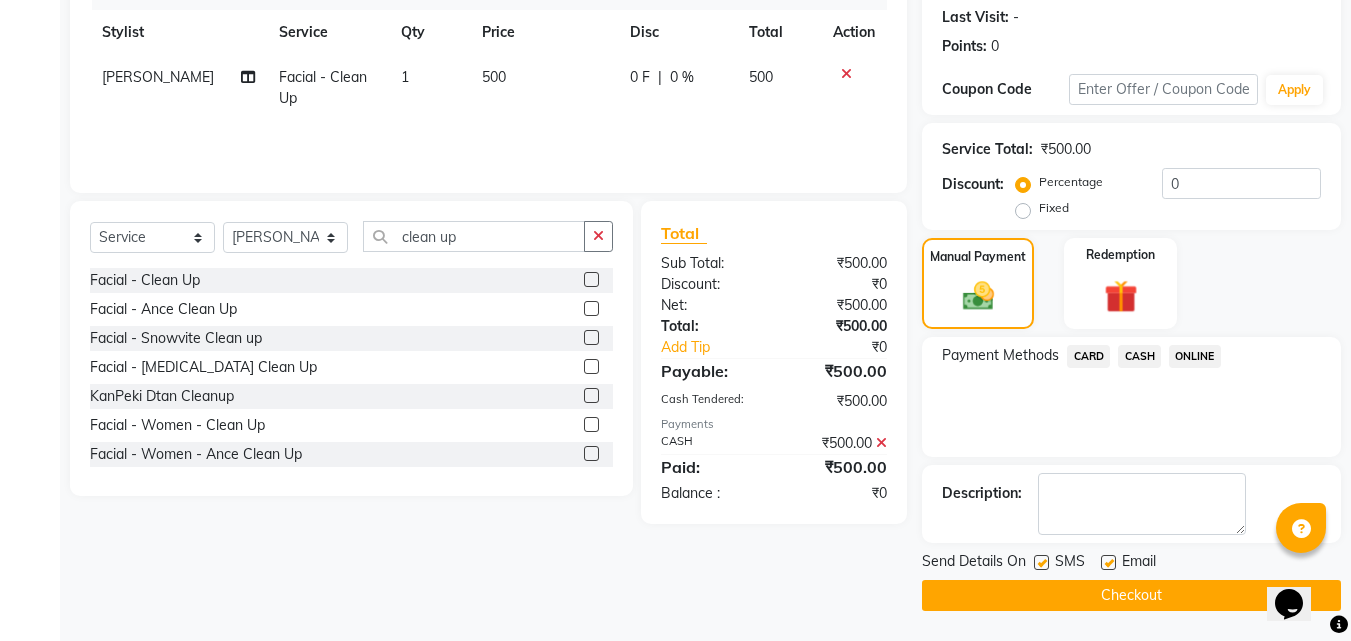 drag, startPoint x: 1045, startPoint y: 554, endPoint x: 1069, endPoint y: 552, distance: 24.083189 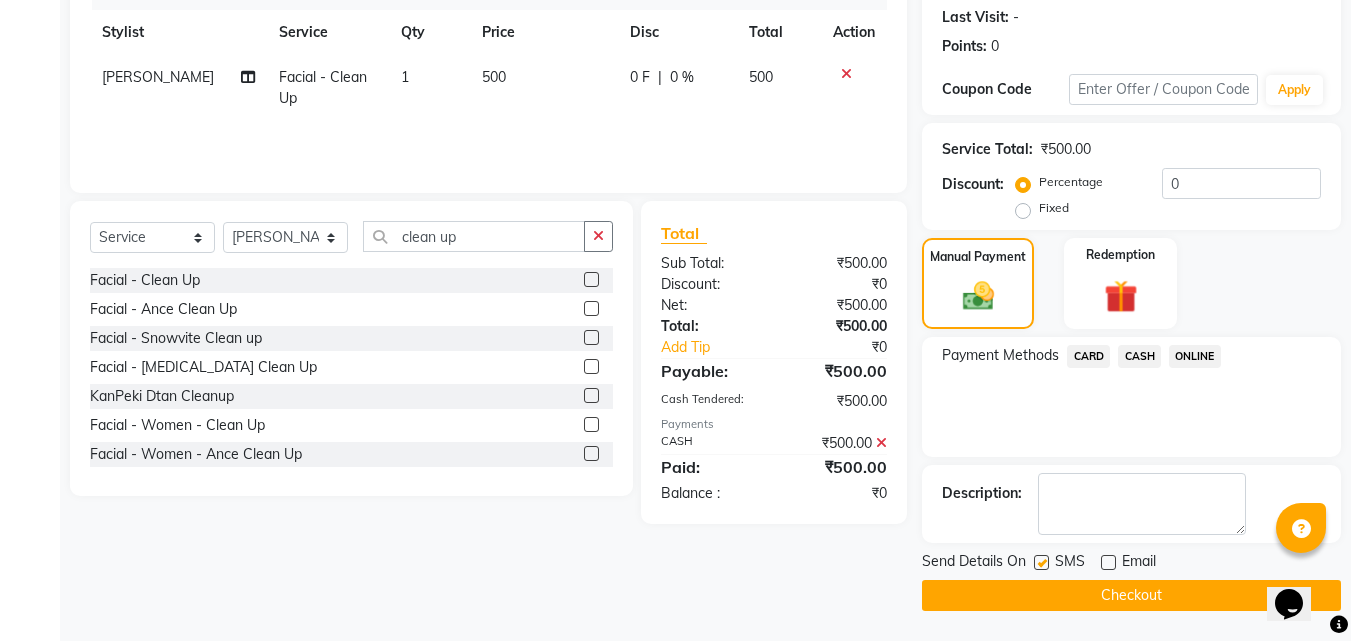 click 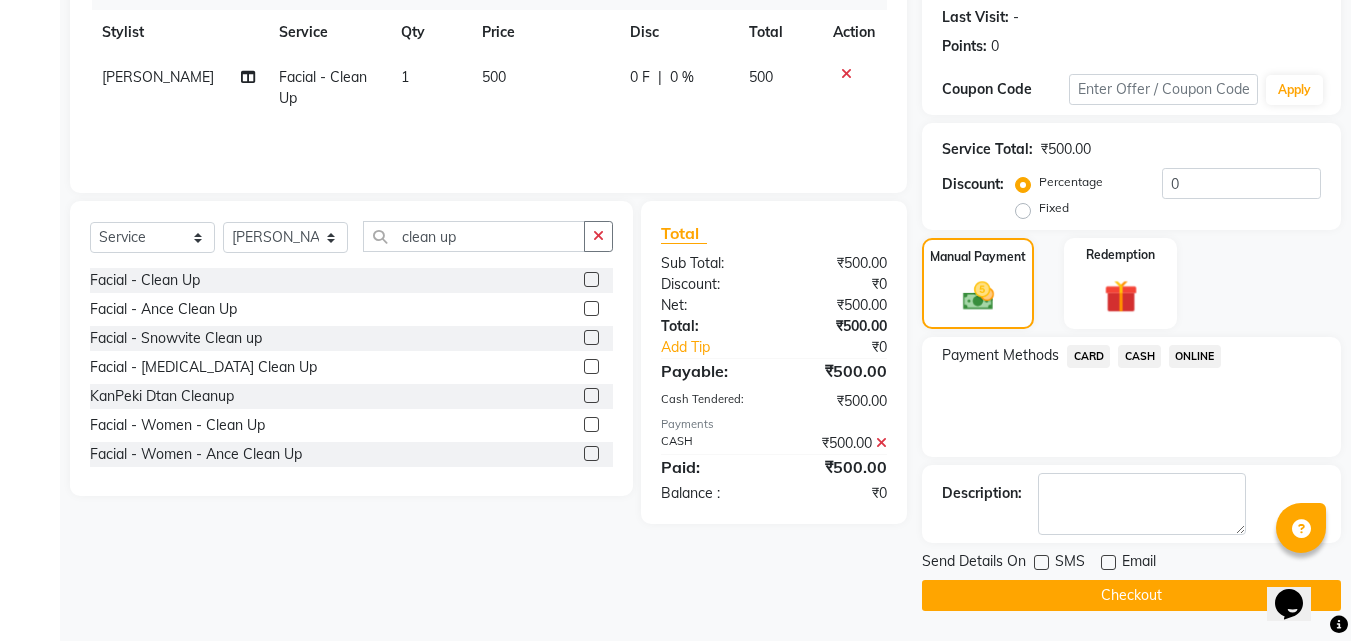 click on "Checkout" 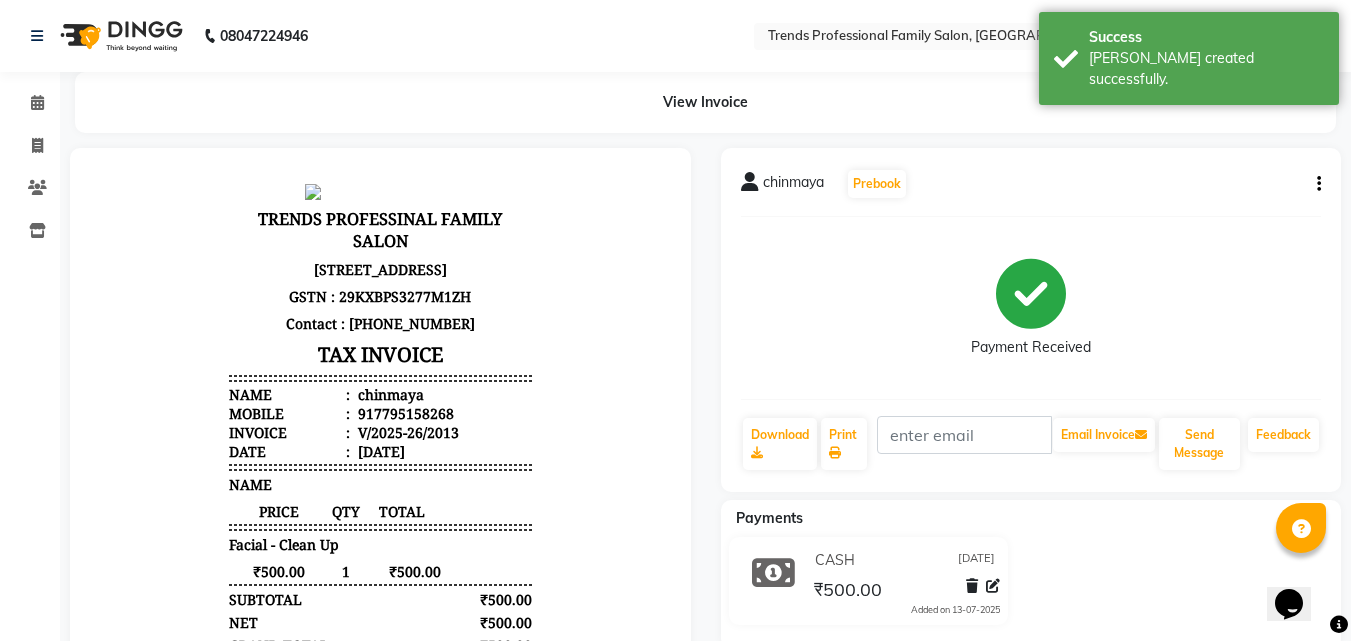scroll, scrollTop: 0, scrollLeft: 0, axis: both 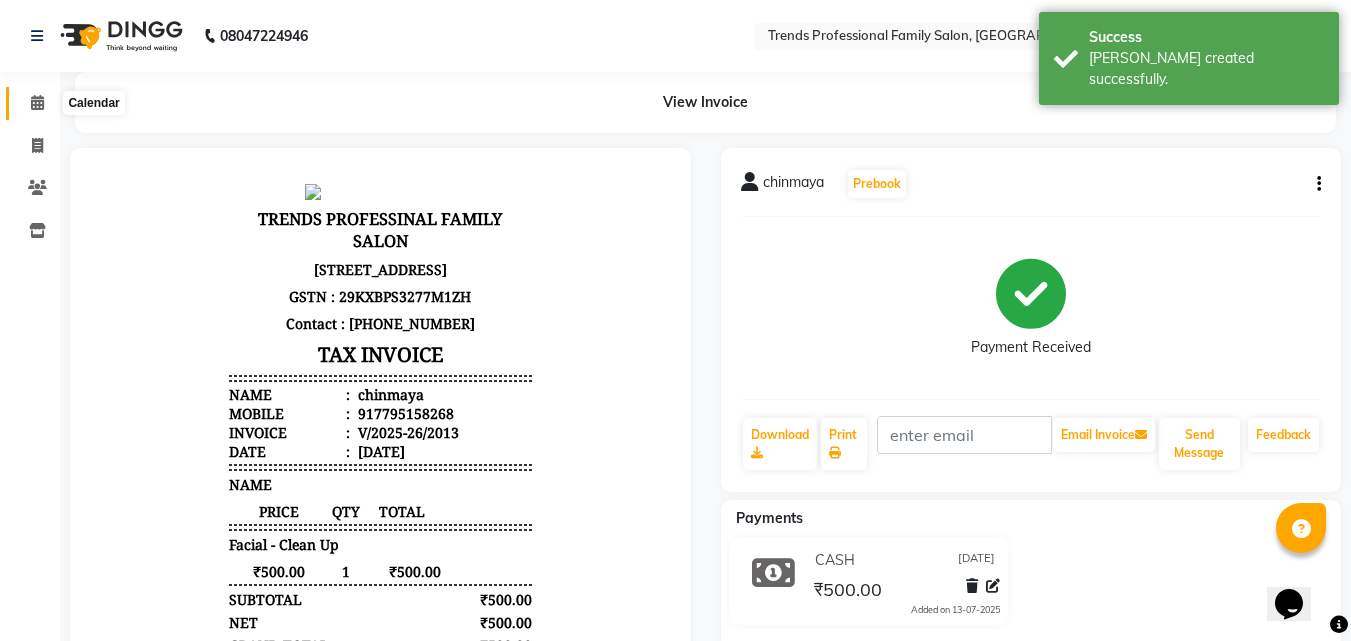 click 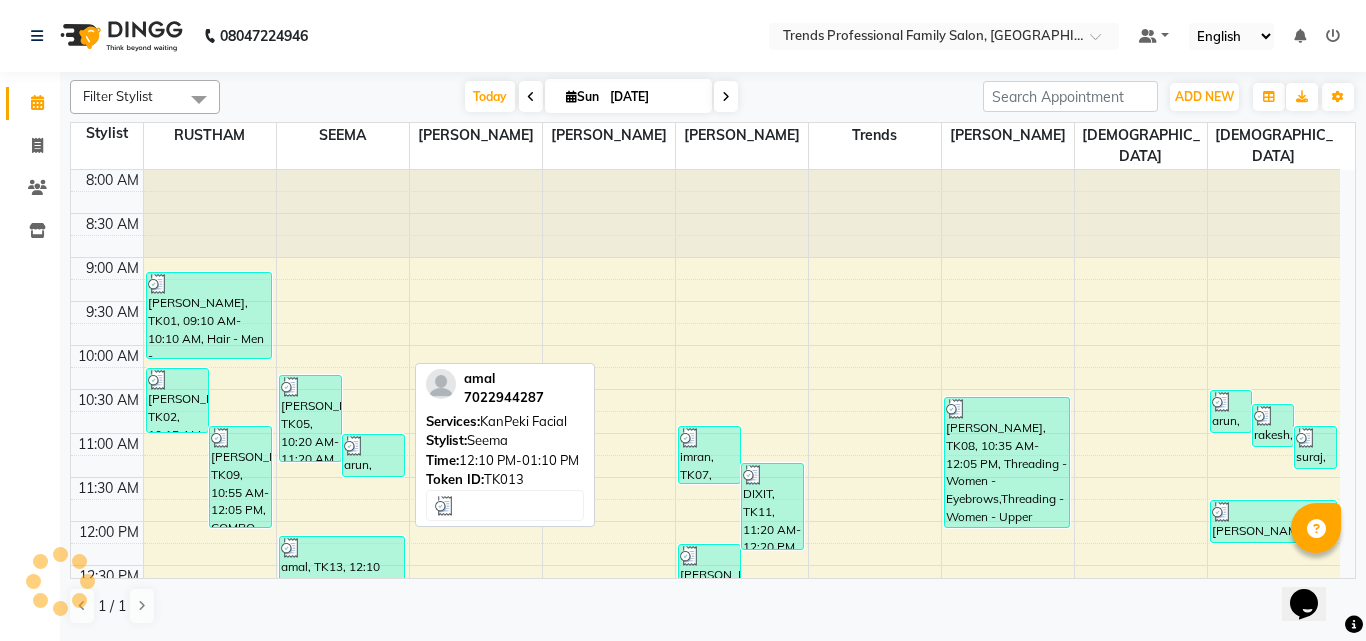 scroll, scrollTop: 333, scrollLeft: 0, axis: vertical 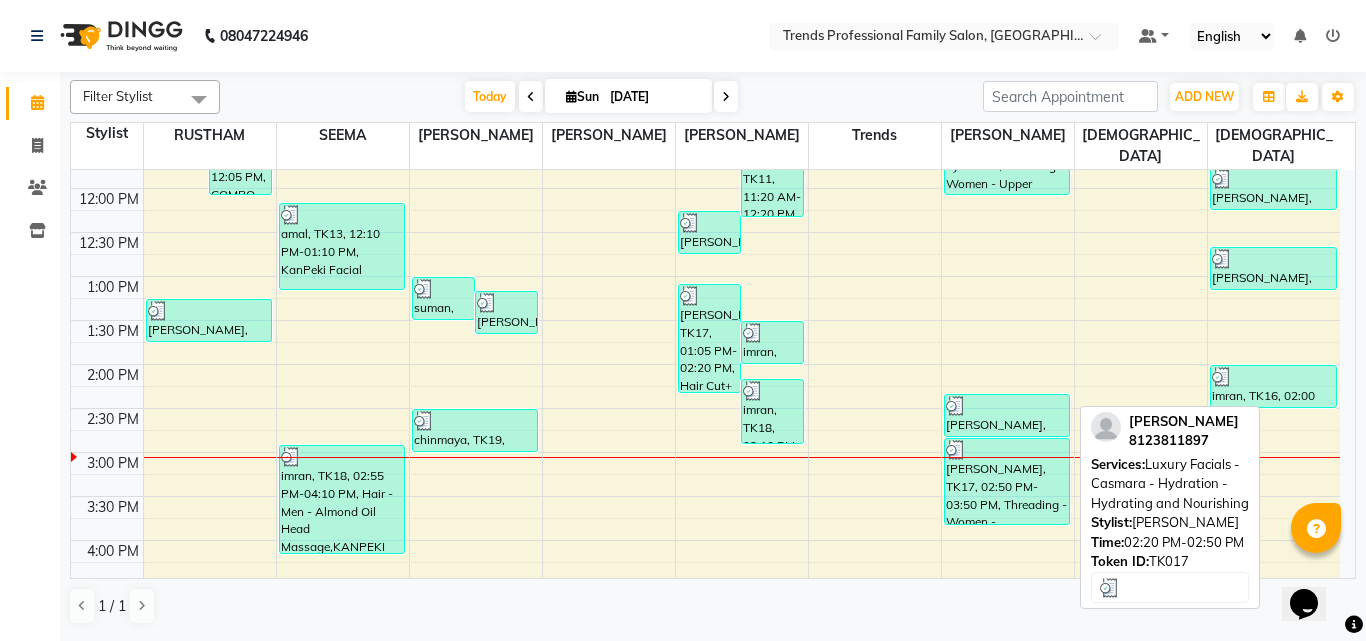 click at bounding box center [1007, 406] 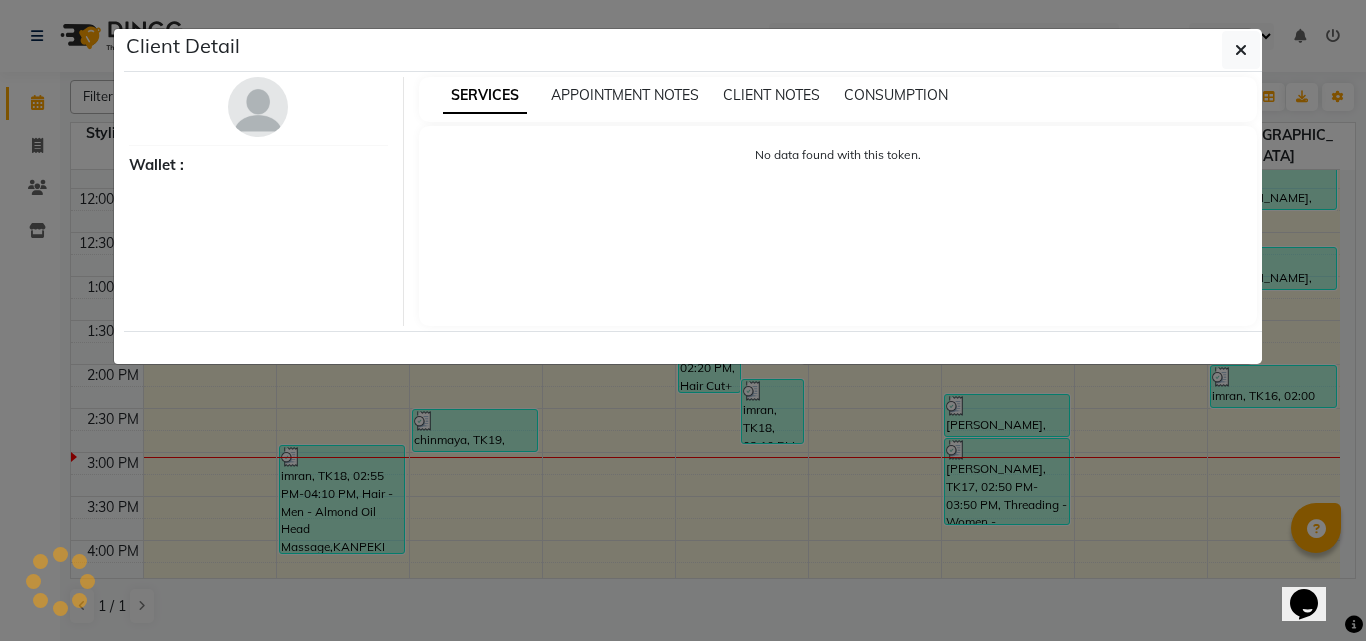 select on "3" 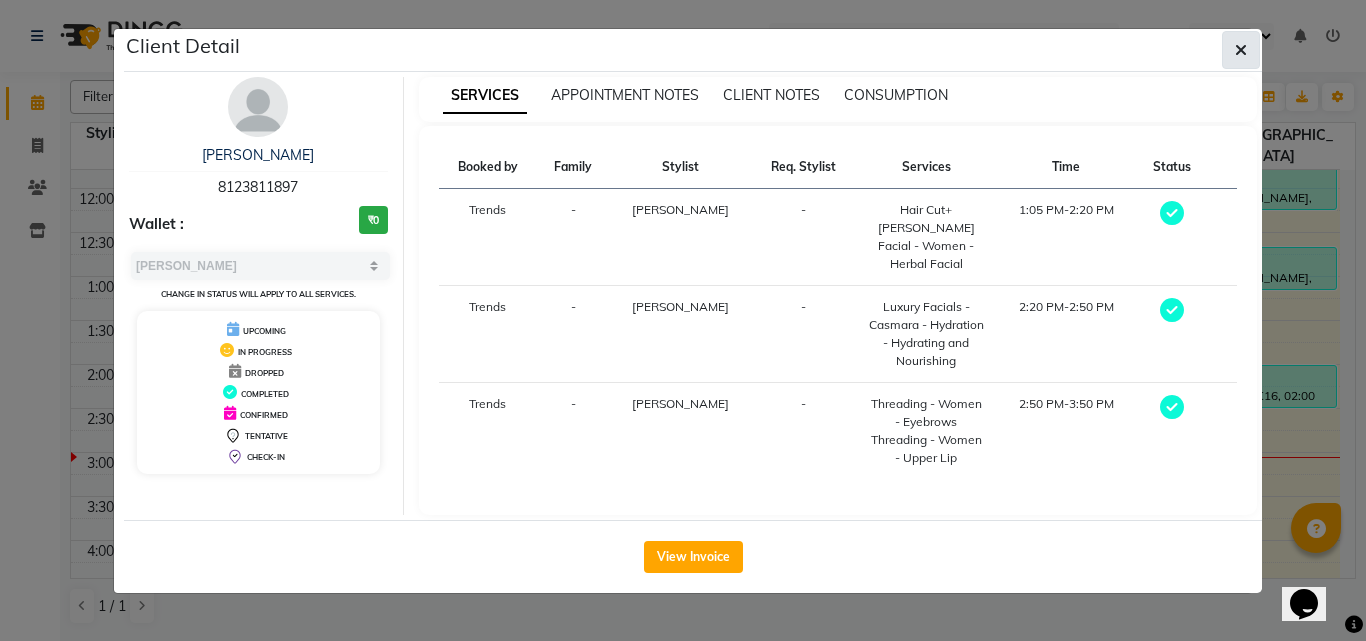 drag, startPoint x: 1246, startPoint y: 45, endPoint x: 1231, endPoint y: 54, distance: 17.492855 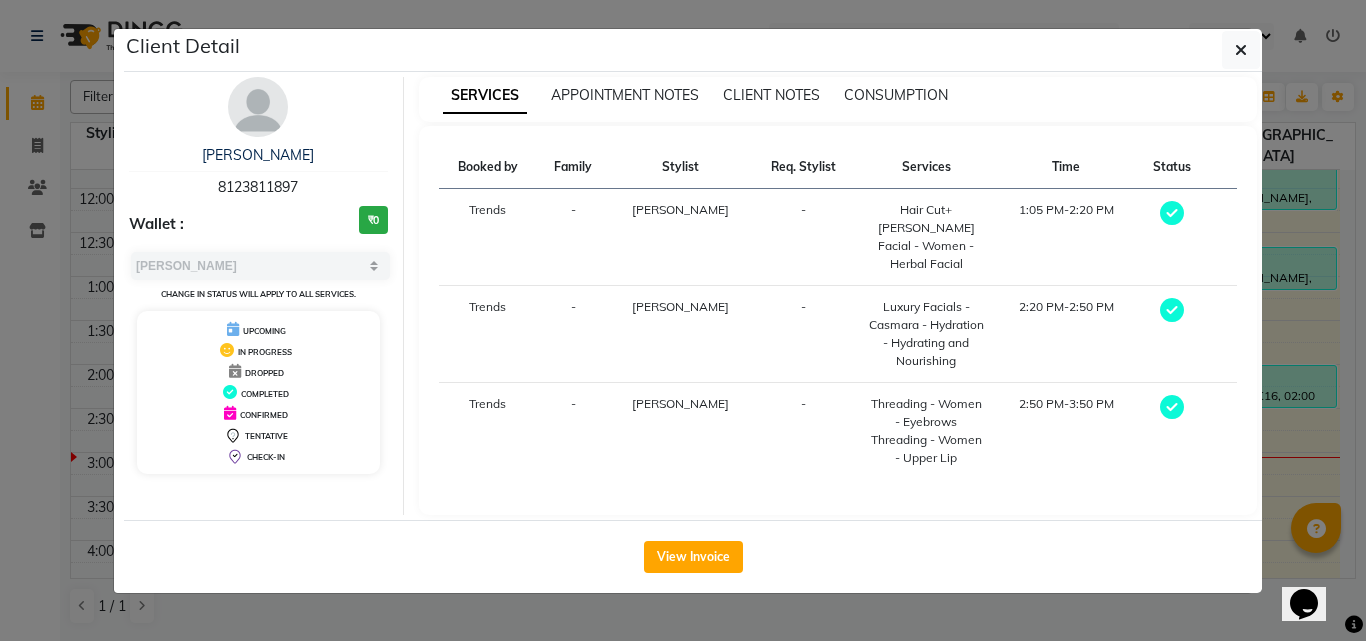 click 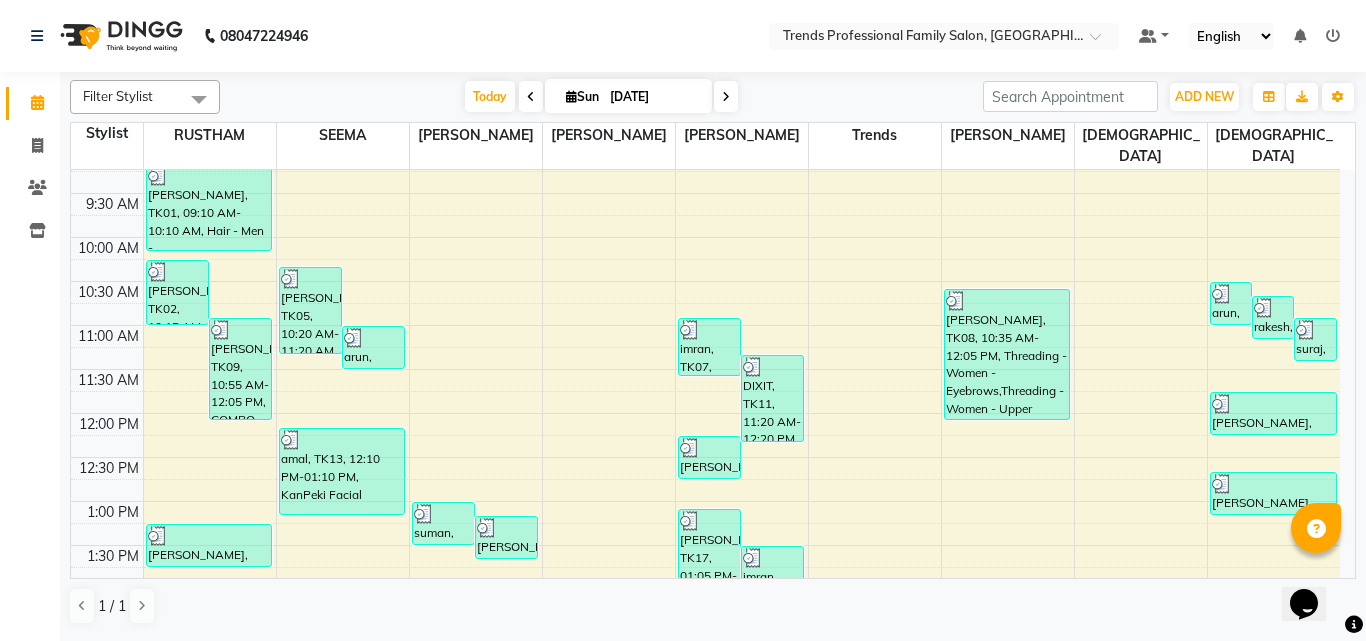 scroll, scrollTop: 0, scrollLeft: 0, axis: both 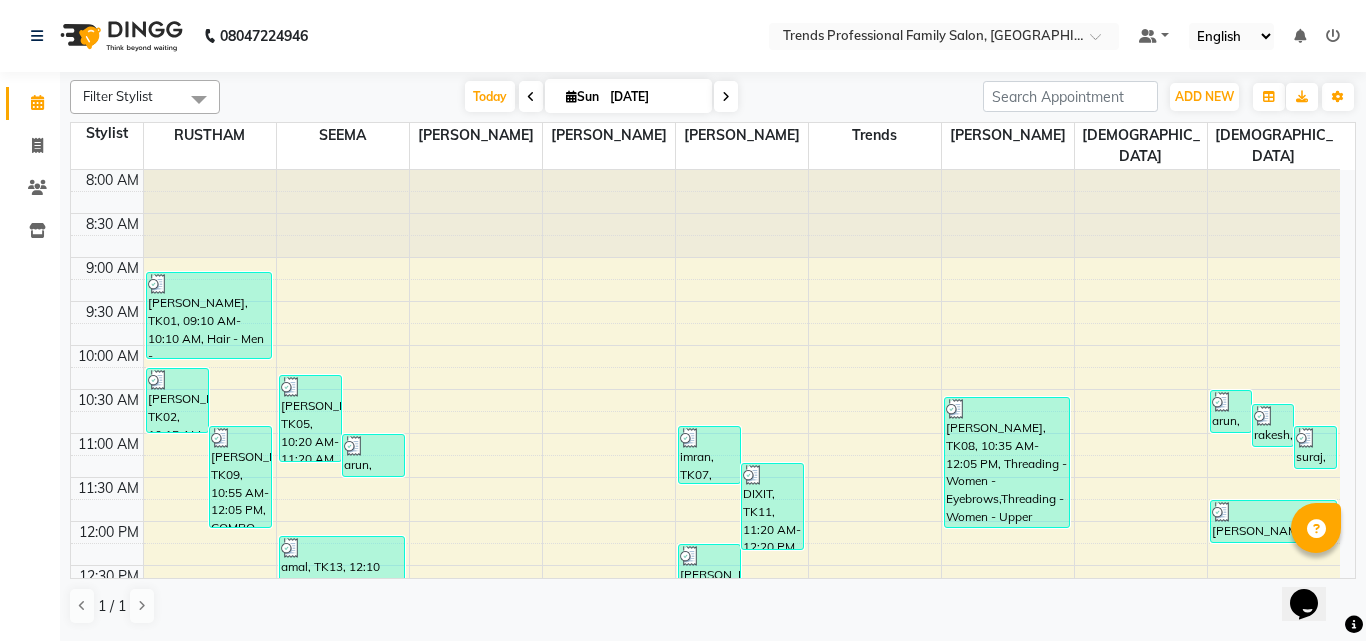 click on "Invoice" 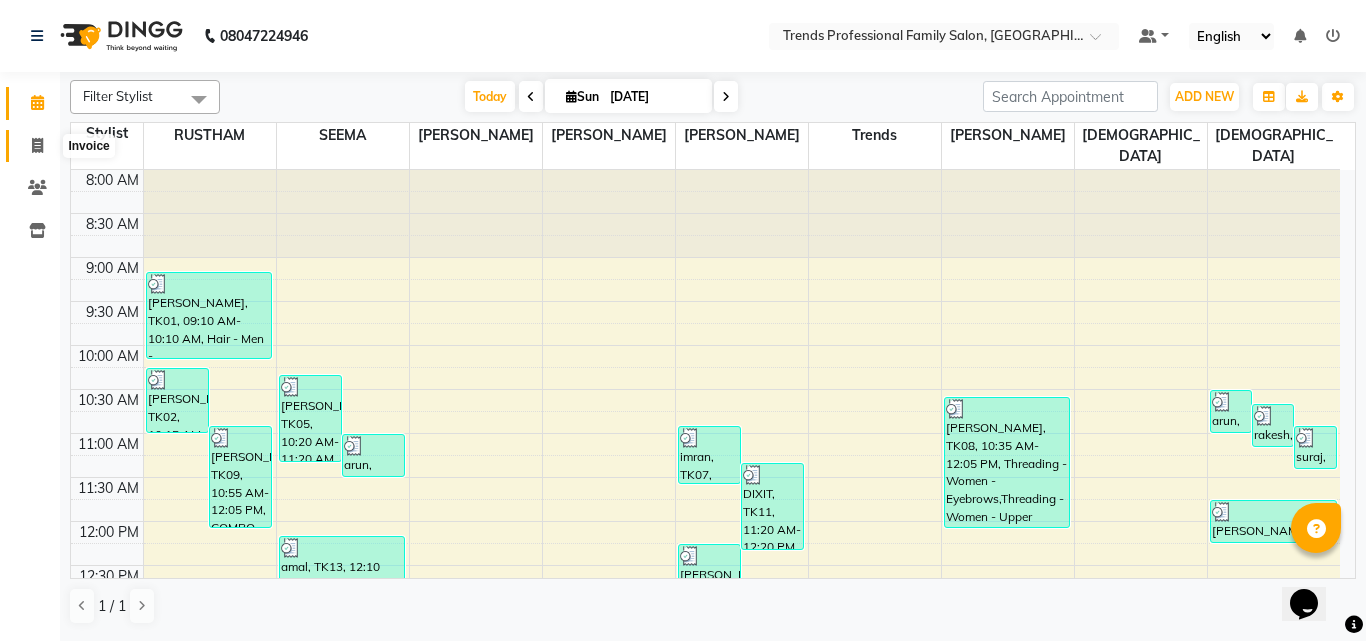 click 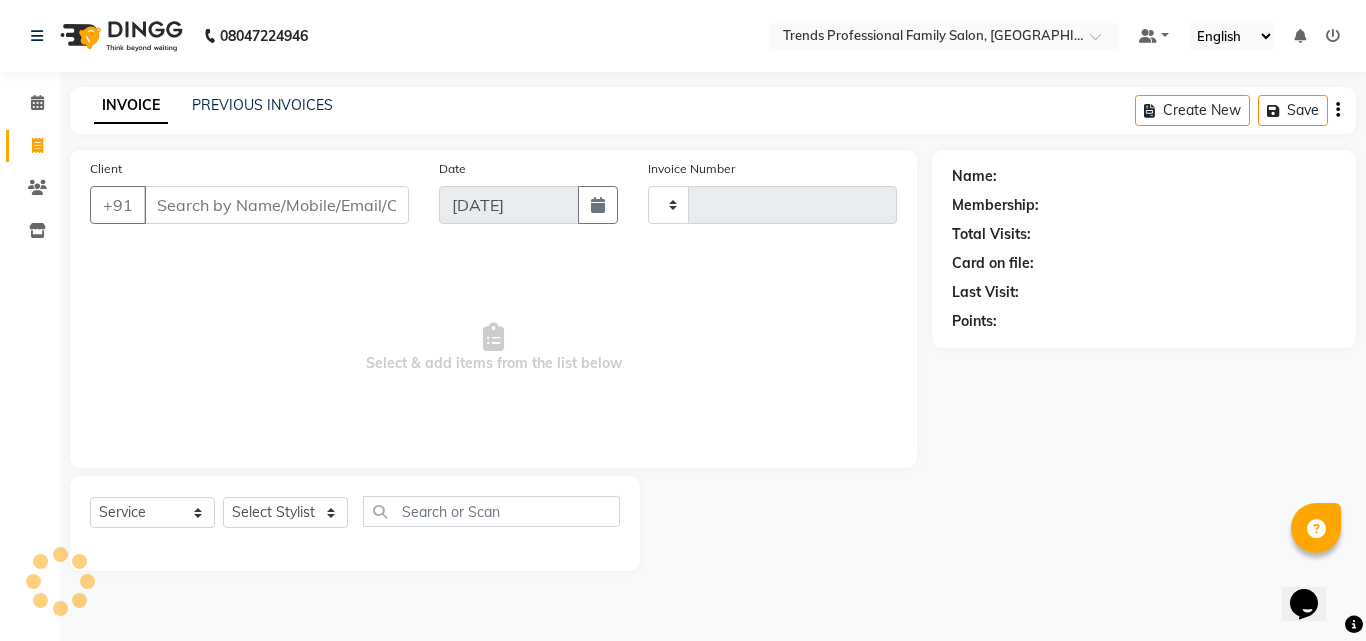type on "2014" 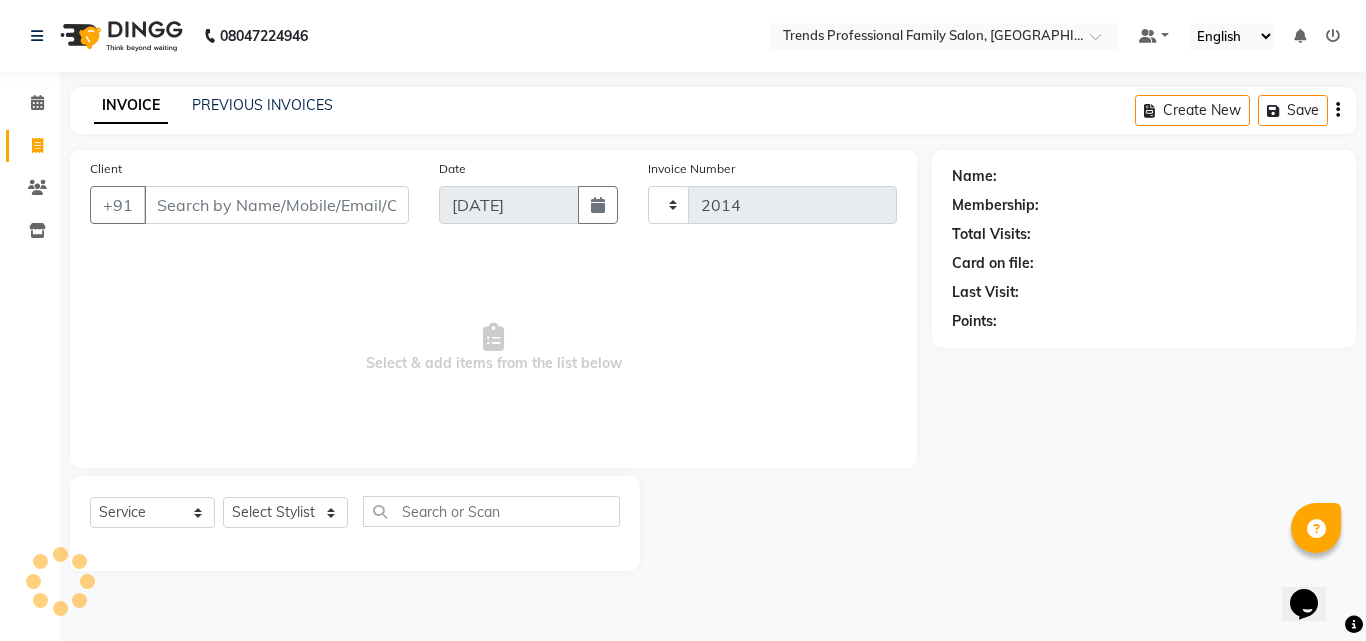 select on "7345" 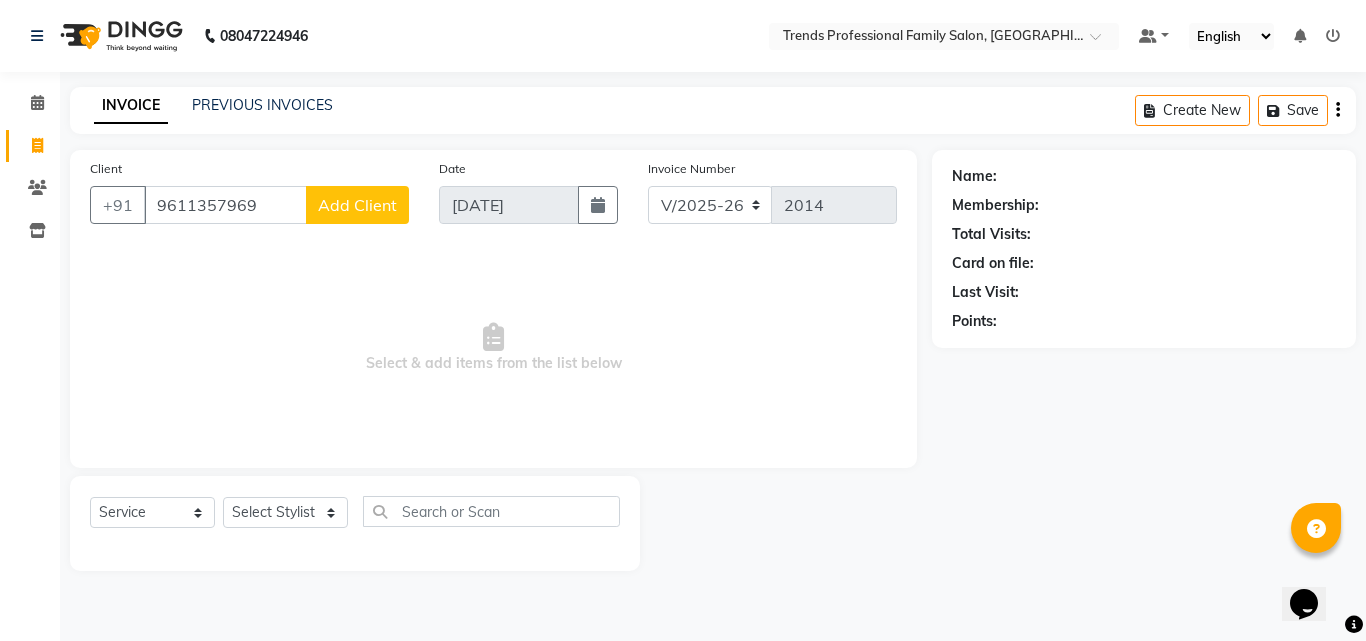 type on "9611357969" 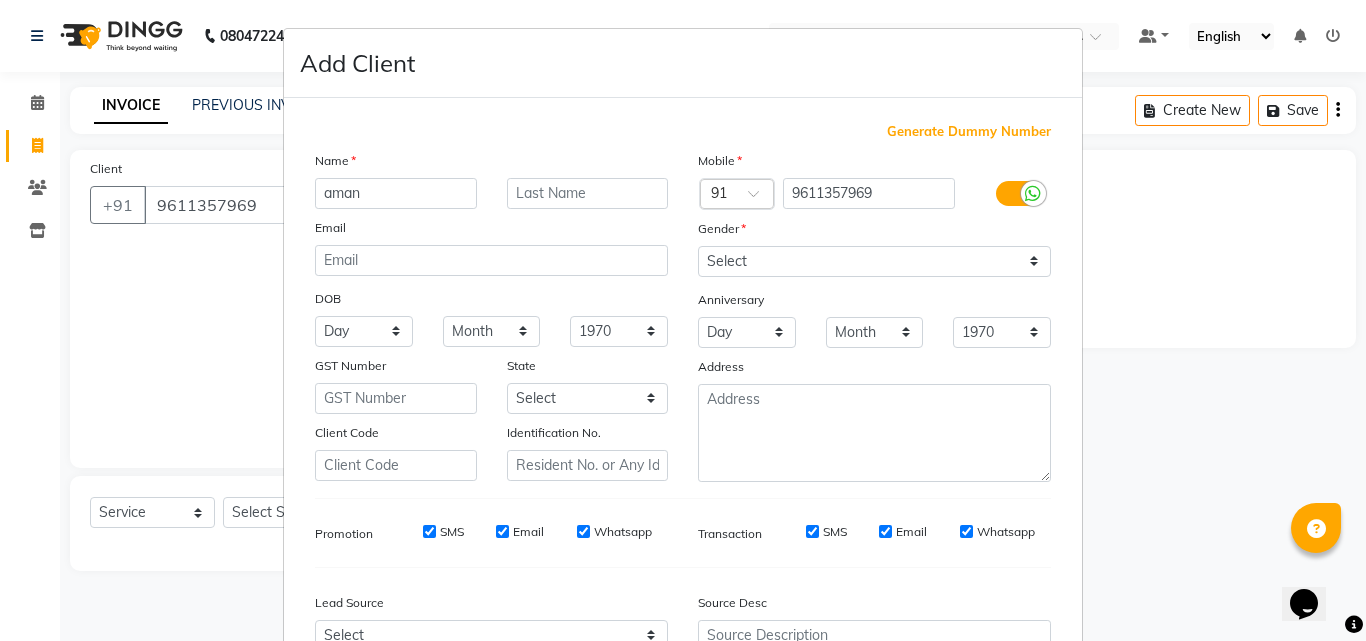 type on "aman" 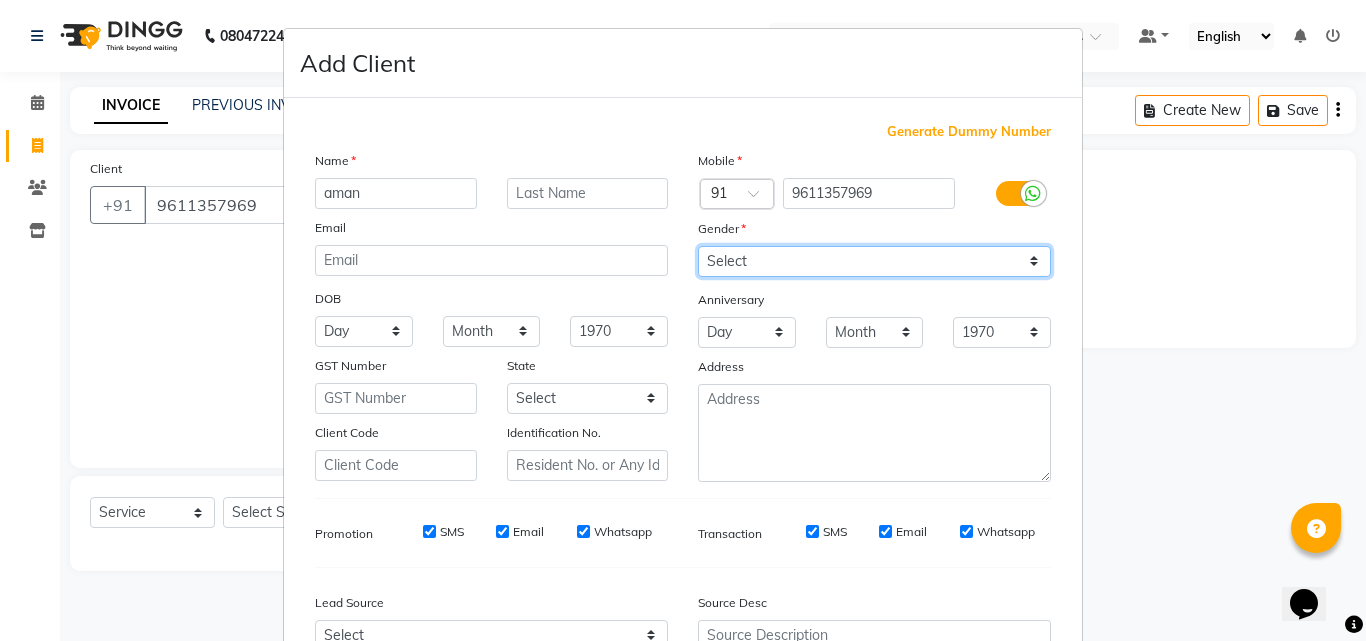 click on "Select [DEMOGRAPHIC_DATA] [DEMOGRAPHIC_DATA] Other Prefer Not To Say" at bounding box center (874, 261) 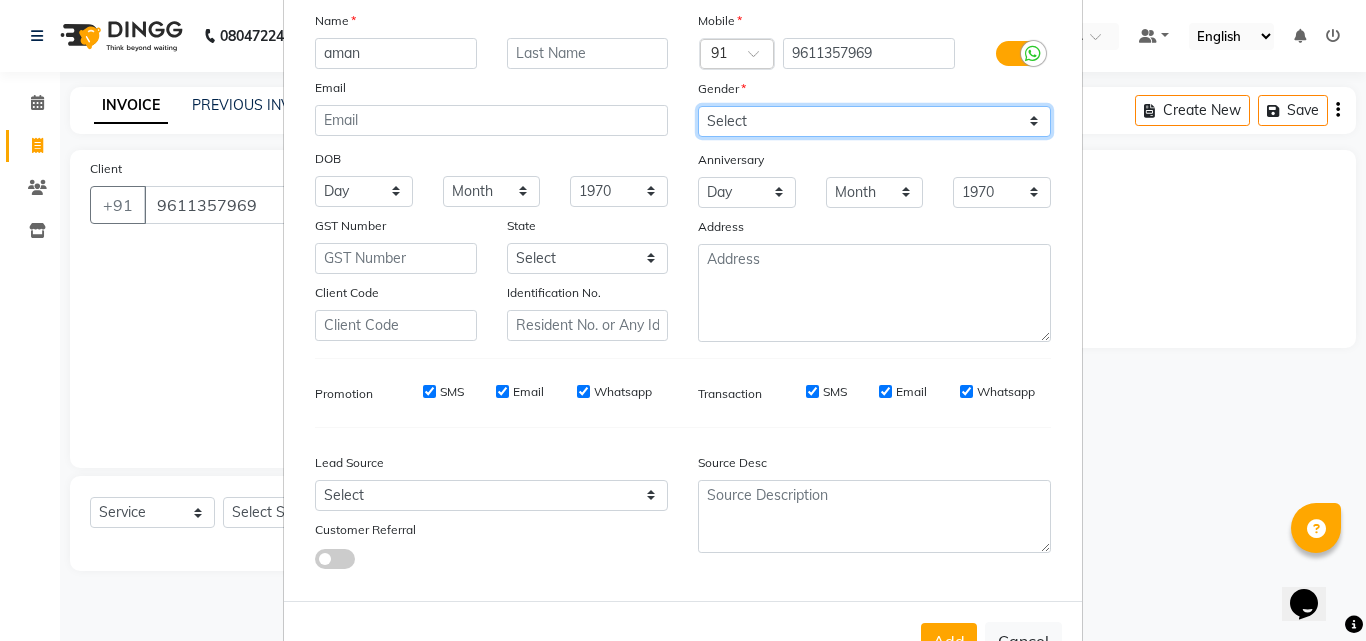 scroll, scrollTop: 208, scrollLeft: 0, axis: vertical 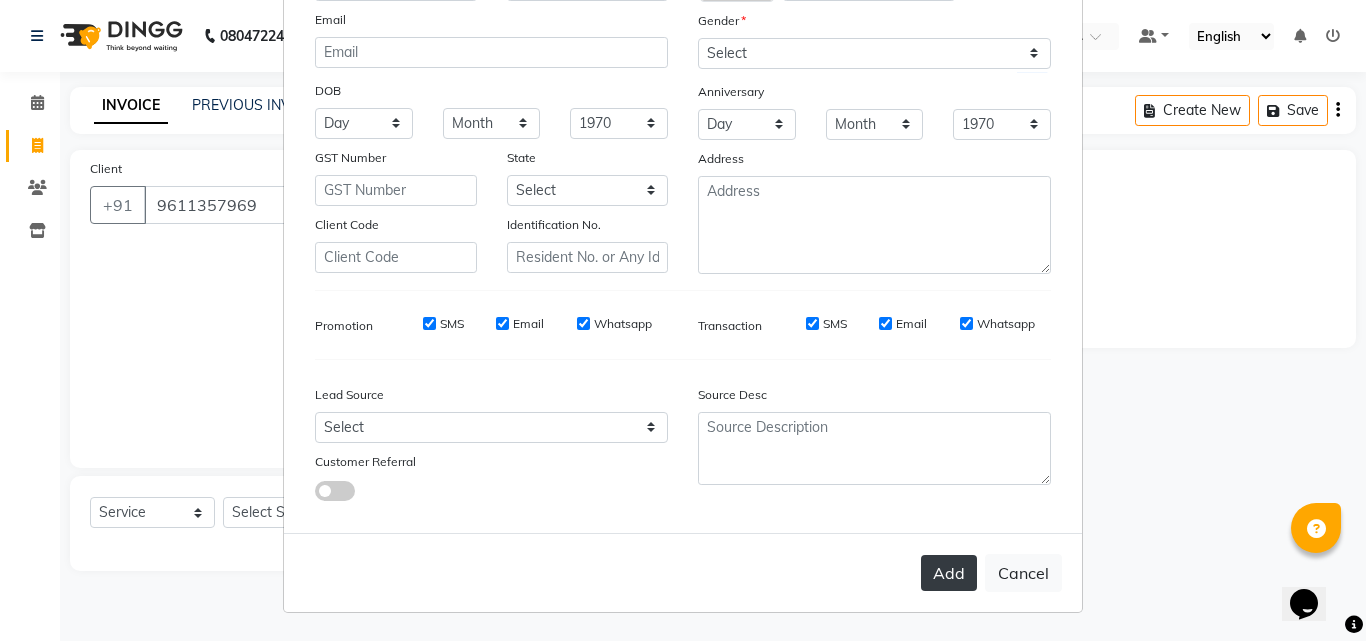 click on "Add" at bounding box center [949, 573] 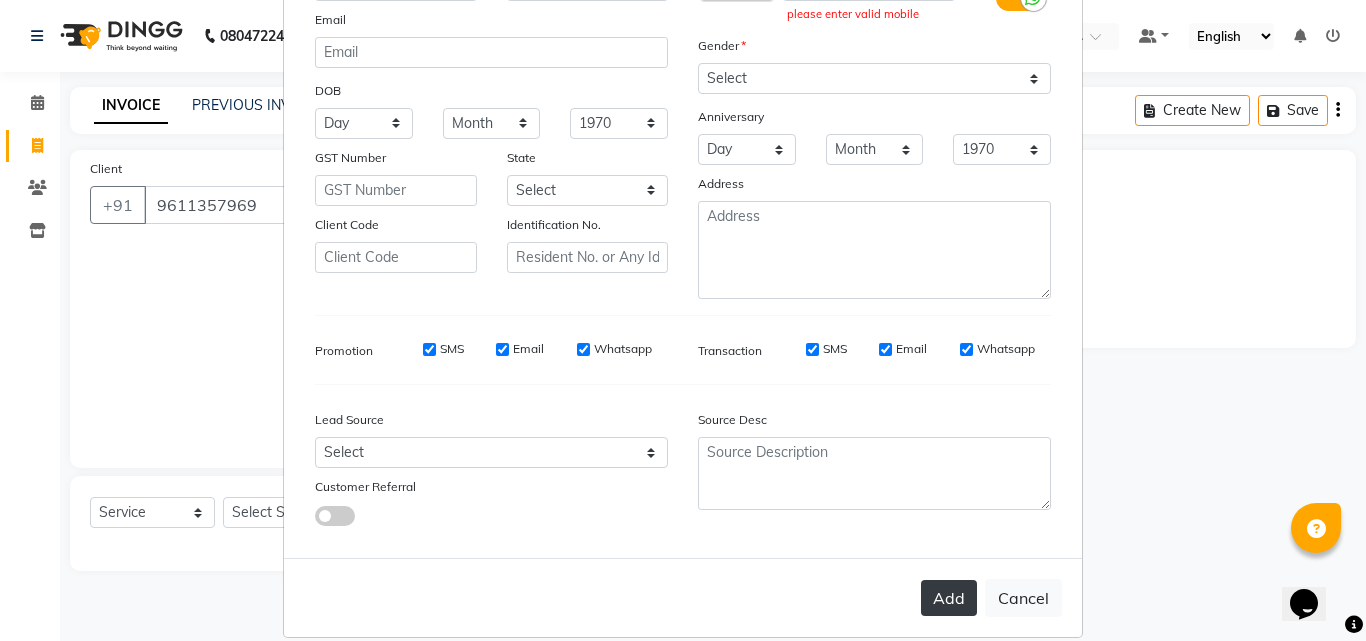 click on "Add" at bounding box center (949, 598) 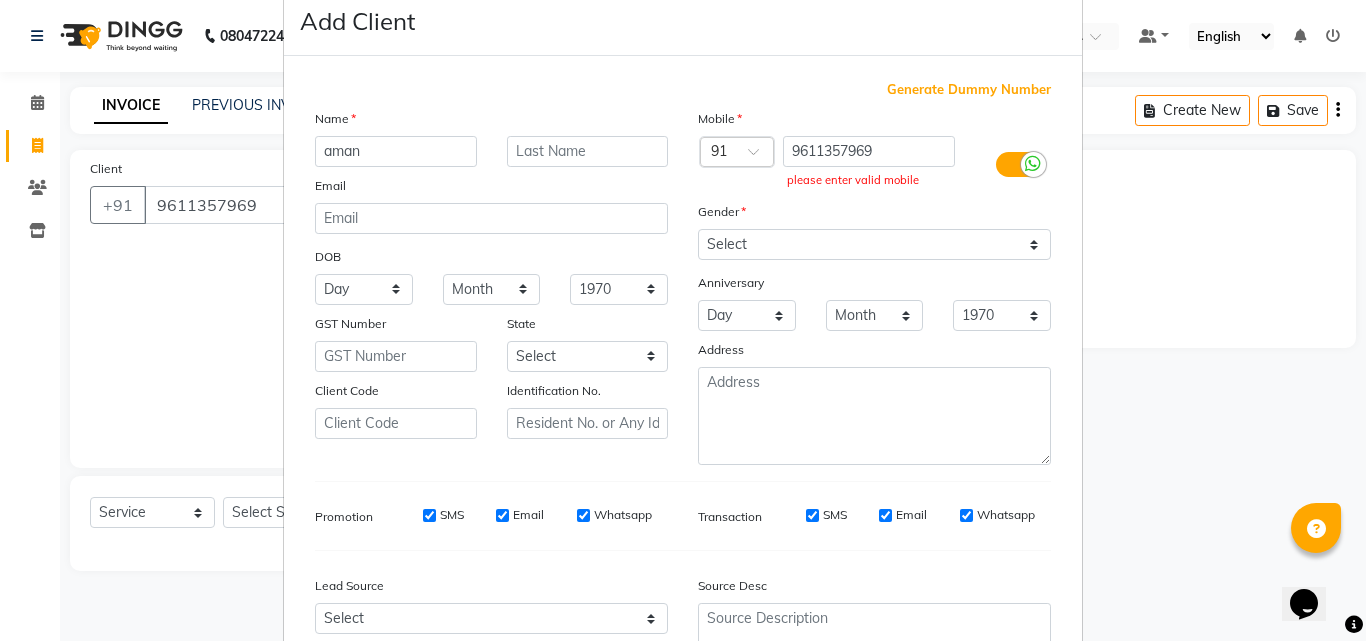 scroll, scrollTop: 0, scrollLeft: 0, axis: both 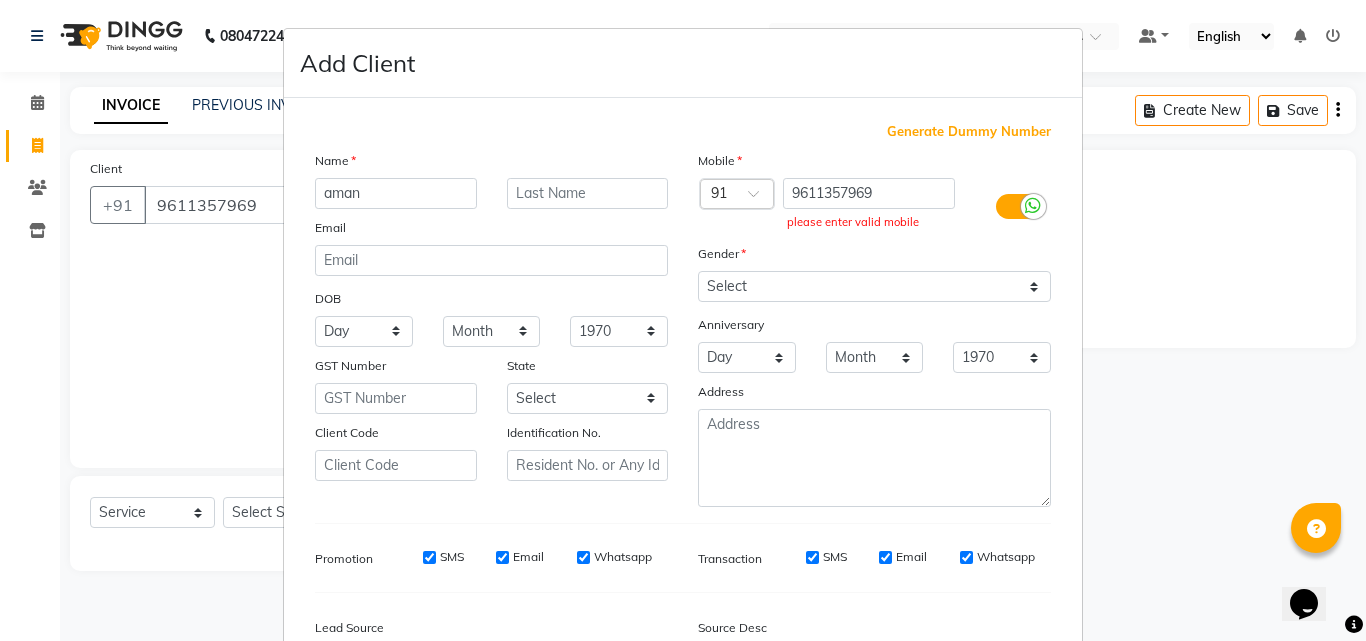 click at bounding box center (1018, 206) 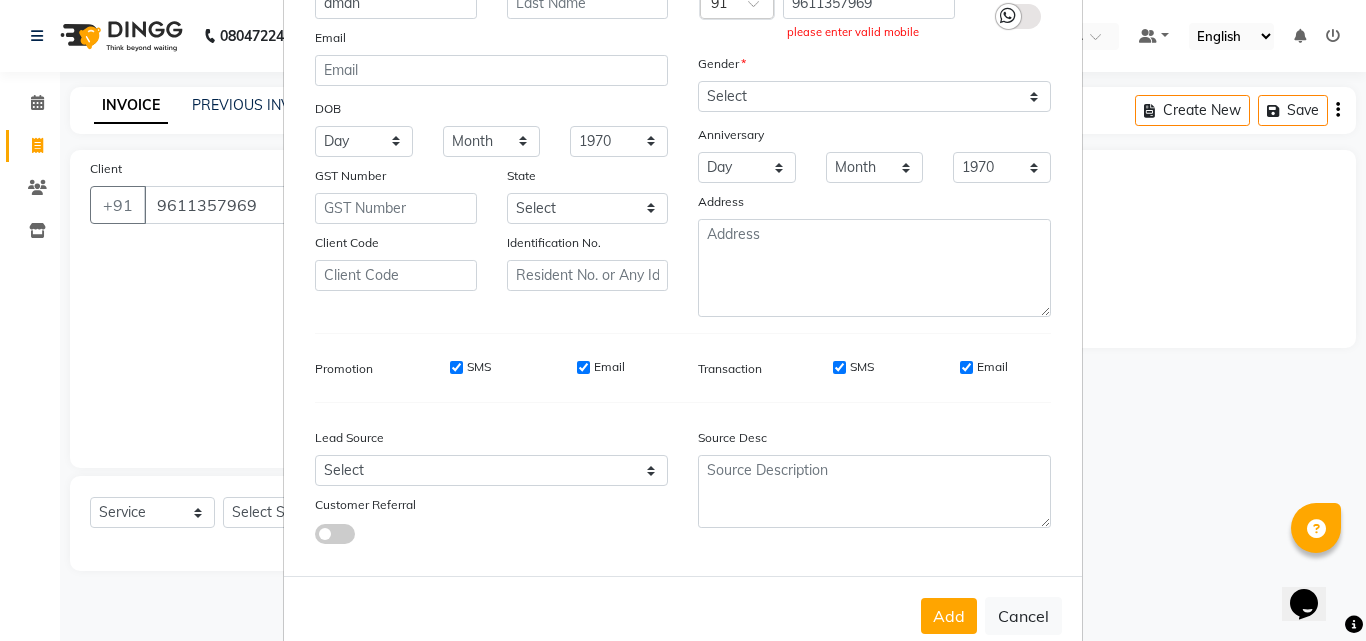 scroll, scrollTop: 233, scrollLeft: 0, axis: vertical 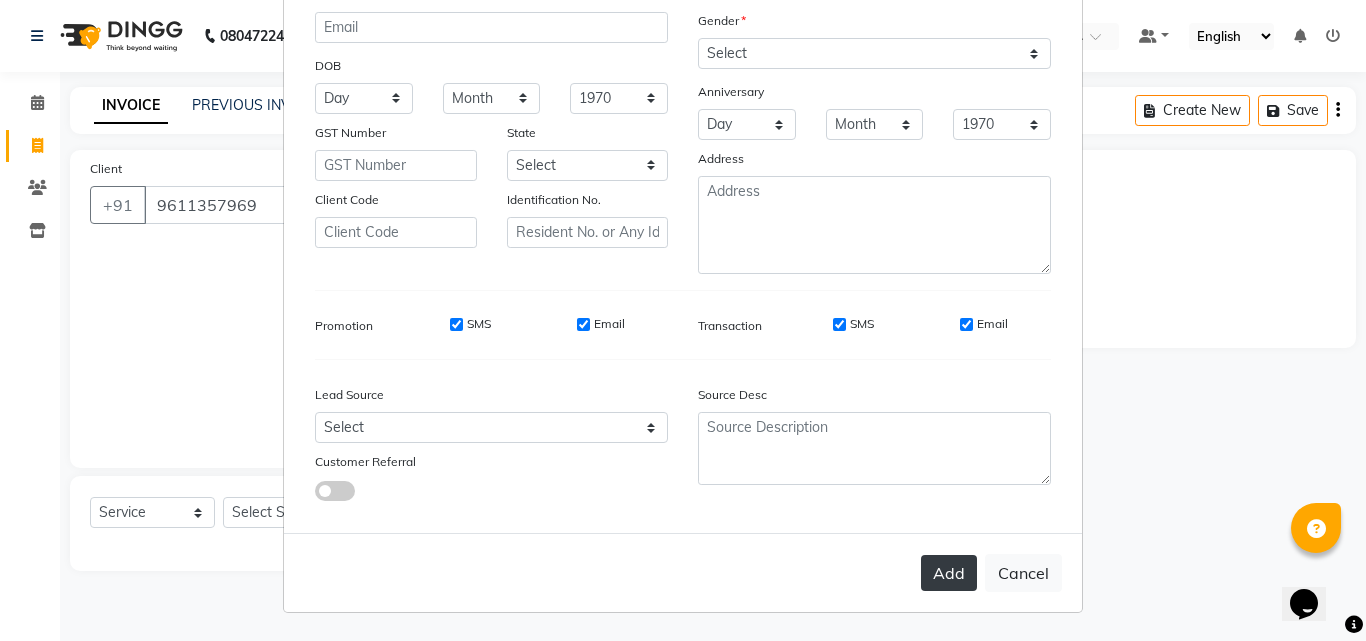 click on "Add" at bounding box center [949, 573] 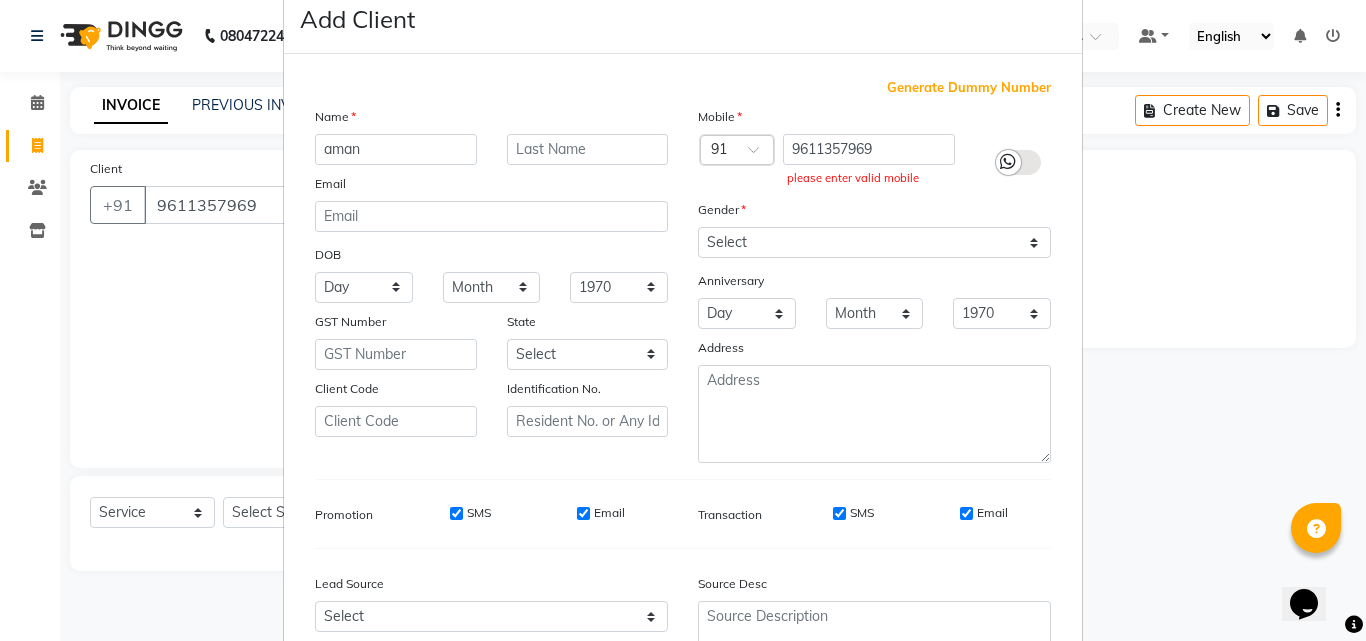 scroll, scrollTop: 0, scrollLeft: 0, axis: both 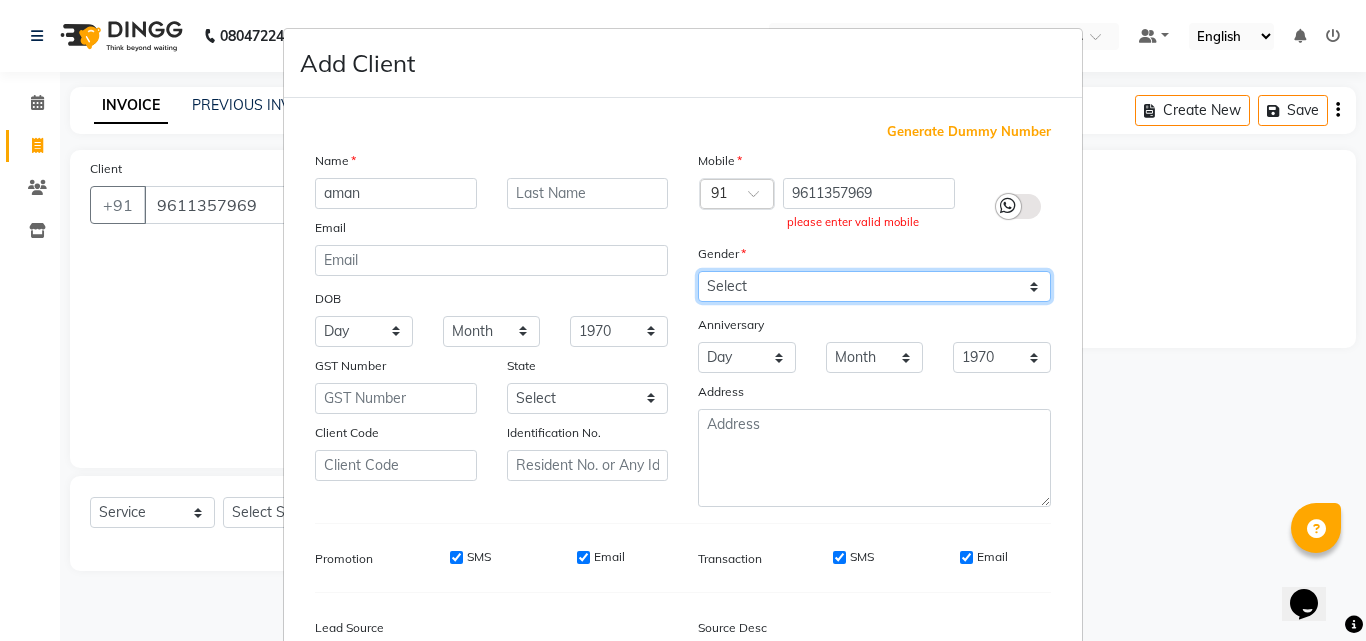 click on "Select [DEMOGRAPHIC_DATA] [DEMOGRAPHIC_DATA] Other Prefer Not To Say" at bounding box center [874, 286] 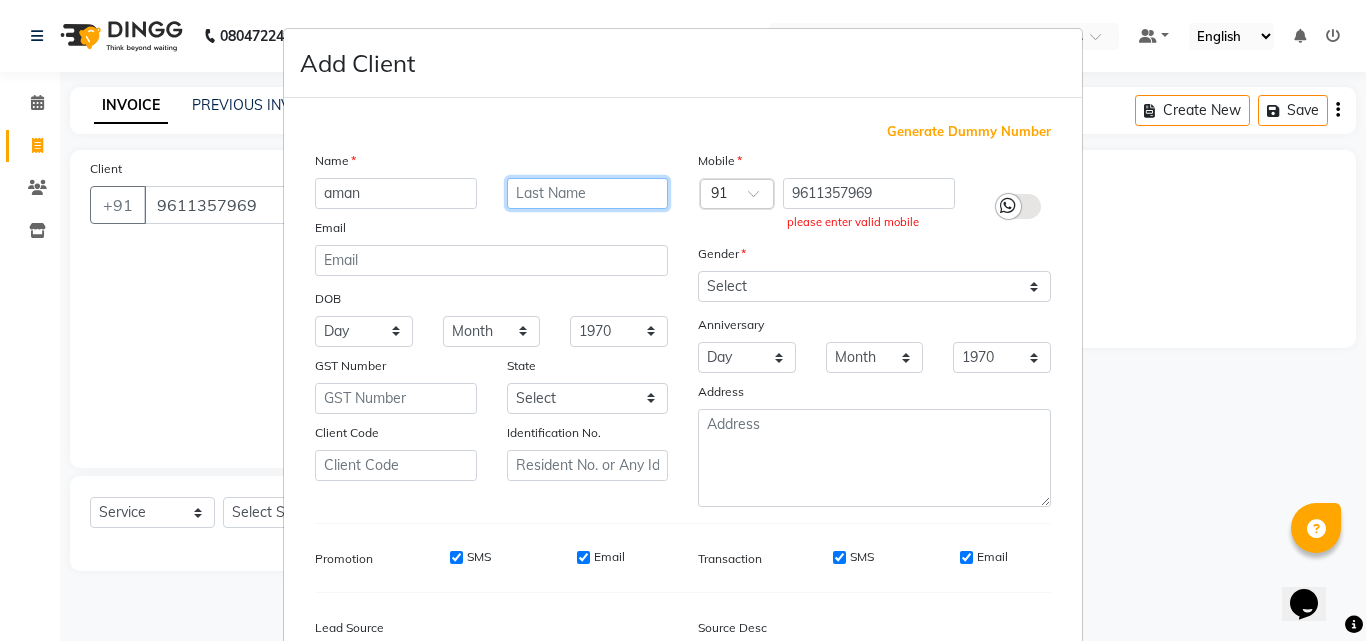 click at bounding box center (588, 193) 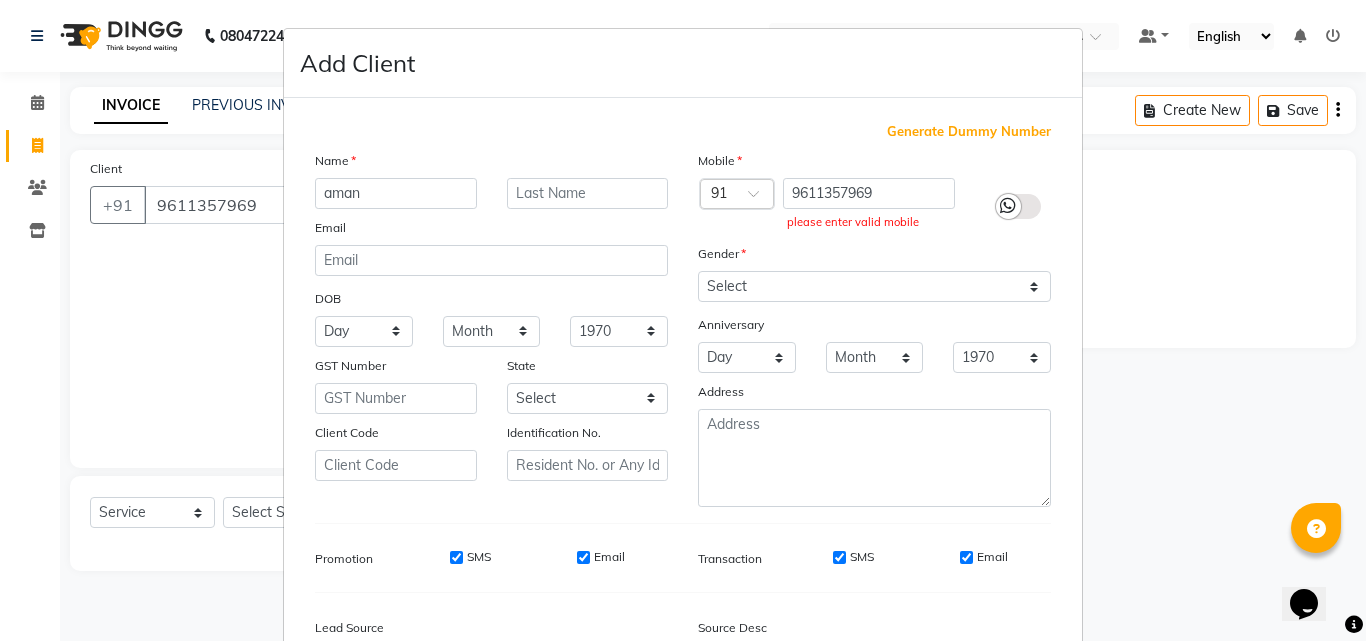 click on "Add Client Generate Dummy Number Name aman Email DOB Day 01 02 03 04 05 06 07 08 09 10 11 12 13 14 15 16 17 18 19 20 21 22 23 24 25 26 27 28 29 30 31 Month January February March April May June July August September October November [DATE] 1941 1942 1943 1944 1945 1946 1947 1948 1949 1950 1951 1952 1953 1954 1955 1956 1957 1958 1959 1960 1961 1962 1963 1964 1965 1966 1967 1968 1969 1970 1971 1972 1973 1974 1975 1976 1977 1978 1979 1980 1981 1982 1983 1984 1985 1986 1987 1988 1989 1990 1991 1992 1993 1994 1995 1996 1997 1998 1999 2000 2001 2002 2003 2004 2005 2006 2007 2008 2009 2010 2011 2012 2013 2014 2015 2016 2017 2018 2019 2020 2021 2022 2023 2024 GST Number State Select [GEOGRAPHIC_DATA] [GEOGRAPHIC_DATA] [GEOGRAPHIC_DATA] [GEOGRAPHIC_DATA] [GEOGRAPHIC_DATA] [GEOGRAPHIC_DATA] [GEOGRAPHIC_DATA] [GEOGRAPHIC_DATA] and [GEOGRAPHIC_DATA] [GEOGRAPHIC_DATA] [GEOGRAPHIC_DATA] [GEOGRAPHIC_DATA] [GEOGRAPHIC_DATA] [GEOGRAPHIC_DATA] [GEOGRAPHIC_DATA] [GEOGRAPHIC_DATA] [GEOGRAPHIC_DATA] [GEOGRAPHIC_DATA] [GEOGRAPHIC_DATA] [GEOGRAPHIC_DATA] [GEOGRAPHIC_DATA] [GEOGRAPHIC_DATA] [GEOGRAPHIC_DATA] [GEOGRAPHIC_DATA] [GEOGRAPHIC_DATA] [GEOGRAPHIC_DATA] [GEOGRAPHIC_DATA] [GEOGRAPHIC_DATA] [GEOGRAPHIC_DATA] [GEOGRAPHIC_DATA]" at bounding box center [683, 320] 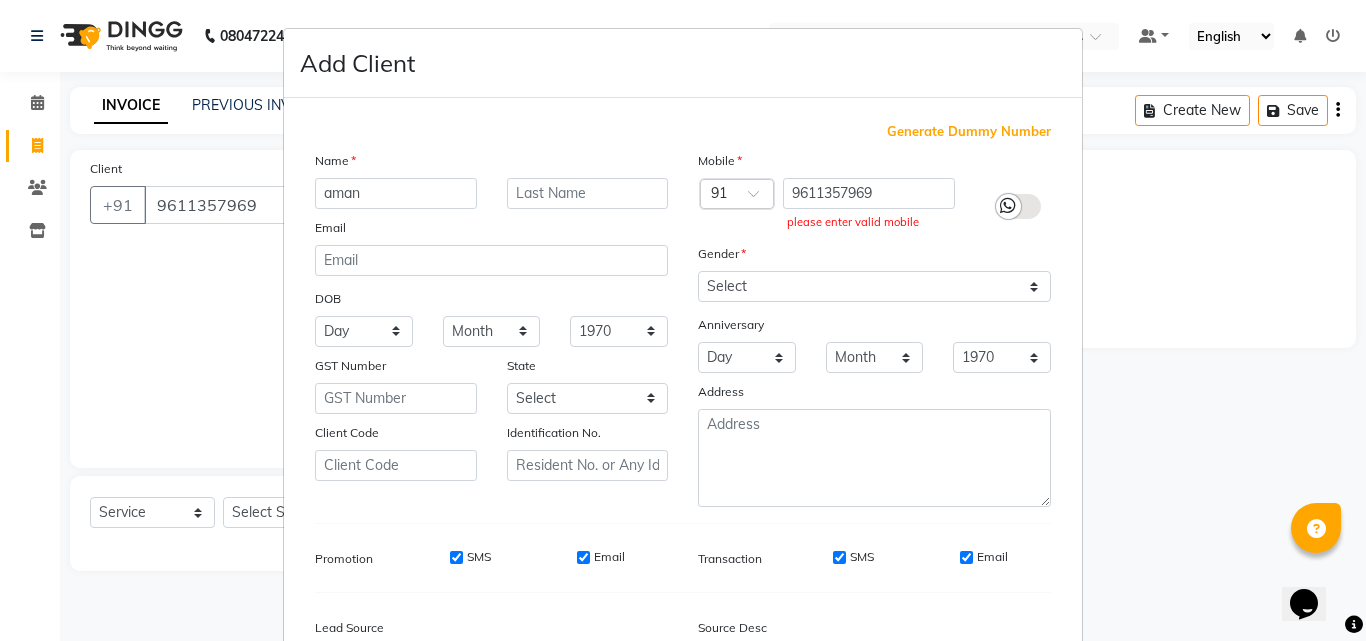 drag, startPoint x: 1241, startPoint y: 319, endPoint x: 1096, endPoint y: 312, distance: 145.16887 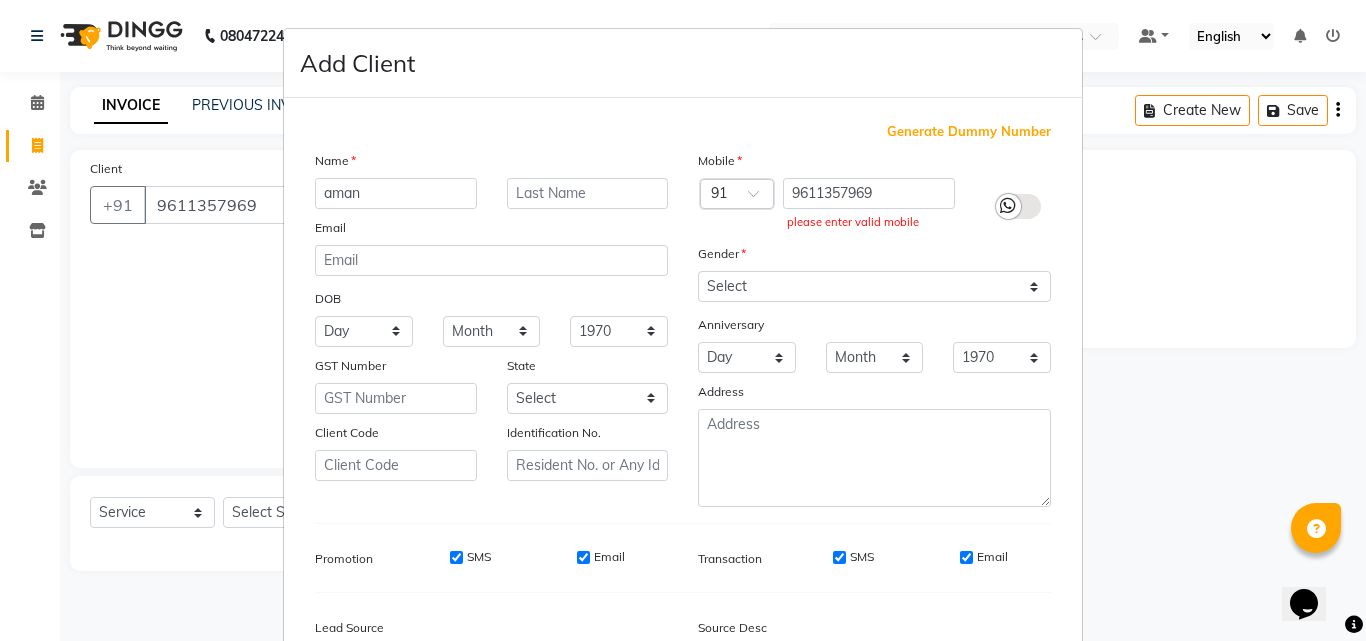 click on "Add Client Generate Dummy Number Name aman Email DOB Day 01 02 03 04 05 06 07 08 09 10 11 12 13 14 15 16 17 18 19 20 21 22 23 24 25 26 27 28 29 30 31 Month January February March April May June July August September October November [DATE] 1941 1942 1943 1944 1945 1946 1947 1948 1949 1950 1951 1952 1953 1954 1955 1956 1957 1958 1959 1960 1961 1962 1963 1964 1965 1966 1967 1968 1969 1970 1971 1972 1973 1974 1975 1976 1977 1978 1979 1980 1981 1982 1983 1984 1985 1986 1987 1988 1989 1990 1991 1992 1993 1994 1995 1996 1997 1998 1999 2000 2001 2002 2003 2004 2005 2006 2007 2008 2009 2010 2011 2012 2013 2014 2015 2016 2017 2018 2019 2020 2021 2022 2023 2024 GST Number State Select [GEOGRAPHIC_DATA] [GEOGRAPHIC_DATA] [GEOGRAPHIC_DATA] [GEOGRAPHIC_DATA] [GEOGRAPHIC_DATA] [GEOGRAPHIC_DATA] [GEOGRAPHIC_DATA] [GEOGRAPHIC_DATA] and [GEOGRAPHIC_DATA] [GEOGRAPHIC_DATA] [GEOGRAPHIC_DATA] [GEOGRAPHIC_DATA] [GEOGRAPHIC_DATA] [GEOGRAPHIC_DATA] [GEOGRAPHIC_DATA] [GEOGRAPHIC_DATA] [GEOGRAPHIC_DATA] [GEOGRAPHIC_DATA] [GEOGRAPHIC_DATA] [GEOGRAPHIC_DATA] [GEOGRAPHIC_DATA] [GEOGRAPHIC_DATA] [GEOGRAPHIC_DATA] [GEOGRAPHIC_DATA] [GEOGRAPHIC_DATA] [GEOGRAPHIC_DATA] [GEOGRAPHIC_DATA] [GEOGRAPHIC_DATA] [GEOGRAPHIC_DATA] [GEOGRAPHIC_DATA]" at bounding box center (683, 320) 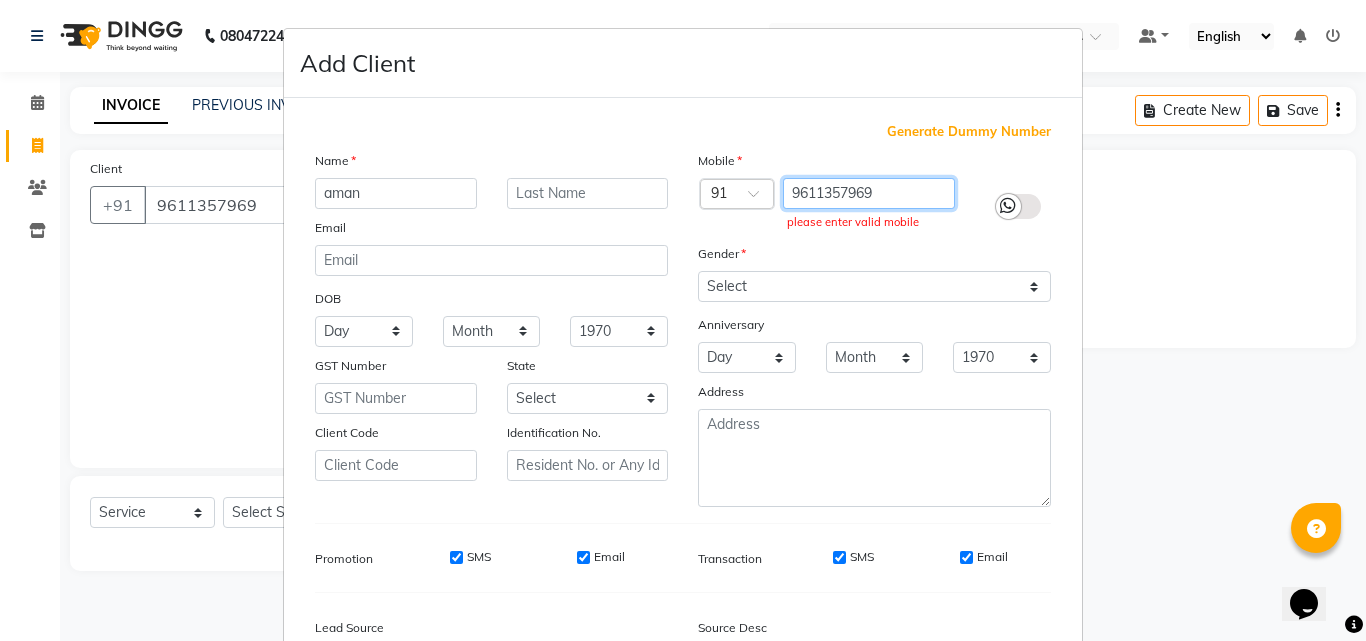 click on "9611357969" at bounding box center (869, 193) 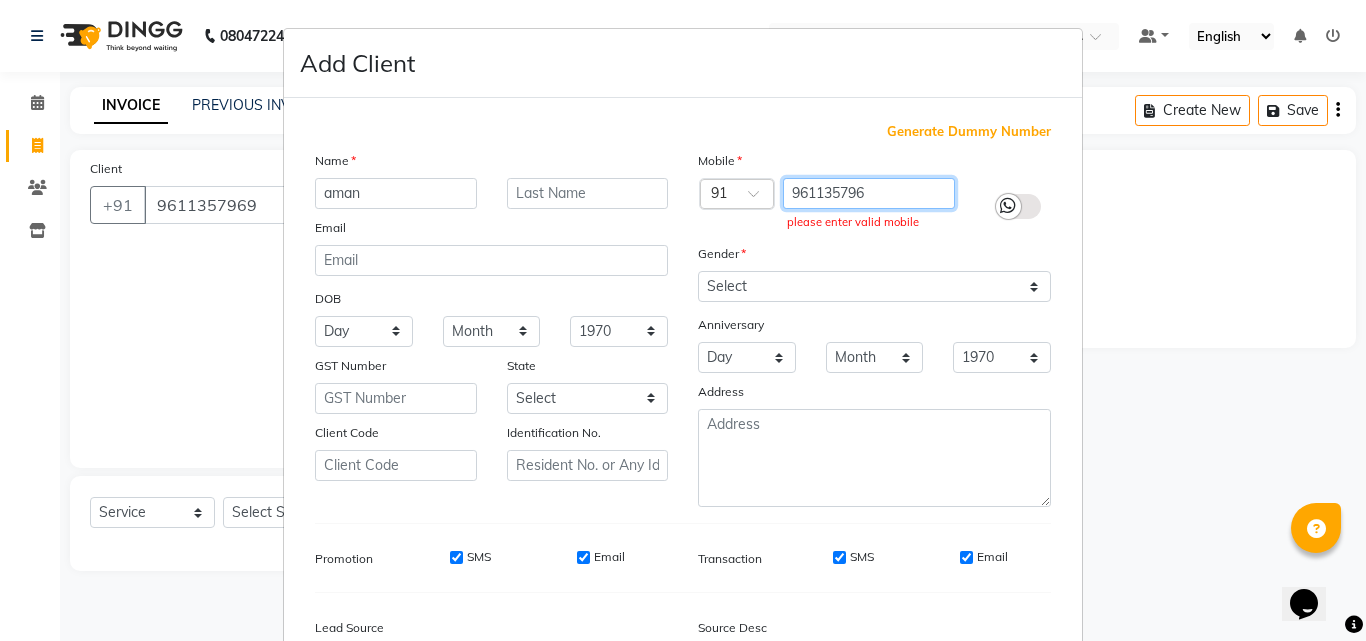 type on "9611357969" 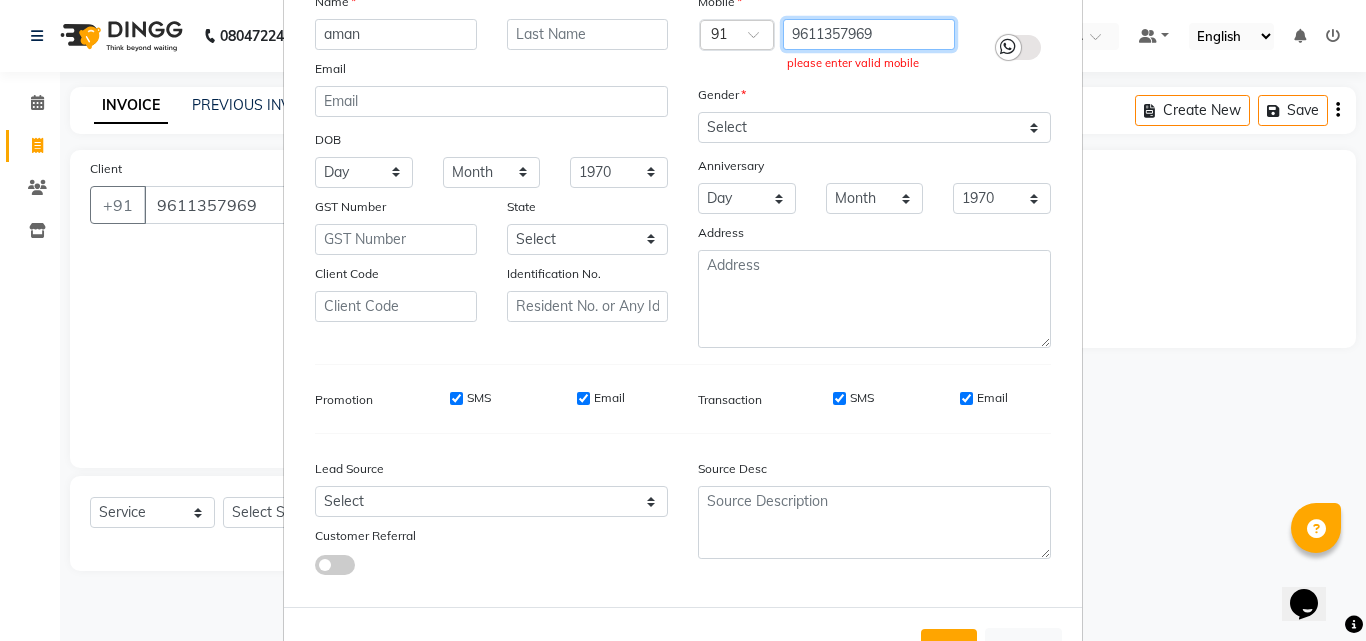 scroll, scrollTop: 233, scrollLeft: 0, axis: vertical 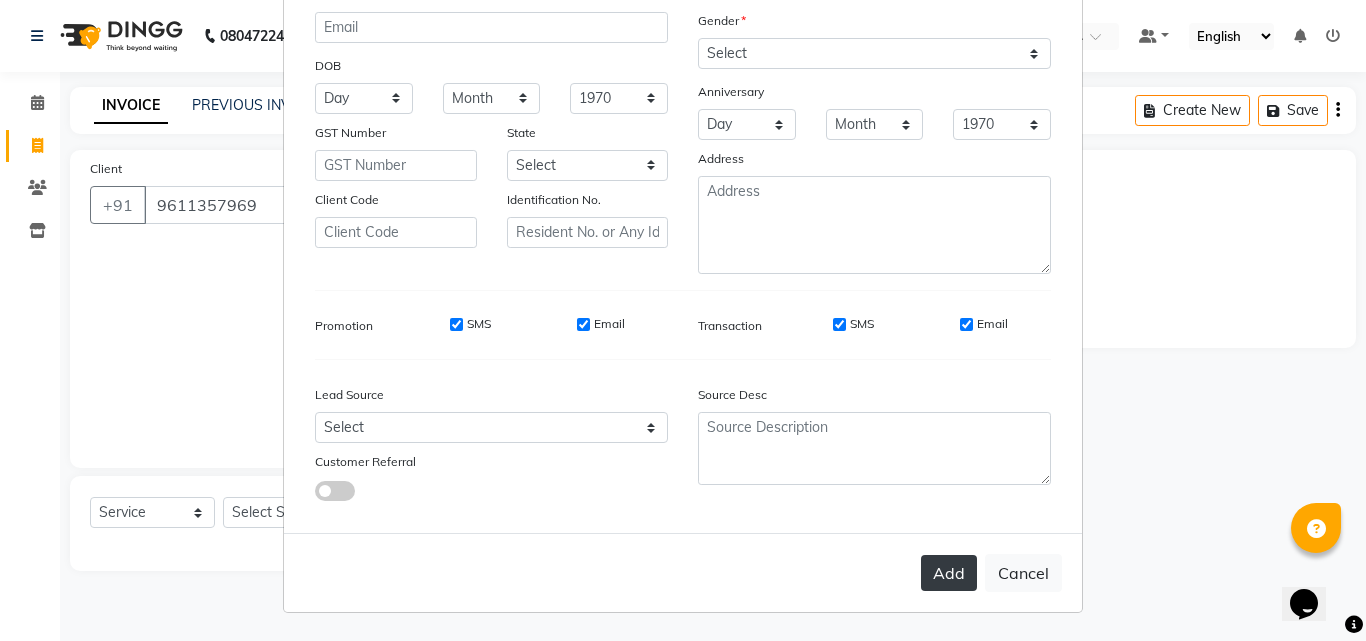 click on "Add" at bounding box center [949, 573] 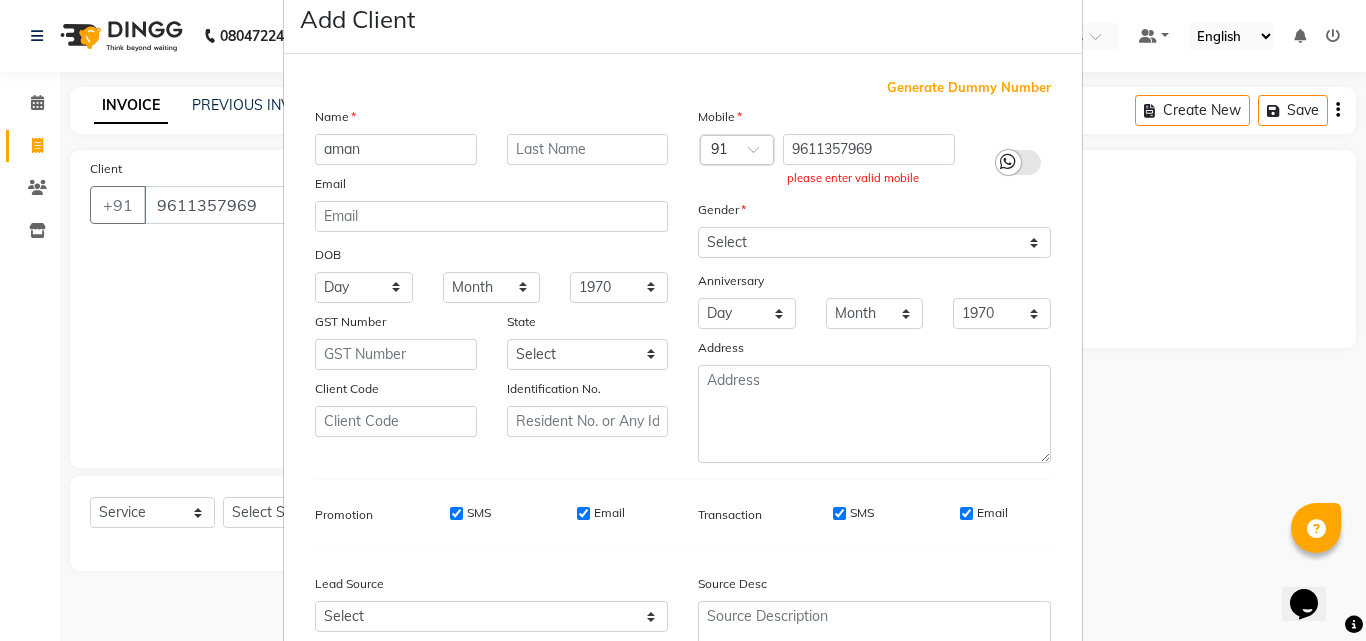scroll, scrollTop: 0, scrollLeft: 0, axis: both 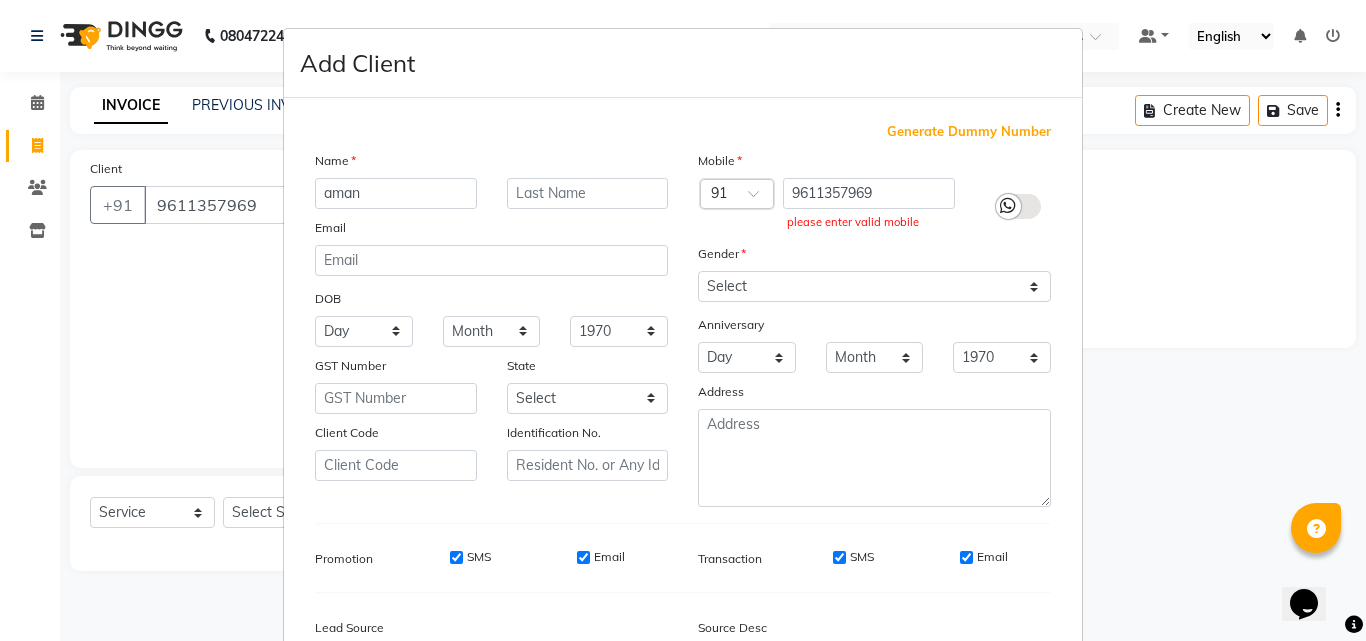 click on "Add Client Generate Dummy Number Name aman Email DOB Day 01 02 03 04 05 06 07 08 09 10 11 12 13 14 15 16 17 18 19 20 21 22 23 24 25 26 27 28 29 30 31 Month January February March April May June July August September October November [DATE] 1941 1942 1943 1944 1945 1946 1947 1948 1949 1950 1951 1952 1953 1954 1955 1956 1957 1958 1959 1960 1961 1962 1963 1964 1965 1966 1967 1968 1969 1970 1971 1972 1973 1974 1975 1976 1977 1978 1979 1980 1981 1982 1983 1984 1985 1986 1987 1988 1989 1990 1991 1992 1993 1994 1995 1996 1997 1998 1999 2000 2001 2002 2003 2004 2005 2006 2007 2008 2009 2010 2011 2012 2013 2014 2015 2016 2017 2018 2019 2020 2021 2022 2023 2024 GST Number State Select [GEOGRAPHIC_DATA] [GEOGRAPHIC_DATA] [GEOGRAPHIC_DATA] [GEOGRAPHIC_DATA] [GEOGRAPHIC_DATA] [GEOGRAPHIC_DATA] [GEOGRAPHIC_DATA] [GEOGRAPHIC_DATA] and [GEOGRAPHIC_DATA] [GEOGRAPHIC_DATA] [GEOGRAPHIC_DATA] [GEOGRAPHIC_DATA] [GEOGRAPHIC_DATA] [GEOGRAPHIC_DATA] [GEOGRAPHIC_DATA] [GEOGRAPHIC_DATA] [GEOGRAPHIC_DATA] [GEOGRAPHIC_DATA] [GEOGRAPHIC_DATA] [GEOGRAPHIC_DATA] [GEOGRAPHIC_DATA] [GEOGRAPHIC_DATA] [GEOGRAPHIC_DATA] [GEOGRAPHIC_DATA] [GEOGRAPHIC_DATA] [GEOGRAPHIC_DATA] [GEOGRAPHIC_DATA] [GEOGRAPHIC_DATA] [GEOGRAPHIC_DATA] [GEOGRAPHIC_DATA]" at bounding box center (683, 320) 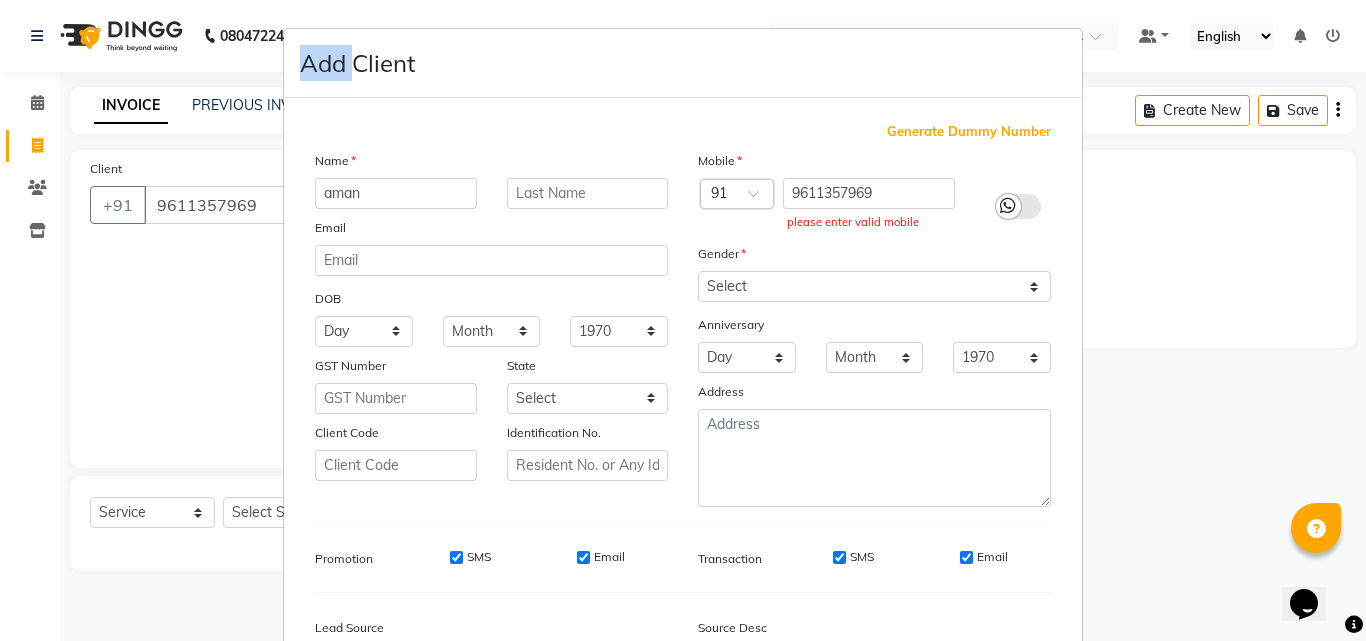 click on "Add Client Generate Dummy Number Name aman Email DOB Day 01 02 03 04 05 06 07 08 09 10 11 12 13 14 15 16 17 18 19 20 21 22 23 24 25 26 27 28 29 30 31 Month January February March April May June July August September October November [DATE] 1941 1942 1943 1944 1945 1946 1947 1948 1949 1950 1951 1952 1953 1954 1955 1956 1957 1958 1959 1960 1961 1962 1963 1964 1965 1966 1967 1968 1969 1970 1971 1972 1973 1974 1975 1976 1977 1978 1979 1980 1981 1982 1983 1984 1985 1986 1987 1988 1989 1990 1991 1992 1993 1994 1995 1996 1997 1998 1999 2000 2001 2002 2003 2004 2005 2006 2007 2008 2009 2010 2011 2012 2013 2014 2015 2016 2017 2018 2019 2020 2021 2022 2023 2024 GST Number State Select [GEOGRAPHIC_DATA] [GEOGRAPHIC_DATA] [GEOGRAPHIC_DATA] [GEOGRAPHIC_DATA] [GEOGRAPHIC_DATA] [GEOGRAPHIC_DATA] [GEOGRAPHIC_DATA] [GEOGRAPHIC_DATA] and [GEOGRAPHIC_DATA] [GEOGRAPHIC_DATA] [GEOGRAPHIC_DATA] [GEOGRAPHIC_DATA] [GEOGRAPHIC_DATA] [GEOGRAPHIC_DATA] [GEOGRAPHIC_DATA] [GEOGRAPHIC_DATA] [GEOGRAPHIC_DATA] [GEOGRAPHIC_DATA] [GEOGRAPHIC_DATA] [GEOGRAPHIC_DATA] [GEOGRAPHIC_DATA] [GEOGRAPHIC_DATA] [GEOGRAPHIC_DATA] [GEOGRAPHIC_DATA] [GEOGRAPHIC_DATA] [GEOGRAPHIC_DATA] [GEOGRAPHIC_DATA] [GEOGRAPHIC_DATA] [GEOGRAPHIC_DATA] [GEOGRAPHIC_DATA]" at bounding box center (683, 320) 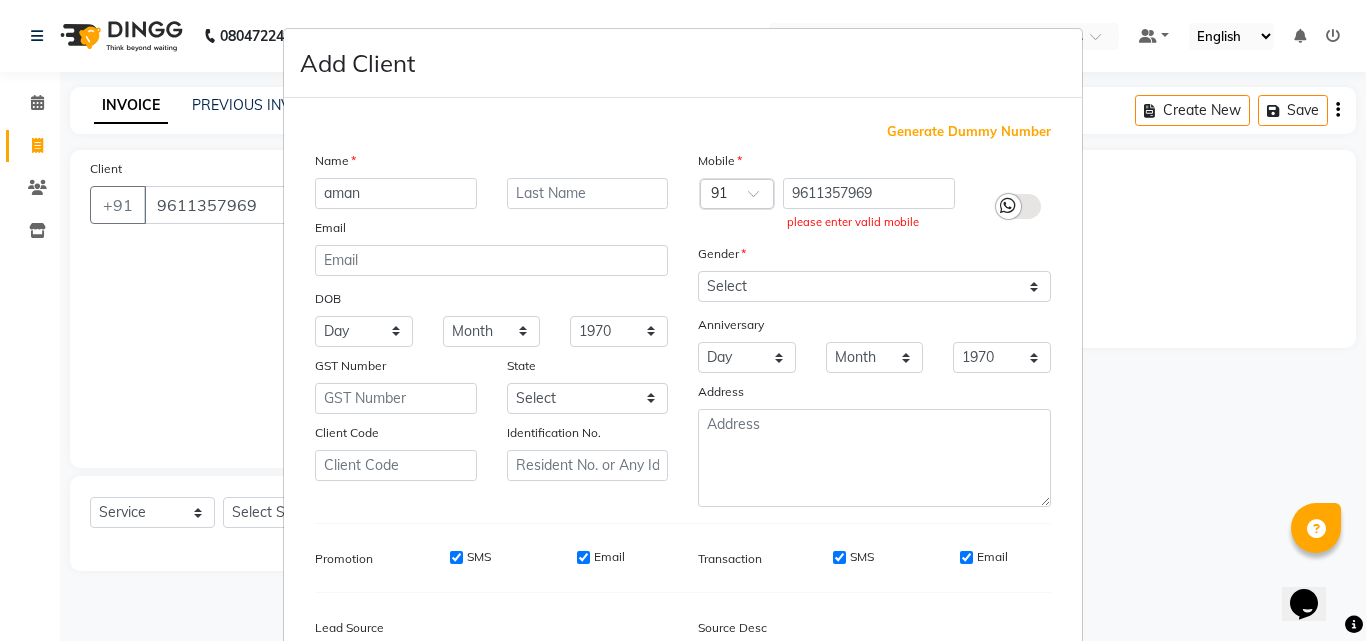 click on "Add Client Generate Dummy Number Name aman Email DOB Day 01 02 03 04 05 06 07 08 09 10 11 12 13 14 15 16 17 18 19 20 21 22 23 24 25 26 27 28 29 30 31 Month January February March April May June July August September October November [DATE] 1941 1942 1943 1944 1945 1946 1947 1948 1949 1950 1951 1952 1953 1954 1955 1956 1957 1958 1959 1960 1961 1962 1963 1964 1965 1966 1967 1968 1969 1970 1971 1972 1973 1974 1975 1976 1977 1978 1979 1980 1981 1982 1983 1984 1985 1986 1987 1988 1989 1990 1991 1992 1993 1994 1995 1996 1997 1998 1999 2000 2001 2002 2003 2004 2005 2006 2007 2008 2009 2010 2011 2012 2013 2014 2015 2016 2017 2018 2019 2020 2021 2022 2023 2024 GST Number State Select [GEOGRAPHIC_DATA] [GEOGRAPHIC_DATA] [GEOGRAPHIC_DATA] [GEOGRAPHIC_DATA] [GEOGRAPHIC_DATA] [GEOGRAPHIC_DATA] [GEOGRAPHIC_DATA] [GEOGRAPHIC_DATA] and [GEOGRAPHIC_DATA] [GEOGRAPHIC_DATA] [GEOGRAPHIC_DATA] [GEOGRAPHIC_DATA] [GEOGRAPHIC_DATA] [GEOGRAPHIC_DATA] [GEOGRAPHIC_DATA] [GEOGRAPHIC_DATA] [GEOGRAPHIC_DATA] [GEOGRAPHIC_DATA] [GEOGRAPHIC_DATA] [GEOGRAPHIC_DATA] [GEOGRAPHIC_DATA] [GEOGRAPHIC_DATA] [GEOGRAPHIC_DATA] [GEOGRAPHIC_DATA] [GEOGRAPHIC_DATA] [GEOGRAPHIC_DATA] [GEOGRAPHIC_DATA] [GEOGRAPHIC_DATA] [GEOGRAPHIC_DATA] [GEOGRAPHIC_DATA]" at bounding box center [683, 320] 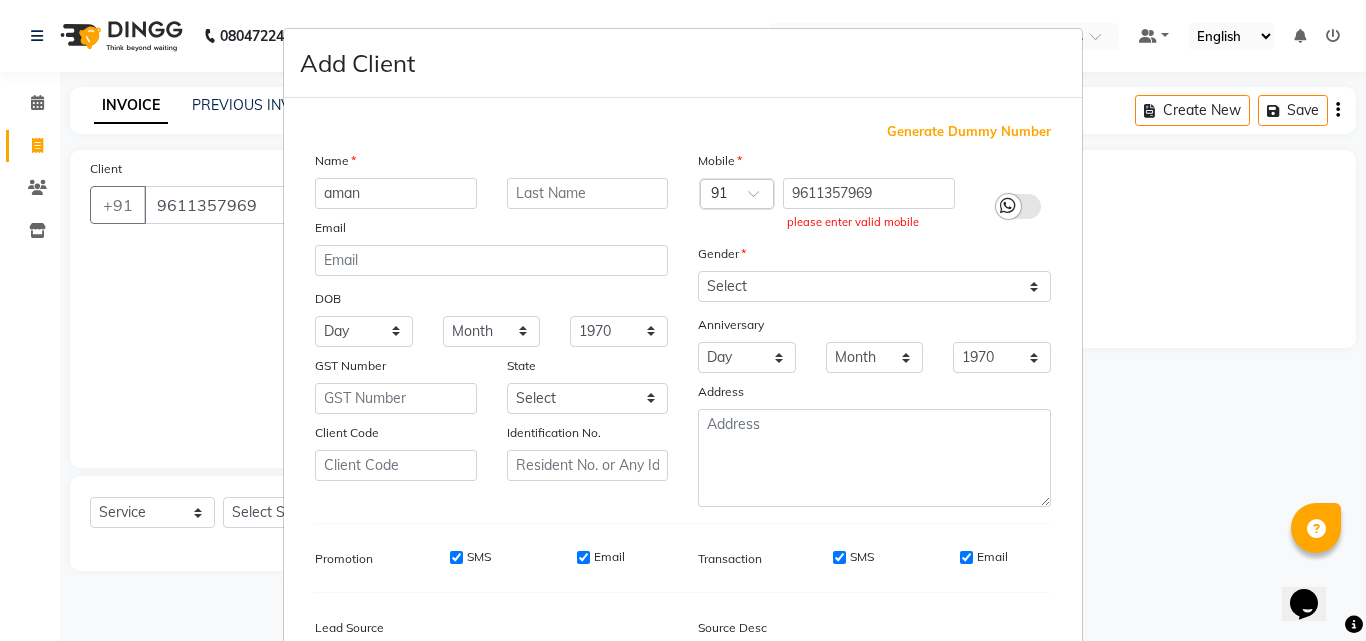 drag, startPoint x: 88, startPoint y: 295, endPoint x: 97, endPoint y: 310, distance: 17.492855 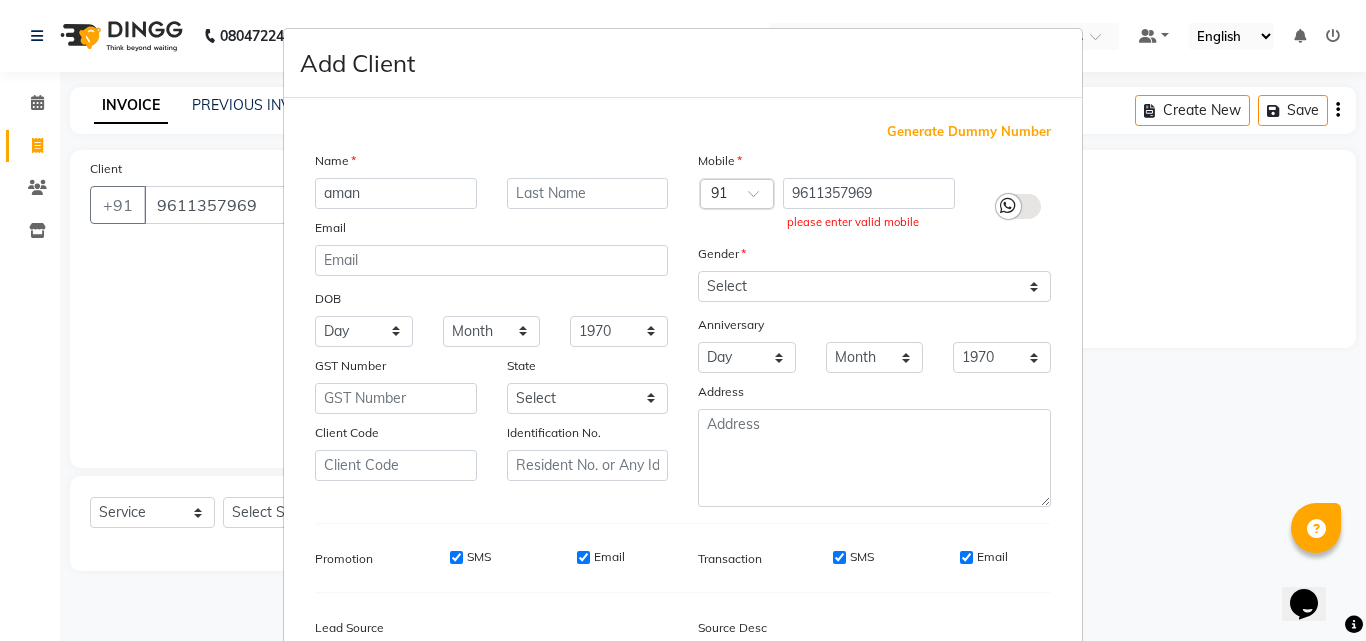 drag, startPoint x: 43, startPoint y: 89, endPoint x: 42, endPoint y: 99, distance: 10.049875 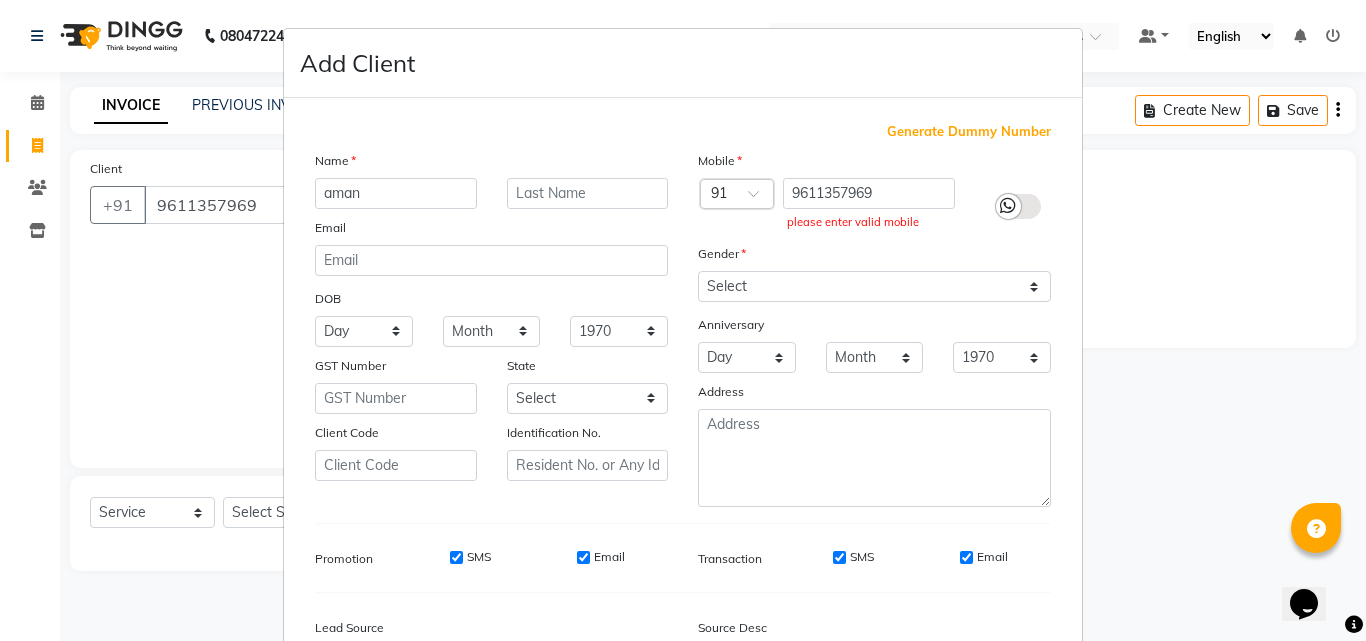 click on "Add Client Generate Dummy Number Name aman Email DOB Day 01 02 03 04 05 06 07 08 09 10 11 12 13 14 15 16 17 18 19 20 21 22 23 24 25 26 27 28 29 30 31 Month January February March April May June July August September October November [DATE] 1941 1942 1943 1944 1945 1946 1947 1948 1949 1950 1951 1952 1953 1954 1955 1956 1957 1958 1959 1960 1961 1962 1963 1964 1965 1966 1967 1968 1969 1970 1971 1972 1973 1974 1975 1976 1977 1978 1979 1980 1981 1982 1983 1984 1985 1986 1987 1988 1989 1990 1991 1992 1993 1994 1995 1996 1997 1998 1999 2000 2001 2002 2003 2004 2005 2006 2007 2008 2009 2010 2011 2012 2013 2014 2015 2016 2017 2018 2019 2020 2021 2022 2023 2024 GST Number State Select [GEOGRAPHIC_DATA] [GEOGRAPHIC_DATA] [GEOGRAPHIC_DATA] [GEOGRAPHIC_DATA] [GEOGRAPHIC_DATA] [GEOGRAPHIC_DATA] [GEOGRAPHIC_DATA] [GEOGRAPHIC_DATA] and [GEOGRAPHIC_DATA] [GEOGRAPHIC_DATA] [GEOGRAPHIC_DATA] [GEOGRAPHIC_DATA] [GEOGRAPHIC_DATA] [GEOGRAPHIC_DATA] [GEOGRAPHIC_DATA] [GEOGRAPHIC_DATA] [GEOGRAPHIC_DATA] [GEOGRAPHIC_DATA] [GEOGRAPHIC_DATA] [GEOGRAPHIC_DATA] [GEOGRAPHIC_DATA] [GEOGRAPHIC_DATA] [GEOGRAPHIC_DATA] [GEOGRAPHIC_DATA] [GEOGRAPHIC_DATA] [GEOGRAPHIC_DATA] [GEOGRAPHIC_DATA] [GEOGRAPHIC_DATA] [GEOGRAPHIC_DATA] [GEOGRAPHIC_DATA]" at bounding box center [683, 320] 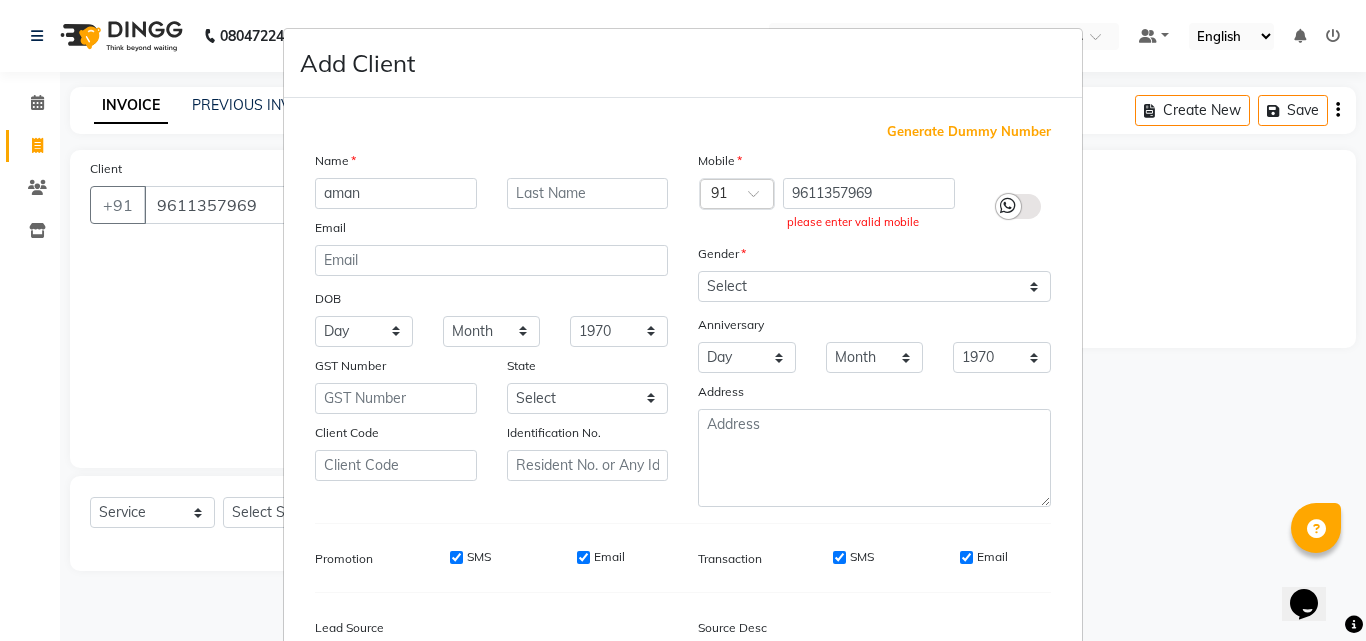 click on "Add Client Generate Dummy Number Name aman Email DOB Day 01 02 03 04 05 06 07 08 09 10 11 12 13 14 15 16 17 18 19 20 21 22 23 24 25 26 27 28 29 30 31 Month January February March April May June July August September October November [DATE] 1941 1942 1943 1944 1945 1946 1947 1948 1949 1950 1951 1952 1953 1954 1955 1956 1957 1958 1959 1960 1961 1962 1963 1964 1965 1966 1967 1968 1969 1970 1971 1972 1973 1974 1975 1976 1977 1978 1979 1980 1981 1982 1983 1984 1985 1986 1987 1988 1989 1990 1991 1992 1993 1994 1995 1996 1997 1998 1999 2000 2001 2002 2003 2004 2005 2006 2007 2008 2009 2010 2011 2012 2013 2014 2015 2016 2017 2018 2019 2020 2021 2022 2023 2024 GST Number State Select [GEOGRAPHIC_DATA] [GEOGRAPHIC_DATA] [GEOGRAPHIC_DATA] [GEOGRAPHIC_DATA] [GEOGRAPHIC_DATA] [GEOGRAPHIC_DATA] [GEOGRAPHIC_DATA] [GEOGRAPHIC_DATA] and [GEOGRAPHIC_DATA] [GEOGRAPHIC_DATA] [GEOGRAPHIC_DATA] [GEOGRAPHIC_DATA] [GEOGRAPHIC_DATA] [GEOGRAPHIC_DATA] [GEOGRAPHIC_DATA] [GEOGRAPHIC_DATA] [GEOGRAPHIC_DATA] [GEOGRAPHIC_DATA] [GEOGRAPHIC_DATA] [GEOGRAPHIC_DATA] [GEOGRAPHIC_DATA] [GEOGRAPHIC_DATA] [GEOGRAPHIC_DATA] [GEOGRAPHIC_DATA] [GEOGRAPHIC_DATA] [GEOGRAPHIC_DATA] [GEOGRAPHIC_DATA] [GEOGRAPHIC_DATA] [GEOGRAPHIC_DATA] [GEOGRAPHIC_DATA]" at bounding box center [683, 320] 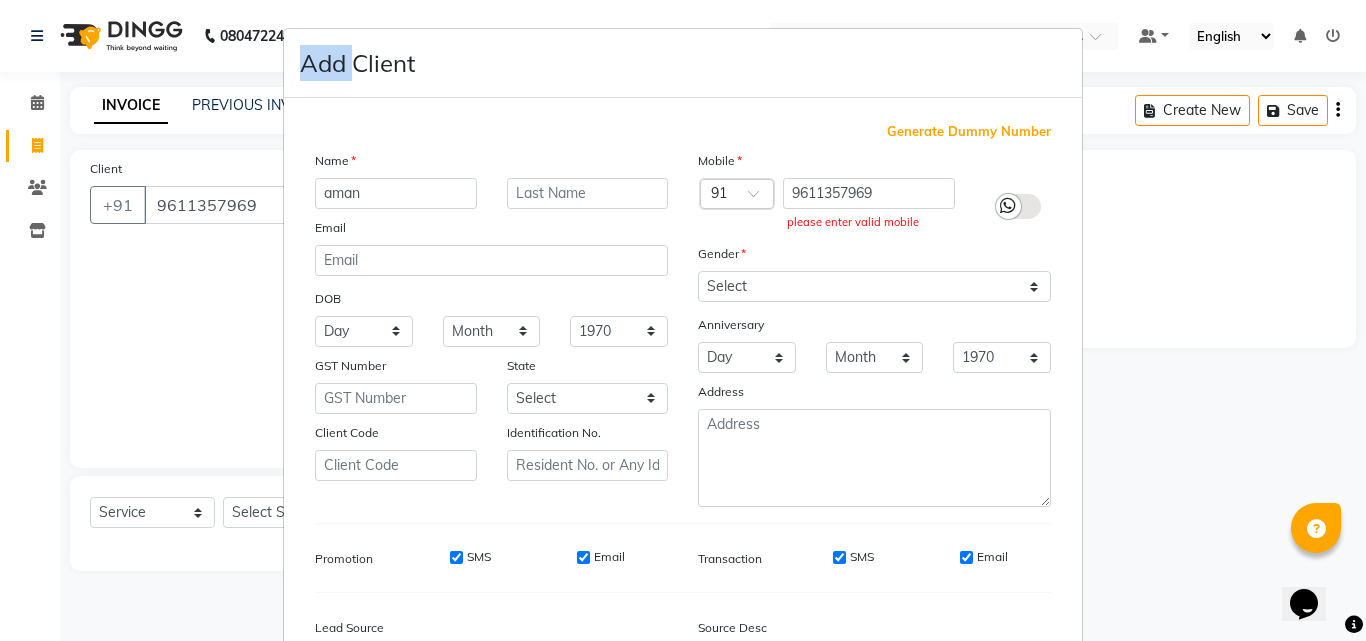 click on "Add Client Generate Dummy Number Name aman Email DOB Day 01 02 03 04 05 06 07 08 09 10 11 12 13 14 15 16 17 18 19 20 21 22 23 24 25 26 27 28 29 30 31 Month January February March April May June July August September October November [DATE] 1941 1942 1943 1944 1945 1946 1947 1948 1949 1950 1951 1952 1953 1954 1955 1956 1957 1958 1959 1960 1961 1962 1963 1964 1965 1966 1967 1968 1969 1970 1971 1972 1973 1974 1975 1976 1977 1978 1979 1980 1981 1982 1983 1984 1985 1986 1987 1988 1989 1990 1991 1992 1993 1994 1995 1996 1997 1998 1999 2000 2001 2002 2003 2004 2005 2006 2007 2008 2009 2010 2011 2012 2013 2014 2015 2016 2017 2018 2019 2020 2021 2022 2023 2024 GST Number State Select [GEOGRAPHIC_DATA] [GEOGRAPHIC_DATA] [GEOGRAPHIC_DATA] [GEOGRAPHIC_DATA] [GEOGRAPHIC_DATA] [GEOGRAPHIC_DATA] [GEOGRAPHIC_DATA] [GEOGRAPHIC_DATA] and [GEOGRAPHIC_DATA] [GEOGRAPHIC_DATA] [GEOGRAPHIC_DATA] [GEOGRAPHIC_DATA] [GEOGRAPHIC_DATA] [GEOGRAPHIC_DATA] [GEOGRAPHIC_DATA] [GEOGRAPHIC_DATA] [GEOGRAPHIC_DATA] [GEOGRAPHIC_DATA] [GEOGRAPHIC_DATA] [GEOGRAPHIC_DATA] [GEOGRAPHIC_DATA] [GEOGRAPHIC_DATA] [GEOGRAPHIC_DATA] [GEOGRAPHIC_DATA] [GEOGRAPHIC_DATA] [GEOGRAPHIC_DATA] [GEOGRAPHIC_DATA] [GEOGRAPHIC_DATA] [GEOGRAPHIC_DATA] [GEOGRAPHIC_DATA]" at bounding box center [683, 320] 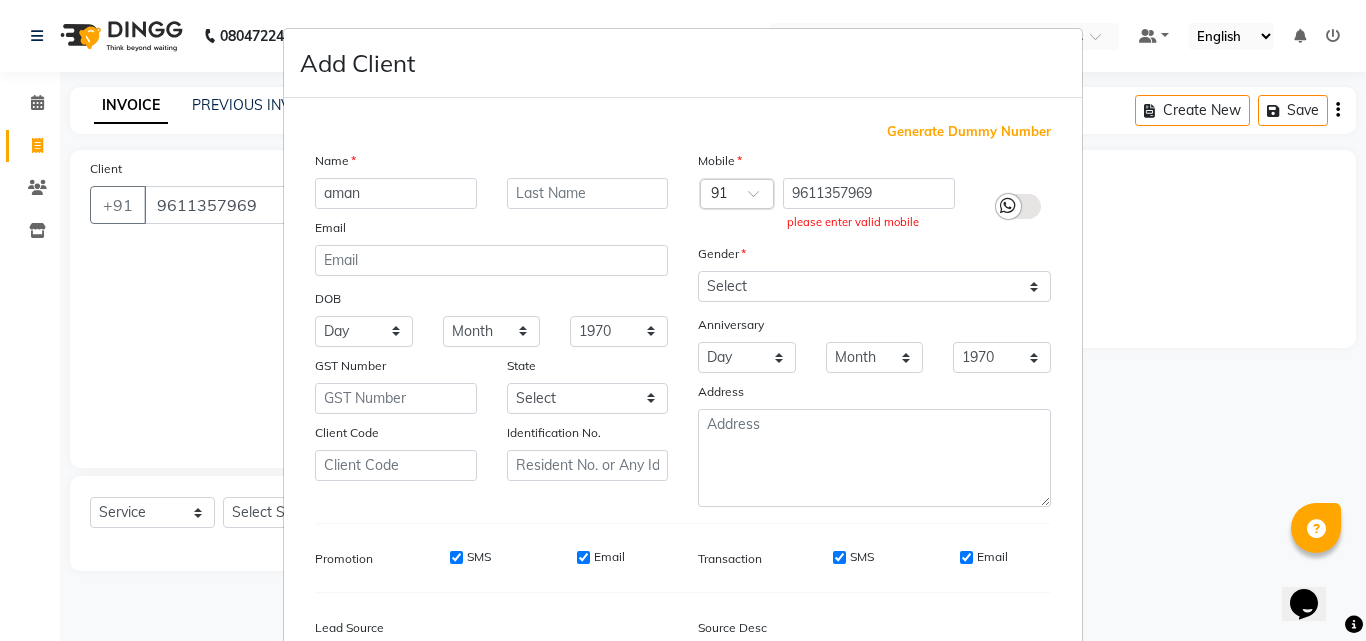 click on "Add Client Generate Dummy Number Name aman Email DOB Day 01 02 03 04 05 06 07 08 09 10 11 12 13 14 15 16 17 18 19 20 21 22 23 24 25 26 27 28 29 30 31 Month January February March April May June July August September October November [DATE] 1941 1942 1943 1944 1945 1946 1947 1948 1949 1950 1951 1952 1953 1954 1955 1956 1957 1958 1959 1960 1961 1962 1963 1964 1965 1966 1967 1968 1969 1970 1971 1972 1973 1974 1975 1976 1977 1978 1979 1980 1981 1982 1983 1984 1985 1986 1987 1988 1989 1990 1991 1992 1993 1994 1995 1996 1997 1998 1999 2000 2001 2002 2003 2004 2005 2006 2007 2008 2009 2010 2011 2012 2013 2014 2015 2016 2017 2018 2019 2020 2021 2022 2023 2024 GST Number State Select [GEOGRAPHIC_DATA] [GEOGRAPHIC_DATA] [GEOGRAPHIC_DATA] [GEOGRAPHIC_DATA] [GEOGRAPHIC_DATA] [GEOGRAPHIC_DATA] [GEOGRAPHIC_DATA] [GEOGRAPHIC_DATA] and [GEOGRAPHIC_DATA] [GEOGRAPHIC_DATA] [GEOGRAPHIC_DATA] [GEOGRAPHIC_DATA] [GEOGRAPHIC_DATA] [GEOGRAPHIC_DATA] [GEOGRAPHIC_DATA] [GEOGRAPHIC_DATA] [GEOGRAPHIC_DATA] [GEOGRAPHIC_DATA] [GEOGRAPHIC_DATA] [GEOGRAPHIC_DATA] [GEOGRAPHIC_DATA] [GEOGRAPHIC_DATA] [GEOGRAPHIC_DATA] [GEOGRAPHIC_DATA] [GEOGRAPHIC_DATA] [GEOGRAPHIC_DATA] [GEOGRAPHIC_DATA] [GEOGRAPHIC_DATA] [GEOGRAPHIC_DATA] [GEOGRAPHIC_DATA]" at bounding box center [683, 320] 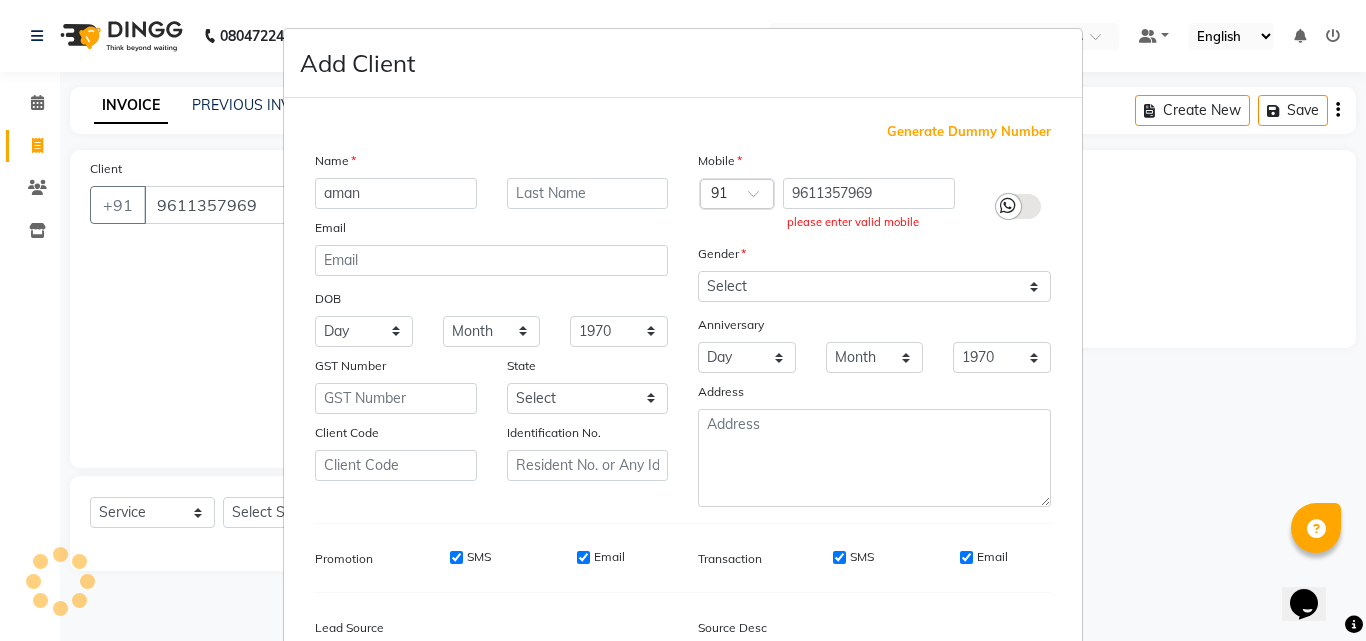 click on "Add Client Generate Dummy Number Name aman Email DOB Day 01 02 03 04 05 06 07 08 09 10 11 12 13 14 15 16 17 18 19 20 21 22 23 24 25 26 27 28 29 30 31 Month January February March April May June July August September October November [DATE] 1941 1942 1943 1944 1945 1946 1947 1948 1949 1950 1951 1952 1953 1954 1955 1956 1957 1958 1959 1960 1961 1962 1963 1964 1965 1966 1967 1968 1969 1970 1971 1972 1973 1974 1975 1976 1977 1978 1979 1980 1981 1982 1983 1984 1985 1986 1987 1988 1989 1990 1991 1992 1993 1994 1995 1996 1997 1998 1999 2000 2001 2002 2003 2004 2005 2006 2007 2008 2009 2010 2011 2012 2013 2014 2015 2016 2017 2018 2019 2020 2021 2022 2023 2024 GST Number State Select [GEOGRAPHIC_DATA] [GEOGRAPHIC_DATA] [GEOGRAPHIC_DATA] [GEOGRAPHIC_DATA] [GEOGRAPHIC_DATA] [GEOGRAPHIC_DATA] [GEOGRAPHIC_DATA] [GEOGRAPHIC_DATA] and [GEOGRAPHIC_DATA] [GEOGRAPHIC_DATA] [GEOGRAPHIC_DATA] [GEOGRAPHIC_DATA] [GEOGRAPHIC_DATA] [GEOGRAPHIC_DATA] [GEOGRAPHIC_DATA] [GEOGRAPHIC_DATA] [GEOGRAPHIC_DATA] [GEOGRAPHIC_DATA] [GEOGRAPHIC_DATA] [GEOGRAPHIC_DATA] [GEOGRAPHIC_DATA] [GEOGRAPHIC_DATA] [GEOGRAPHIC_DATA] [GEOGRAPHIC_DATA] [GEOGRAPHIC_DATA] [GEOGRAPHIC_DATA] [GEOGRAPHIC_DATA] [GEOGRAPHIC_DATA] [GEOGRAPHIC_DATA] [GEOGRAPHIC_DATA]" at bounding box center [683, 320] 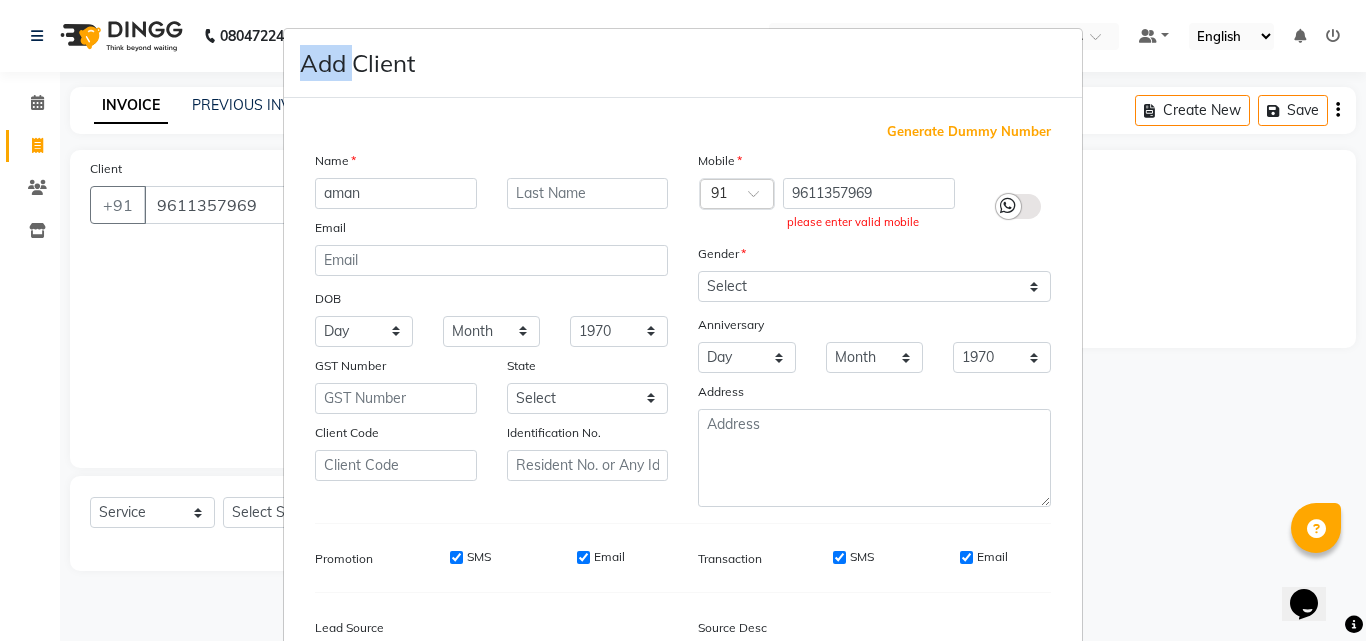 click on "Add Client Generate Dummy Number Name aman Email DOB Day 01 02 03 04 05 06 07 08 09 10 11 12 13 14 15 16 17 18 19 20 21 22 23 24 25 26 27 28 29 30 31 Month January February March April May June July August September October November [DATE] 1941 1942 1943 1944 1945 1946 1947 1948 1949 1950 1951 1952 1953 1954 1955 1956 1957 1958 1959 1960 1961 1962 1963 1964 1965 1966 1967 1968 1969 1970 1971 1972 1973 1974 1975 1976 1977 1978 1979 1980 1981 1982 1983 1984 1985 1986 1987 1988 1989 1990 1991 1992 1993 1994 1995 1996 1997 1998 1999 2000 2001 2002 2003 2004 2005 2006 2007 2008 2009 2010 2011 2012 2013 2014 2015 2016 2017 2018 2019 2020 2021 2022 2023 2024 GST Number State Select [GEOGRAPHIC_DATA] [GEOGRAPHIC_DATA] [GEOGRAPHIC_DATA] [GEOGRAPHIC_DATA] [GEOGRAPHIC_DATA] [GEOGRAPHIC_DATA] [GEOGRAPHIC_DATA] [GEOGRAPHIC_DATA] and [GEOGRAPHIC_DATA] [GEOGRAPHIC_DATA] [GEOGRAPHIC_DATA] [GEOGRAPHIC_DATA] [GEOGRAPHIC_DATA] [GEOGRAPHIC_DATA] [GEOGRAPHIC_DATA] [GEOGRAPHIC_DATA] [GEOGRAPHIC_DATA] [GEOGRAPHIC_DATA] [GEOGRAPHIC_DATA] [GEOGRAPHIC_DATA] [GEOGRAPHIC_DATA] [GEOGRAPHIC_DATA] [GEOGRAPHIC_DATA] [GEOGRAPHIC_DATA] [GEOGRAPHIC_DATA] [GEOGRAPHIC_DATA] [GEOGRAPHIC_DATA] [GEOGRAPHIC_DATA] [GEOGRAPHIC_DATA] [GEOGRAPHIC_DATA]" at bounding box center (683, 320) 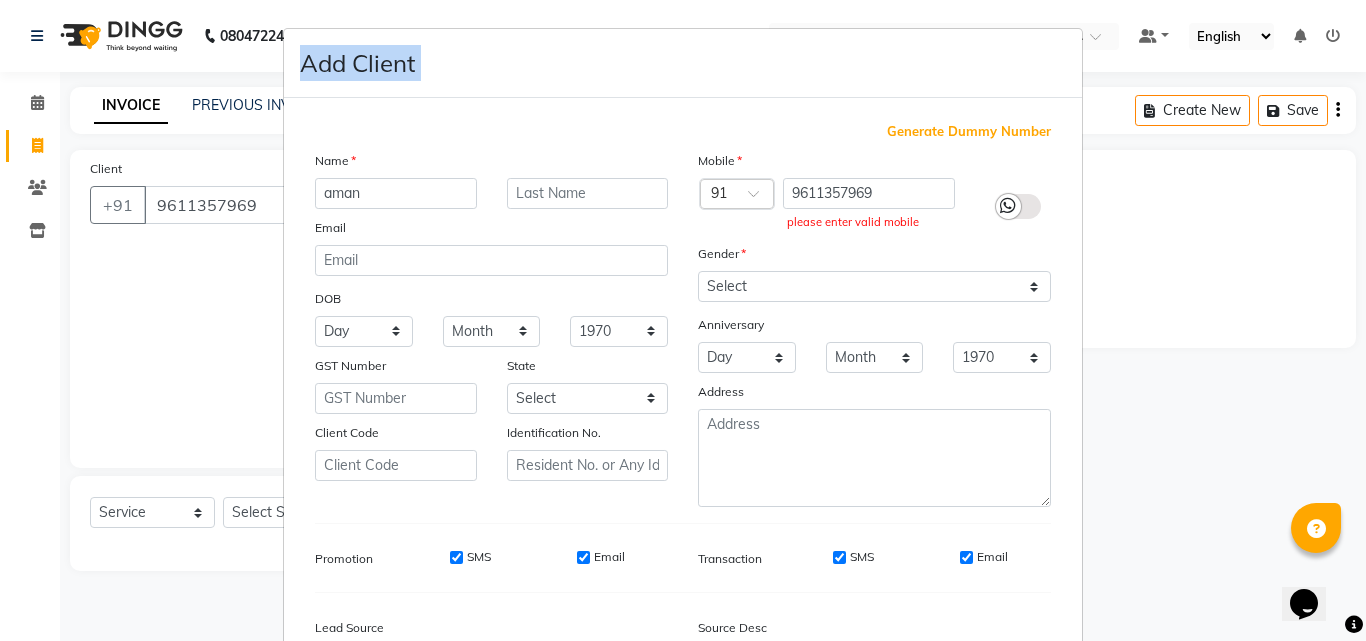 click on "Add Client Generate Dummy Number Name aman Email DOB Day 01 02 03 04 05 06 07 08 09 10 11 12 13 14 15 16 17 18 19 20 21 22 23 24 25 26 27 28 29 30 31 Month January February March April May June July August September October November [DATE] 1941 1942 1943 1944 1945 1946 1947 1948 1949 1950 1951 1952 1953 1954 1955 1956 1957 1958 1959 1960 1961 1962 1963 1964 1965 1966 1967 1968 1969 1970 1971 1972 1973 1974 1975 1976 1977 1978 1979 1980 1981 1982 1983 1984 1985 1986 1987 1988 1989 1990 1991 1992 1993 1994 1995 1996 1997 1998 1999 2000 2001 2002 2003 2004 2005 2006 2007 2008 2009 2010 2011 2012 2013 2014 2015 2016 2017 2018 2019 2020 2021 2022 2023 2024 GST Number State Select [GEOGRAPHIC_DATA] [GEOGRAPHIC_DATA] [GEOGRAPHIC_DATA] [GEOGRAPHIC_DATA] [GEOGRAPHIC_DATA] [GEOGRAPHIC_DATA] [GEOGRAPHIC_DATA] [GEOGRAPHIC_DATA] and [GEOGRAPHIC_DATA] [GEOGRAPHIC_DATA] [GEOGRAPHIC_DATA] [GEOGRAPHIC_DATA] [GEOGRAPHIC_DATA] [GEOGRAPHIC_DATA] [GEOGRAPHIC_DATA] [GEOGRAPHIC_DATA] [GEOGRAPHIC_DATA] [GEOGRAPHIC_DATA] [GEOGRAPHIC_DATA] [GEOGRAPHIC_DATA] [GEOGRAPHIC_DATA] [GEOGRAPHIC_DATA] [GEOGRAPHIC_DATA] [GEOGRAPHIC_DATA] [GEOGRAPHIC_DATA] [GEOGRAPHIC_DATA] [GEOGRAPHIC_DATA] [GEOGRAPHIC_DATA] [GEOGRAPHIC_DATA] [GEOGRAPHIC_DATA]" at bounding box center (683, 320) 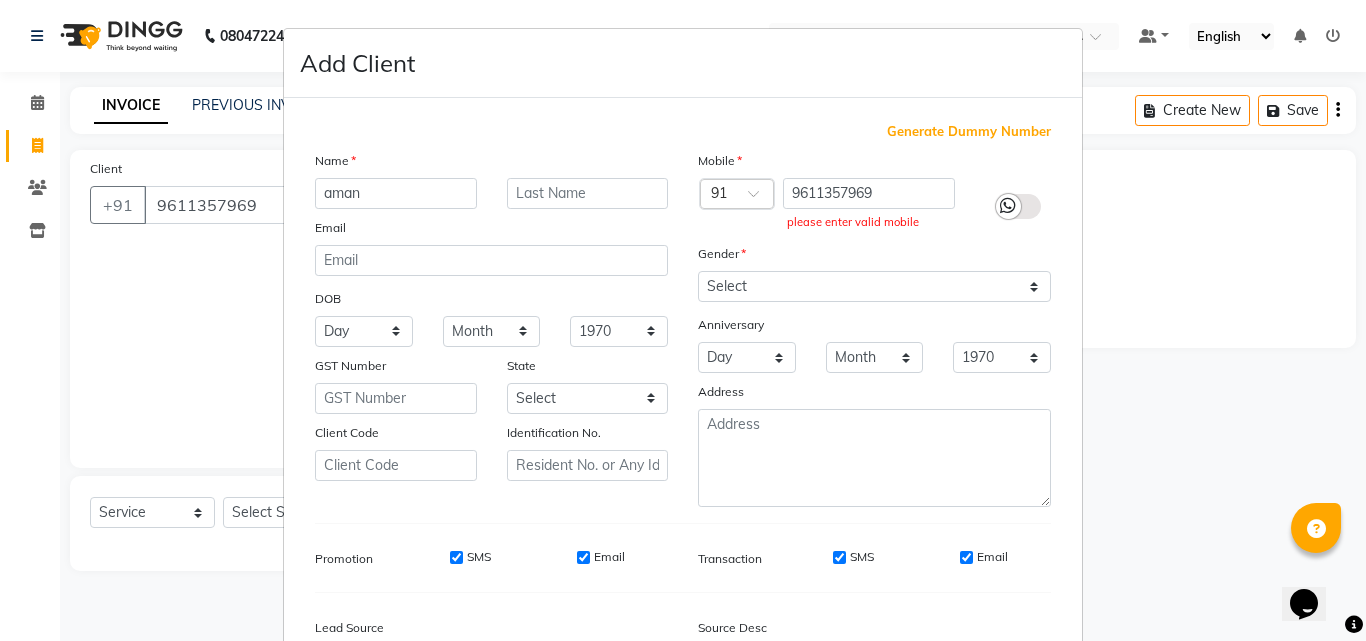 click on "Add Client Generate Dummy Number Name aman Email DOB Day 01 02 03 04 05 06 07 08 09 10 11 12 13 14 15 16 17 18 19 20 21 22 23 24 25 26 27 28 29 30 31 Month January February March April May June July August September October November [DATE] 1941 1942 1943 1944 1945 1946 1947 1948 1949 1950 1951 1952 1953 1954 1955 1956 1957 1958 1959 1960 1961 1962 1963 1964 1965 1966 1967 1968 1969 1970 1971 1972 1973 1974 1975 1976 1977 1978 1979 1980 1981 1982 1983 1984 1985 1986 1987 1988 1989 1990 1991 1992 1993 1994 1995 1996 1997 1998 1999 2000 2001 2002 2003 2004 2005 2006 2007 2008 2009 2010 2011 2012 2013 2014 2015 2016 2017 2018 2019 2020 2021 2022 2023 2024 GST Number State Select [GEOGRAPHIC_DATA] [GEOGRAPHIC_DATA] [GEOGRAPHIC_DATA] [GEOGRAPHIC_DATA] [GEOGRAPHIC_DATA] [GEOGRAPHIC_DATA] [GEOGRAPHIC_DATA] [GEOGRAPHIC_DATA] and [GEOGRAPHIC_DATA] [GEOGRAPHIC_DATA] [GEOGRAPHIC_DATA] [GEOGRAPHIC_DATA] [GEOGRAPHIC_DATA] [GEOGRAPHIC_DATA] [GEOGRAPHIC_DATA] [GEOGRAPHIC_DATA] [GEOGRAPHIC_DATA] [GEOGRAPHIC_DATA] [GEOGRAPHIC_DATA] [GEOGRAPHIC_DATA] [GEOGRAPHIC_DATA] [GEOGRAPHIC_DATA] [GEOGRAPHIC_DATA] [GEOGRAPHIC_DATA] [GEOGRAPHIC_DATA] [GEOGRAPHIC_DATA] [GEOGRAPHIC_DATA] [GEOGRAPHIC_DATA] [GEOGRAPHIC_DATA] [GEOGRAPHIC_DATA]" at bounding box center (683, 320) 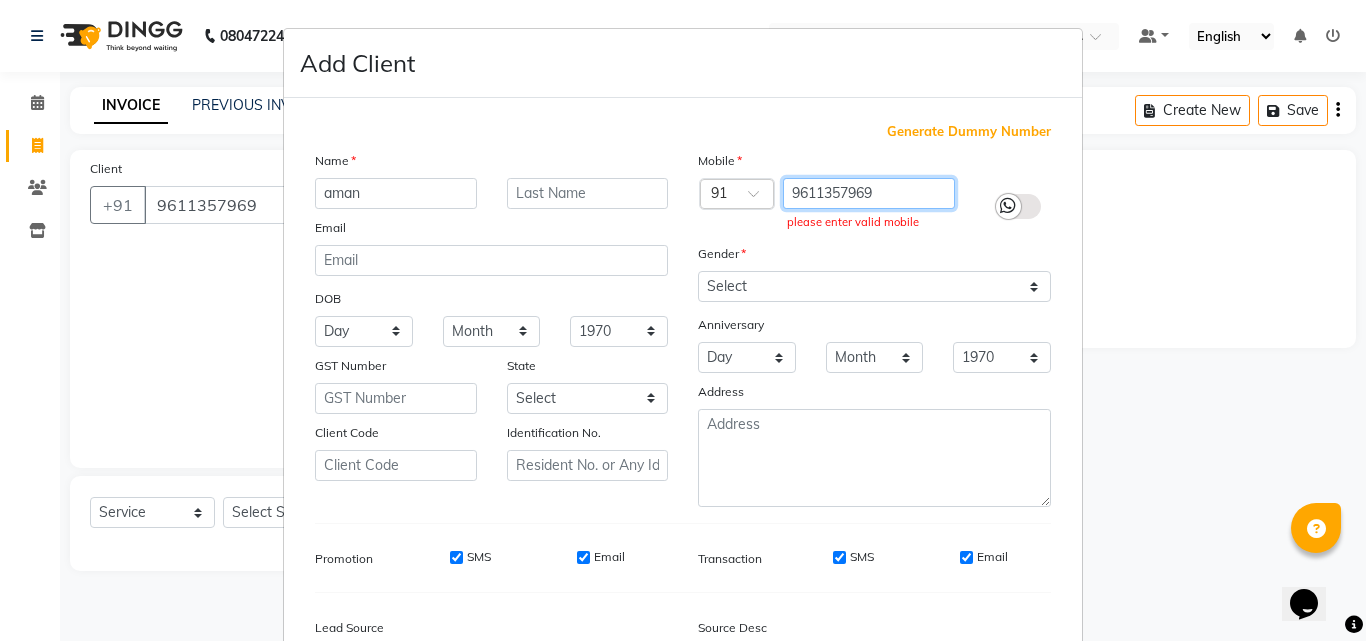 click on "9611357969" at bounding box center [869, 193] 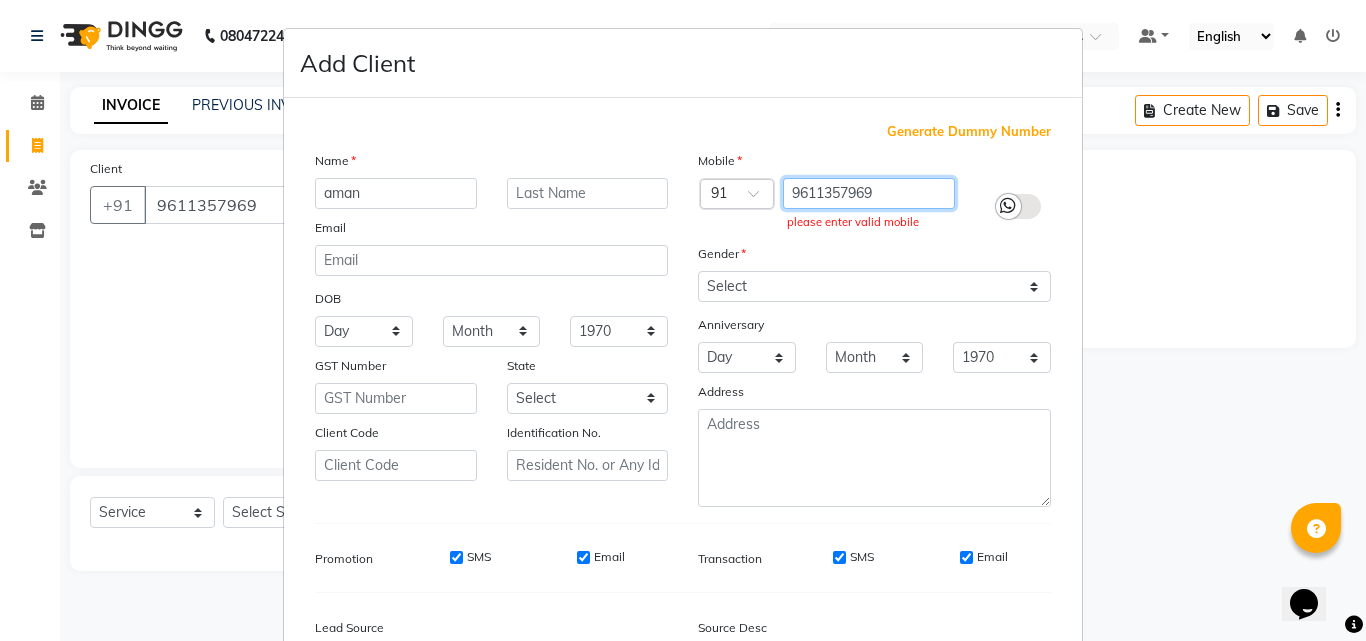 click on "9611357969" at bounding box center [869, 193] 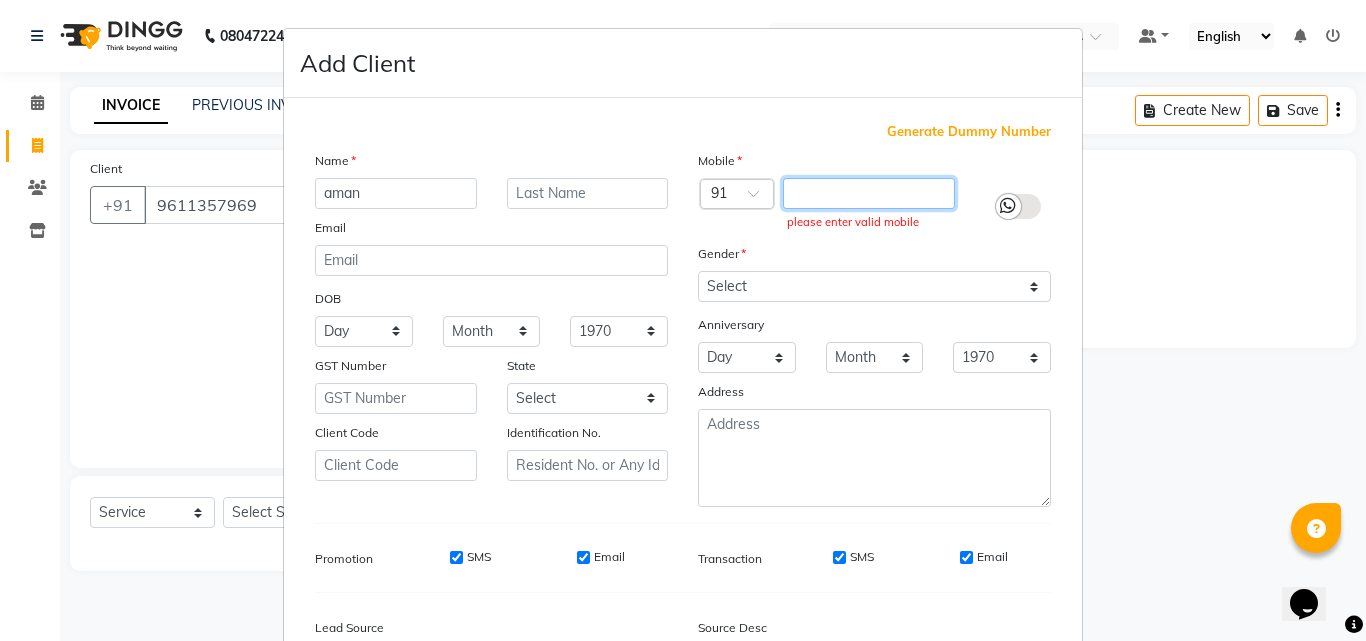 type 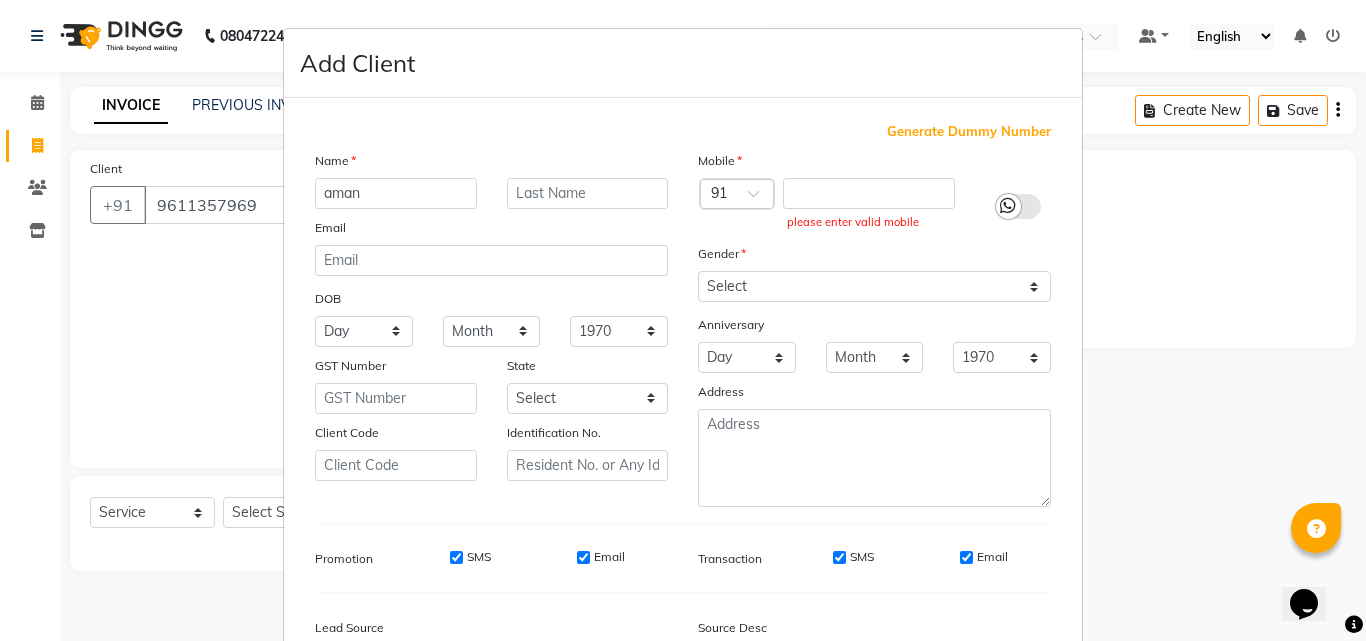 click on "Add Client Generate Dummy Number Name aman Email DOB Day 01 02 03 04 05 06 07 08 09 10 11 12 13 14 15 16 17 18 19 20 21 22 23 24 25 26 27 28 29 30 31 Month January February March April May June July August September October November [DATE] 1941 1942 1943 1944 1945 1946 1947 1948 1949 1950 1951 1952 1953 1954 1955 1956 1957 1958 1959 1960 1961 1962 1963 1964 1965 1966 1967 1968 1969 1970 1971 1972 1973 1974 1975 1976 1977 1978 1979 1980 1981 1982 1983 1984 1985 1986 1987 1988 1989 1990 1991 1992 1993 1994 1995 1996 1997 1998 1999 2000 2001 2002 2003 2004 2005 2006 2007 2008 2009 2010 2011 2012 2013 2014 2015 2016 2017 2018 2019 2020 2021 2022 2023 2024 GST Number State Select [GEOGRAPHIC_DATA] [GEOGRAPHIC_DATA] [GEOGRAPHIC_DATA] [GEOGRAPHIC_DATA] [GEOGRAPHIC_DATA] [GEOGRAPHIC_DATA] [GEOGRAPHIC_DATA] [GEOGRAPHIC_DATA] and [GEOGRAPHIC_DATA] [GEOGRAPHIC_DATA] [GEOGRAPHIC_DATA] [GEOGRAPHIC_DATA] [GEOGRAPHIC_DATA] [GEOGRAPHIC_DATA] [GEOGRAPHIC_DATA] [GEOGRAPHIC_DATA] [GEOGRAPHIC_DATA] [GEOGRAPHIC_DATA] [GEOGRAPHIC_DATA] [GEOGRAPHIC_DATA] [GEOGRAPHIC_DATA] [GEOGRAPHIC_DATA] [GEOGRAPHIC_DATA] [GEOGRAPHIC_DATA] [GEOGRAPHIC_DATA] [GEOGRAPHIC_DATA] [GEOGRAPHIC_DATA] [GEOGRAPHIC_DATA] [GEOGRAPHIC_DATA] [GEOGRAPHIC_DATA]" at bounding box center (683, 320) 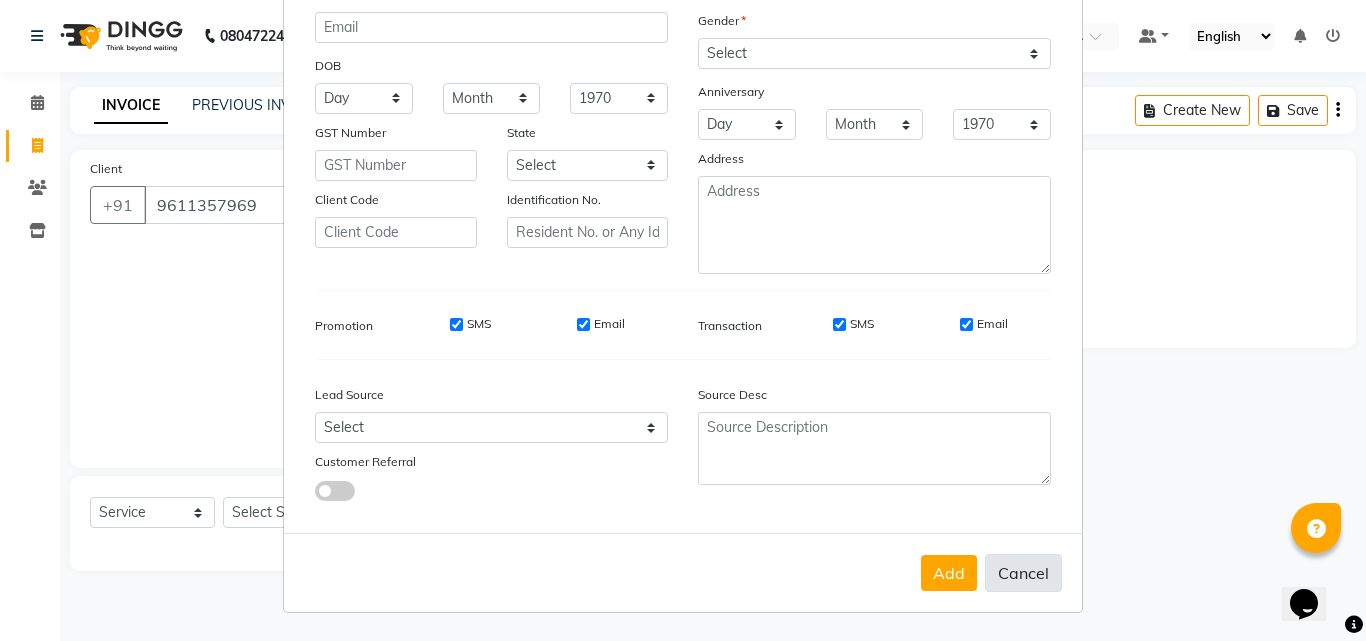 click on "Cancel" at bounding box center [1023, 573] 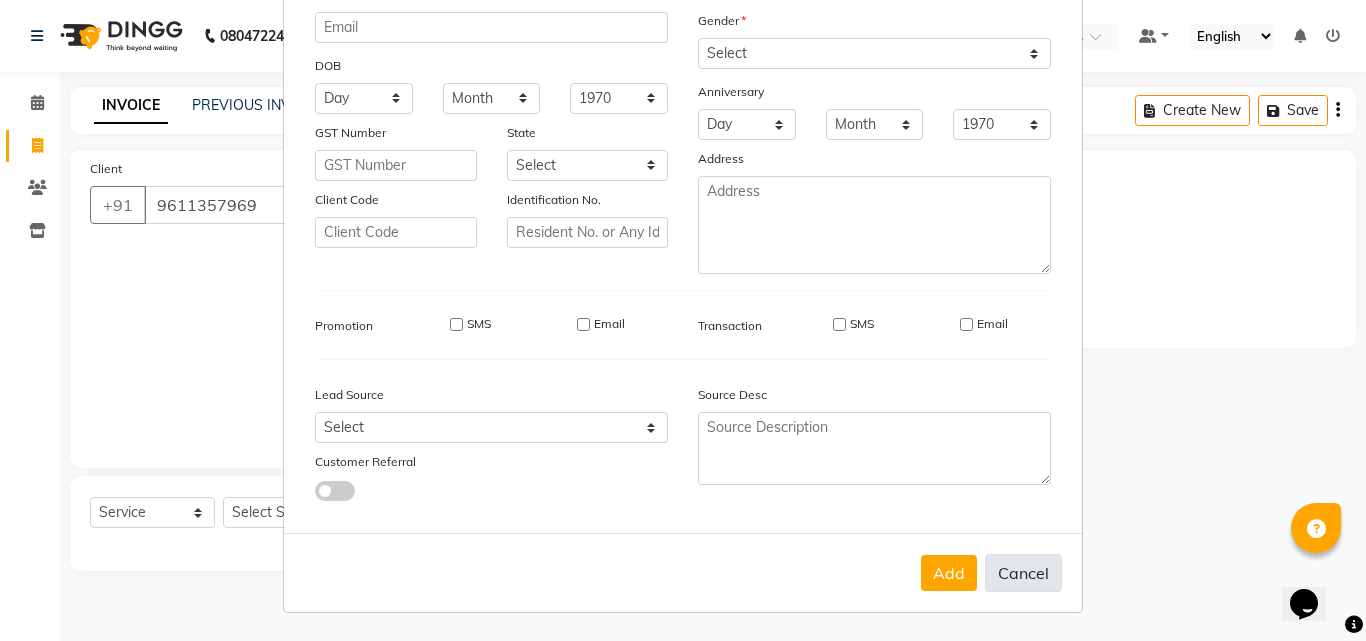 type 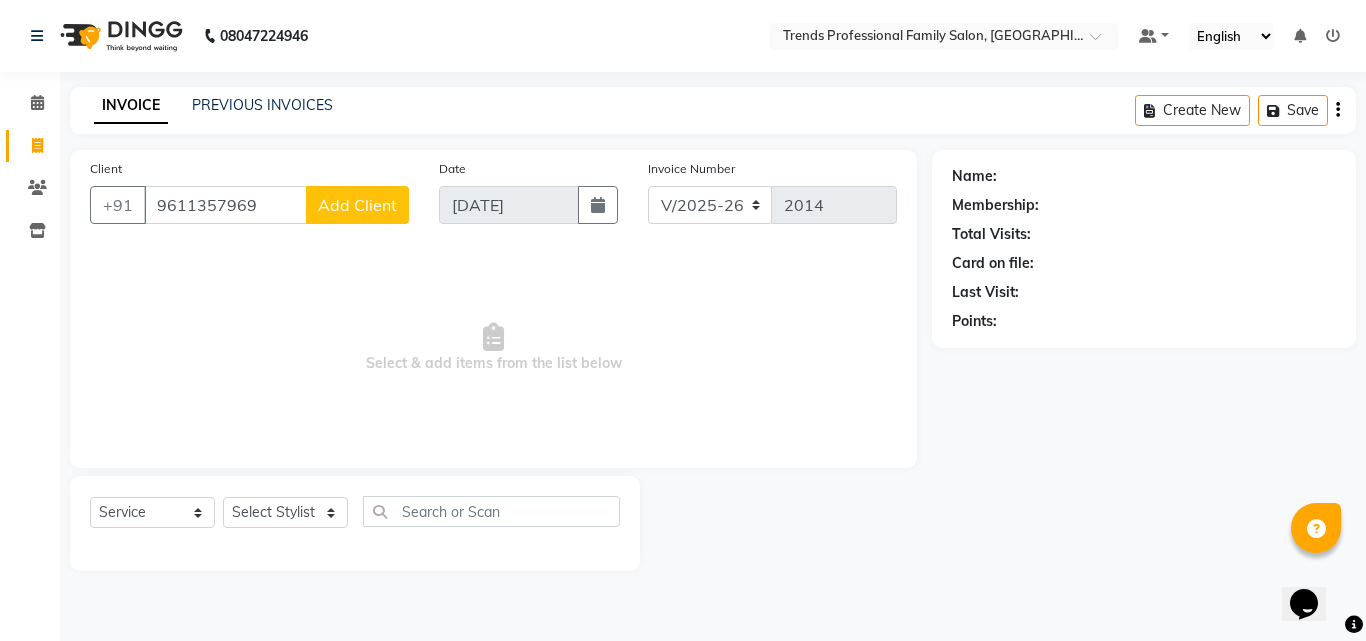 scroll, scrollTop: 229, scrollLeft: 0, axis: vertical 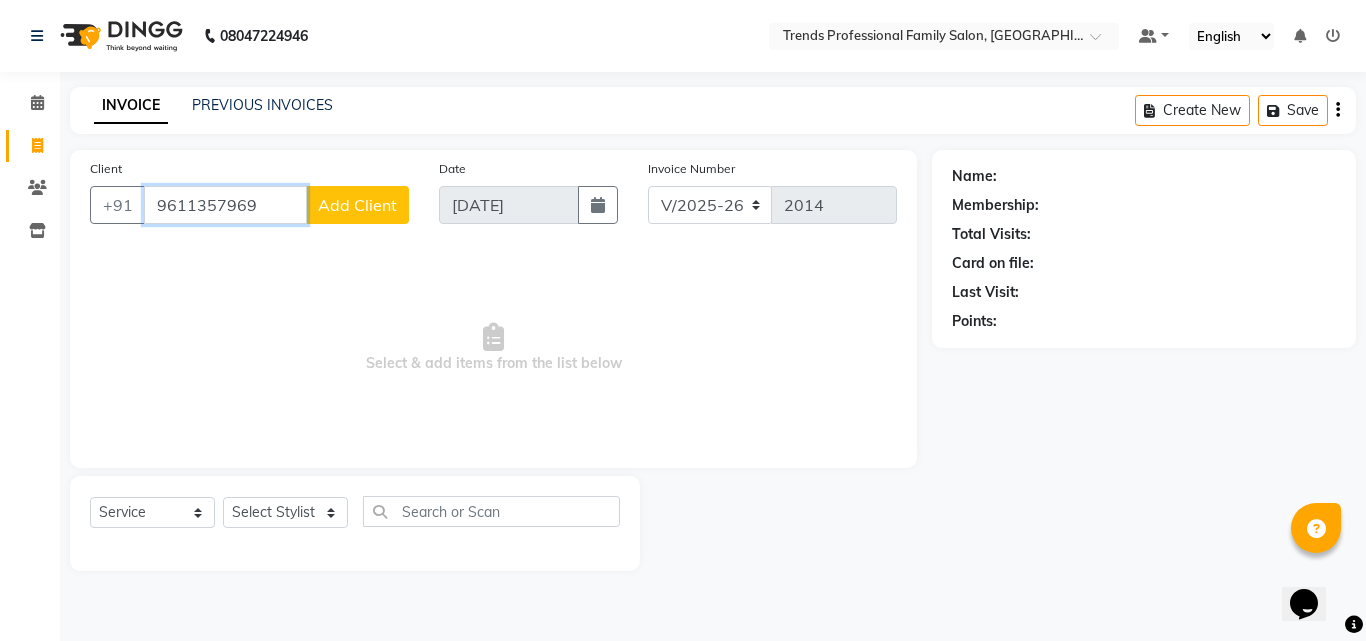click on "9611357969" at bounding box center [225, 205] 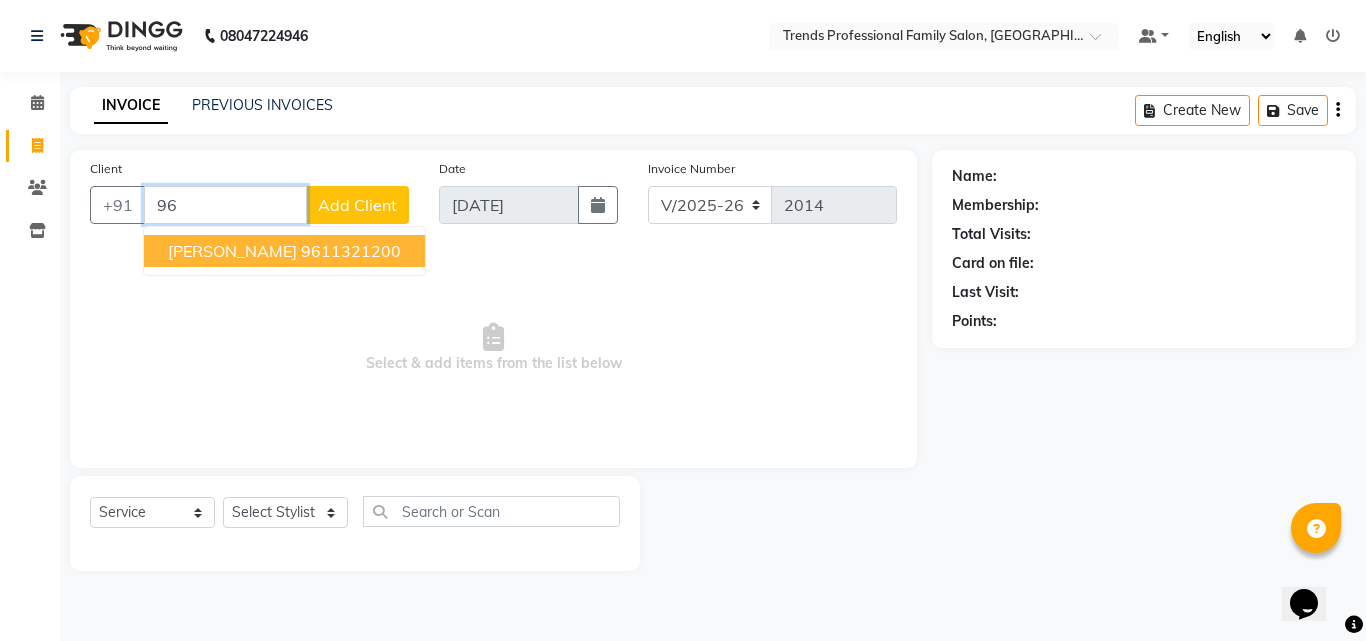type on "9" 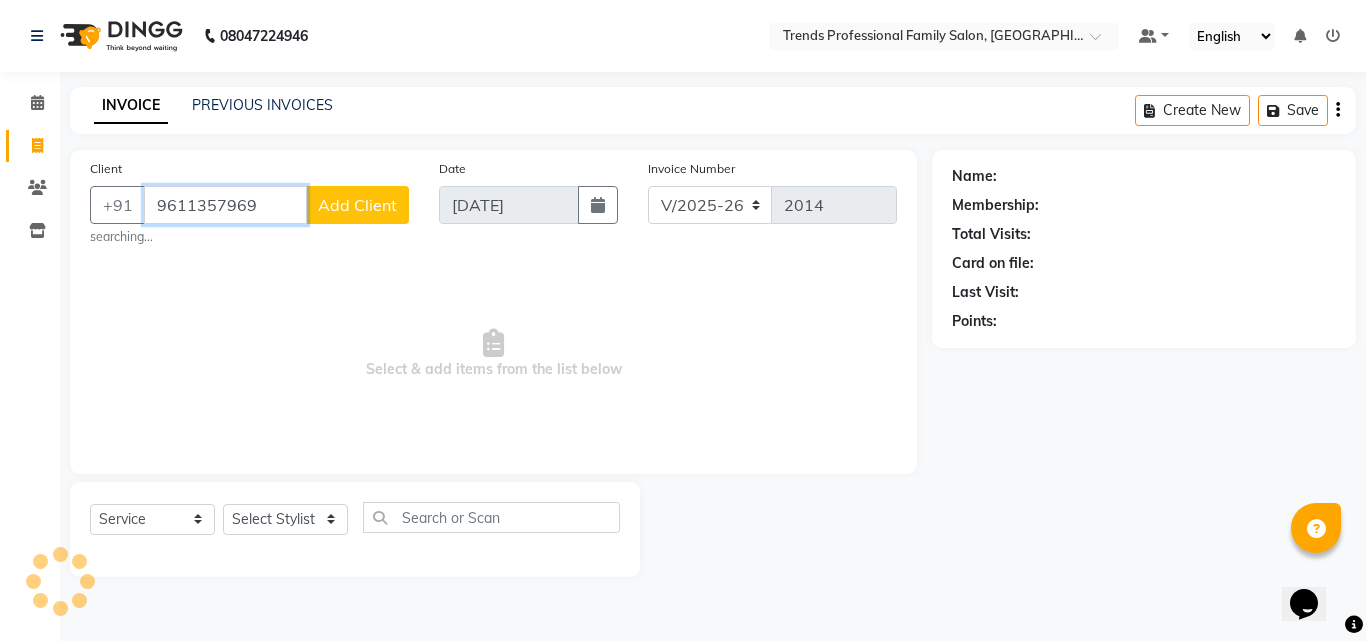 type on "9611357969" 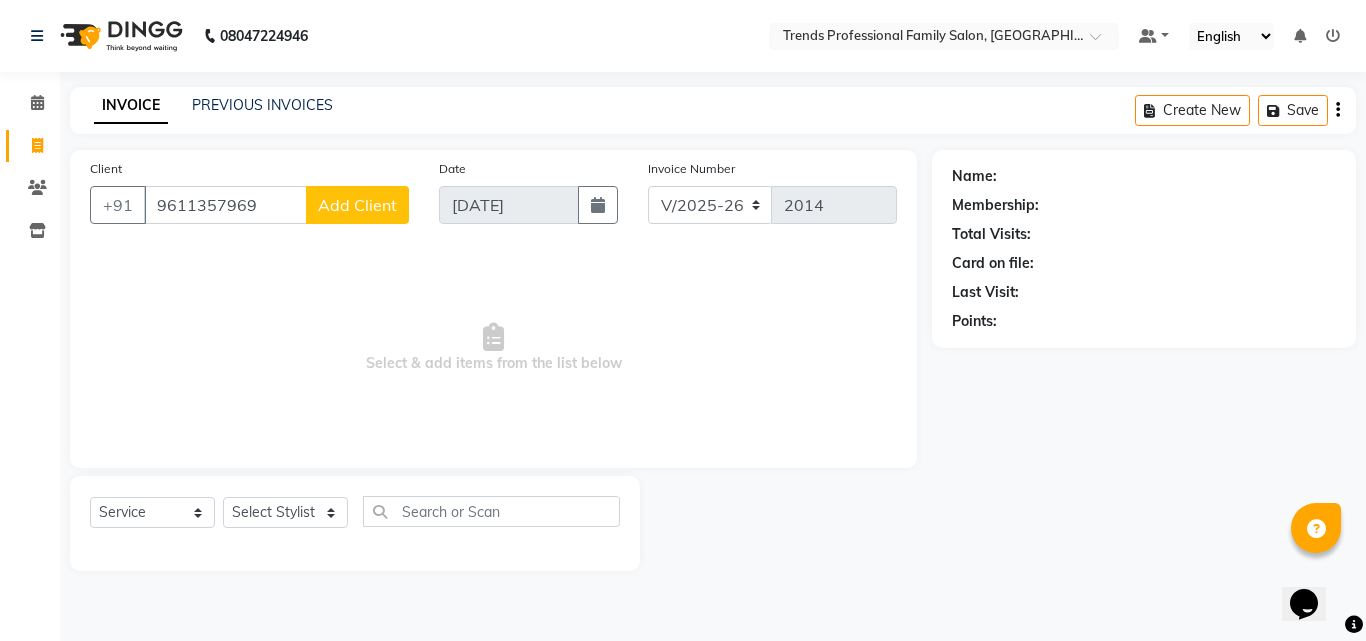 click on "Client [PHONE_NUMBER] Add Client" 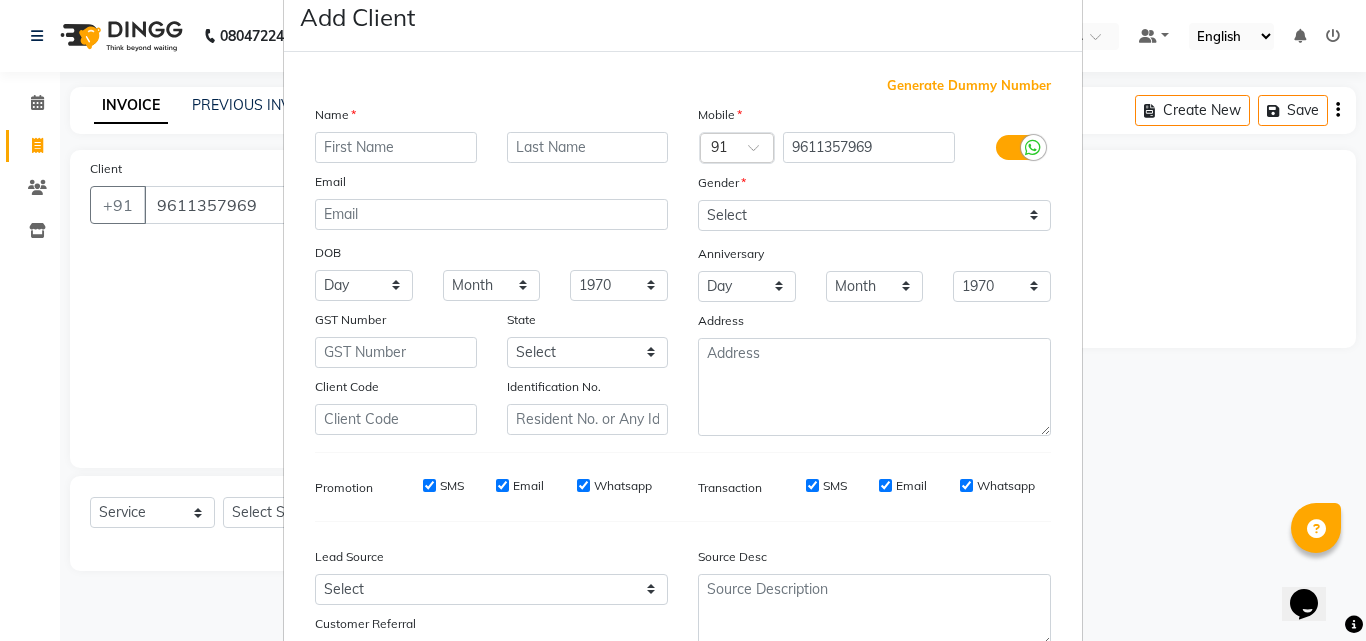 scroll, scrollTop: 0, scrollLeft: 0, axis: both 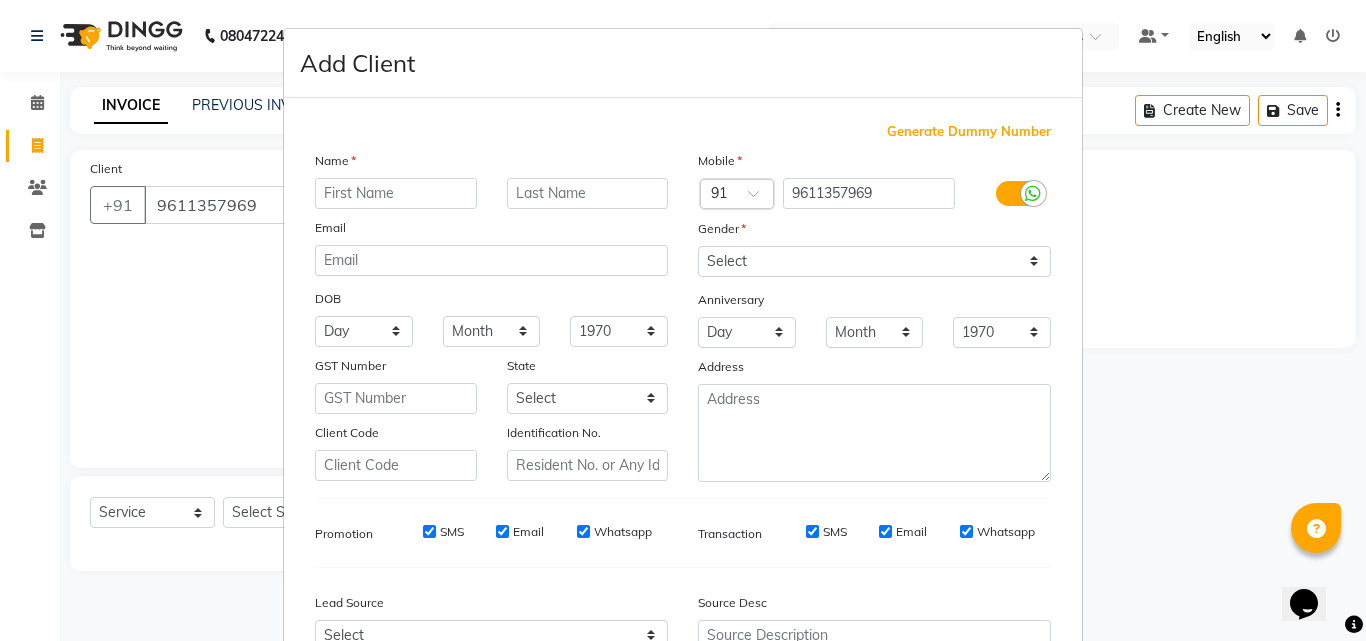 click at bounding box center [396, 193] 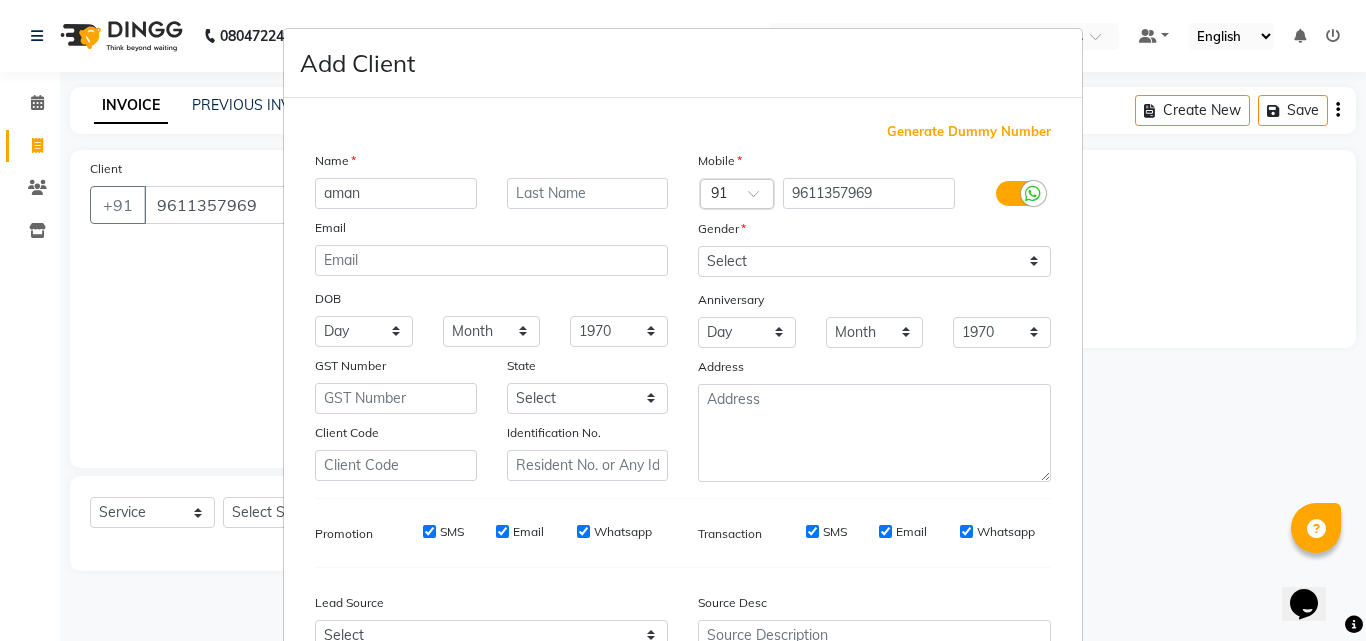 type 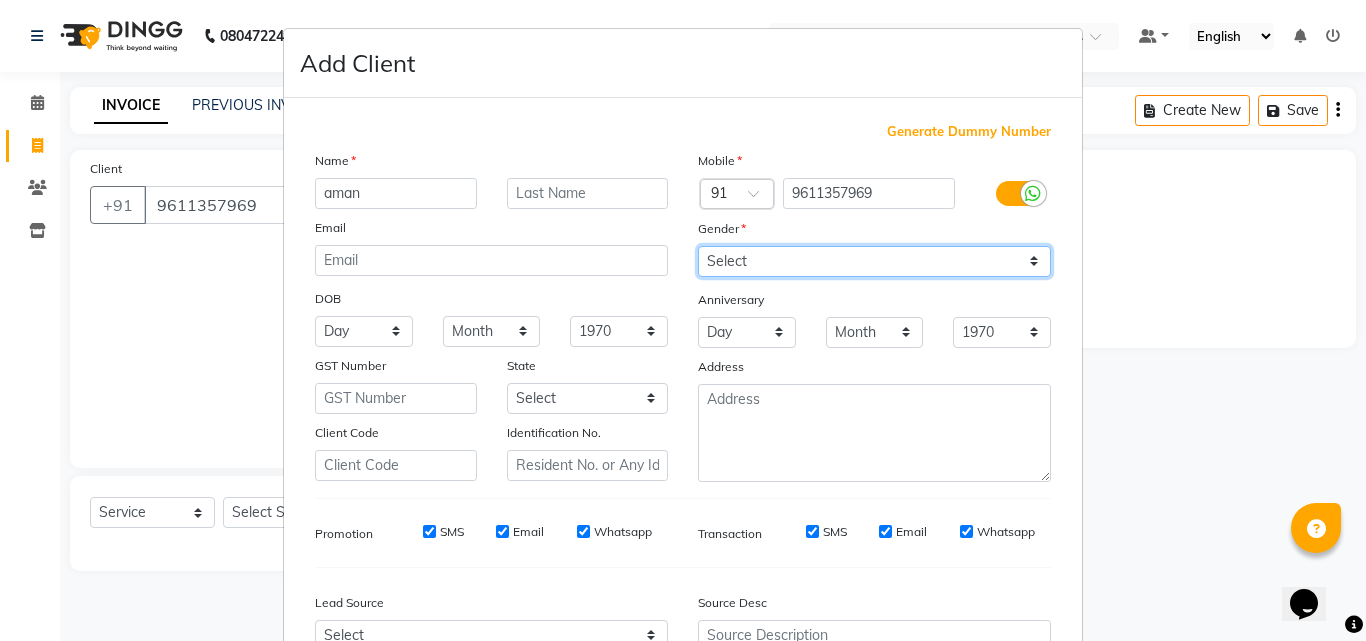 drag, startPoint x: 798, startPoint y: 257, endPoint x: 878, endPoint y: 275, distance: 82 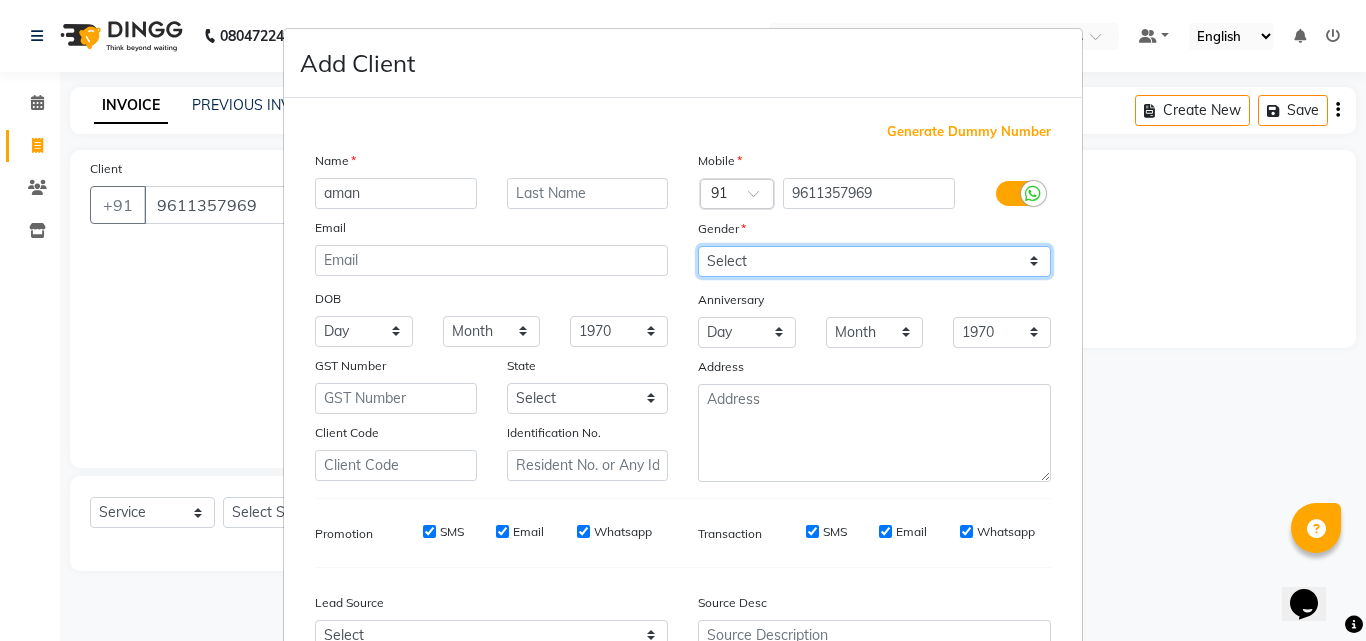 click on "Select [DEMOGRAPHIC_DATA] [DEMOGRAPHIC_DATA] Other Prefer Not To Say" at bounding box center [874, 261] 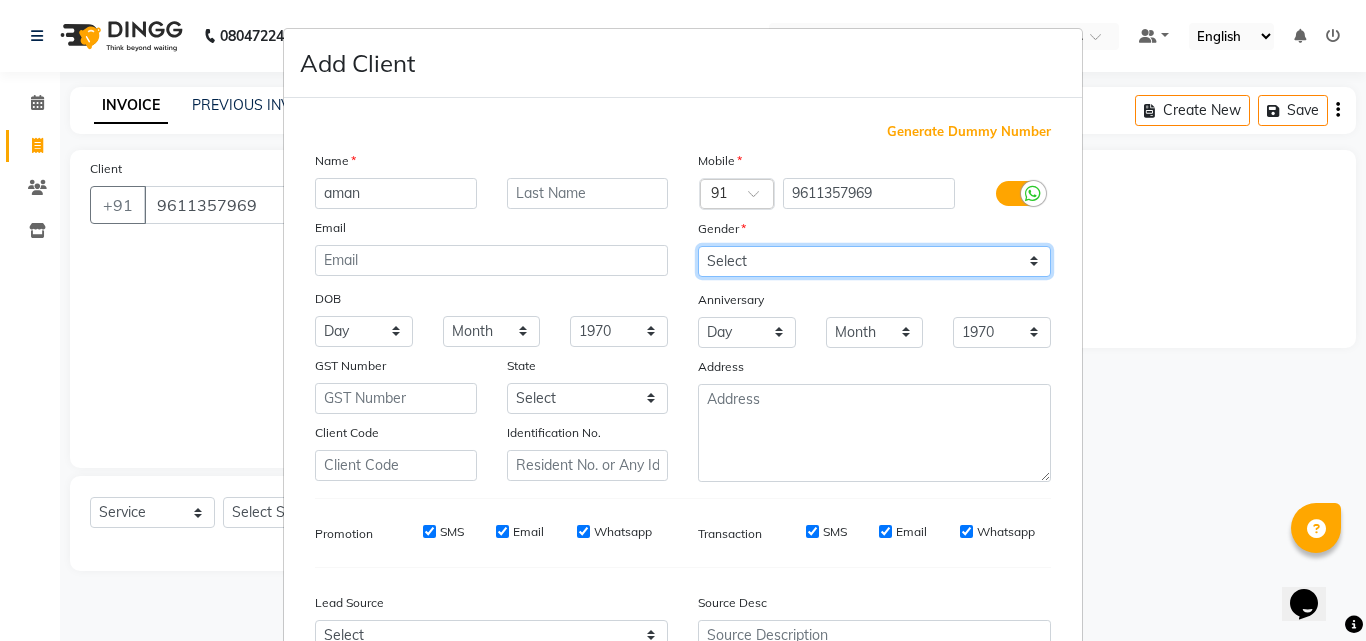 click on "Select [DEMOGRAPHIC_DATA] [DEMOGRAPHIC_DATA] Other Prefer Not To Say" at bounding box center [874, 261] 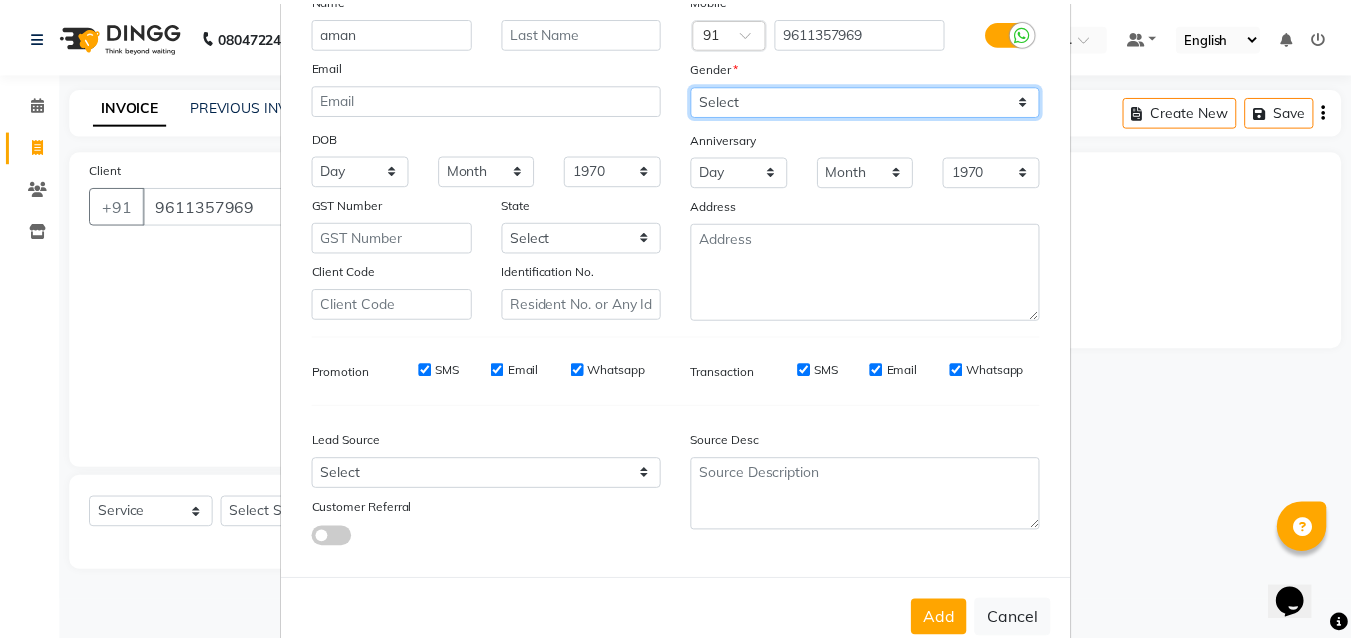scroll, scrollTop: 208, scrollLeft: 0, axis: vertical 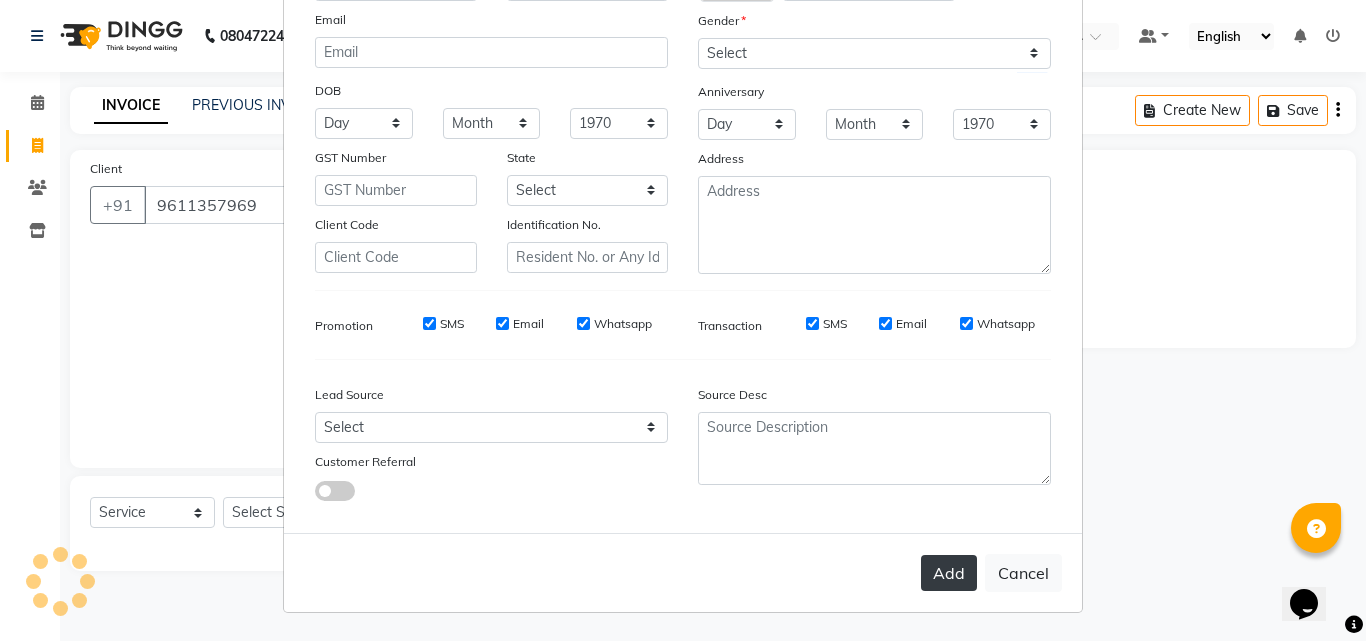 click on "Add" at bounding box center (949, 573) 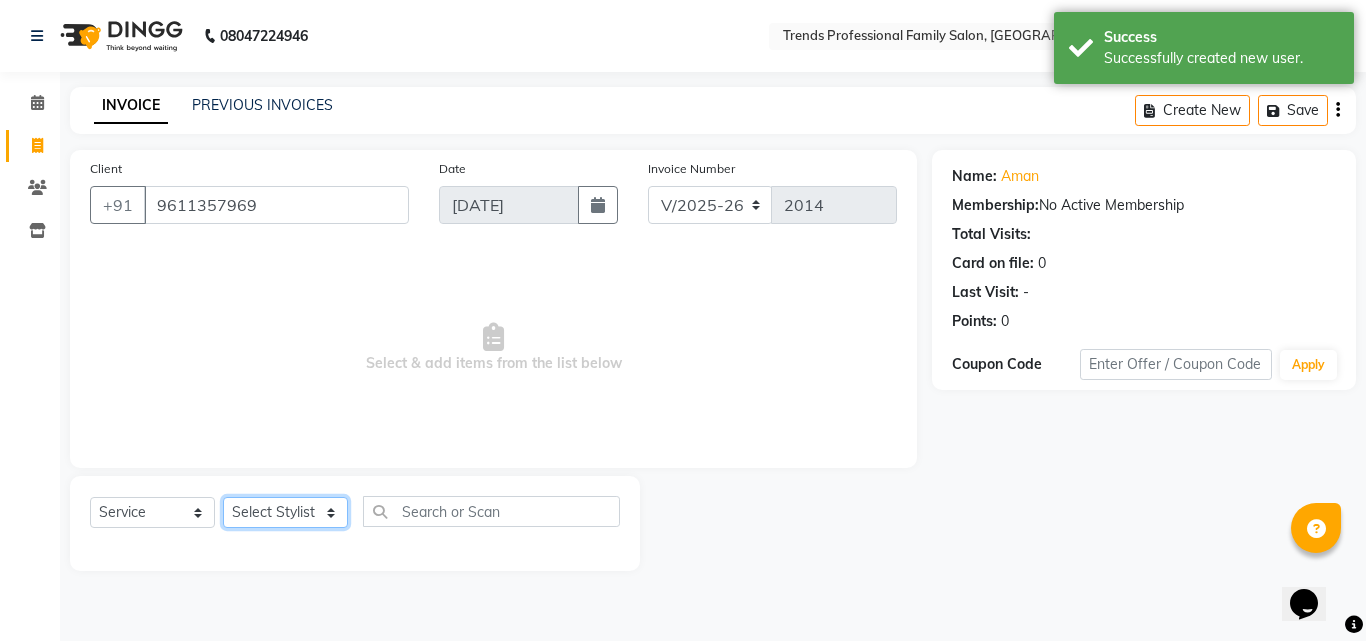click on "Select Stylist [PERSON_NAME] [PERSON_NAME] [PERSON_NAME] [PERSON_NAME] [DEMOGRAPHIC_DATA][PERSON_NAME] Sumika Trends" 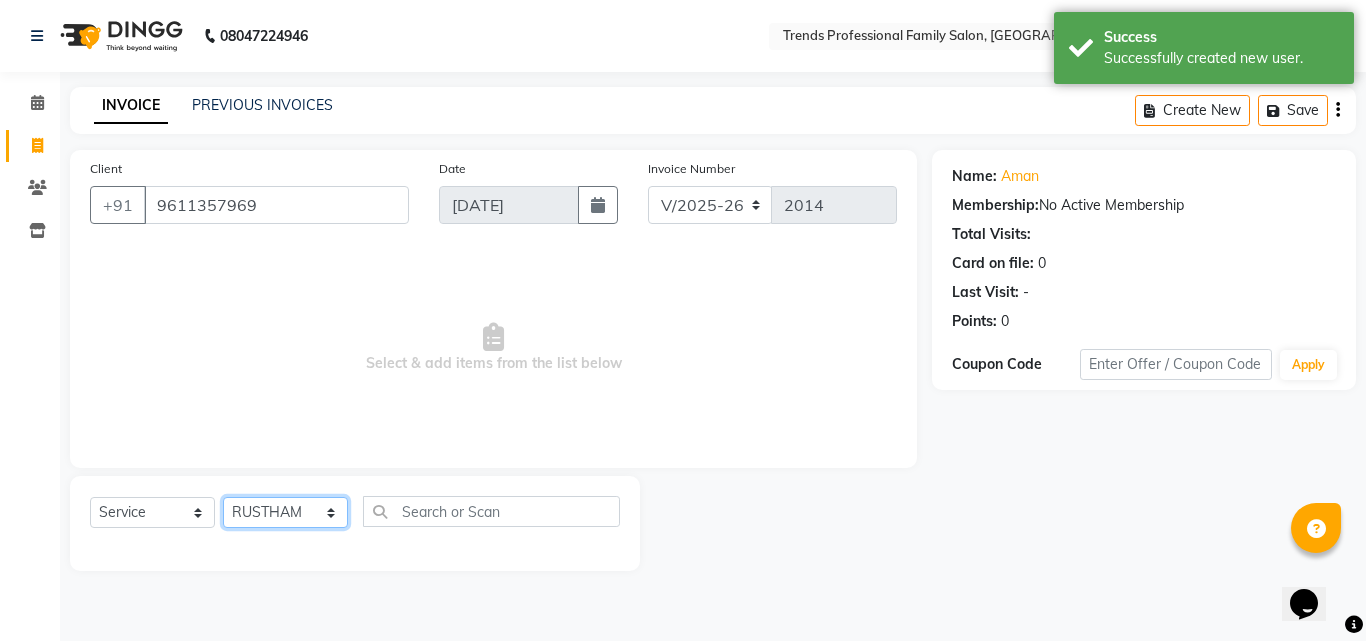 click on "Select Stylist [PERSON_NAME] [PERSON_NAME] [PERSON_NAME] [PERSON_NAME] [DEMOGRAPHIC_DATA][PERSON_NAME] Sumika Trends" 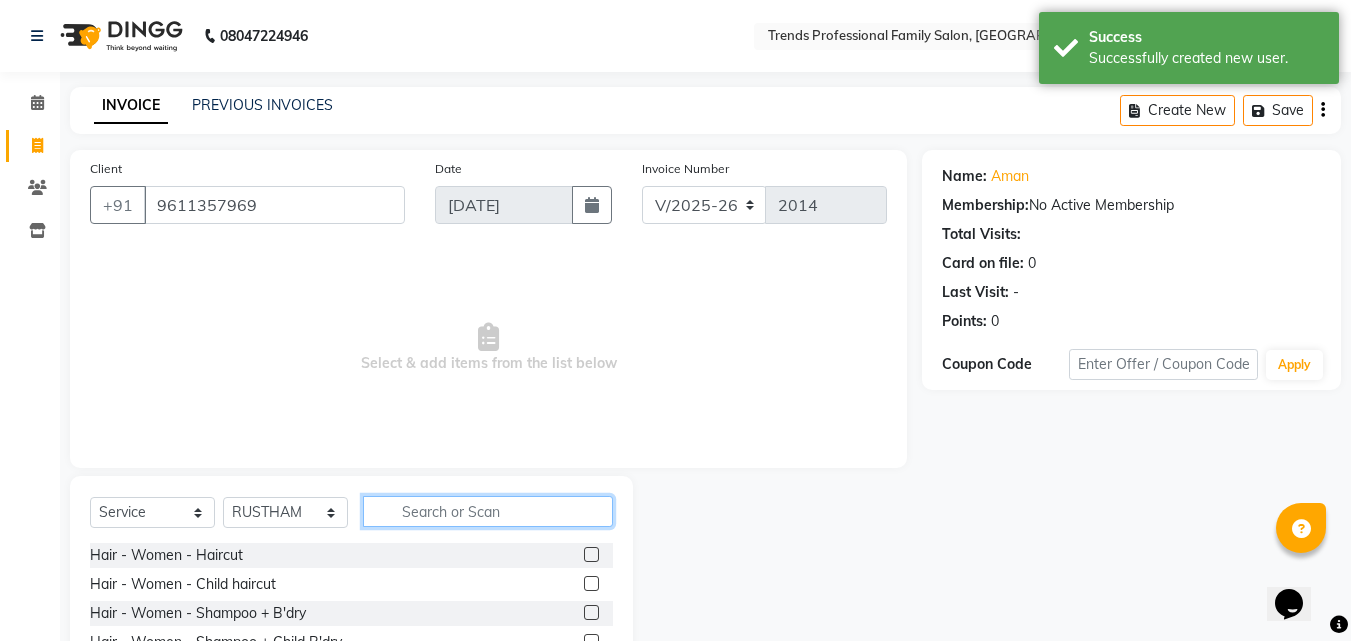 click 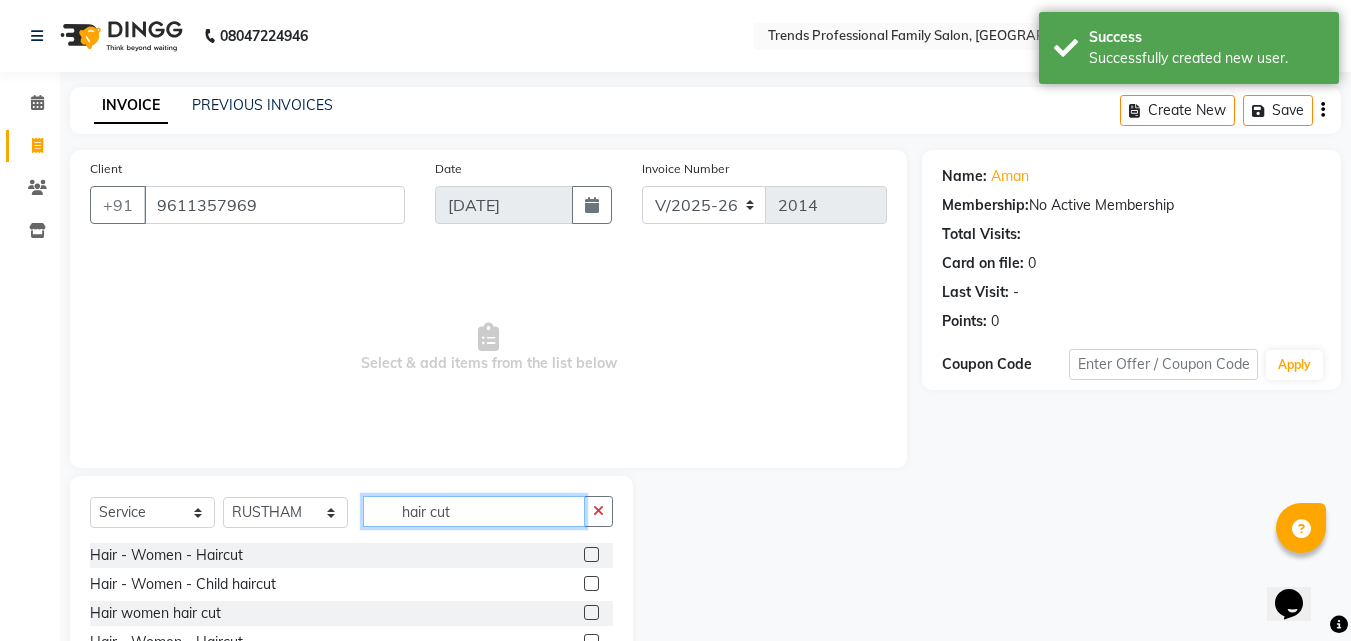 scroll, scrollTop: 160, scrollLeft: 0, axis: vertical 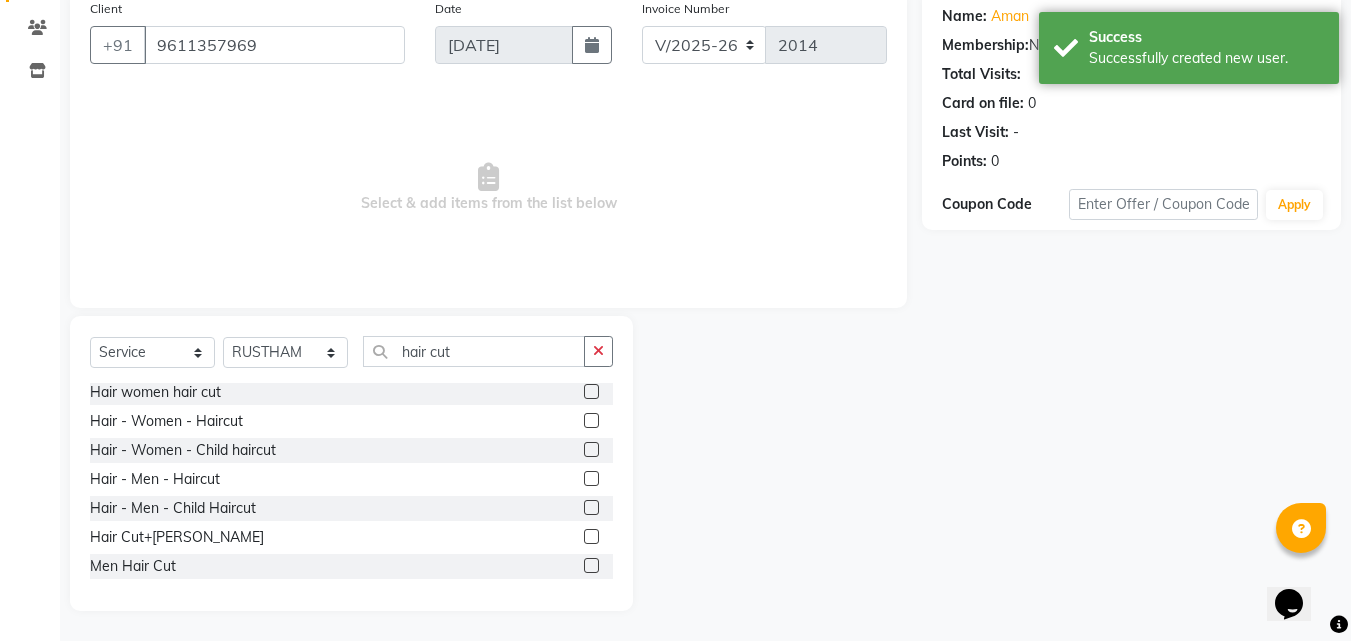 click 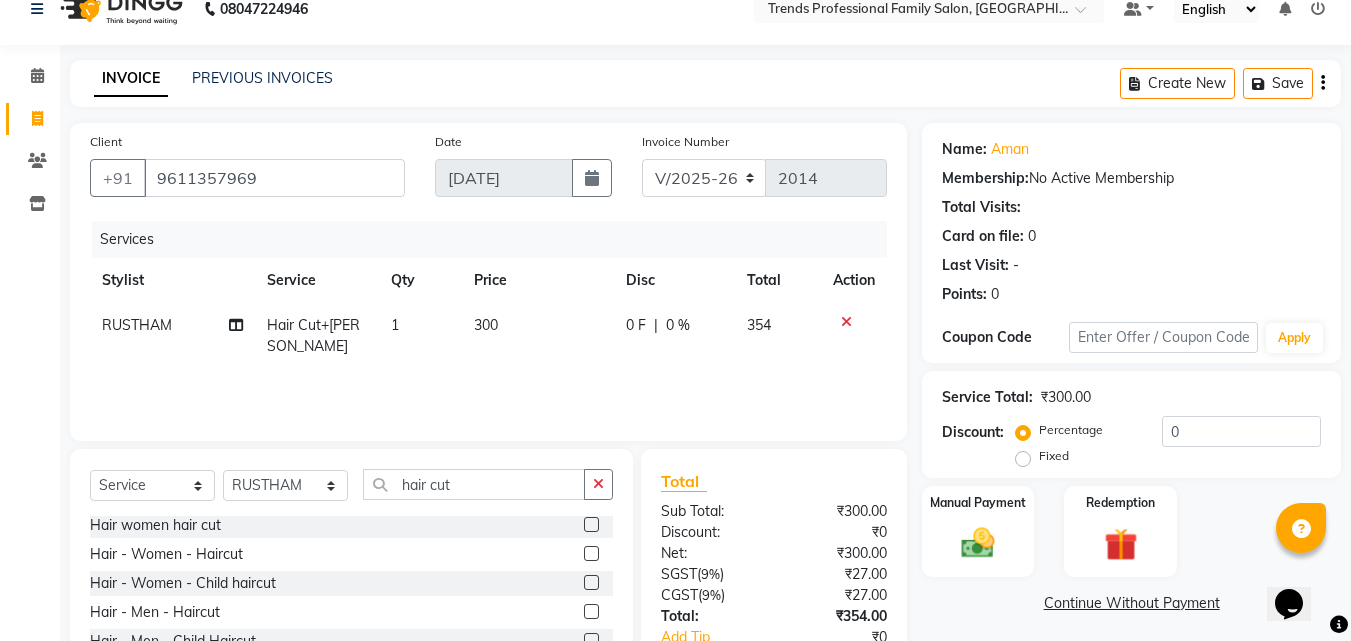 scroll, scrollTop: 0, scrollLeft: 0, axis: both 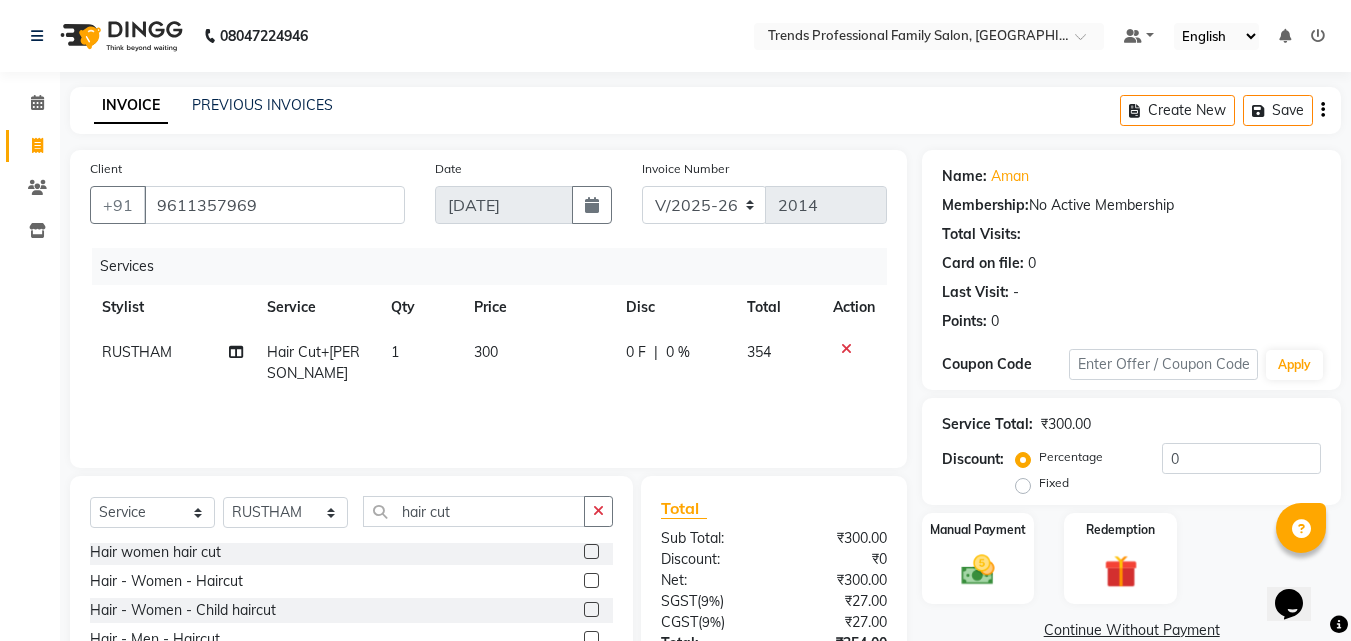 click 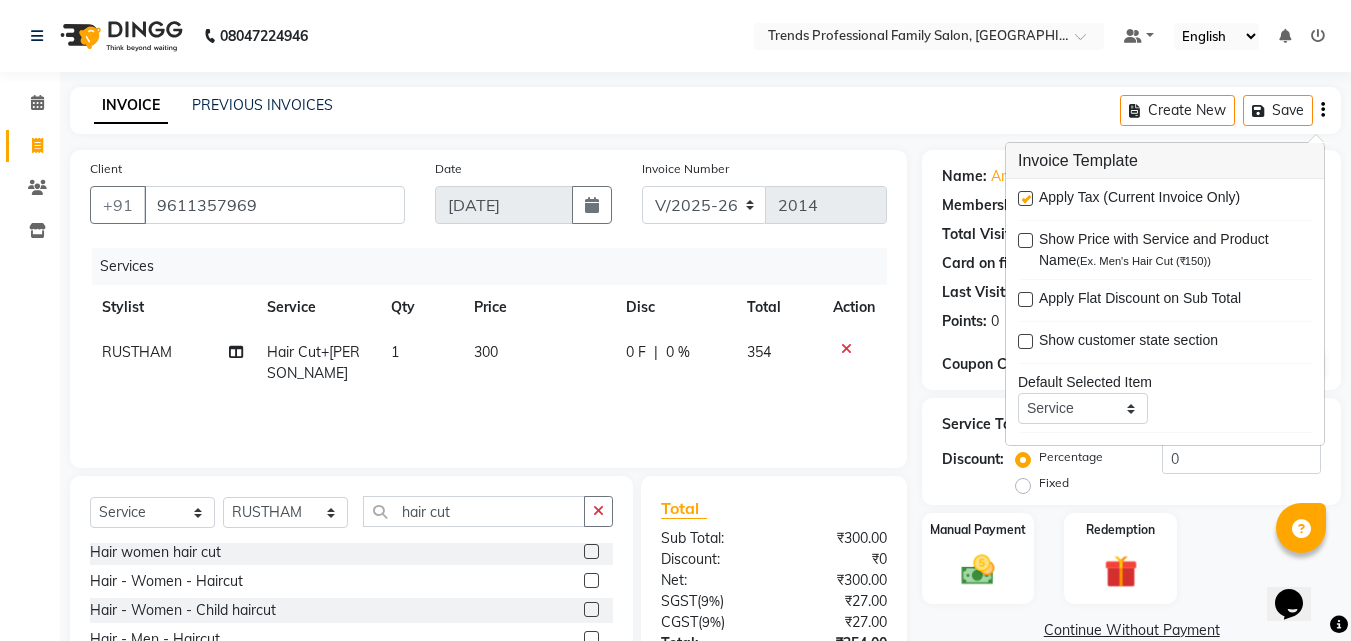 click at bounding box center [1025, 198] 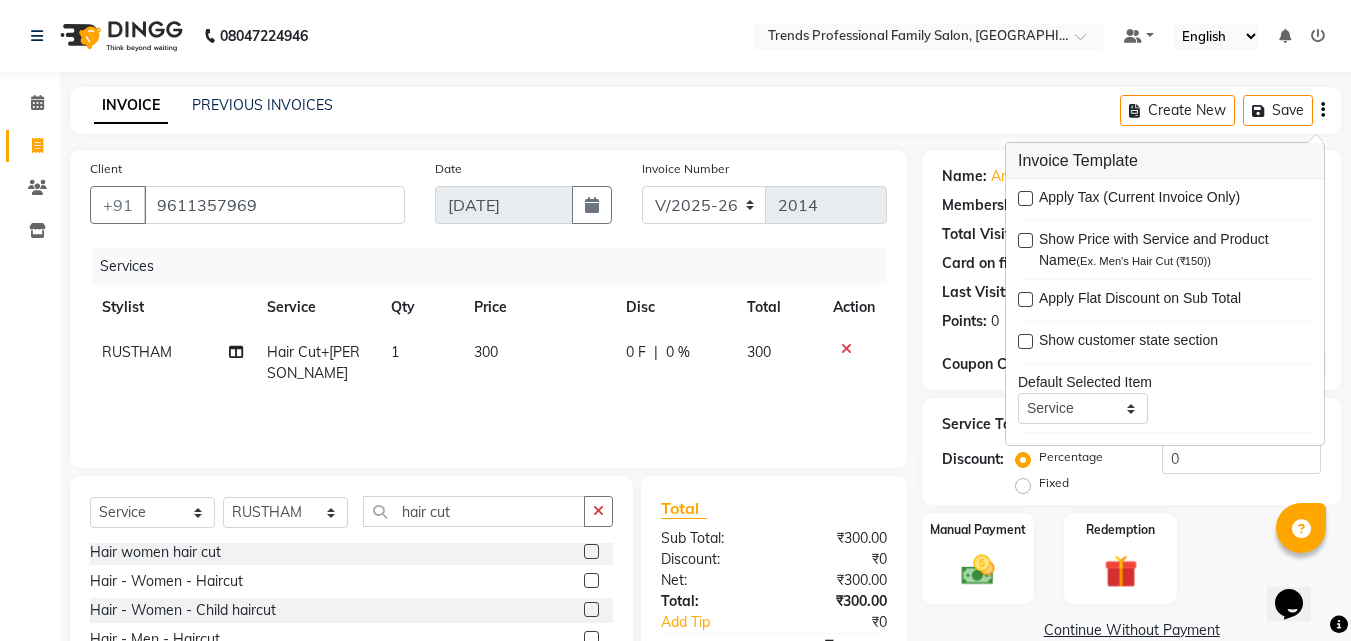 click on "INVOICE PREVIOUS INVOICES Create New   Save" 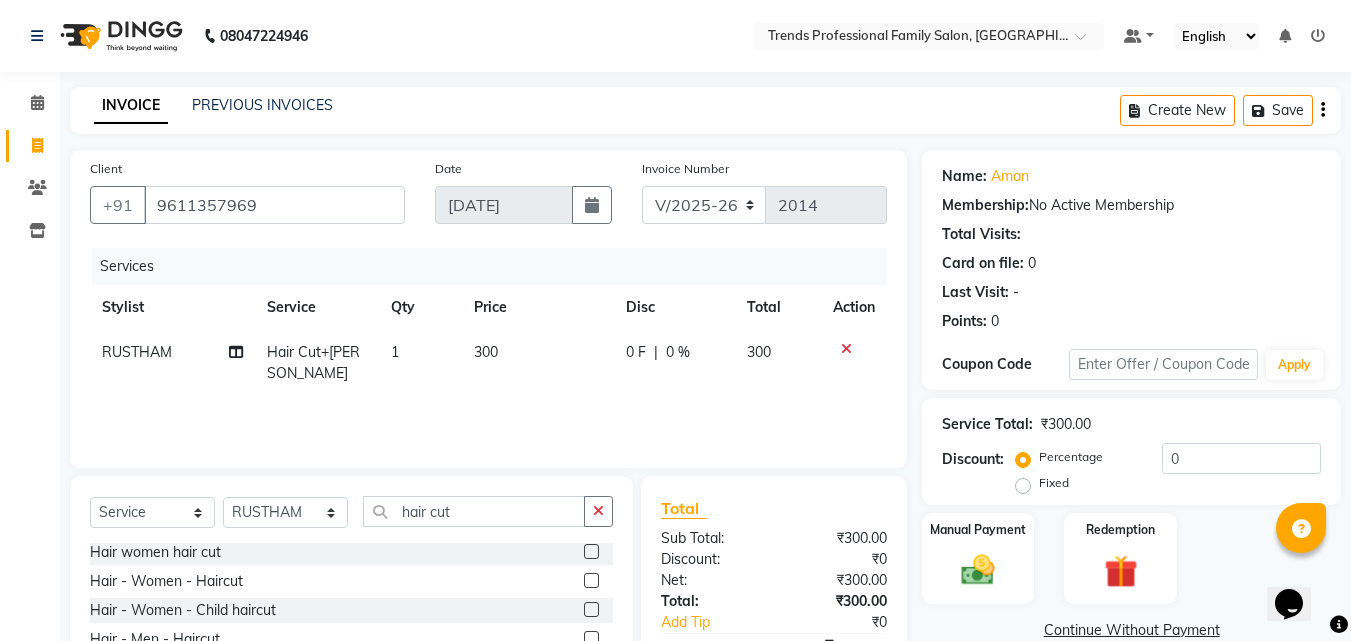 scroll, scrollTop: 160, scrollLeft: 0, axis: vertical 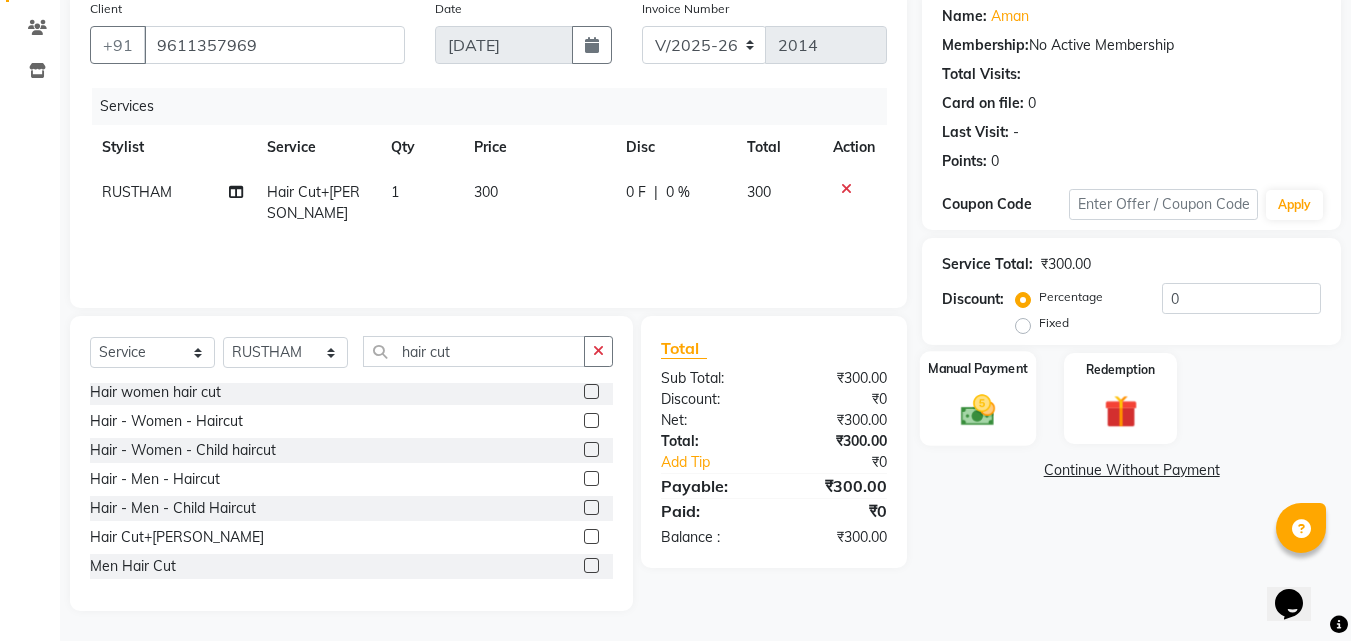 click 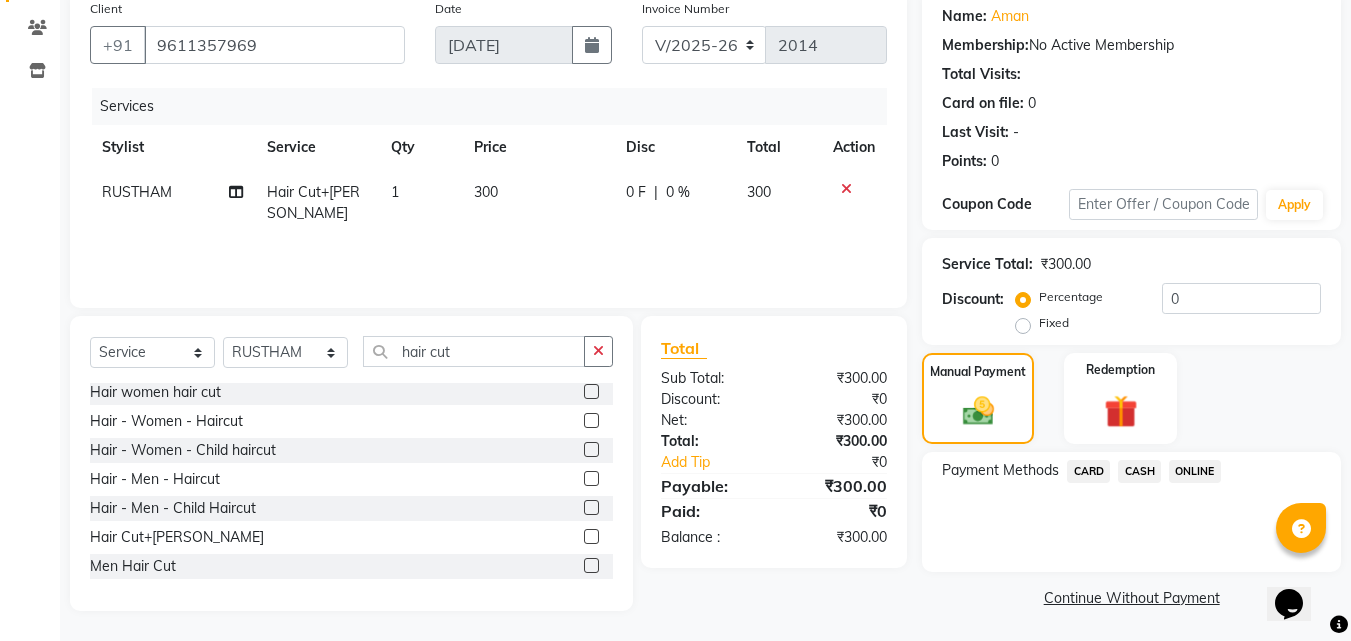 click on "ONLINE" 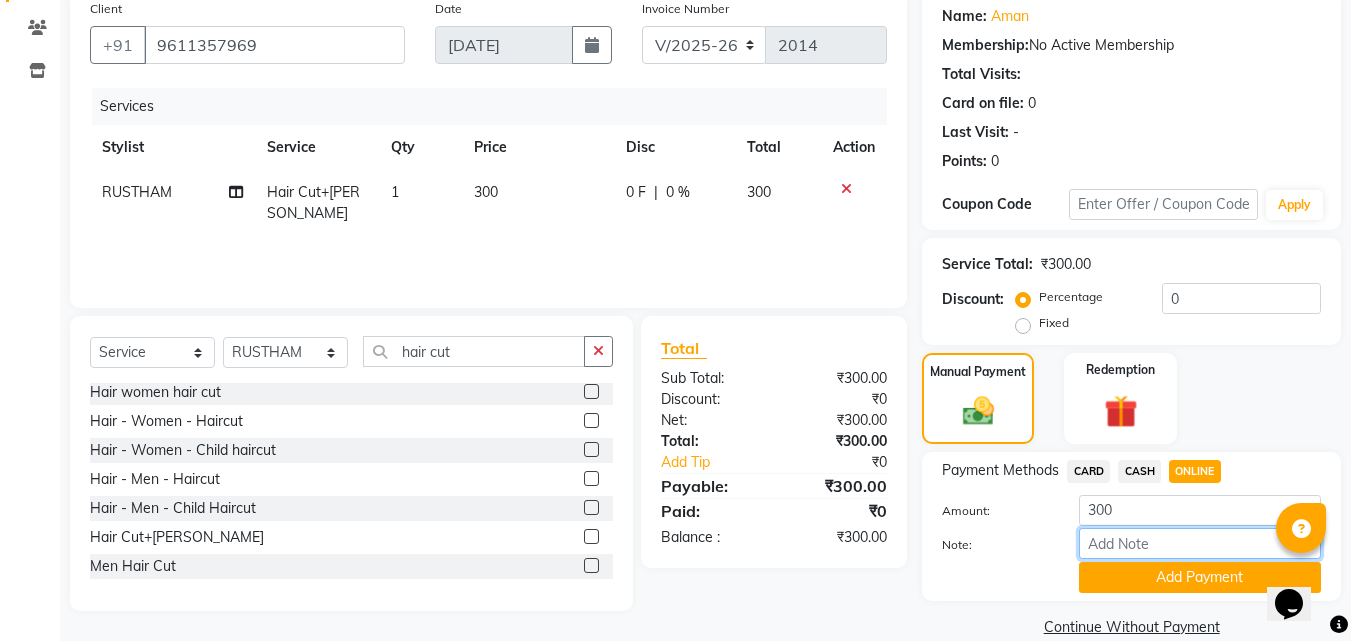 click on "Note:" at bounding box center [1200, 543] 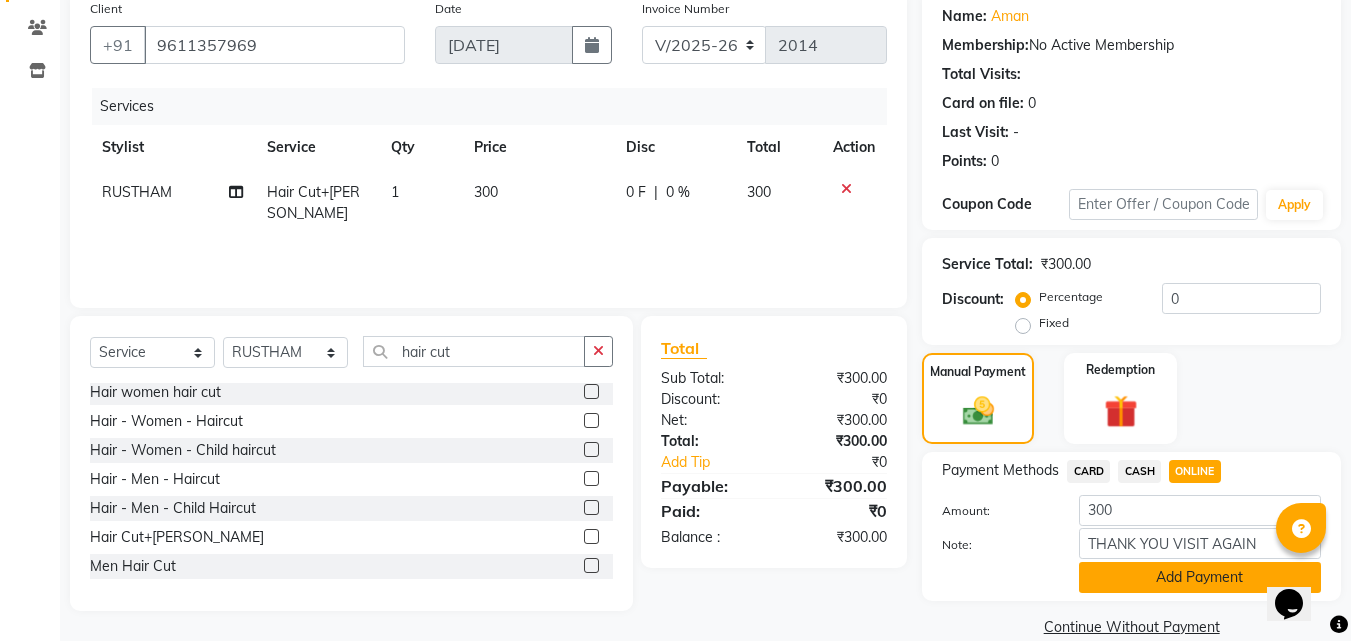 click on "Add Payment" 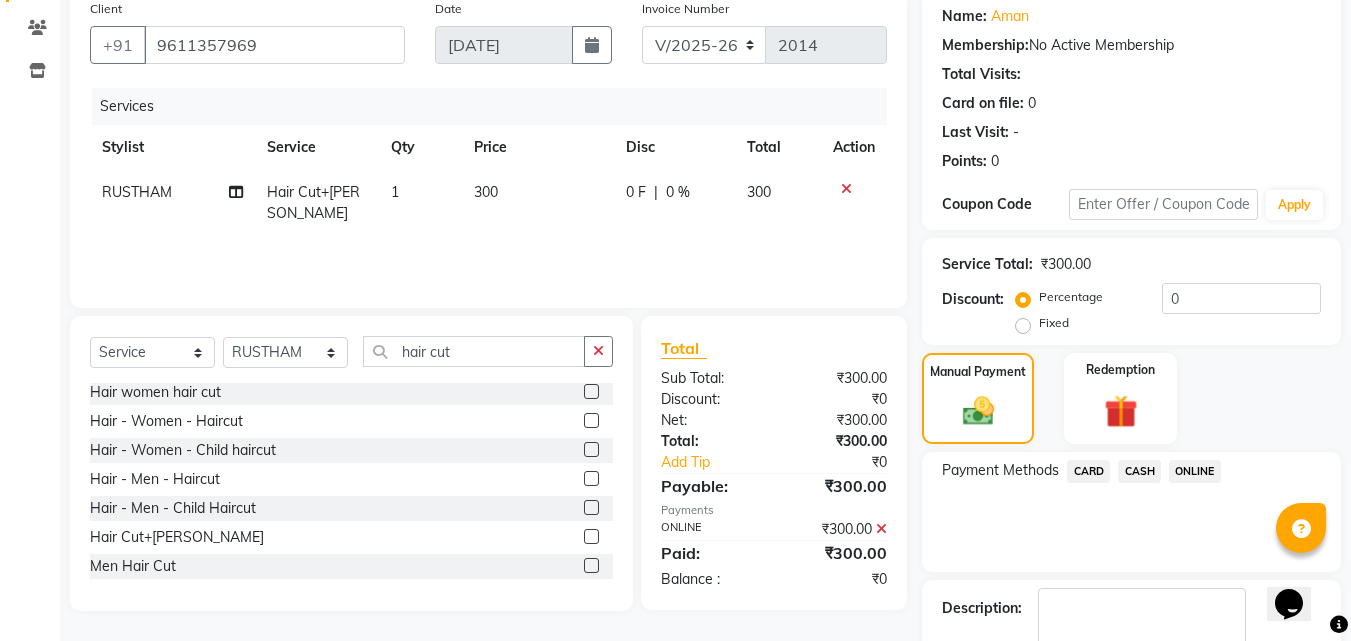 scroll, scrollTop: 275, scrollLeft: 0, axis: vertical 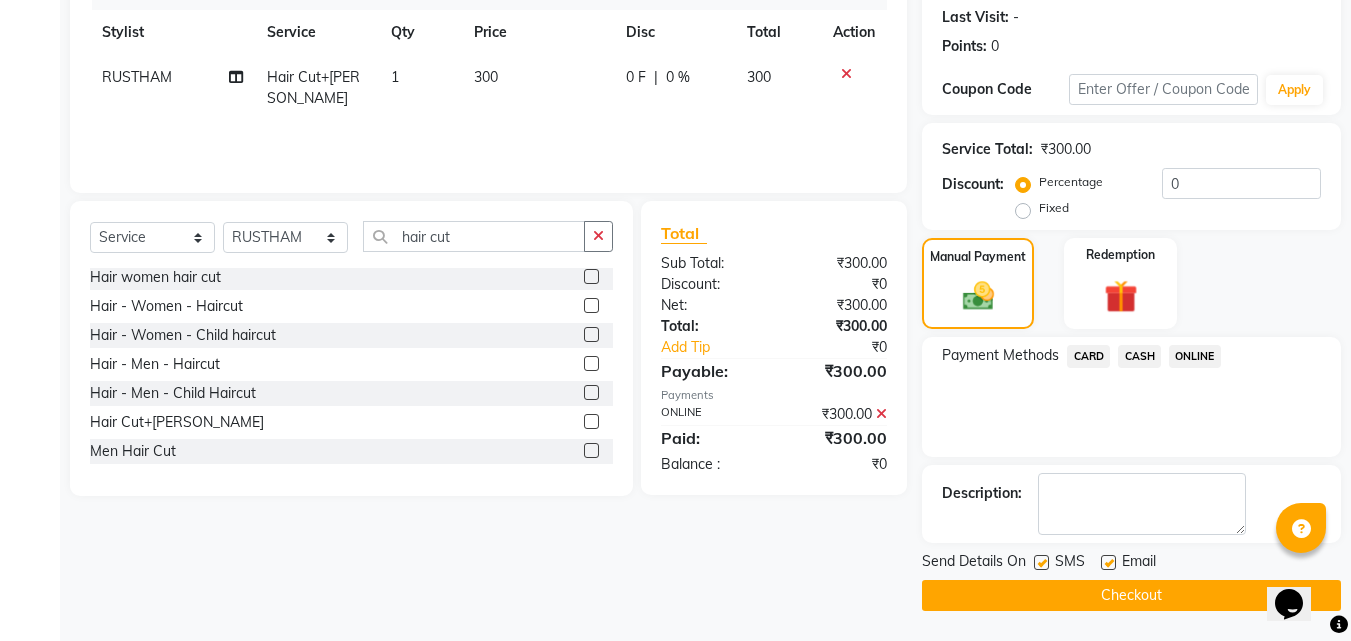 click on "SMS" 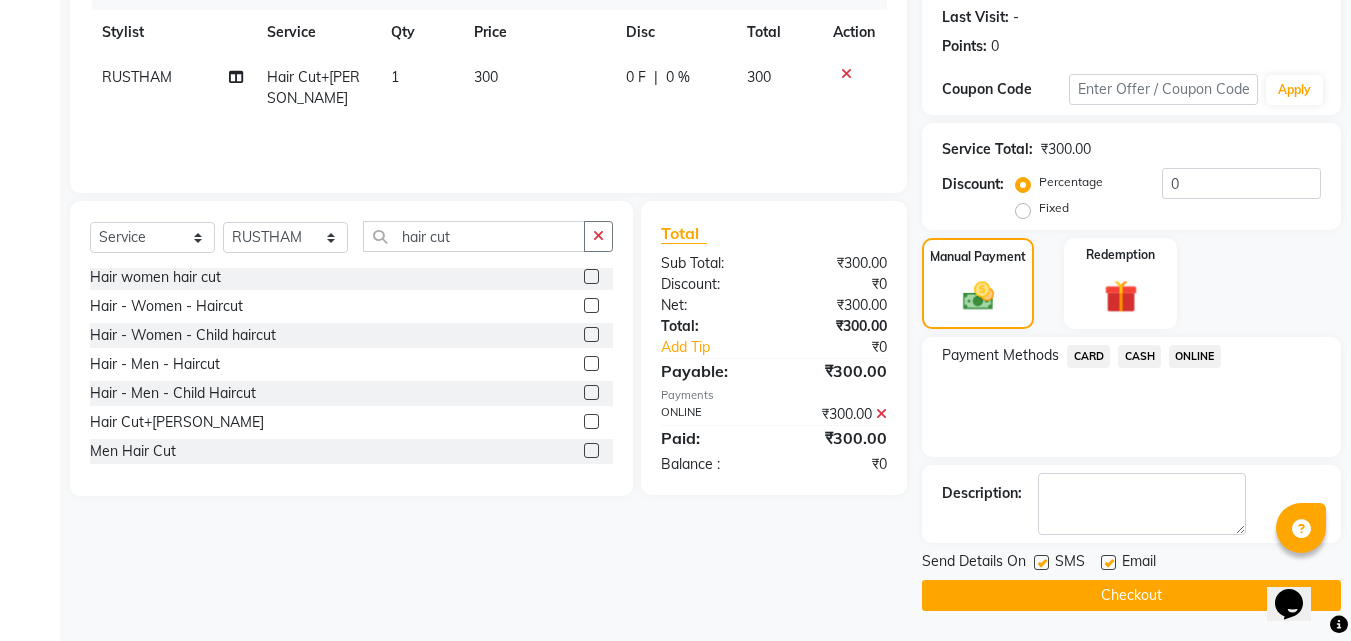 click 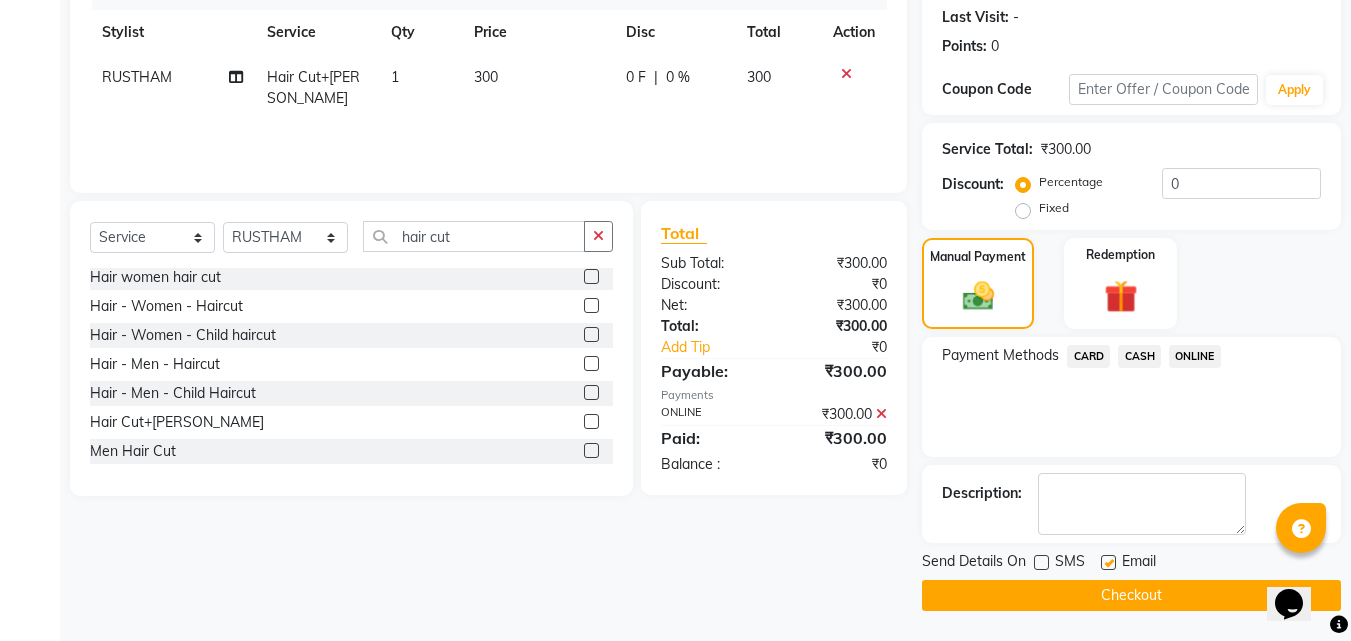 click 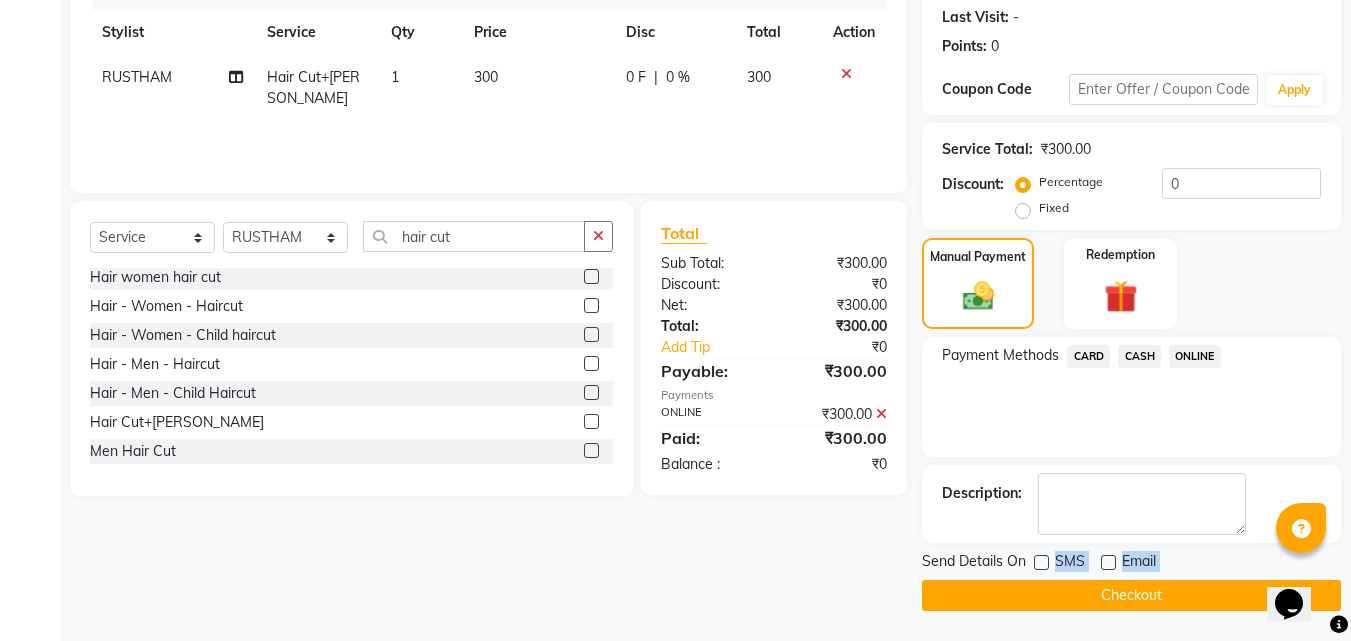 drag, startPoint x: 1051, startPoint y: 575, endPoint x: 1041, endPoint y: 577, distance: 10.198039 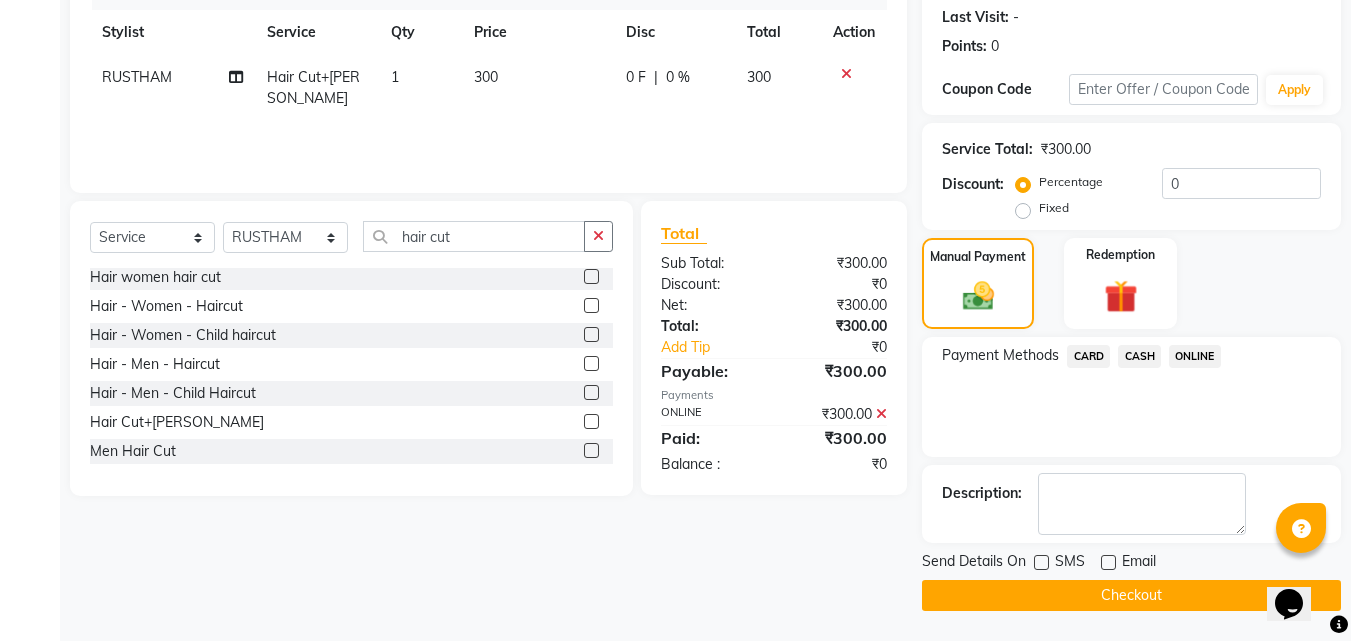 click on "Checkout" 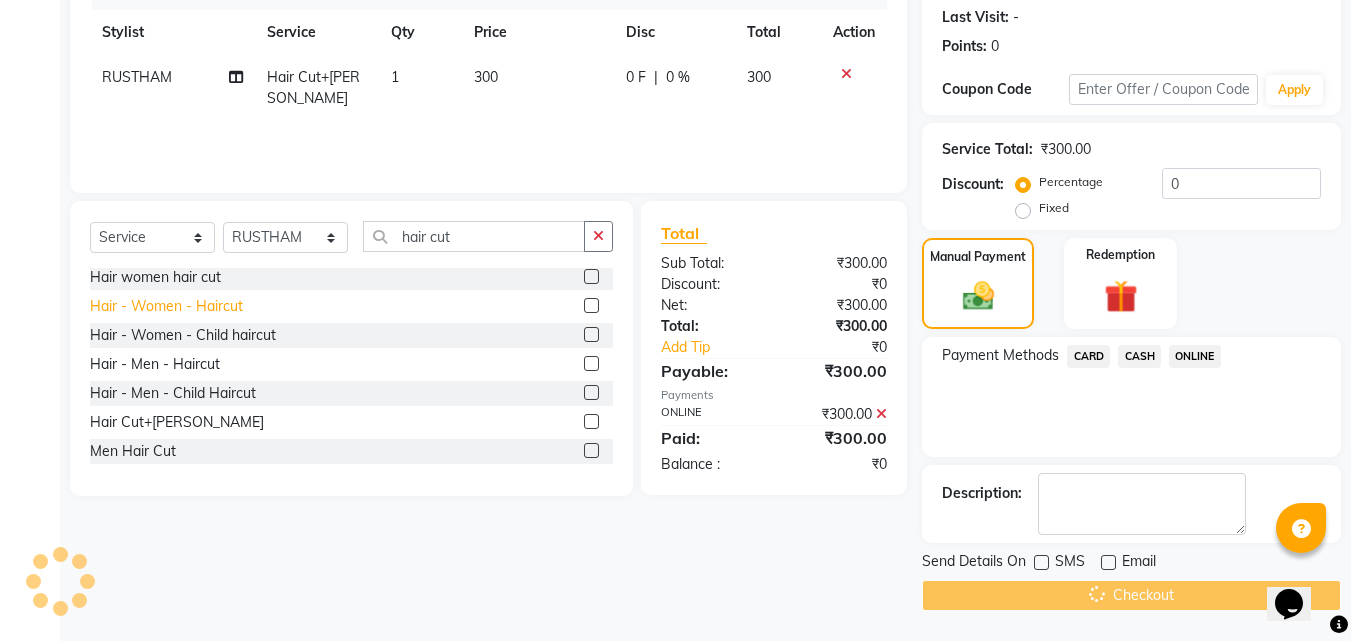 scroll, scrollTop: 30, scrollLeft: 0, axis: vertical 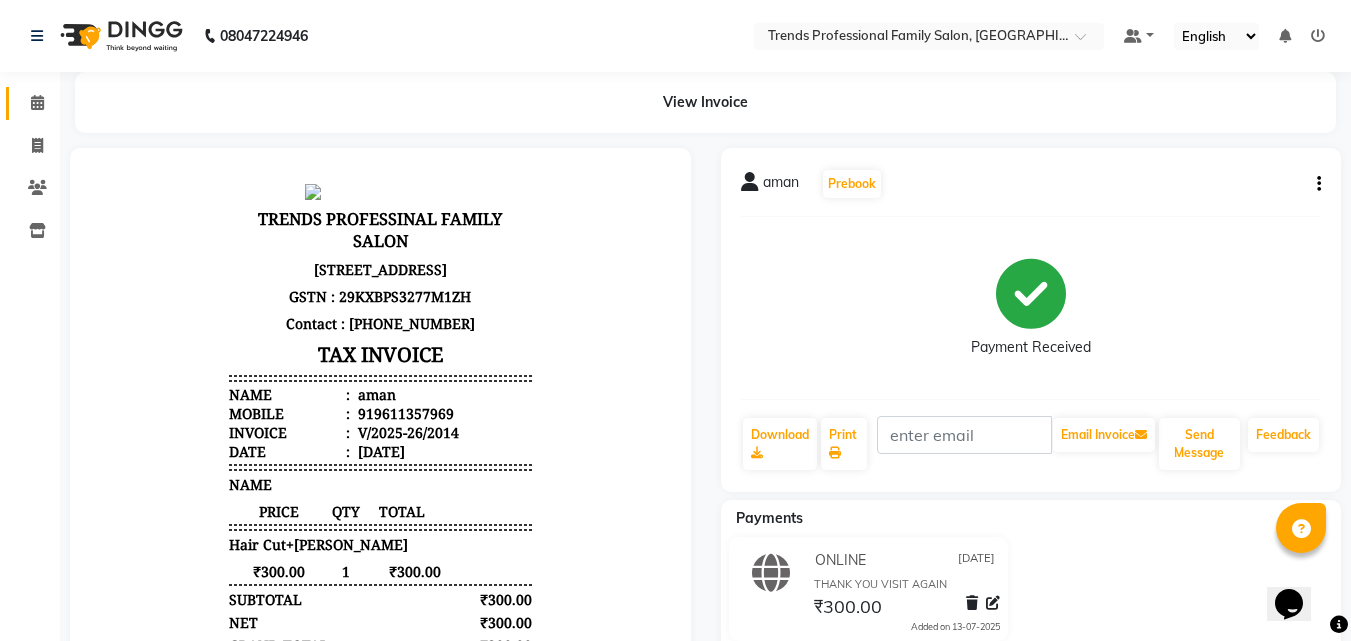 click on "Calendar" 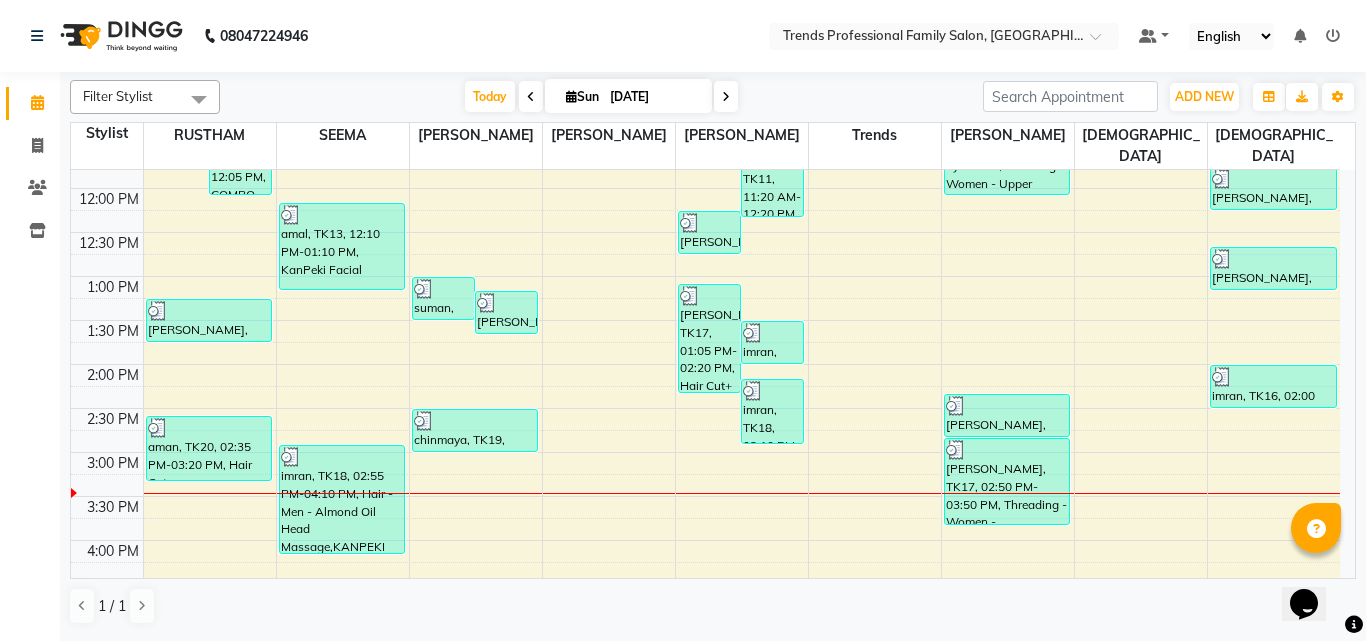 scroll, scrollTop: 0, scrollLeft: 0, axis: both 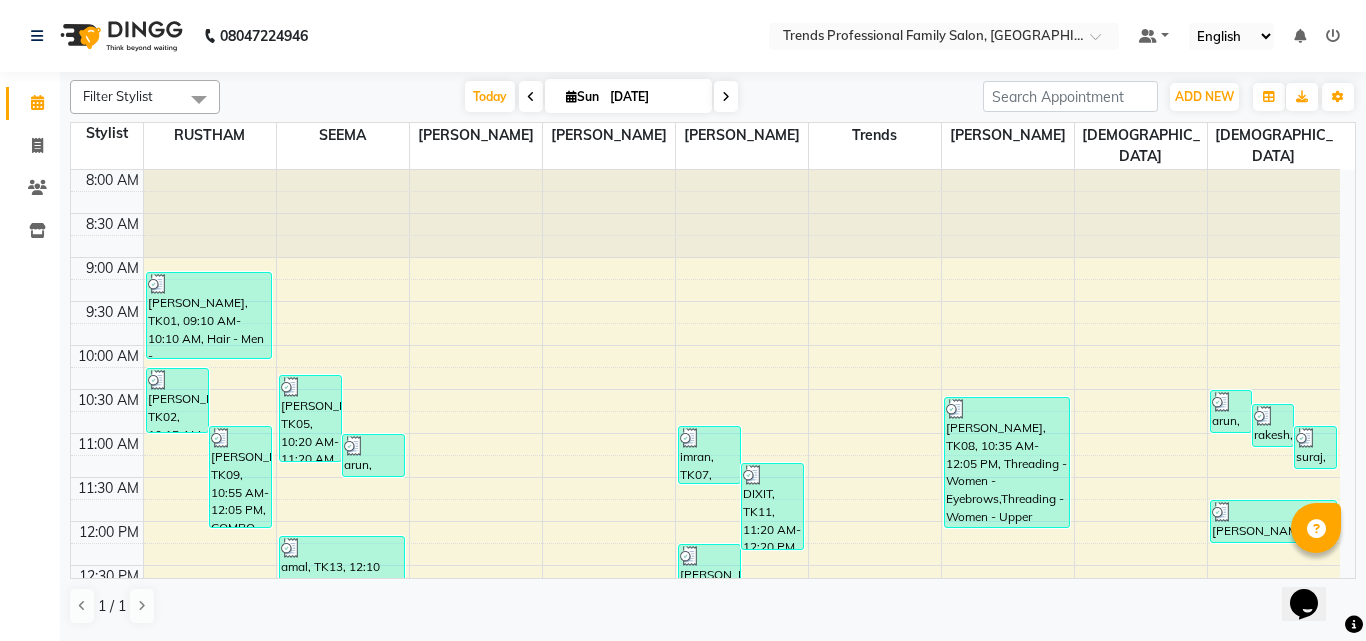 click at bounding box center (1333, 36) 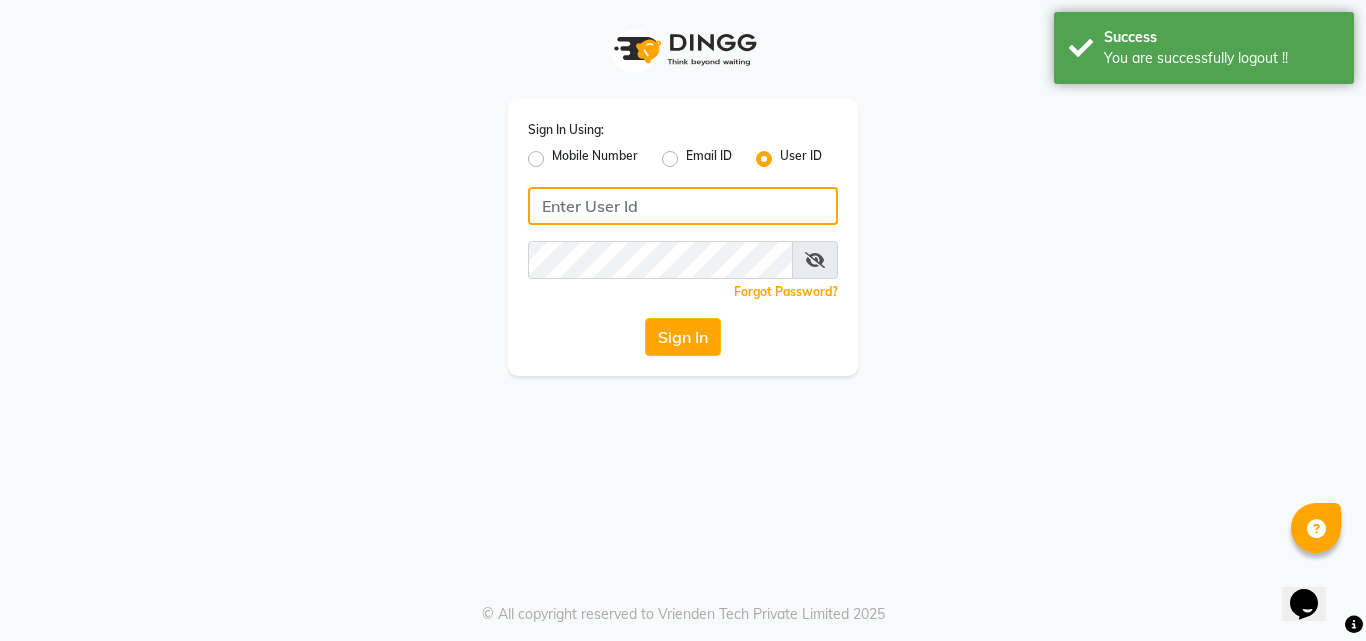 click 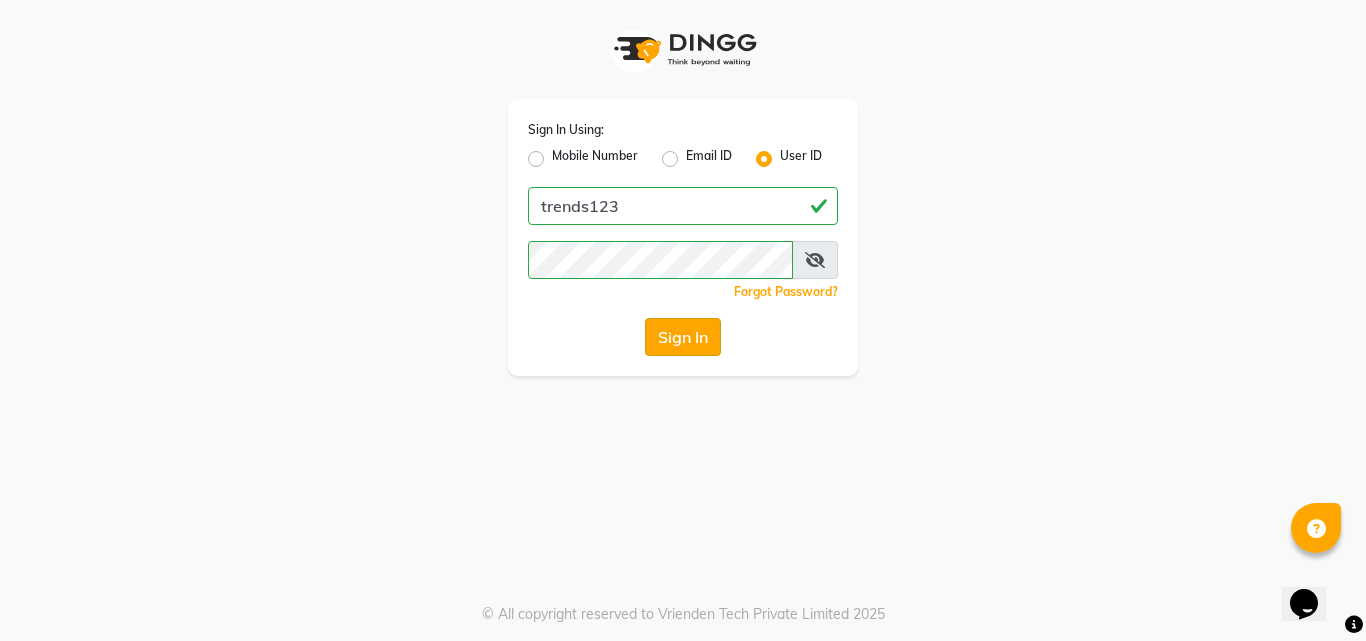 click on "Sign In" 